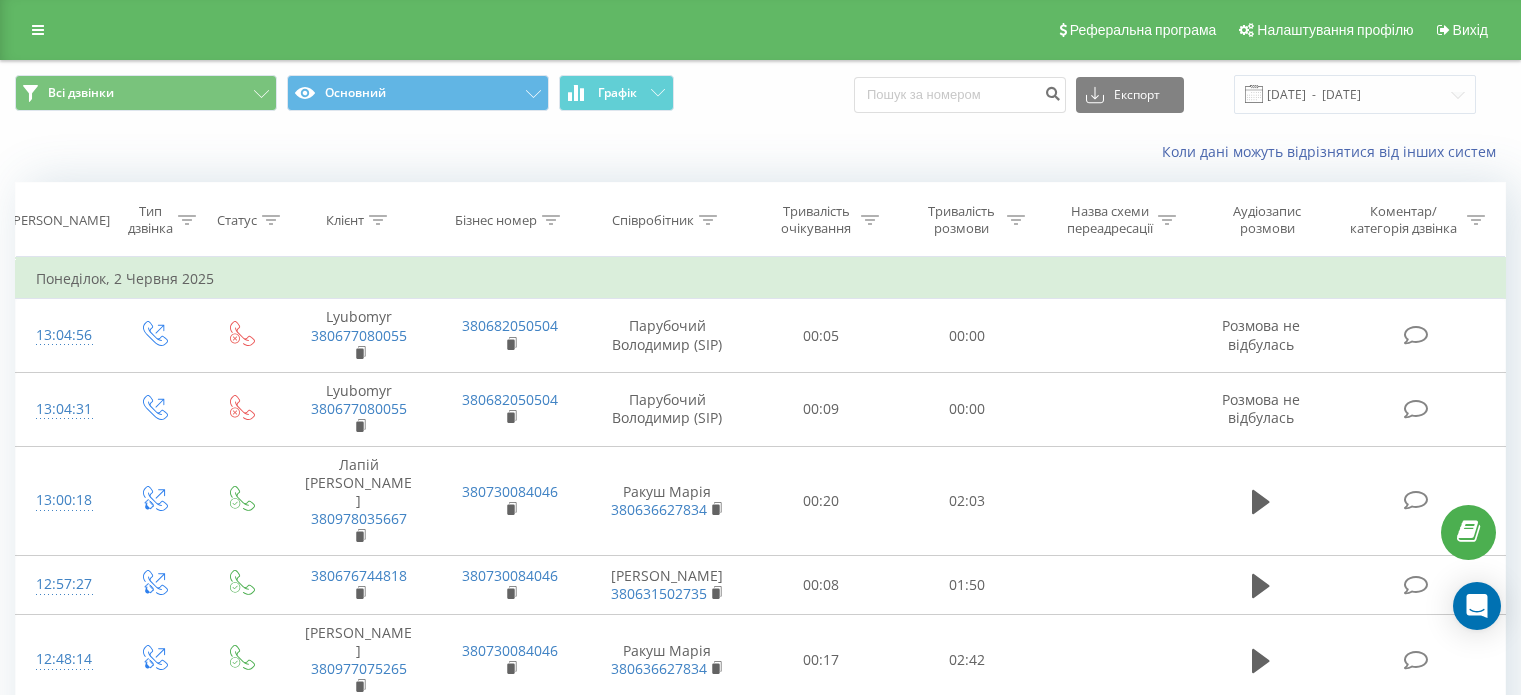 scroll, scrollTop: 1564, scrollLeft: 0, axis: vertical 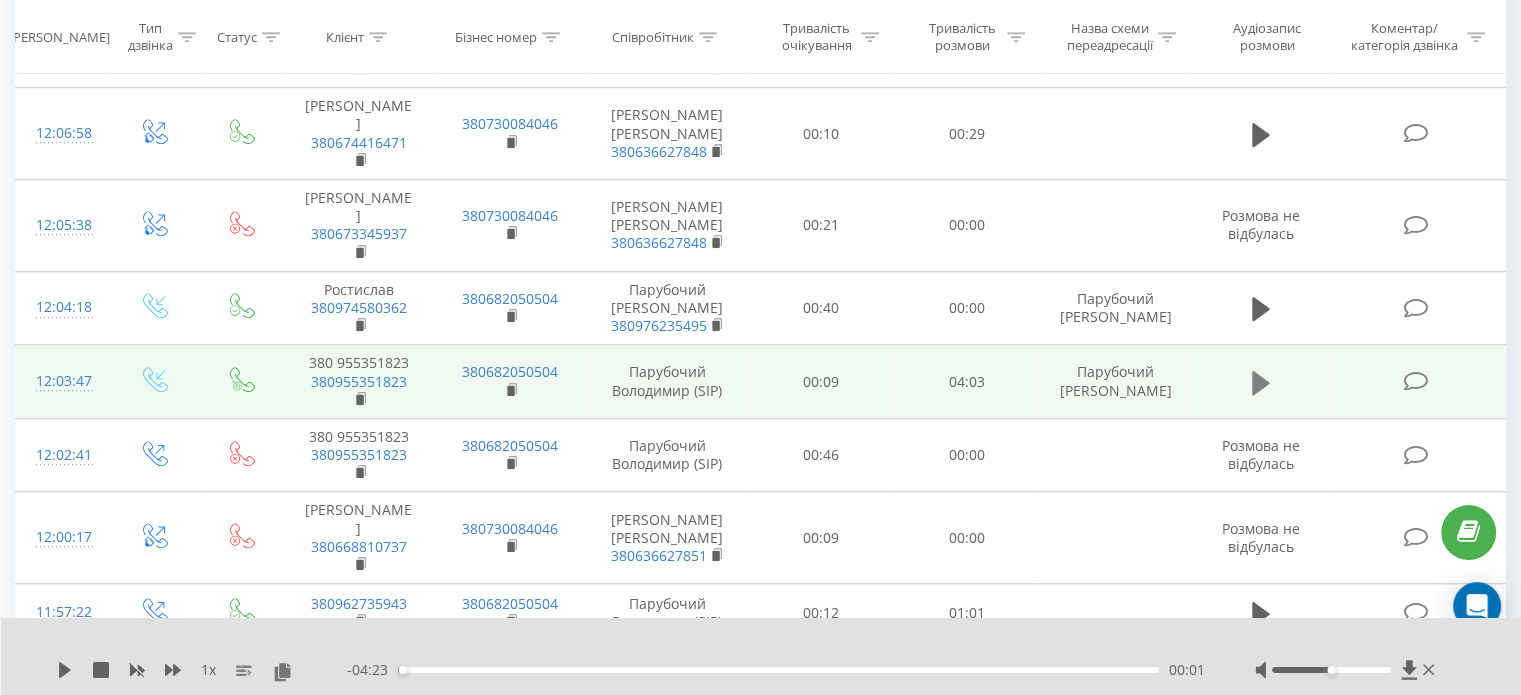 click 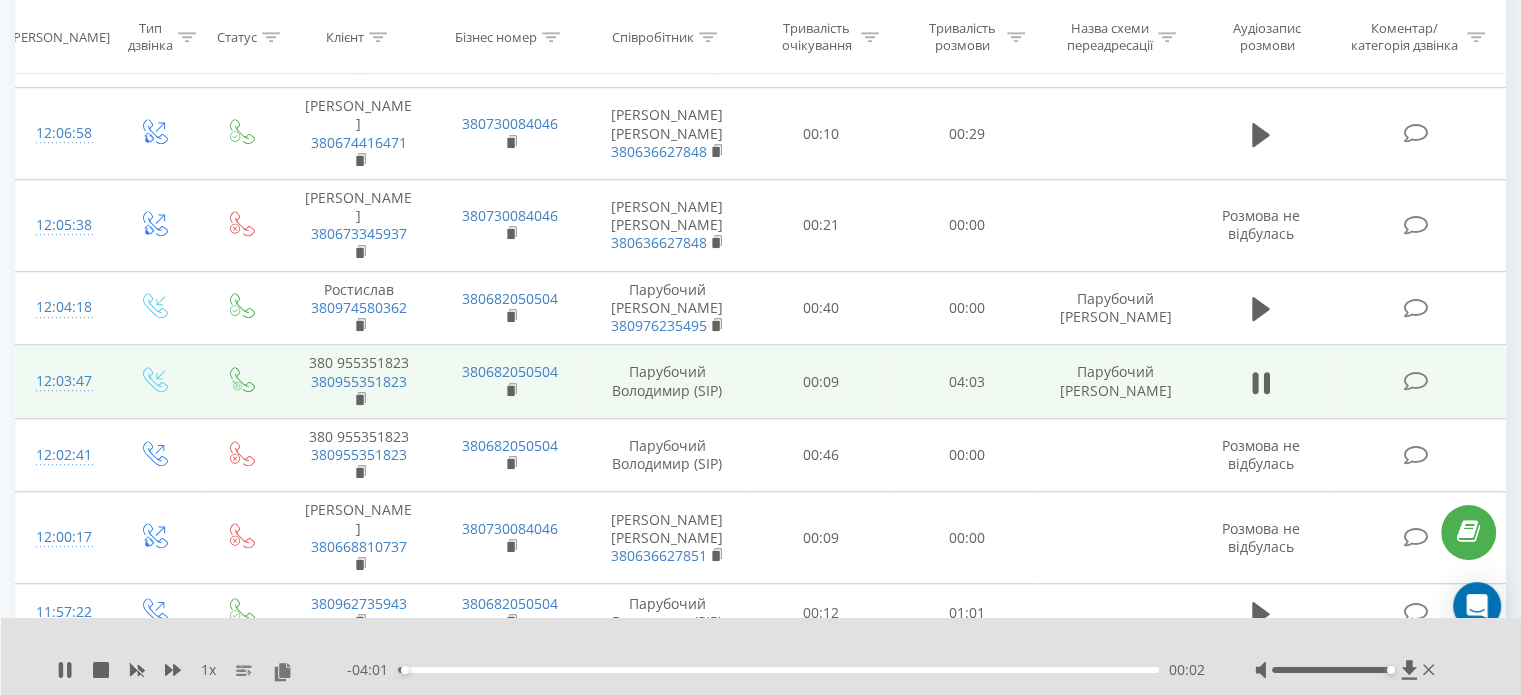 drag, startPoint x: 1328, startPoint y: 669, endPoint x: 1484, endPoint y: 656, distance: 156.54073 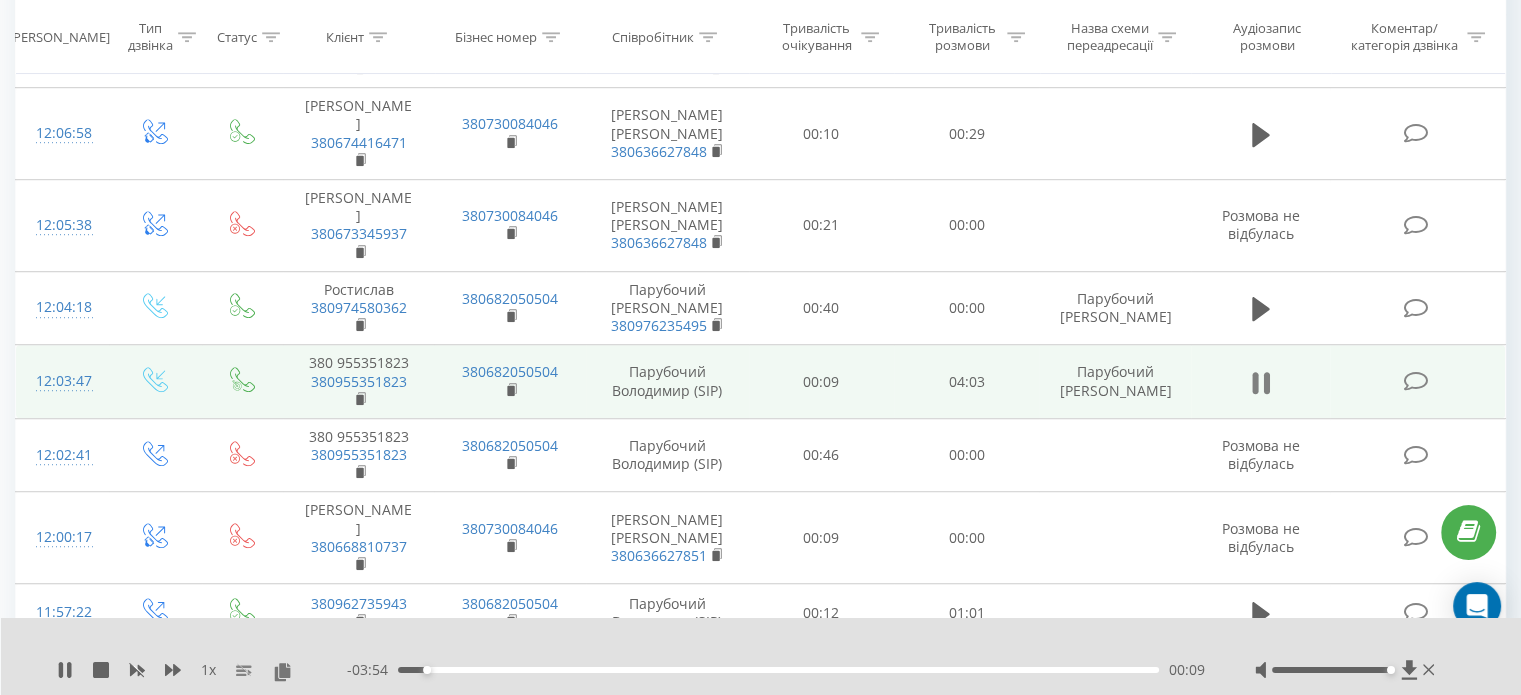 click 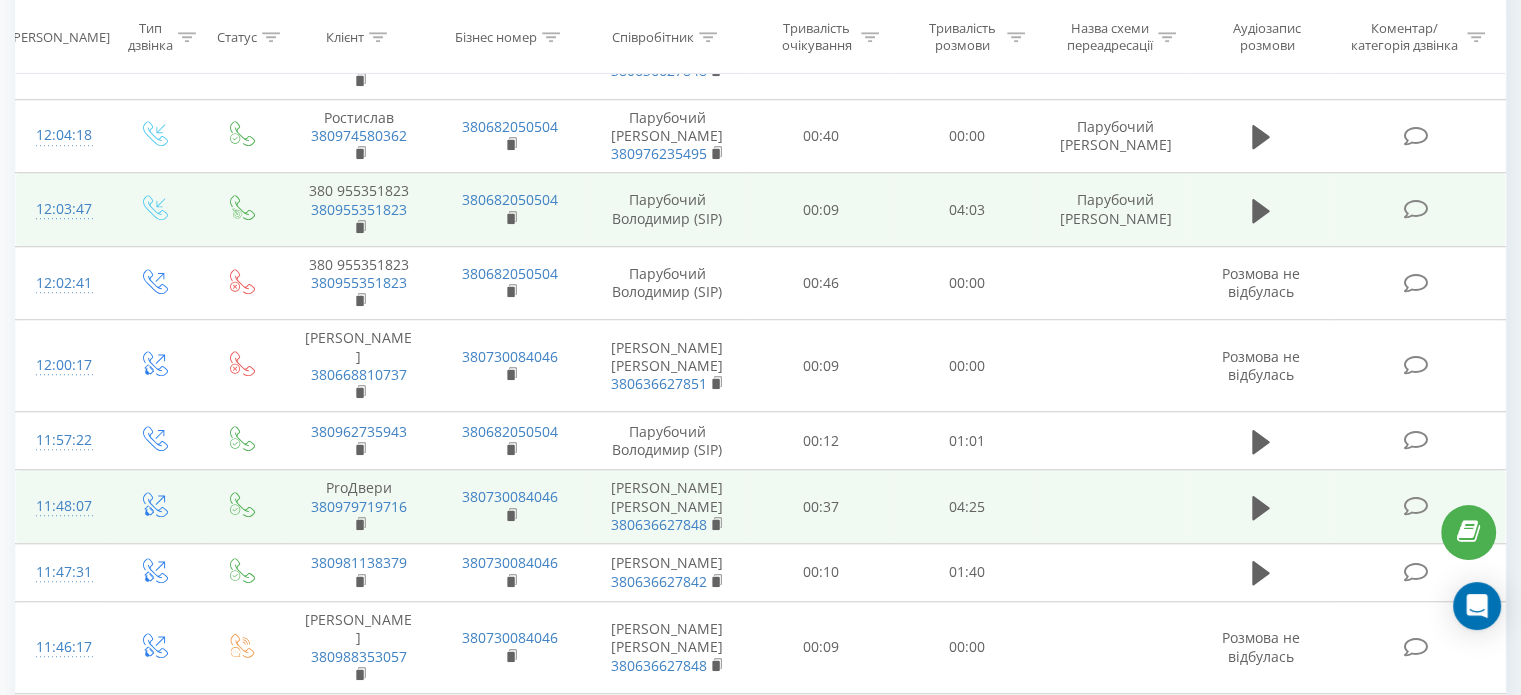 scroll, scrollTop: 1464, scrollLeft: 0, axis: vertical 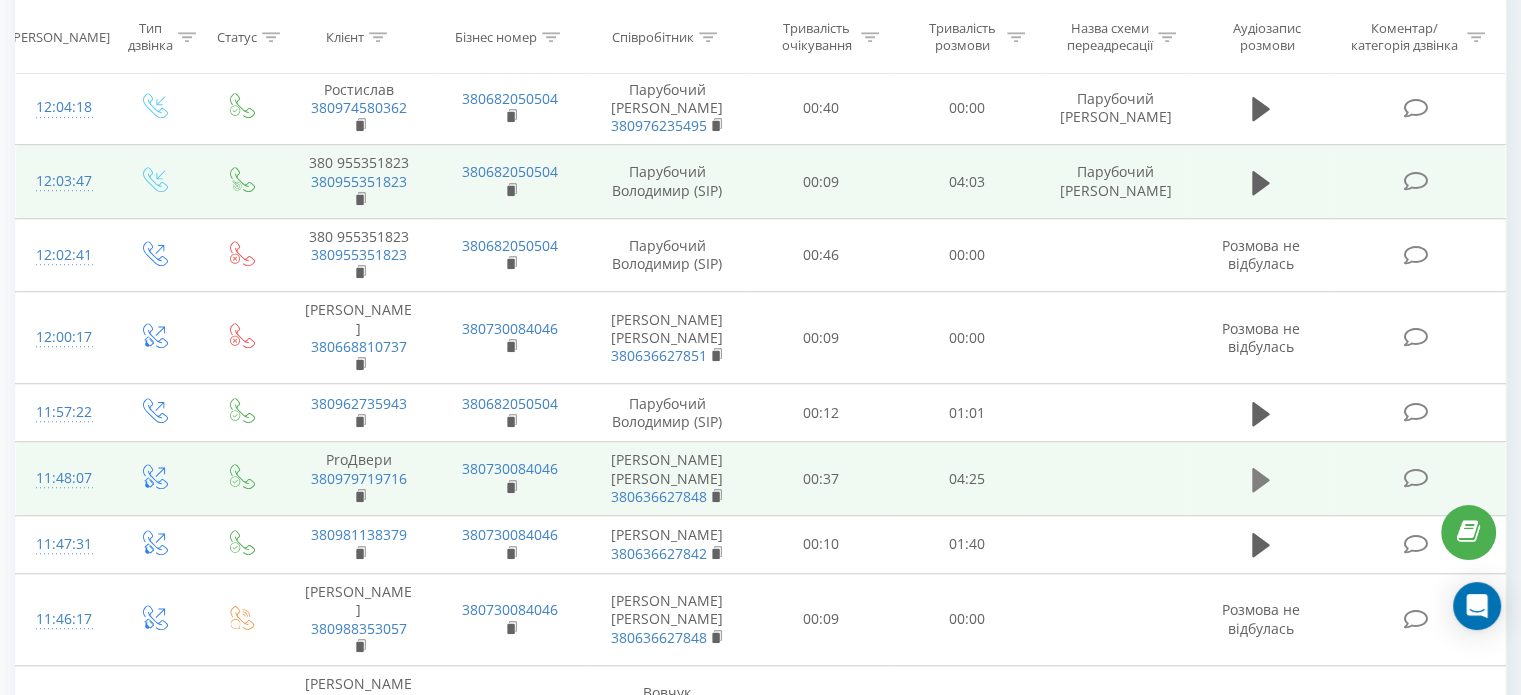click 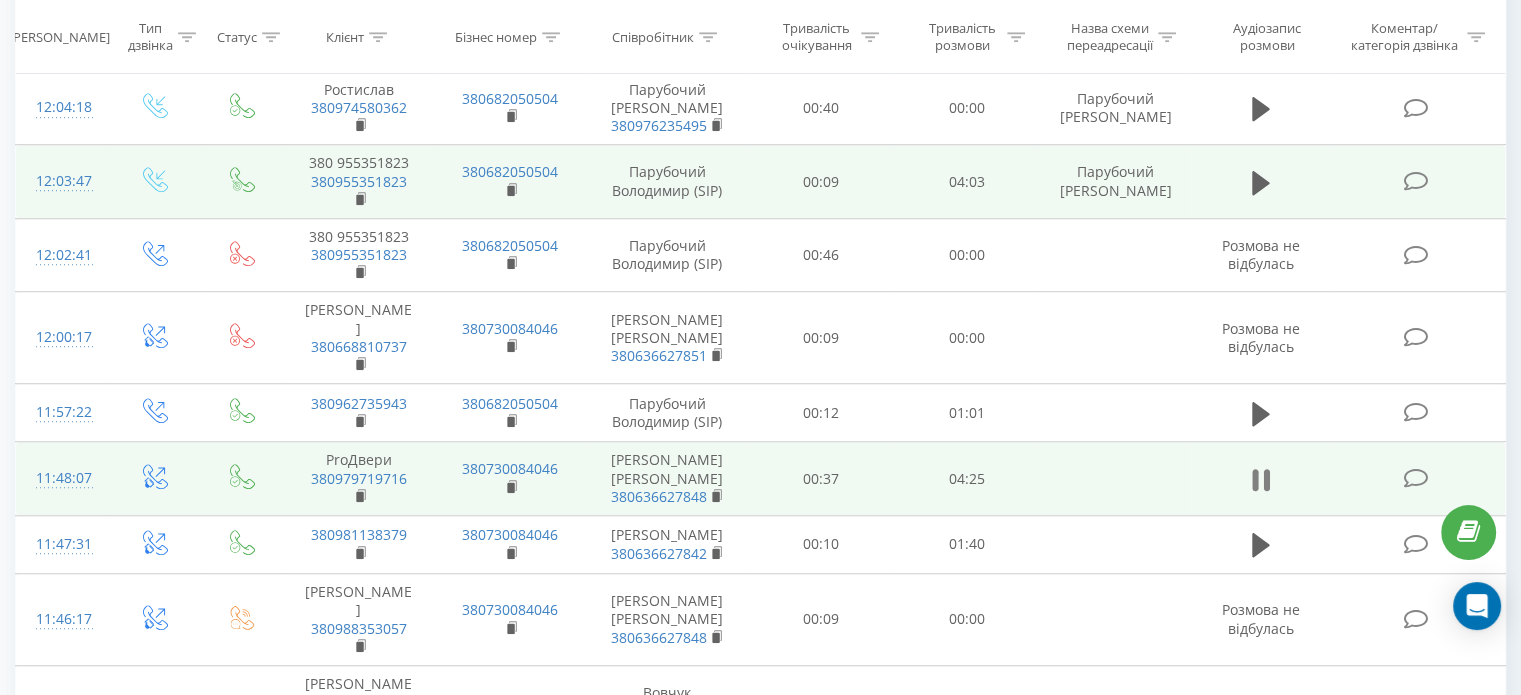 click 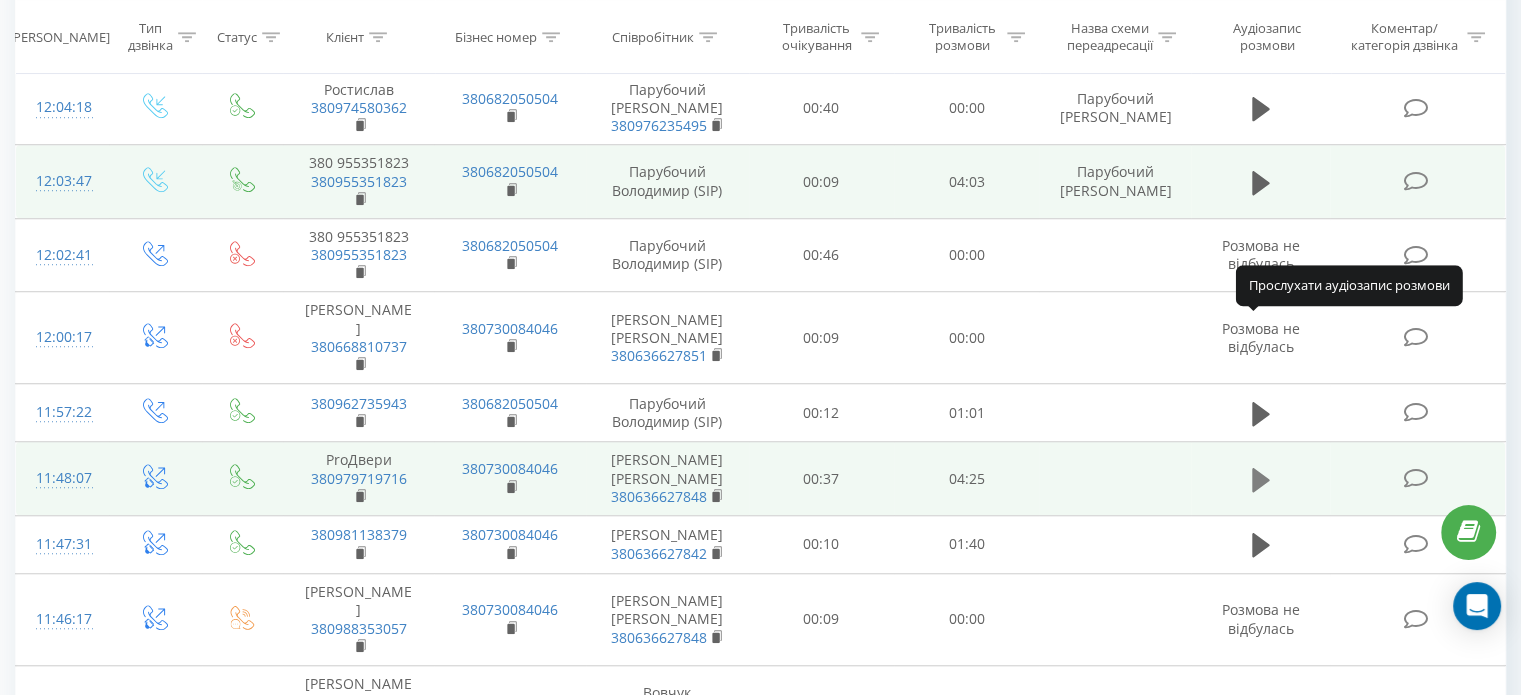 click 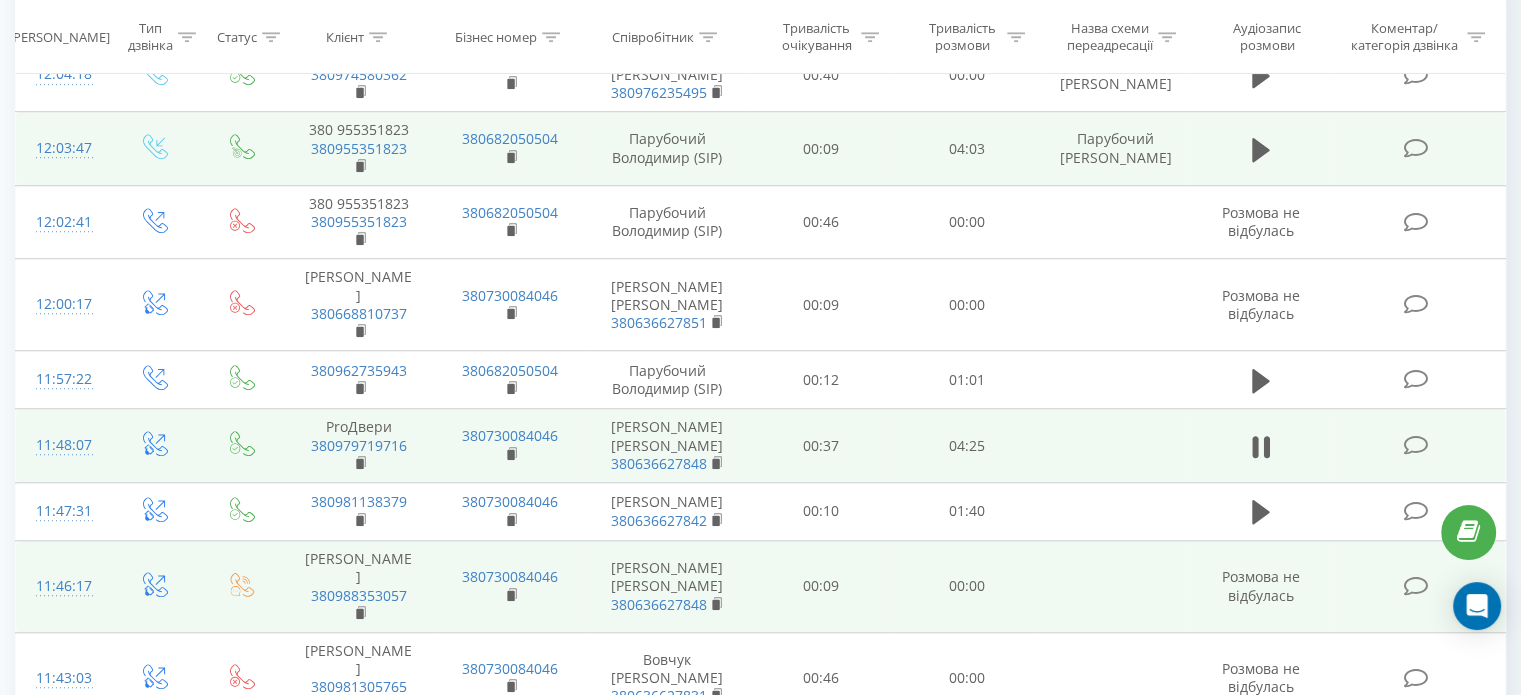 scroll, scrollTop: 1464, scrollLeft: 0, axis: vertical 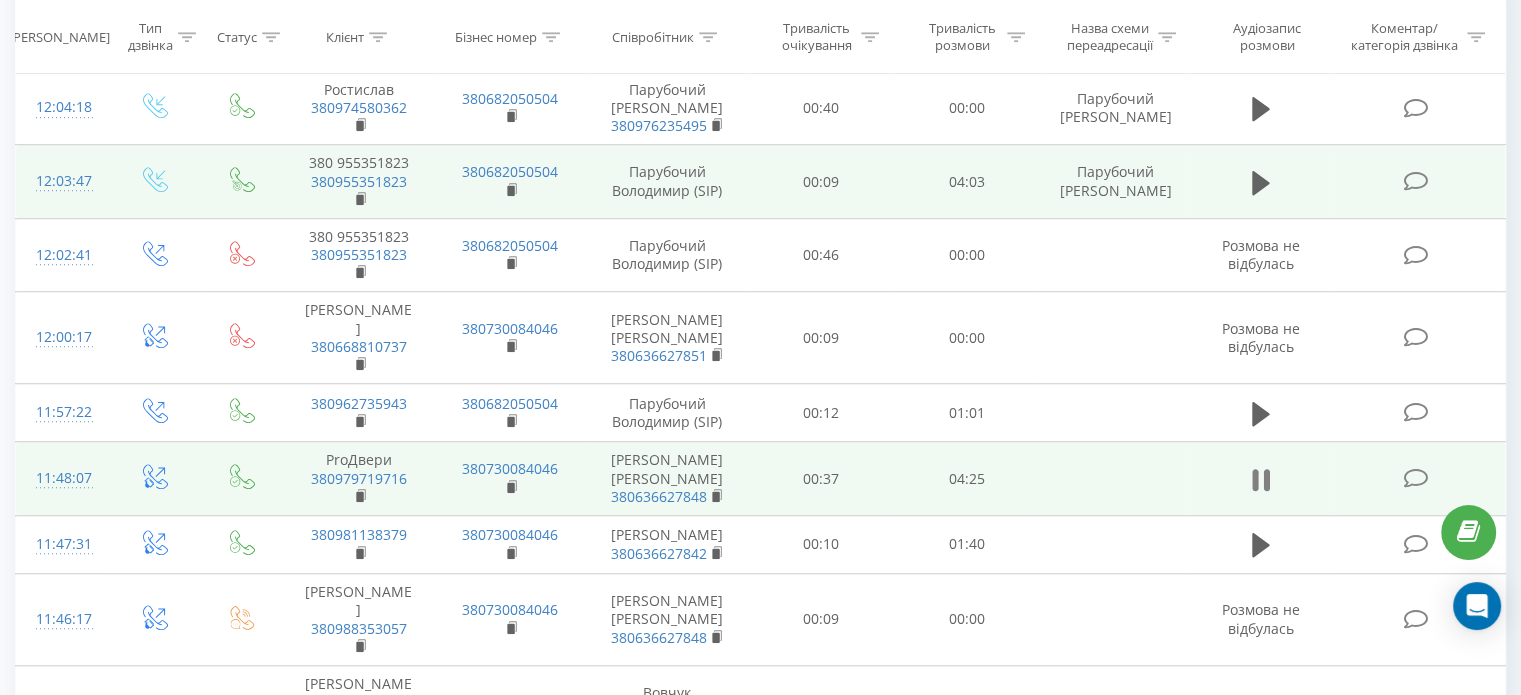 click 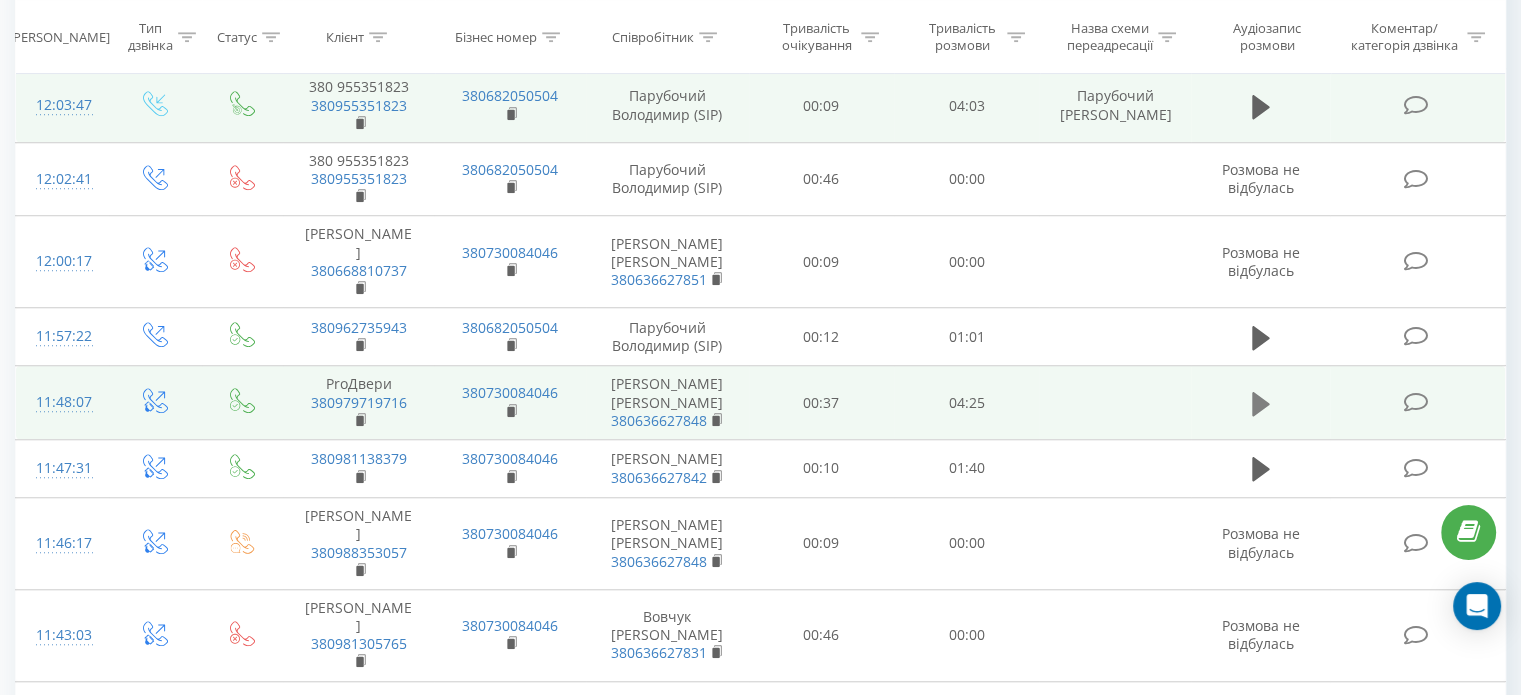 scroll, scrollTop: 1564, scrollLeft: 0, axis: vertical 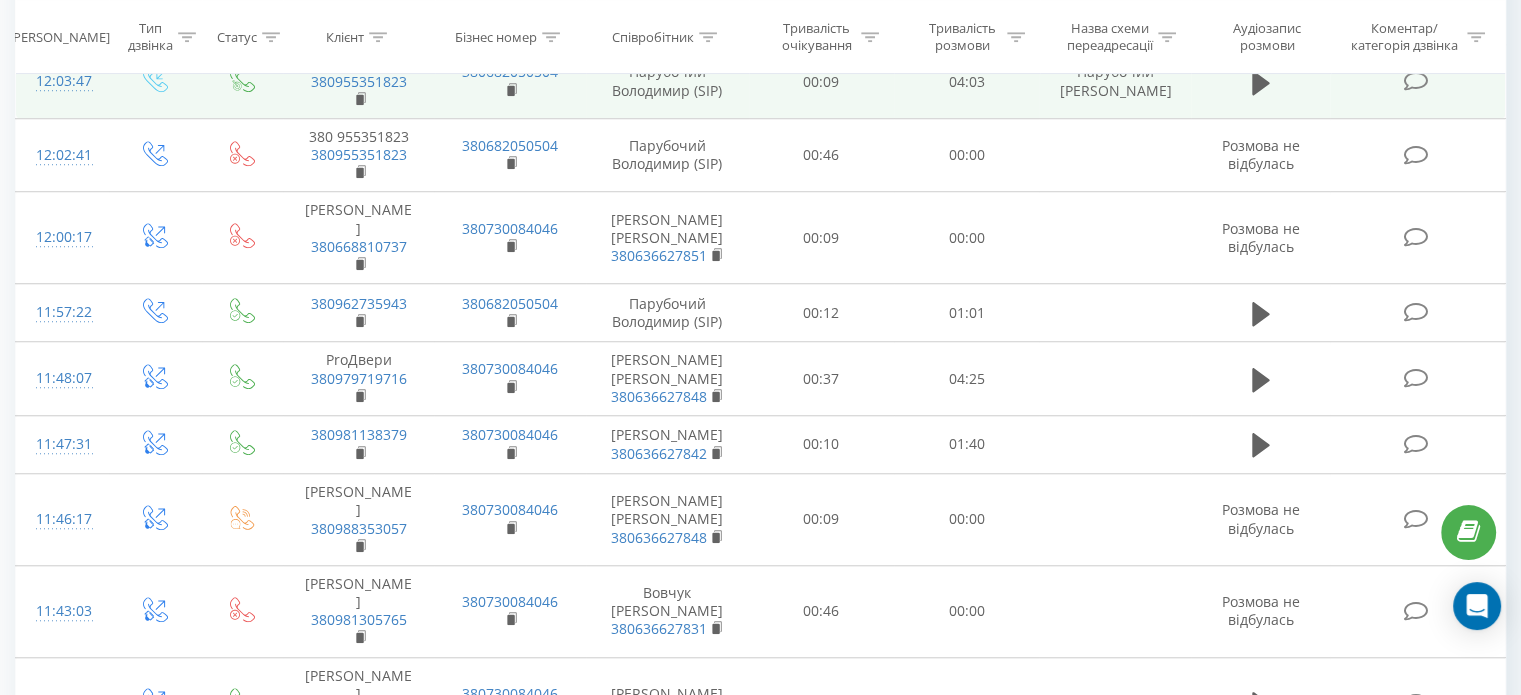 click 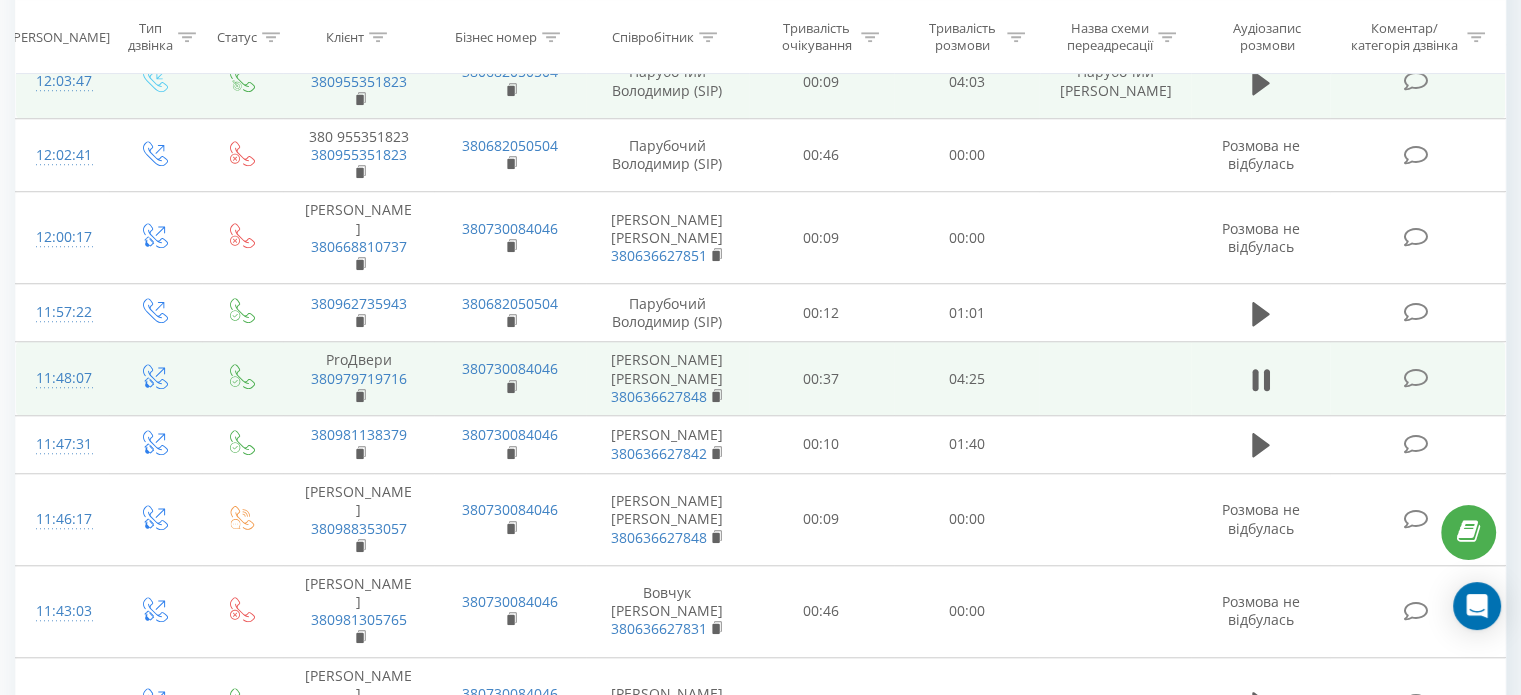 click at bounding box center [1261, 379] 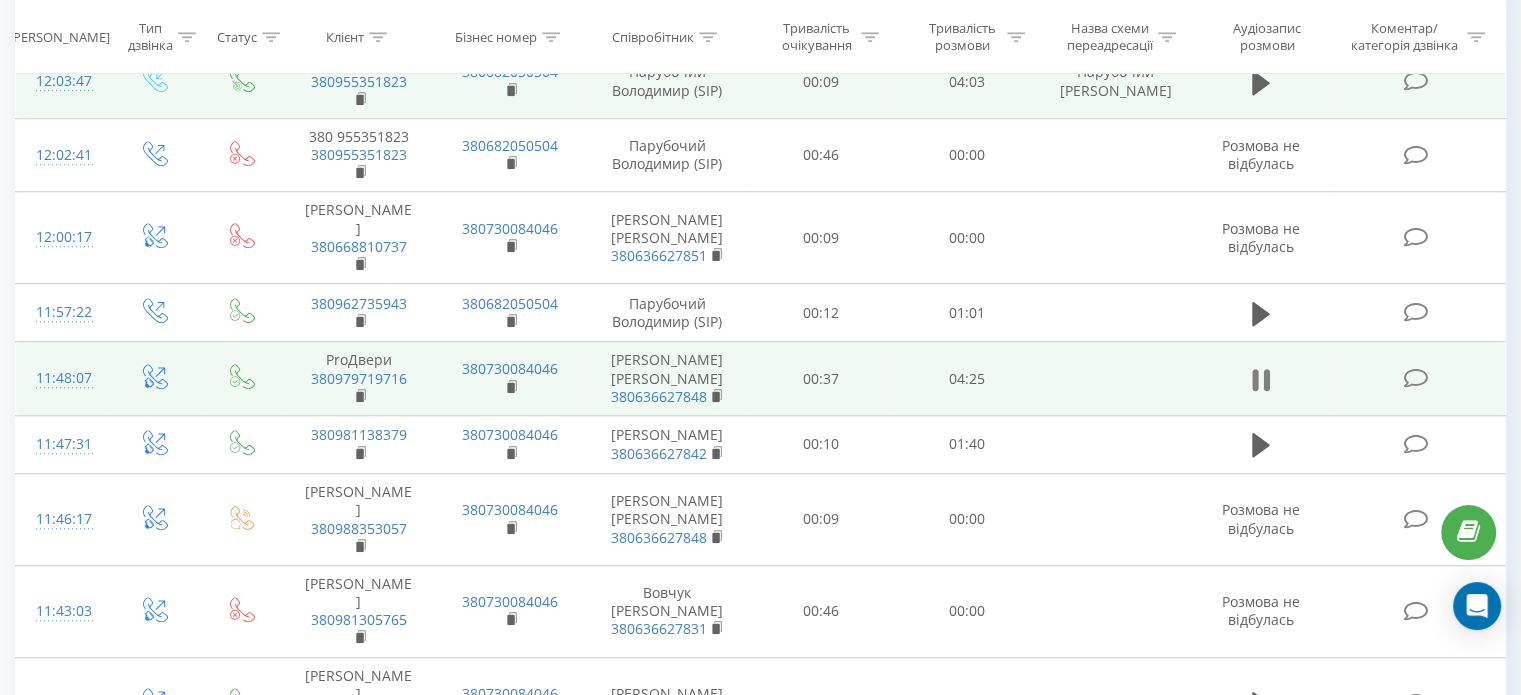 click 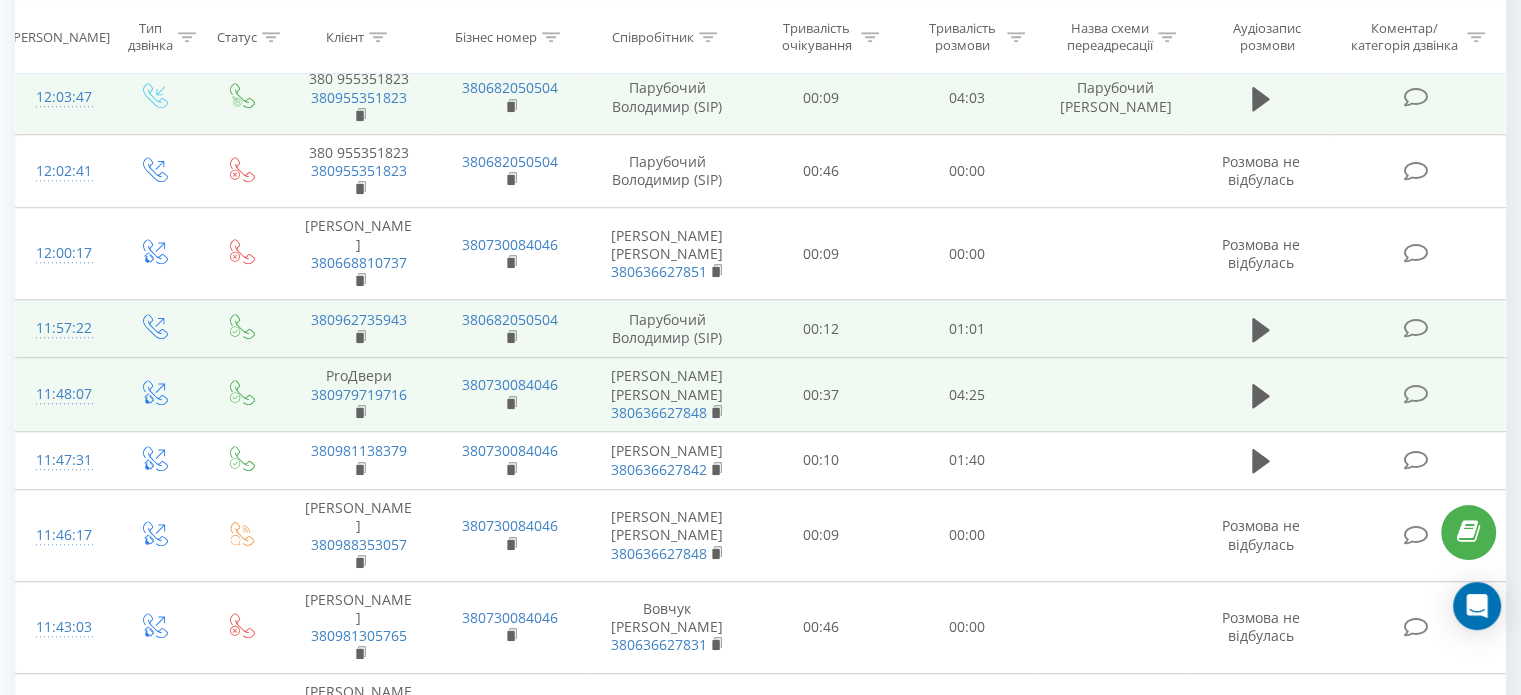 scroll, scrollTop: 1564, scrollLeft: 0, axis: vertical 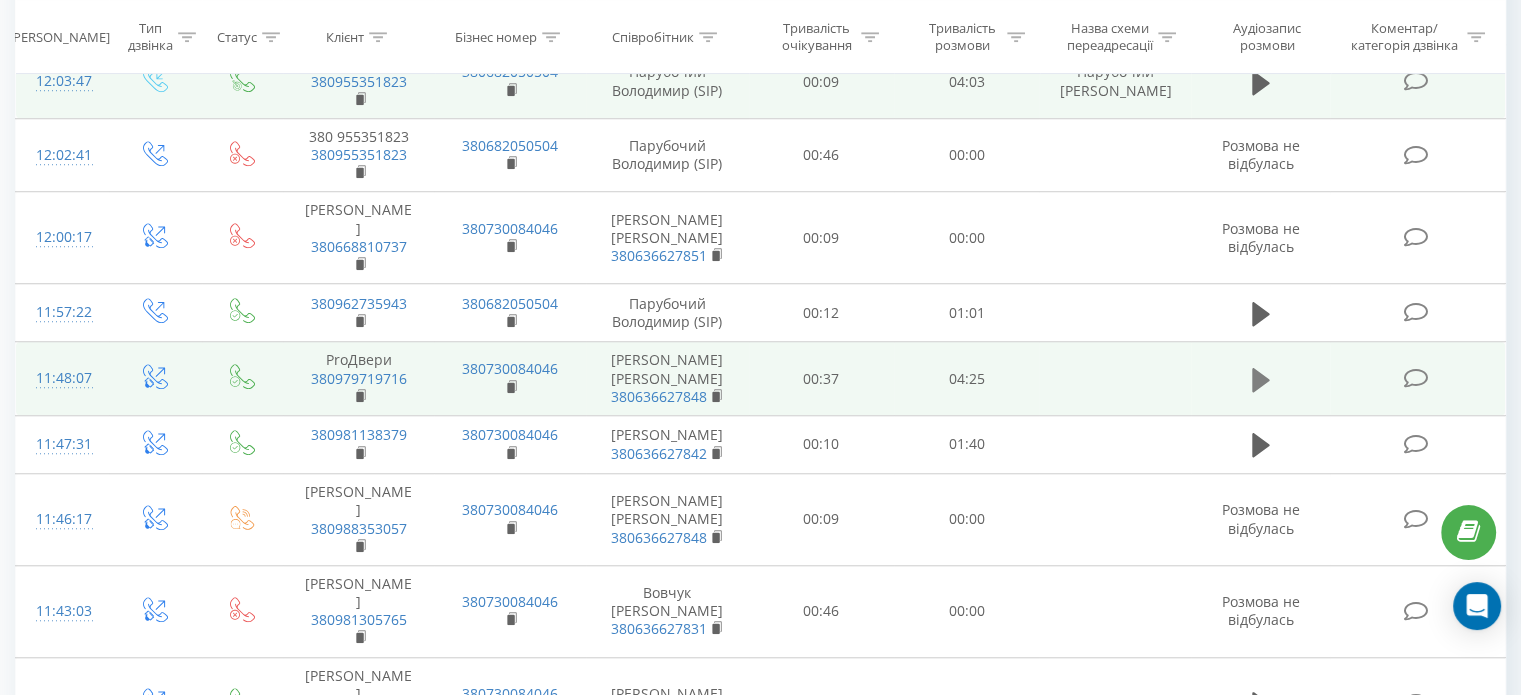 click at bounding box center [1261, 380] 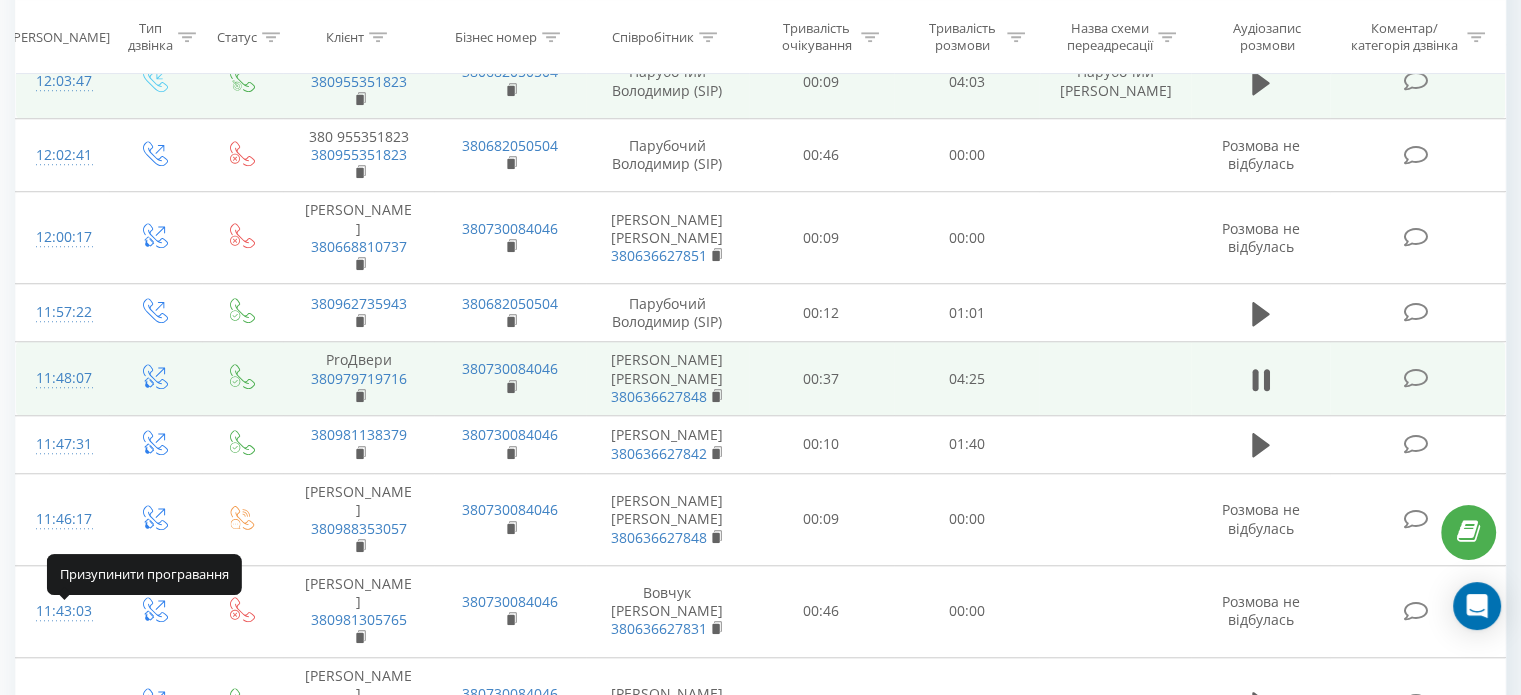 click 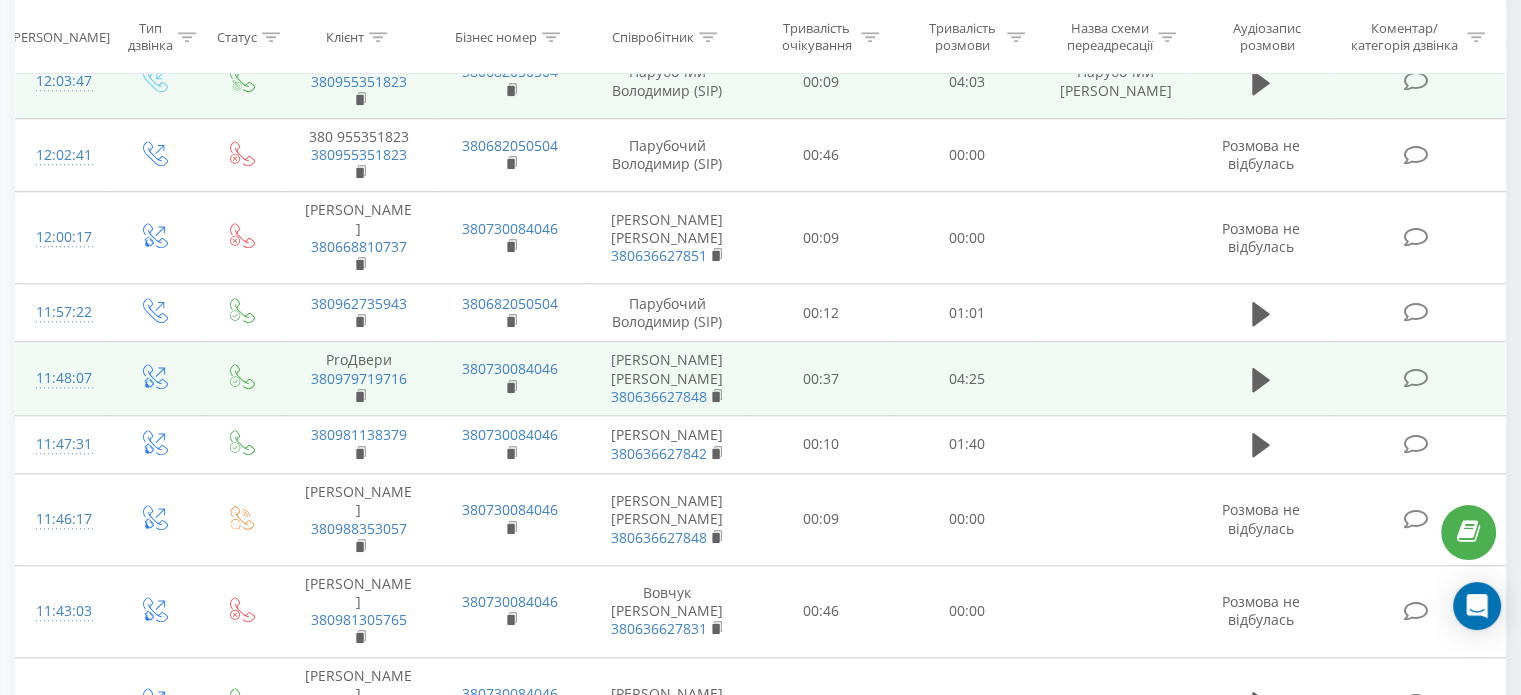 click 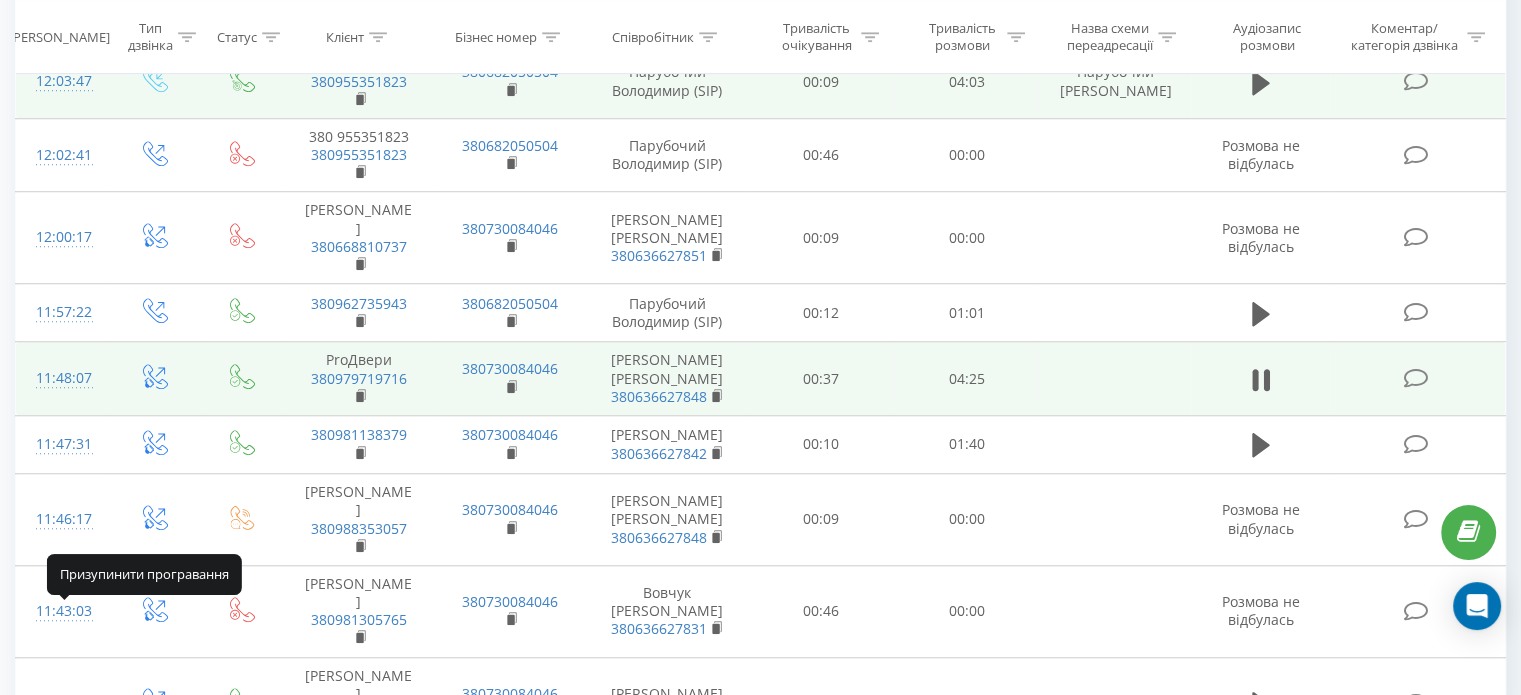 click 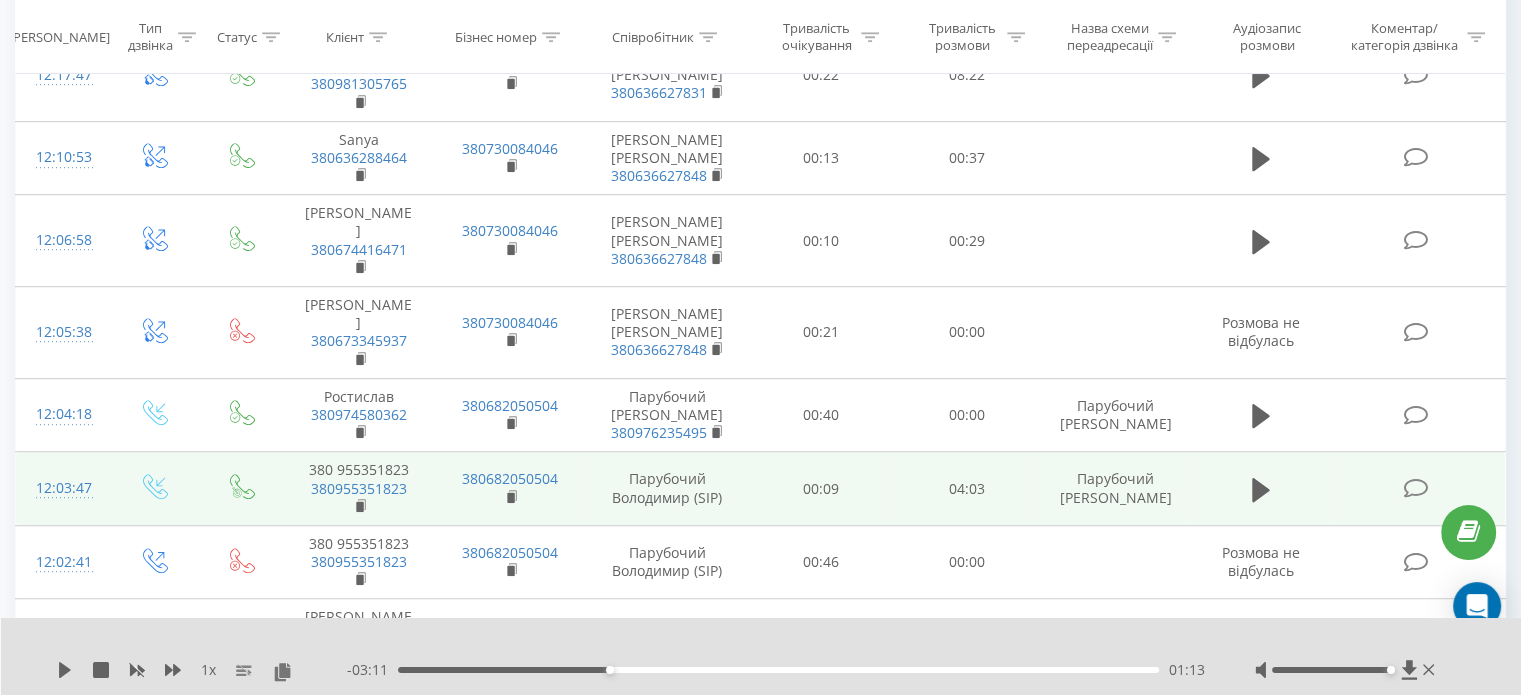 scroll, scrollTop: 1200, scrollLeft: 0, axis: vertical 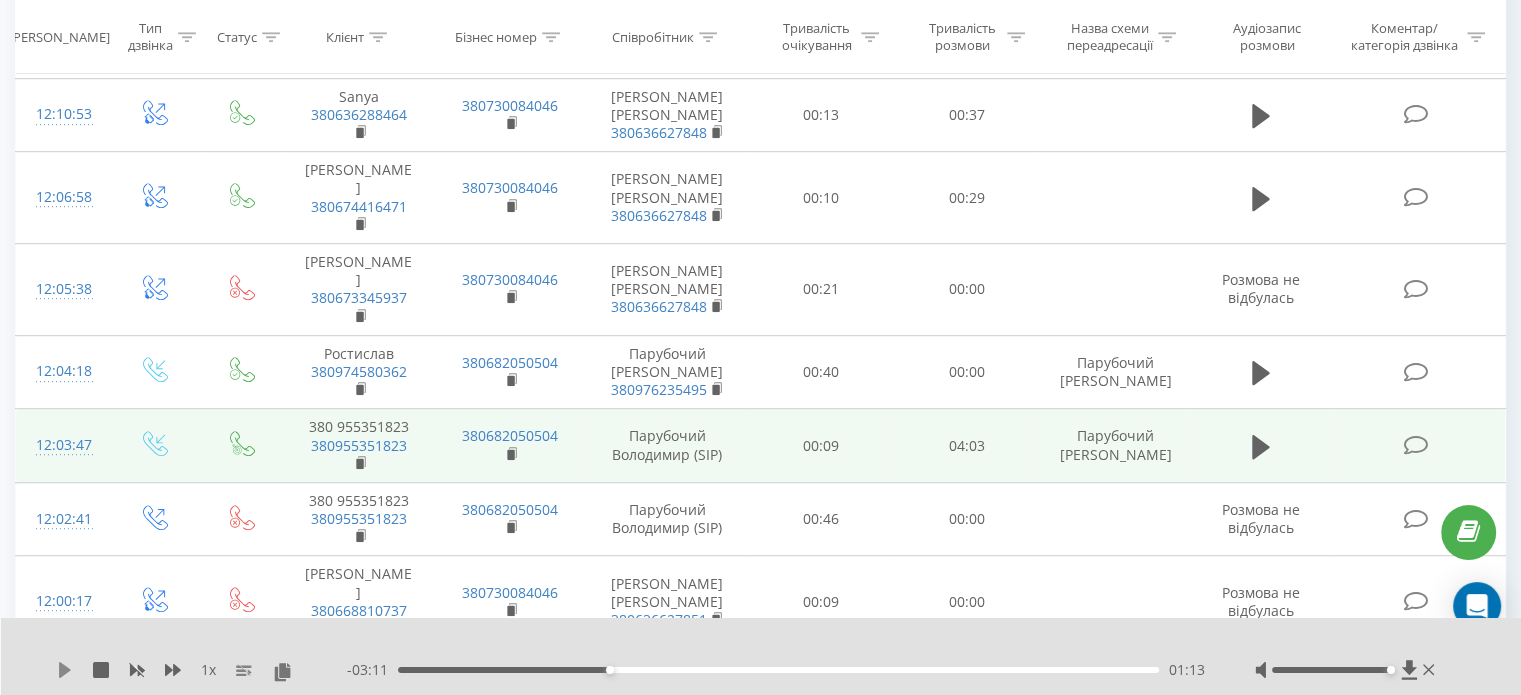 click 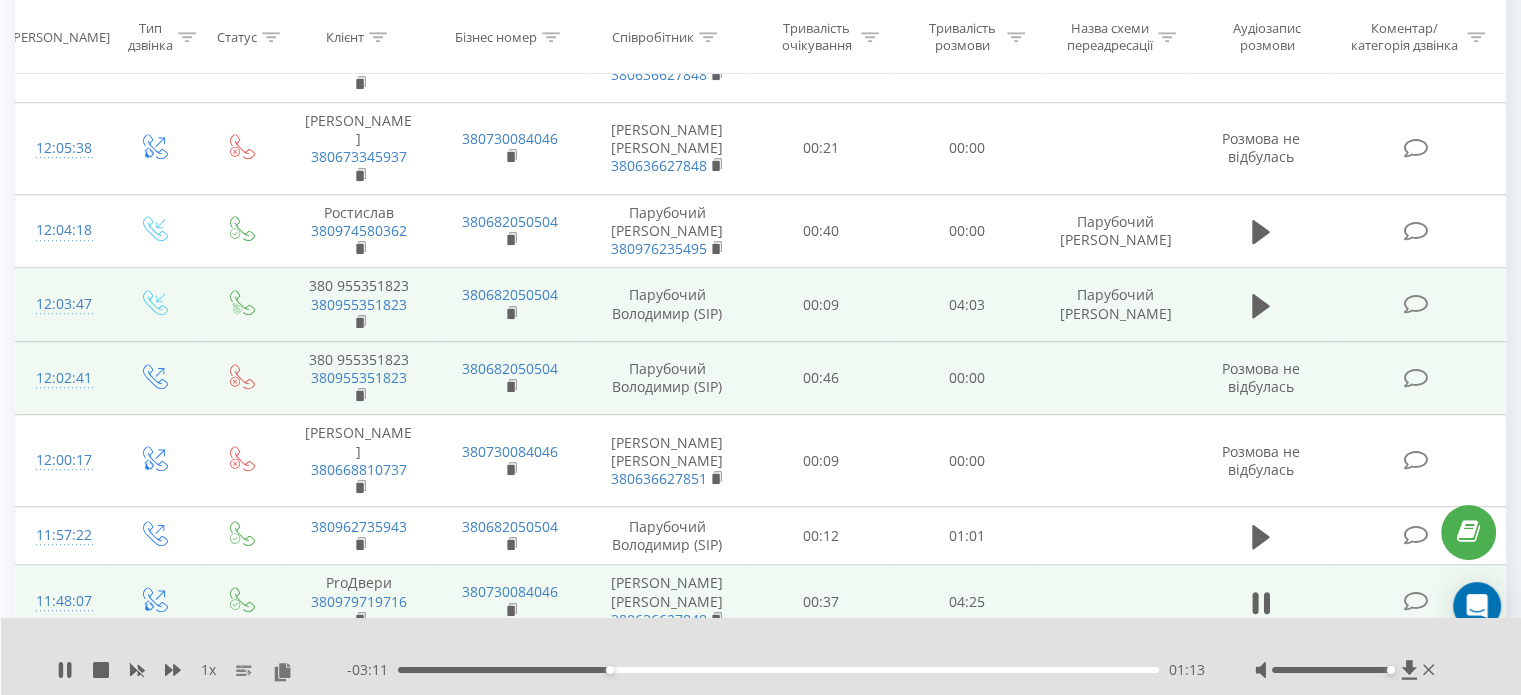 scroll, scrollTop: 1400, scrollLeft: 0, axis: vertical 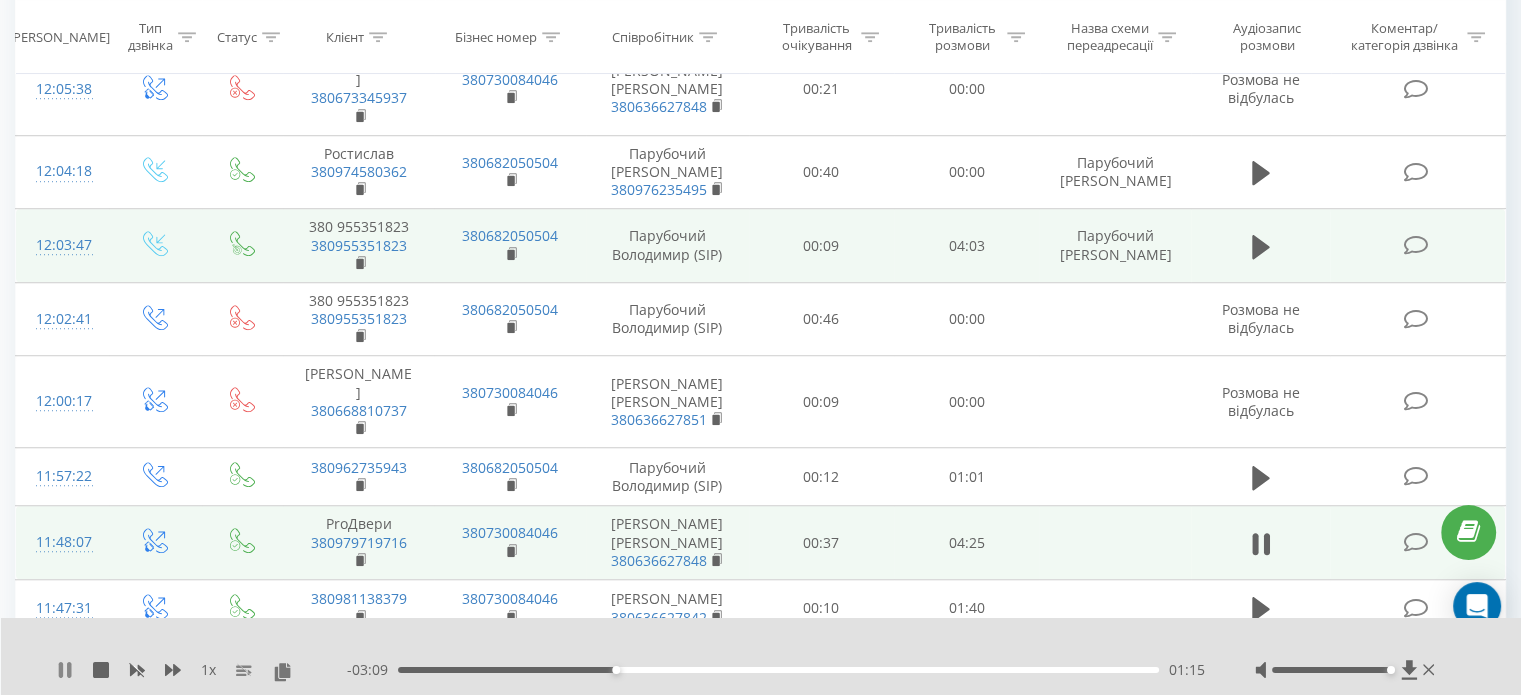 click 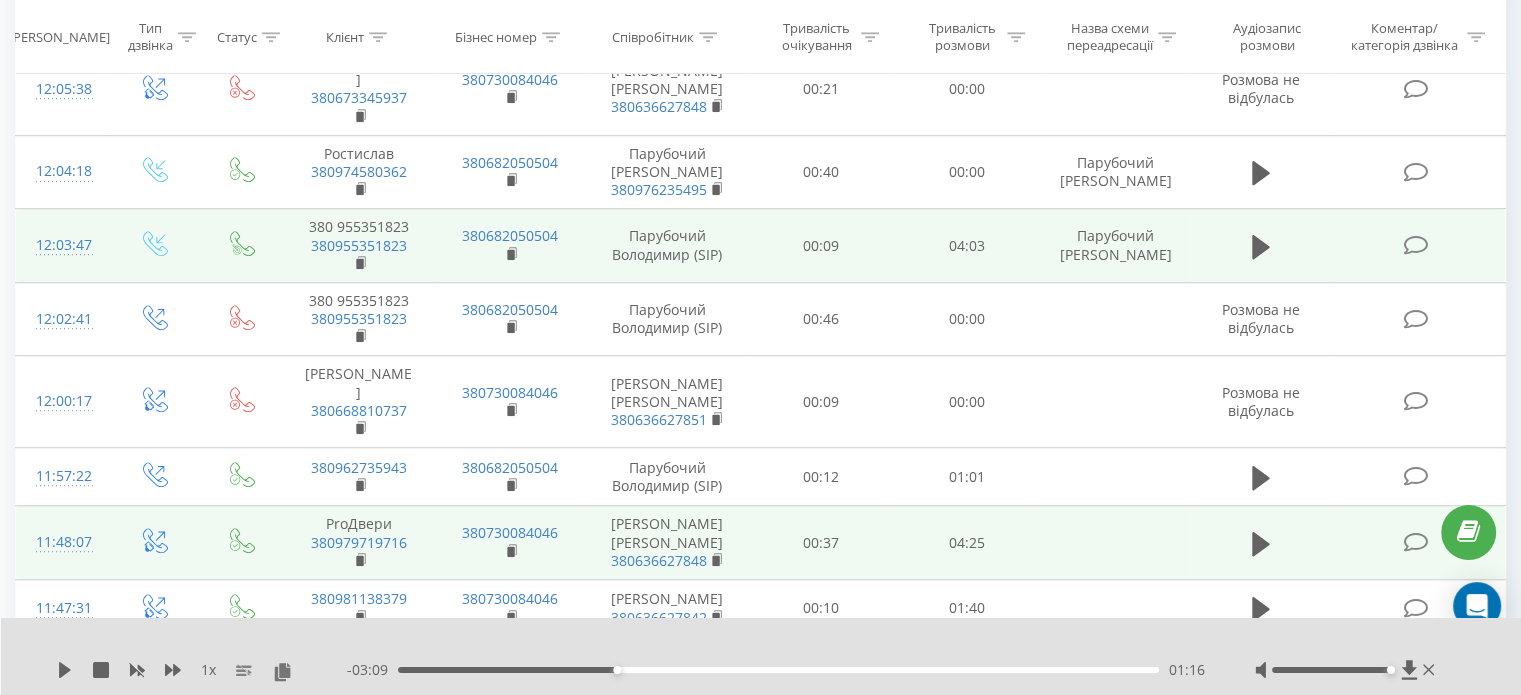 click on "01:16" at bounding box center [778, 670] 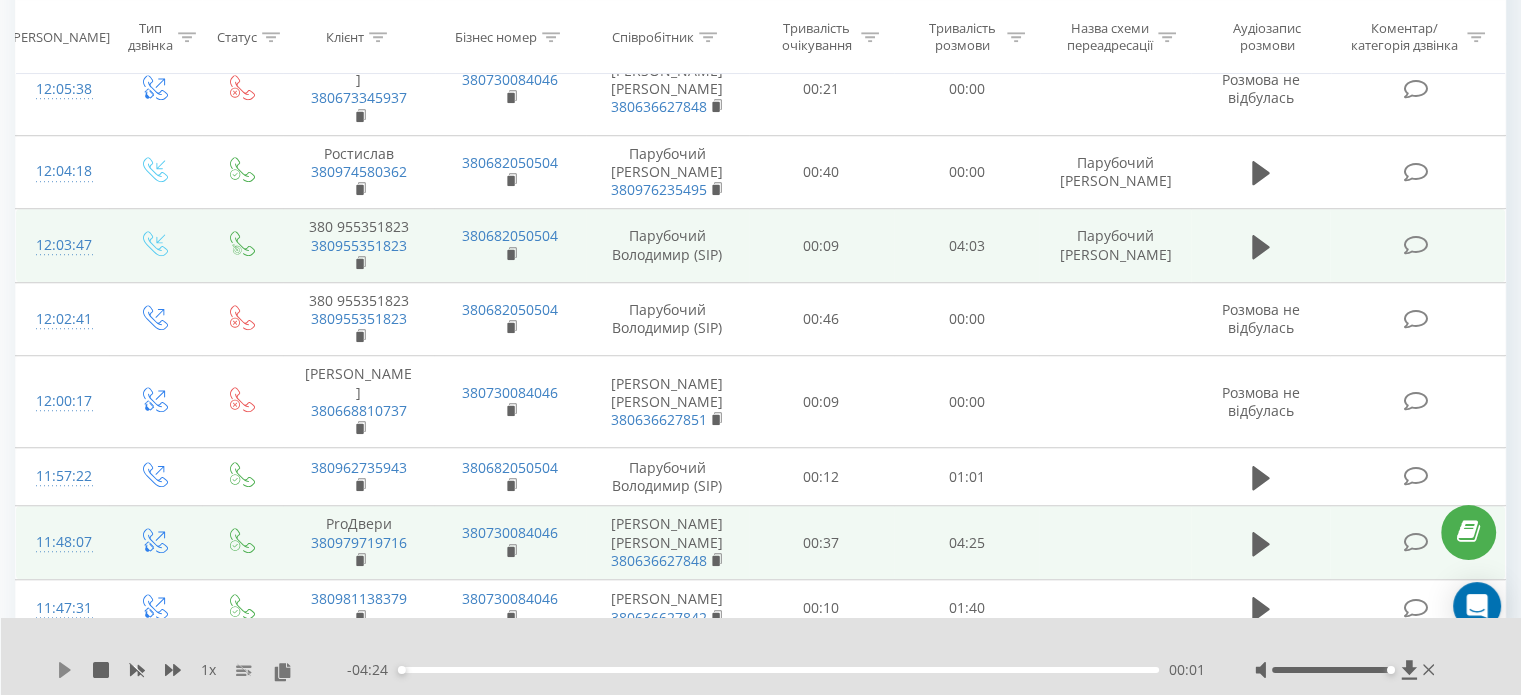 click 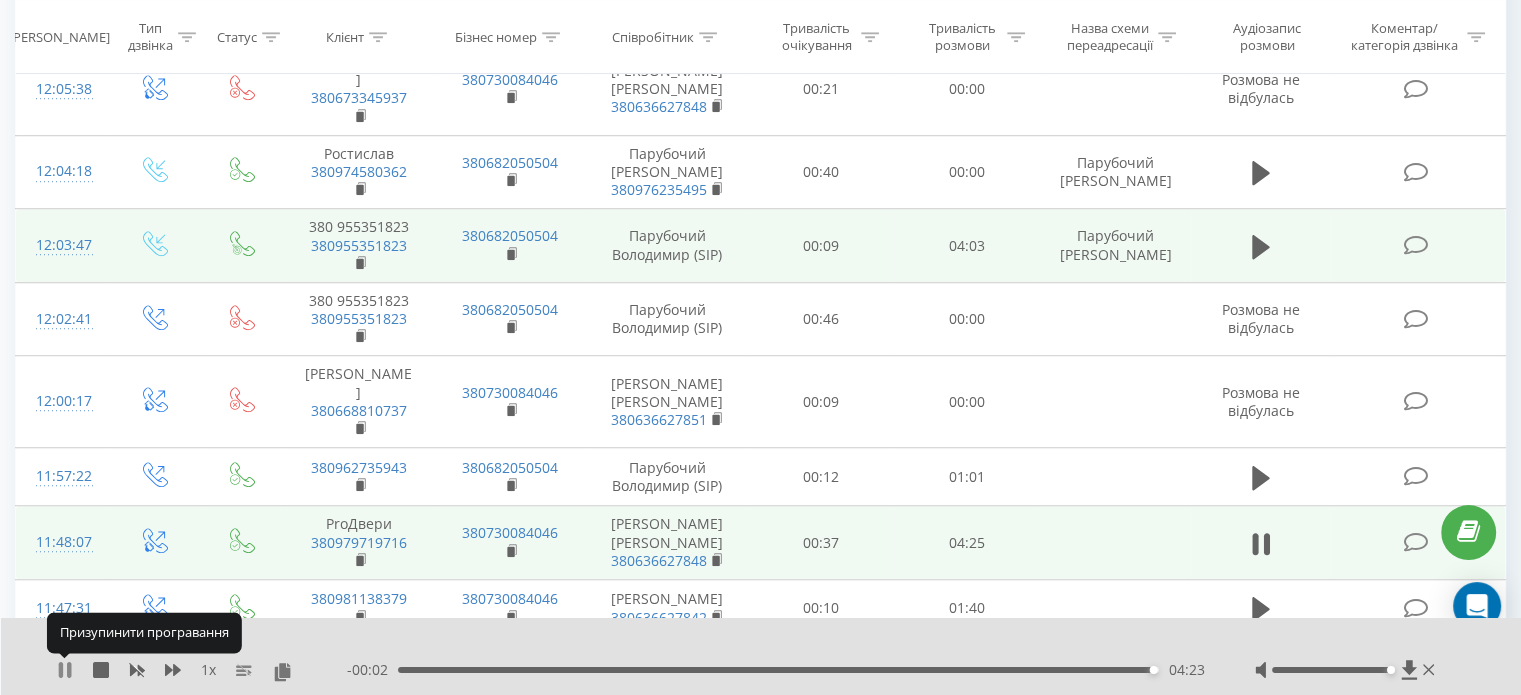 click 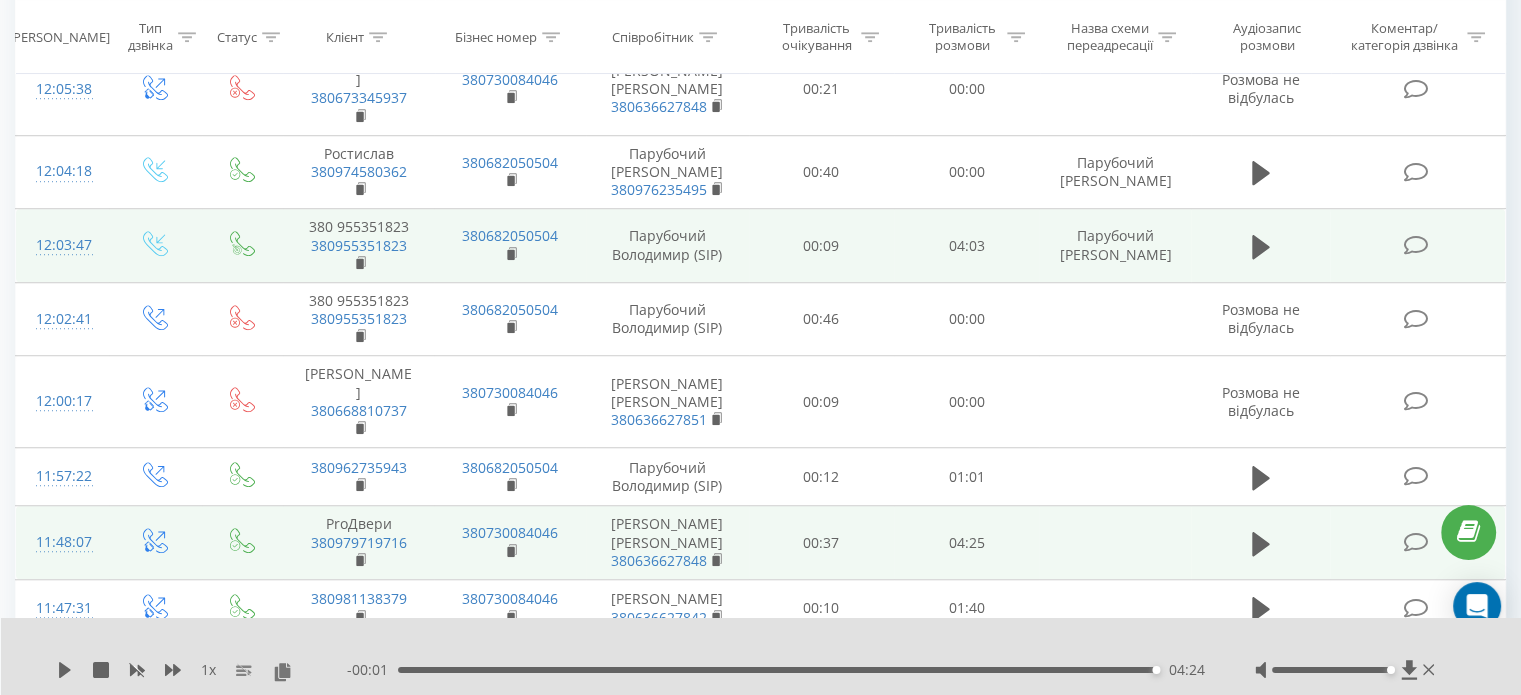 click on "04:24" at bounding box center [778, 670] 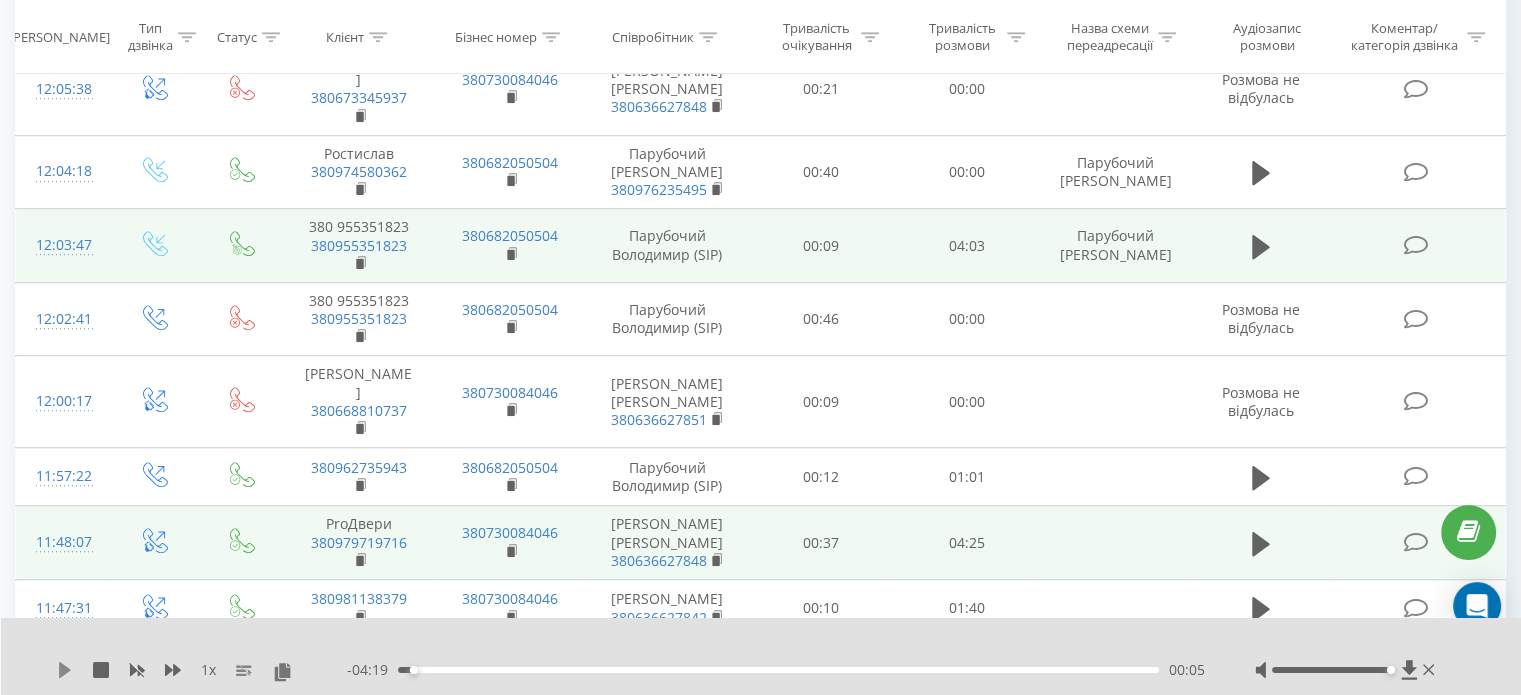 click 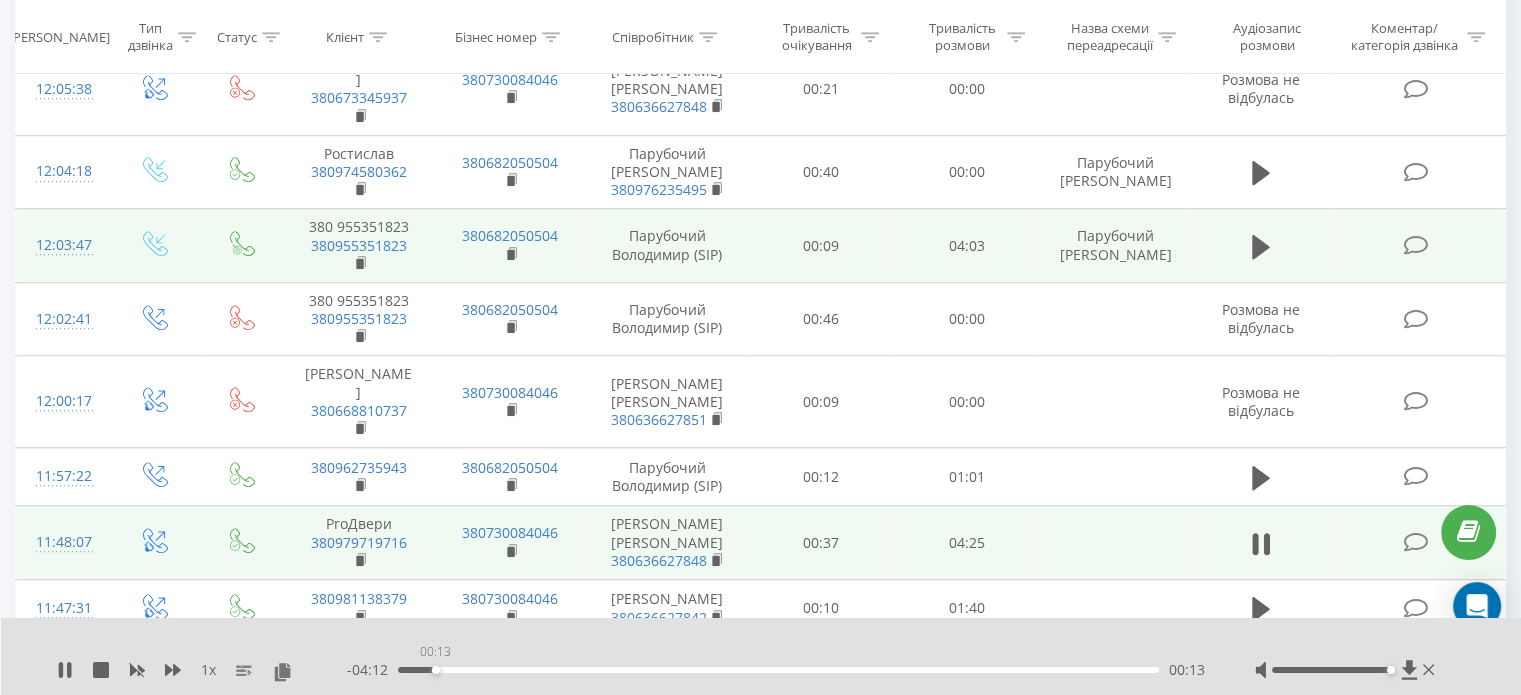 click on "00:13" at bounding box center [778, 670] 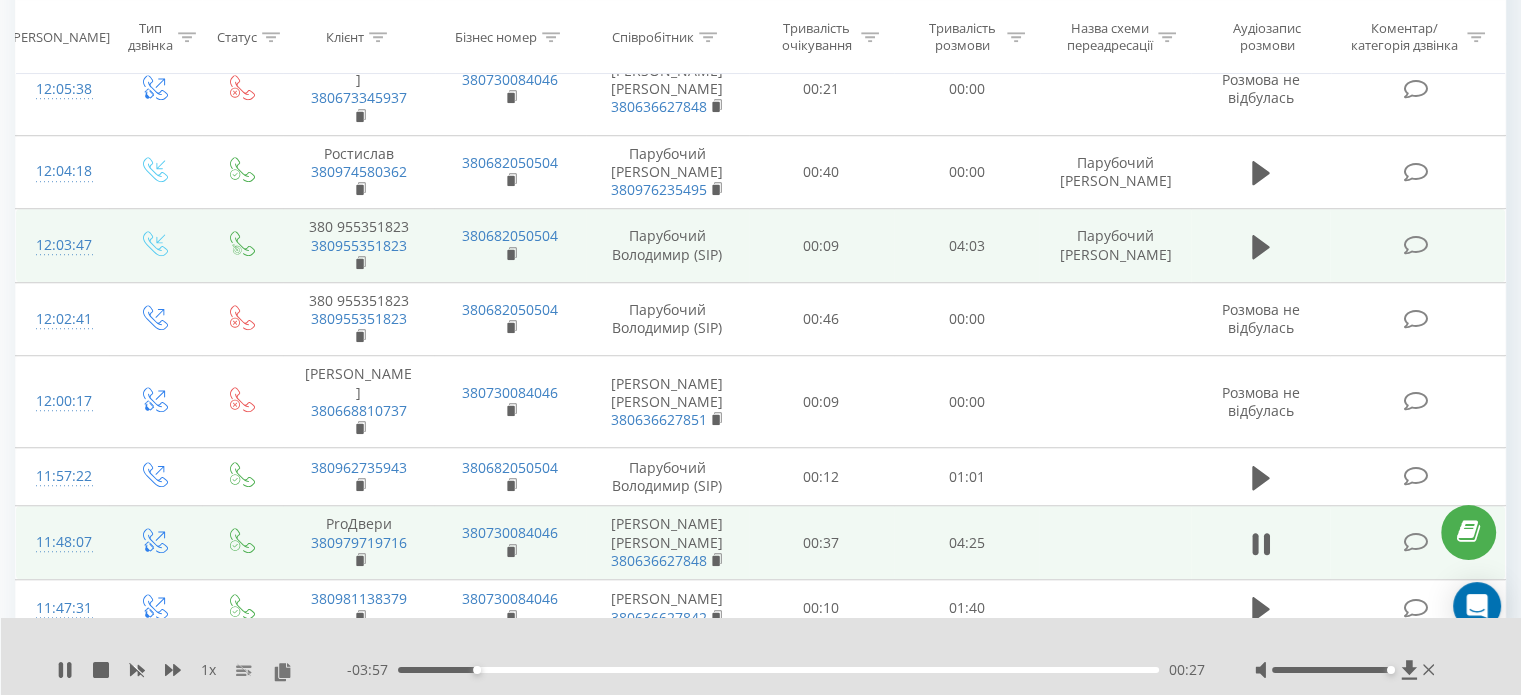click on "00:27" at bounding box center (778, 670) 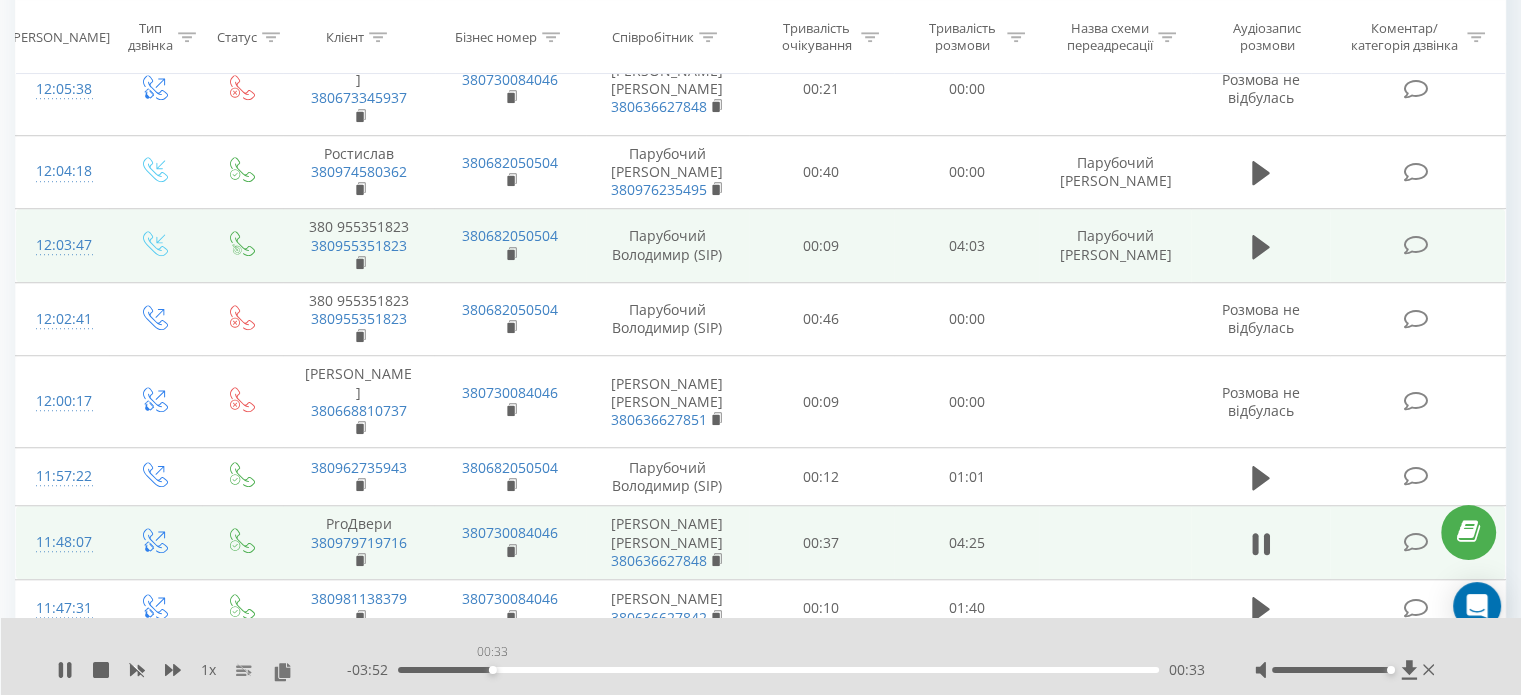 click on "00:33" at bounding box center (778, 670) 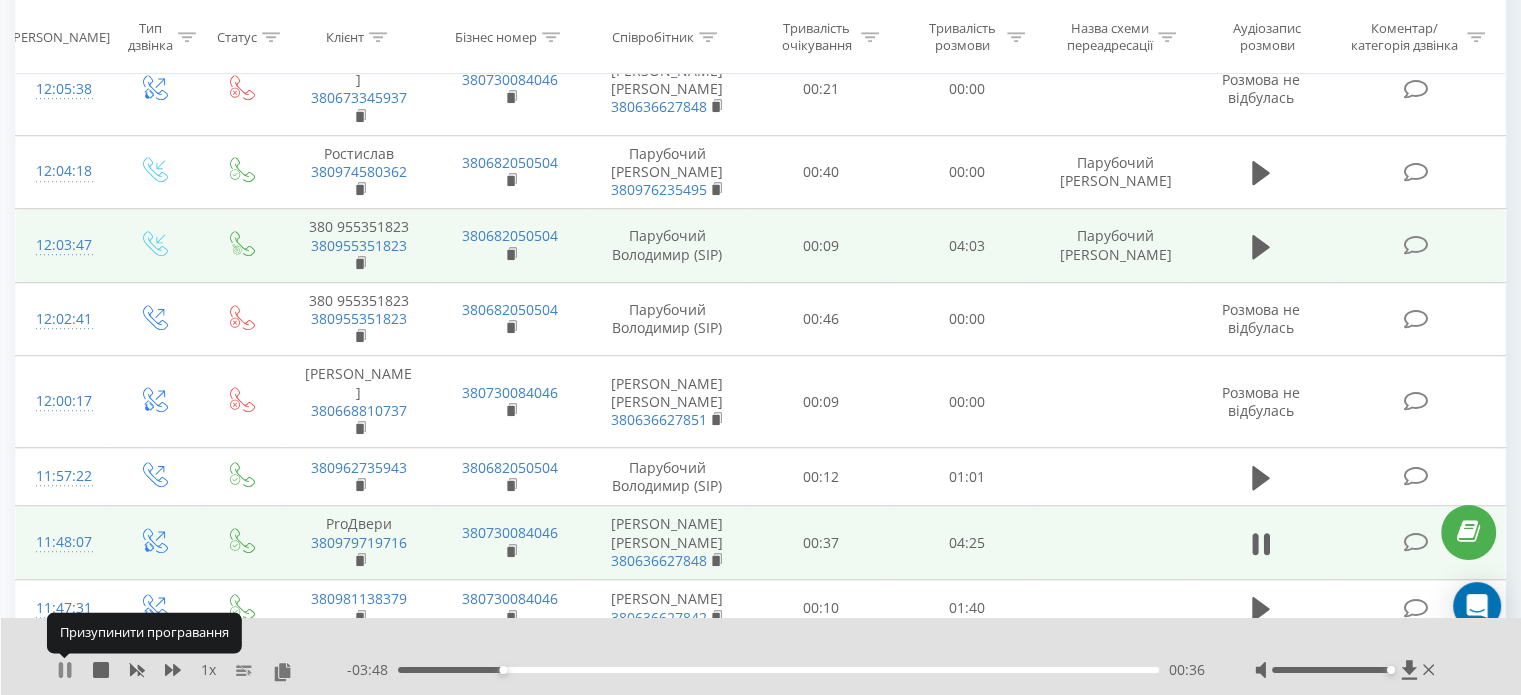 click 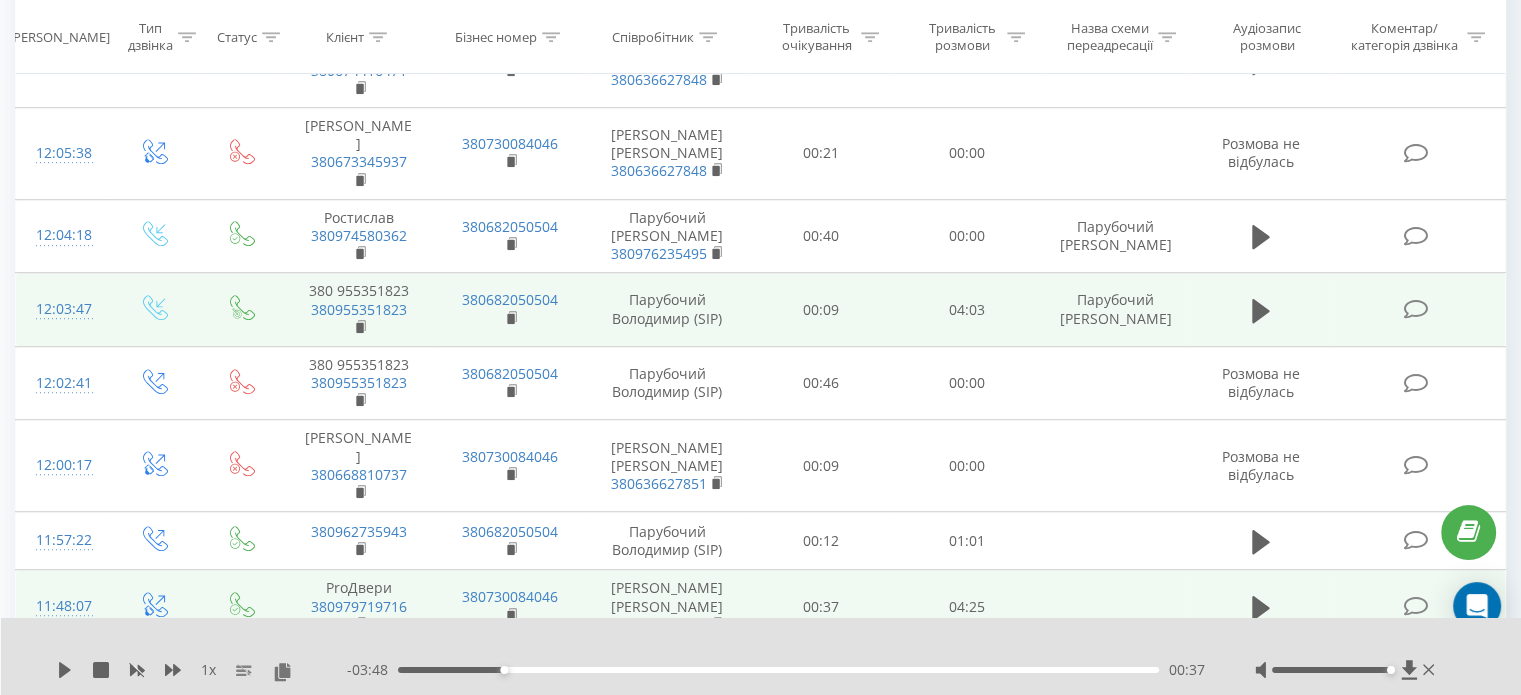 scroll, scrollTop: 1364, scrollLeft: 0, axis: vertical 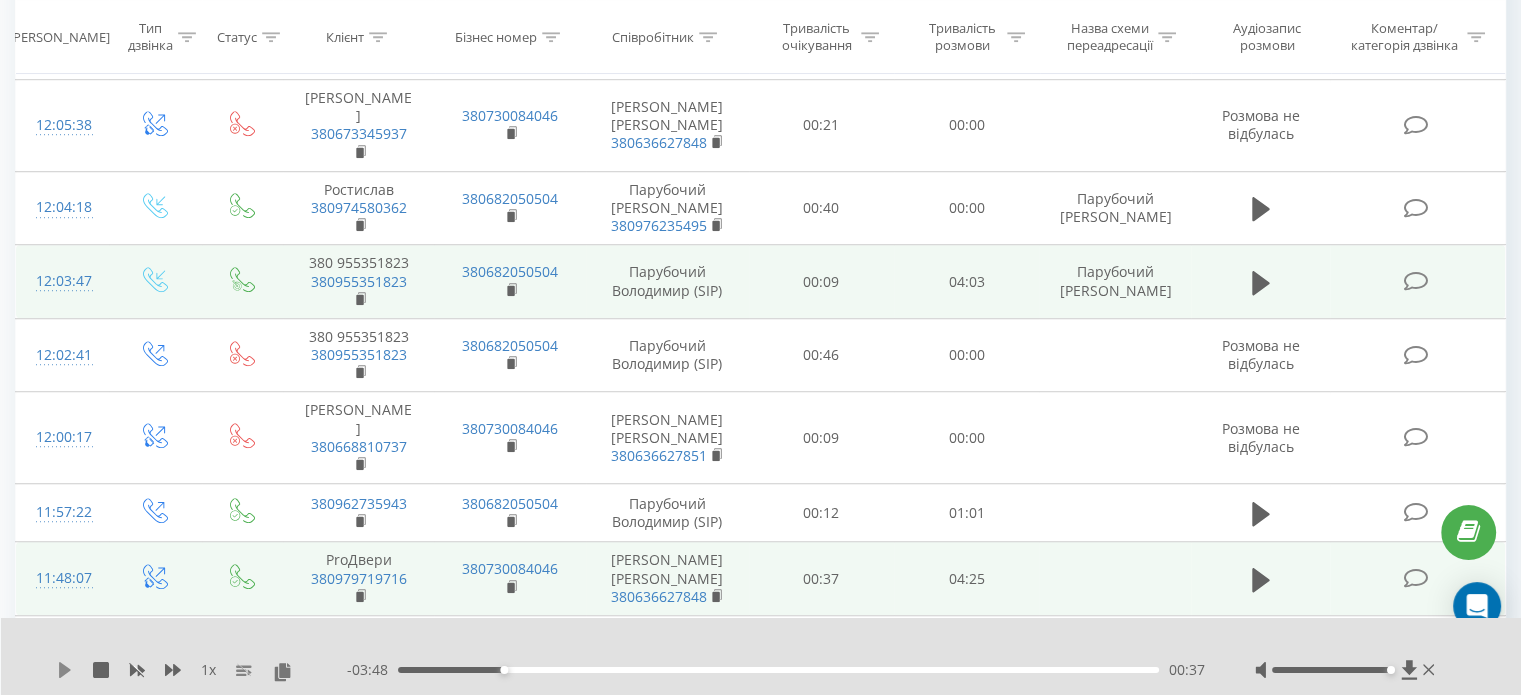 click 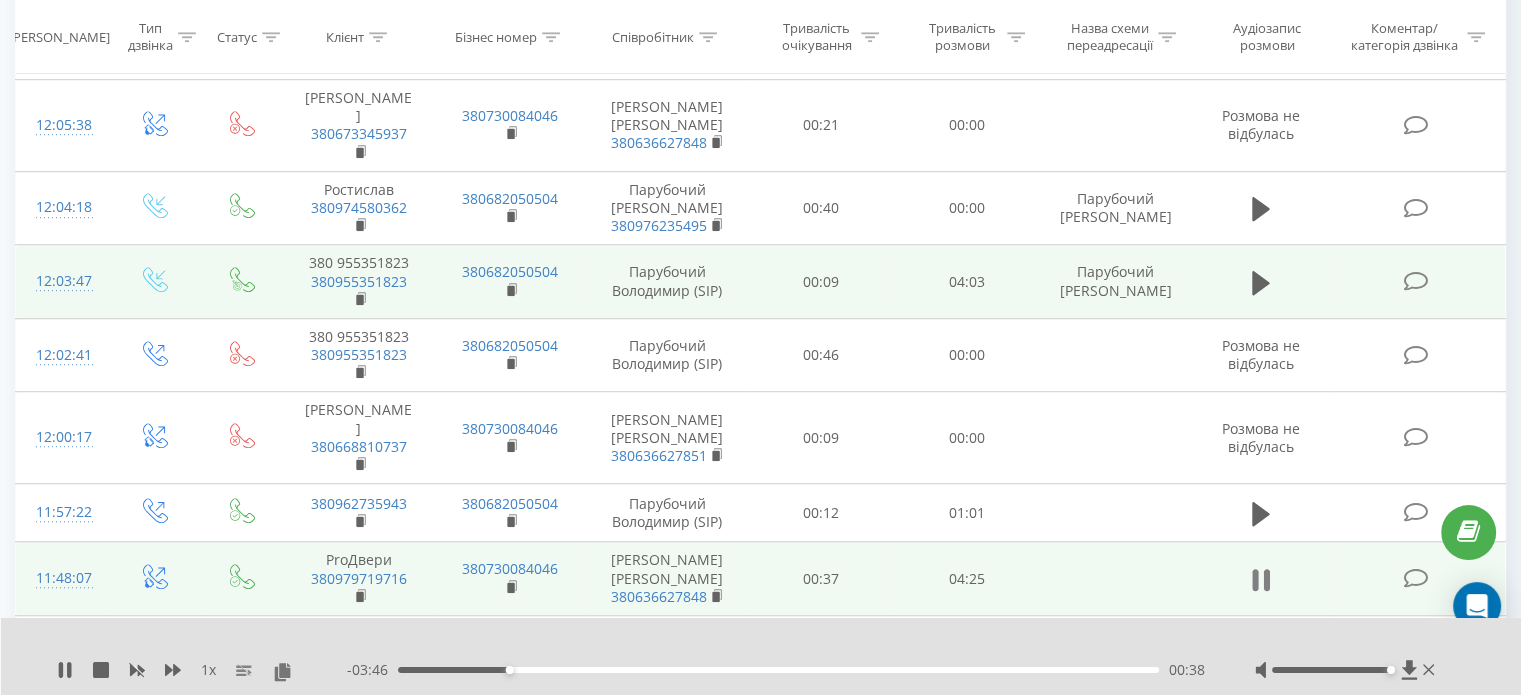 click 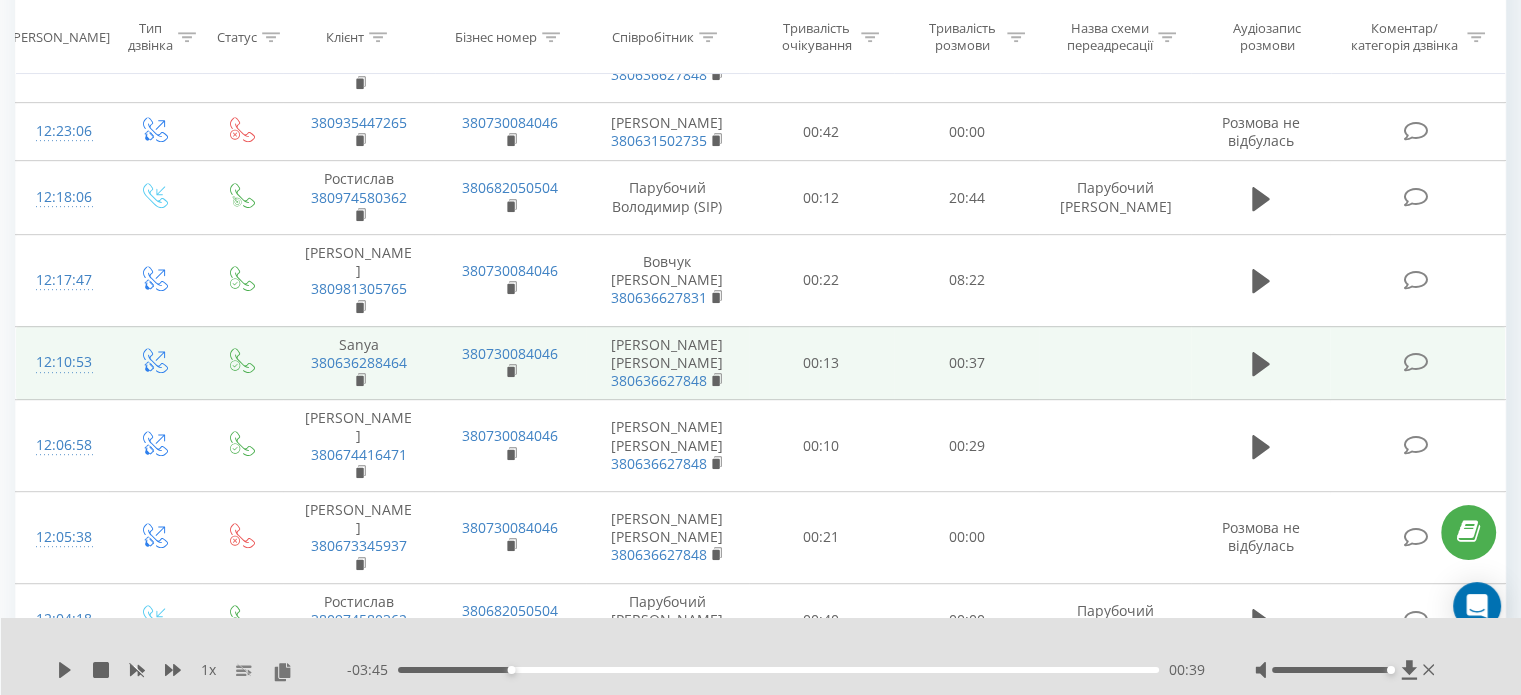 scroll, scrollTop: 864, scrollLeft: 0, axis: vertical 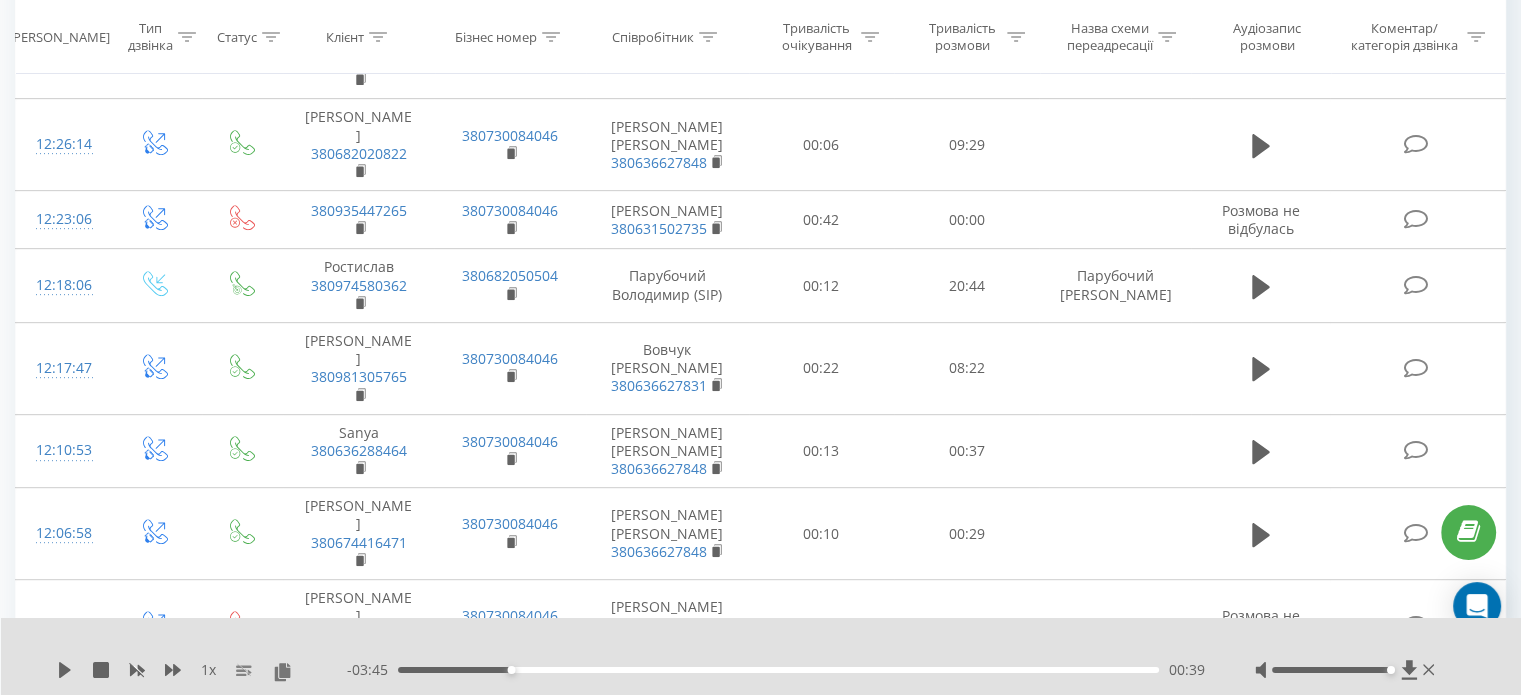 click at bounding box center (708, 37) 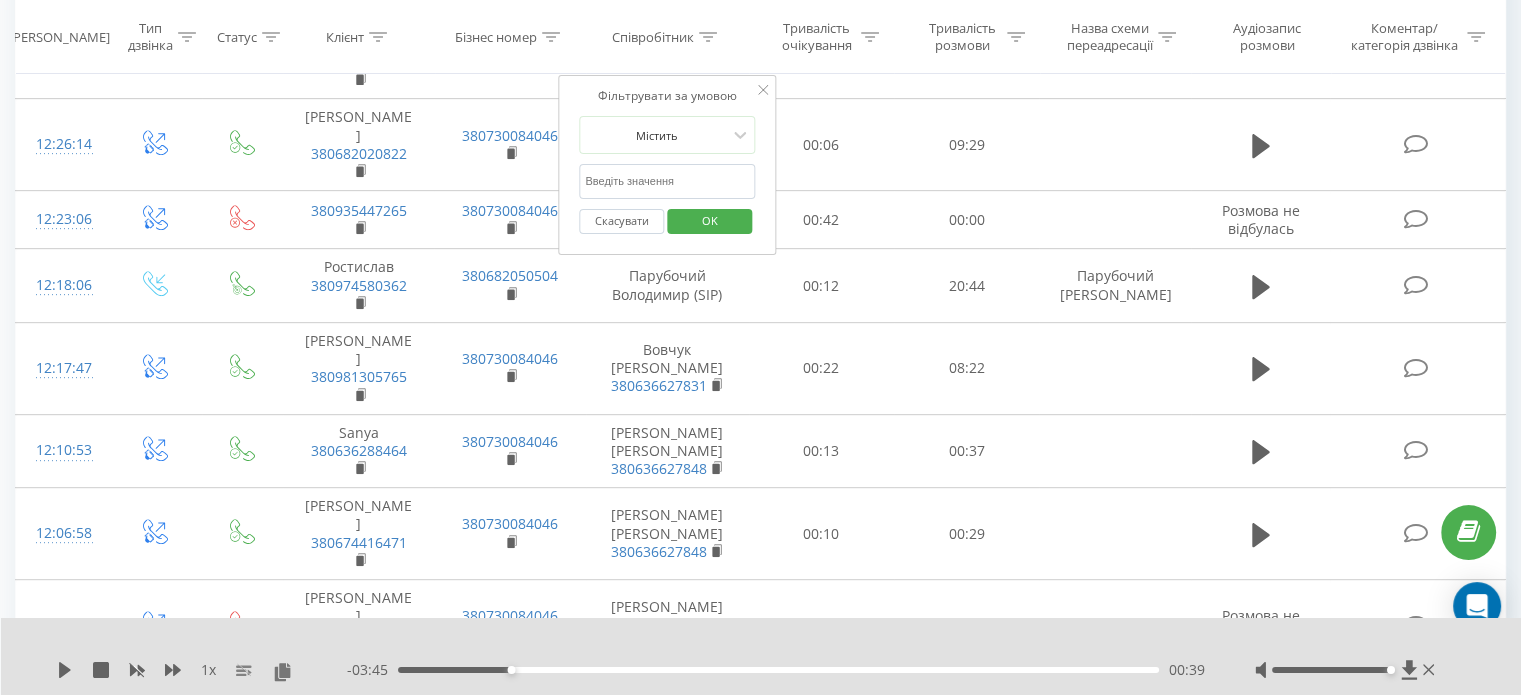 click at bounding box center [667, 181] 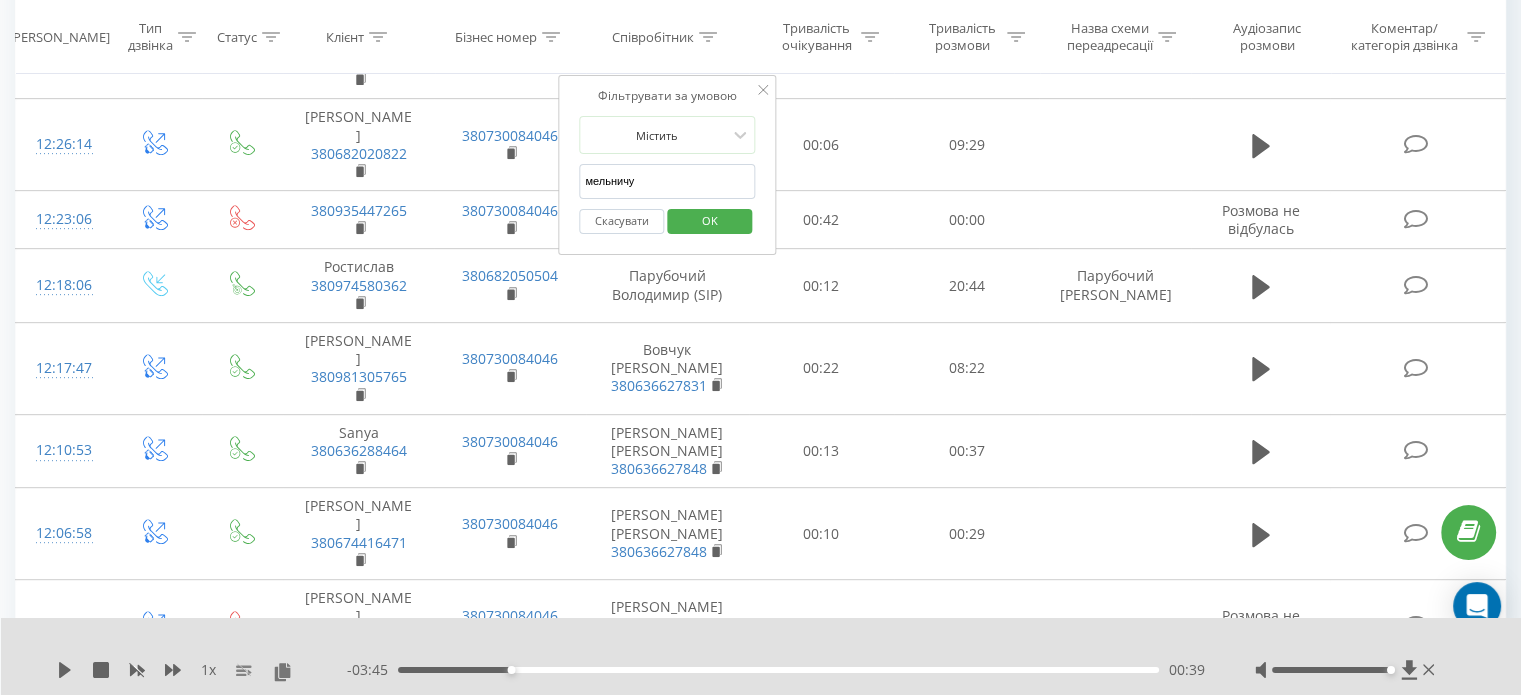 type on "мельничук" 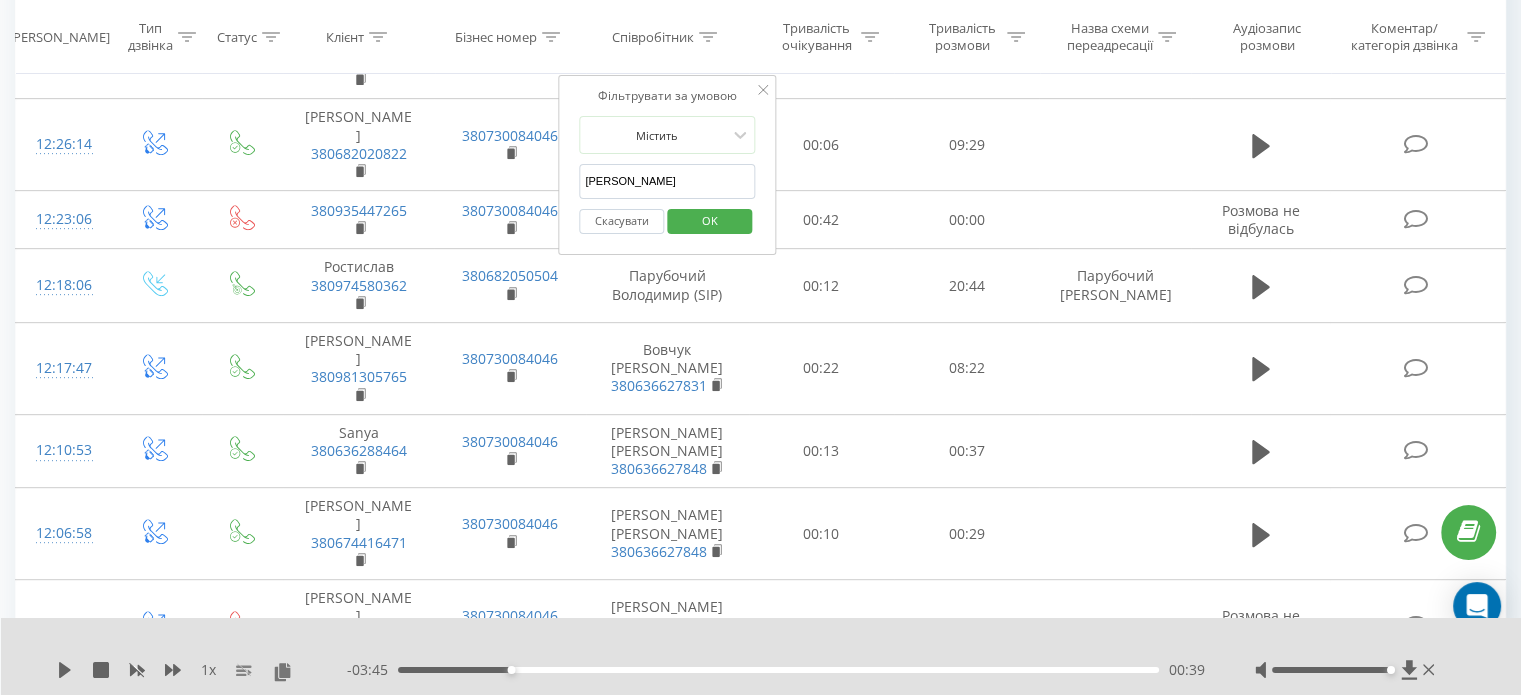 click on "OK" at bounding box center (709, 221) 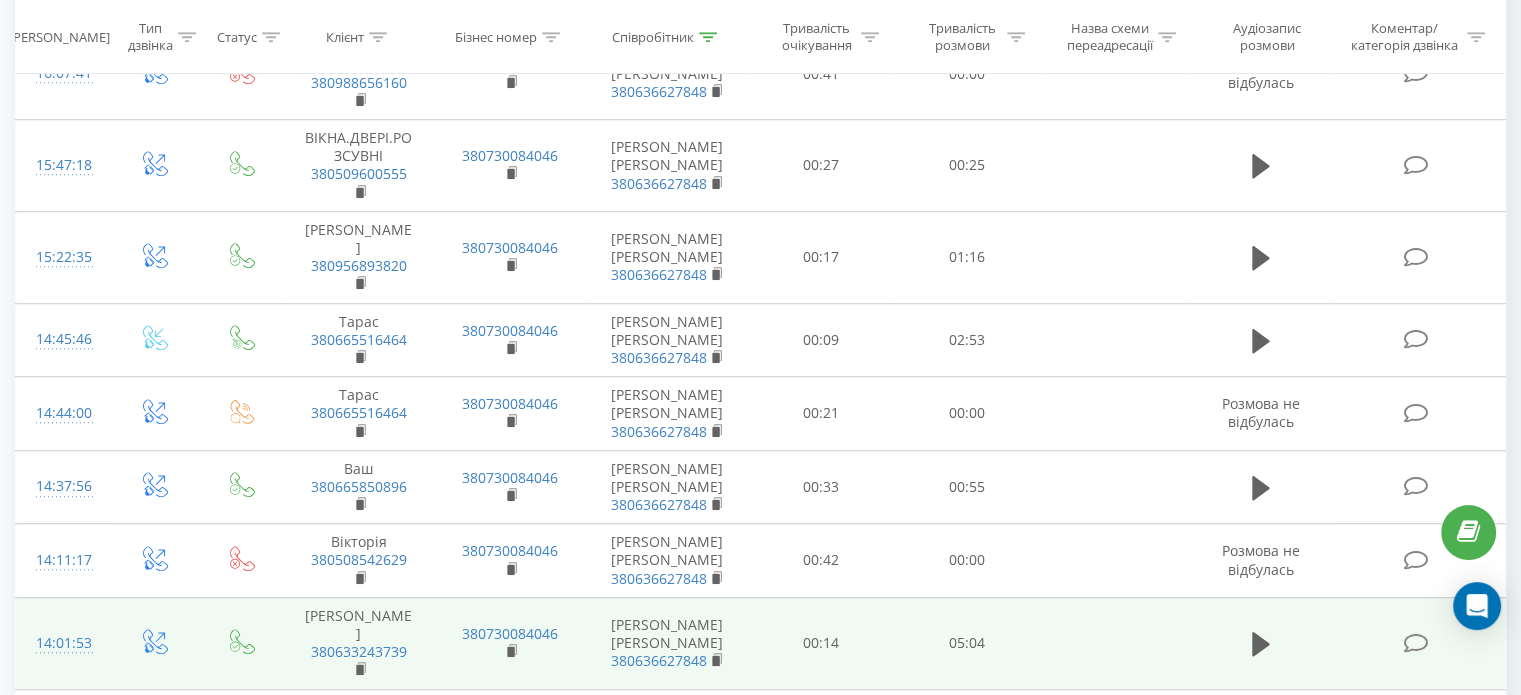 scroll, scrollTop: 1641, scrollLeft: 0, axis: vertical 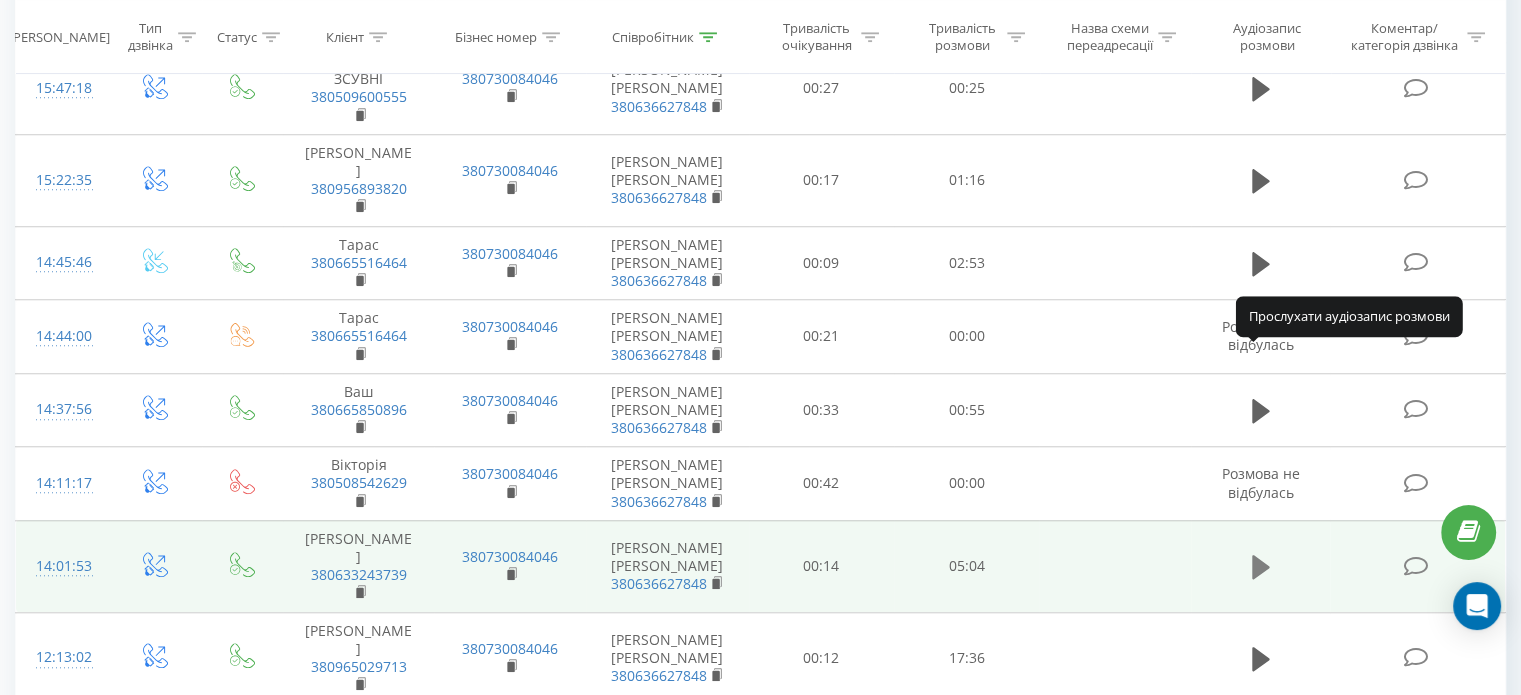click 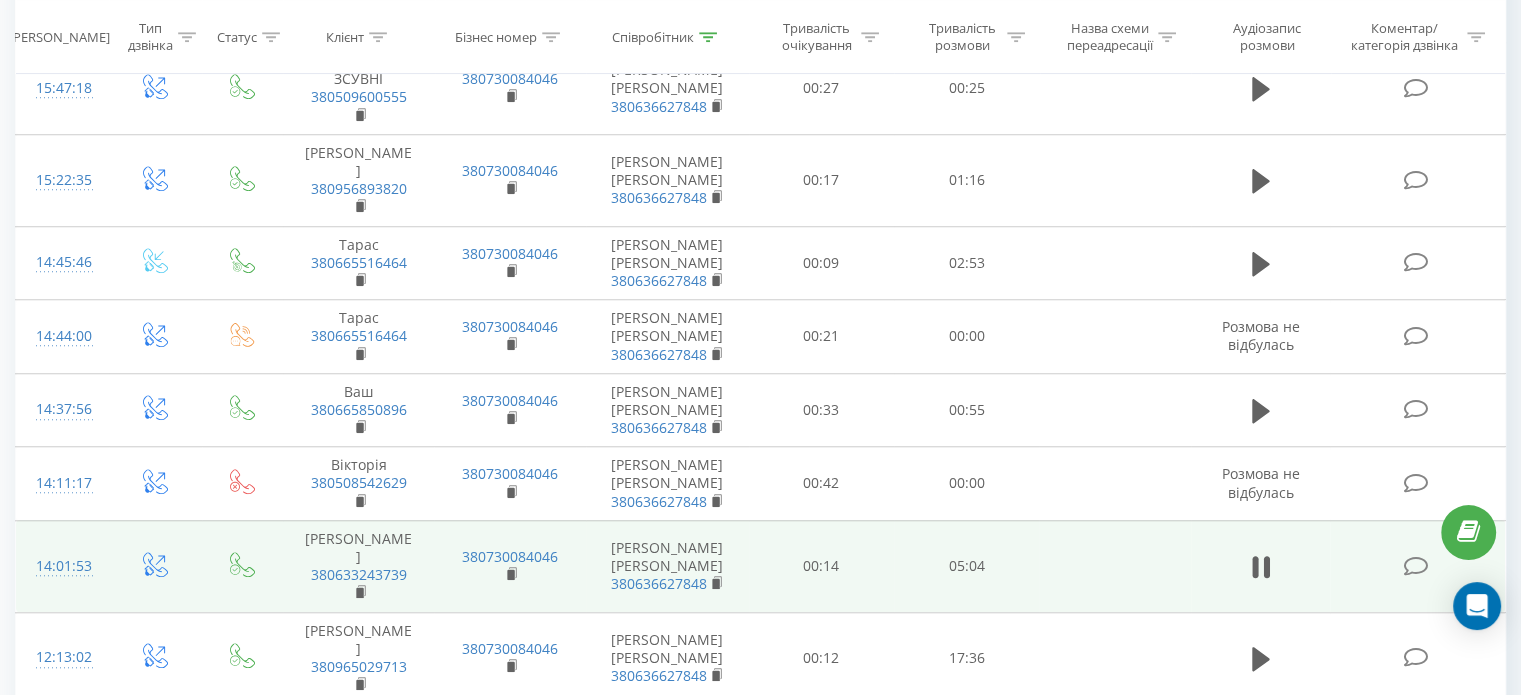 click 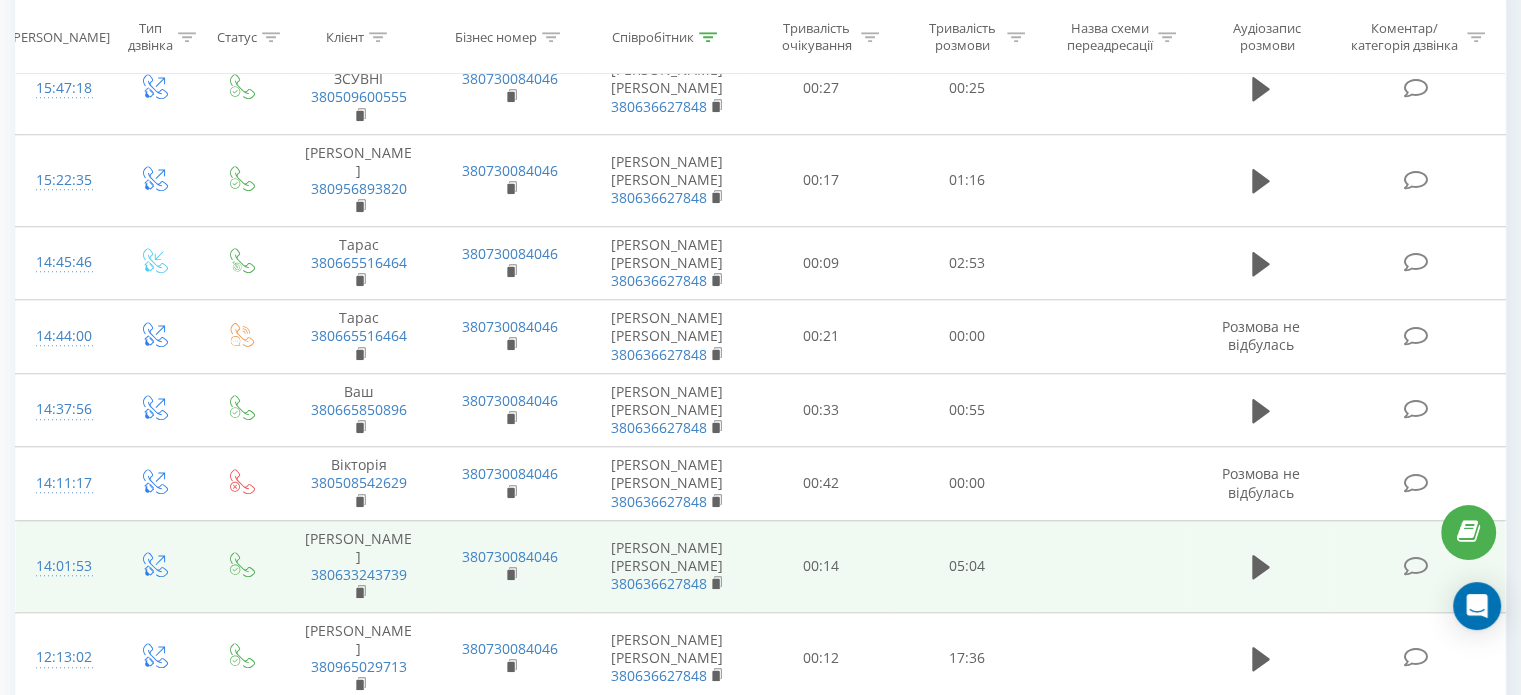 click 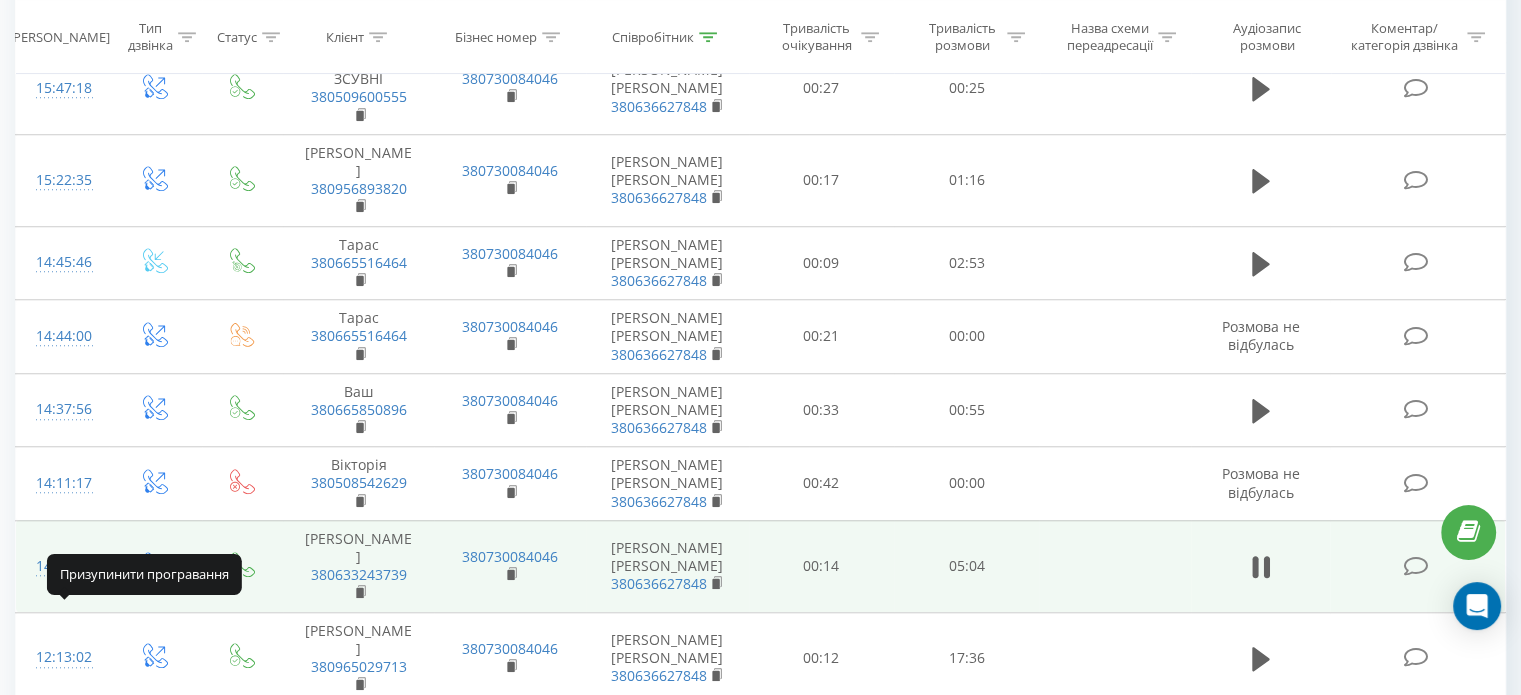 click 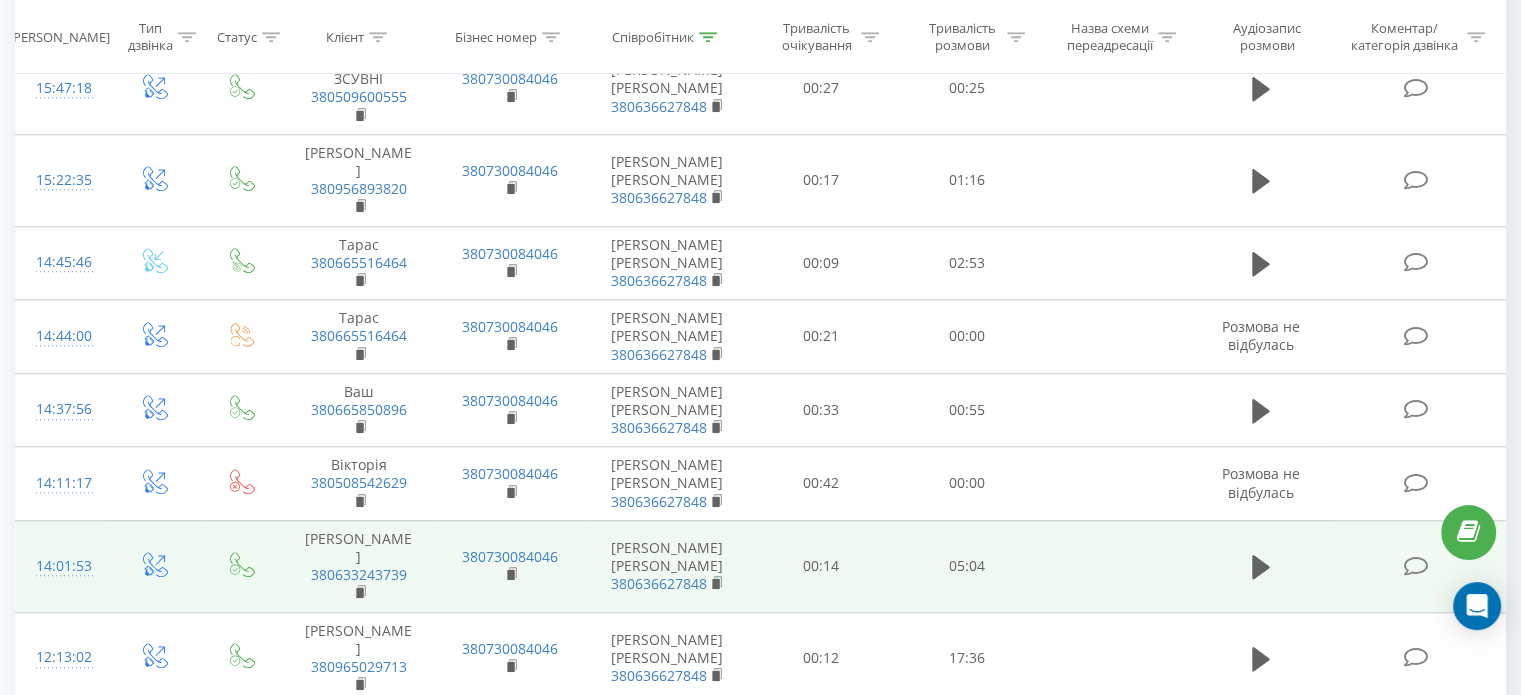 click at bounding box center [282, 865] 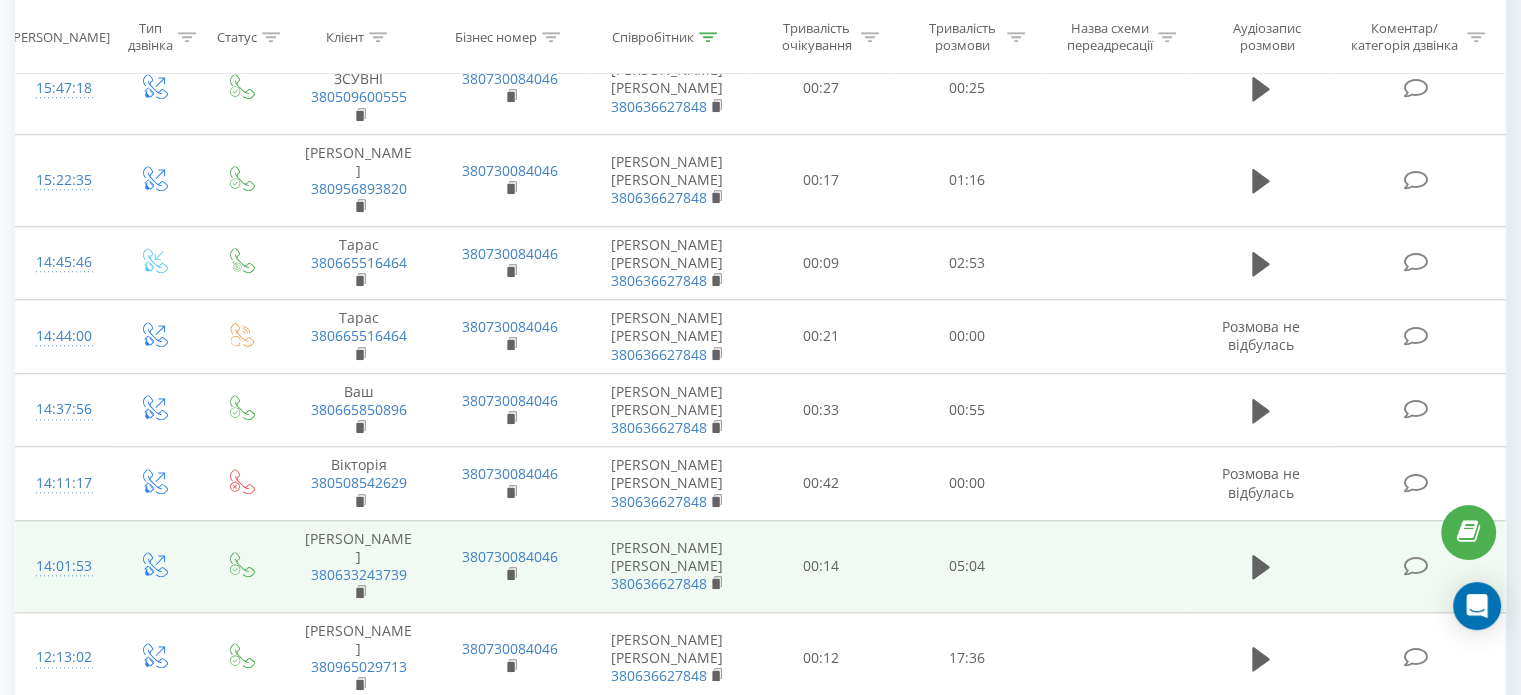 click on "- 00:00 05:03   05:03" at bounding box center [775, 864] 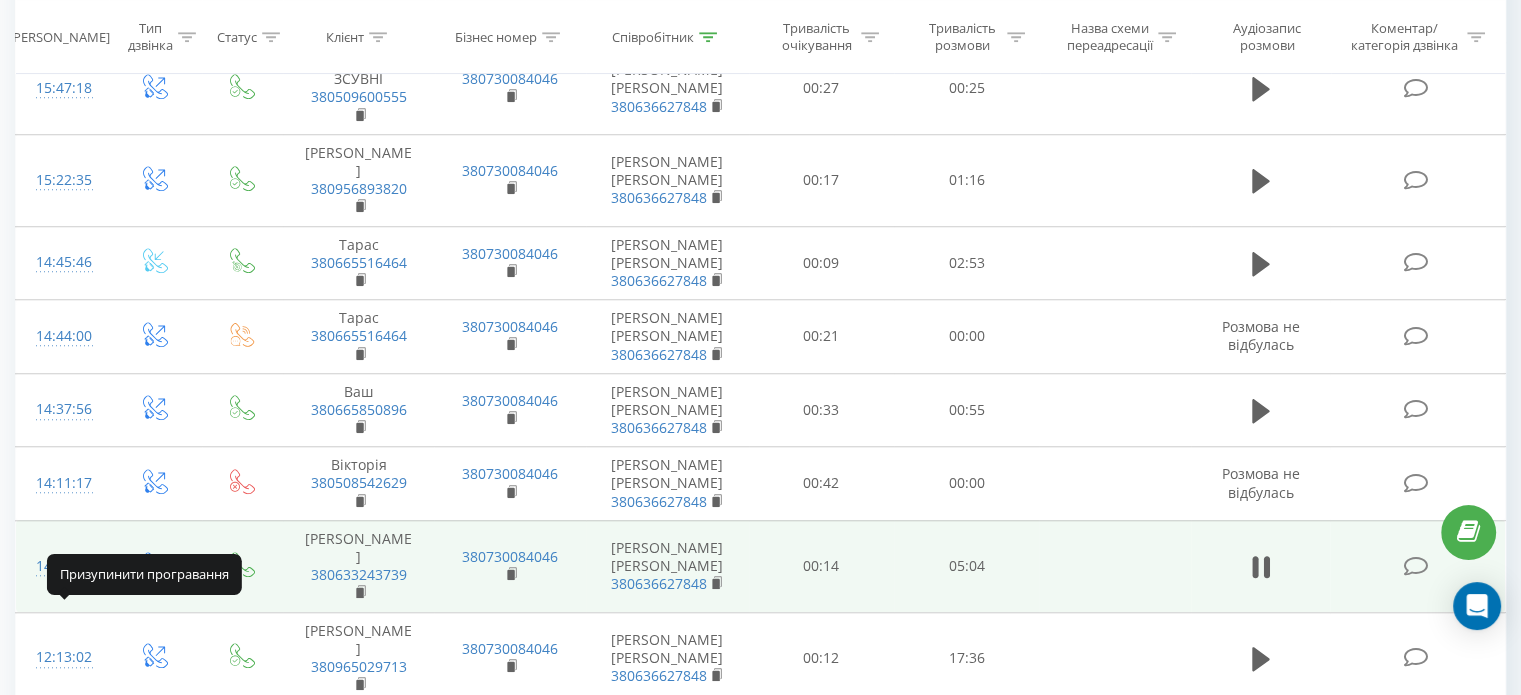 click 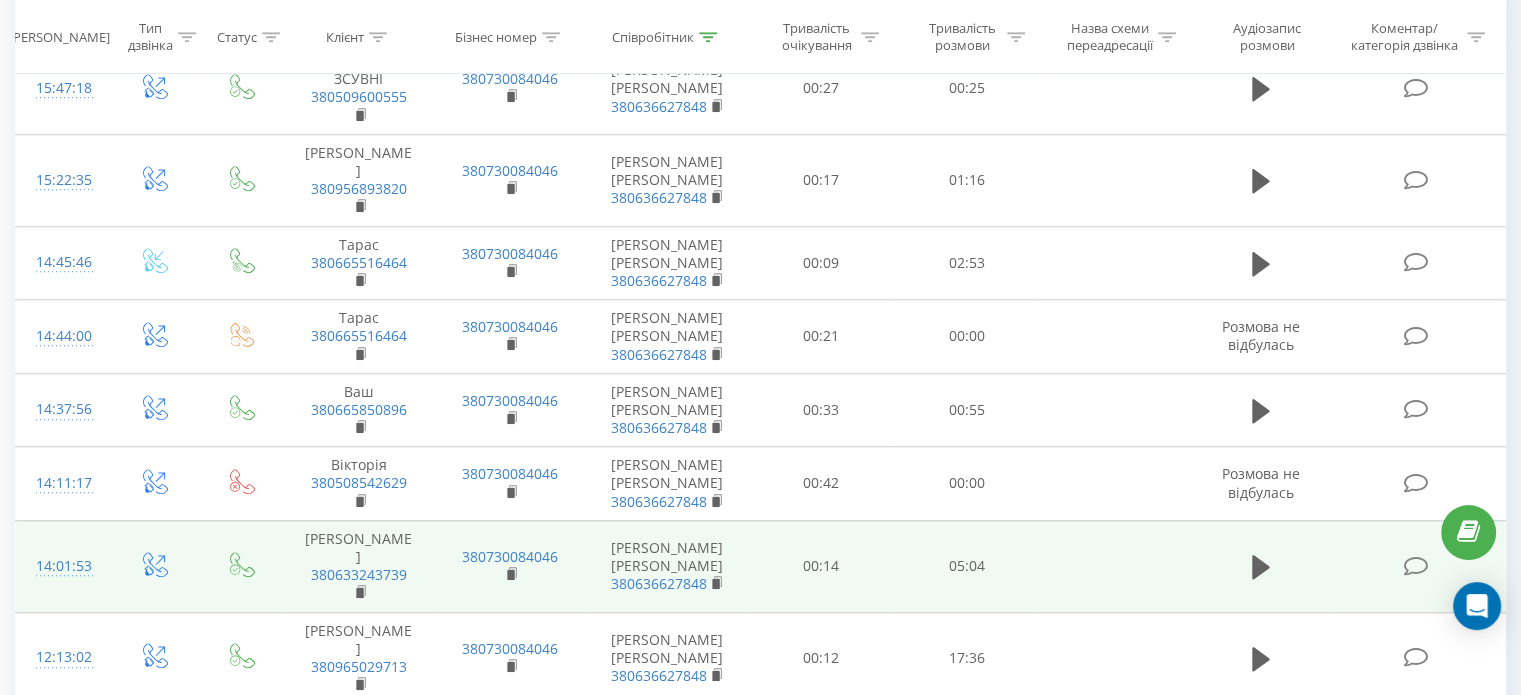 click 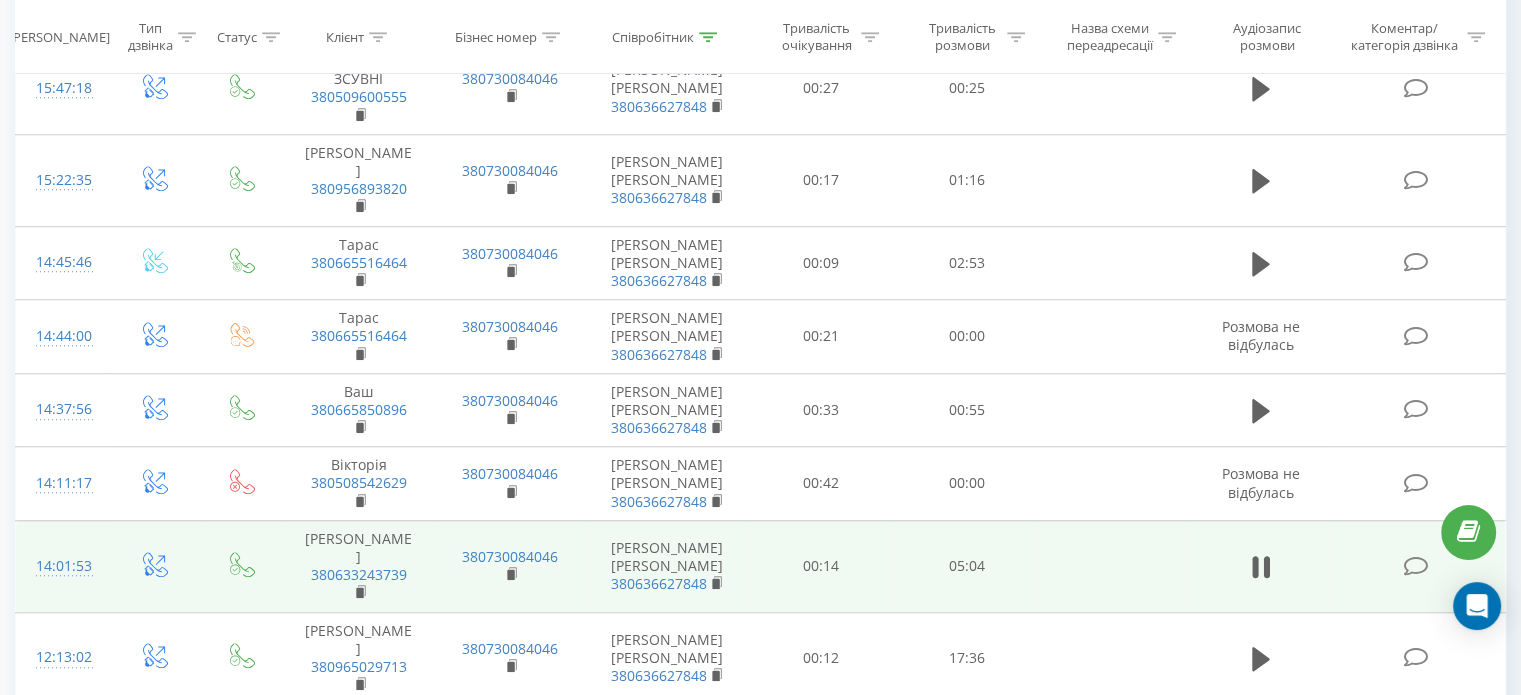 click 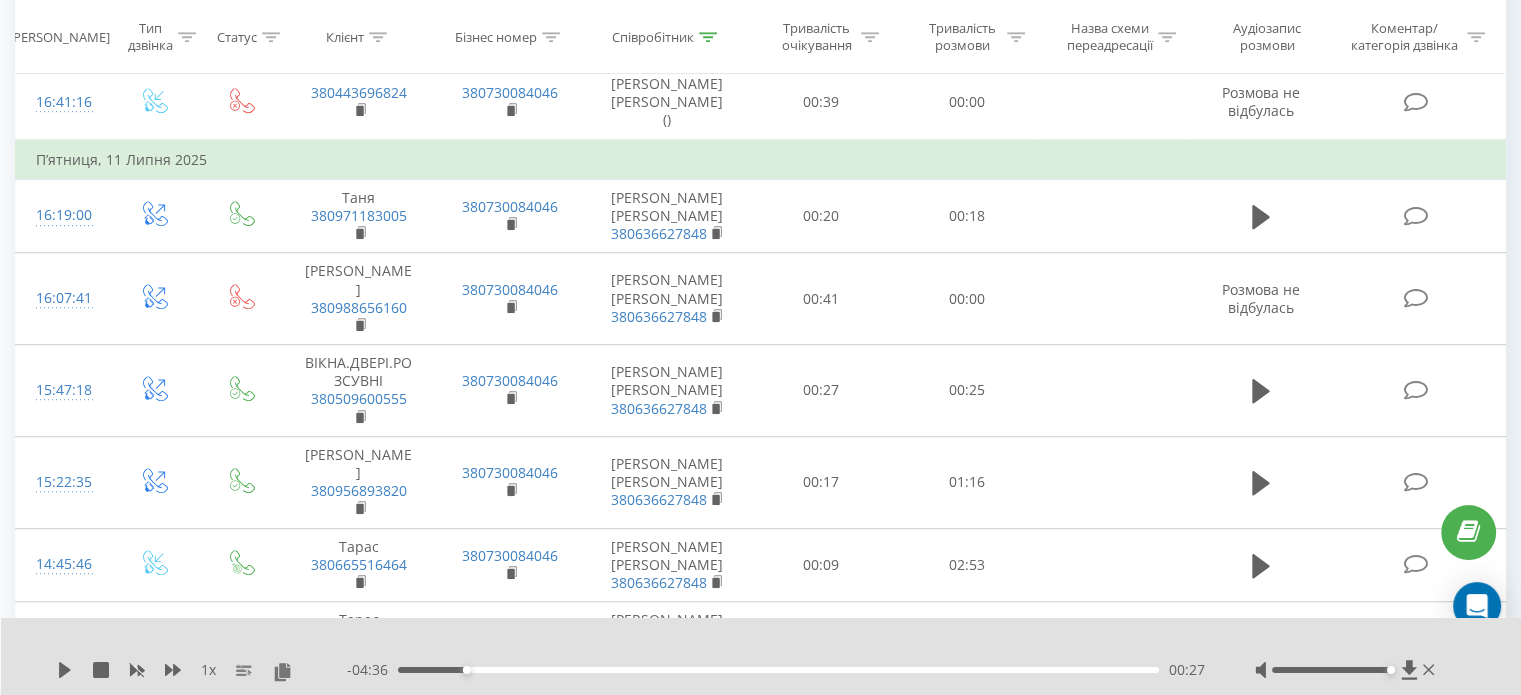 scroll, scrollTop: 1341, scrollLeft: 0, axis: vertical 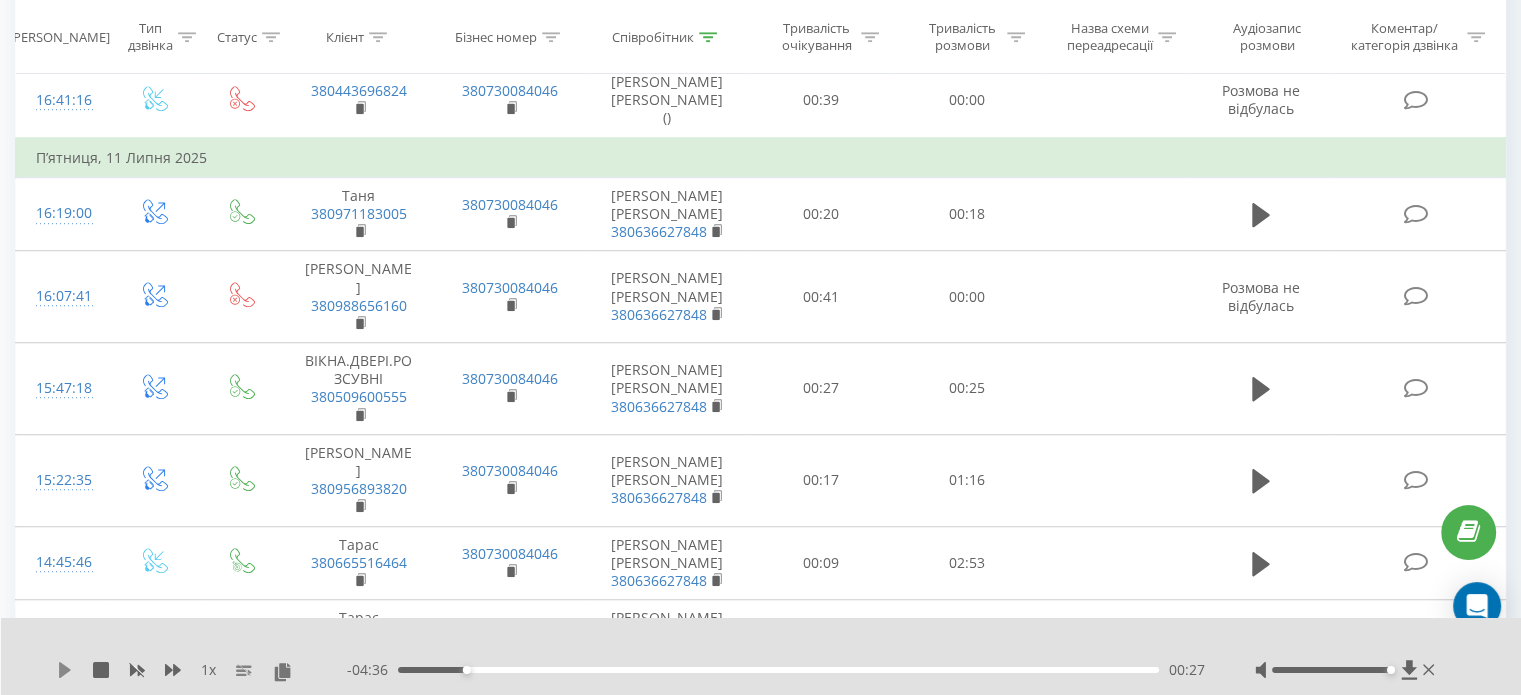 click 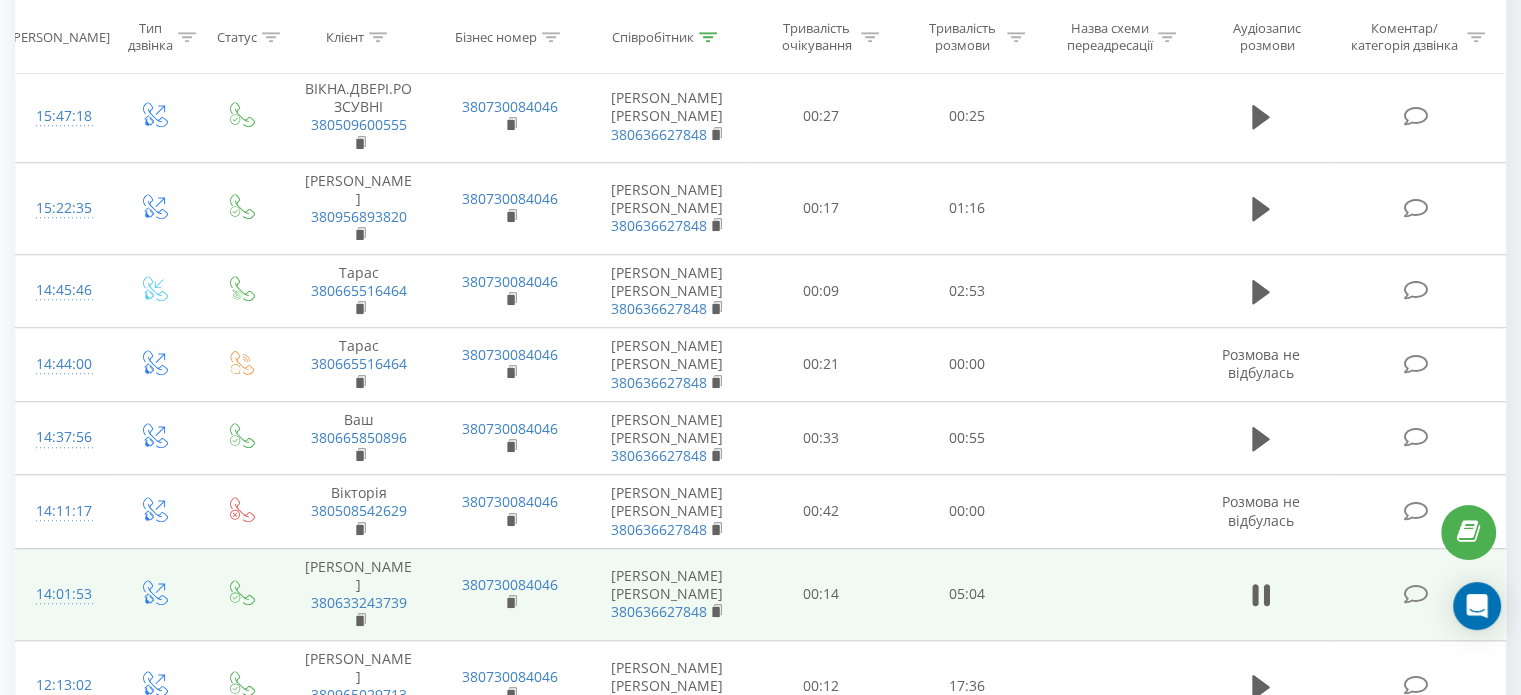 scroll, scrollTop: 1641, scrollLeft: 0, axis: vertical 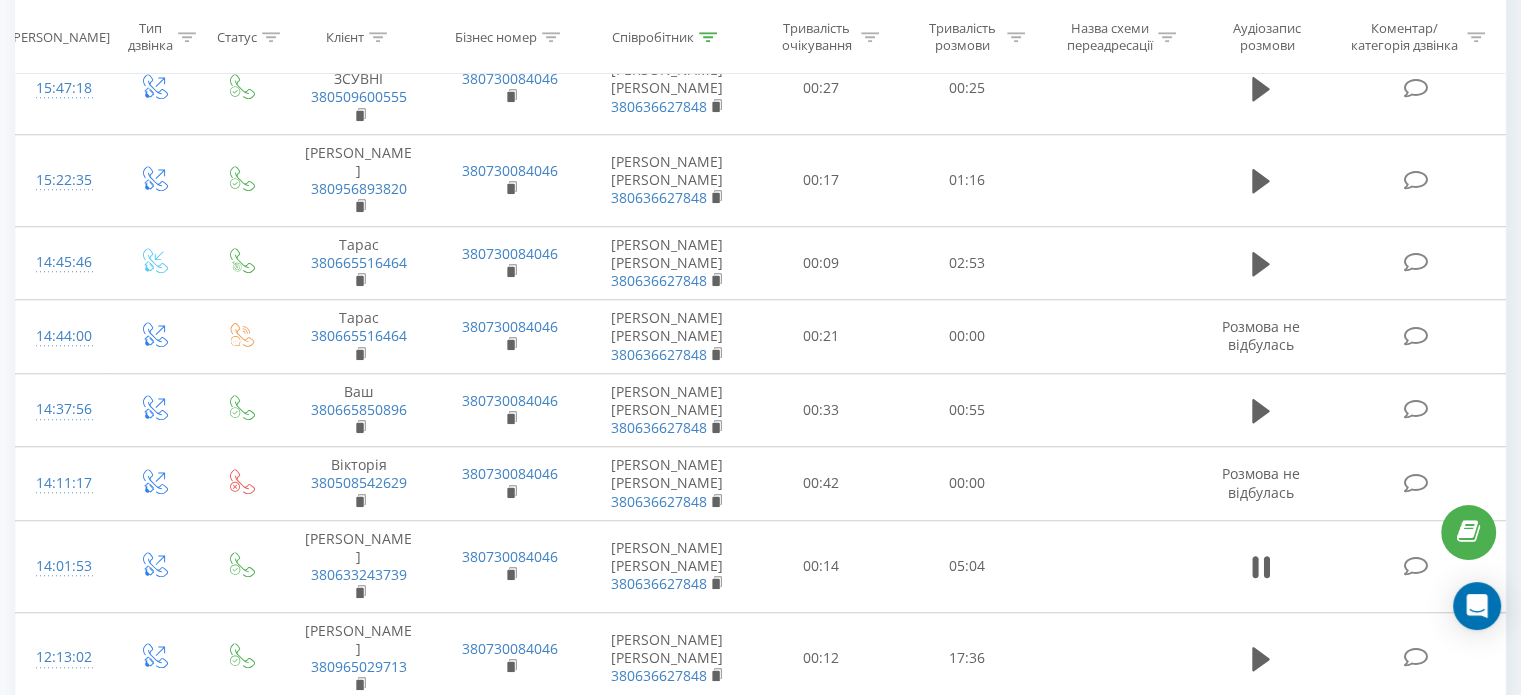 click 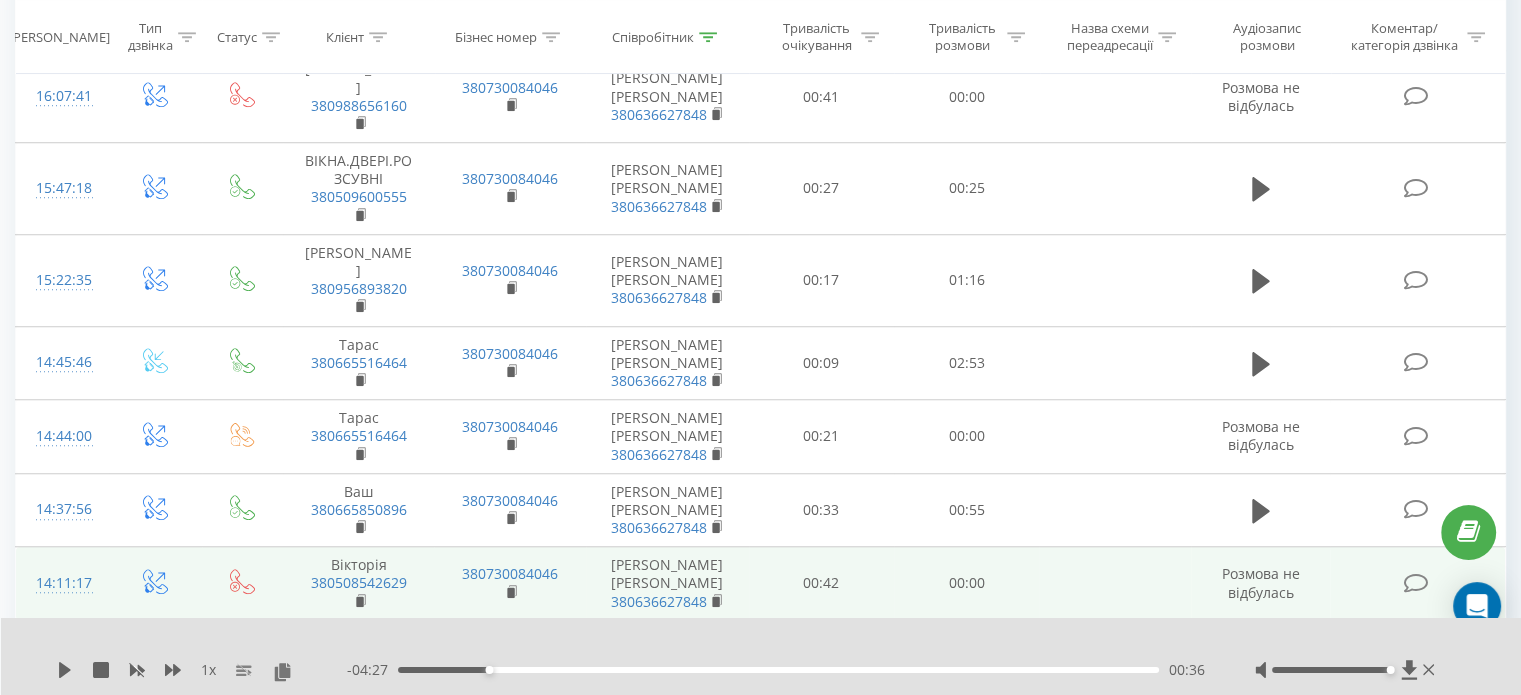 scroll, scrollTop: 1441, scrollLeft: 0, axis: vertical 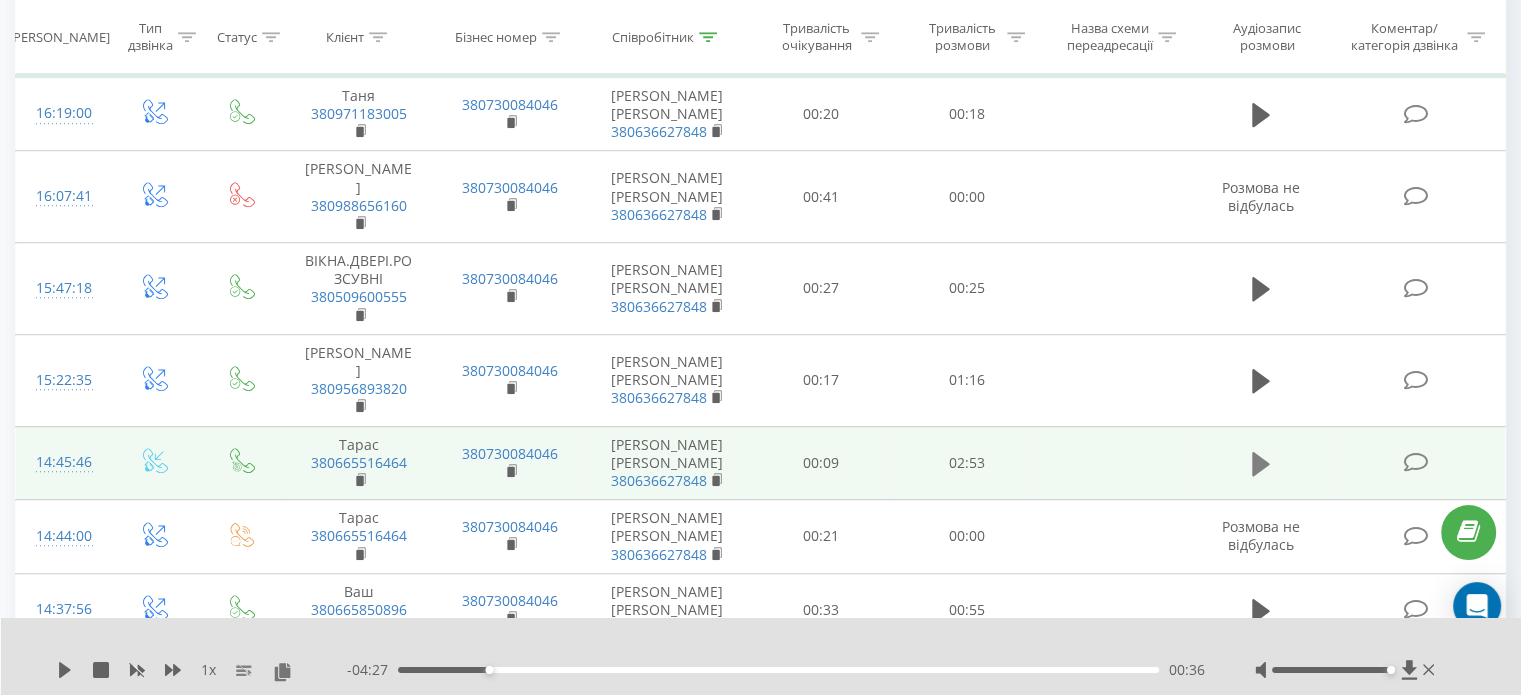 click 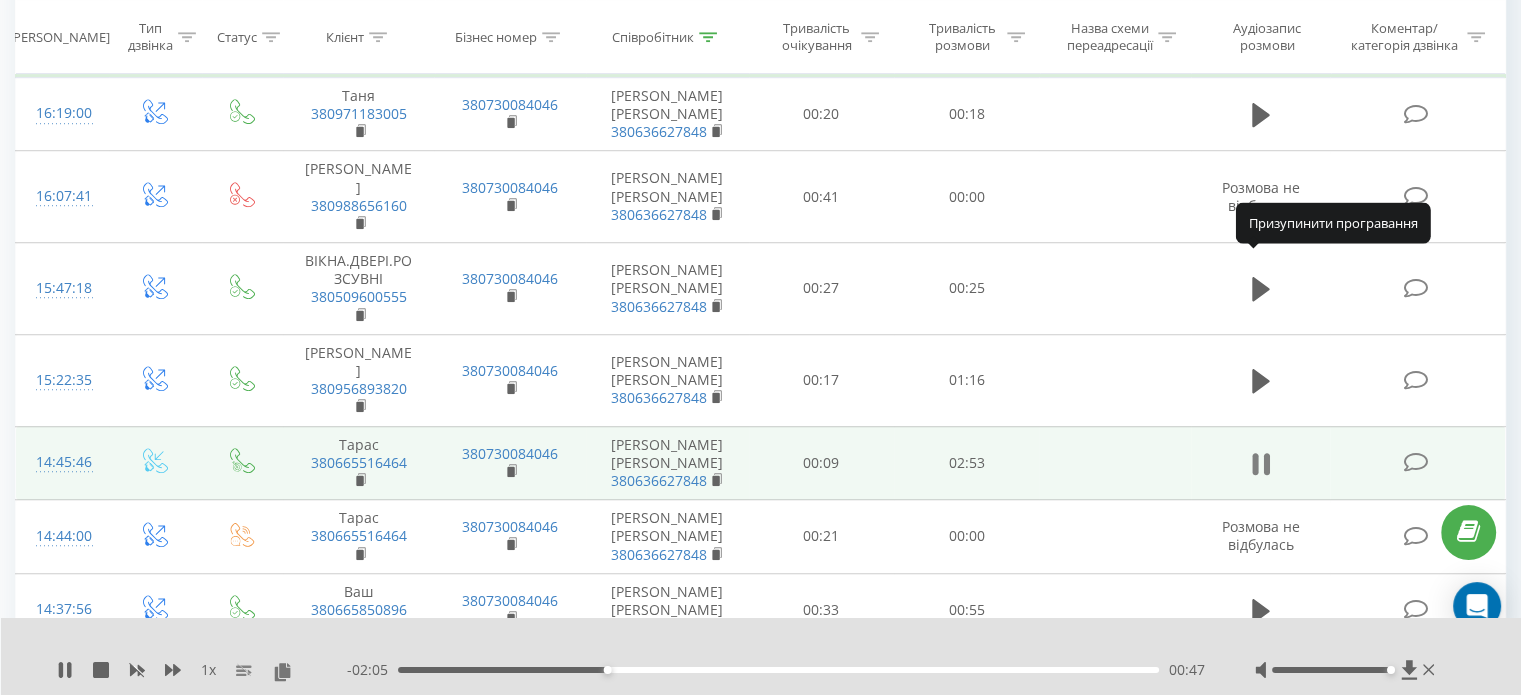 click 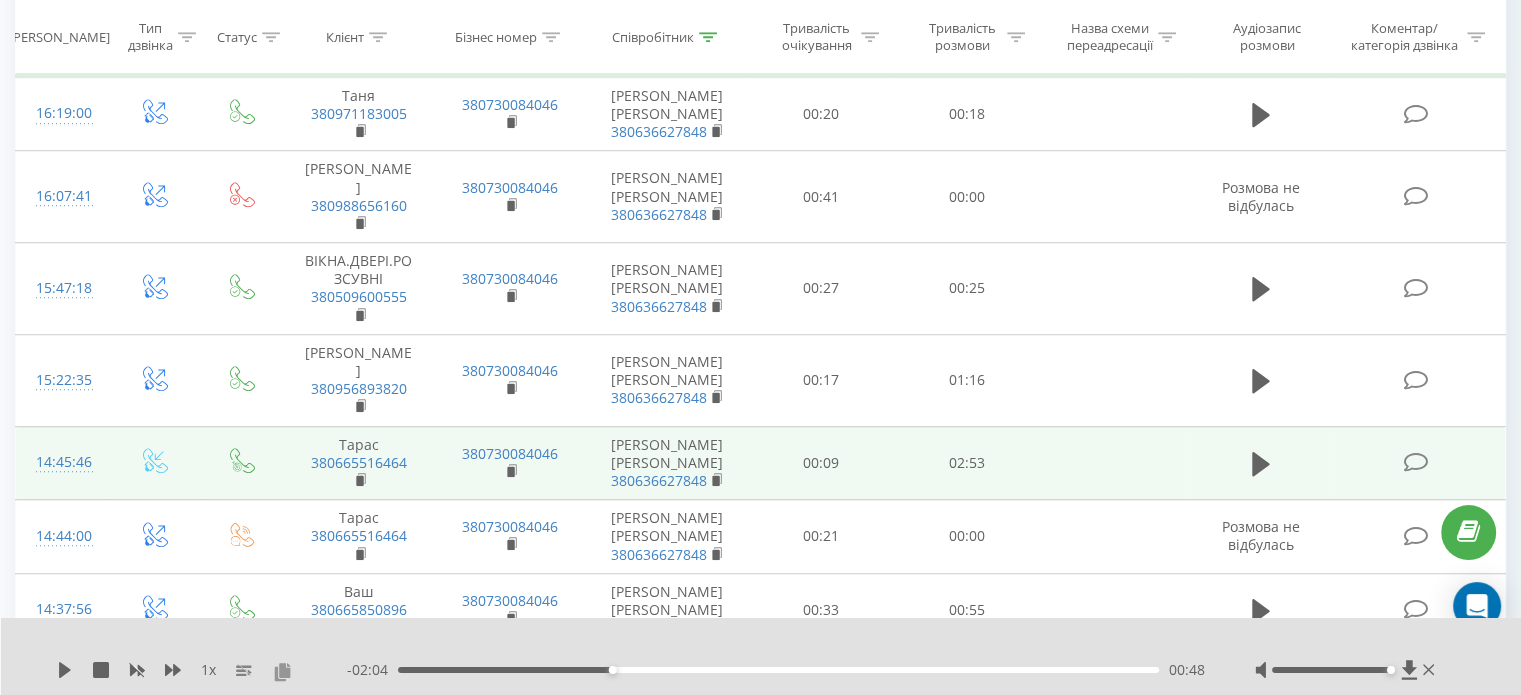 click at bounding box center [282, 671] 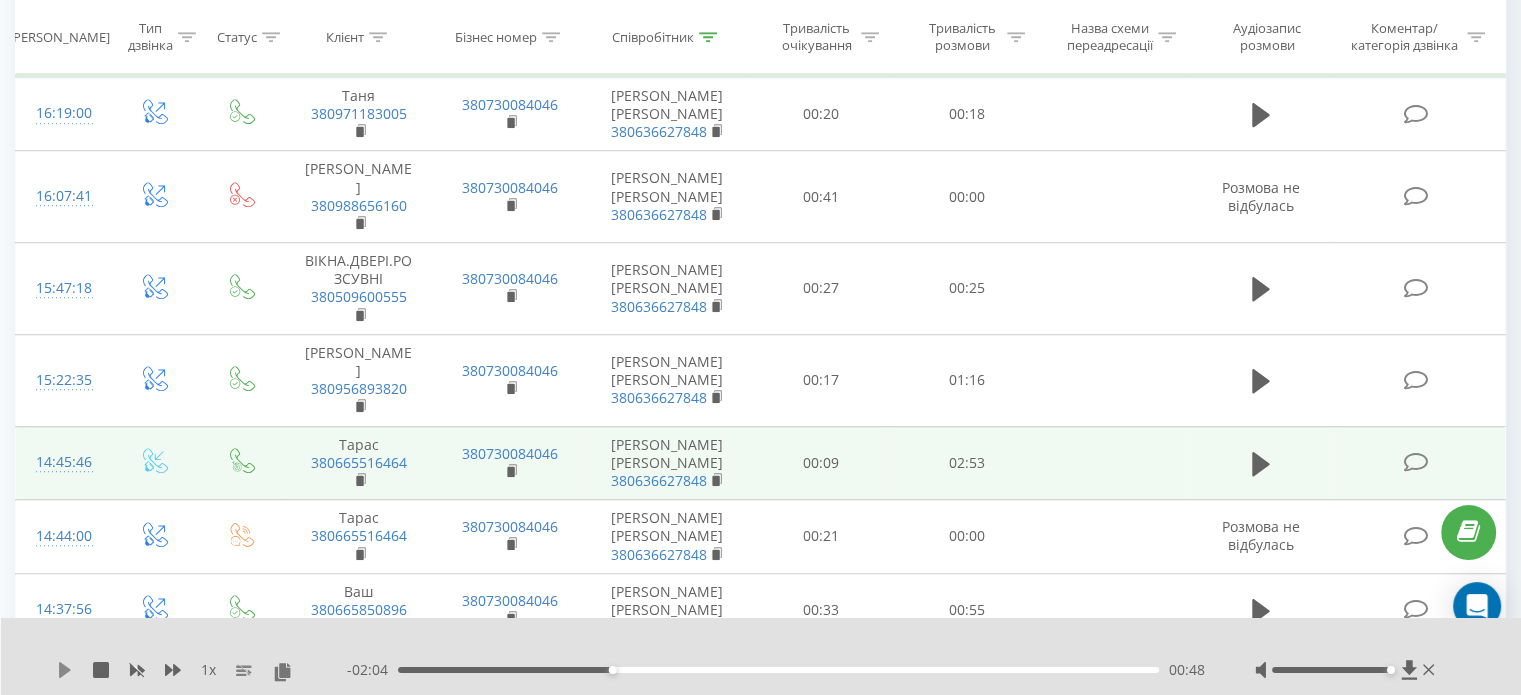 click 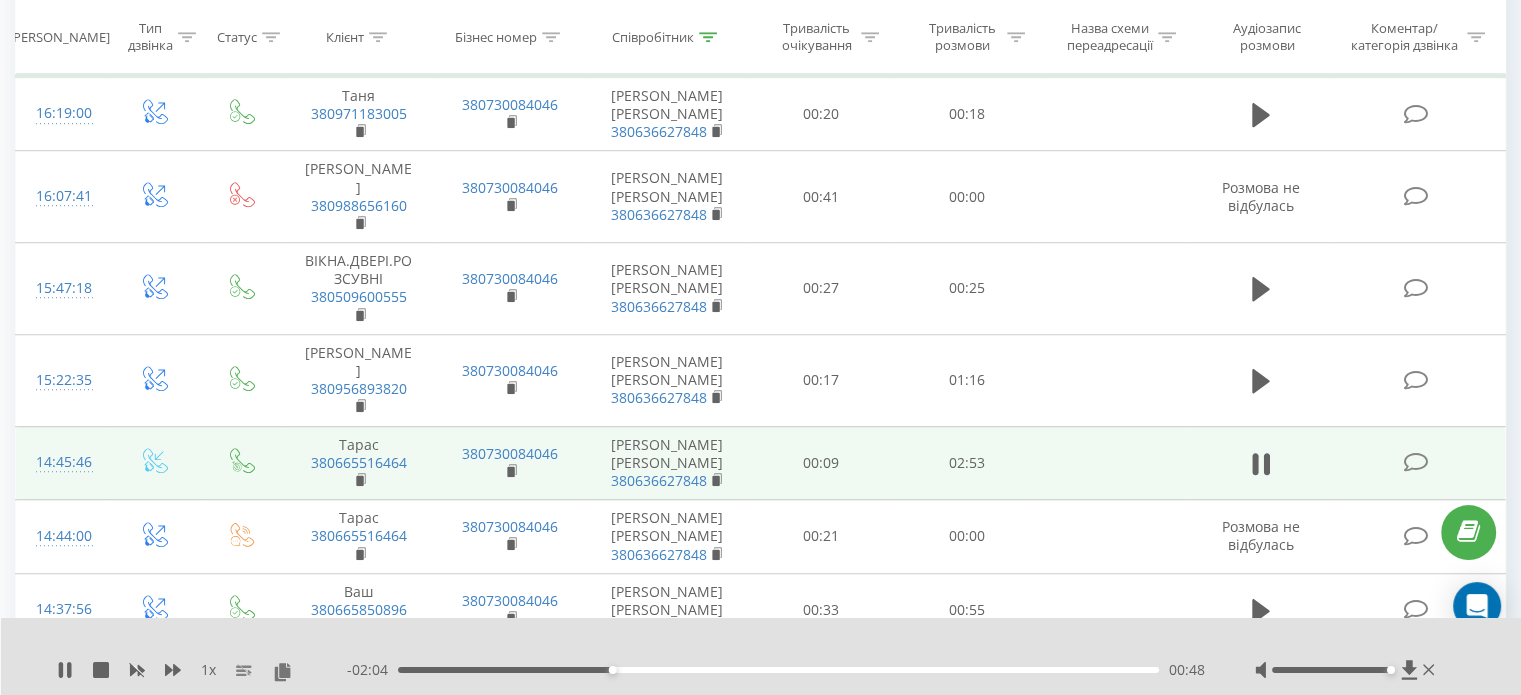 click 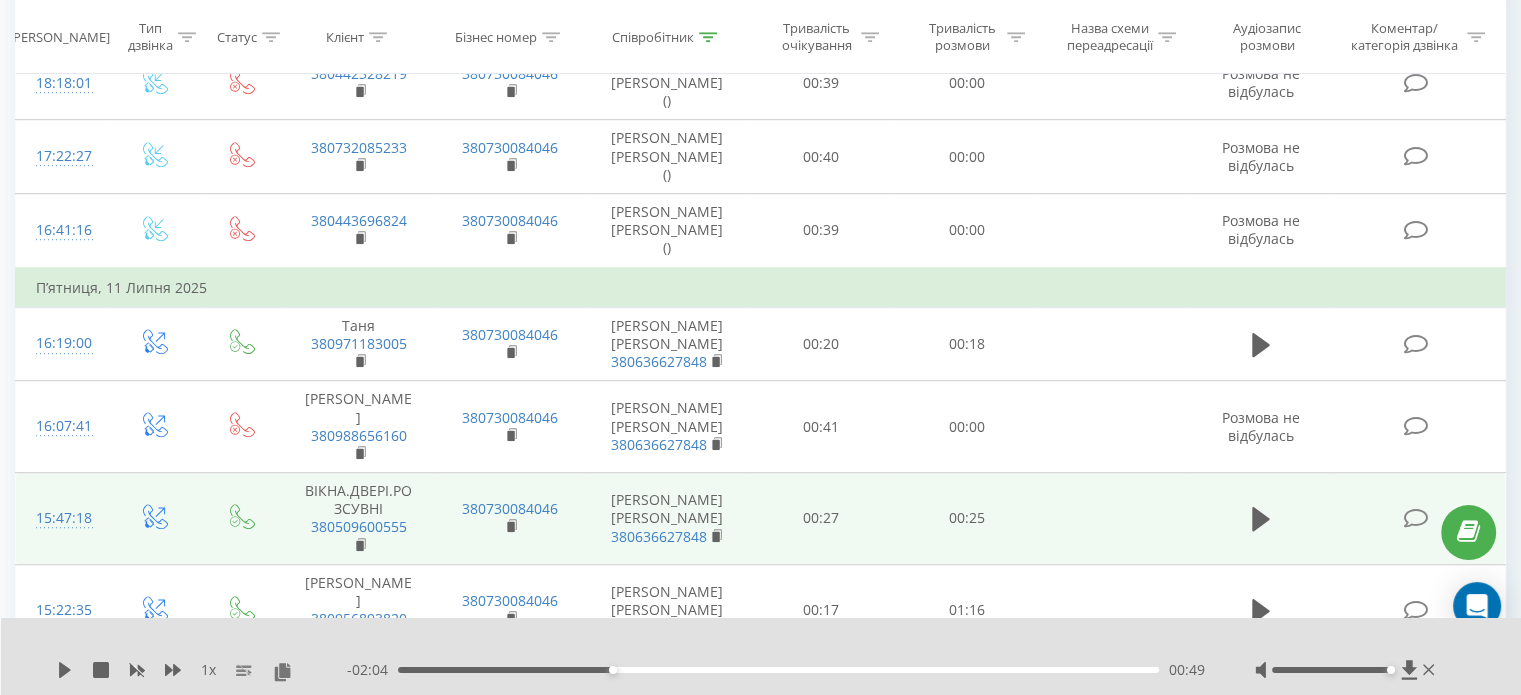scroll, scrollTop: 1241, scrollLeft: 0, axis: vertical 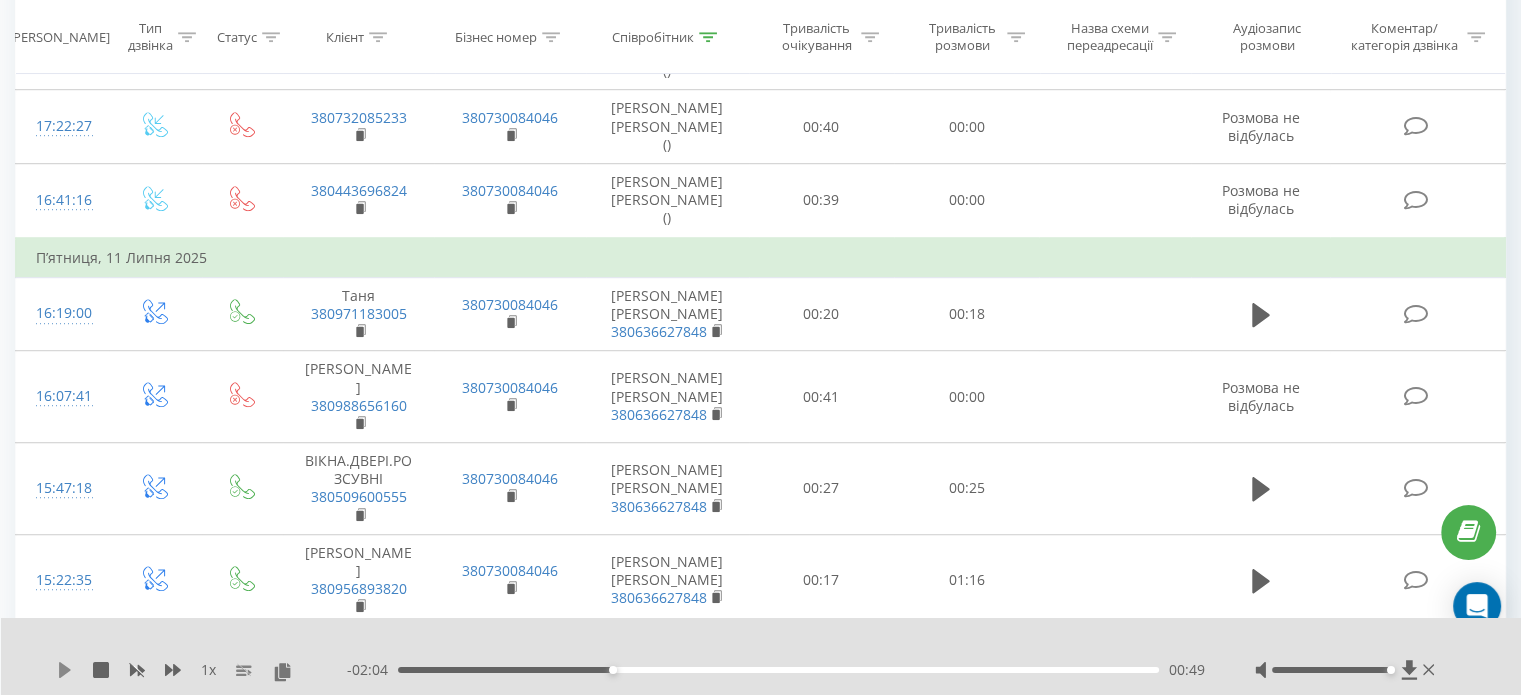 click 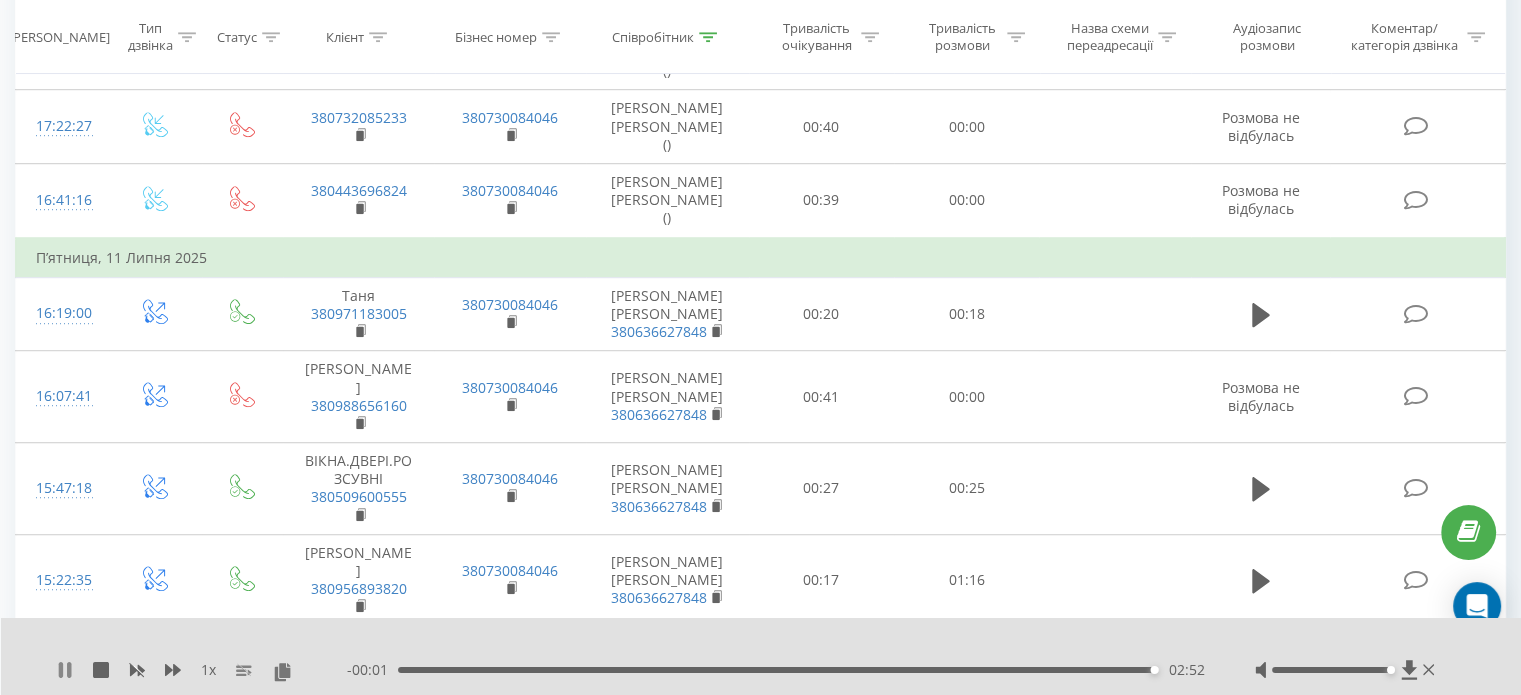 click 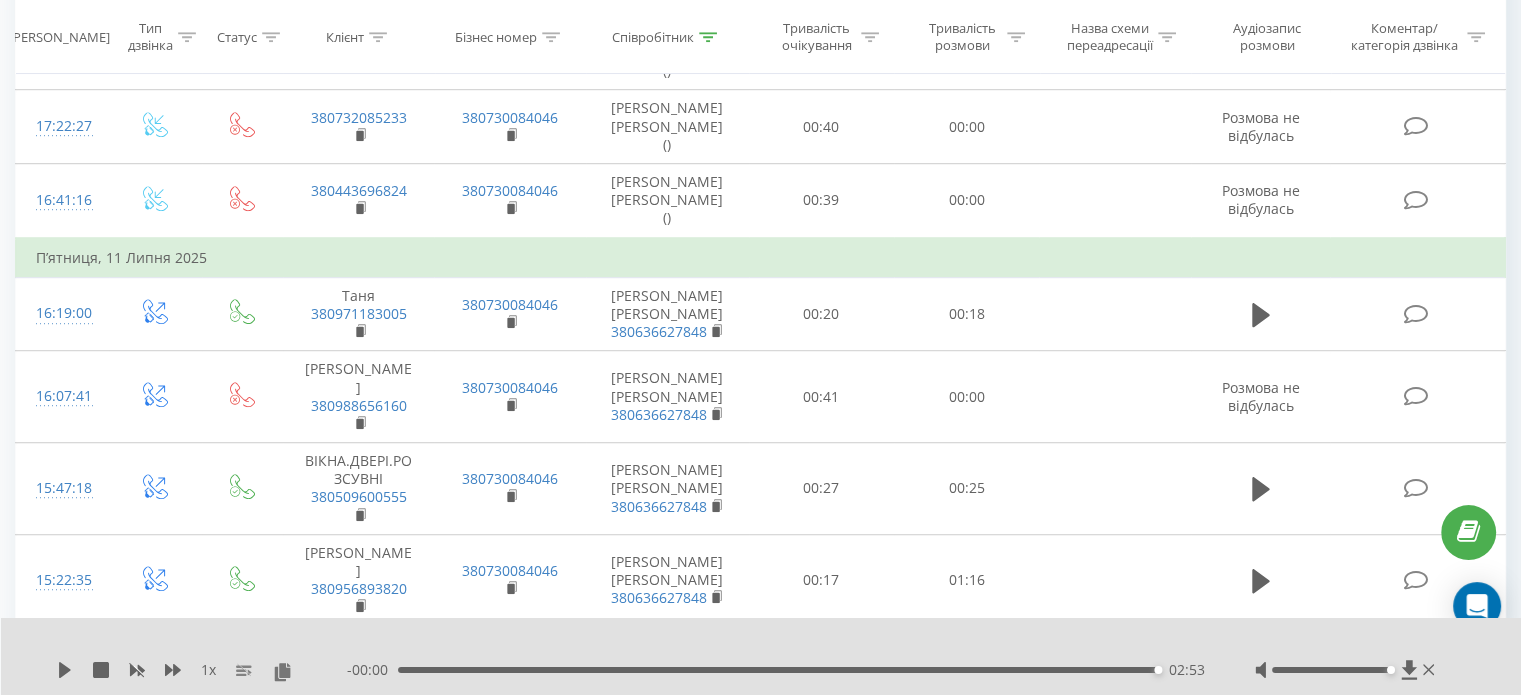click on "02:53" at bounding box center [778, 670] 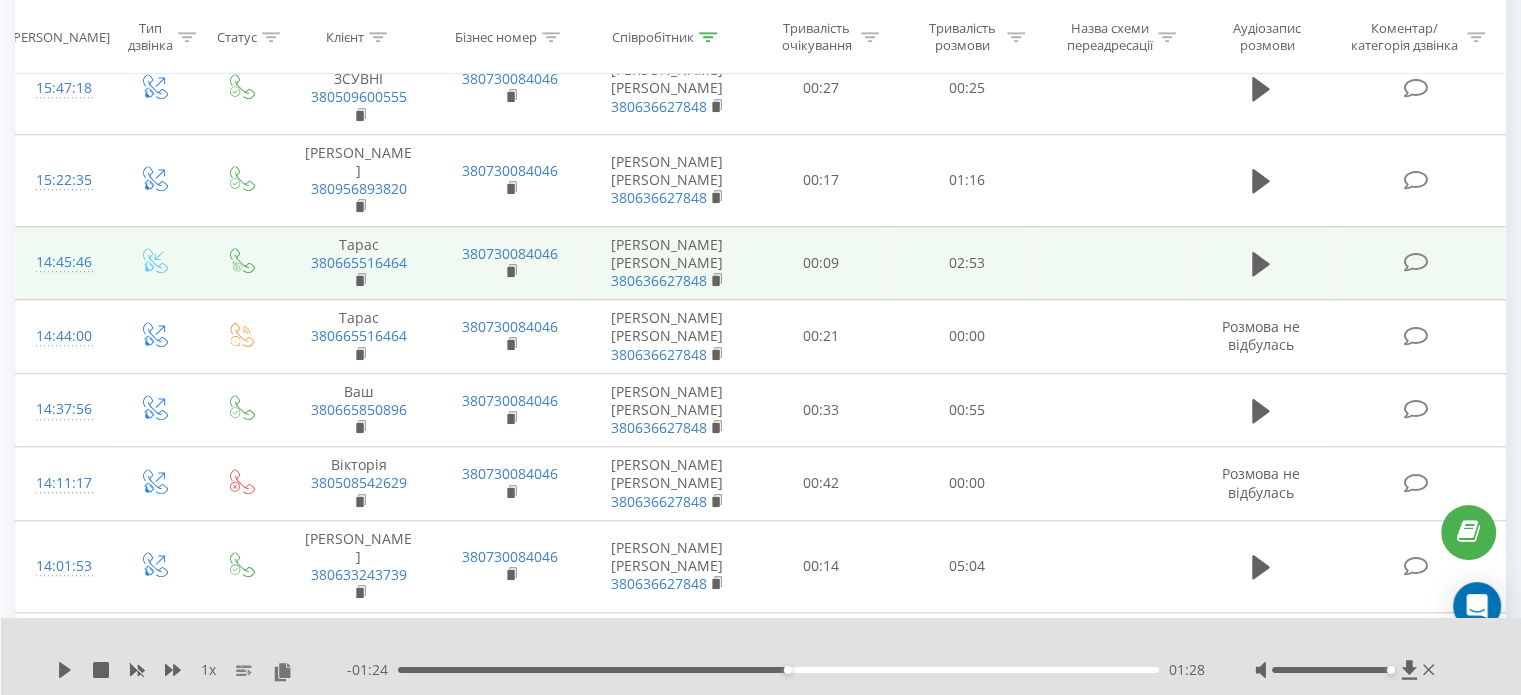 scroll, scrollTop: 941, scrollLeft: 0, axis: vertical 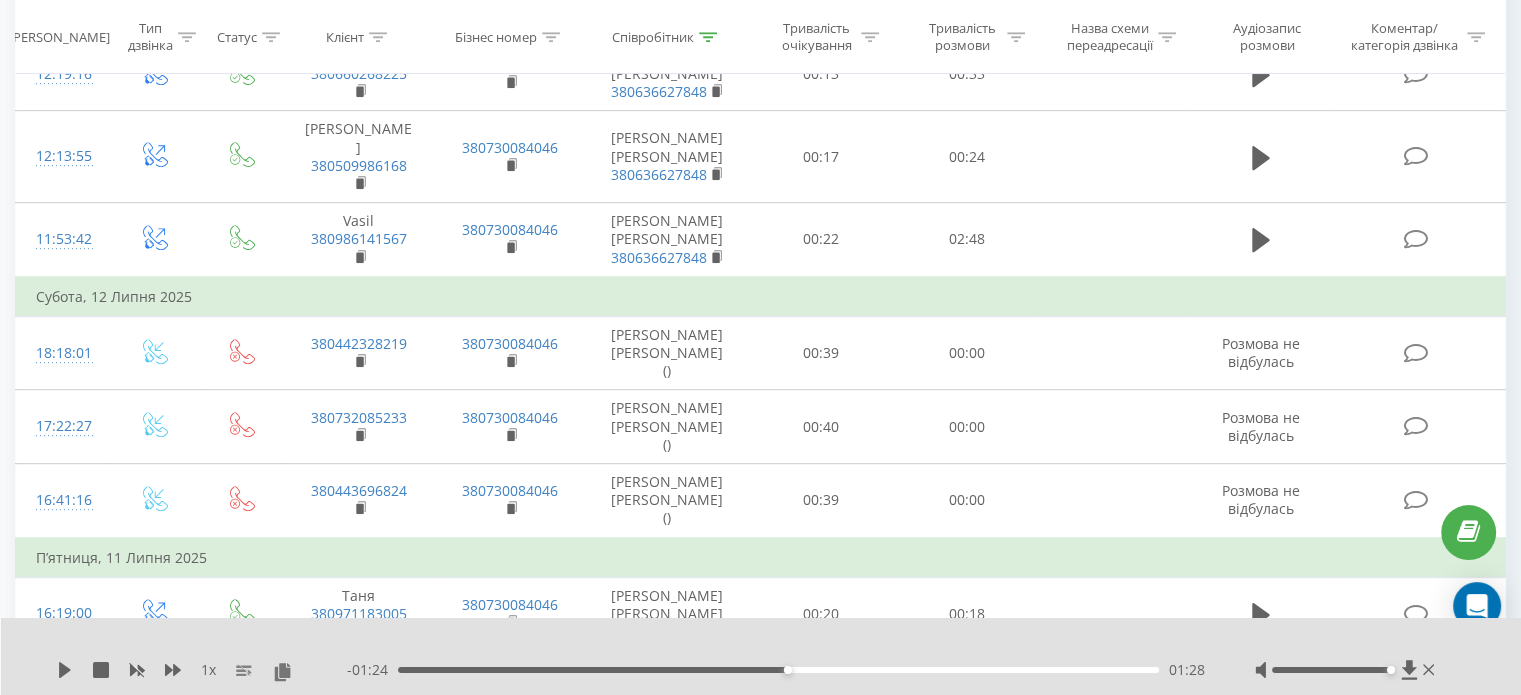 click on "Співробітник" at bounding box center (653, 37) 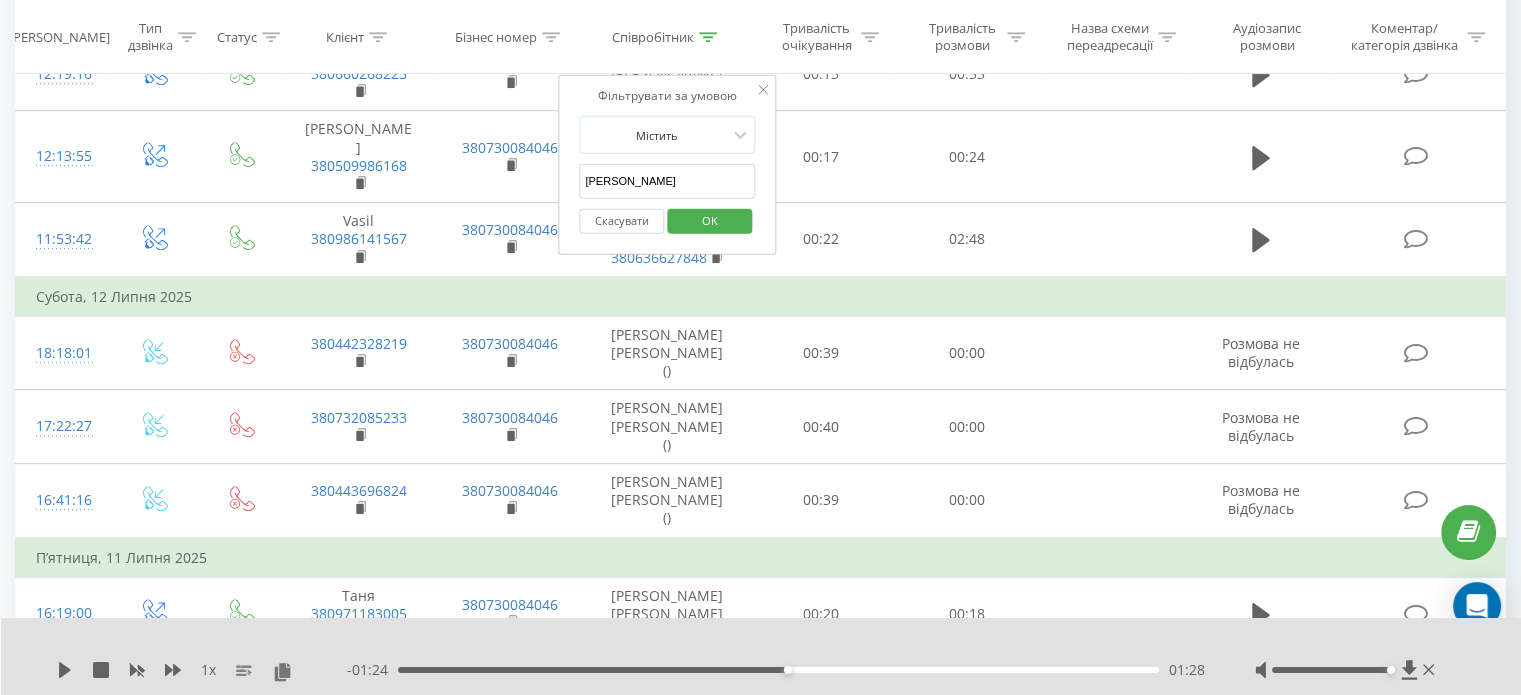 click on "мельничук" at bounding box center (667, 181) 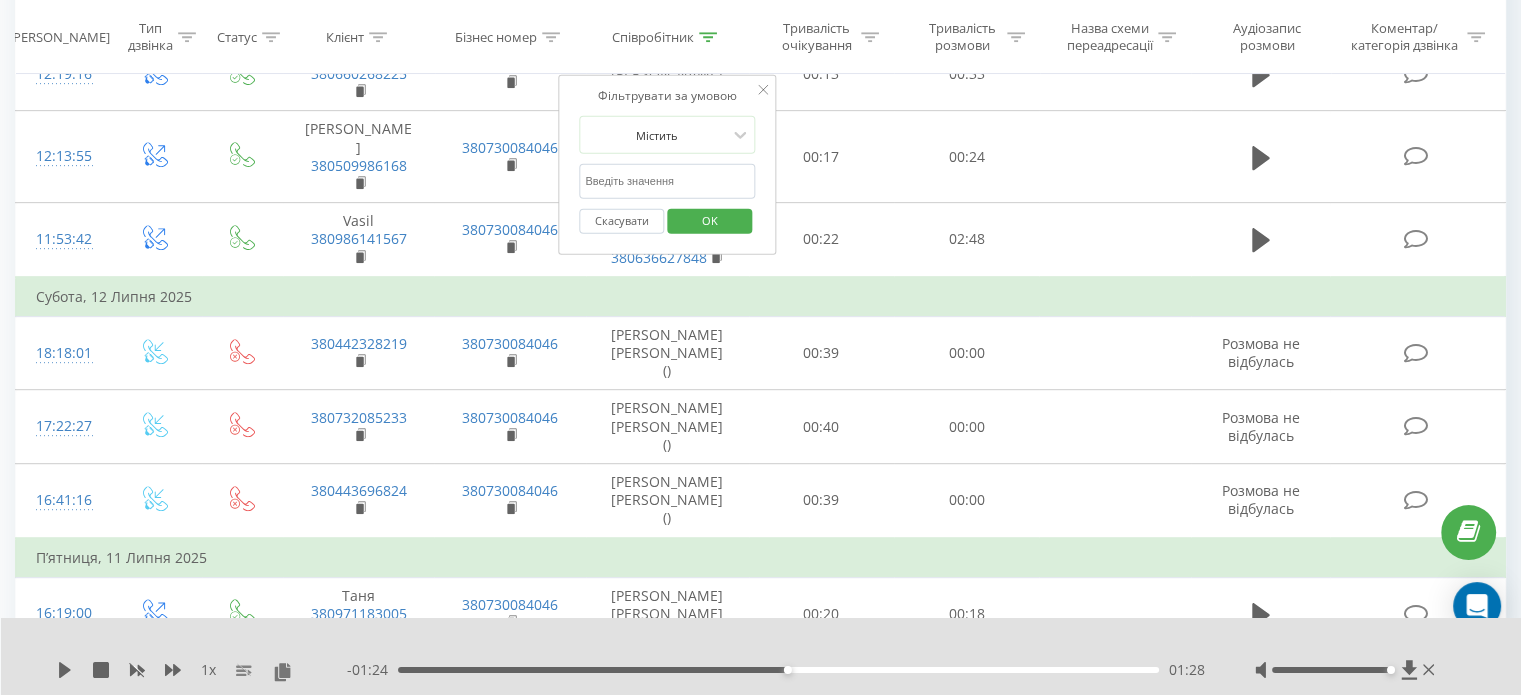 click on "OK" at bounding box center [710, 219] 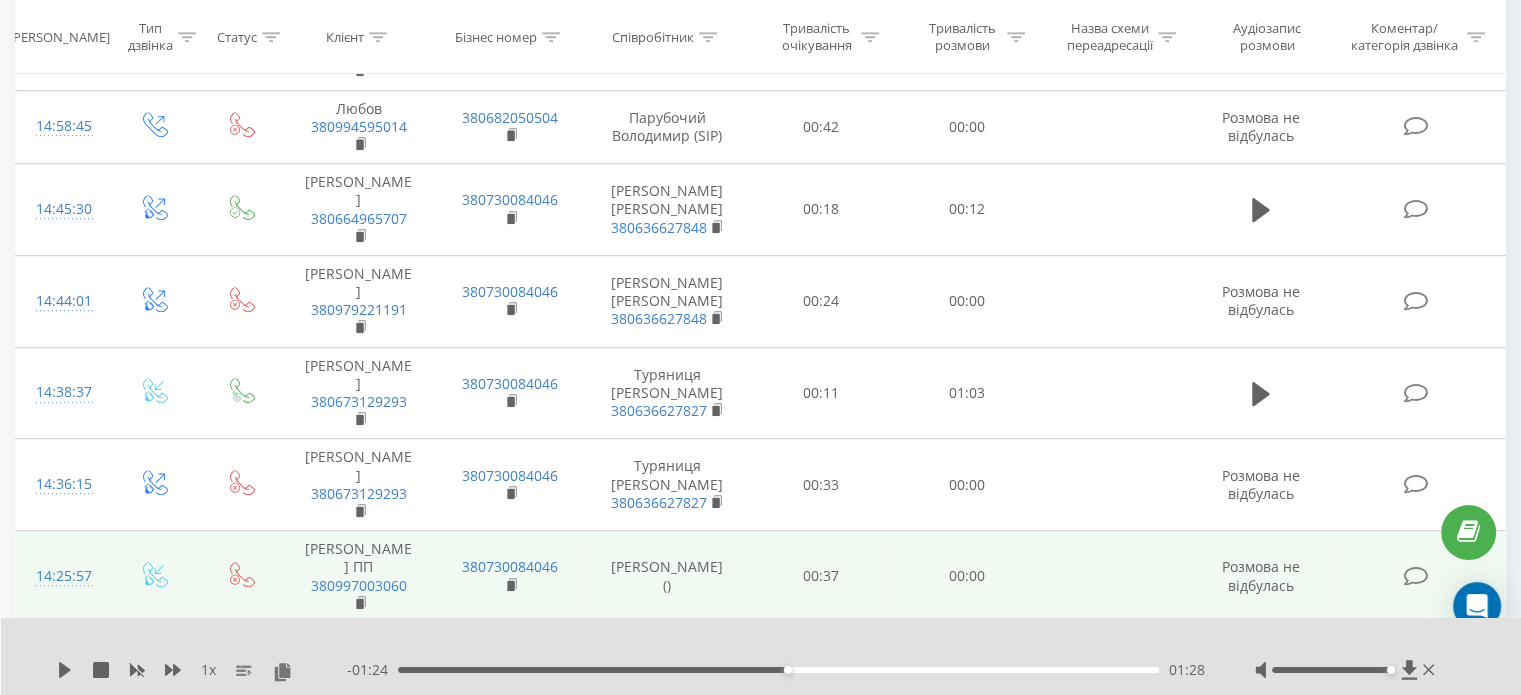 scroll, scrollTop: 995, scrollLeft: 0, axis: vertical 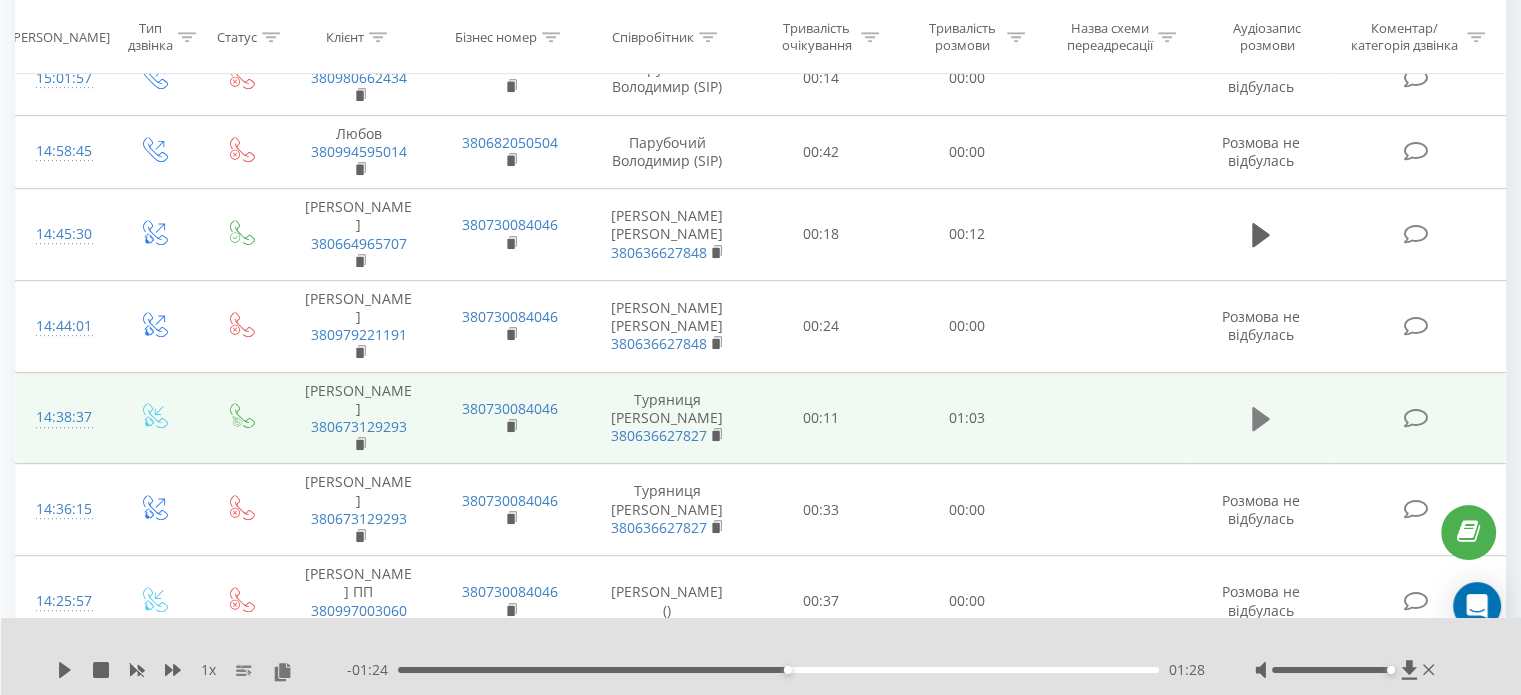click 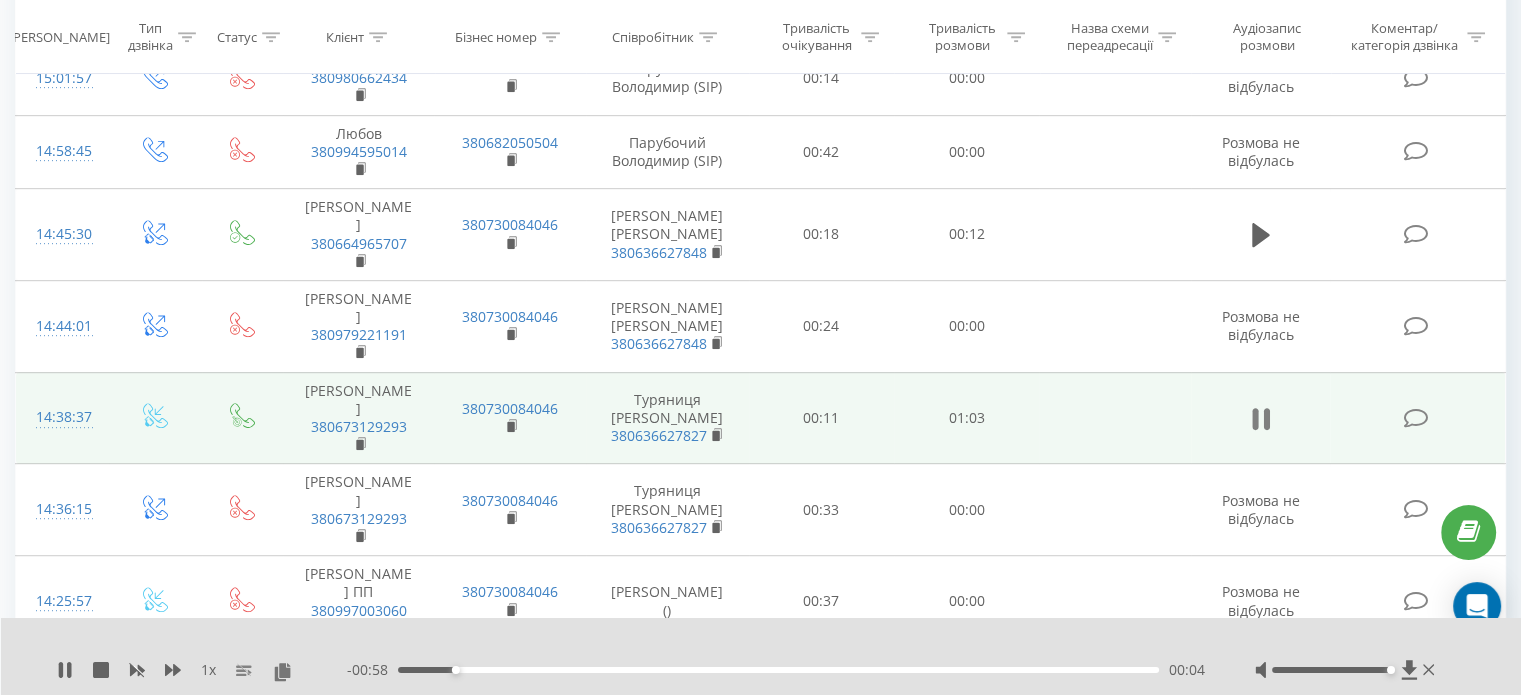 click 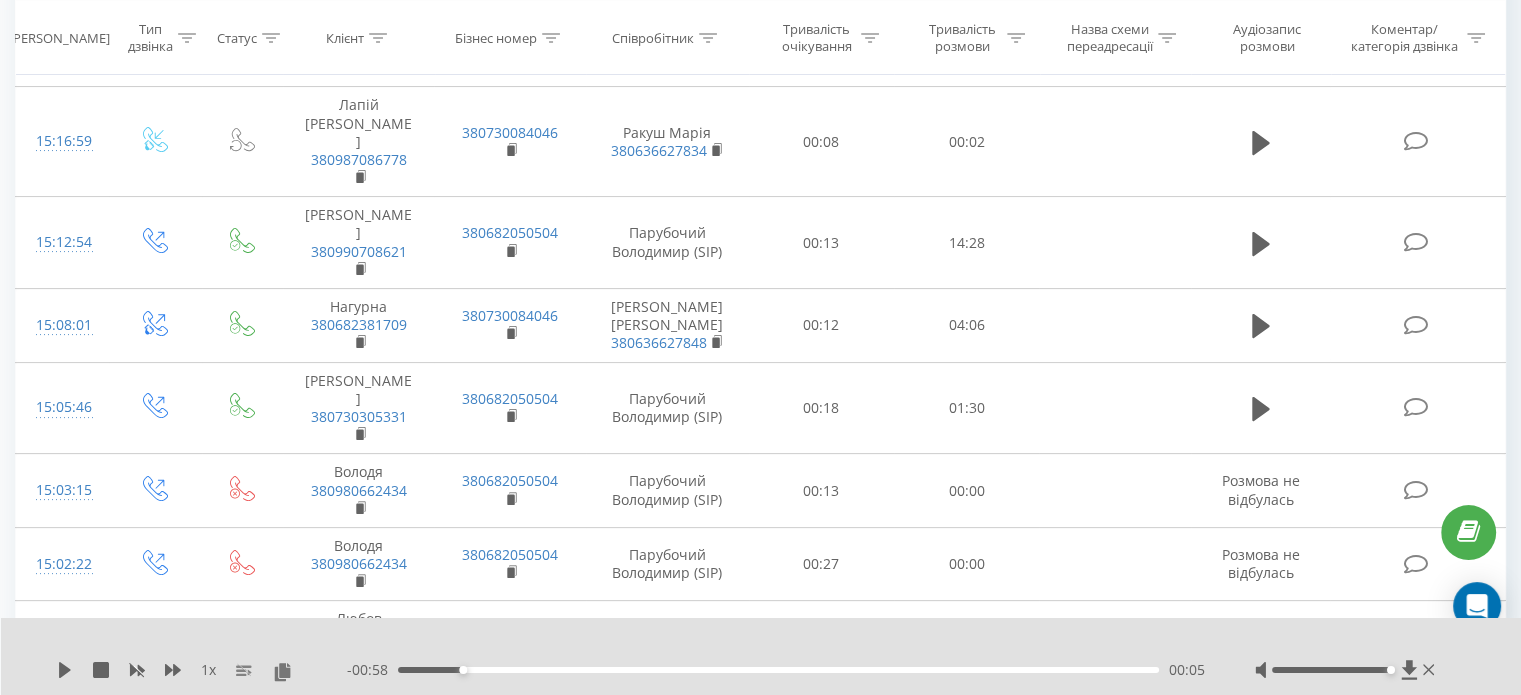 scroll, scrollTop: 295, scrollLeft: 0, axis: vertical 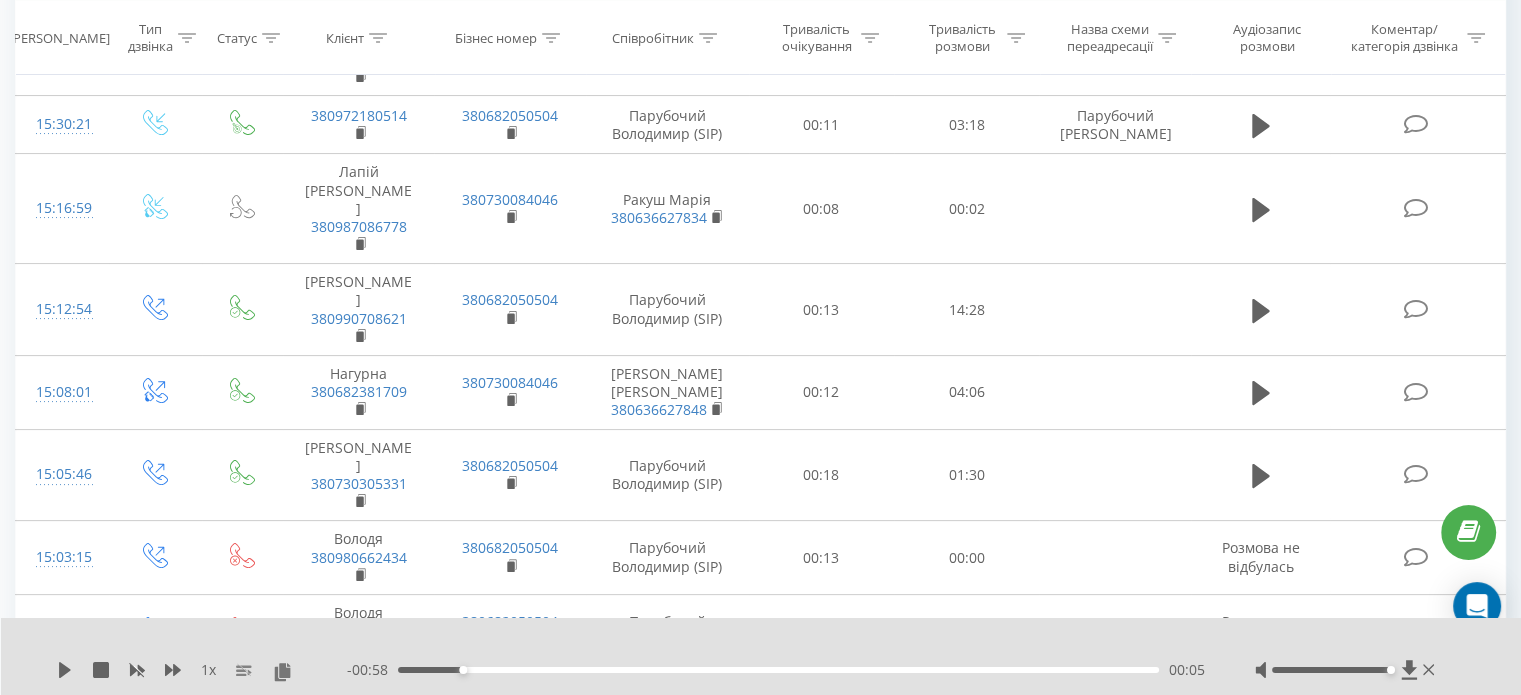 click 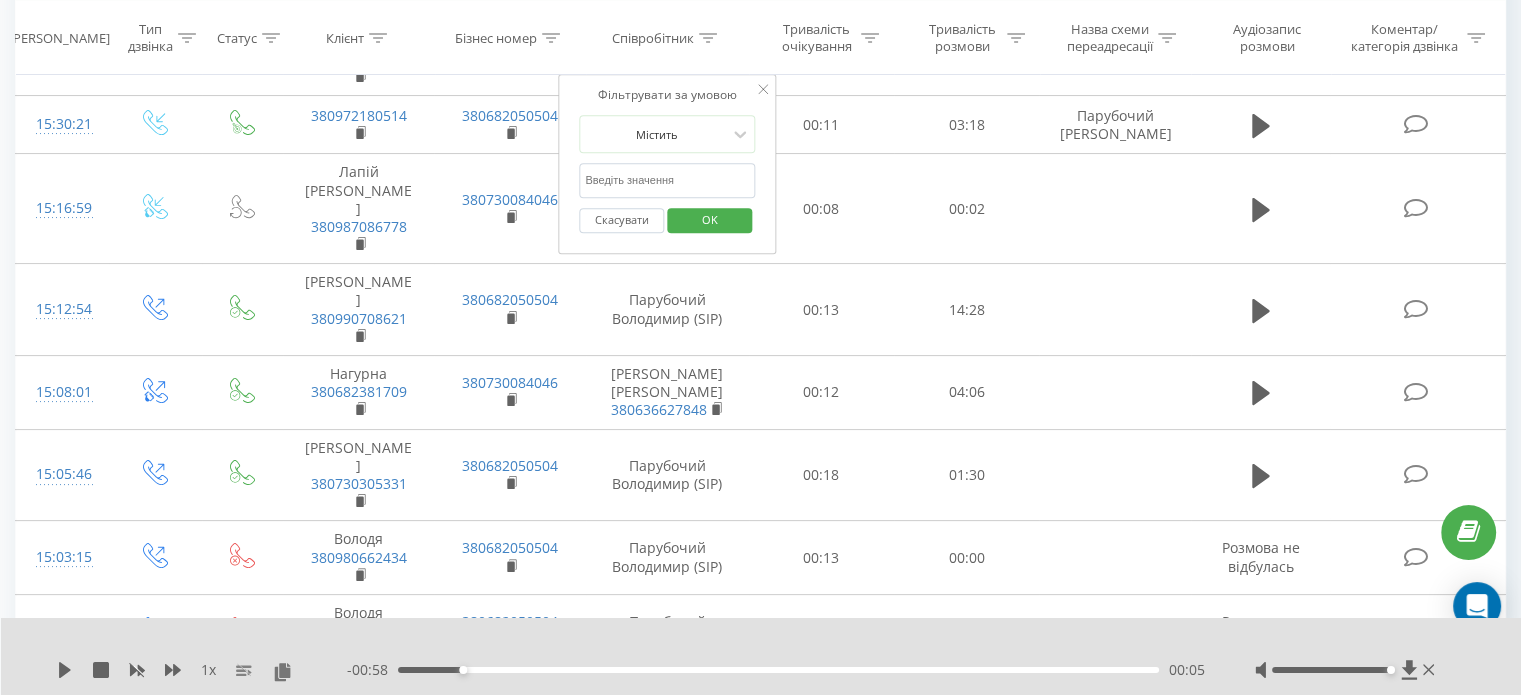 click at bounding box center (667, 180) 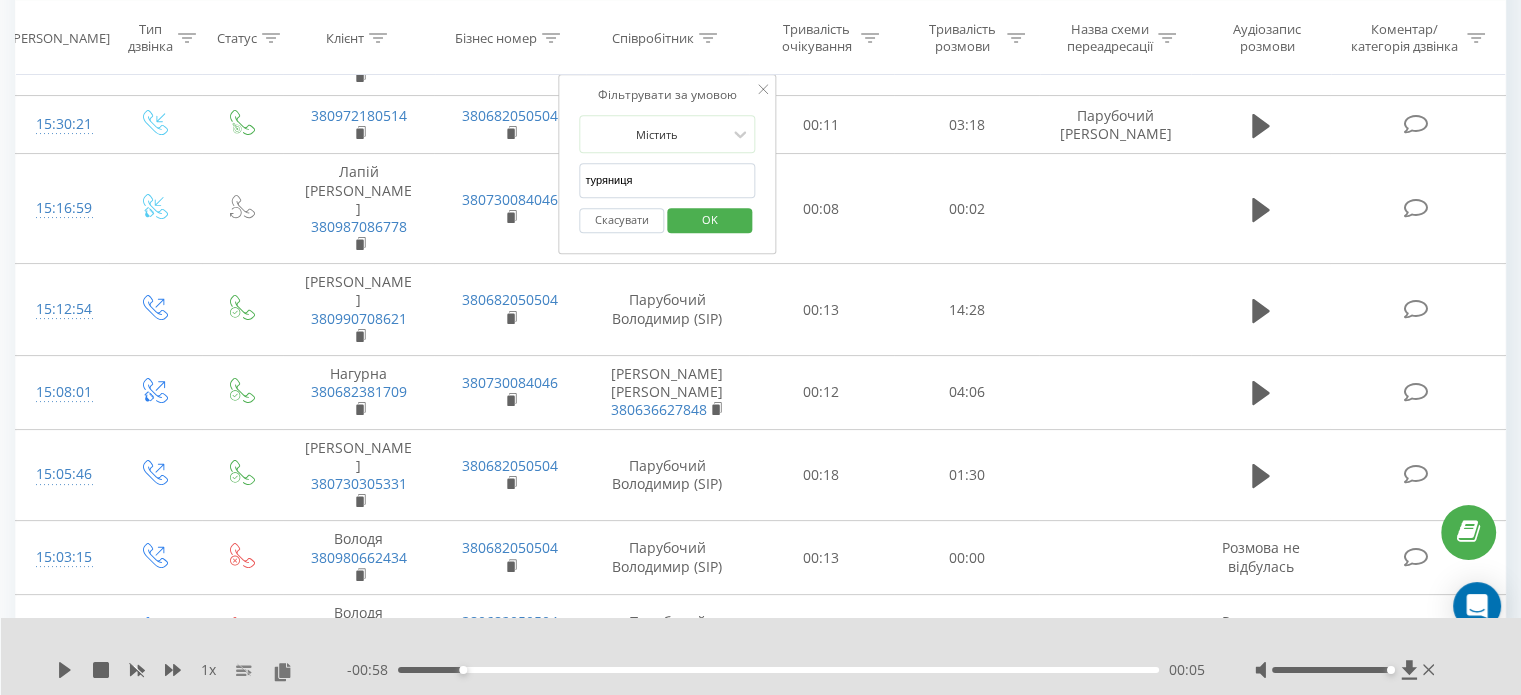 type on "туряниця" 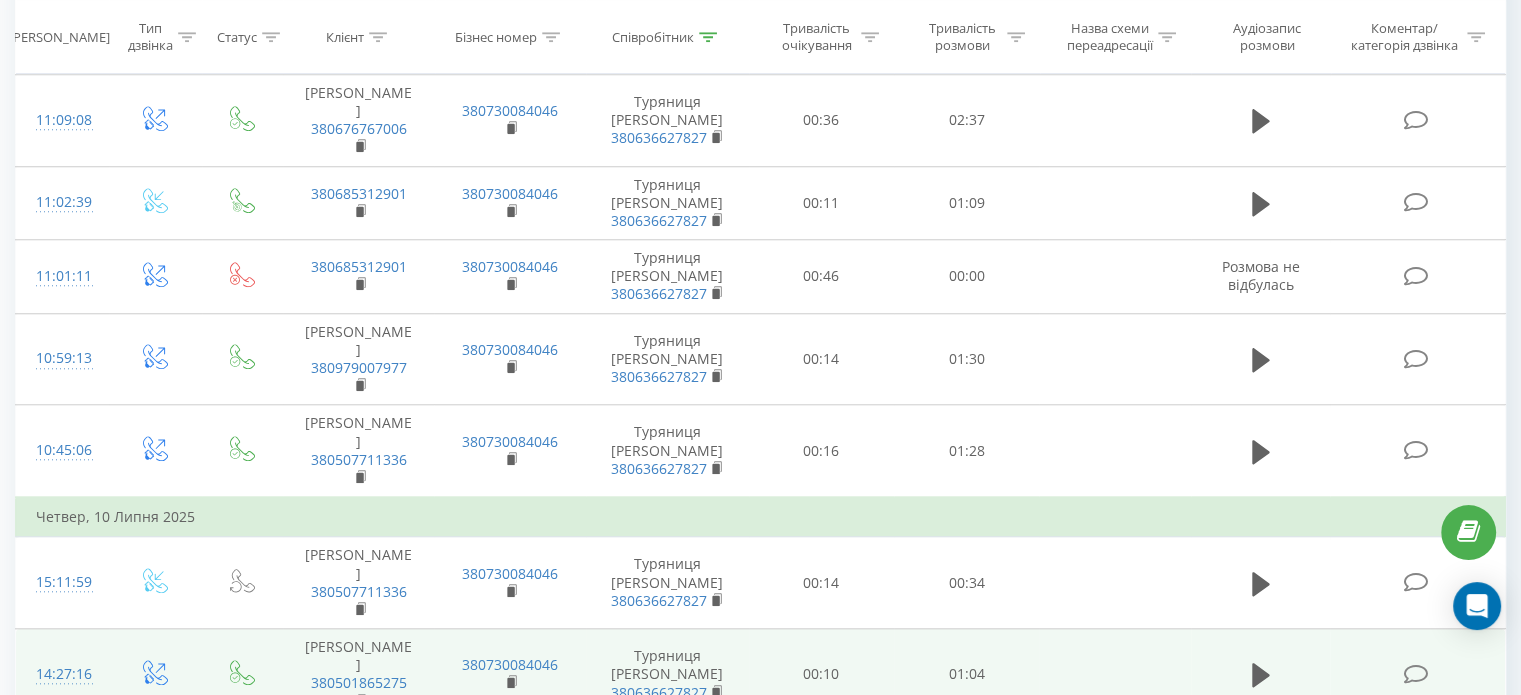 scroll, scrollTop: 1816, scrollLeft: 0, axis: vertical 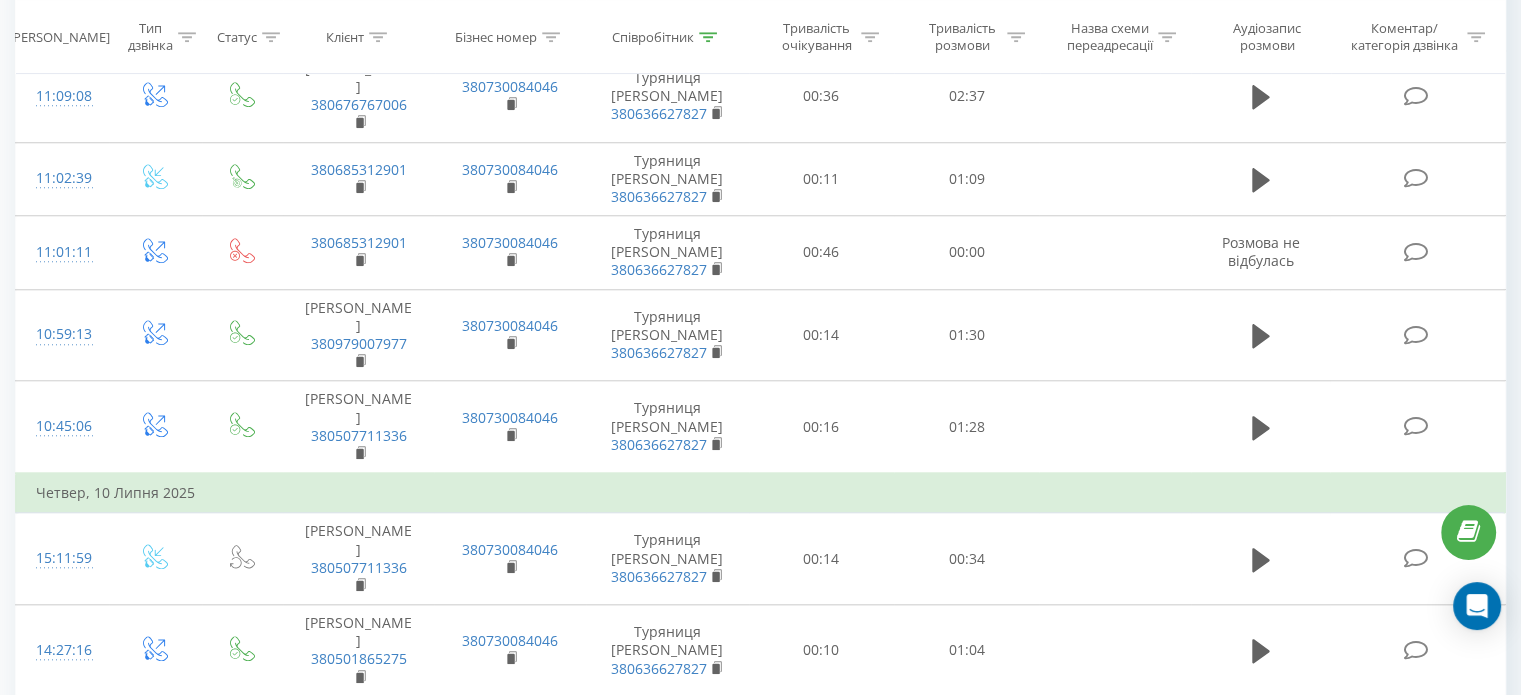 click on "5" at bounding box center [1299, 911] 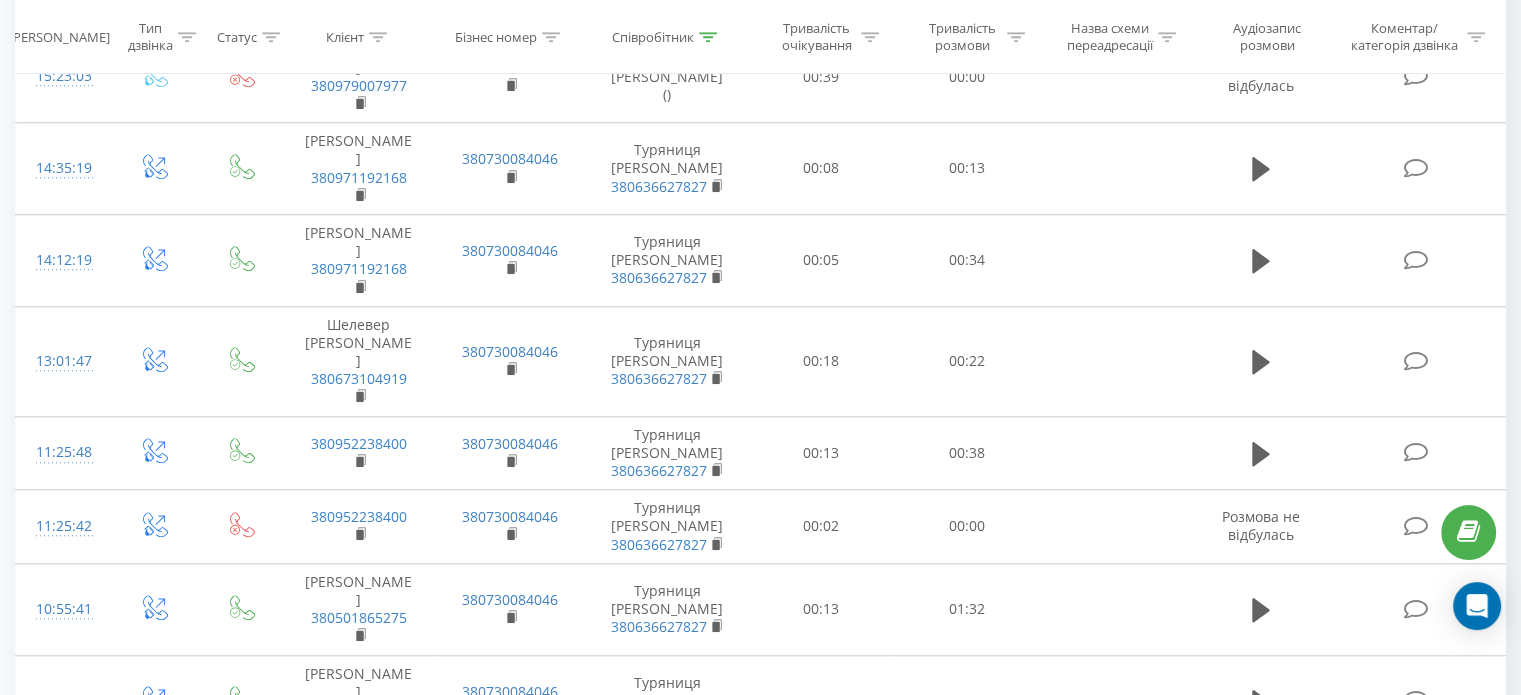 scroll, scrollTop: 1725, scrollLeft: 0, axis: vertical 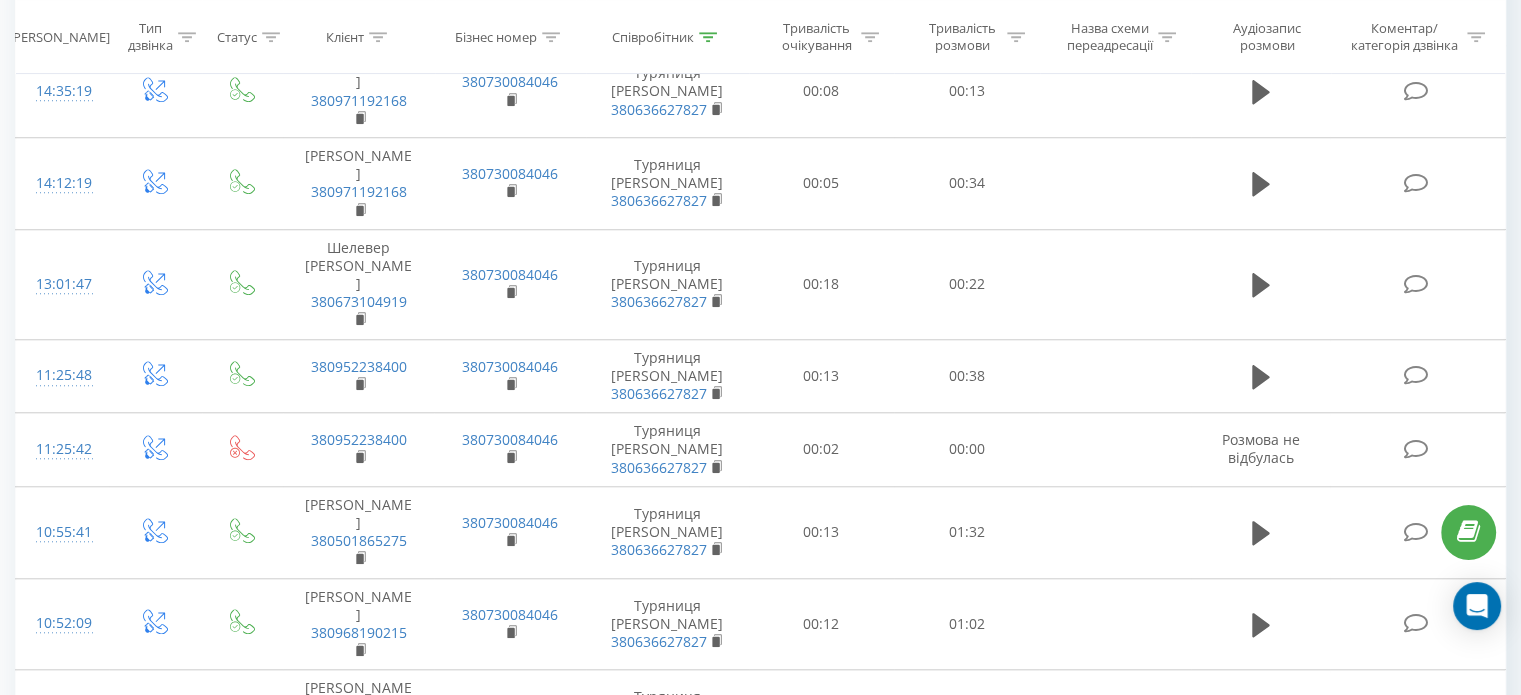 click on "4" at bounding box center (1239, 1016) 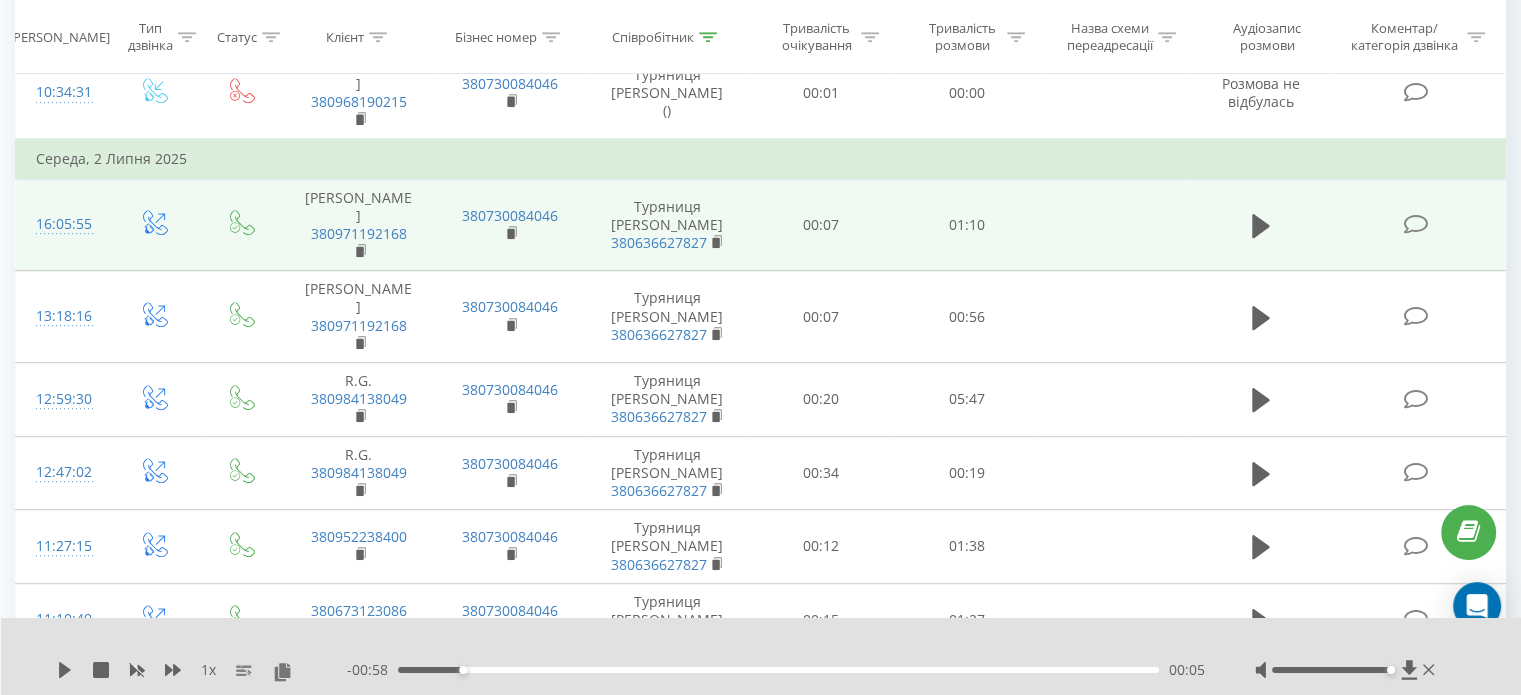 scroll, scrollTop: 1032, scrollLeft: 0, axis: vertical 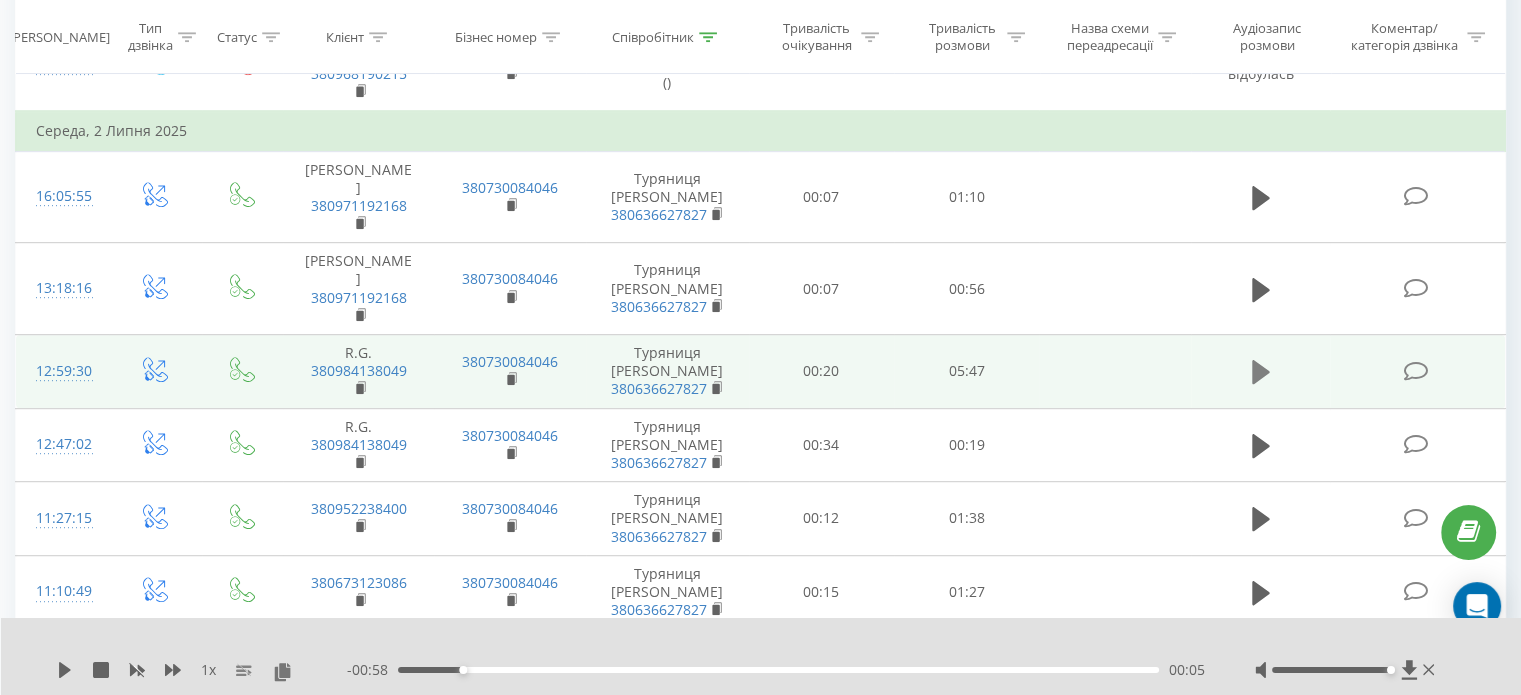 click at bounding box center [1261, 372] 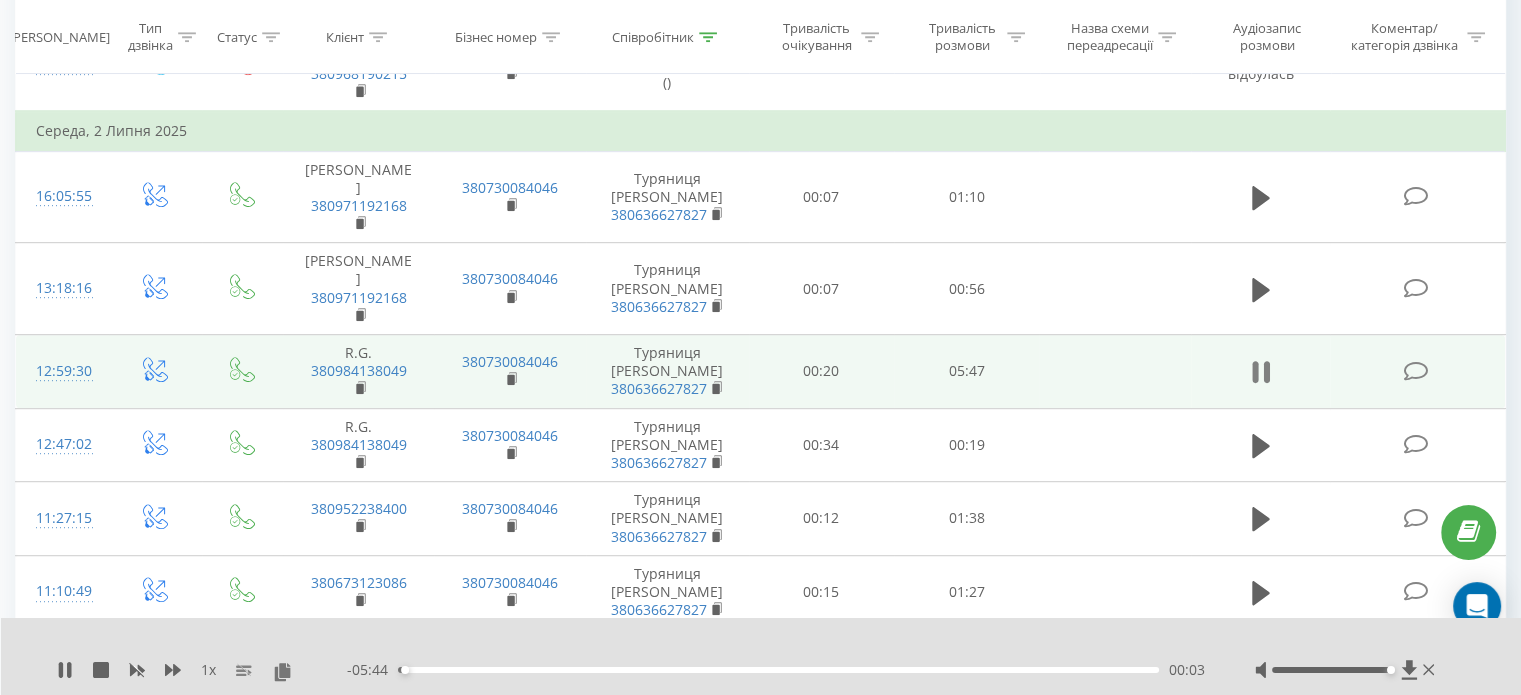 click 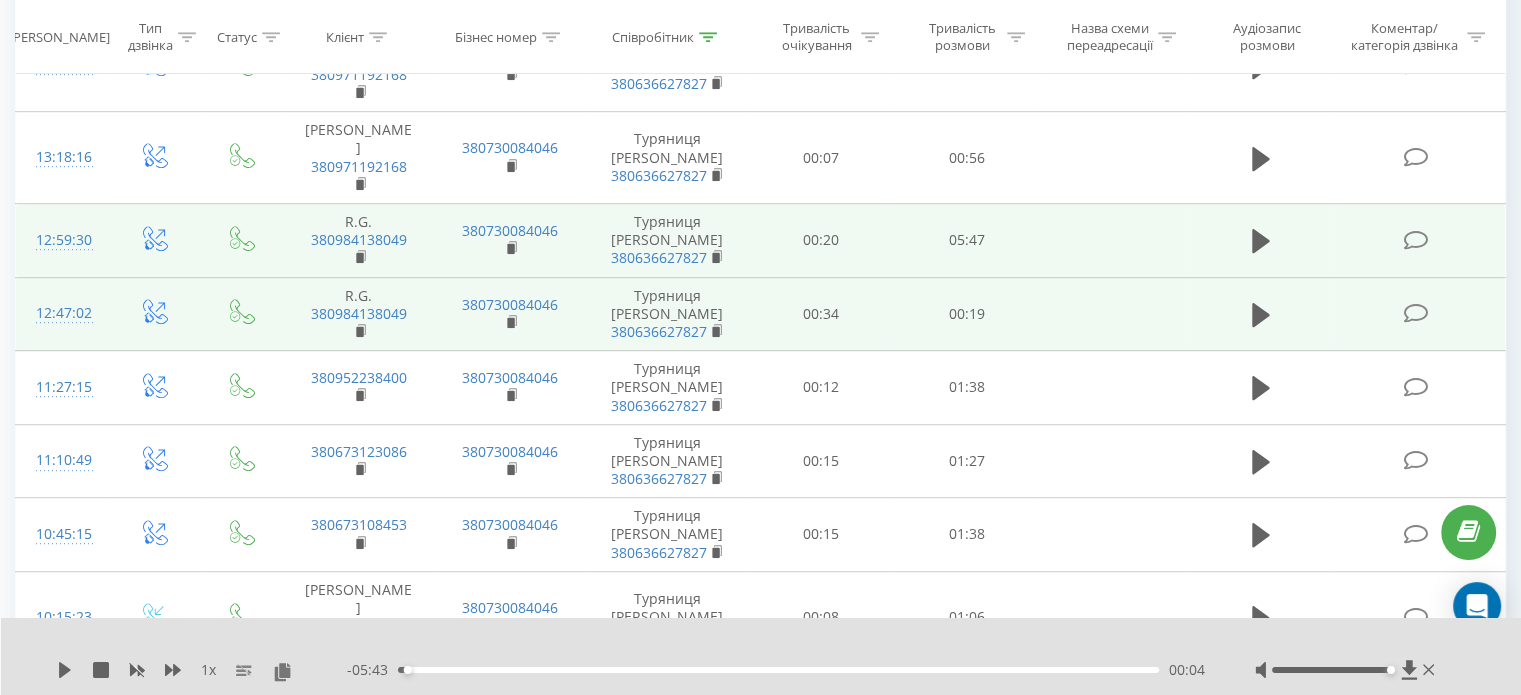 scroll, scrollTop: 1232, scrollLeft: 0, axis: vertical 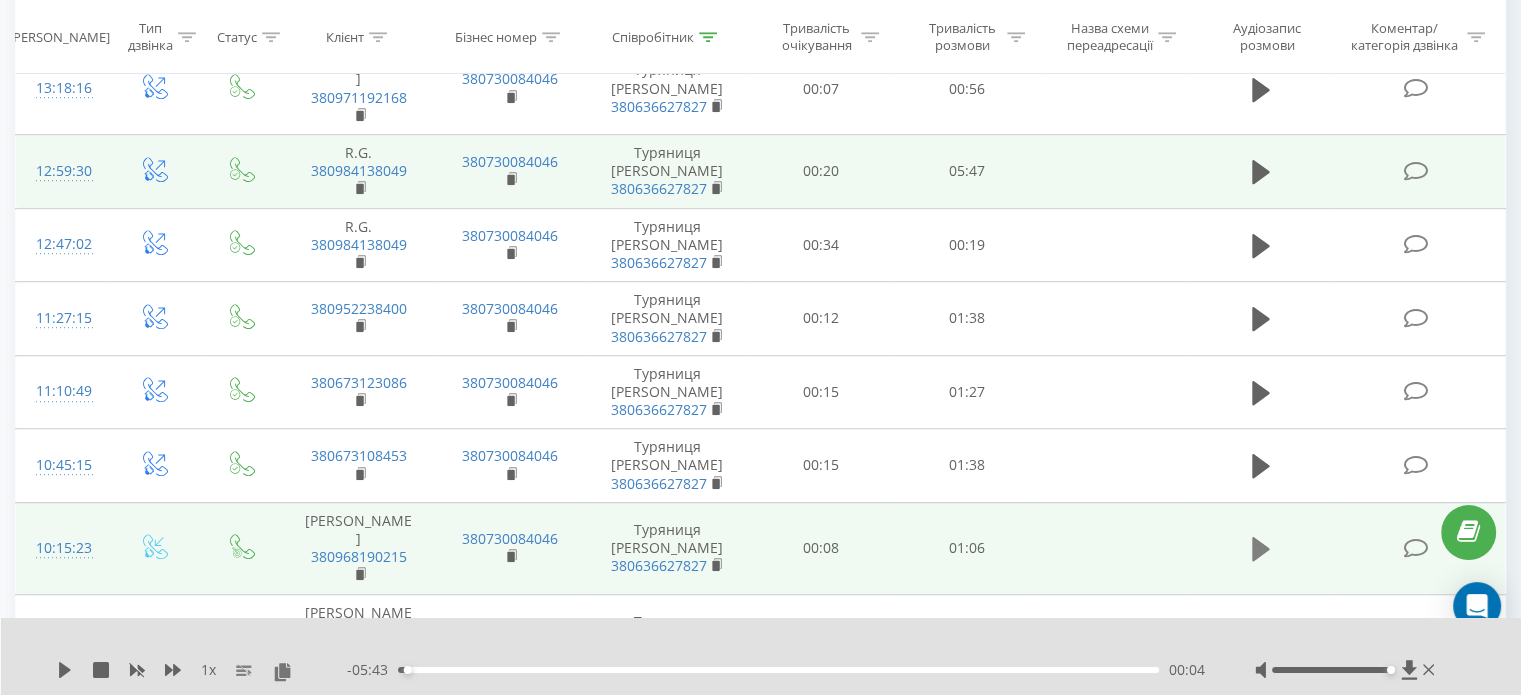 click 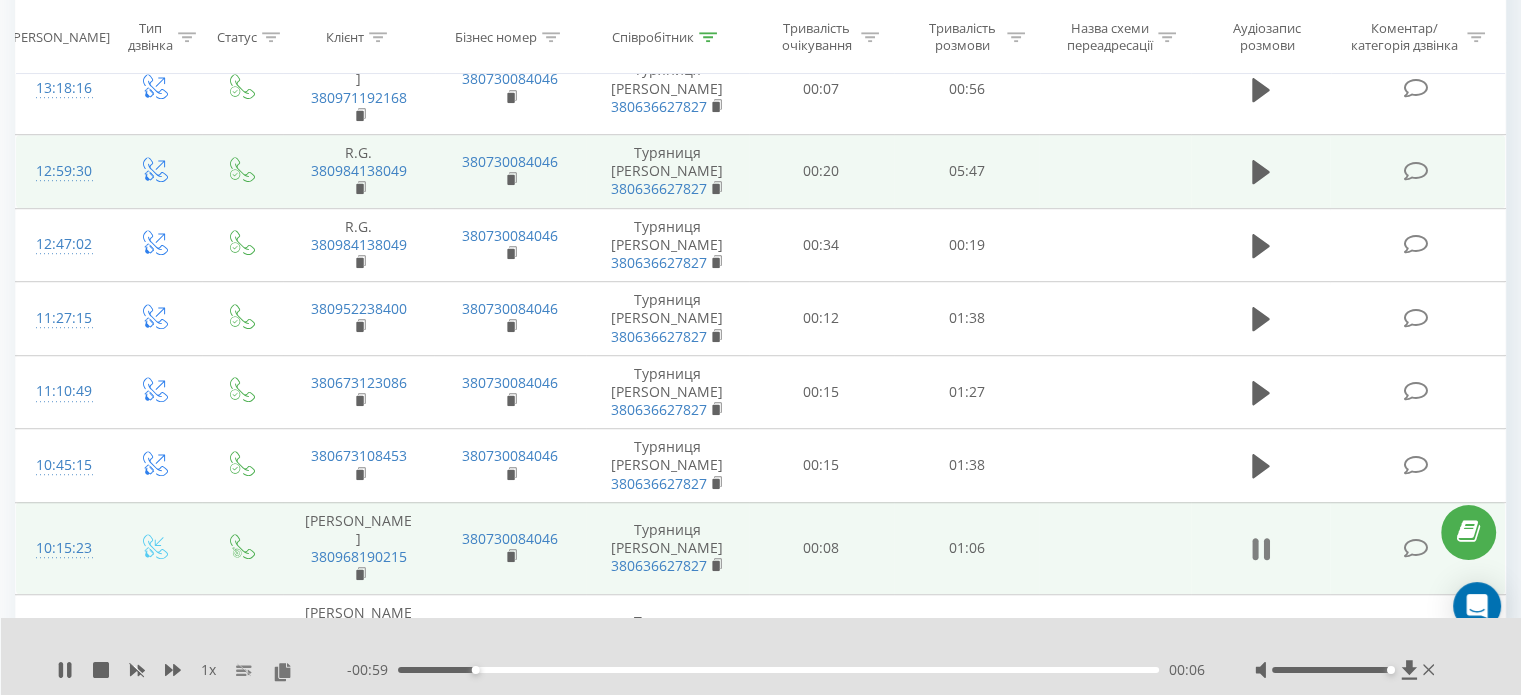 click 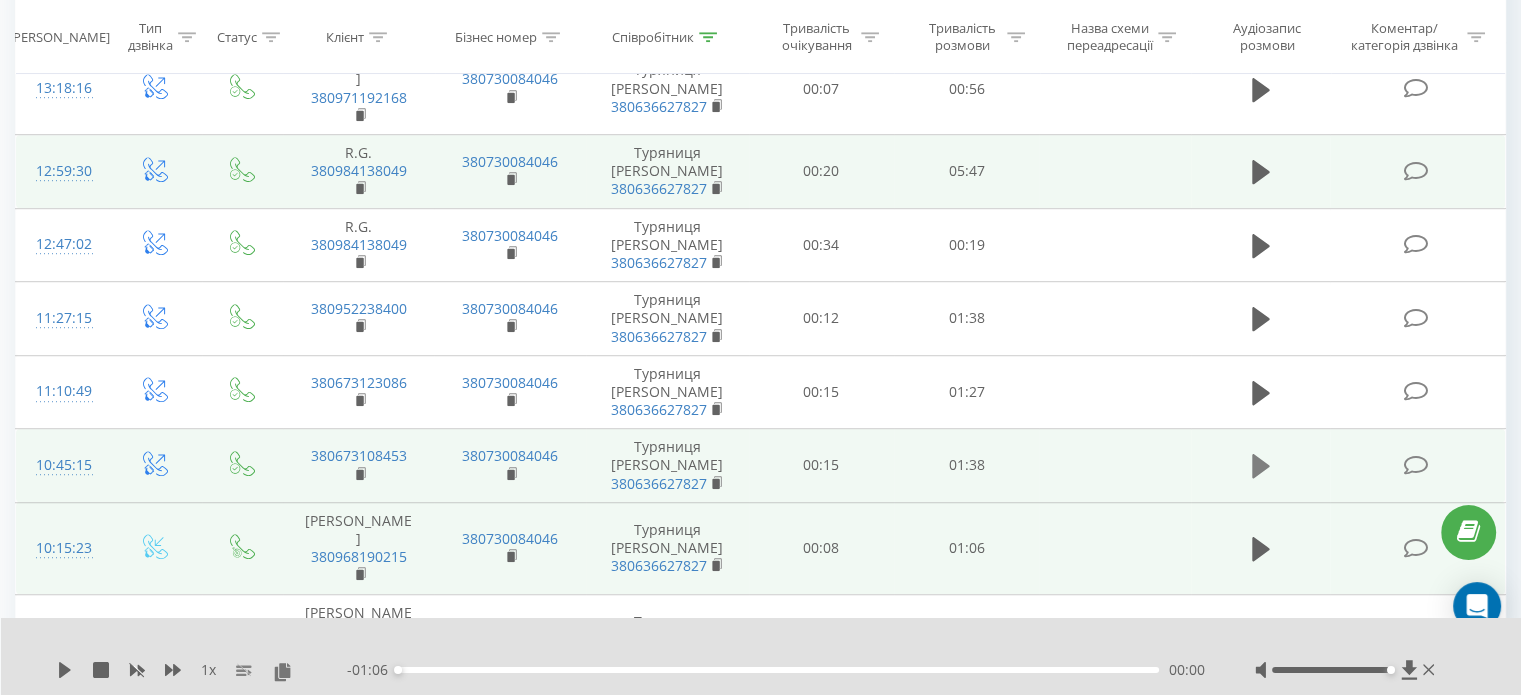 click 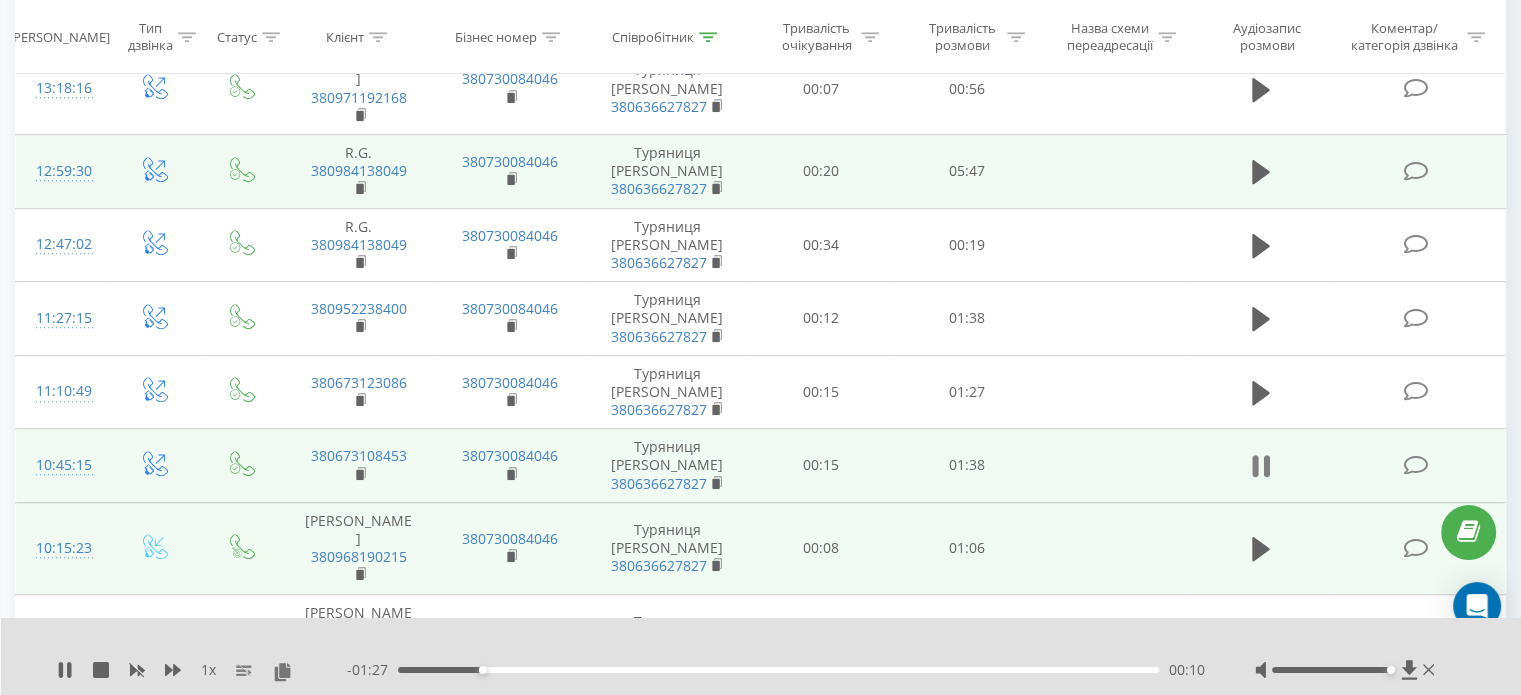 click 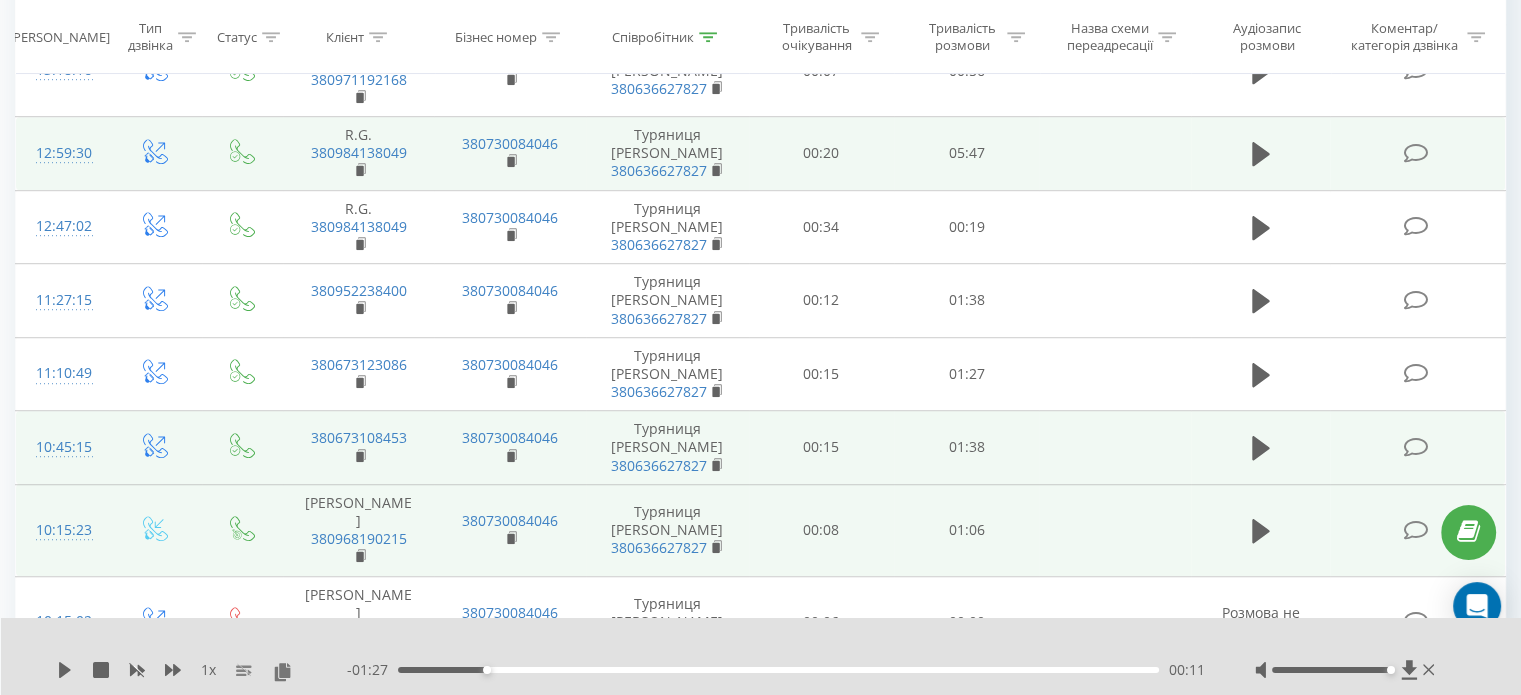 scroll, scrollTop: 1232, scrollLeft: 0, axis: vertical 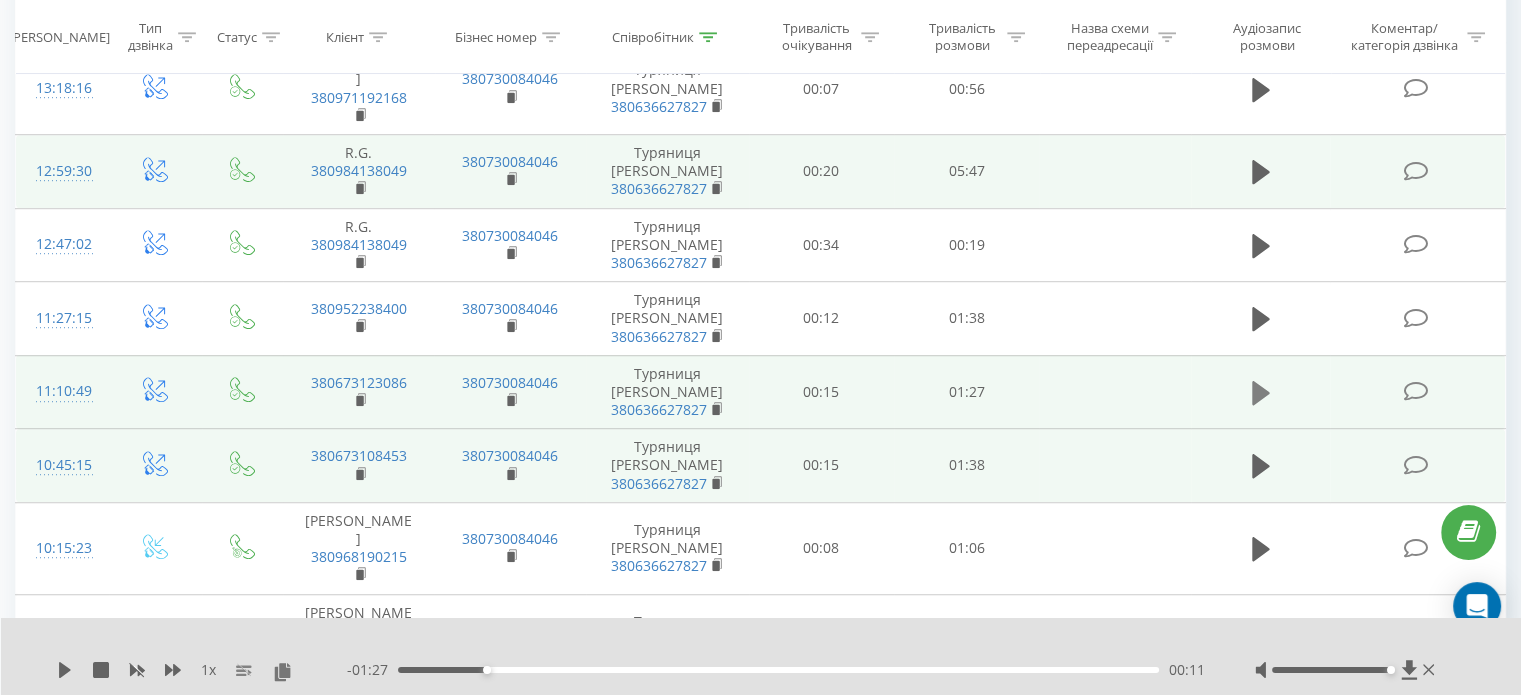 click 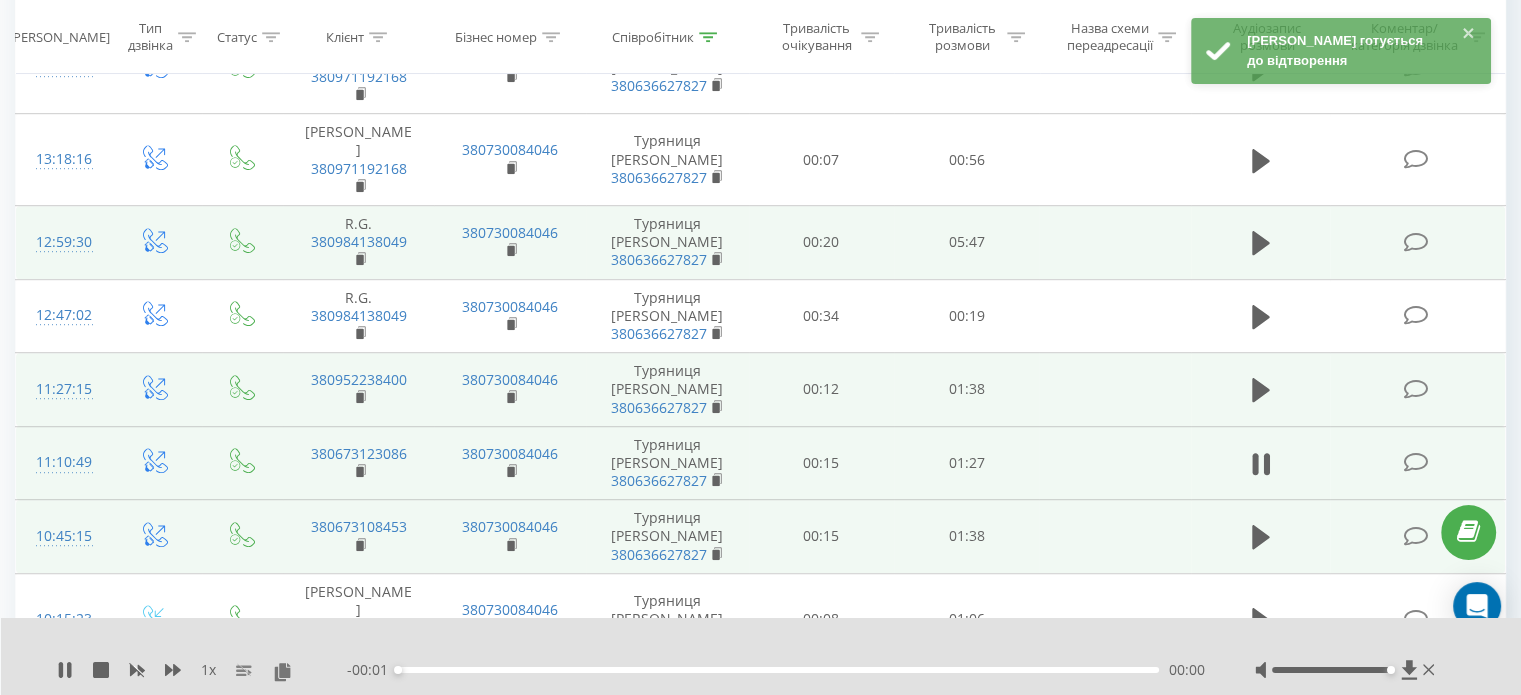 scroll, scrollTop: 1132, scrollLeft: 0, axis: vertical 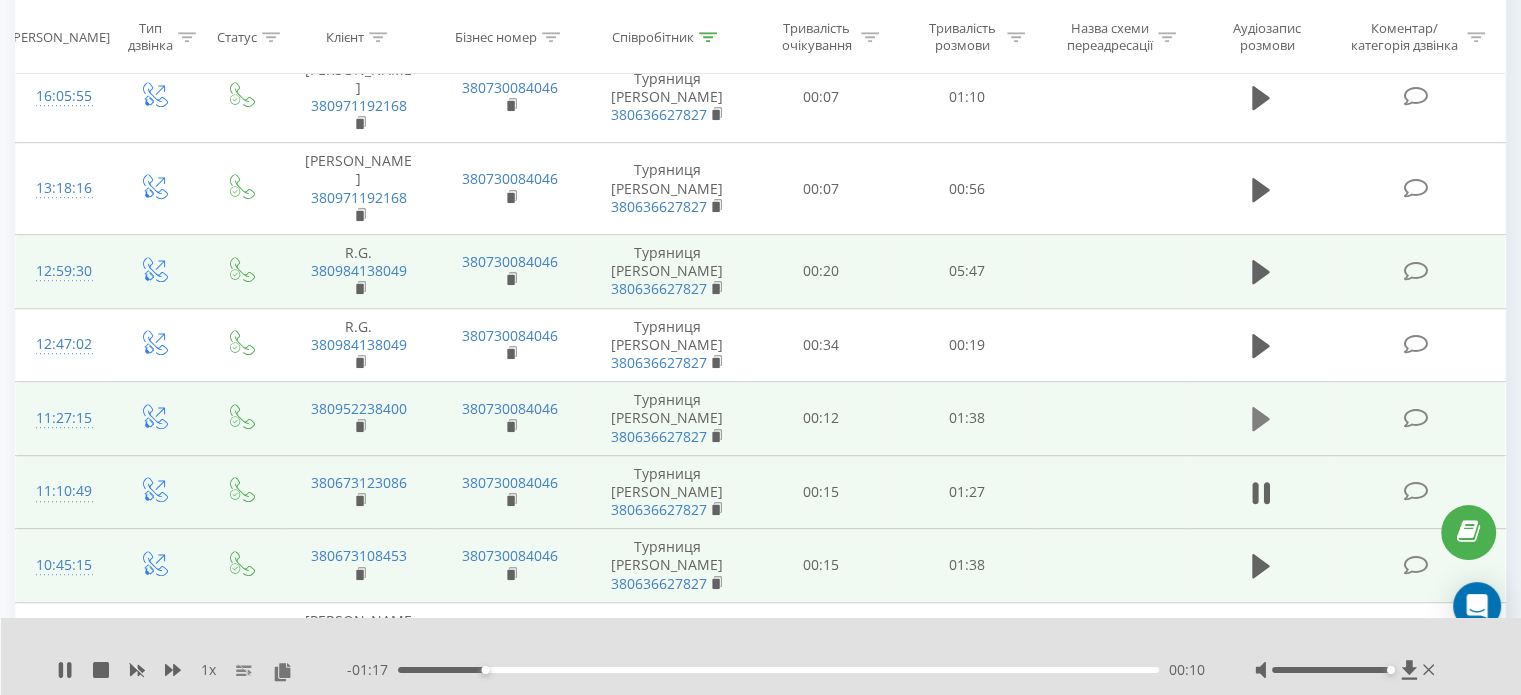 click 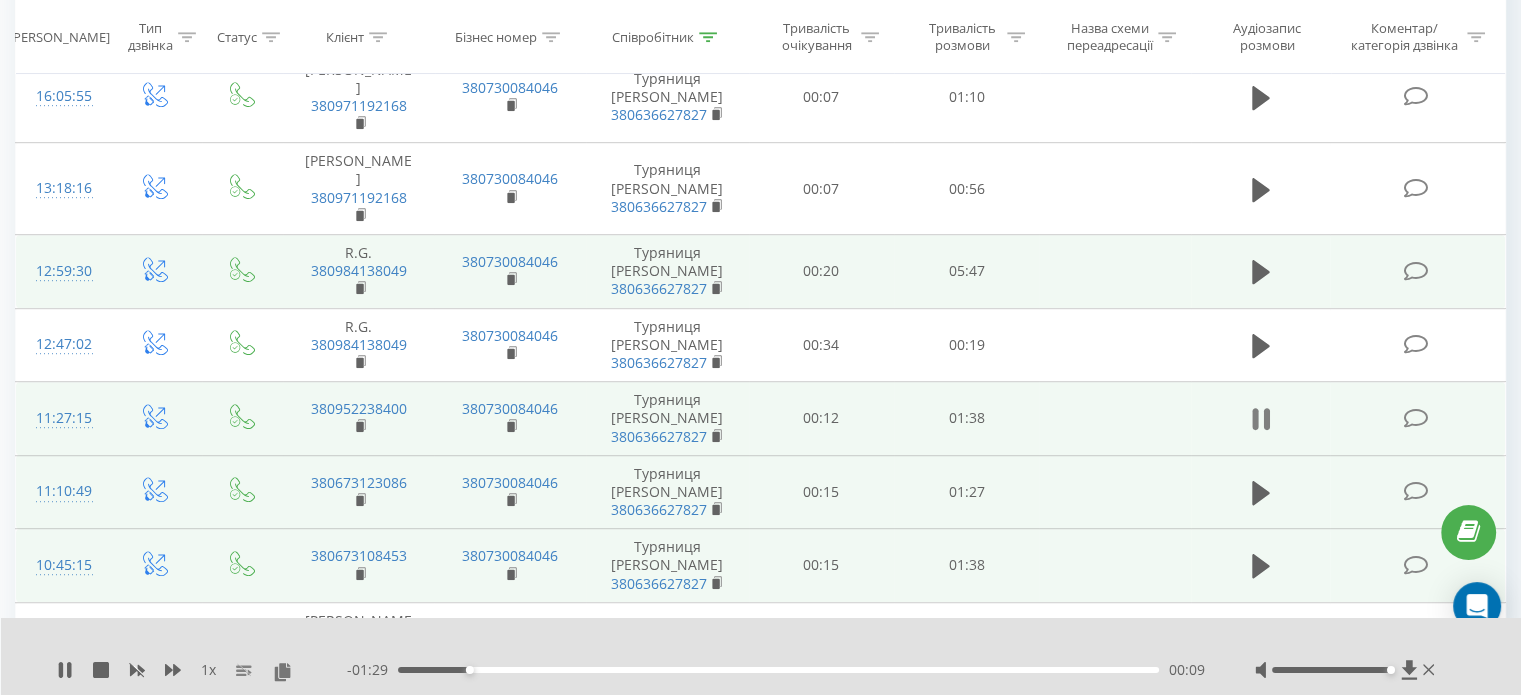 click 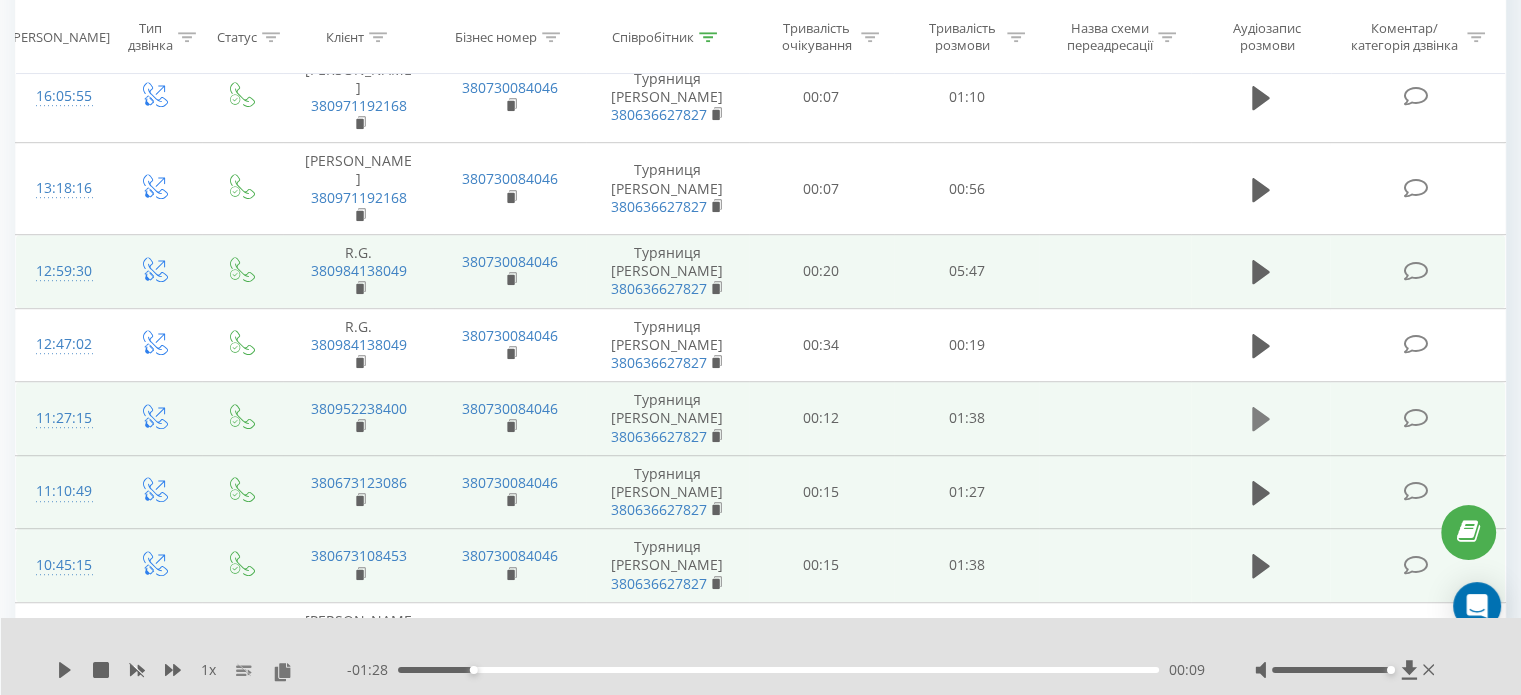 click 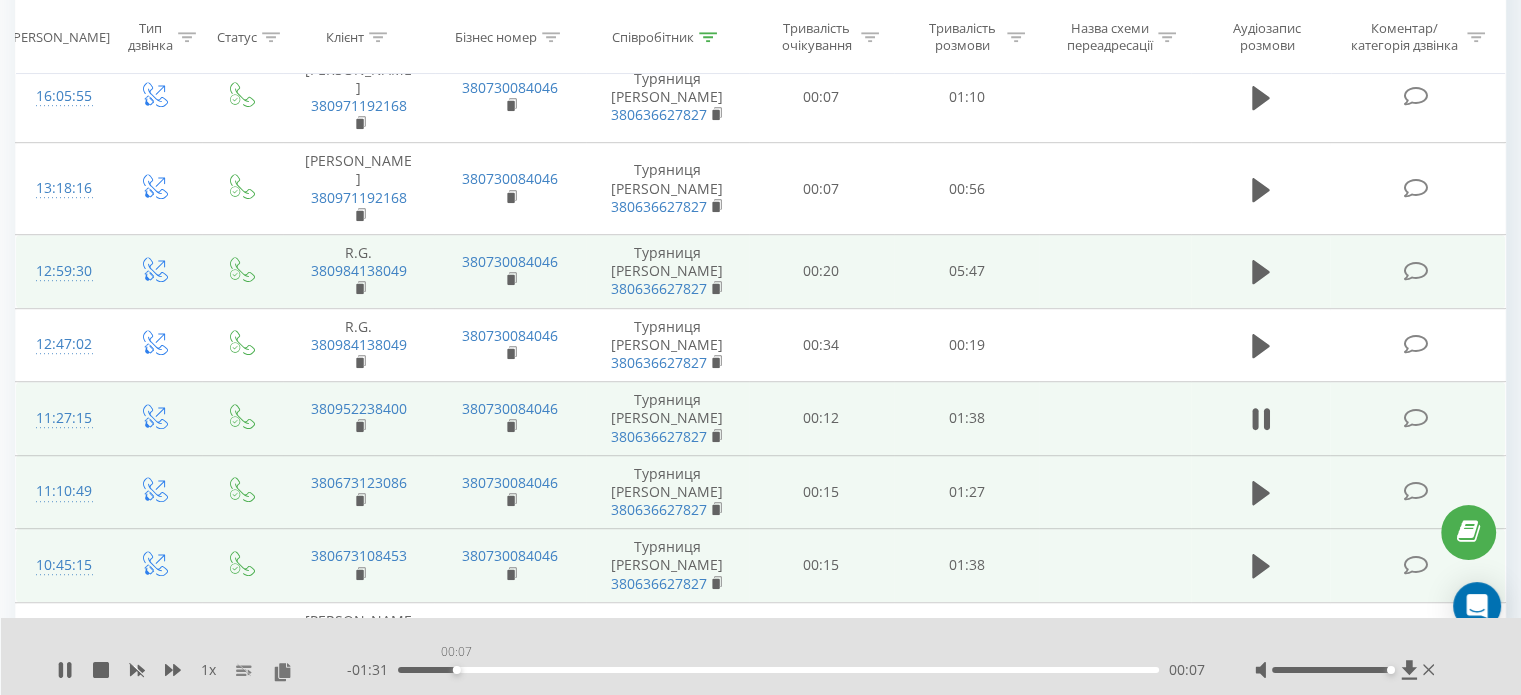 click on "00:07" at bounding box center [778, 670] 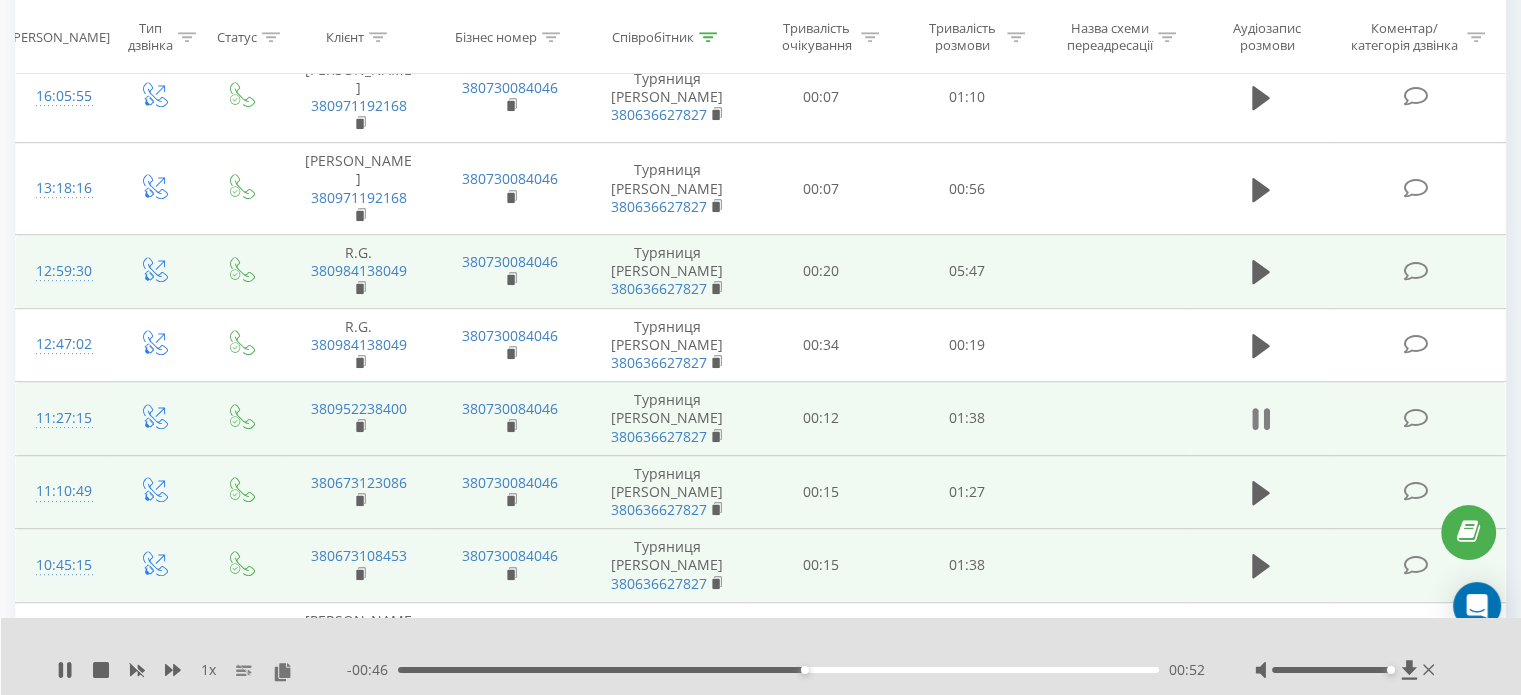 click 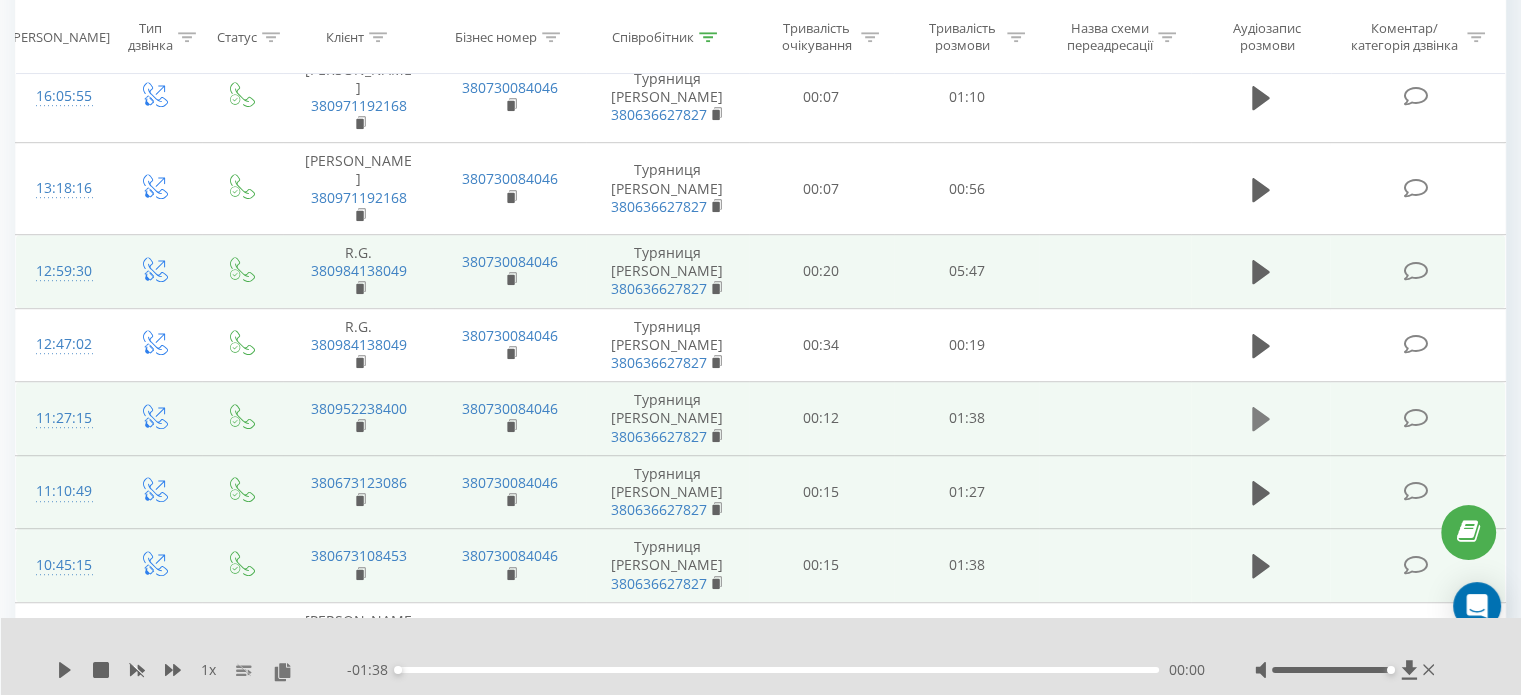 click 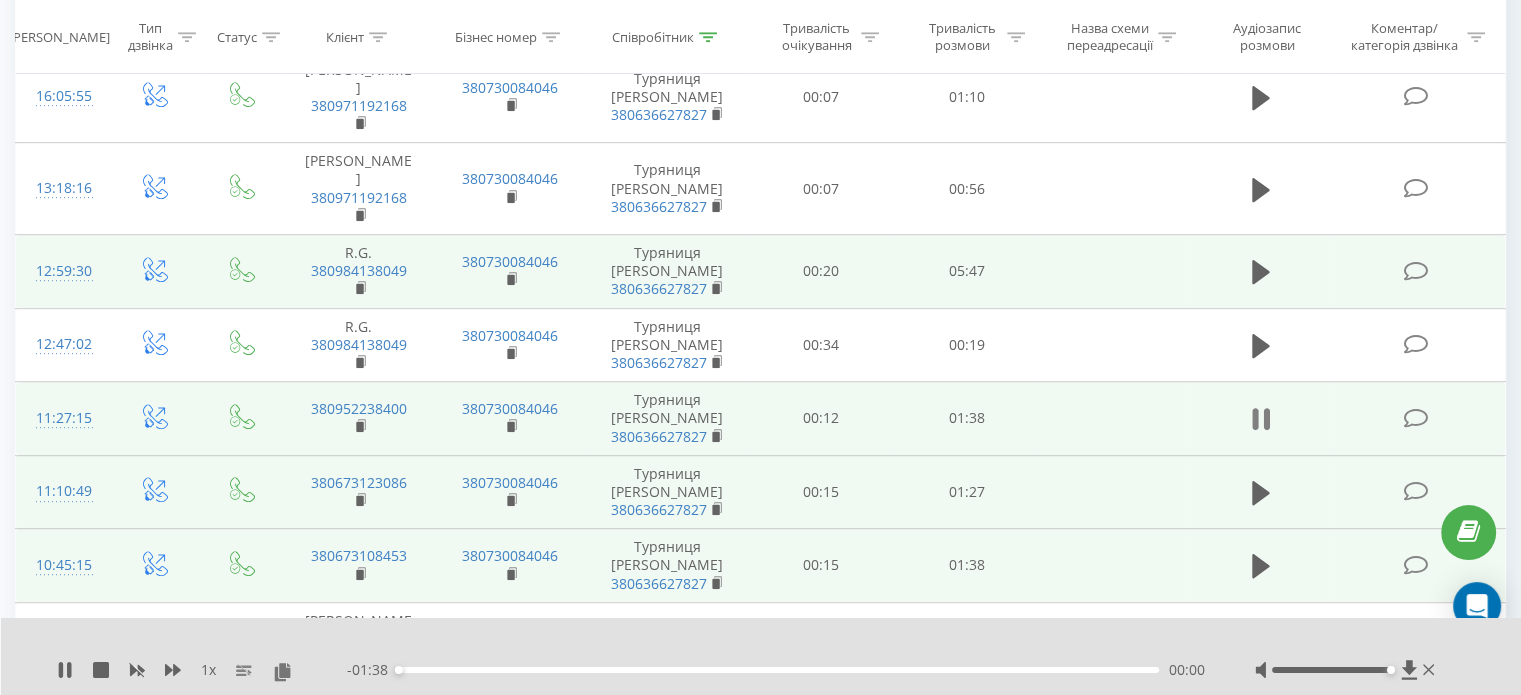 click 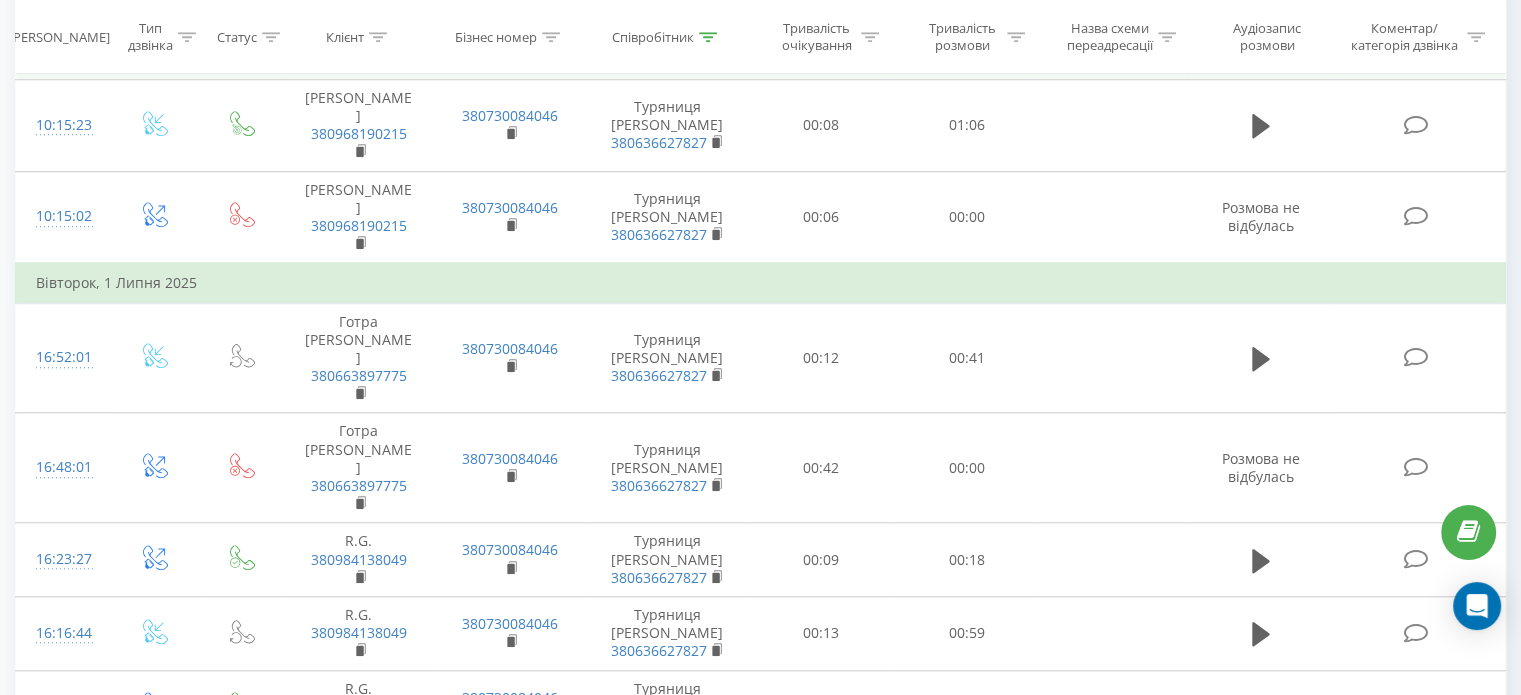 scroll, scrollTop: 1732, scrollLeft: 0, axis: vertical 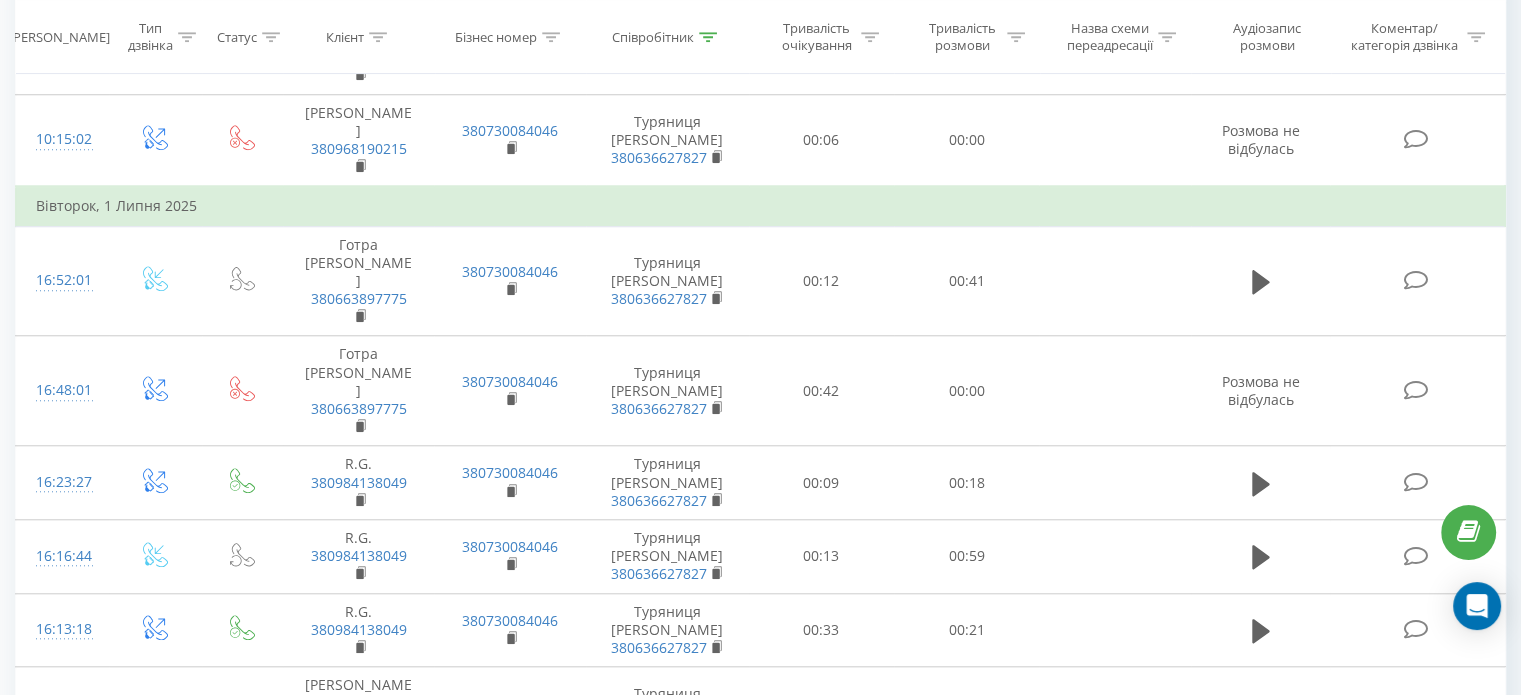 click on "14" at bounding box center (1359, 954) 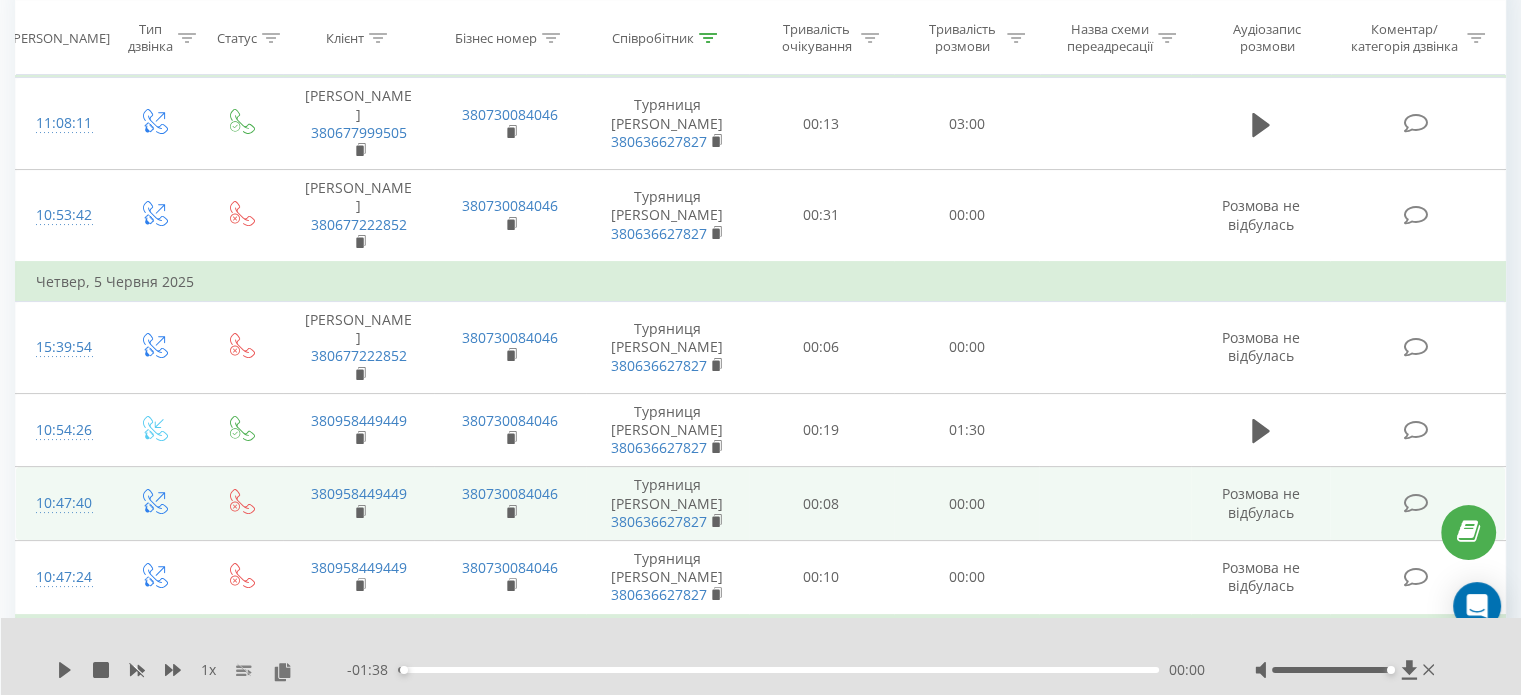 scroll, scrollTop: 132, scrollLeft: 0, axis: vertical 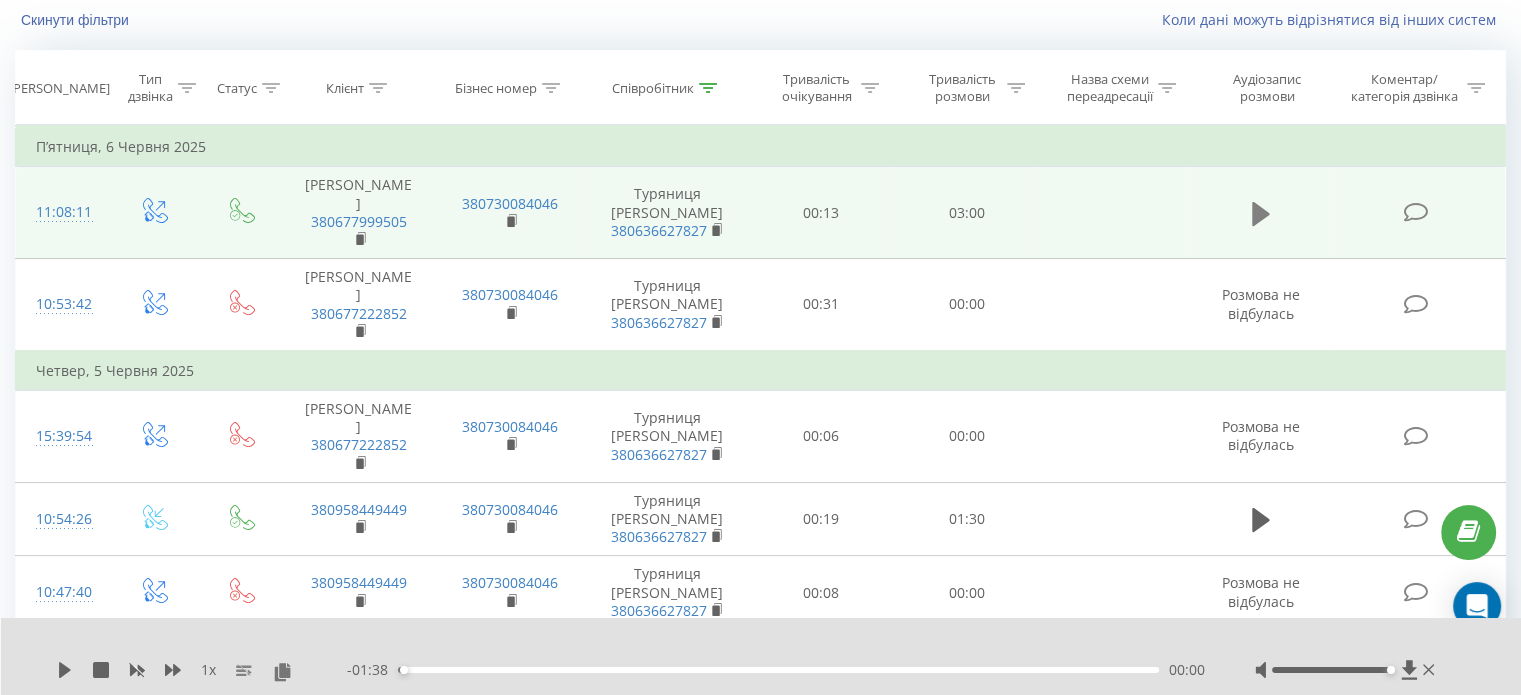 click at bounding box center [1261, 214] 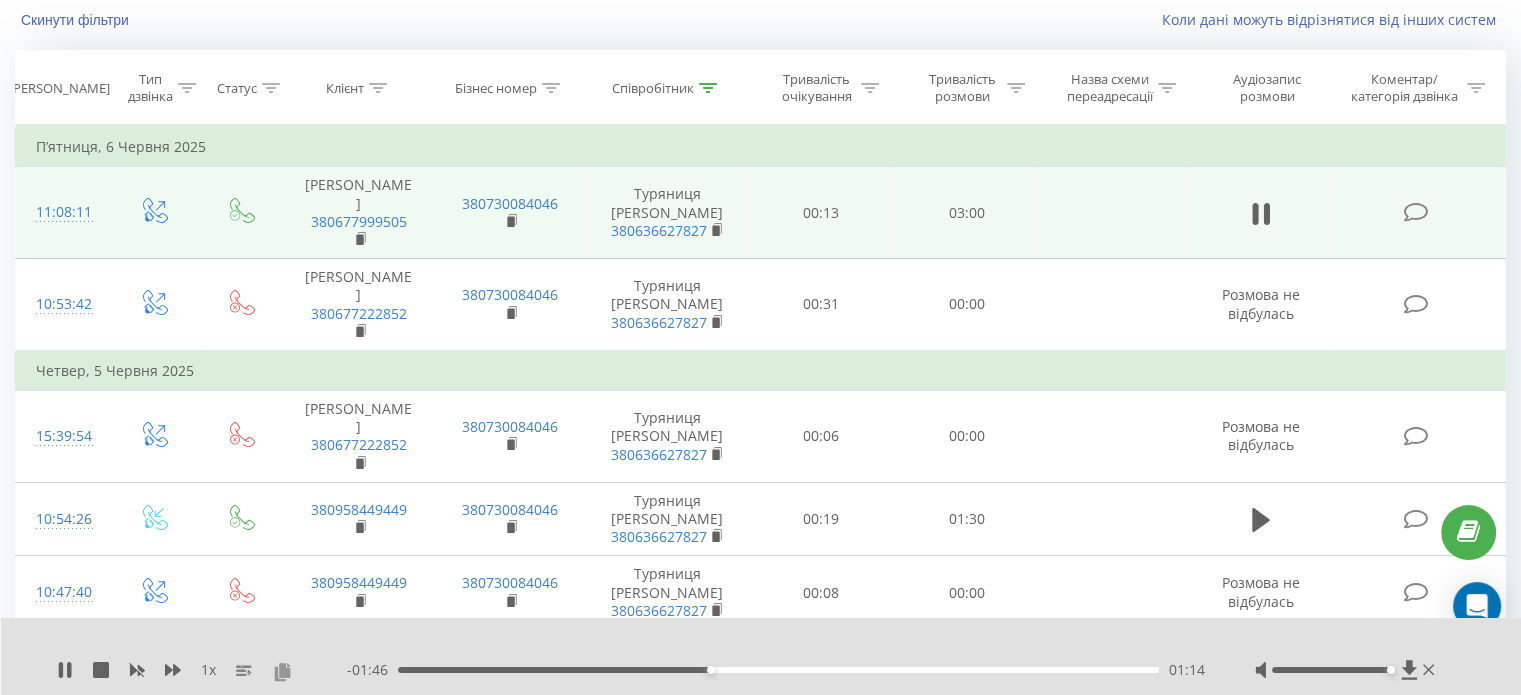 click at bounding box center (282, 671) 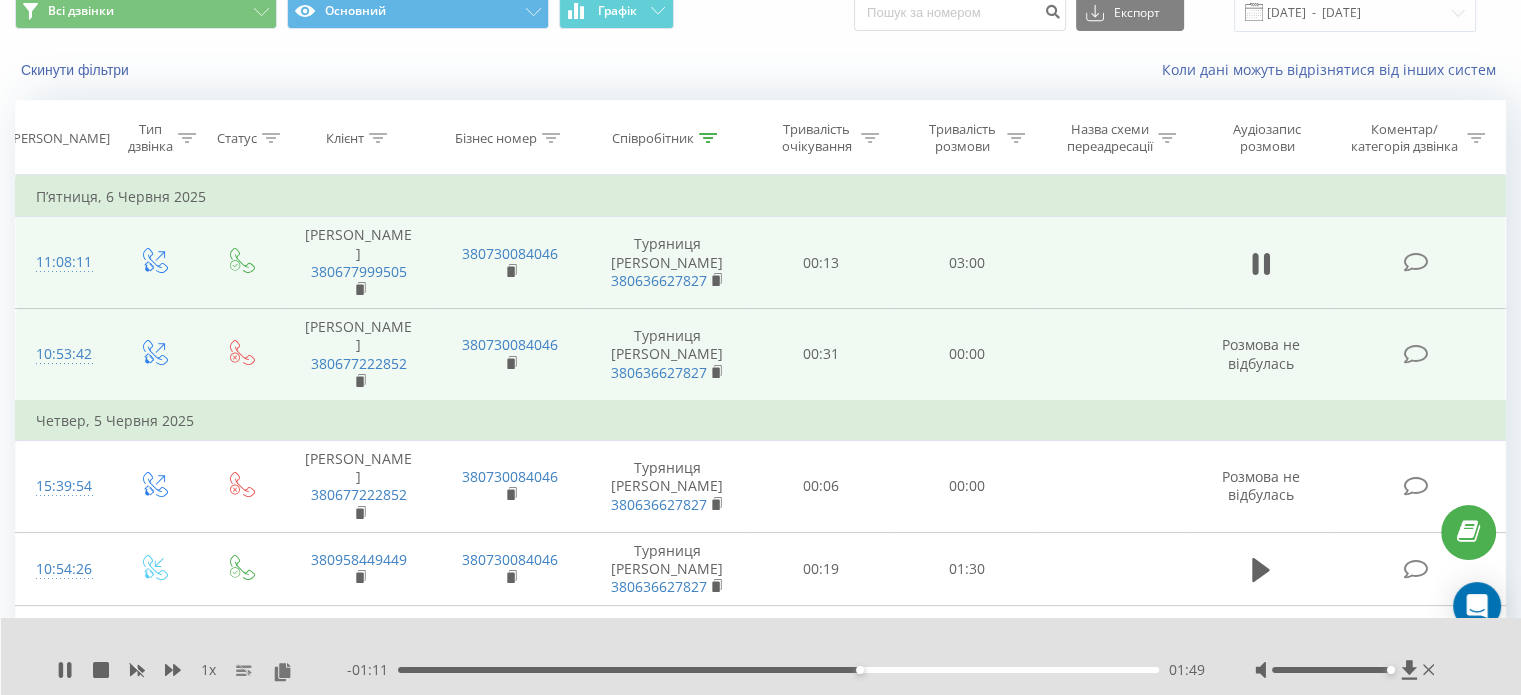 scroll, scrollTop: 100, scrollLeft: 0, axis: vertical 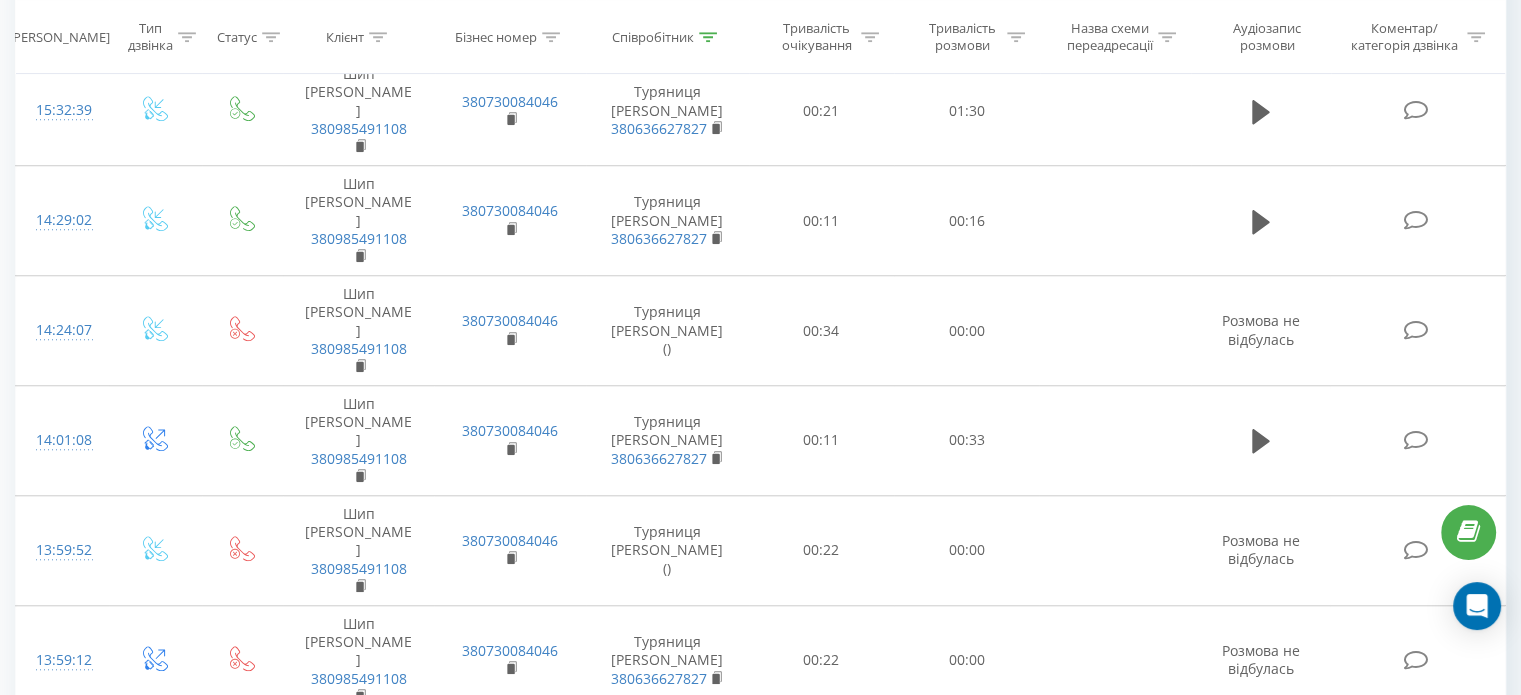 click on "12" at bounding box center [1299, 1168] 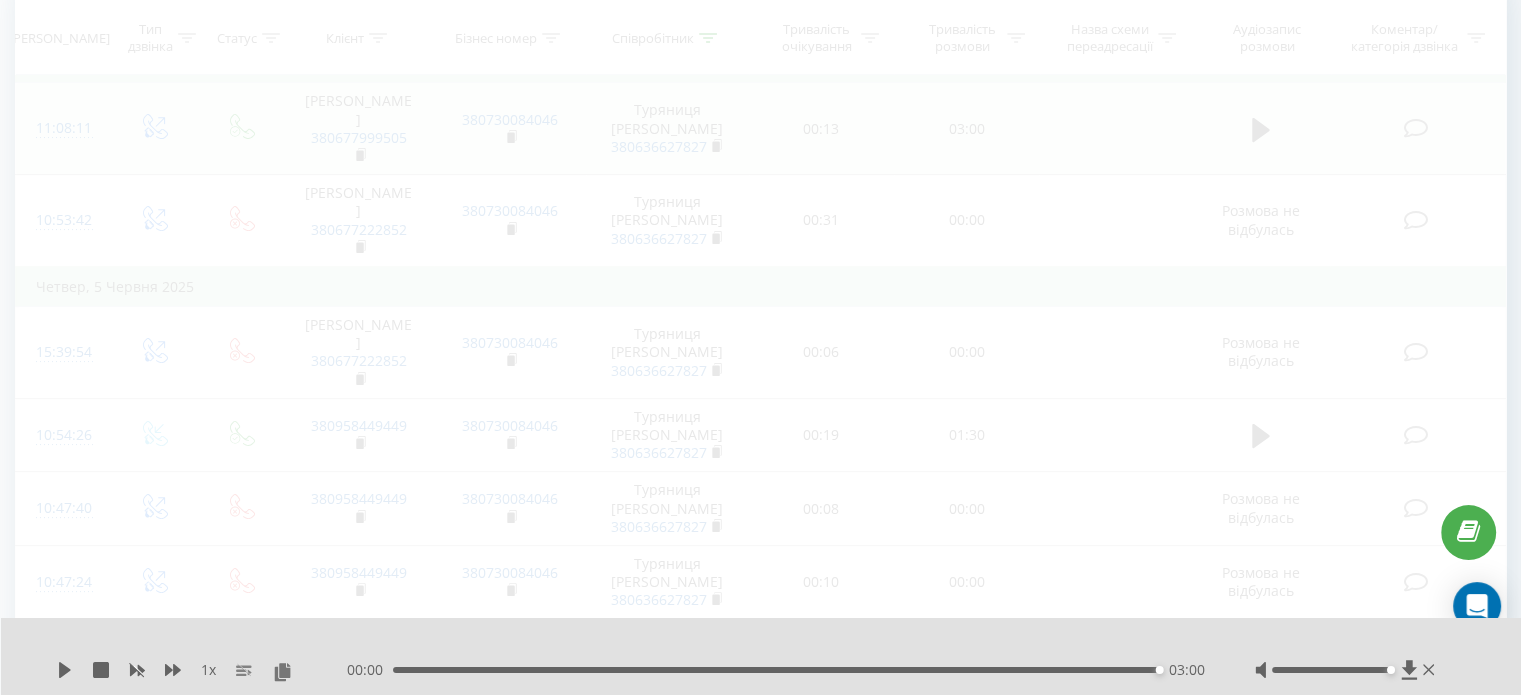 scroll, scrollTop: 132, scrollLeft: 0, axis: vertical 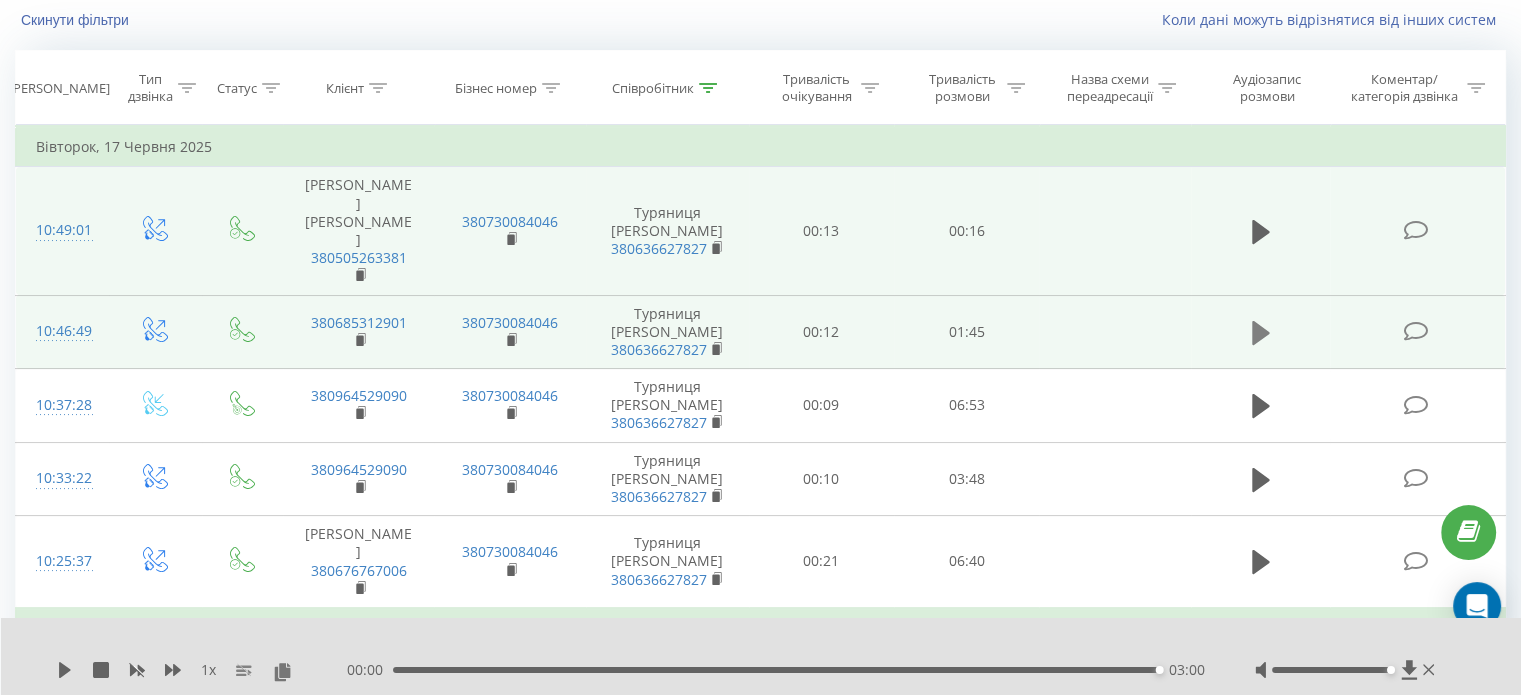 click 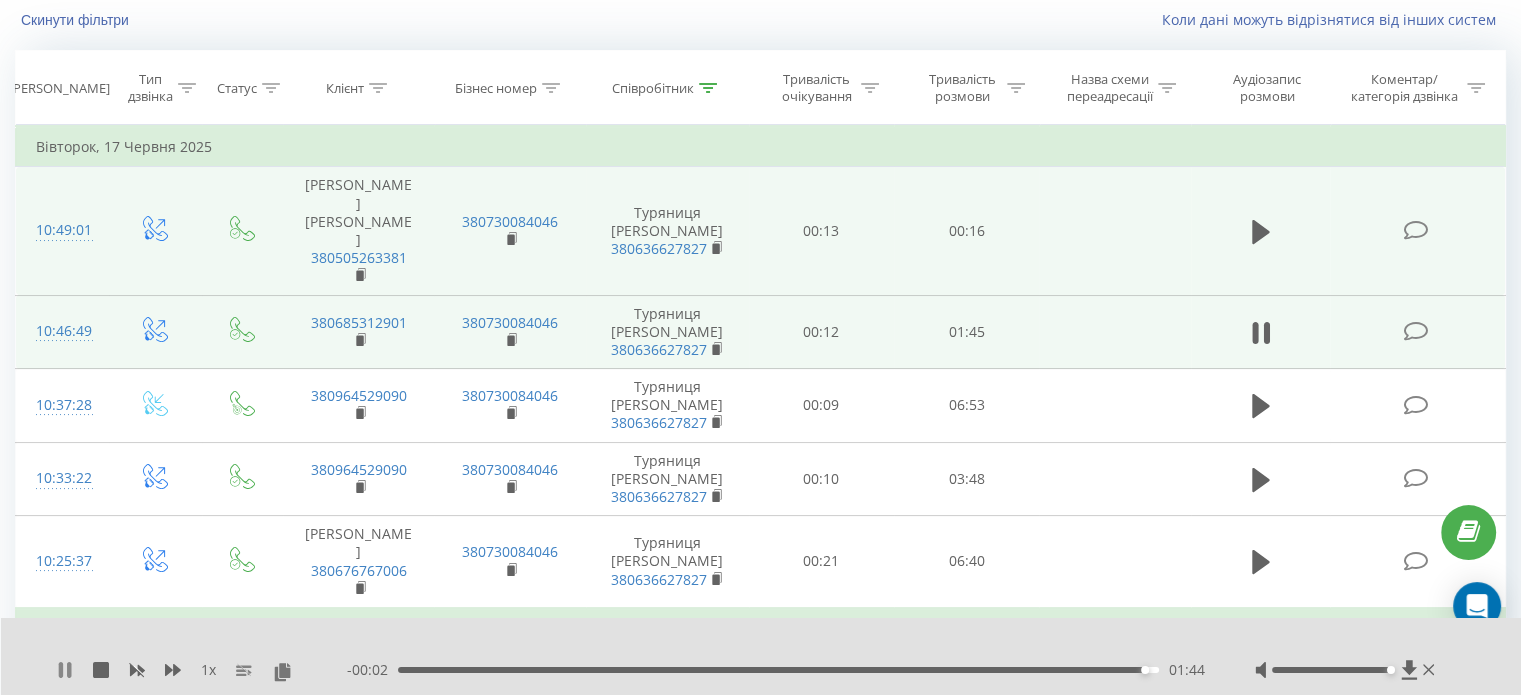 click 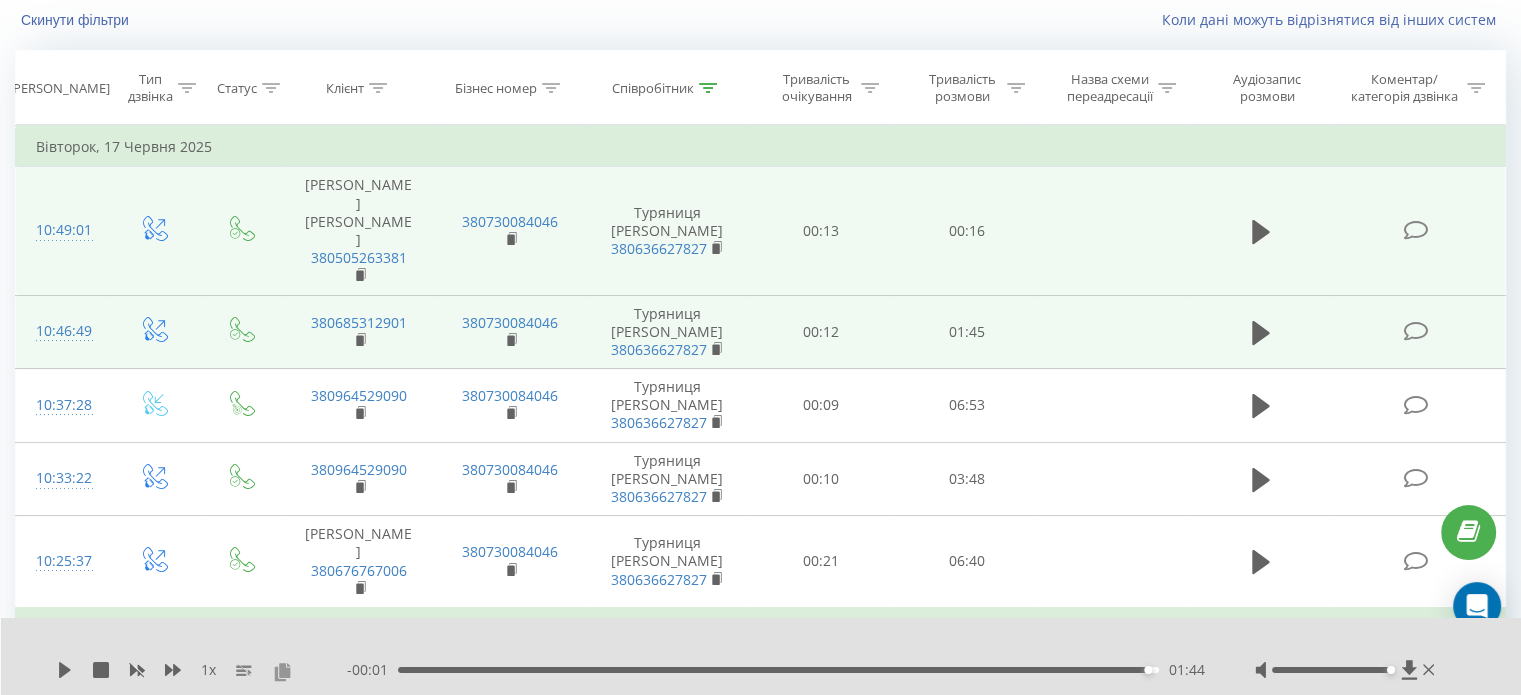 click at bounding box center (282, 671) 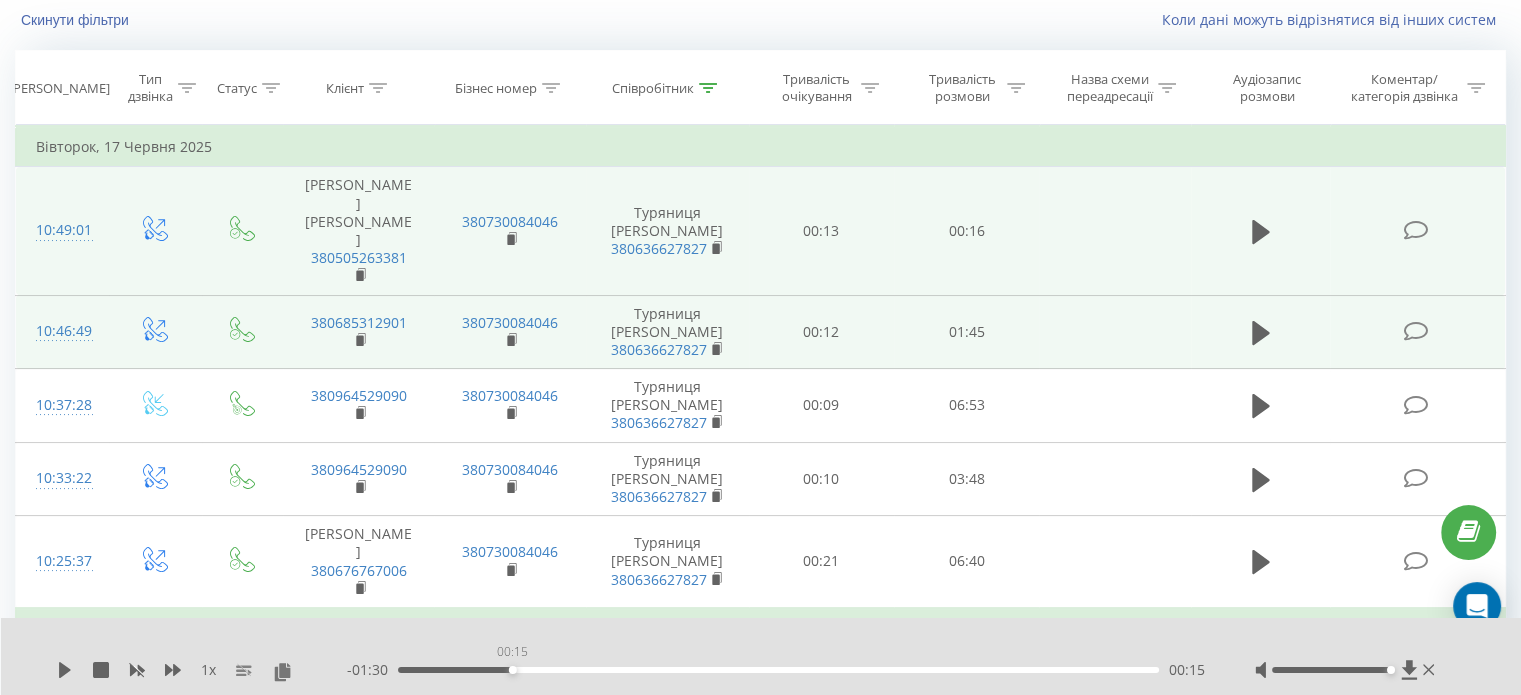 click on "00:15" at bounding box center [778, 670] 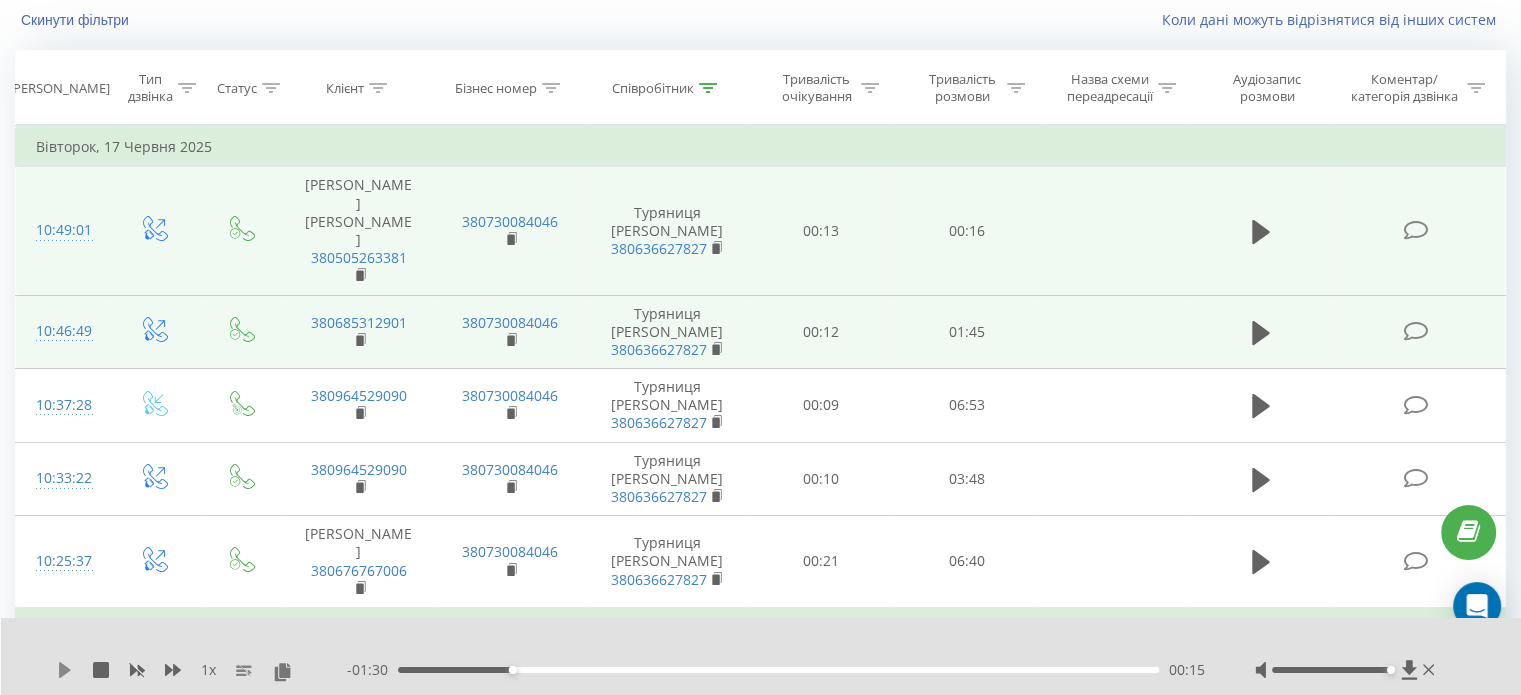 click 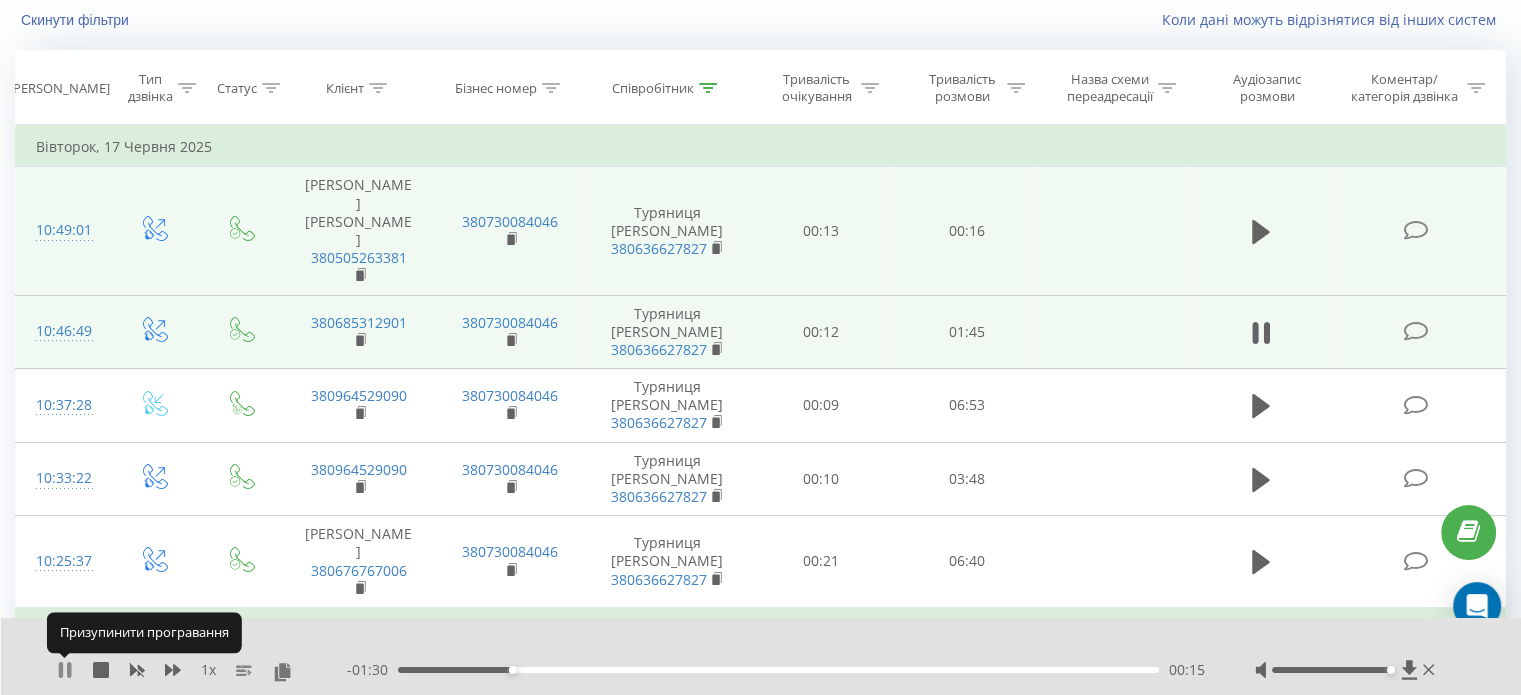 click 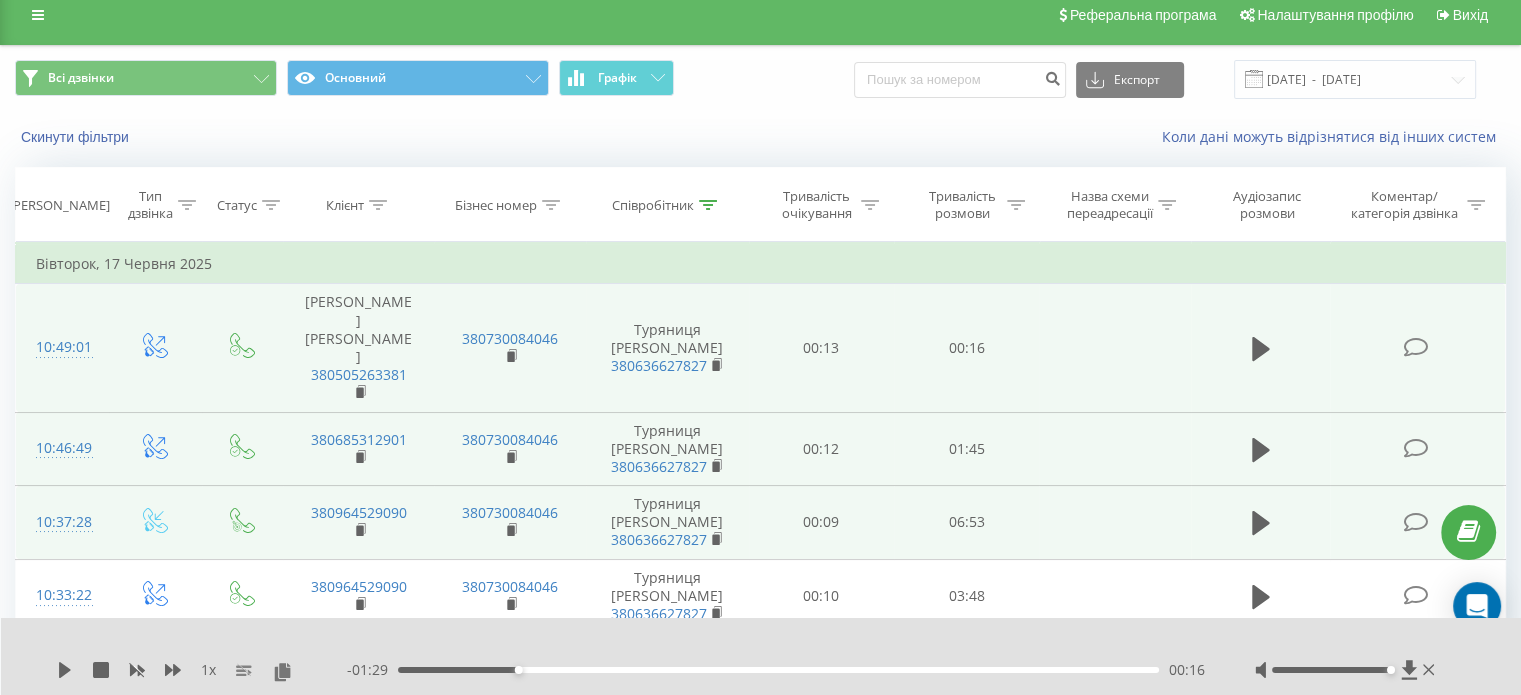 scroll, scrollTop: 0, scrollLeft: 0, axis: both 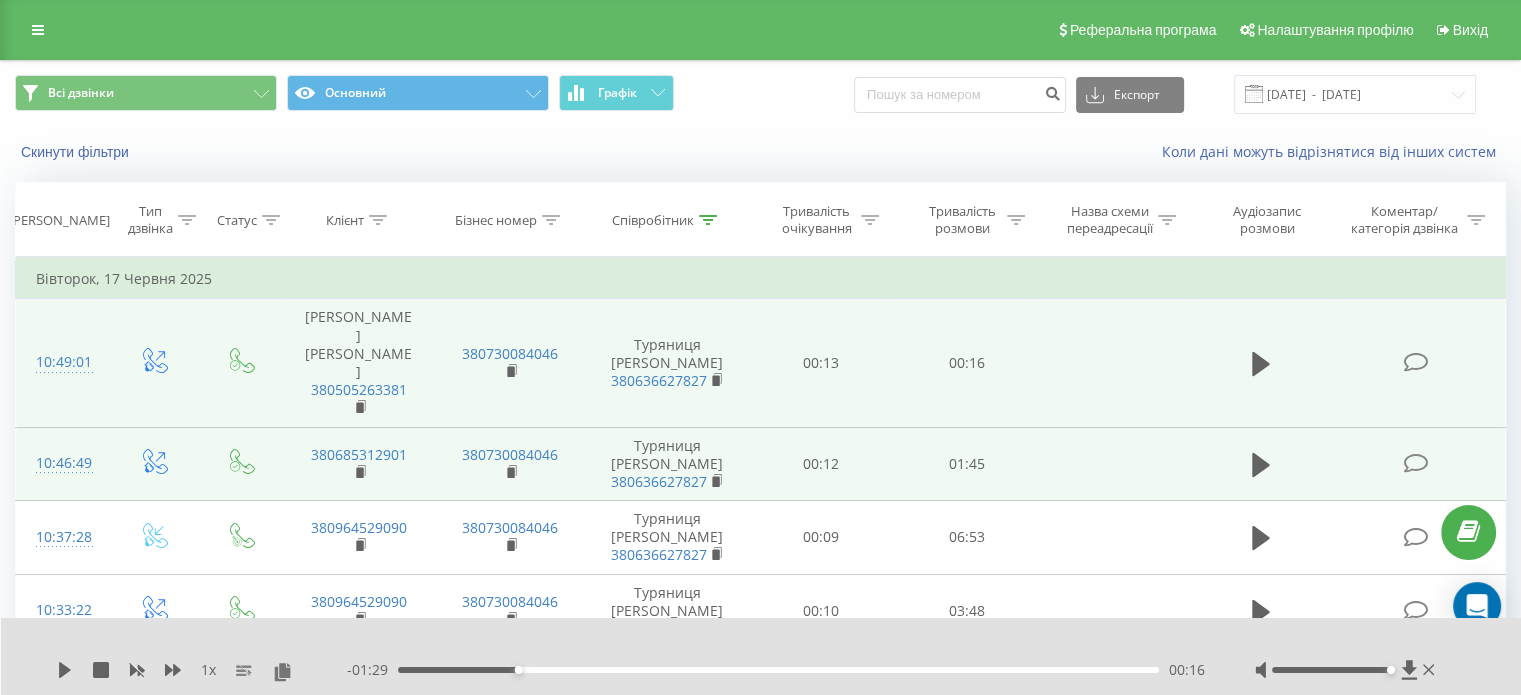 click 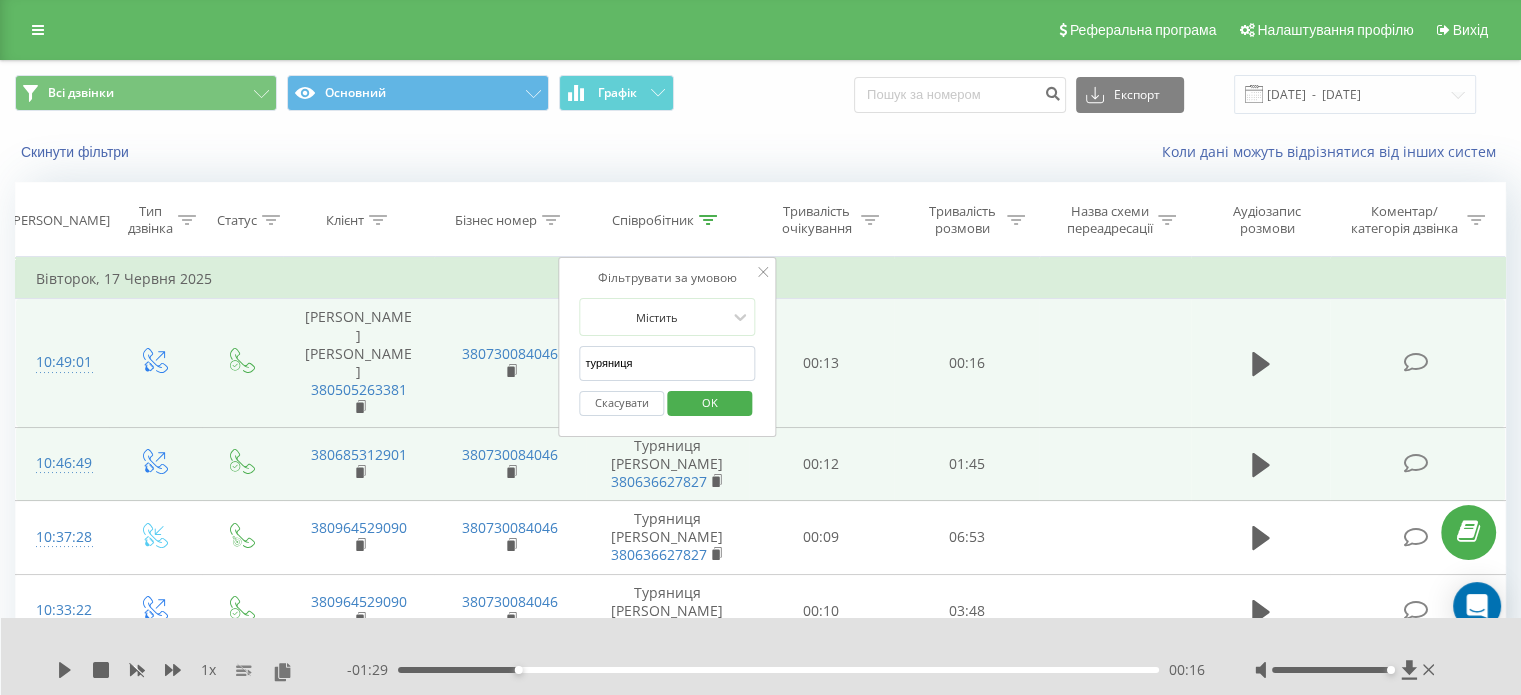 click on "туряниця" at bounding box center [667, 363] 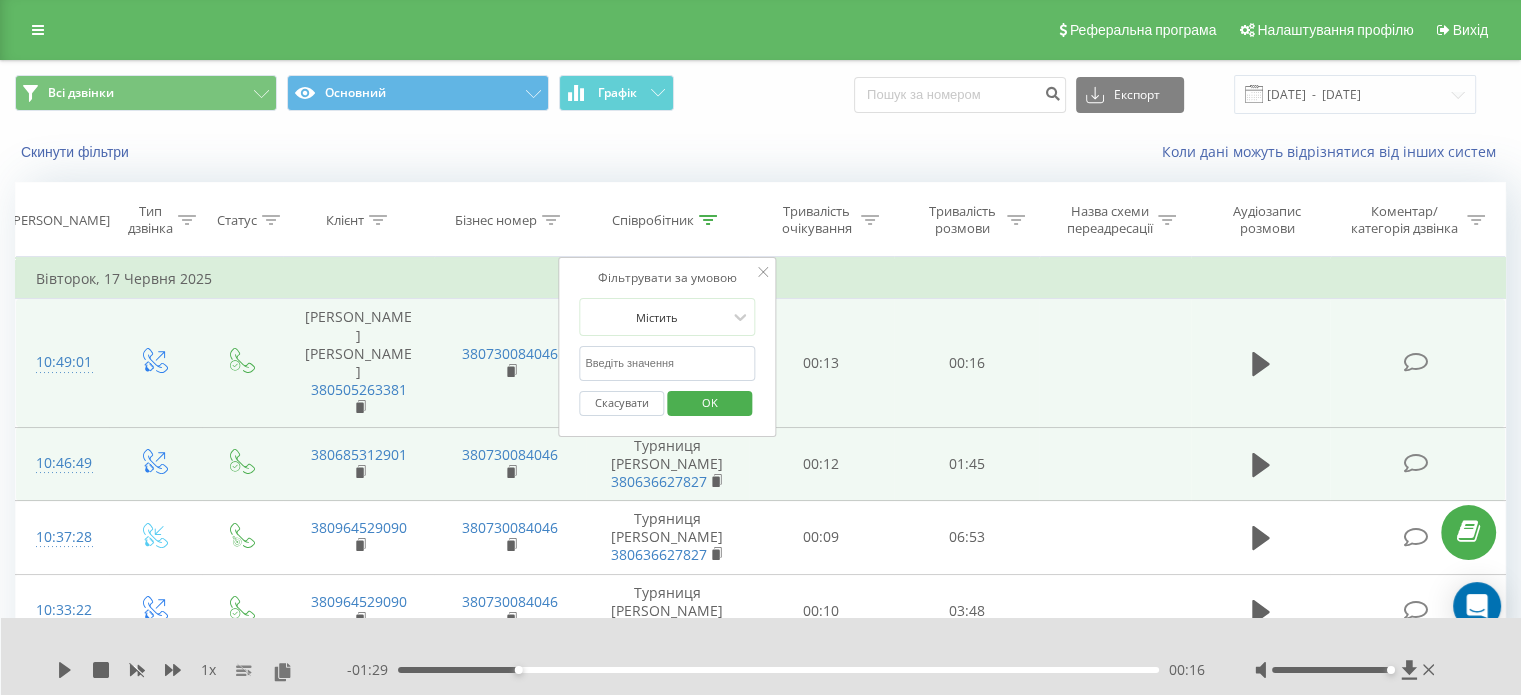 click on "OK" at bounding box center [710, 402] 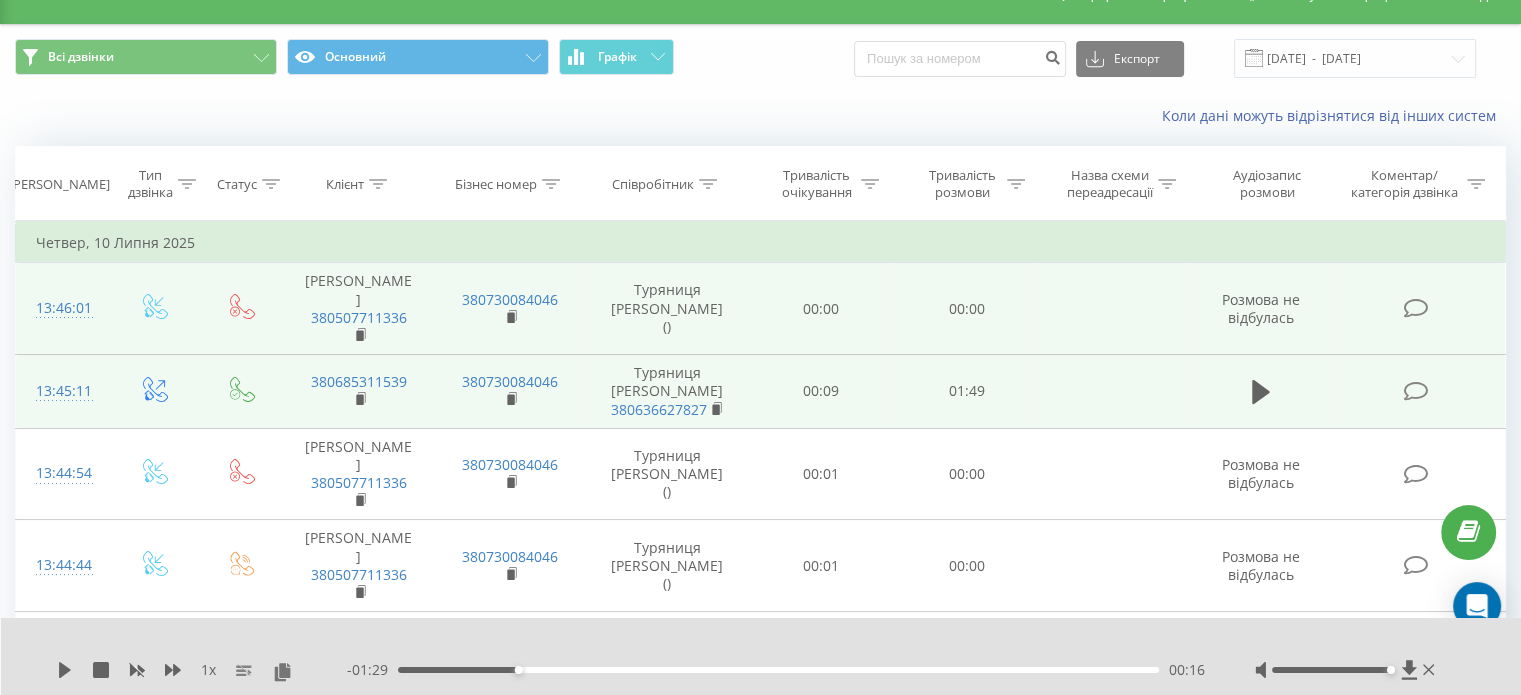 scroll, scrollTop: 0, scrollLeft: 0, axis: both 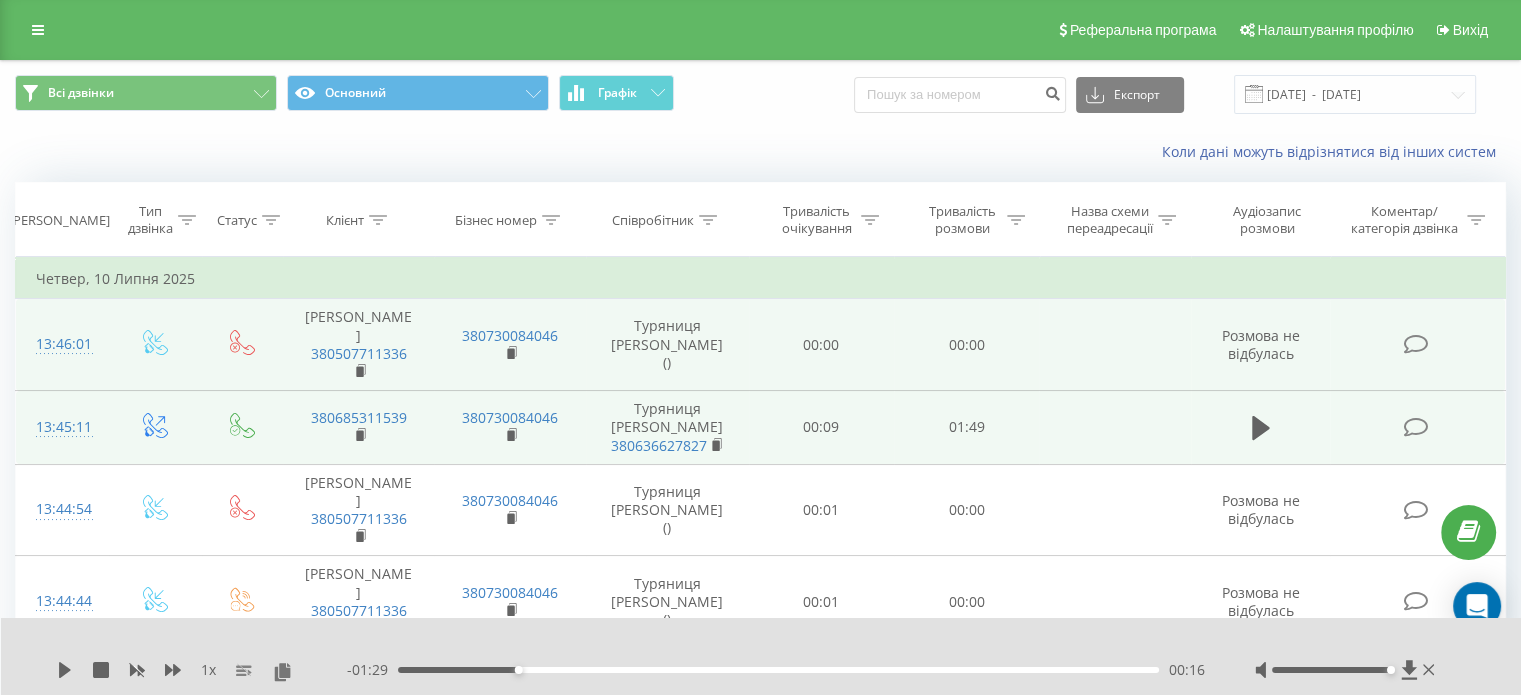 click 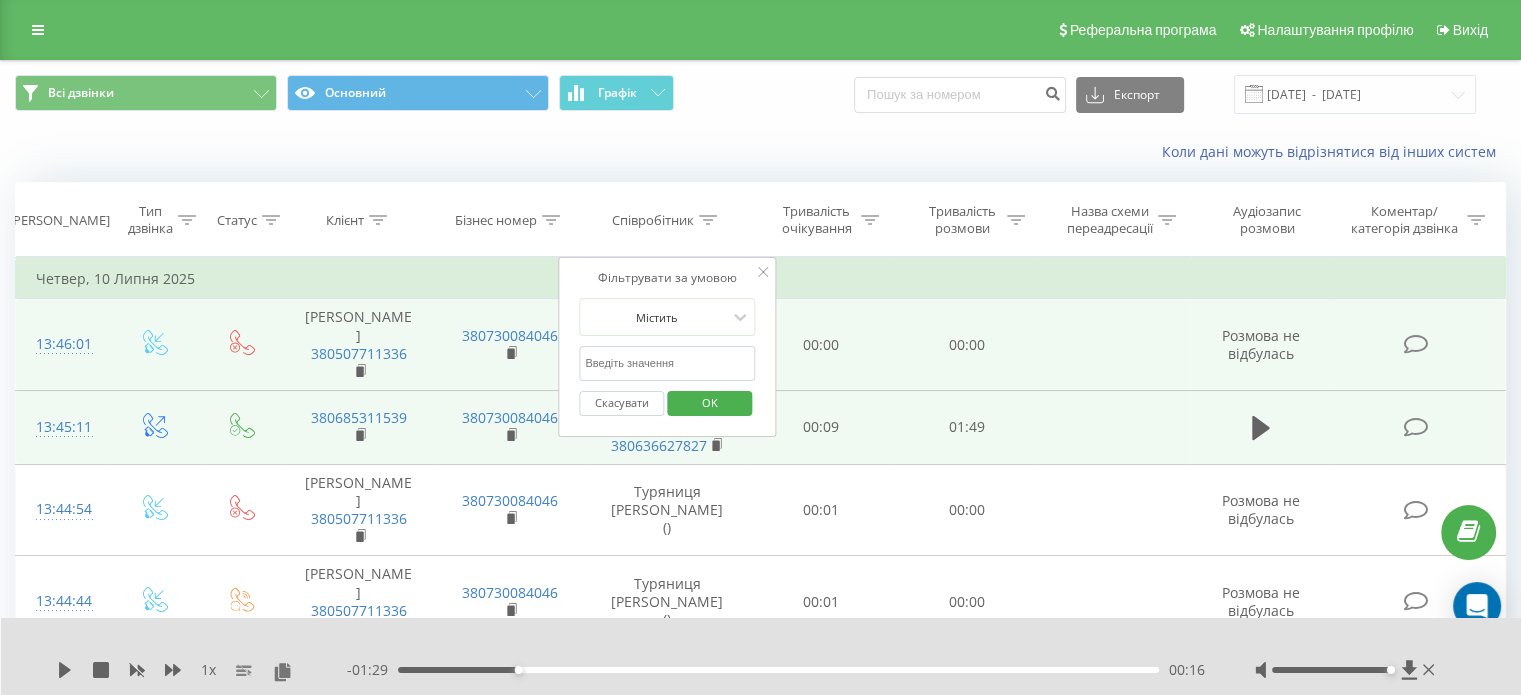 click at bounding box center [667, 363] 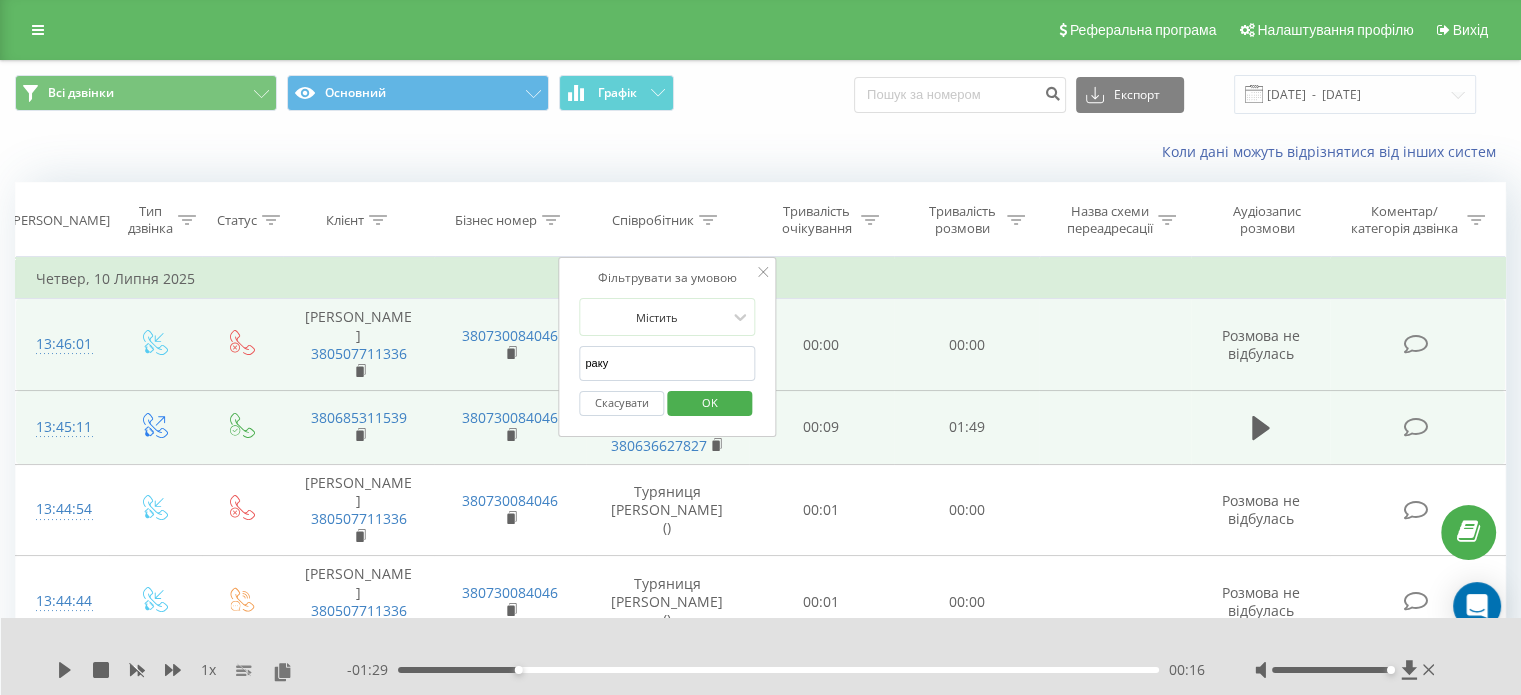 type on "ракуш" 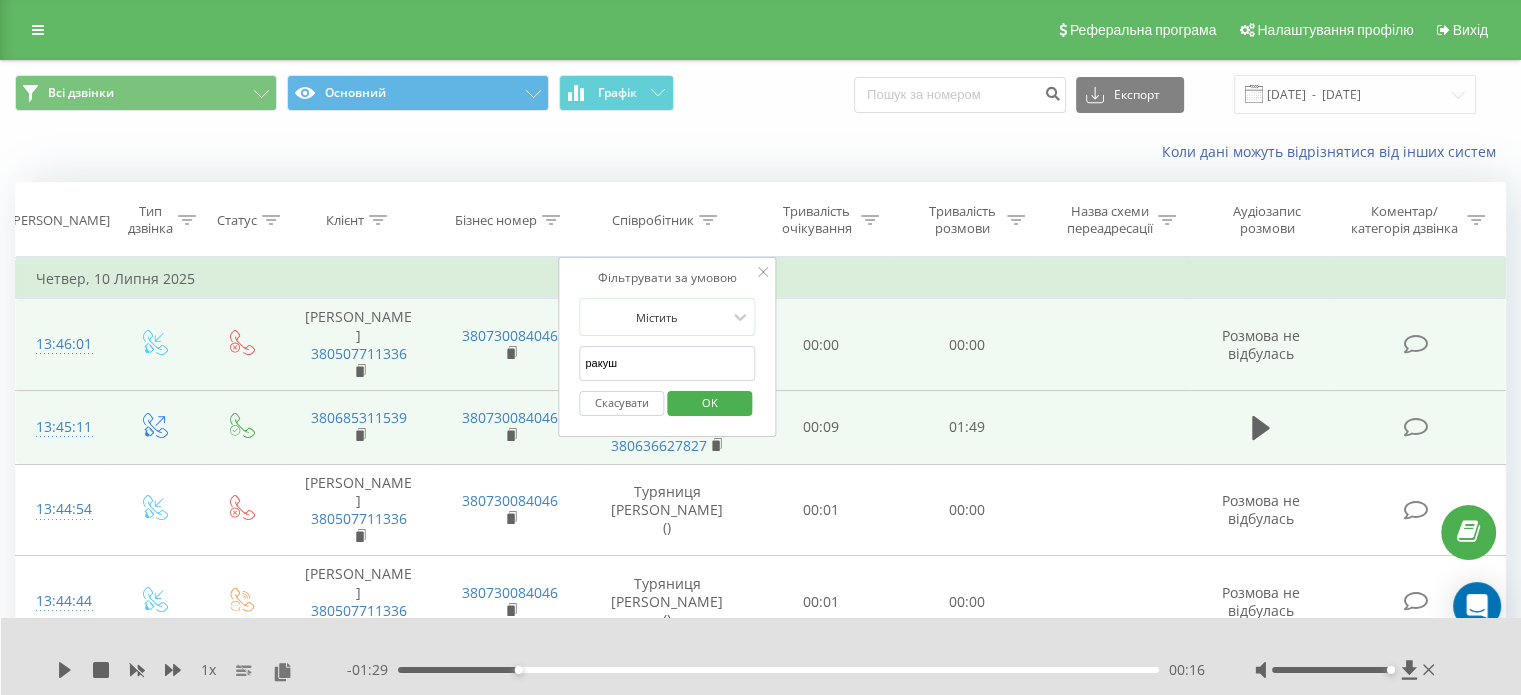 click on "OK" at bounding box center [709, 403] 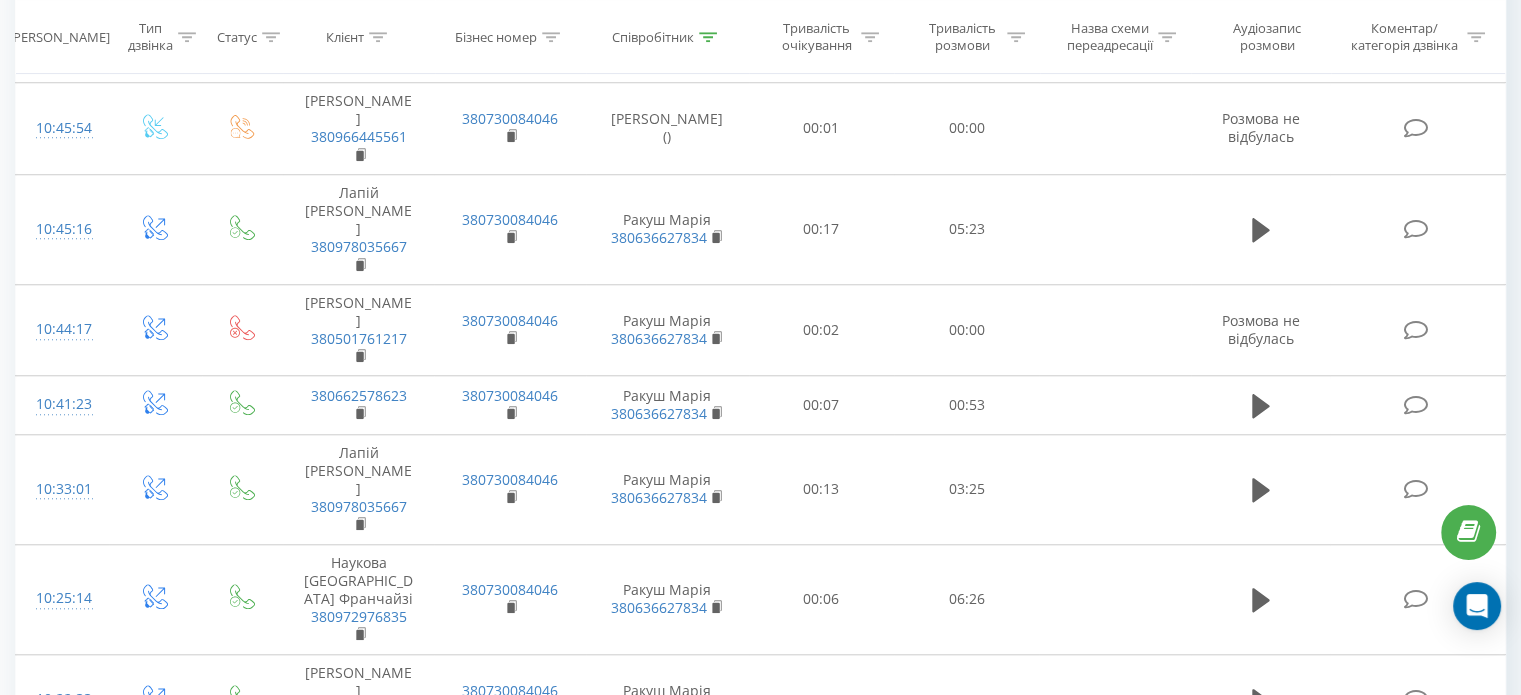 scroll, scrollTop: 1728, scrollLeft: 0, axis: vertical 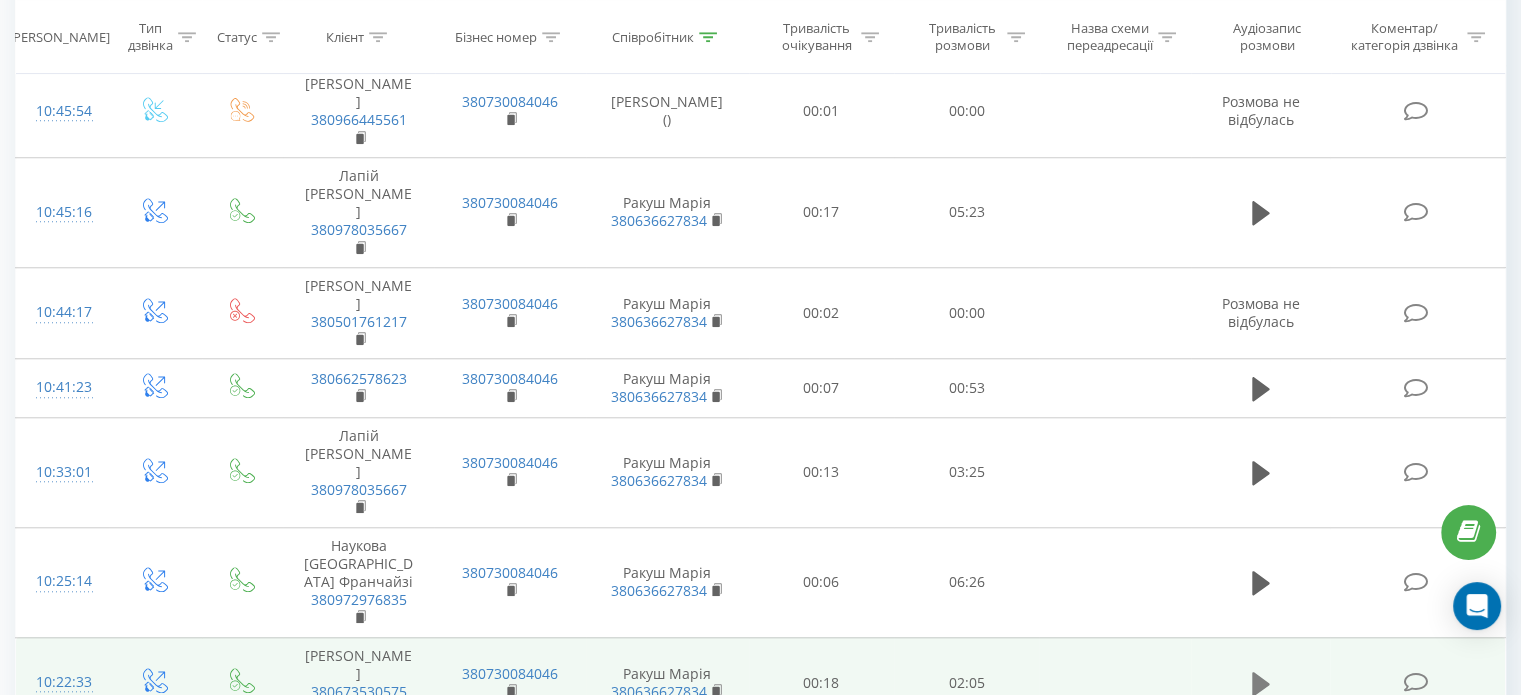 click 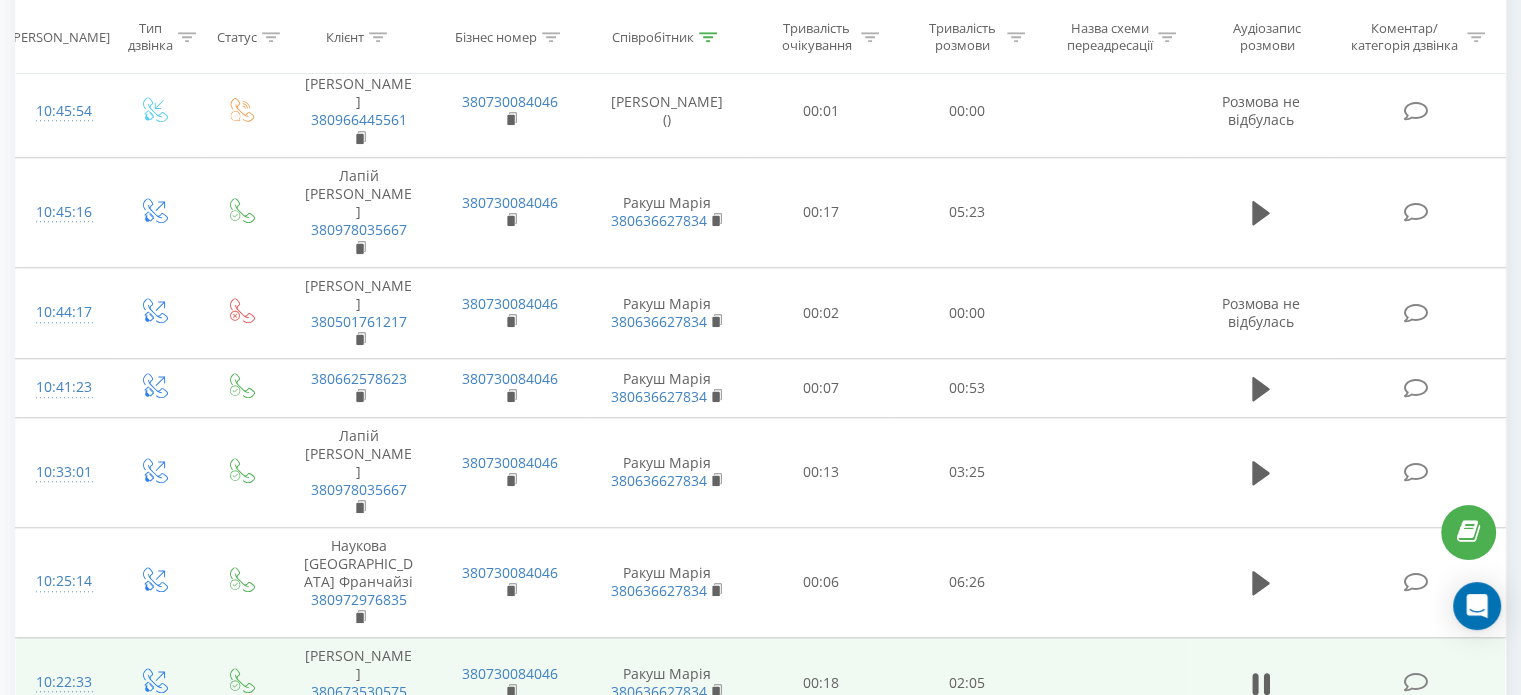 click 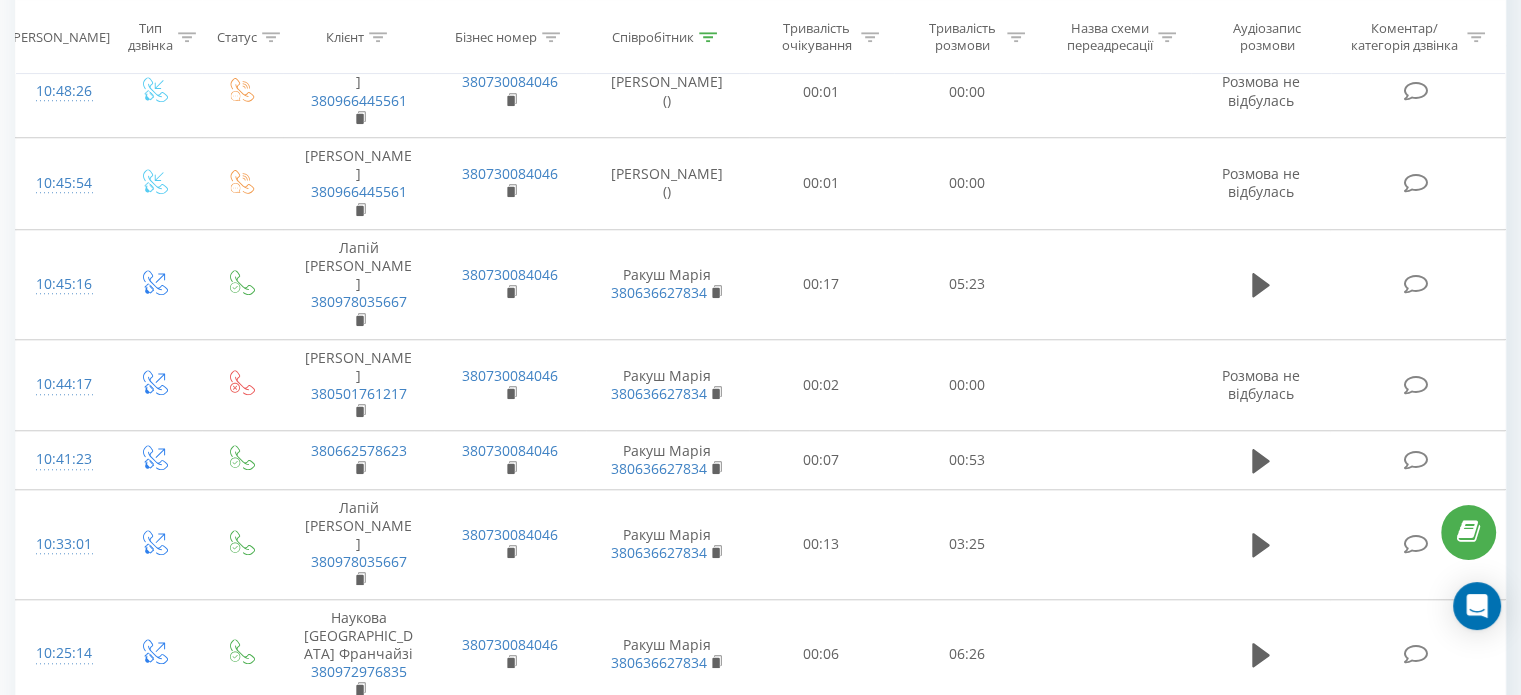 scroll, scrollTop: 1628, scrollLeft: 0, axis: vertical 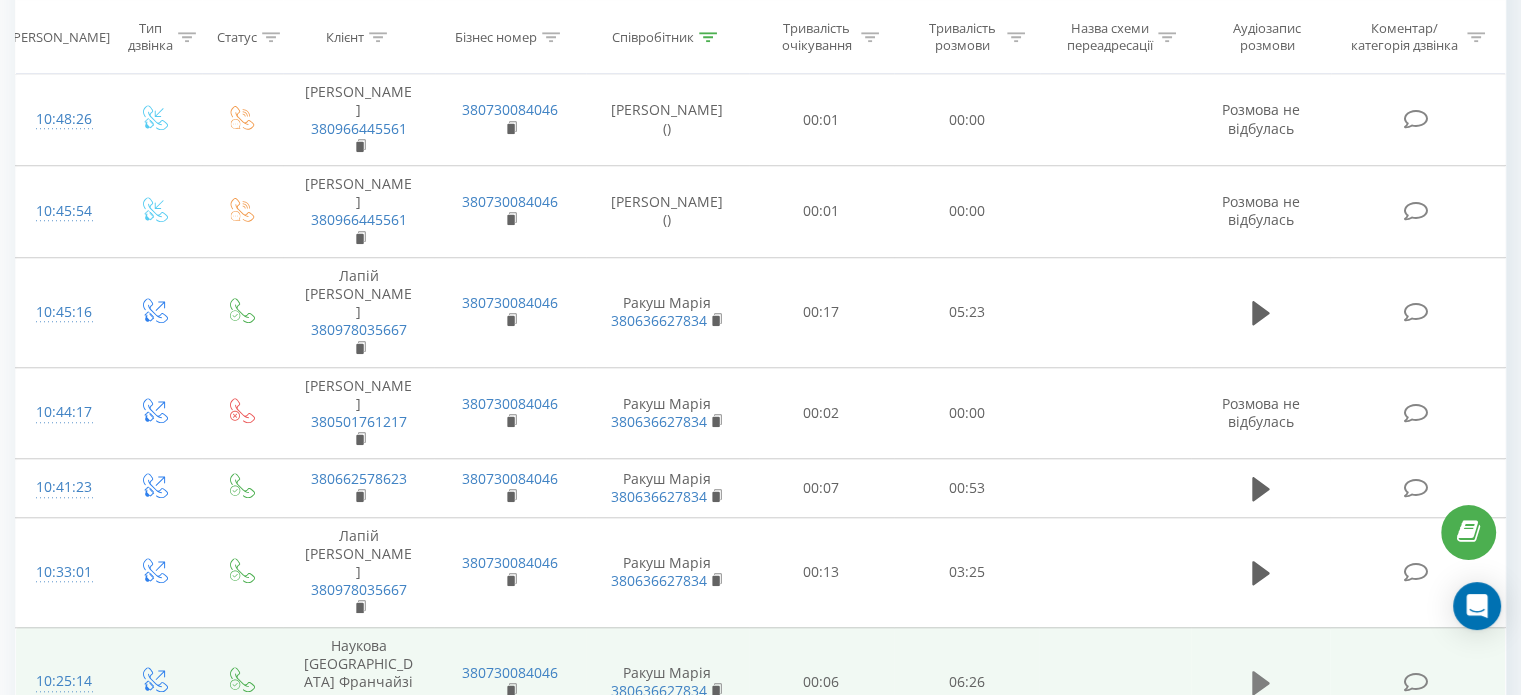 click 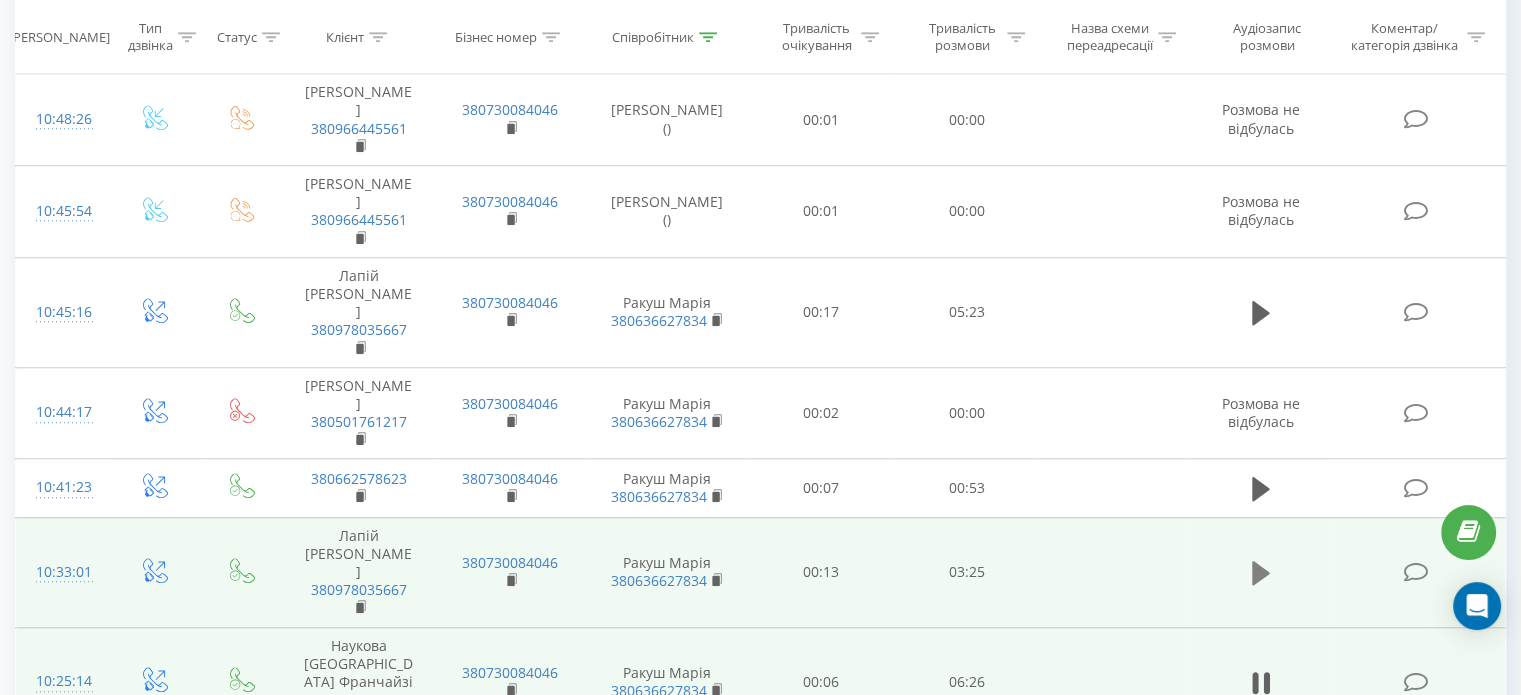 click 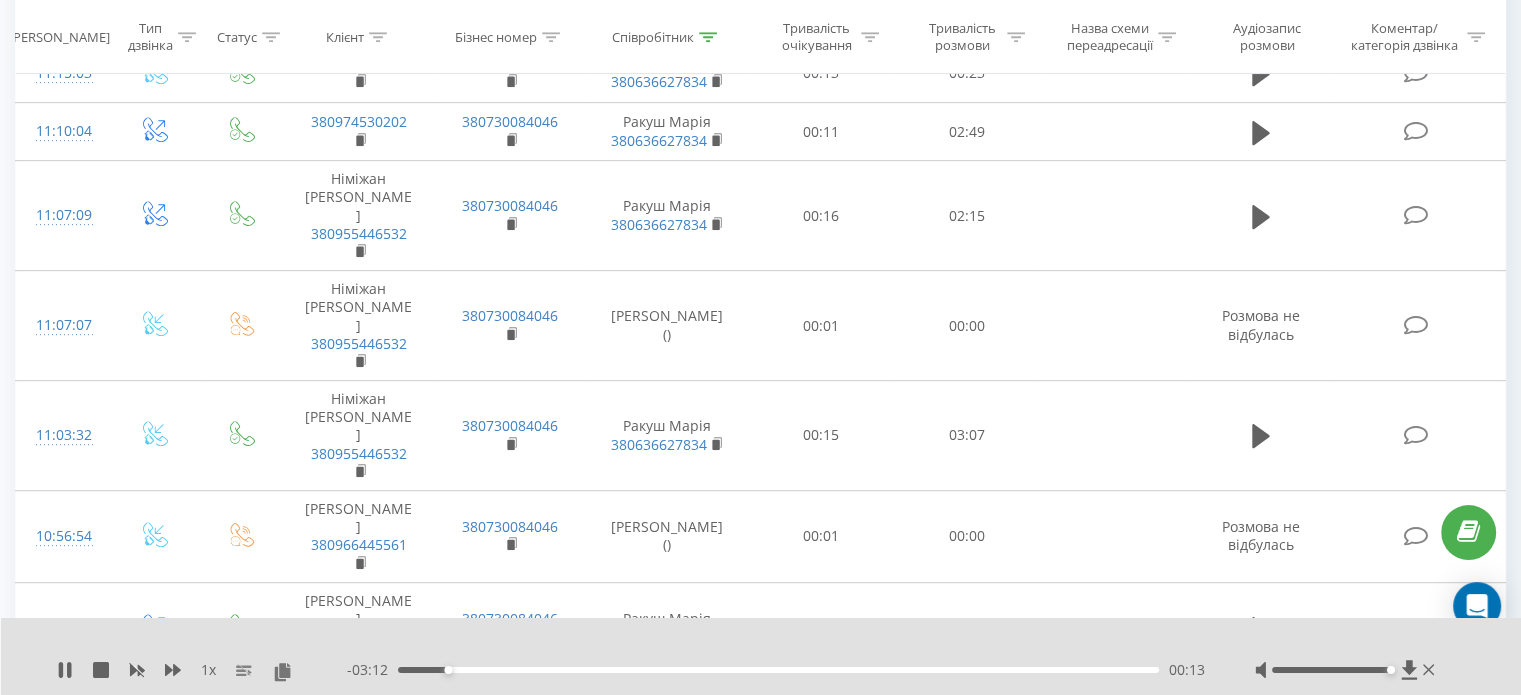 scroll, scrollTop: 928, scrollLeft: 0, axis: vertical 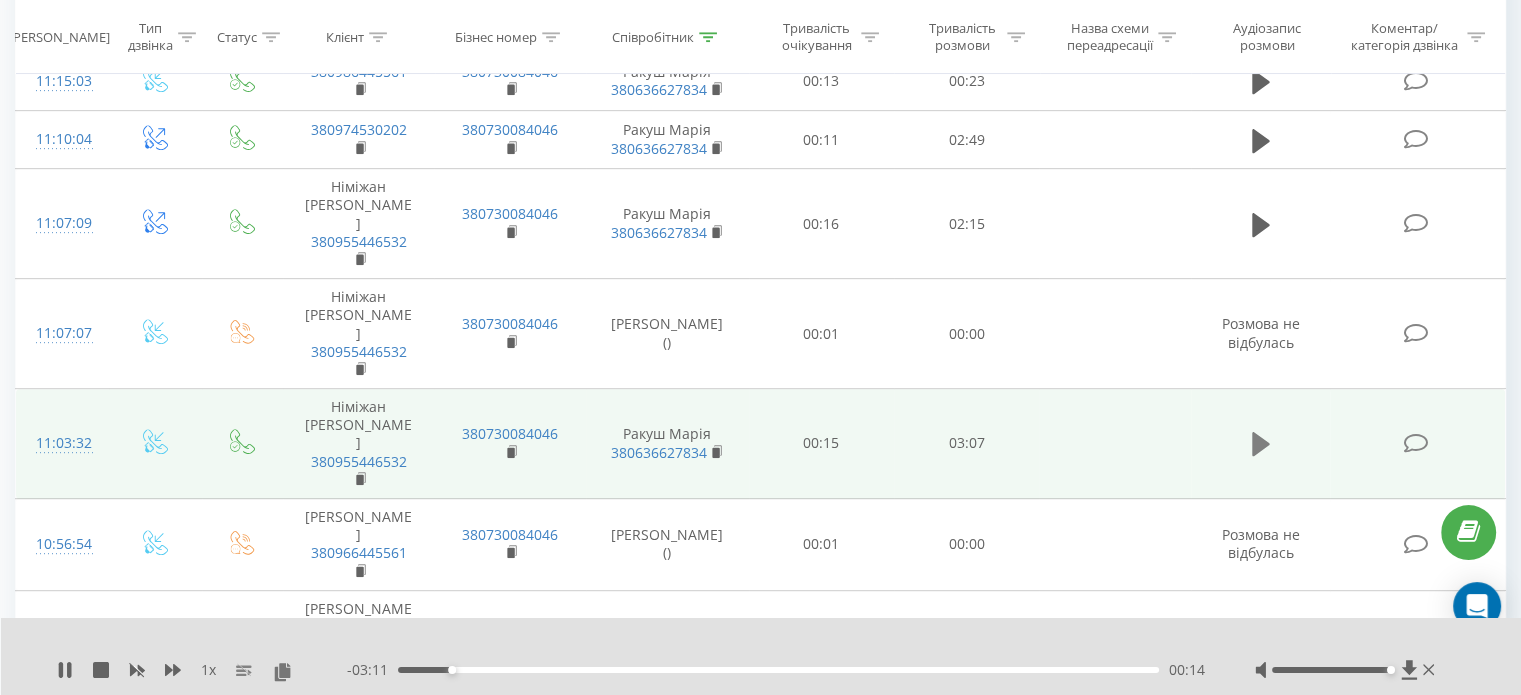 click at bounding box center (1261, 444) 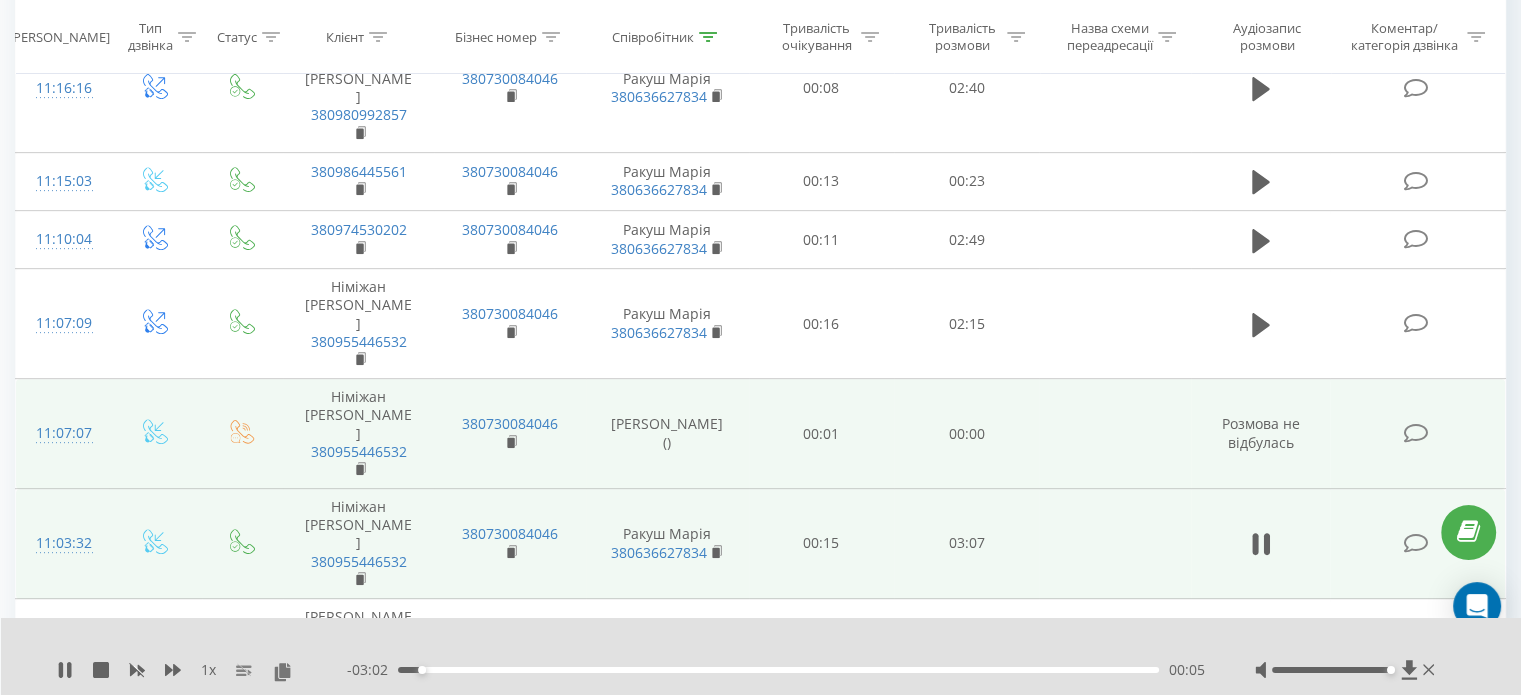 scroll, scrollTop: 728, scrollLeft: 0, axis: vertical 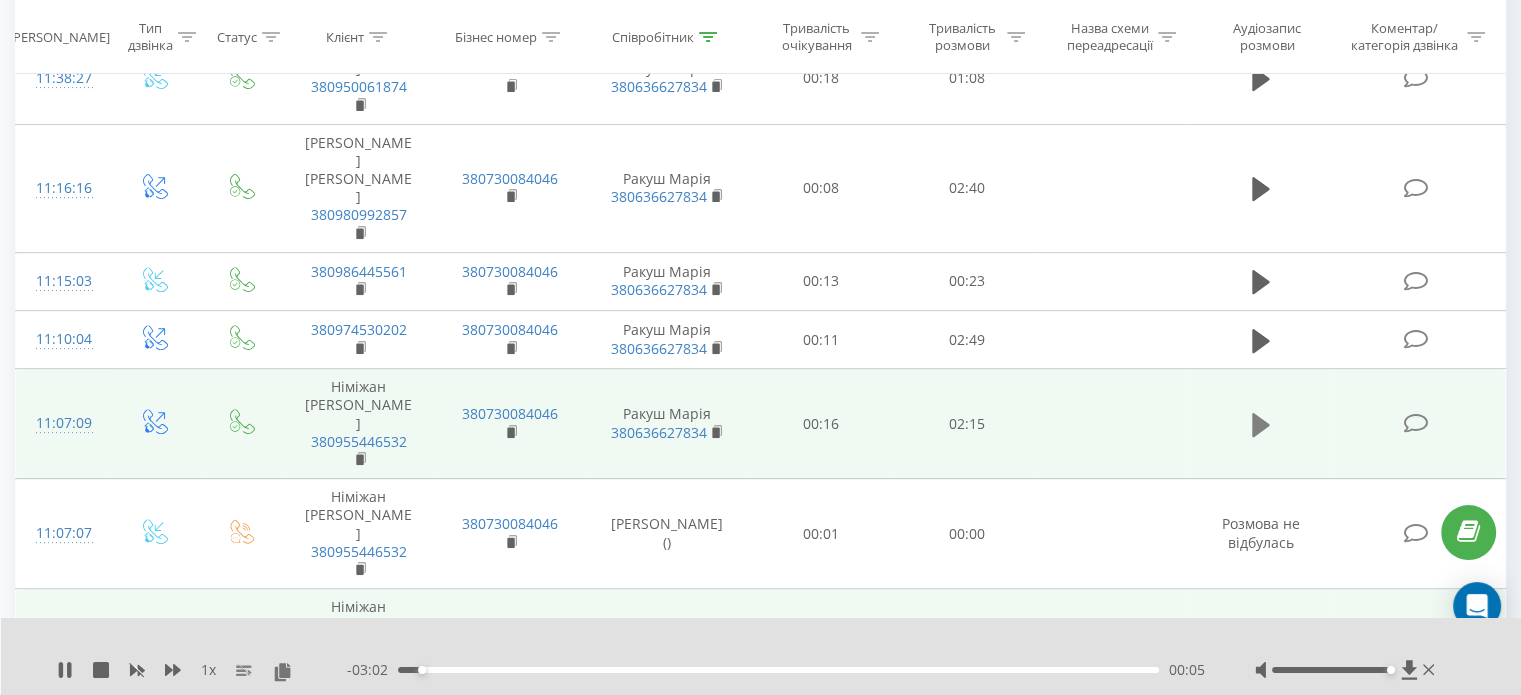 click 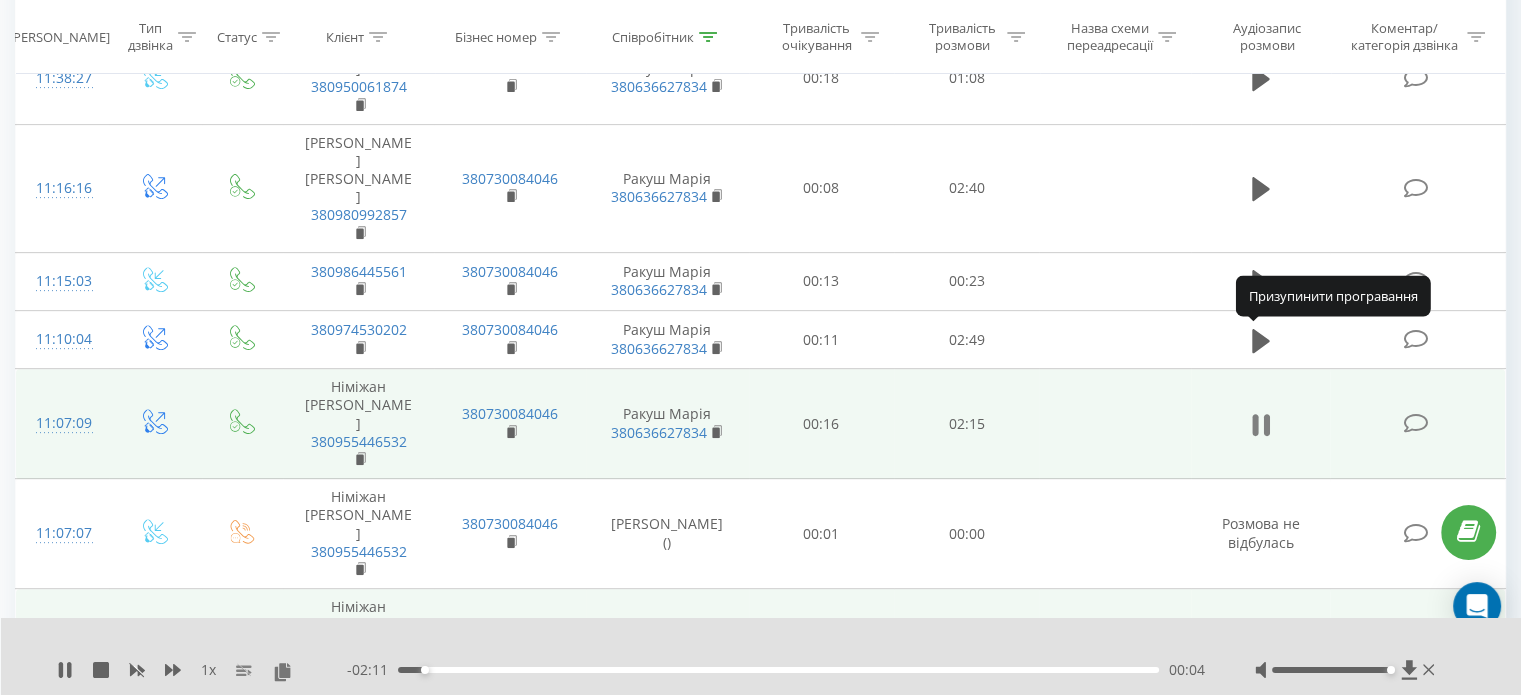 click 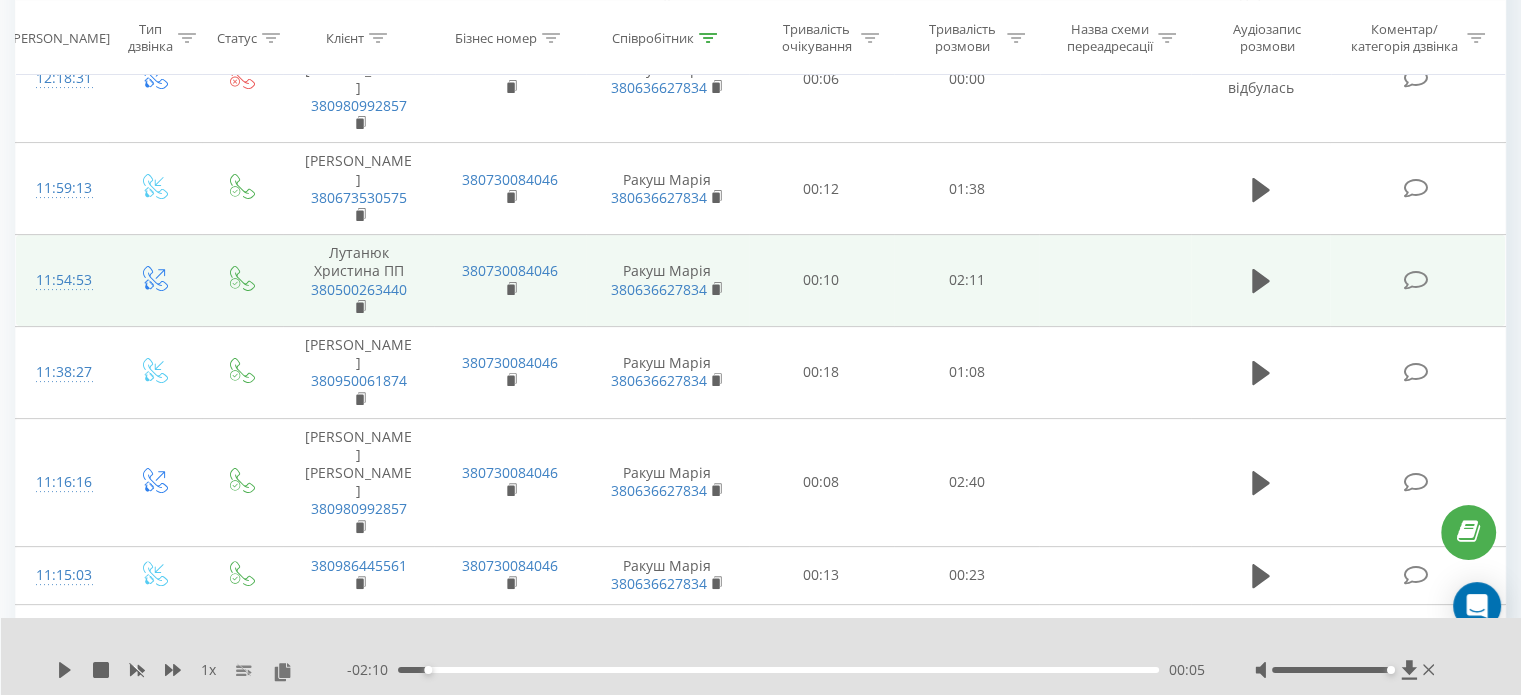 scroll, scrollTop: 428, scrollLeft: 0, axis: vertical 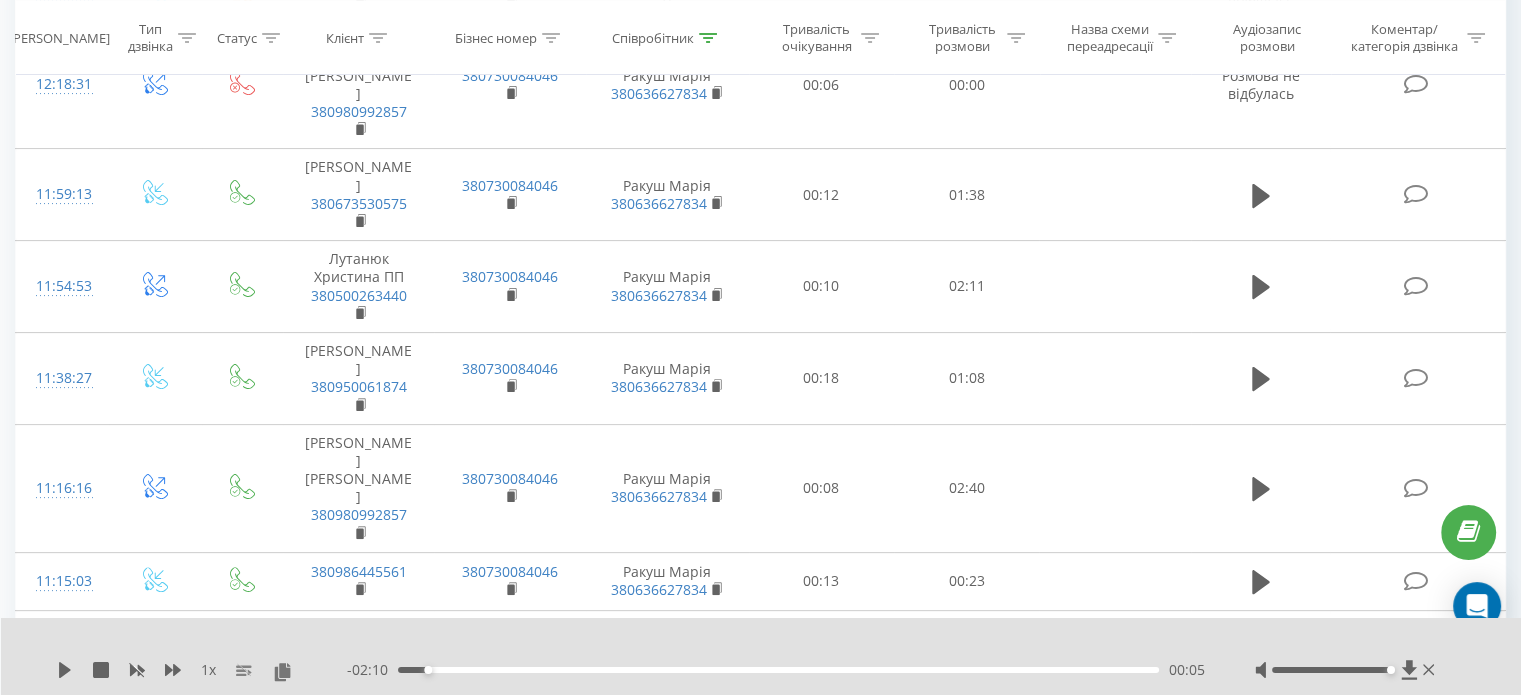 click 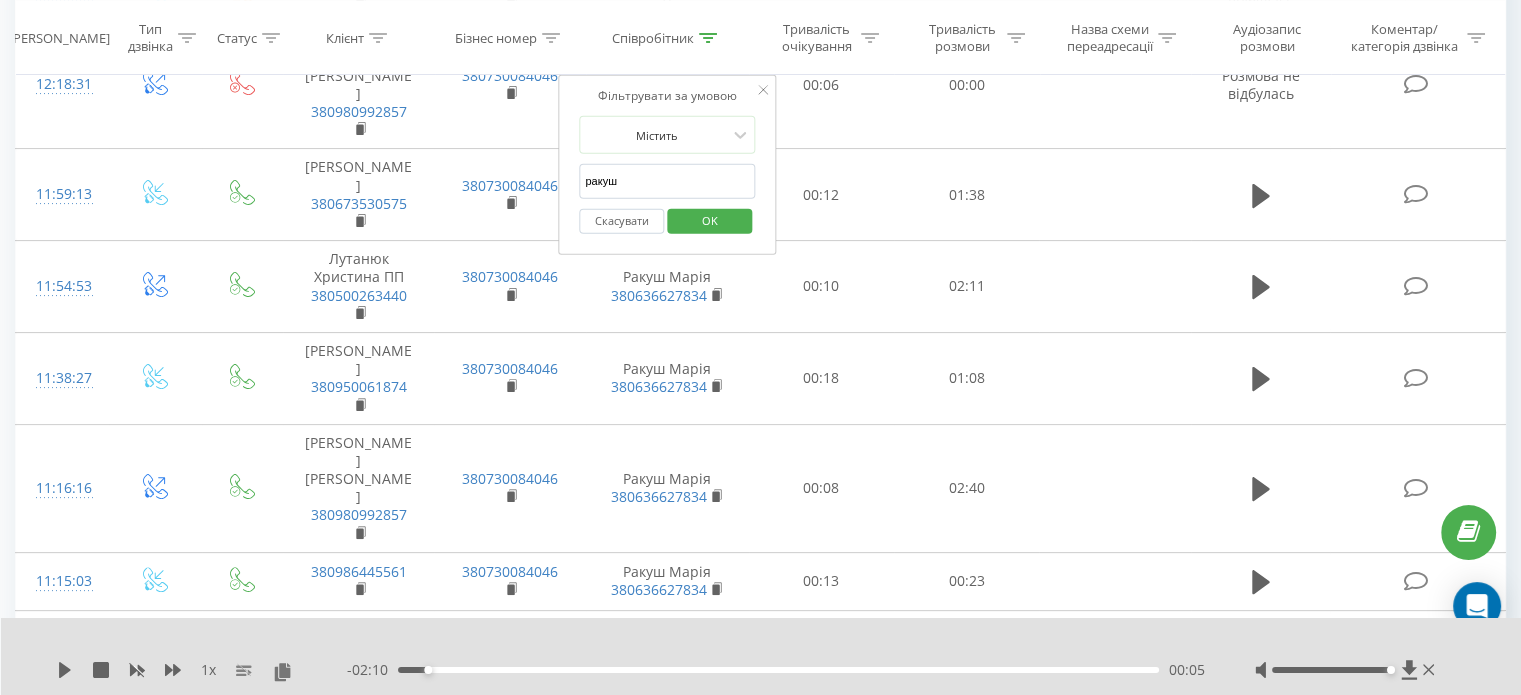 click on "ракуш" at bounding box center [667, 181] 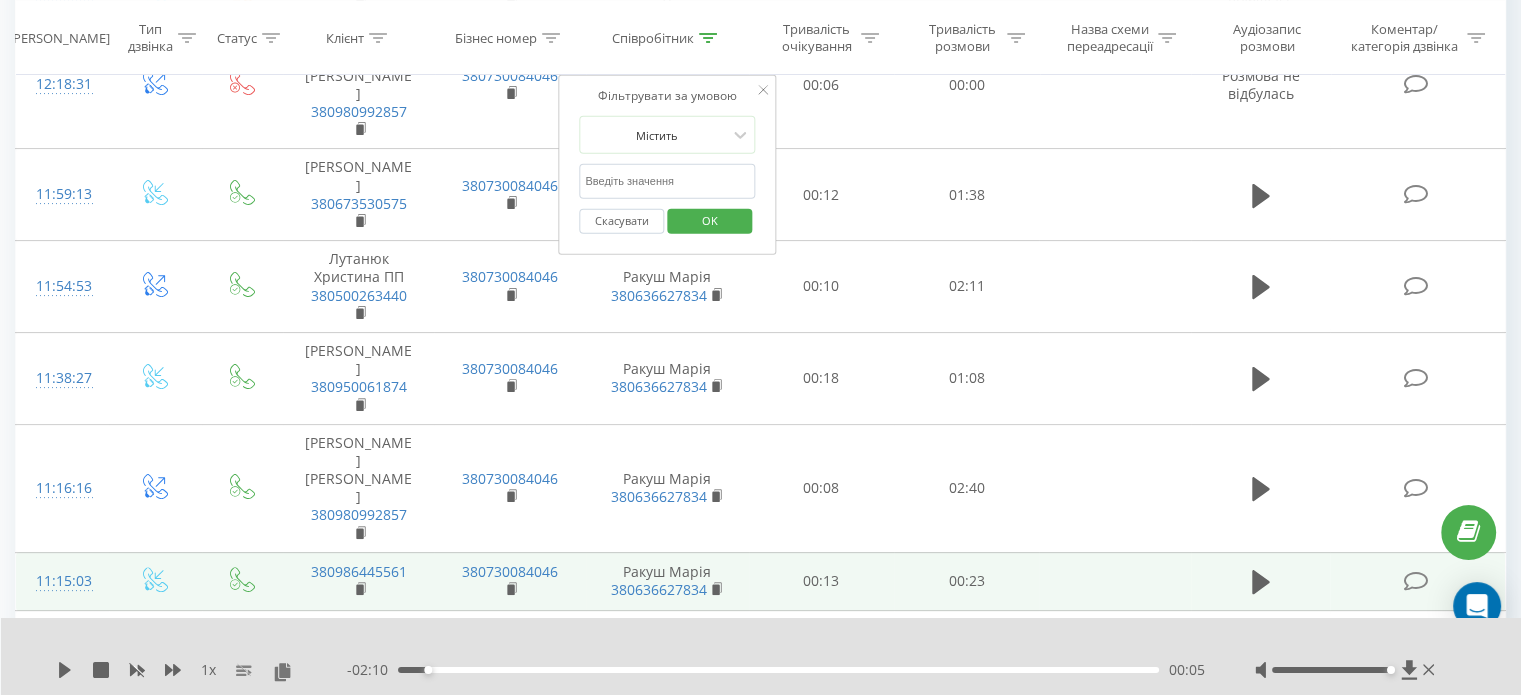 click on "Ракуш Марія 380636627834" at bounding box center (667, 581) 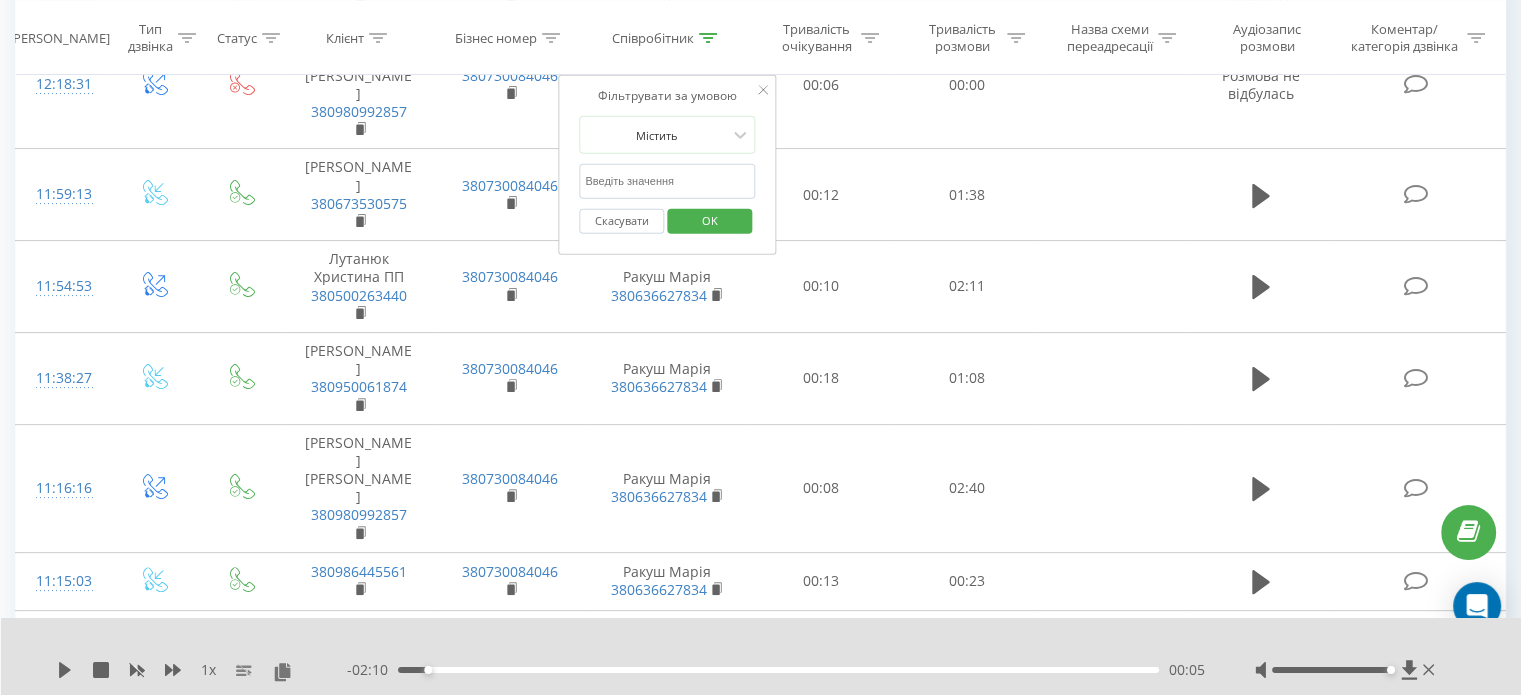 click on "OK" at bounding box center (710, 220) 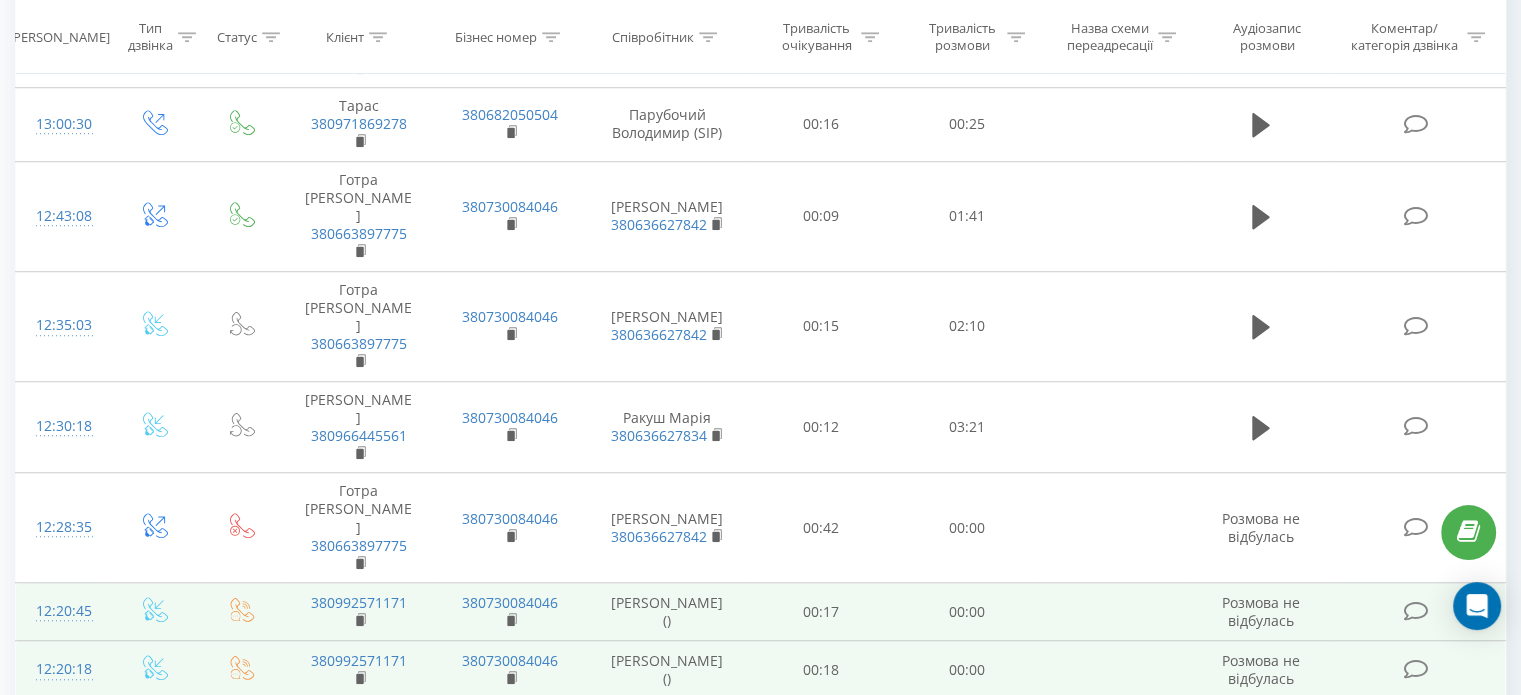 scroll, scrollTop: 1570, scrollLeft: 0, axis: vertical 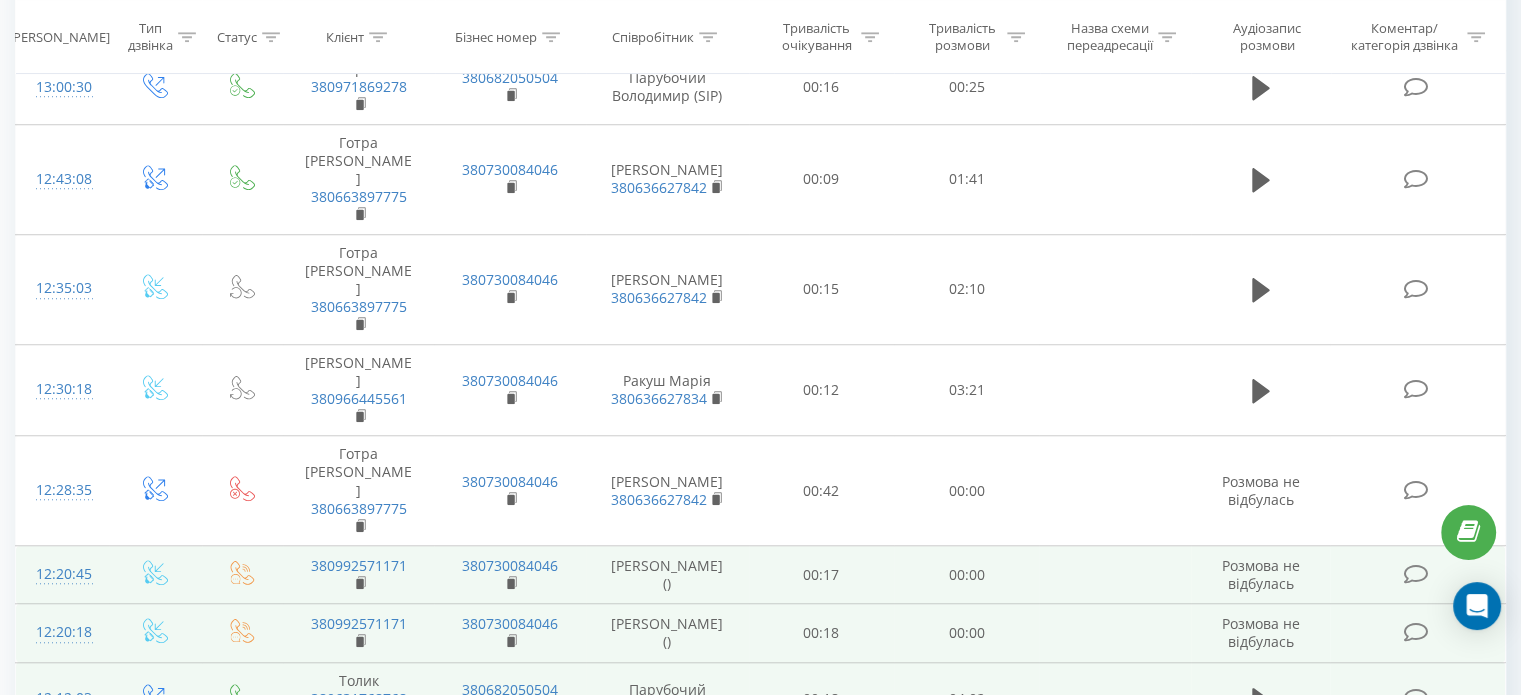 click on "1" at bounding box center [1172, 1078] 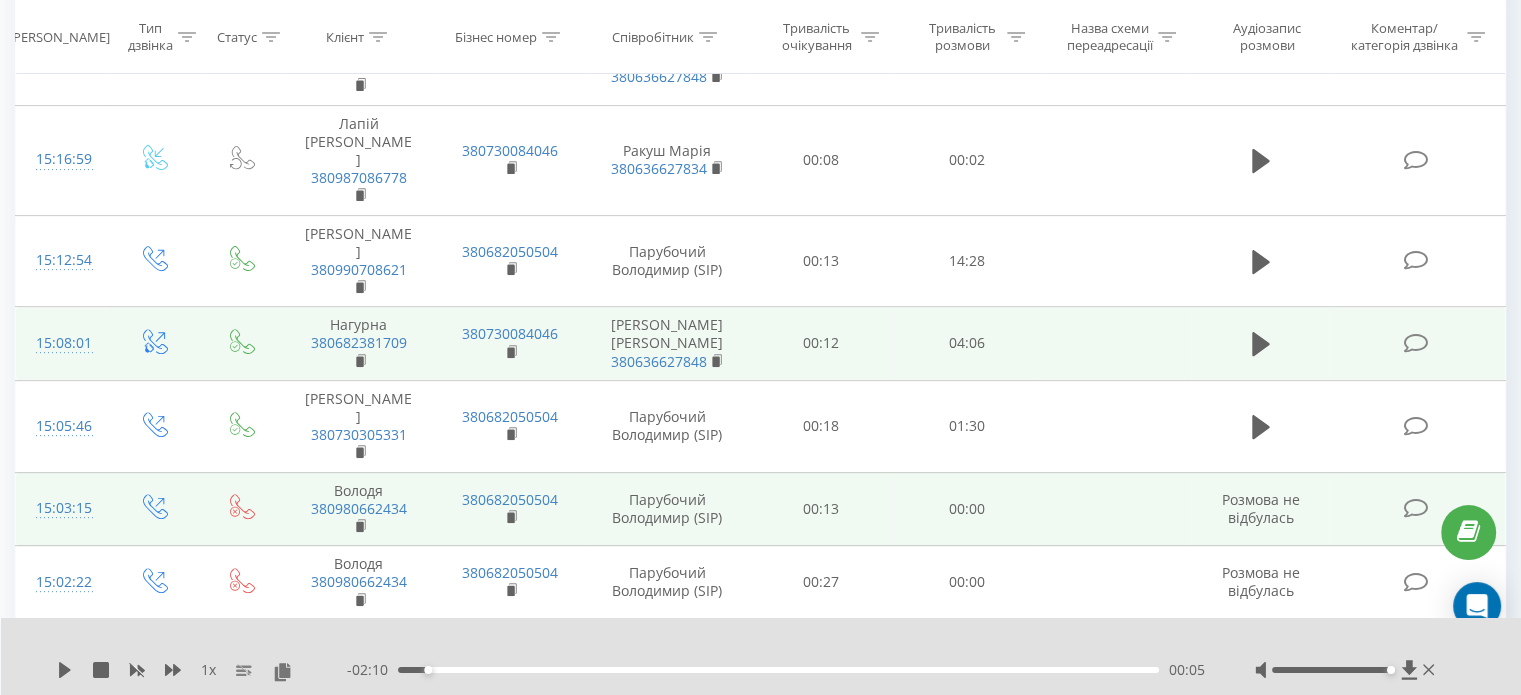 scroll, scrollTop: 664, scrollLeft: 0, axis: vertical 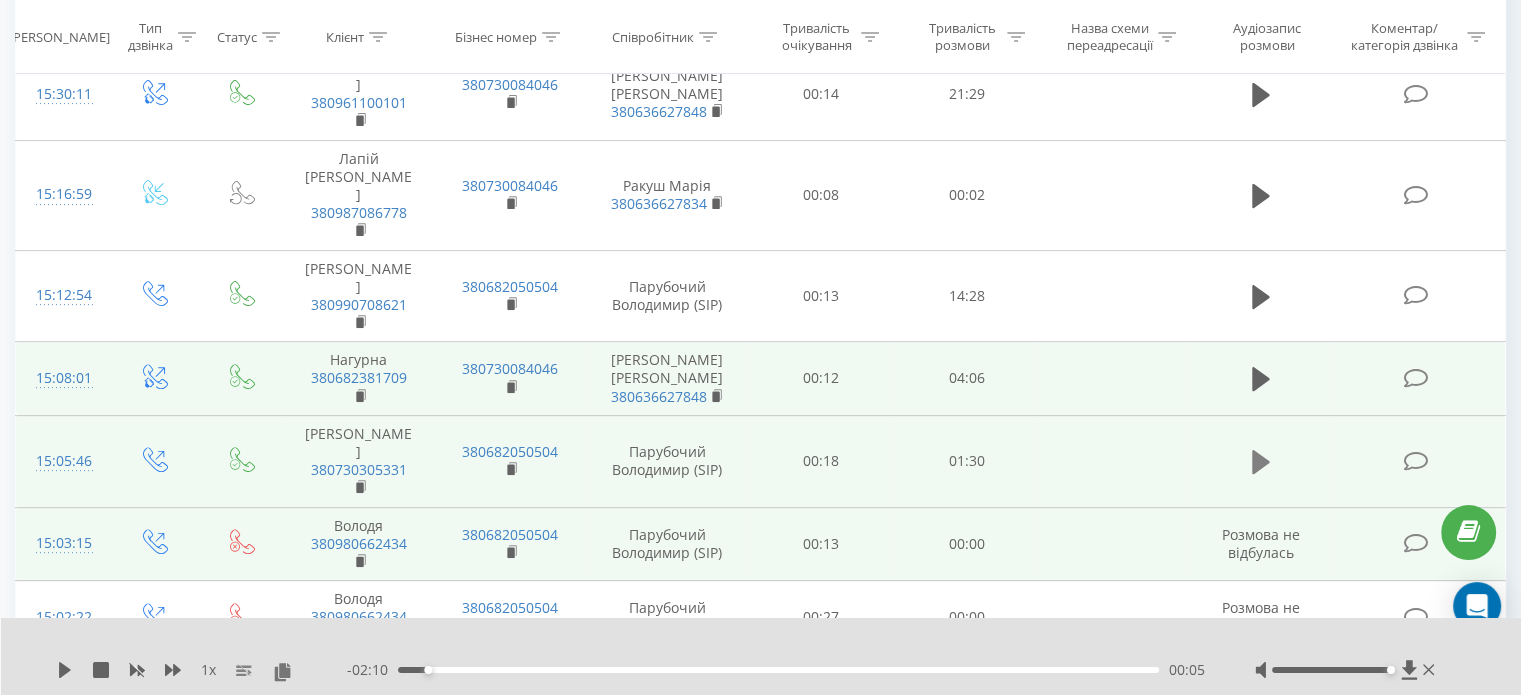 click 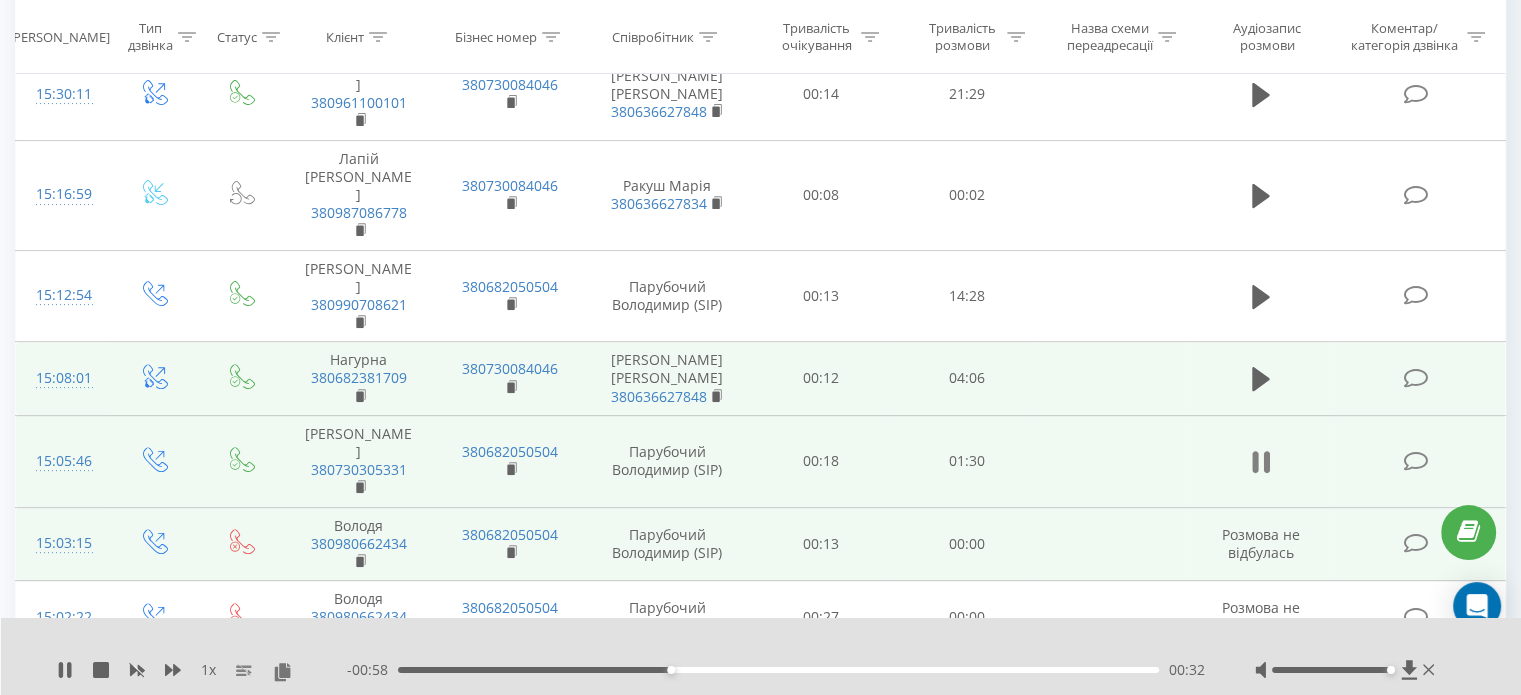 click 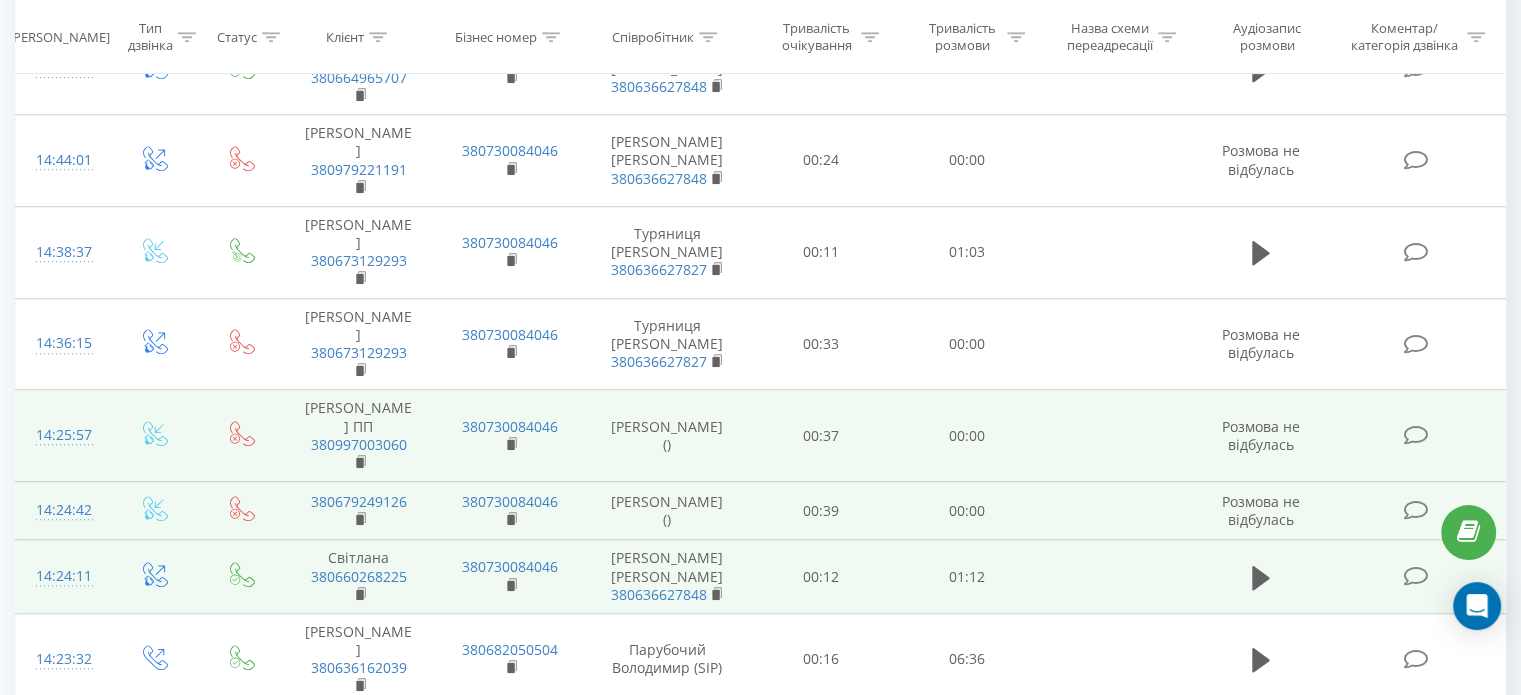 scroll, scrollTop: 1564, scrollLeft: 0, axis: vertical 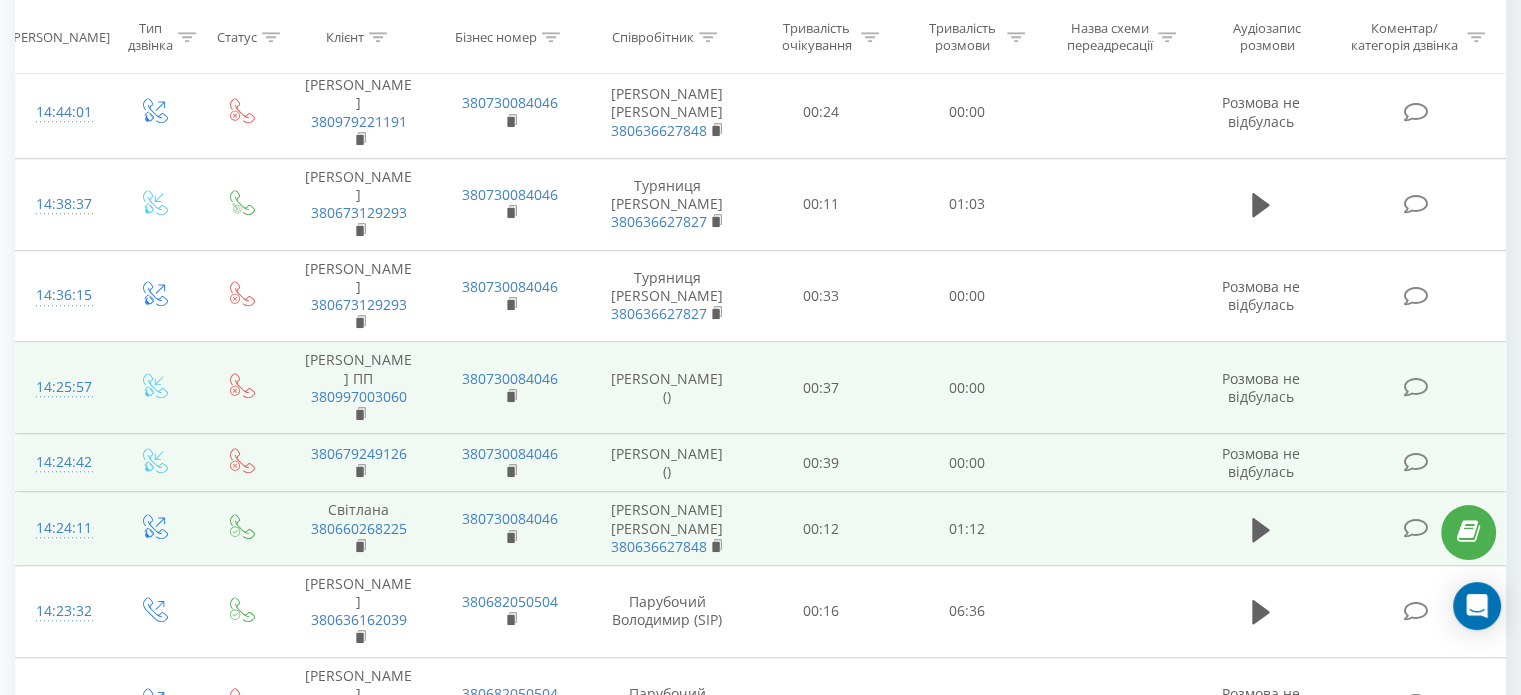 click on "2" at bounding box center [1202, 871] 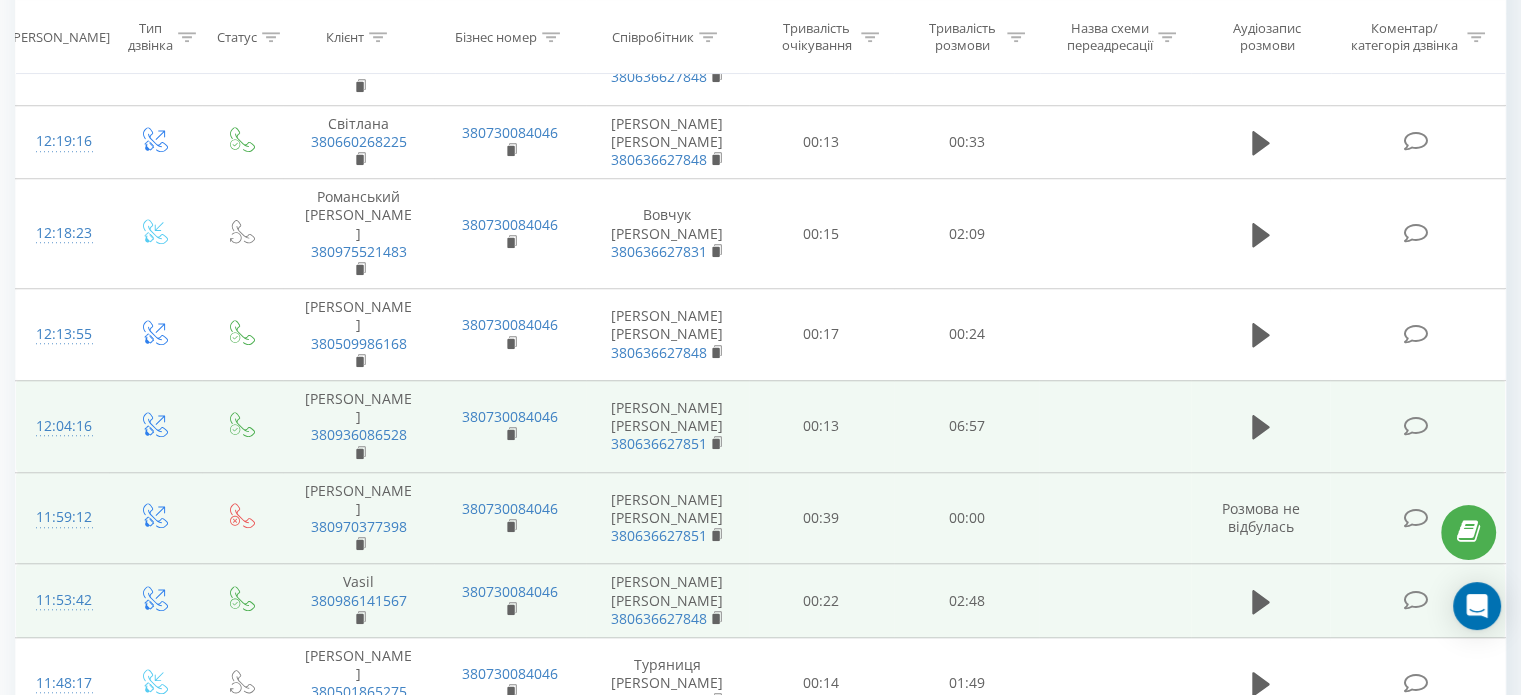 scroll, scrollTop: 1600, scrollLeft: 0, axis: vertical 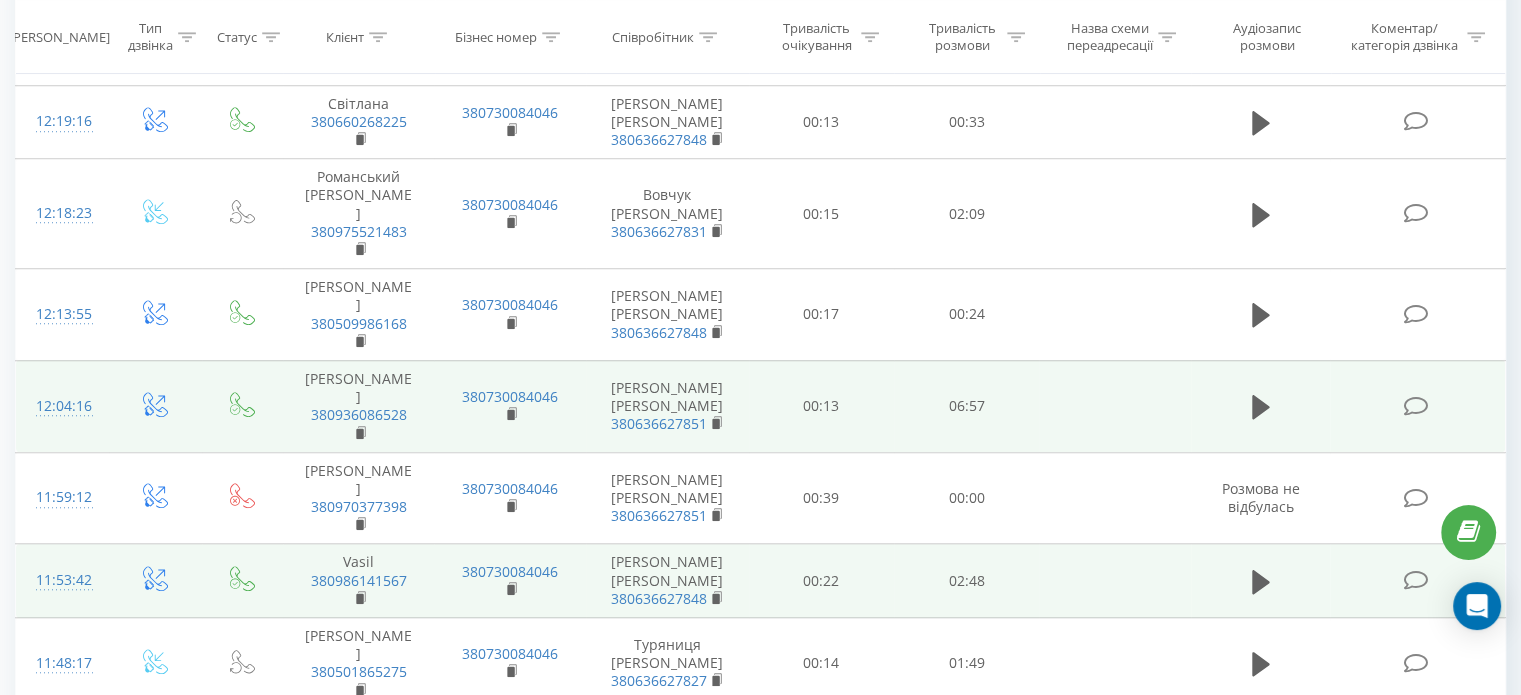 click on "3" at bounding box center (1232, 924) 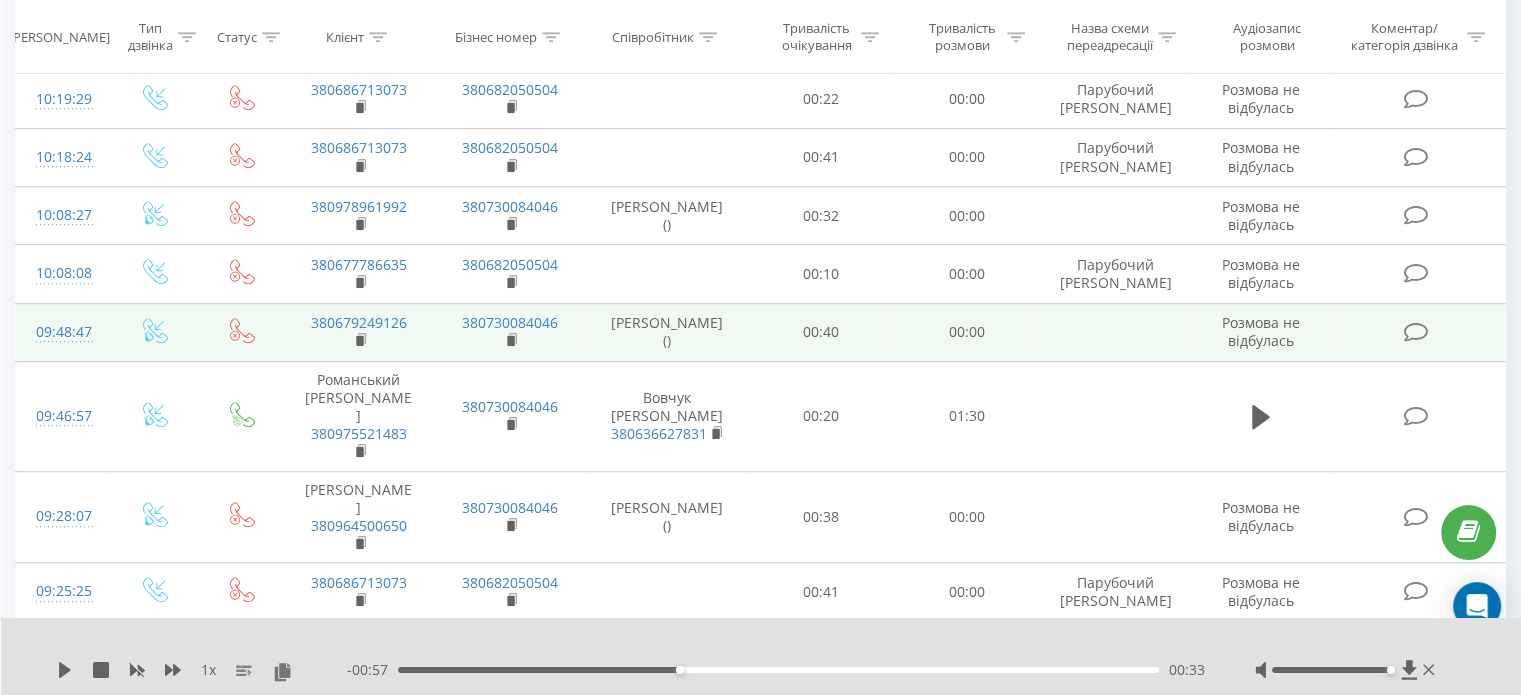 scroll, scrollTop: 1232, scrollLeft: 0, axis: vertical 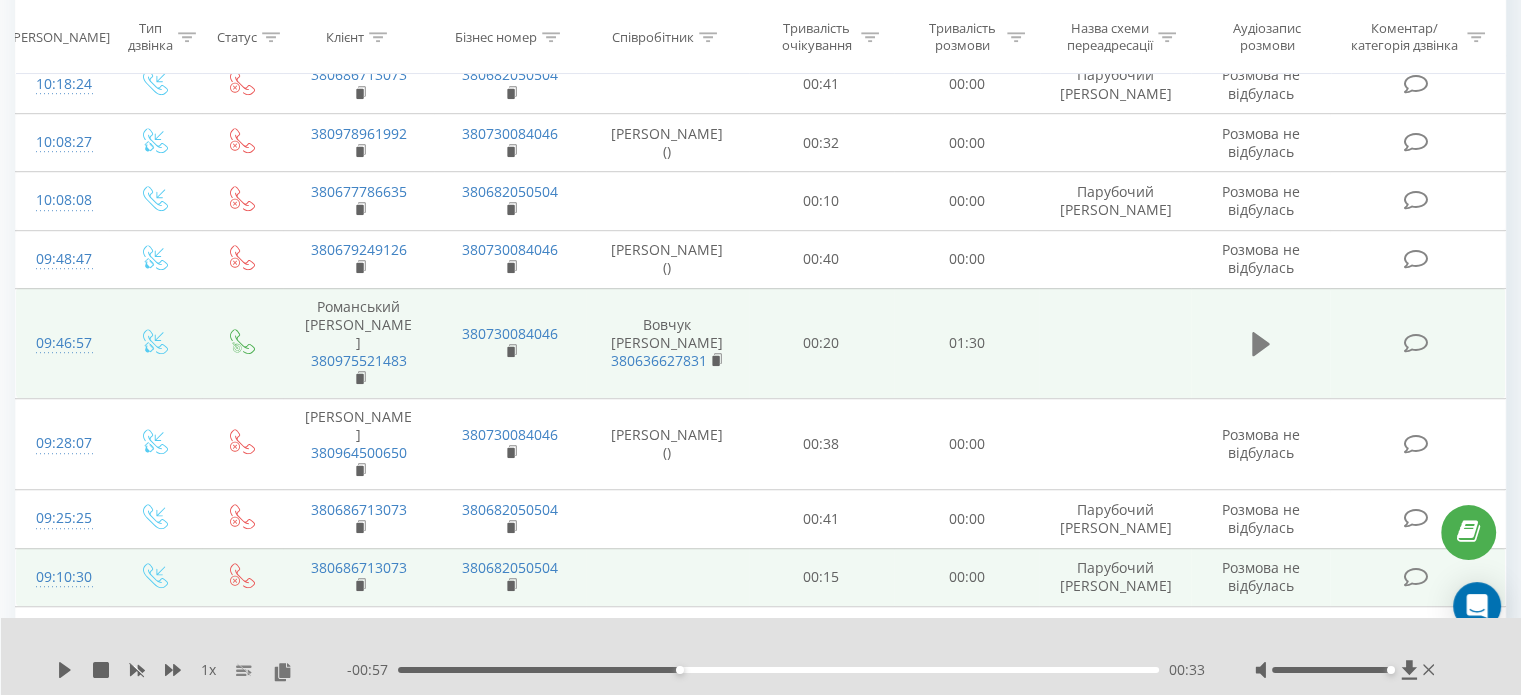 click at bounding box center (1261, 344) 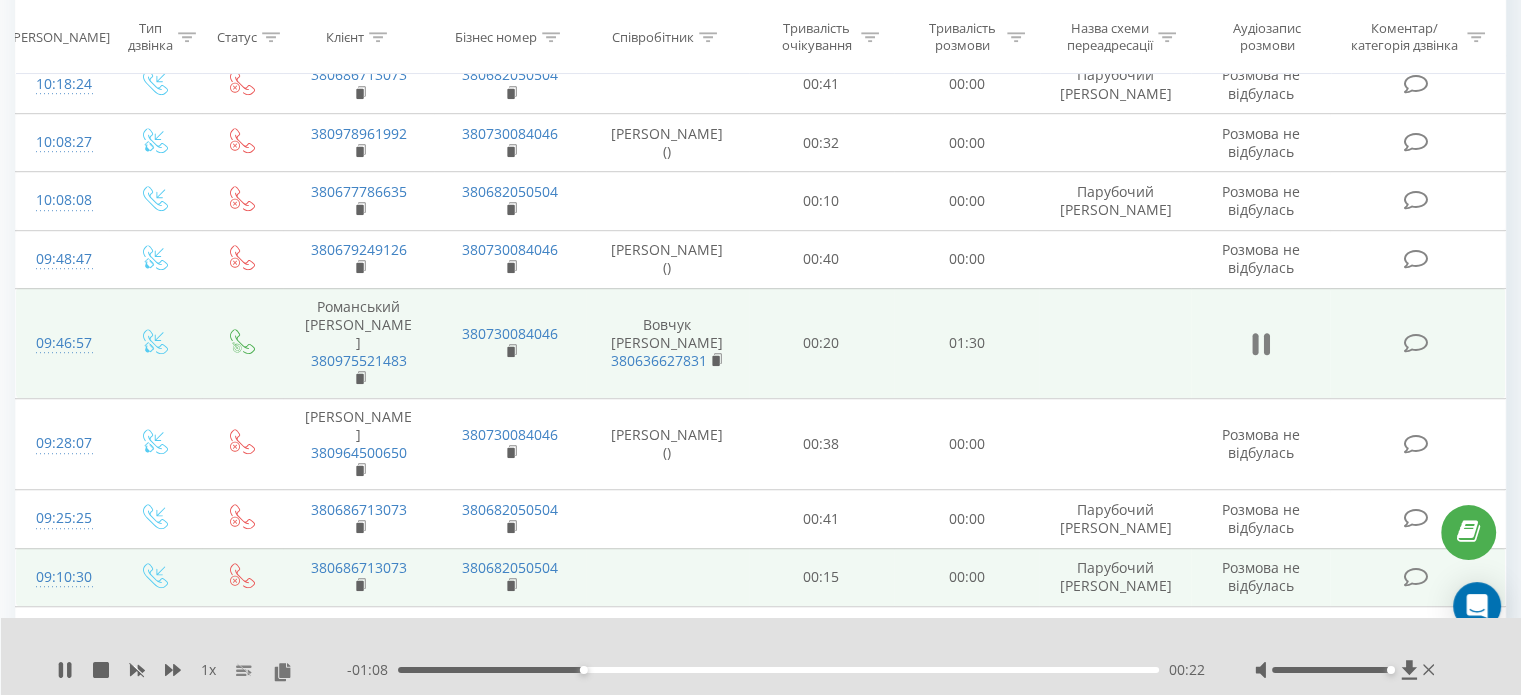 click 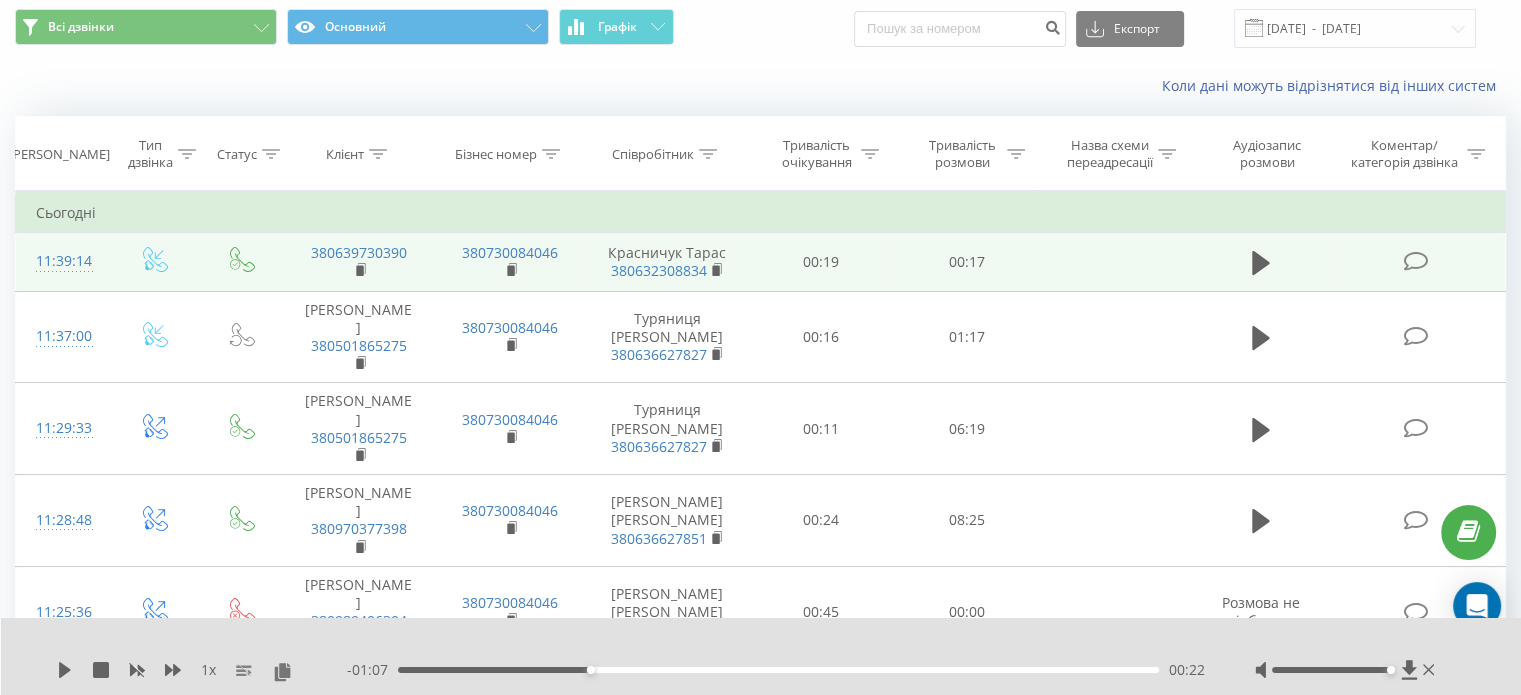scroll, scrollTop: 32, scrollLeft: 0, axis: vertical 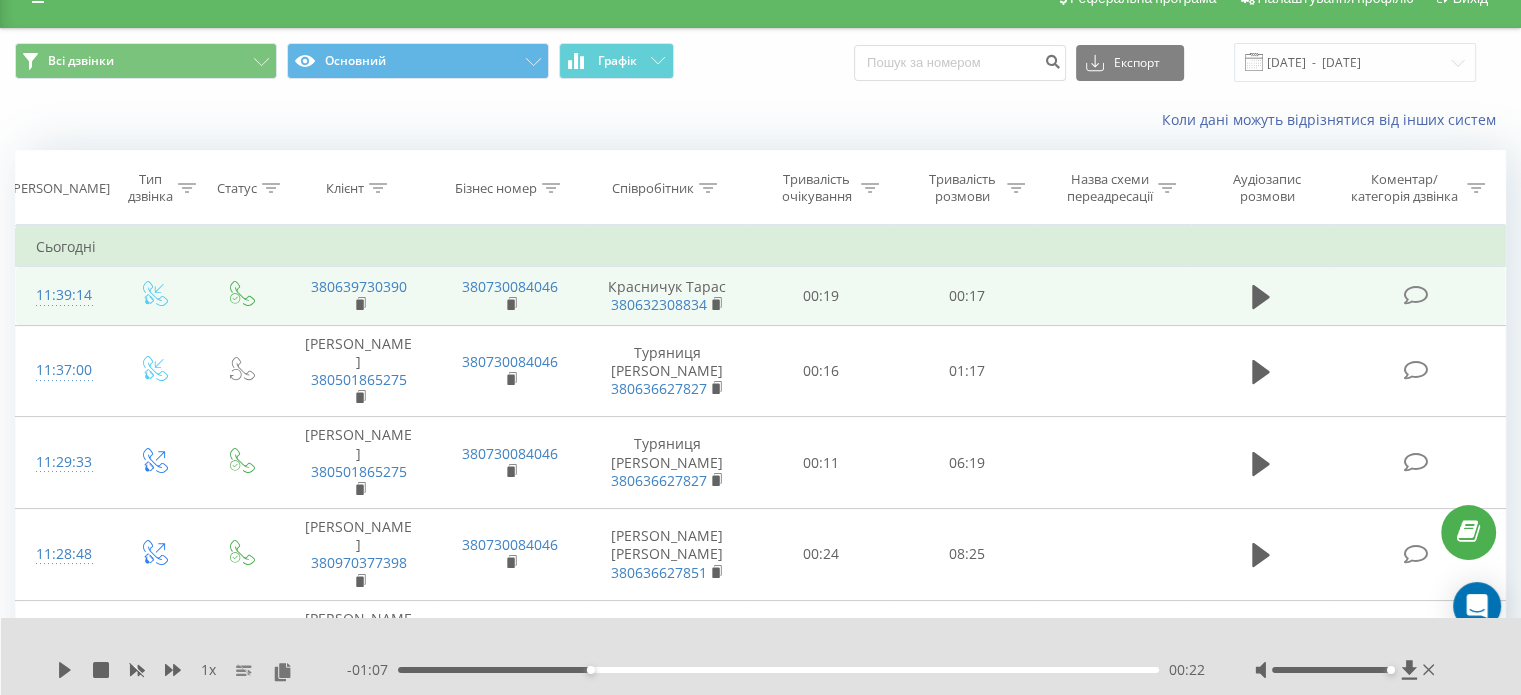 click 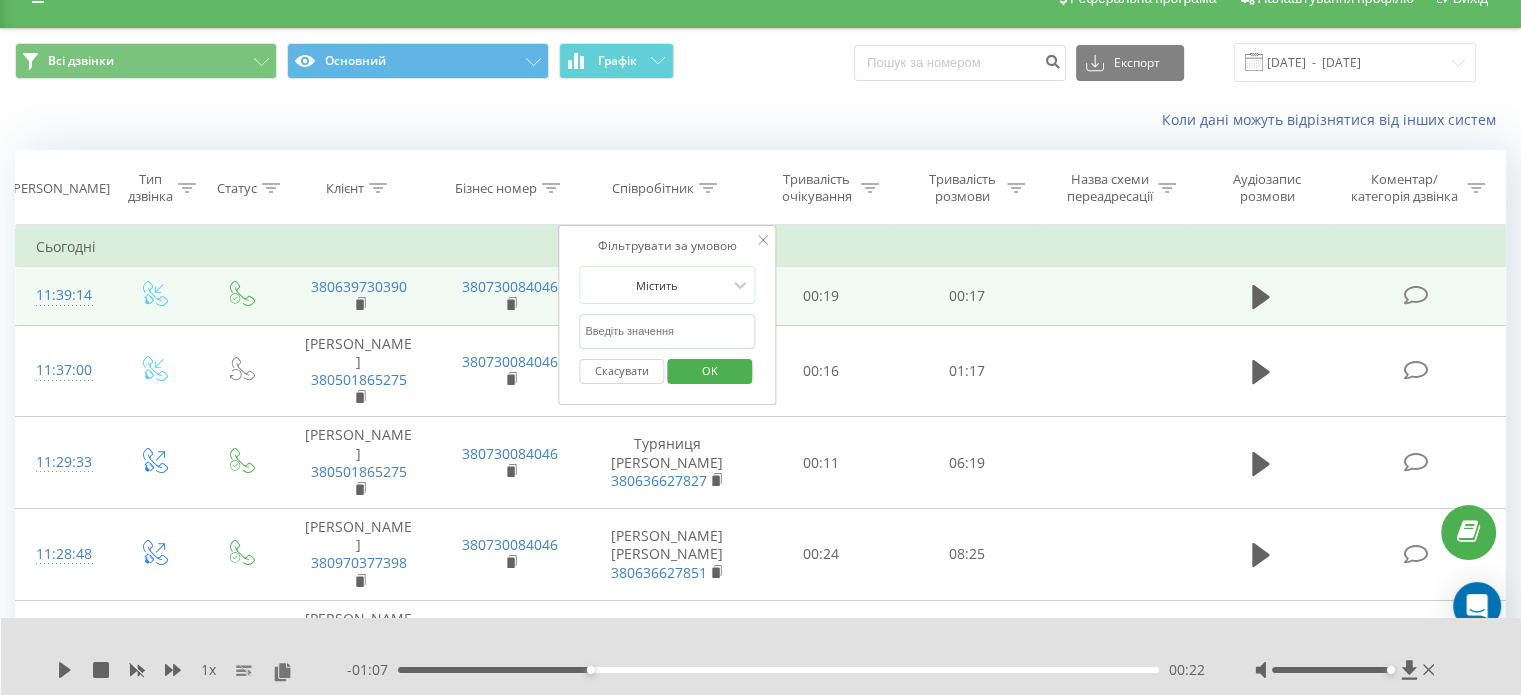 click at bounding box center [667, 331] 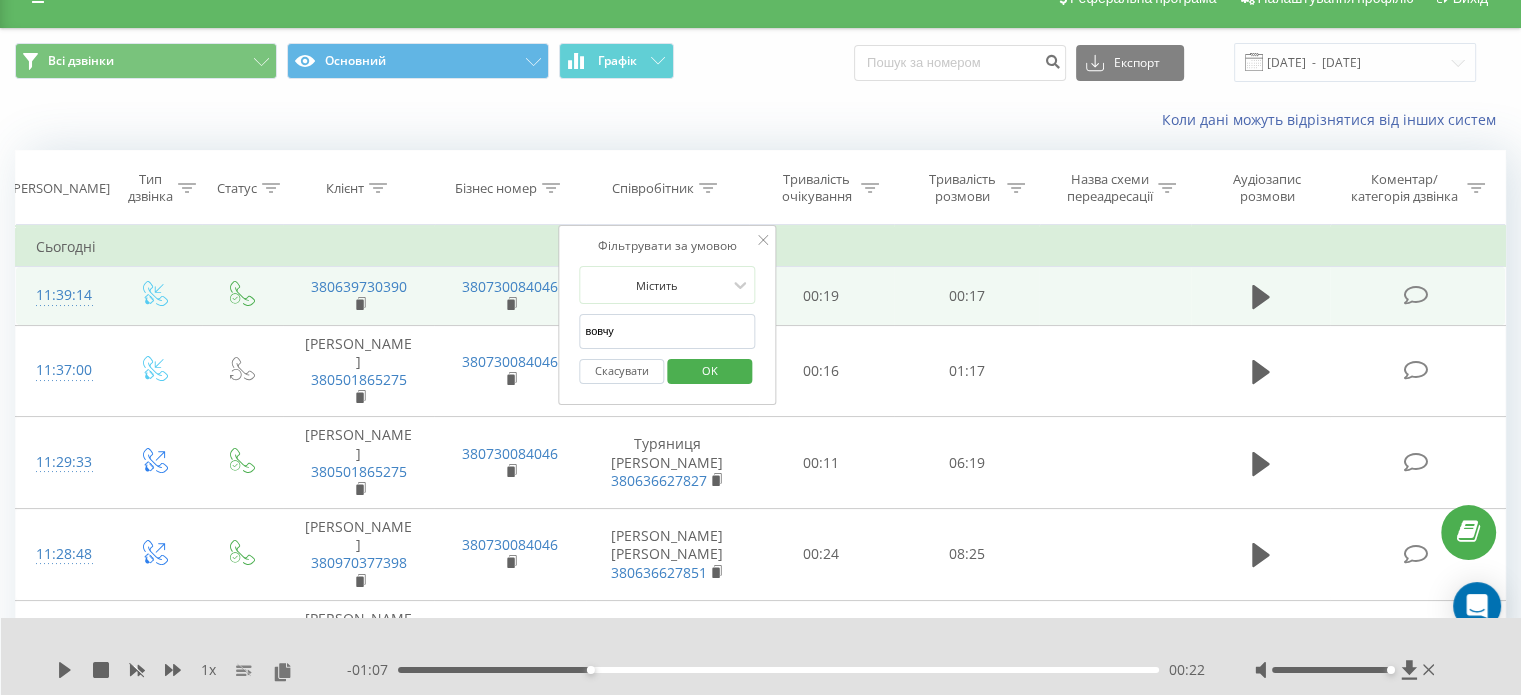 type on "вовчук" 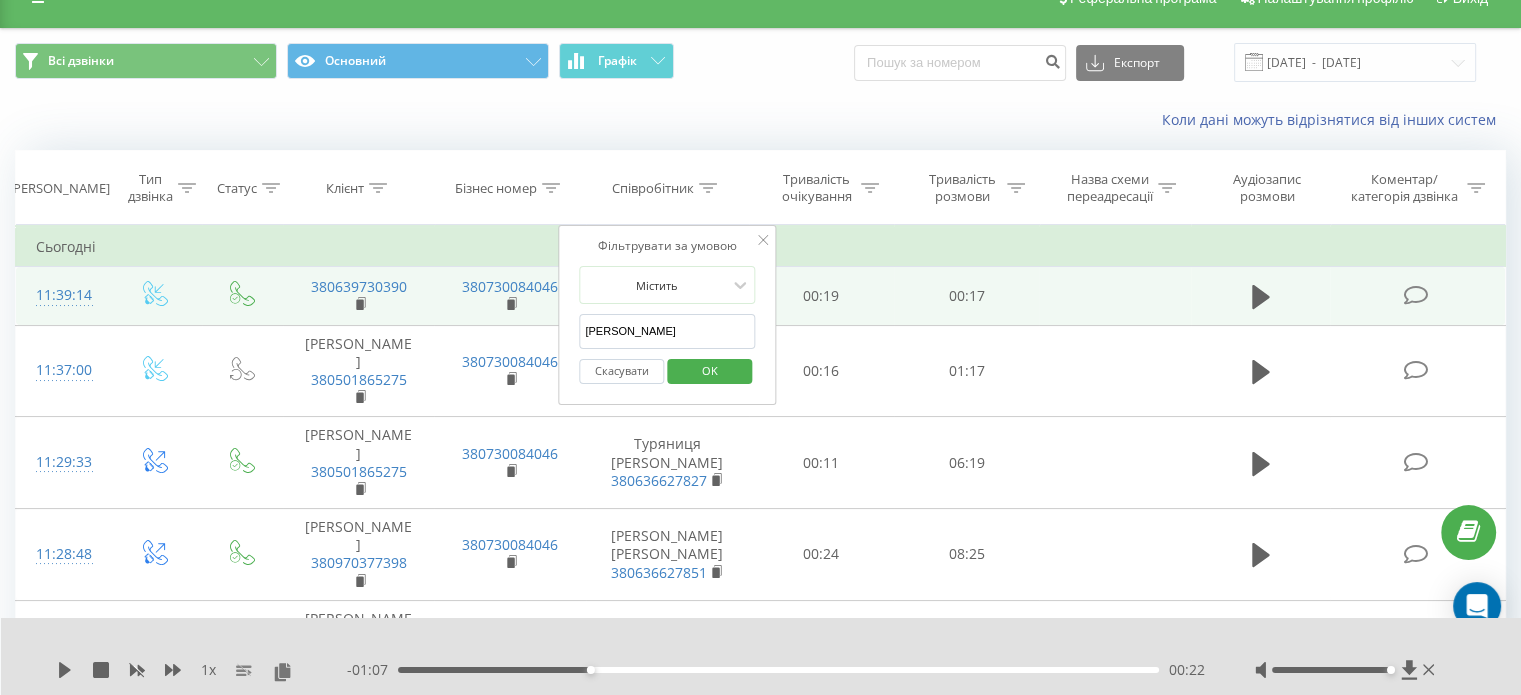 click on "OK" at bounding box center [709, 371] 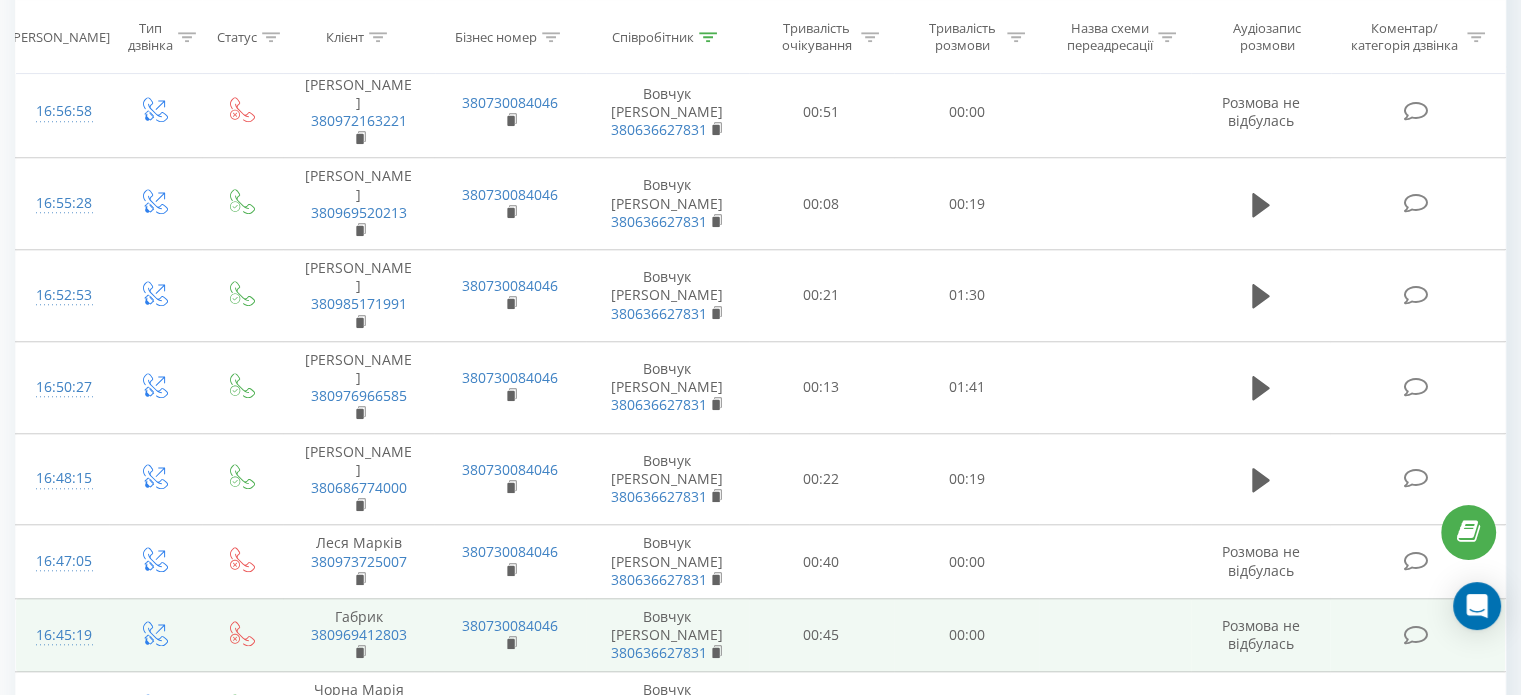 scroll, scrollTop: 1756, scrollLeft: 0, axis: vertical 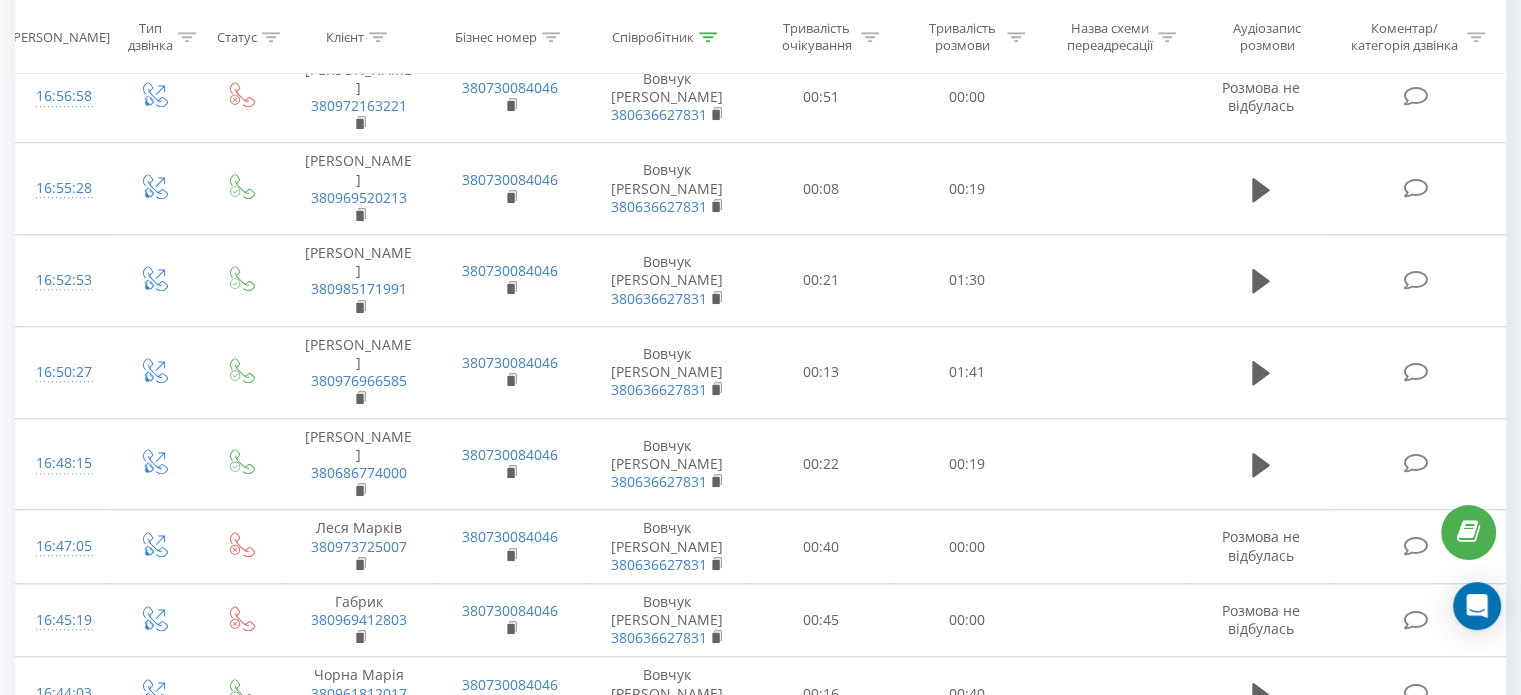 click on "4" at bounding box center [1269, 945] 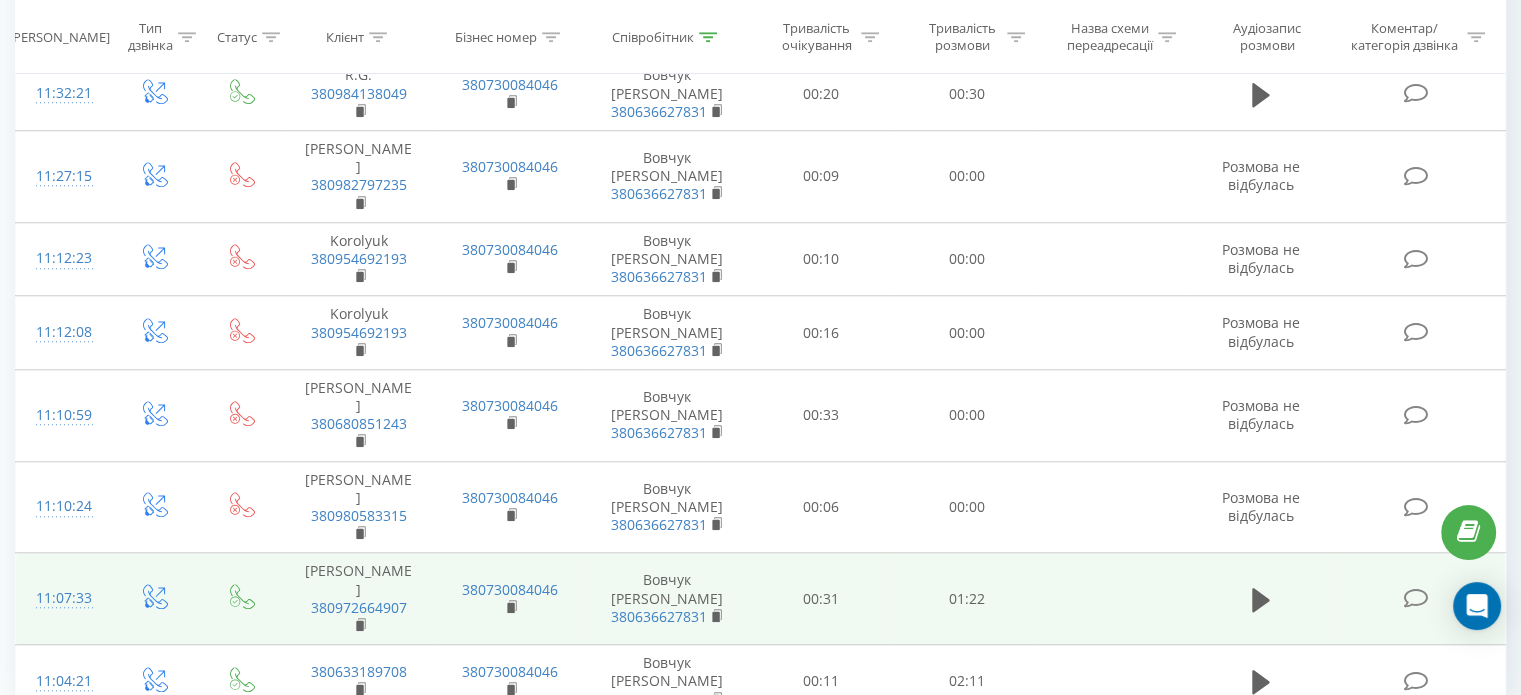 scroll, scrollTop: 1704, scrollLeft: 0, axis: vertical 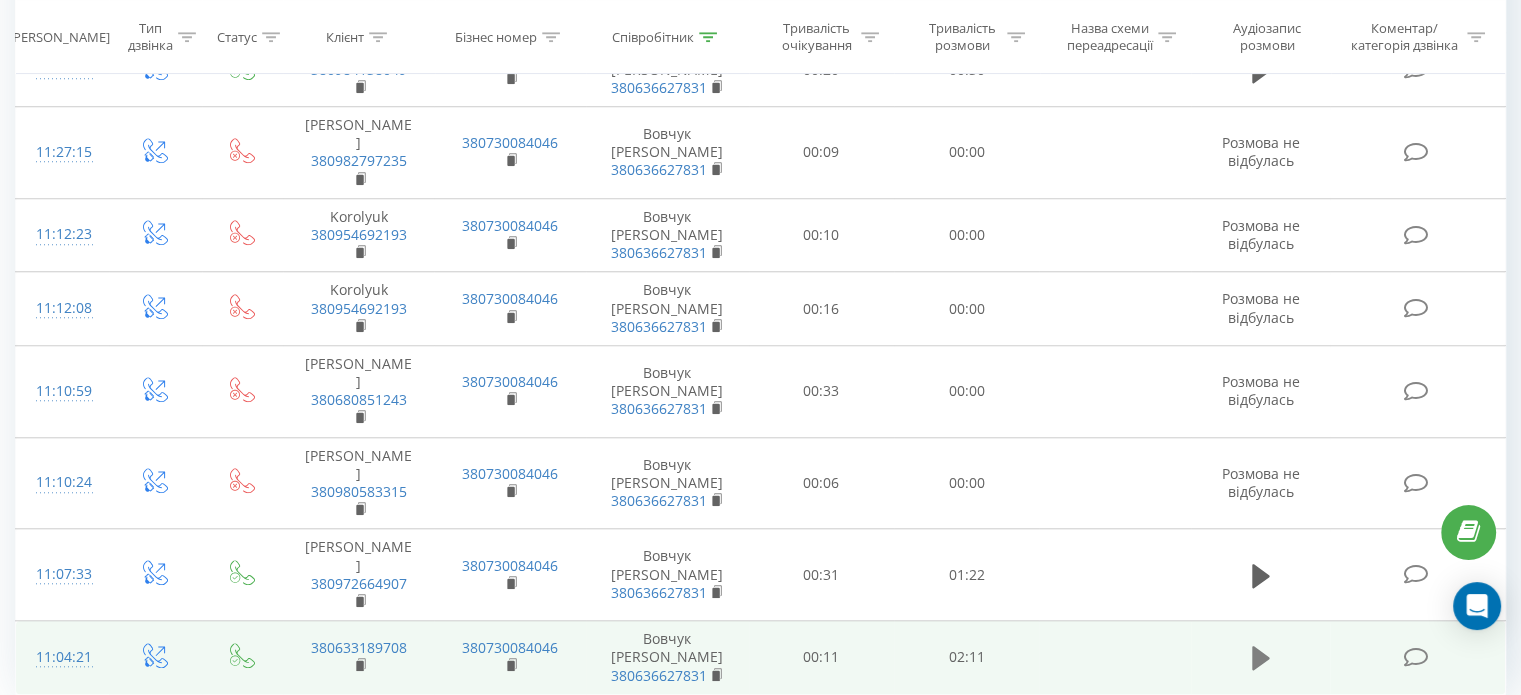 click 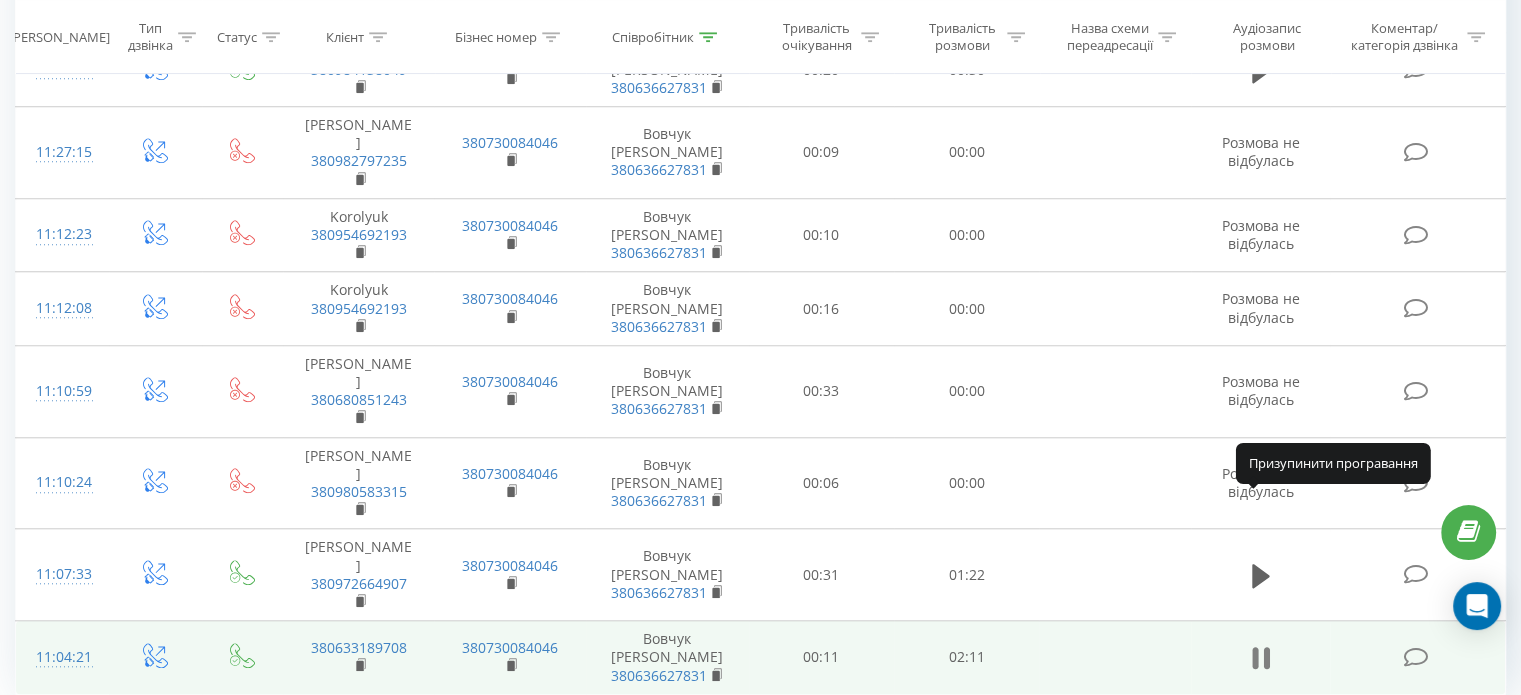 click 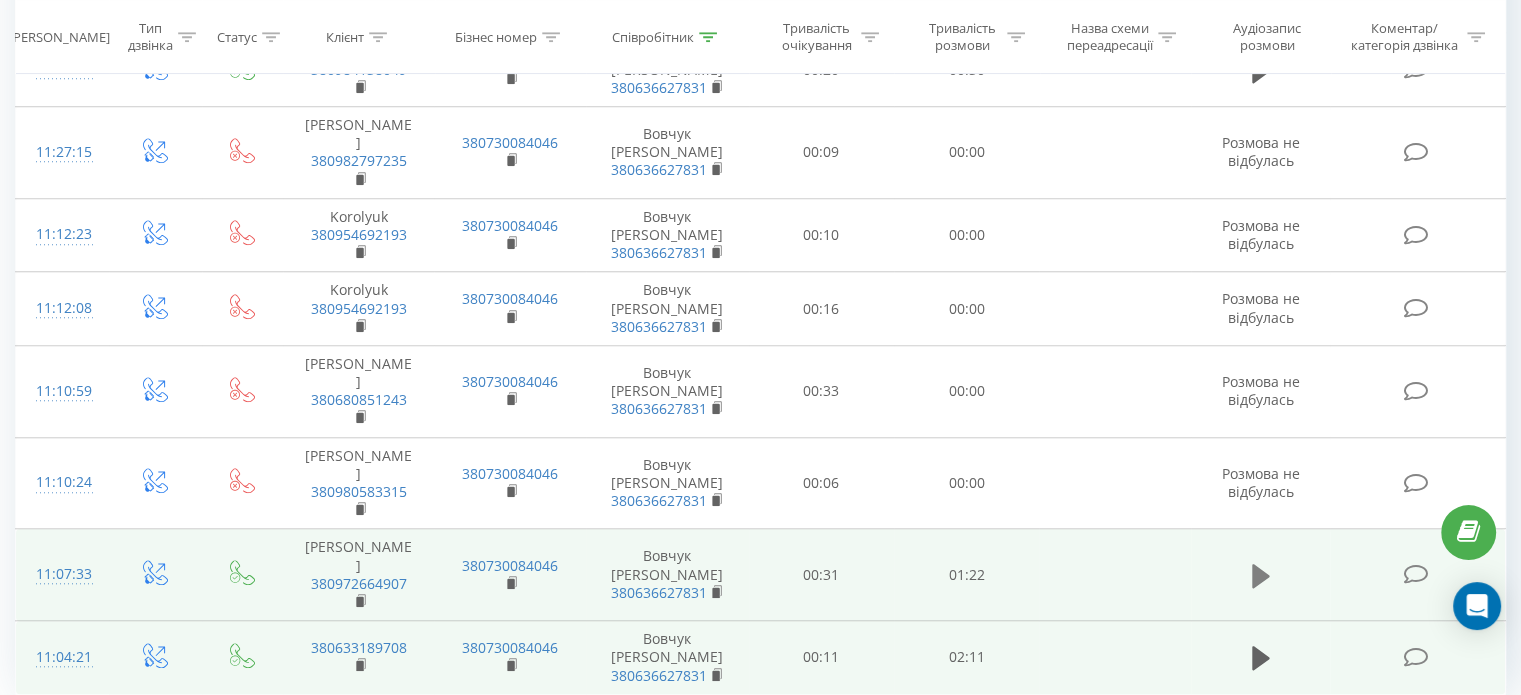 click 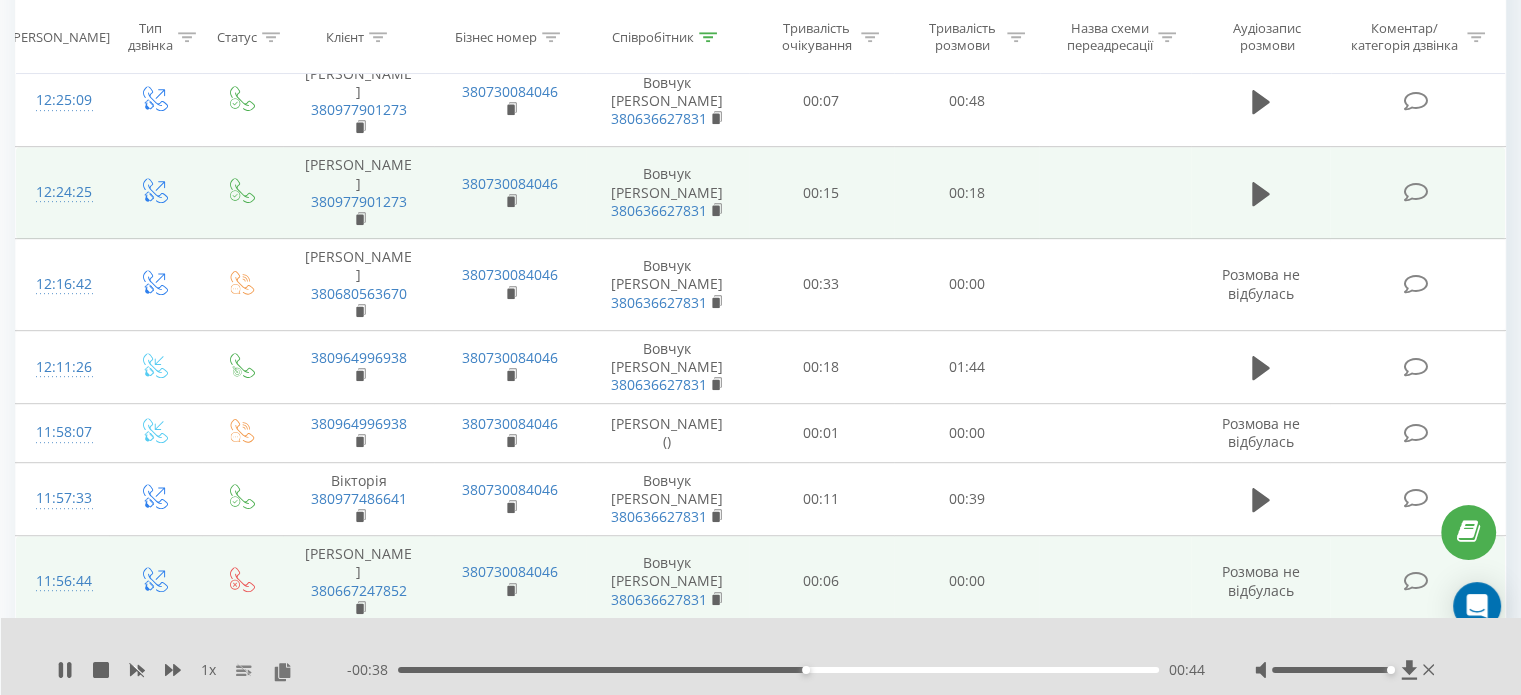 scroll, scrollTop: 804, scrollLeft: 0, axis: vertical 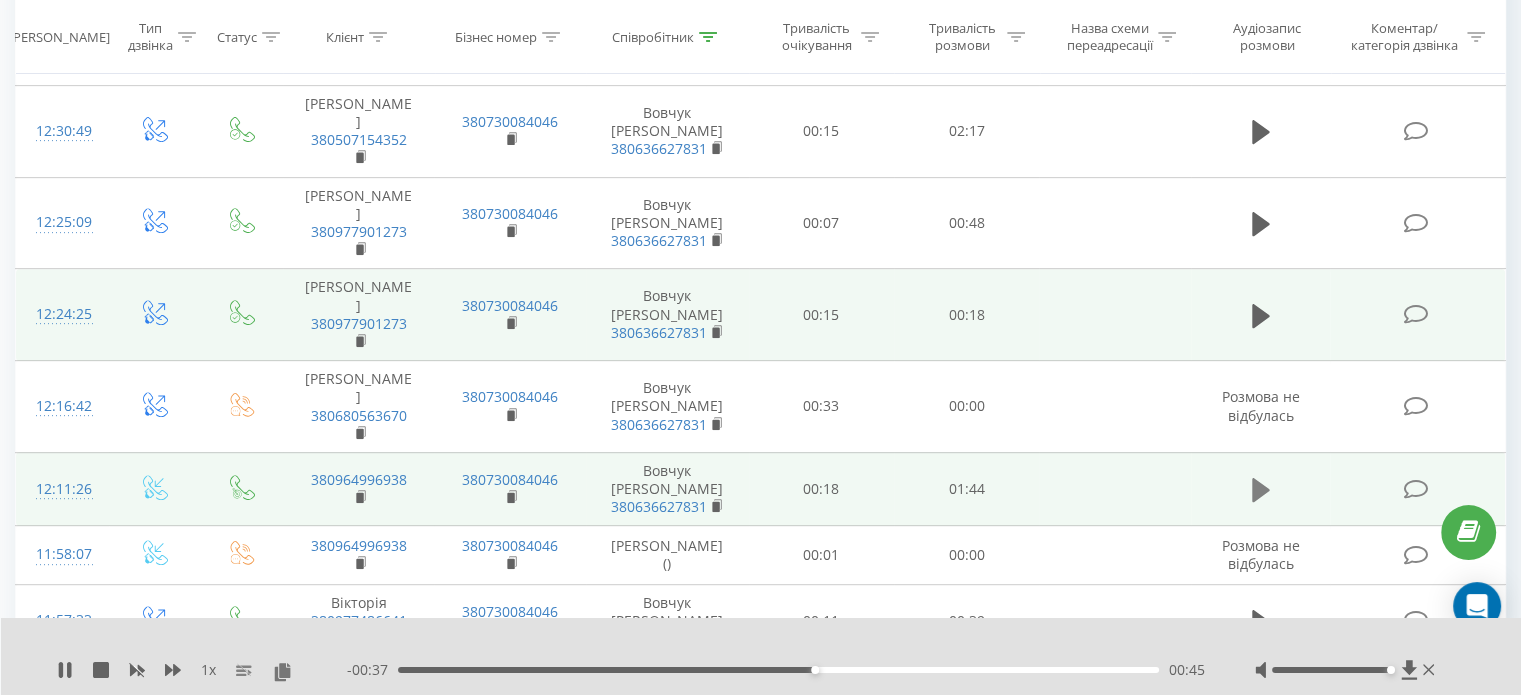 click 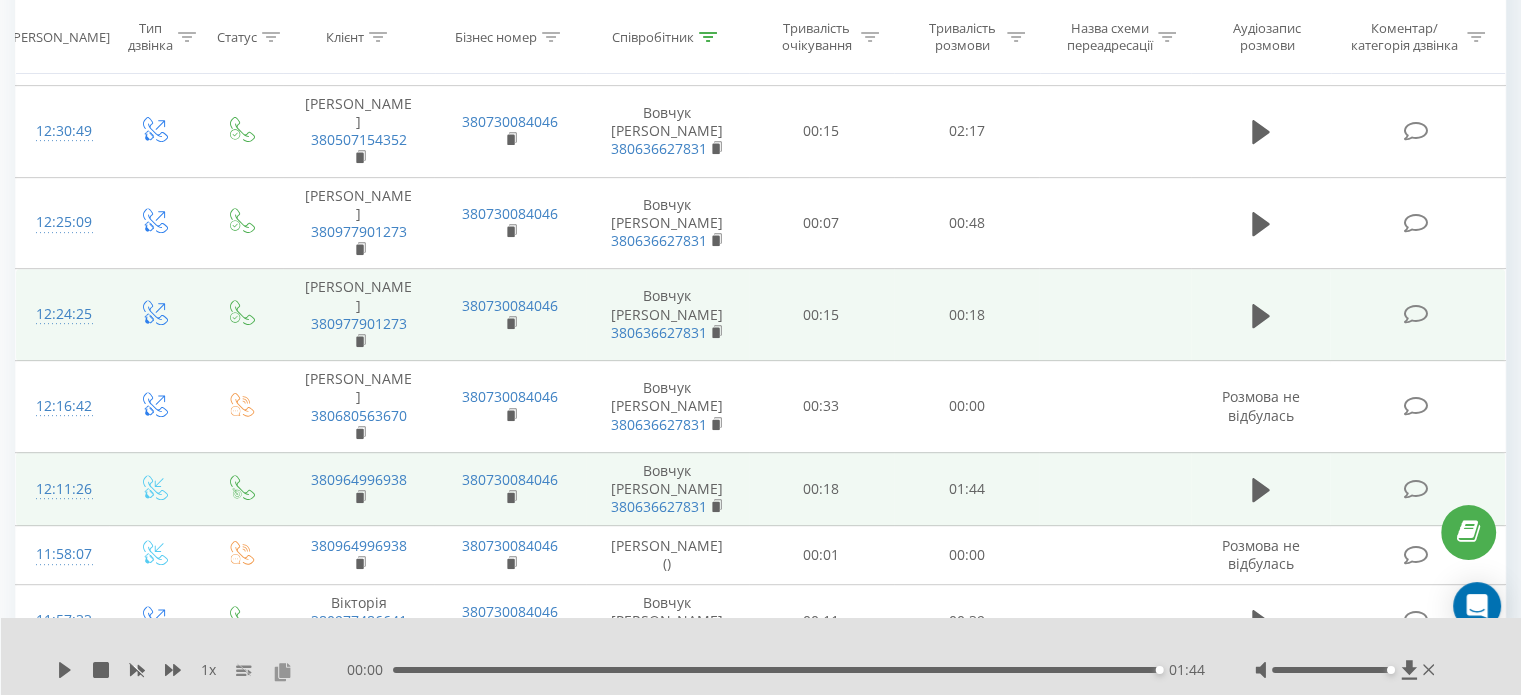 click at bounding box center (282, 671) 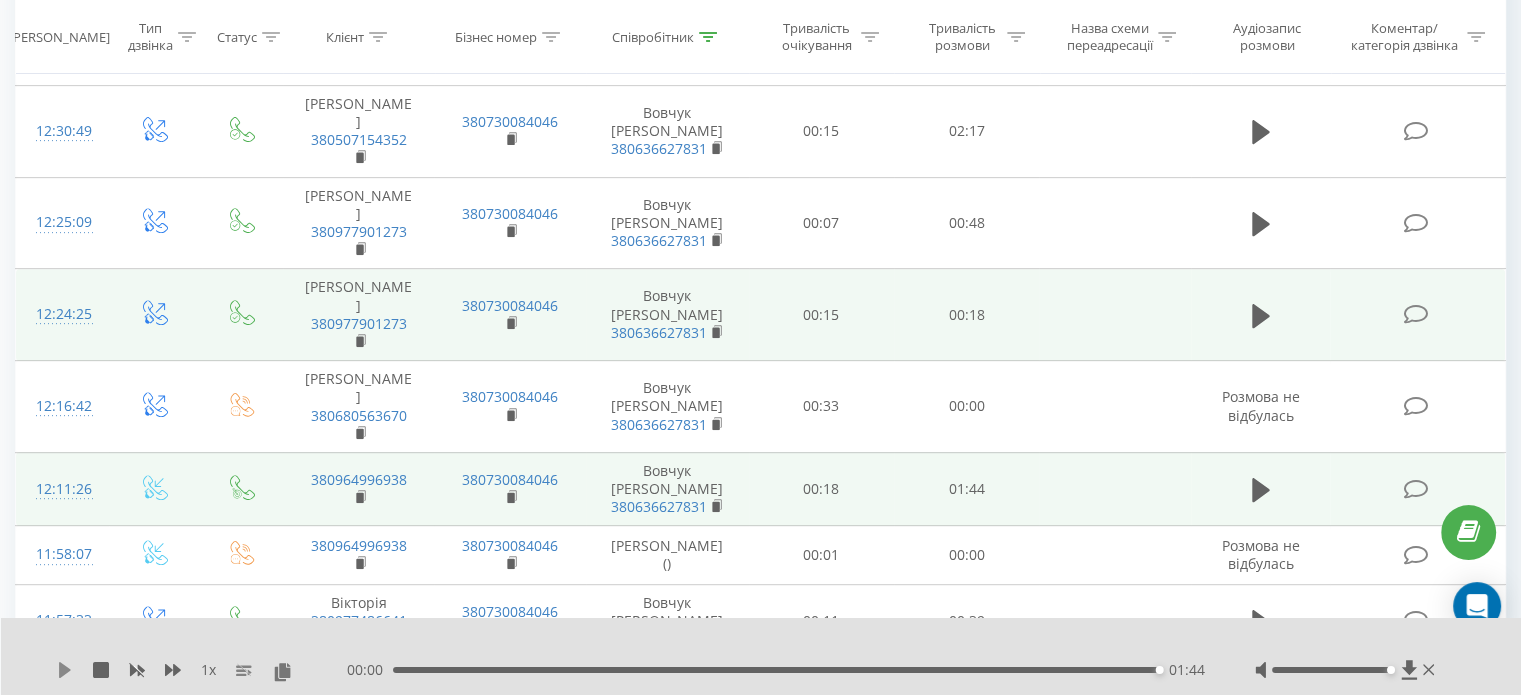 click 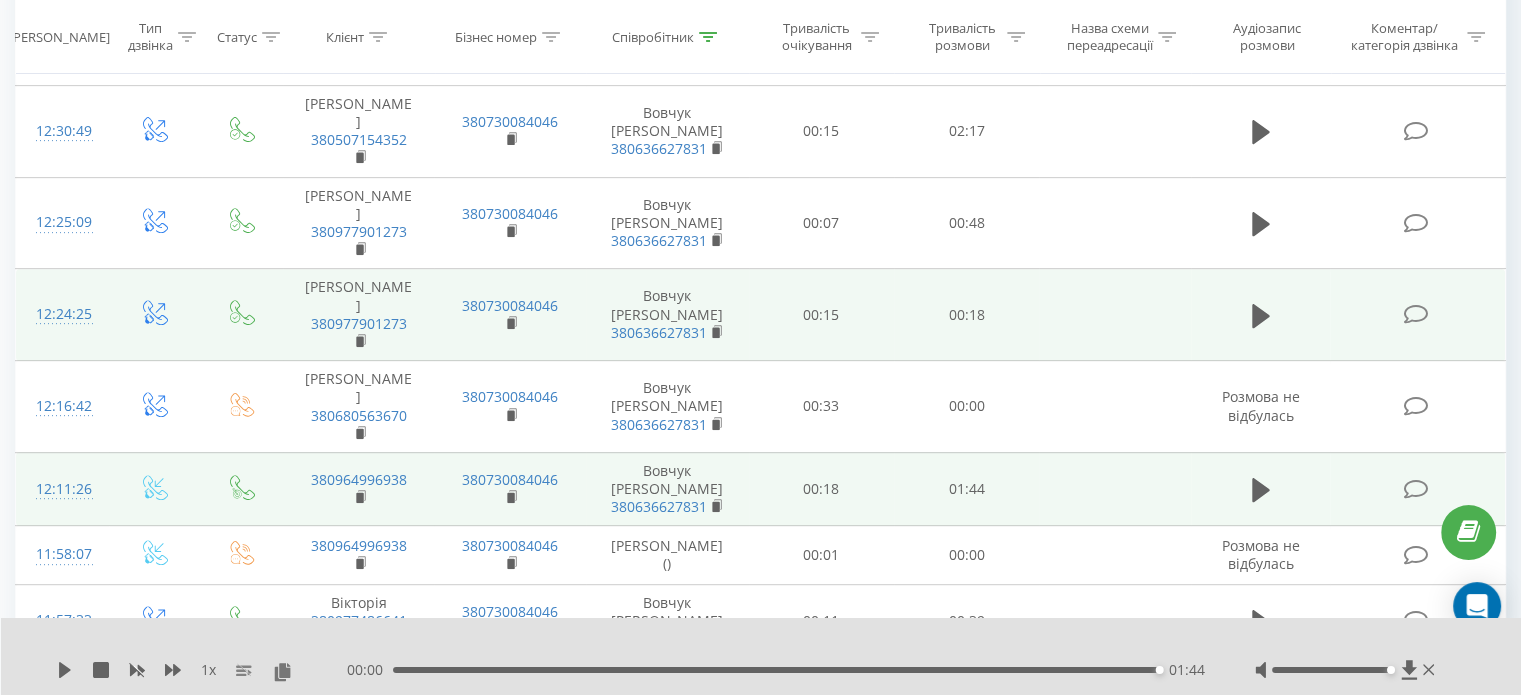 click on "01:44" at bounding box center [776, 670] 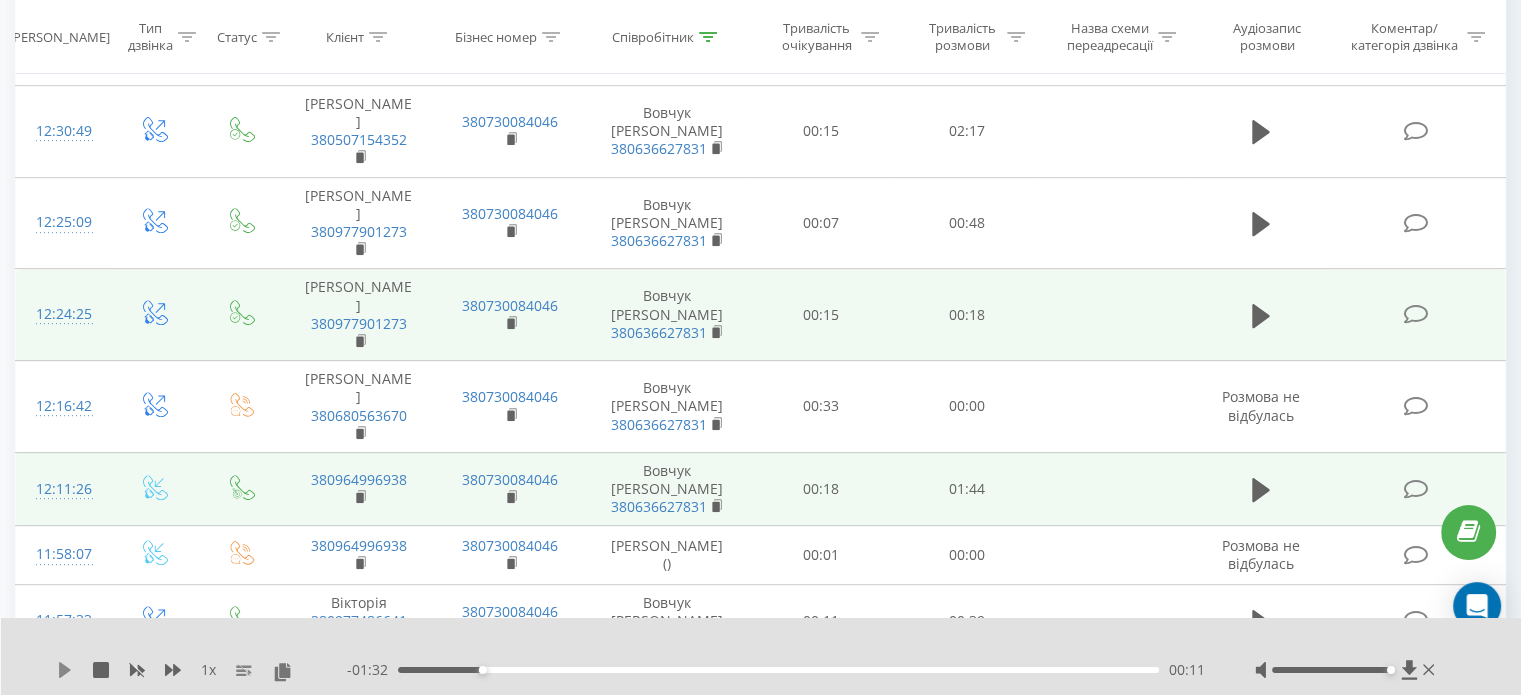 click 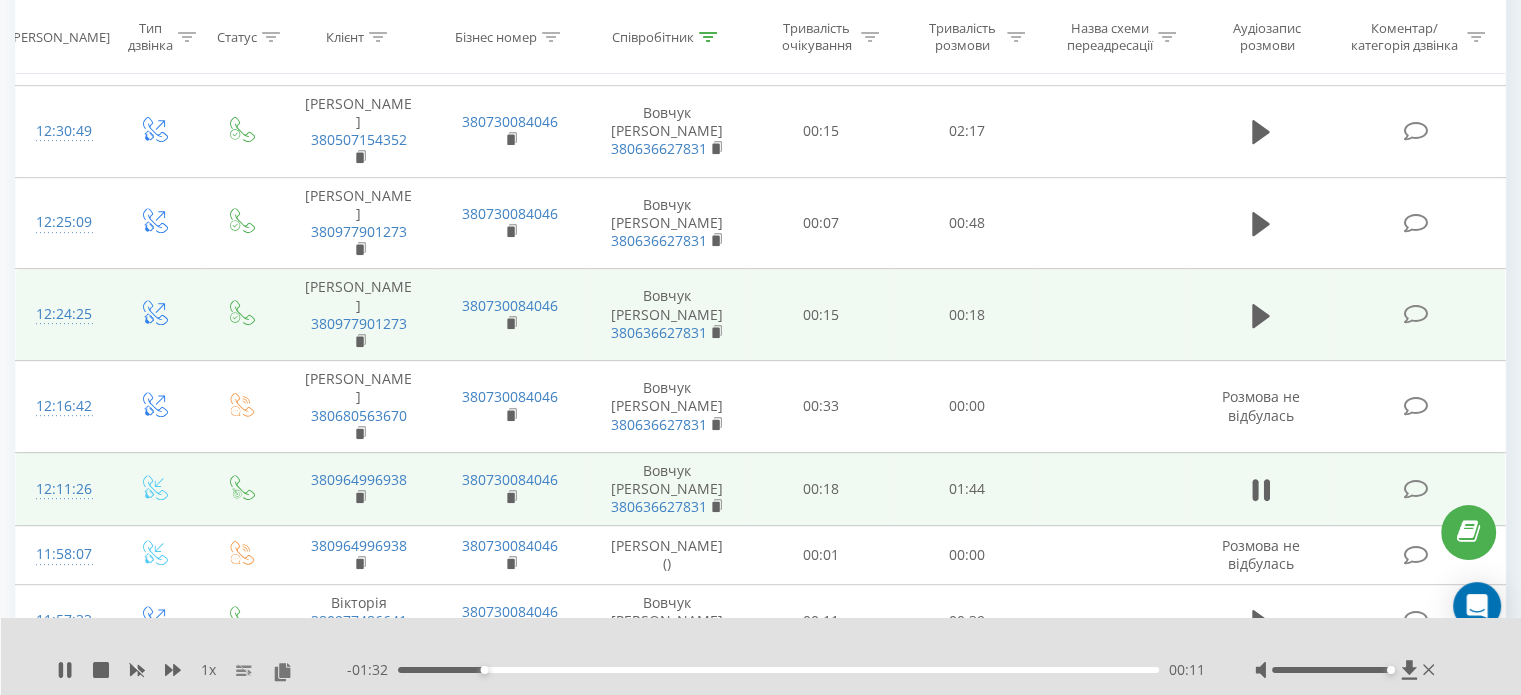 click 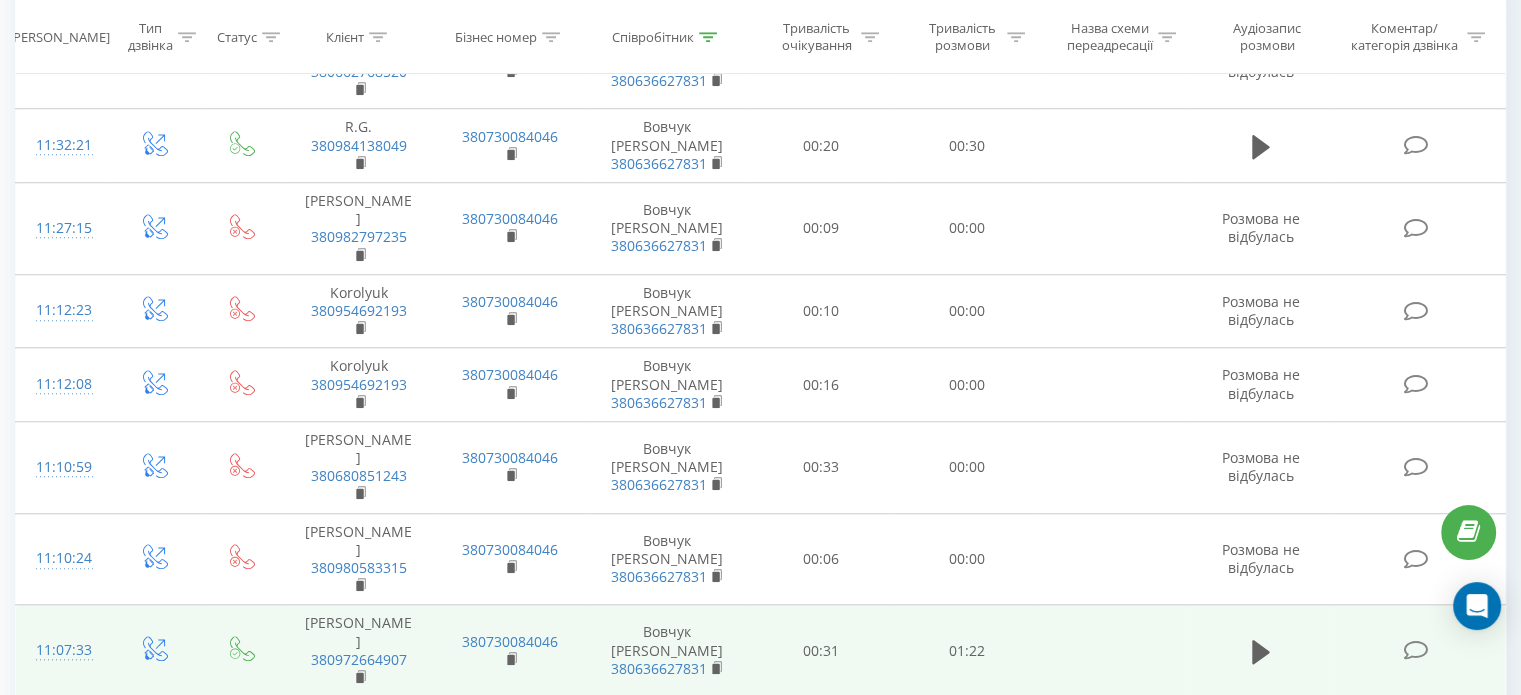 scroll, scrollTop: 1704, scrollLeft: 0, axis: vertical 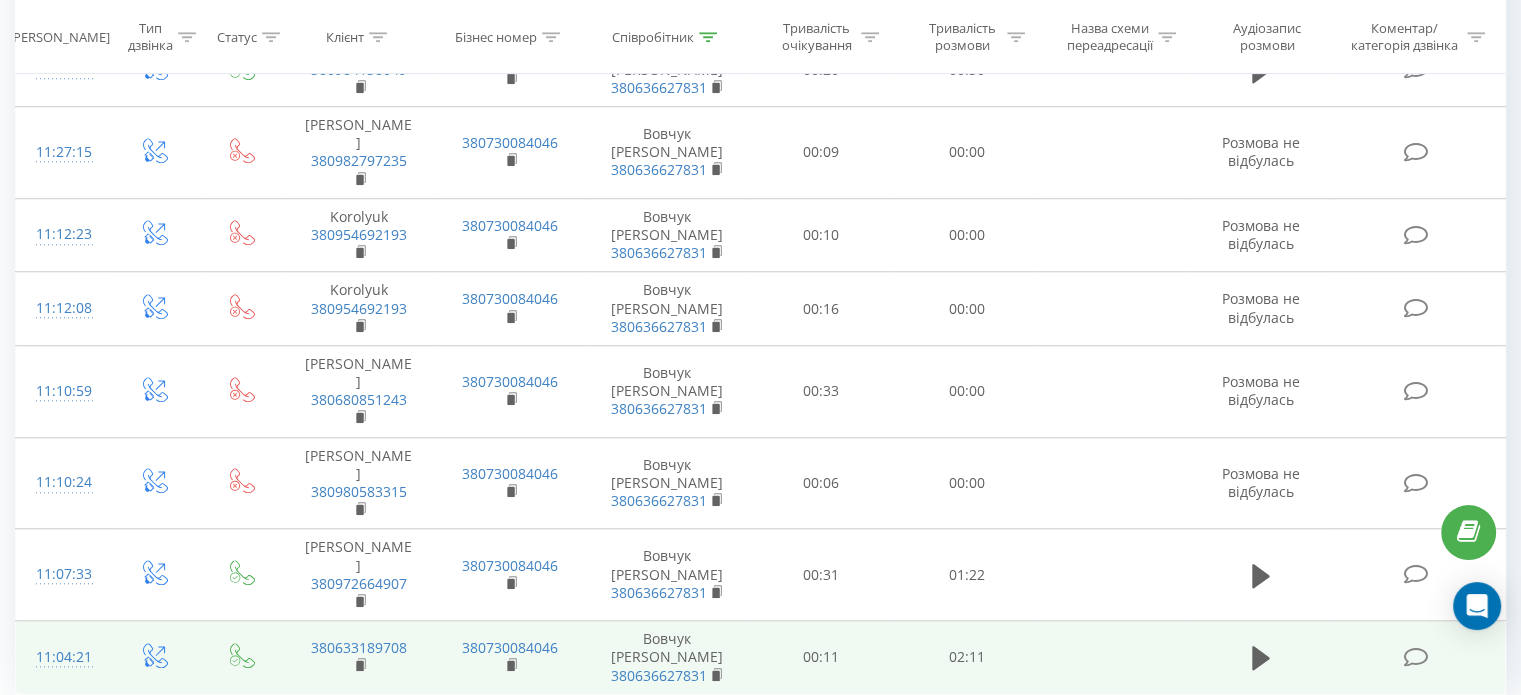 click on "5" at bounding box center (1299, 817) 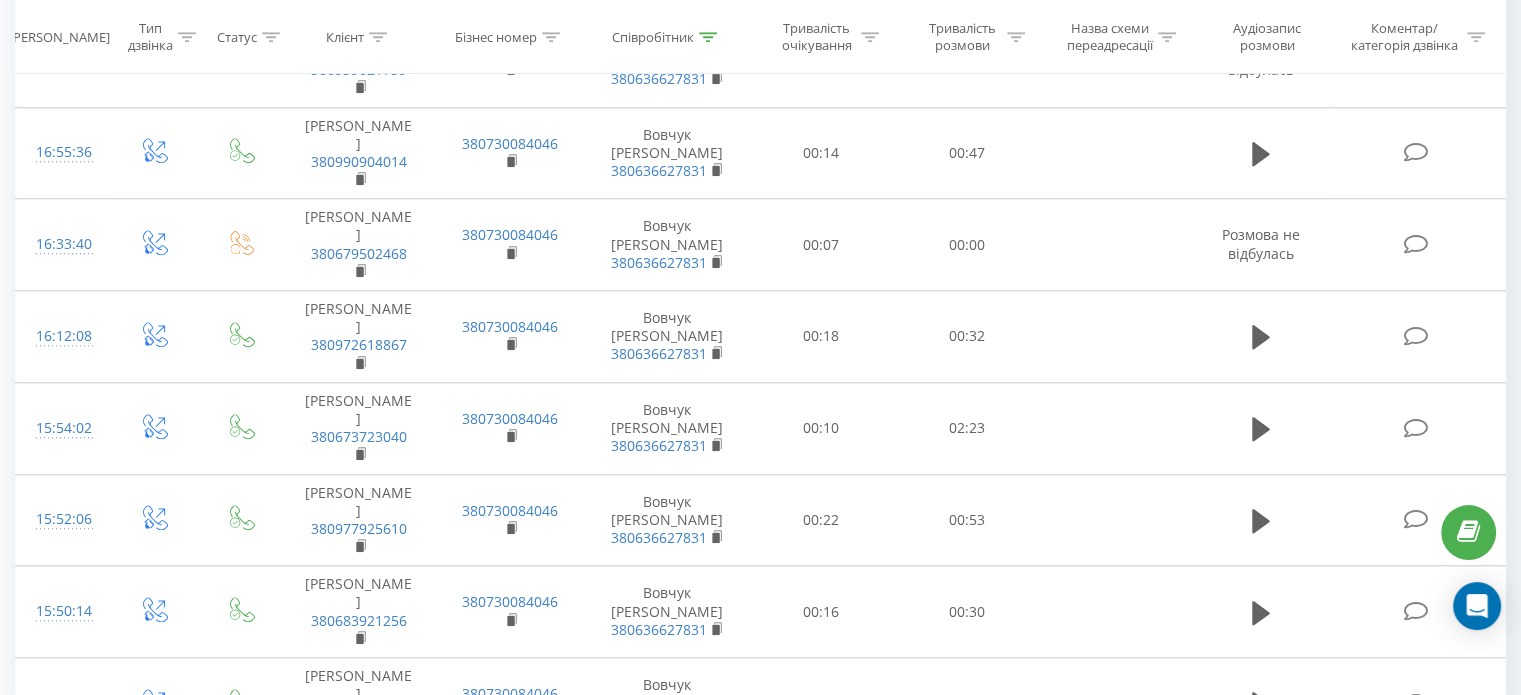 click on "6" at bounding box center [1299, 872] 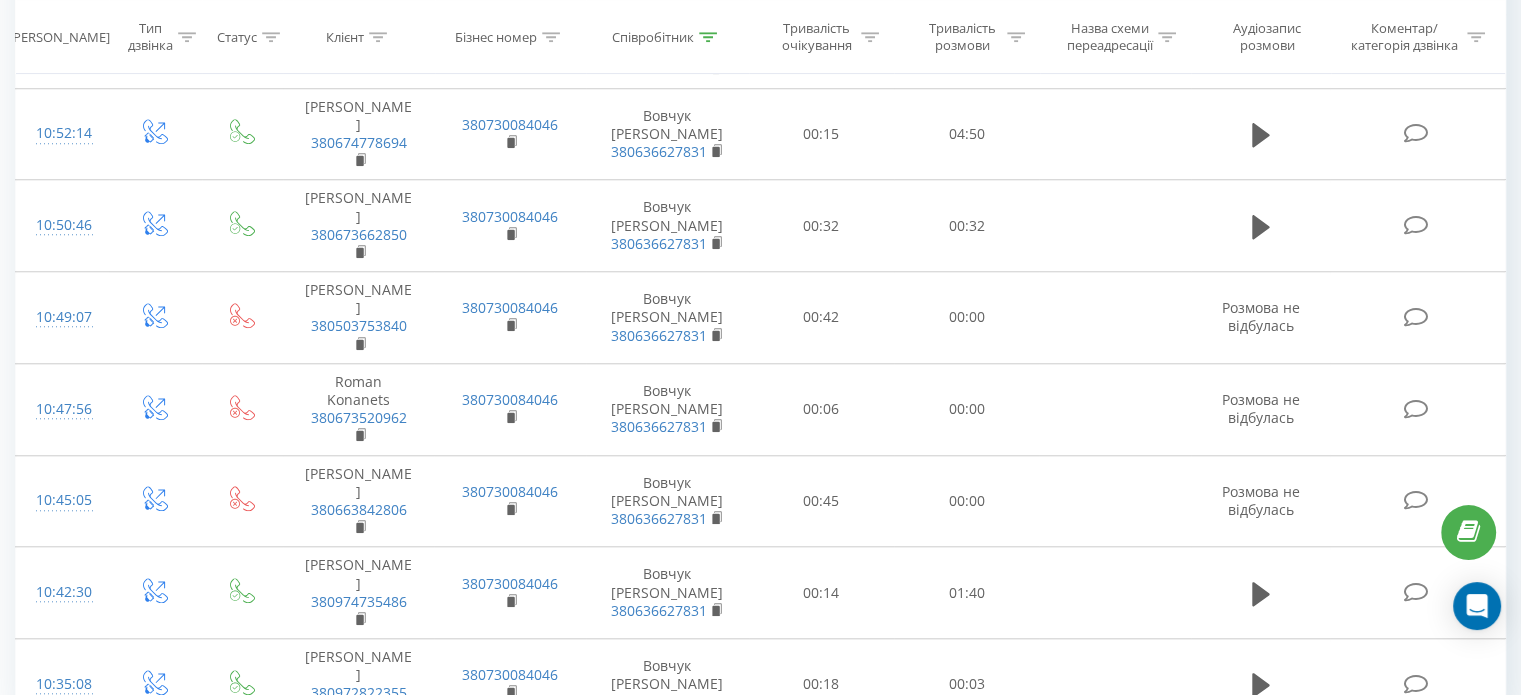 scroll, scrollTop: 1813, scrollLeft: 0, axis: vertical 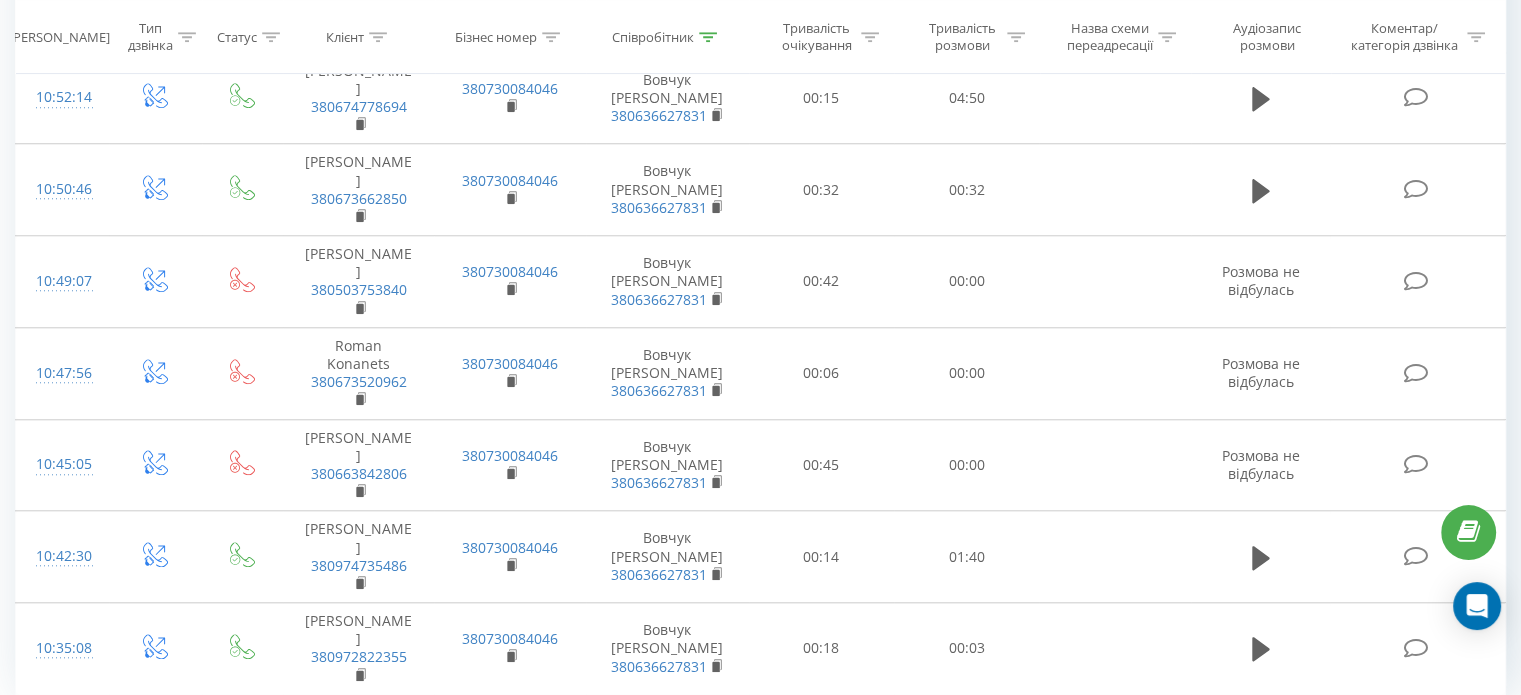 click on "7" at bounding box center [1299, 817] 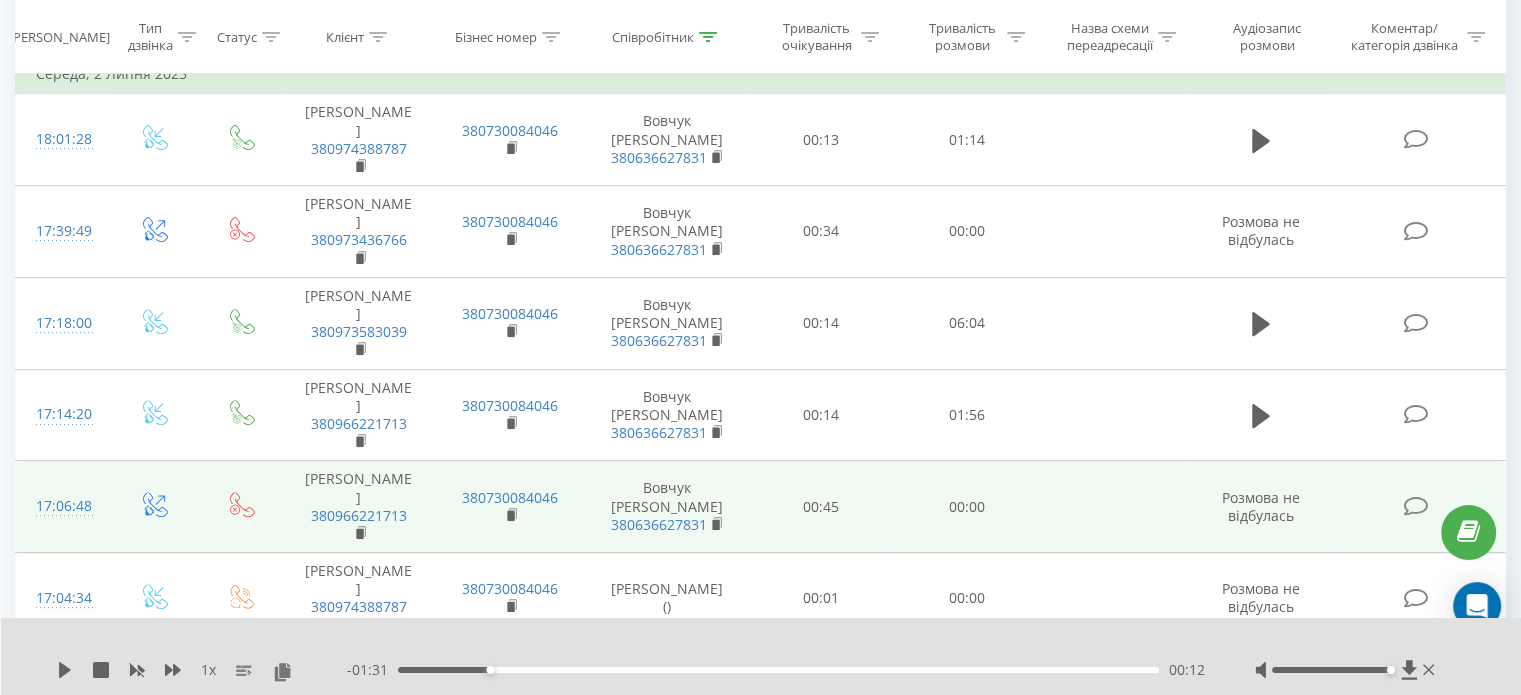 scroll, scrollTop: 732, scrollLeft: 0, axis: vertical 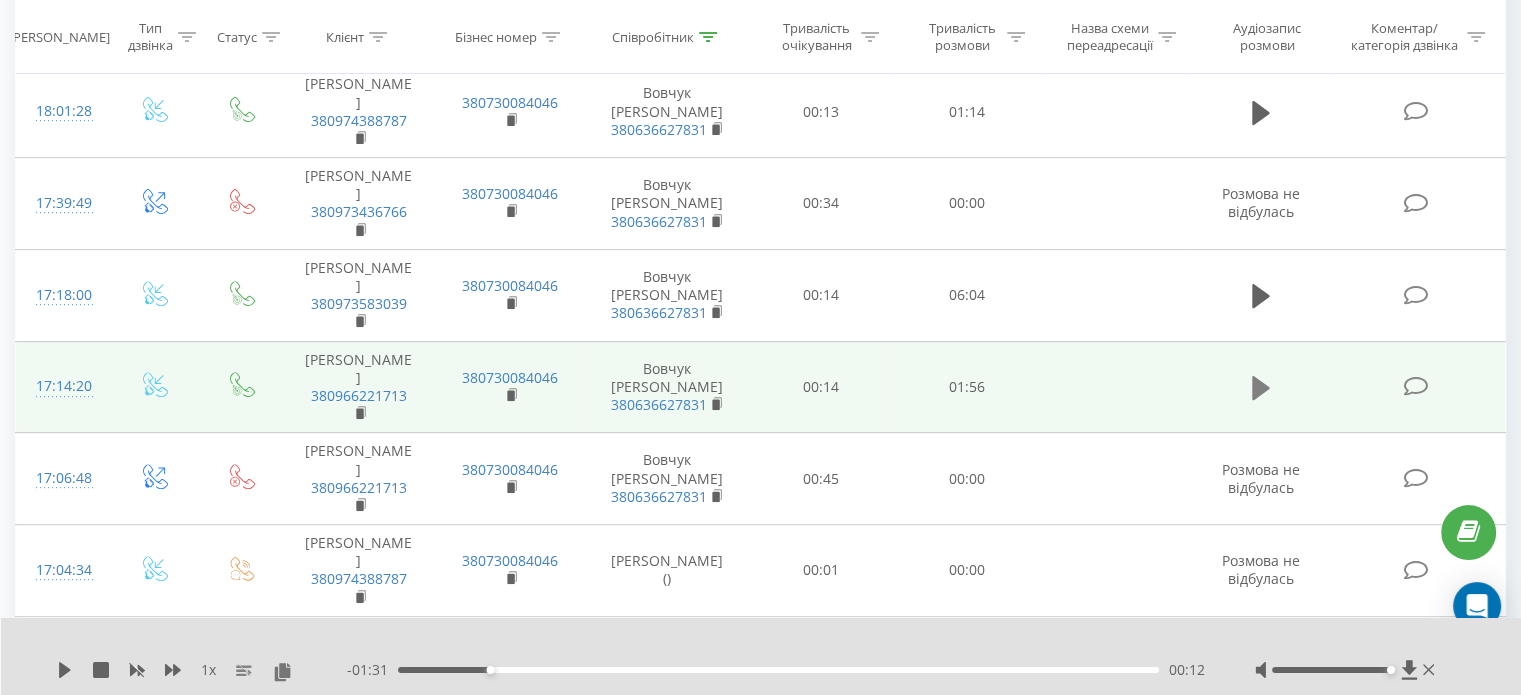 click 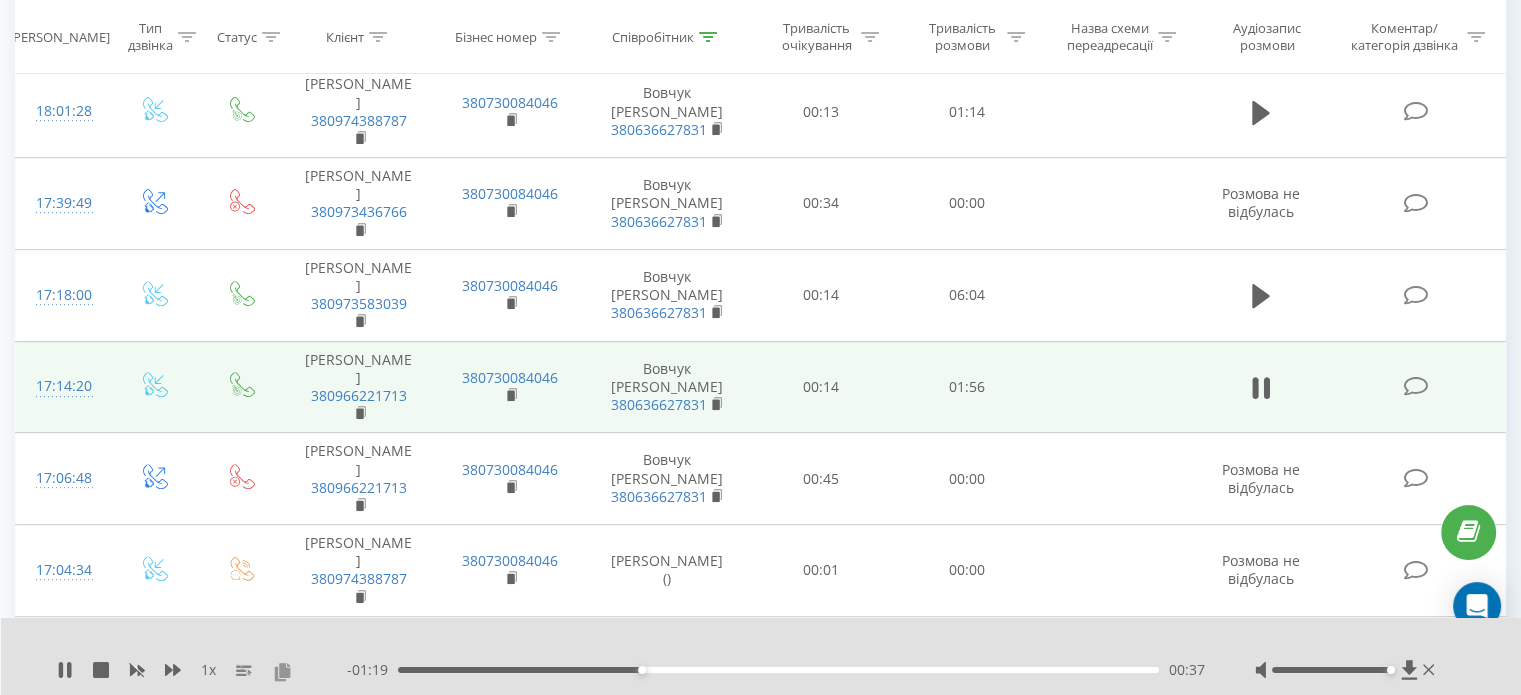 click at bounding box center [282, 671] 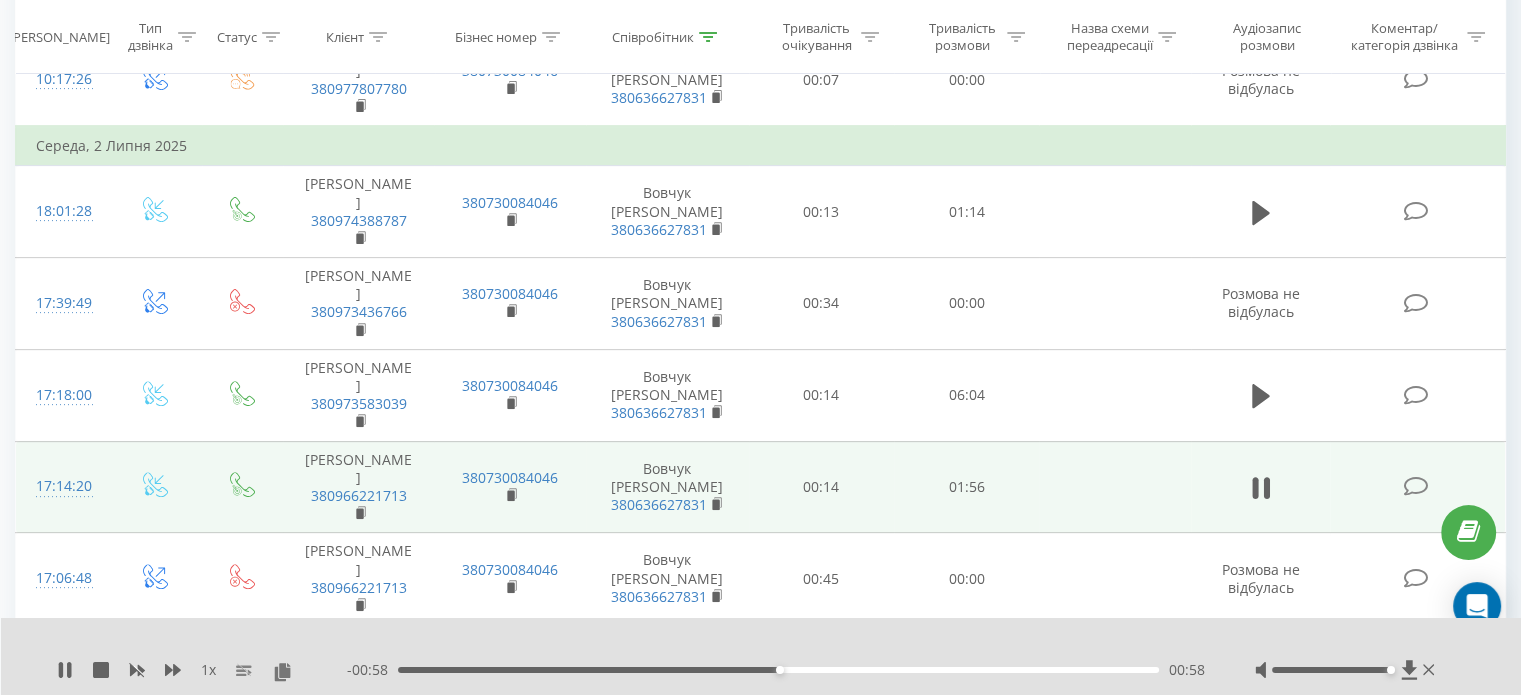 scroll, scrollTop: 532, scrollLeft: 0, axis: vertical 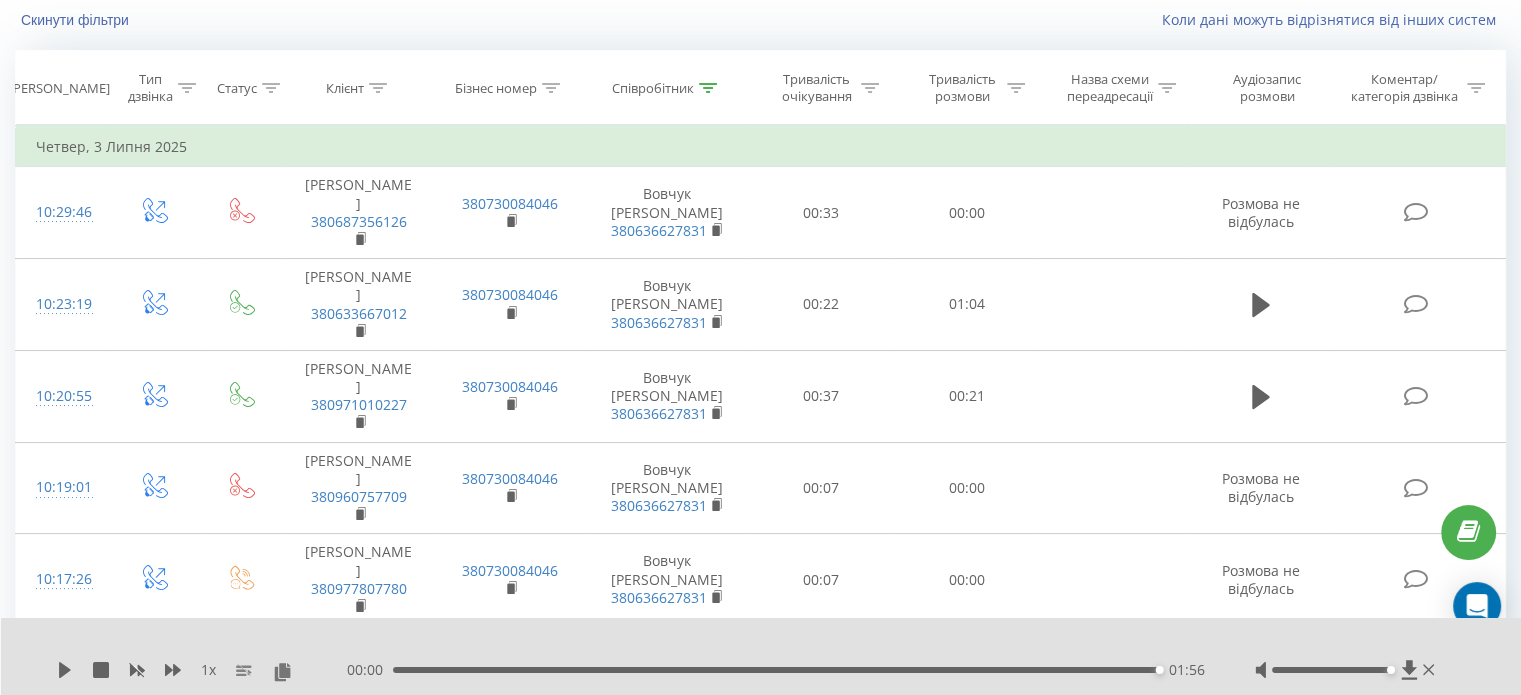 click 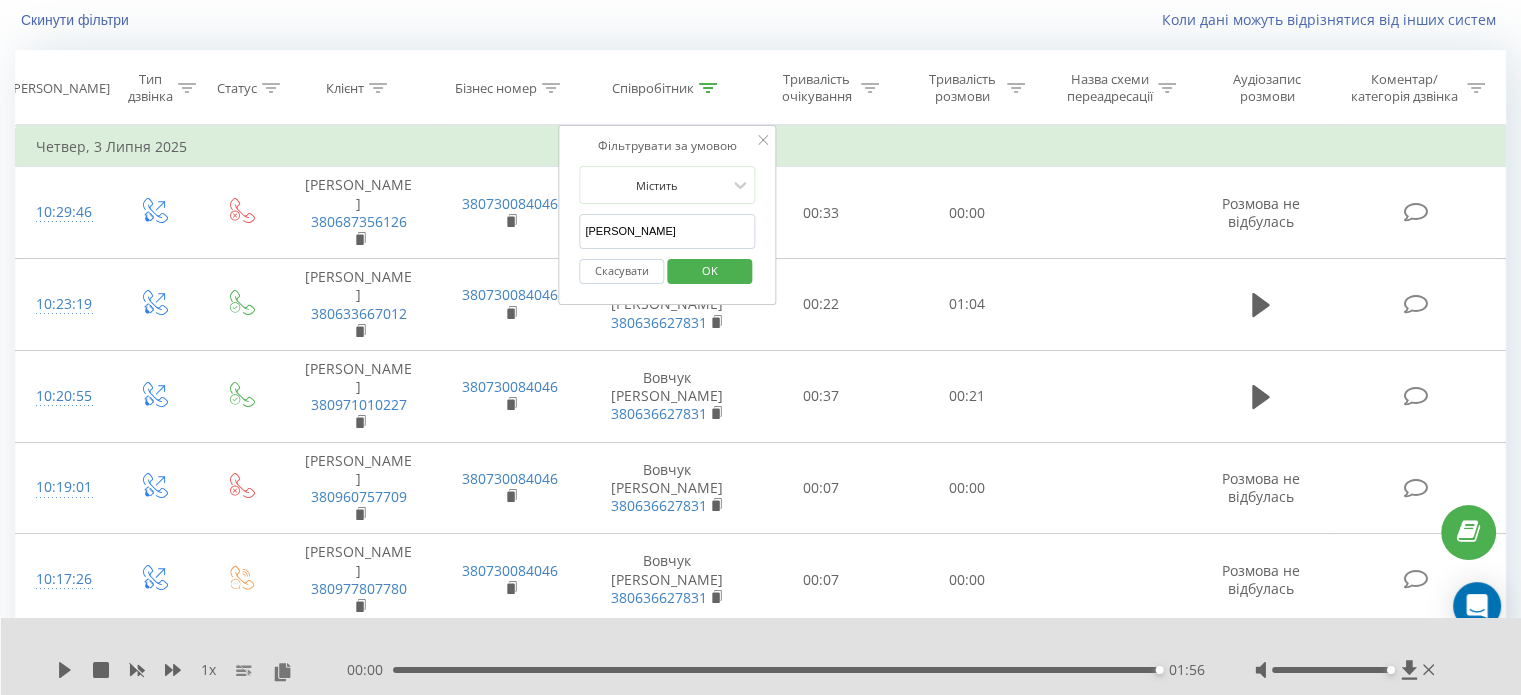 click on "вовчук" at bounding box center (667, 231) 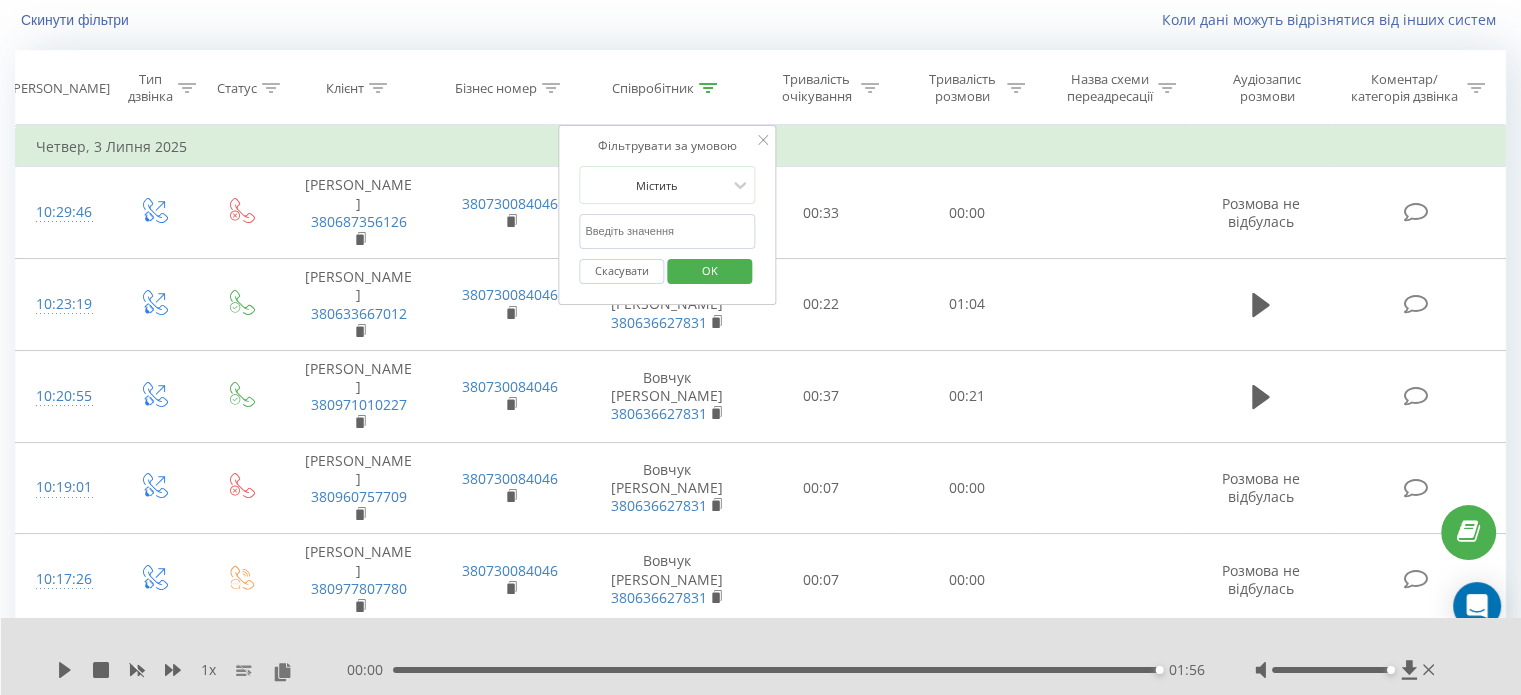 click on "OK" at bounding box center [710, 270] 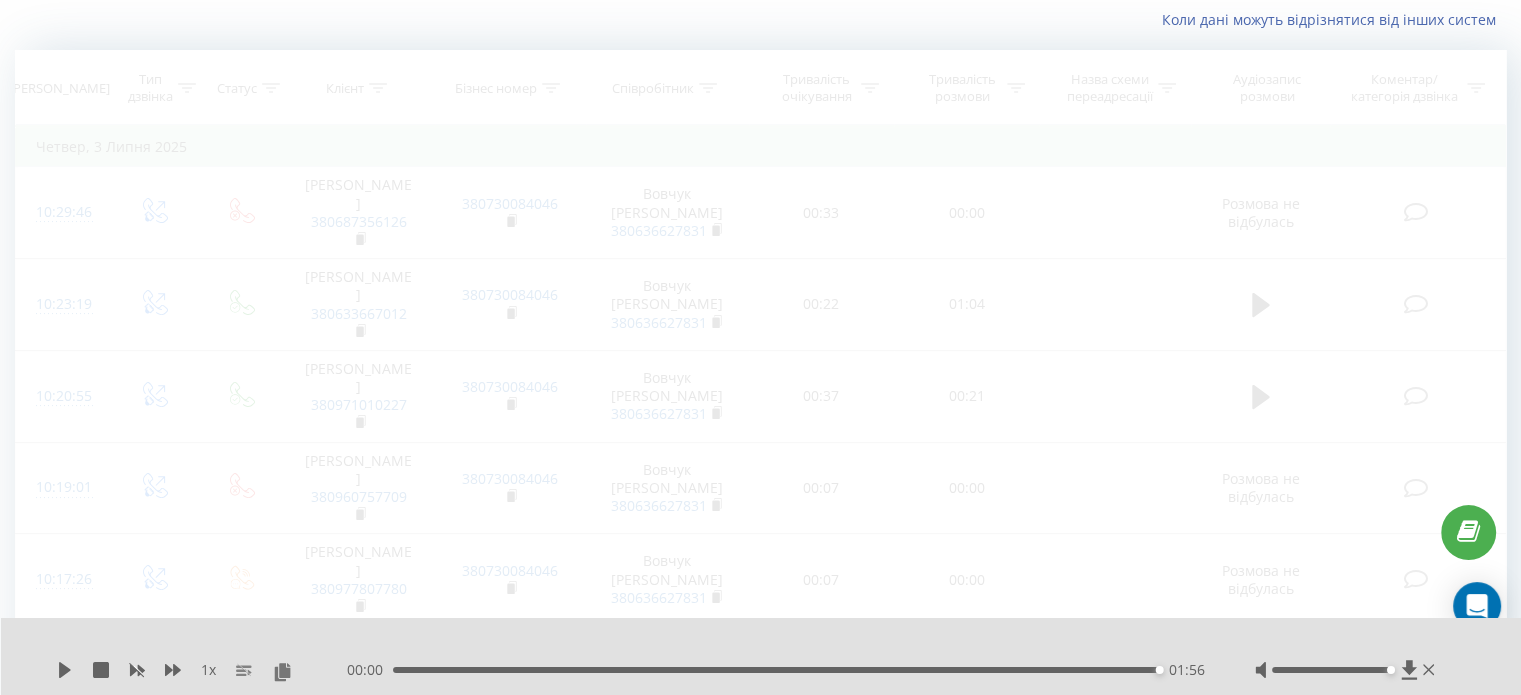 scroll, scrollTop: 141, scrollLeft: 0, axis: vertical 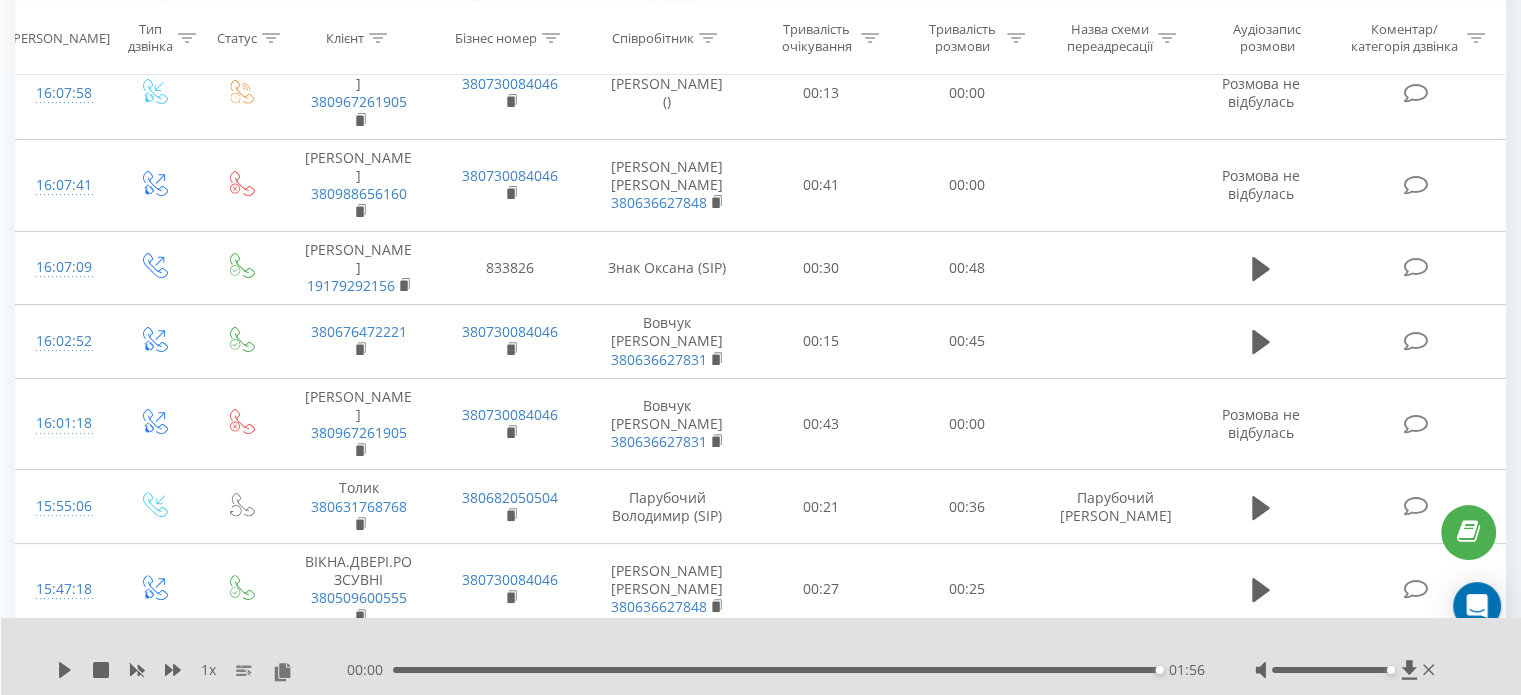 click 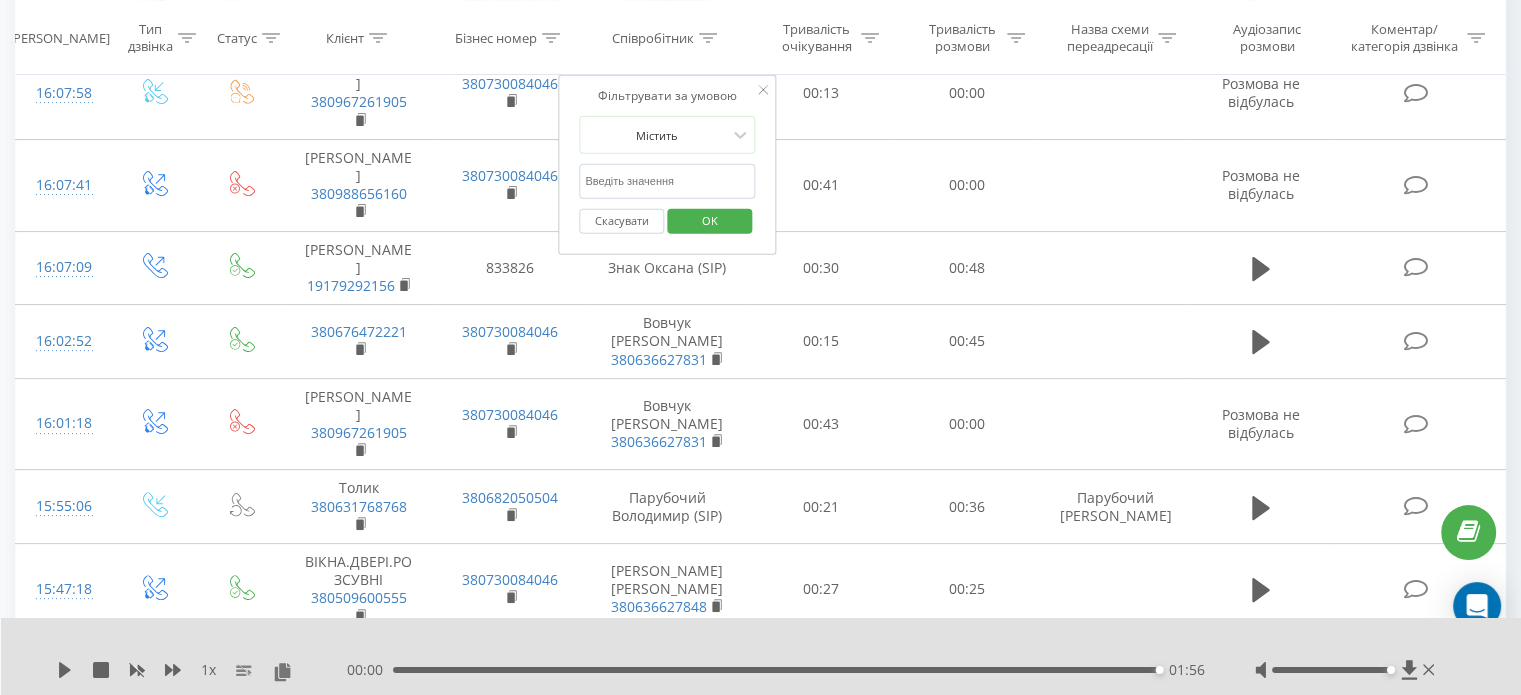 click at bounding box center [667, 181] 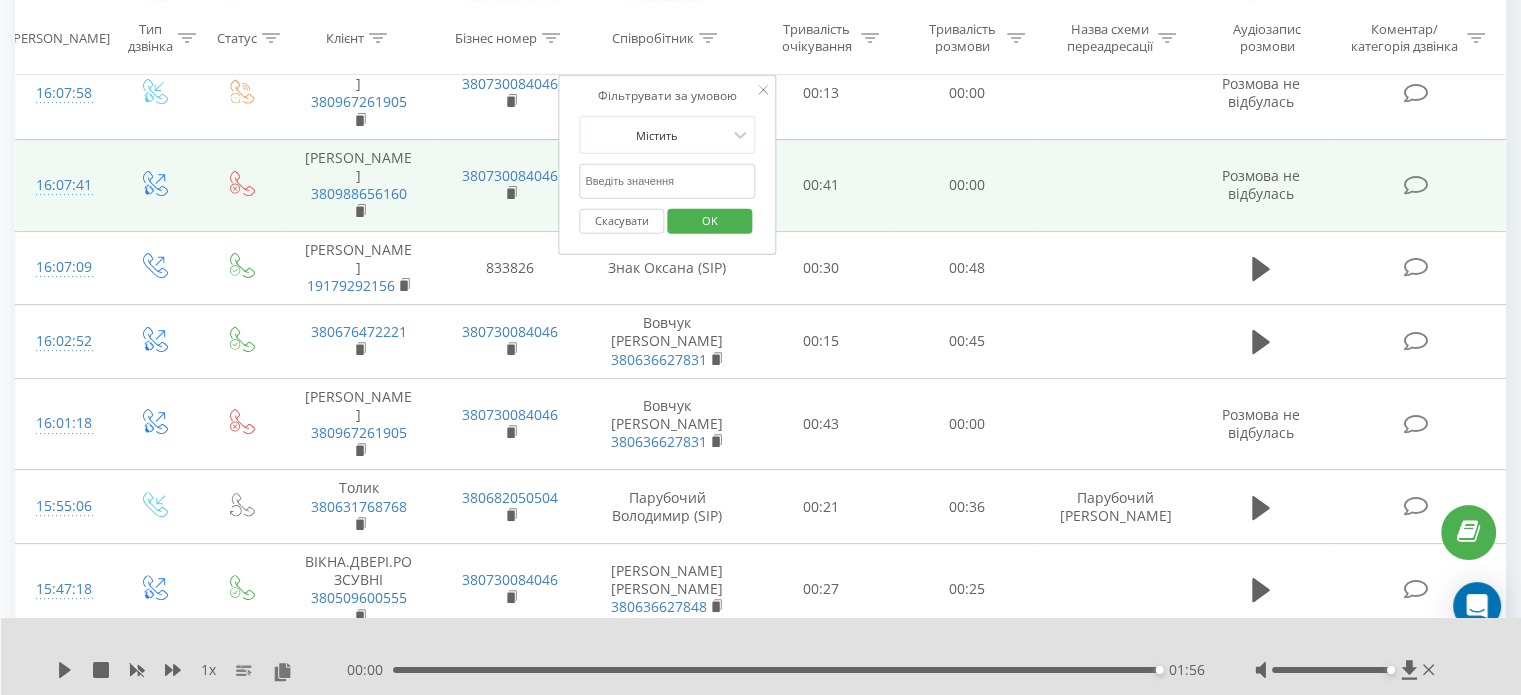 drag, startPoint x: 1017, startPoint y: 95, endPoint x: 1018, endPoint y: 123, distance: 28.01785 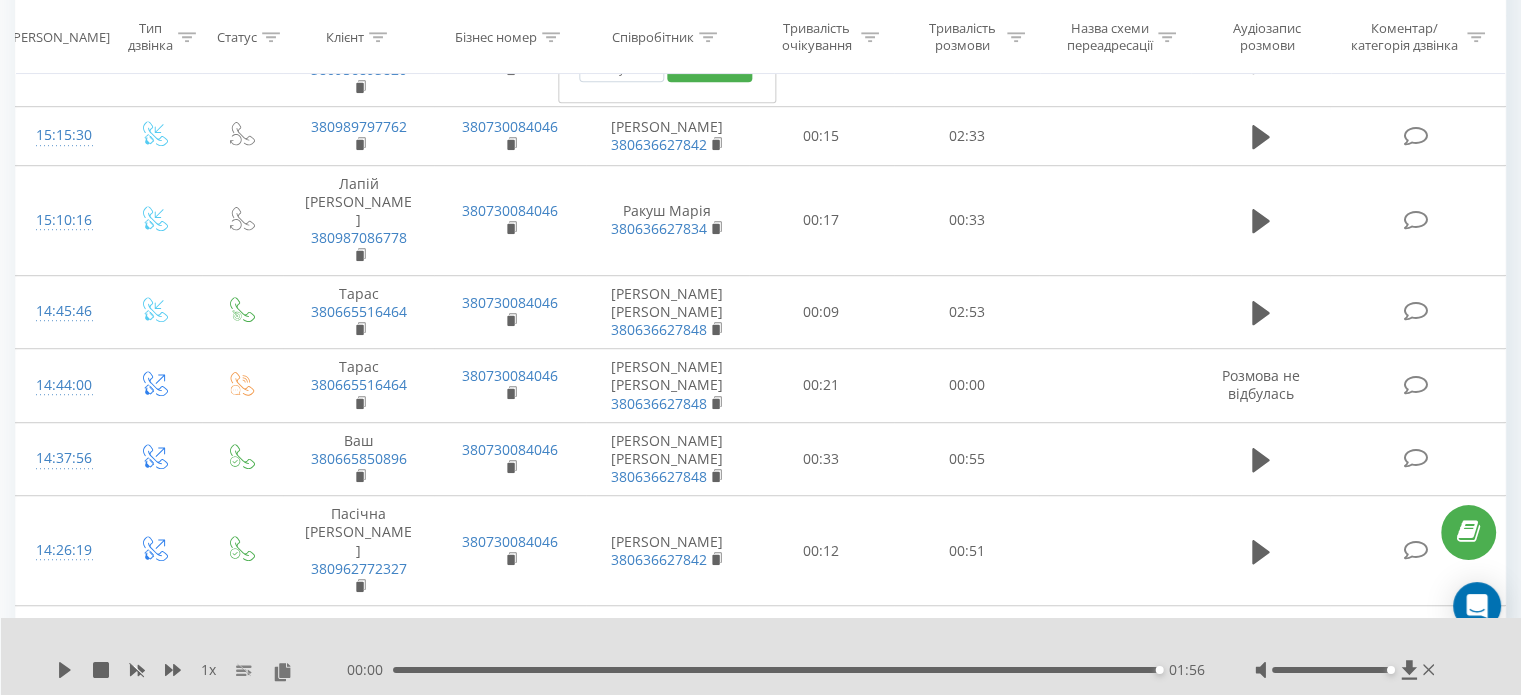 scroll, scrollTop: 1496, scrollLeft: 0, axis: vertical 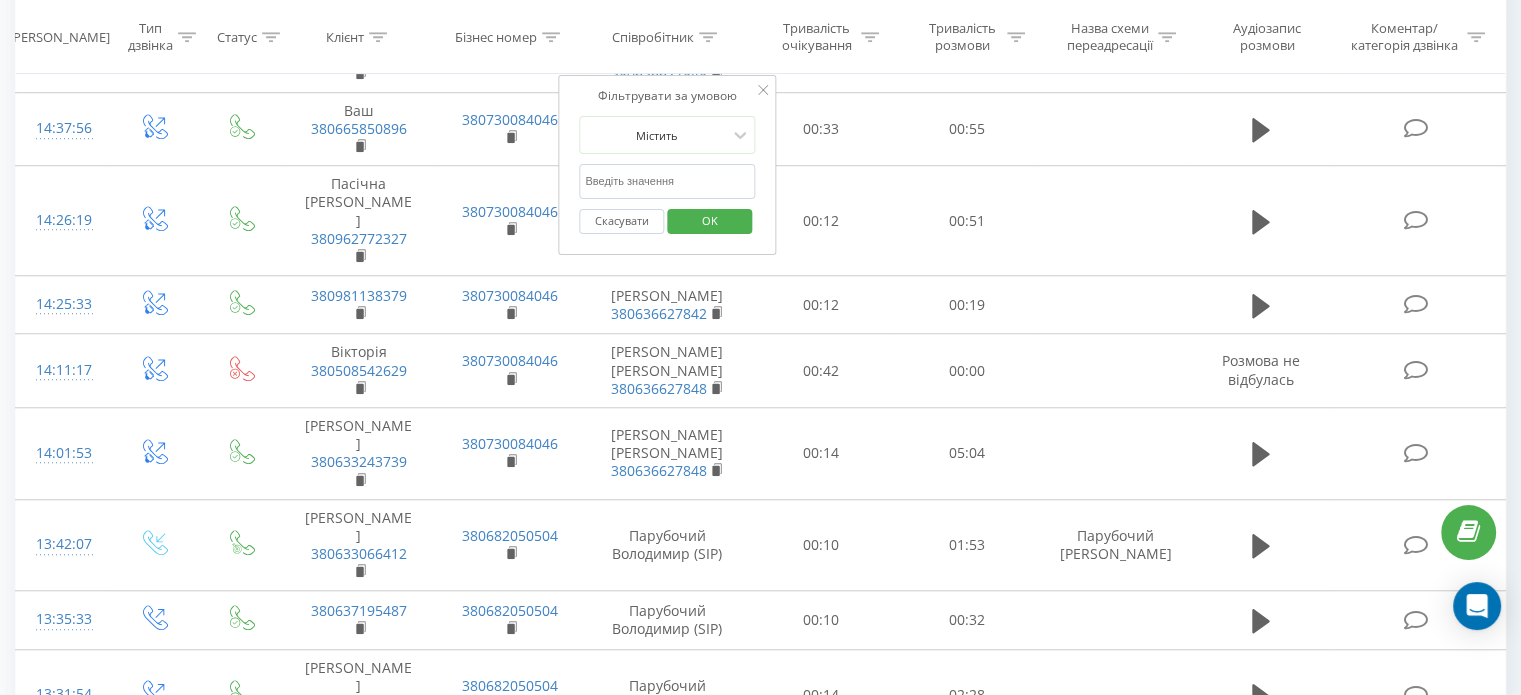 click on "1" at bounding box center [1172, 863] 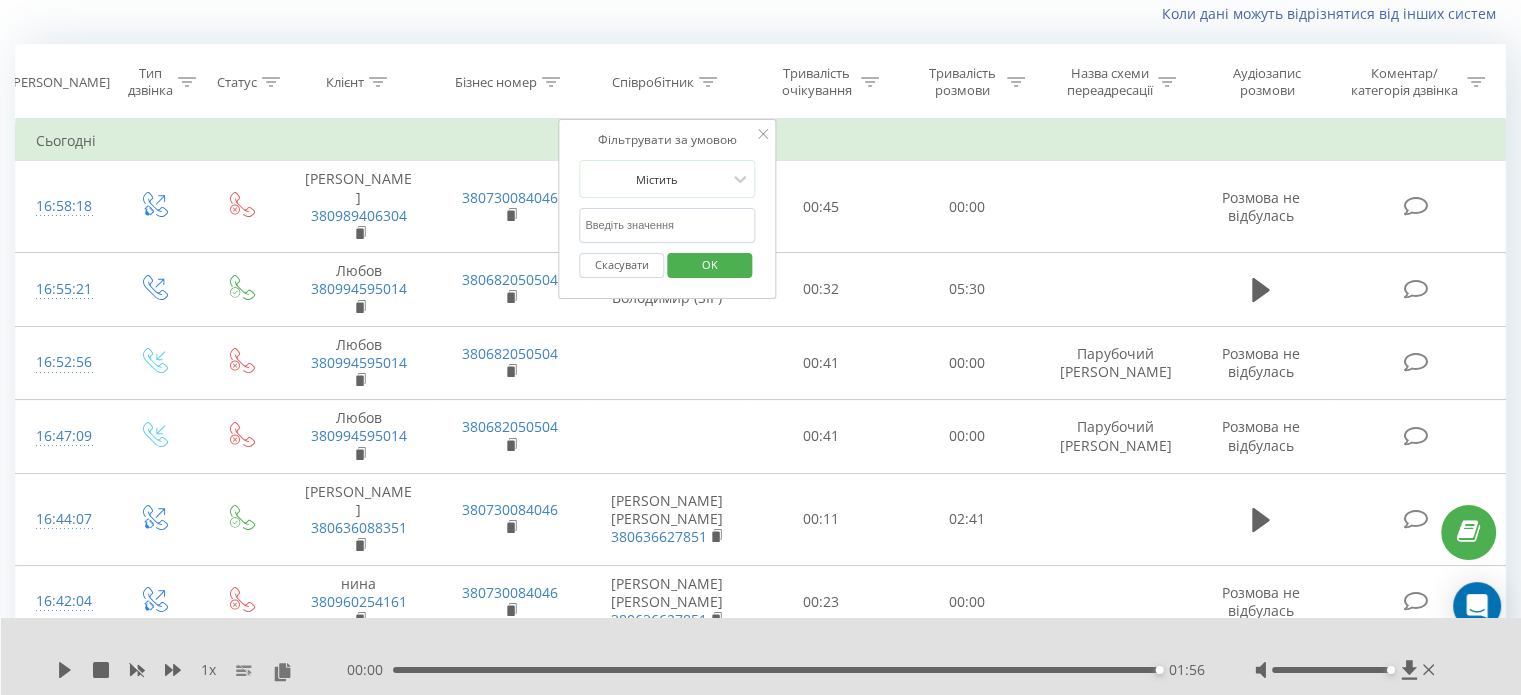 scroll, scrollTop: 132, scrollLeft: 0, axis: vertical 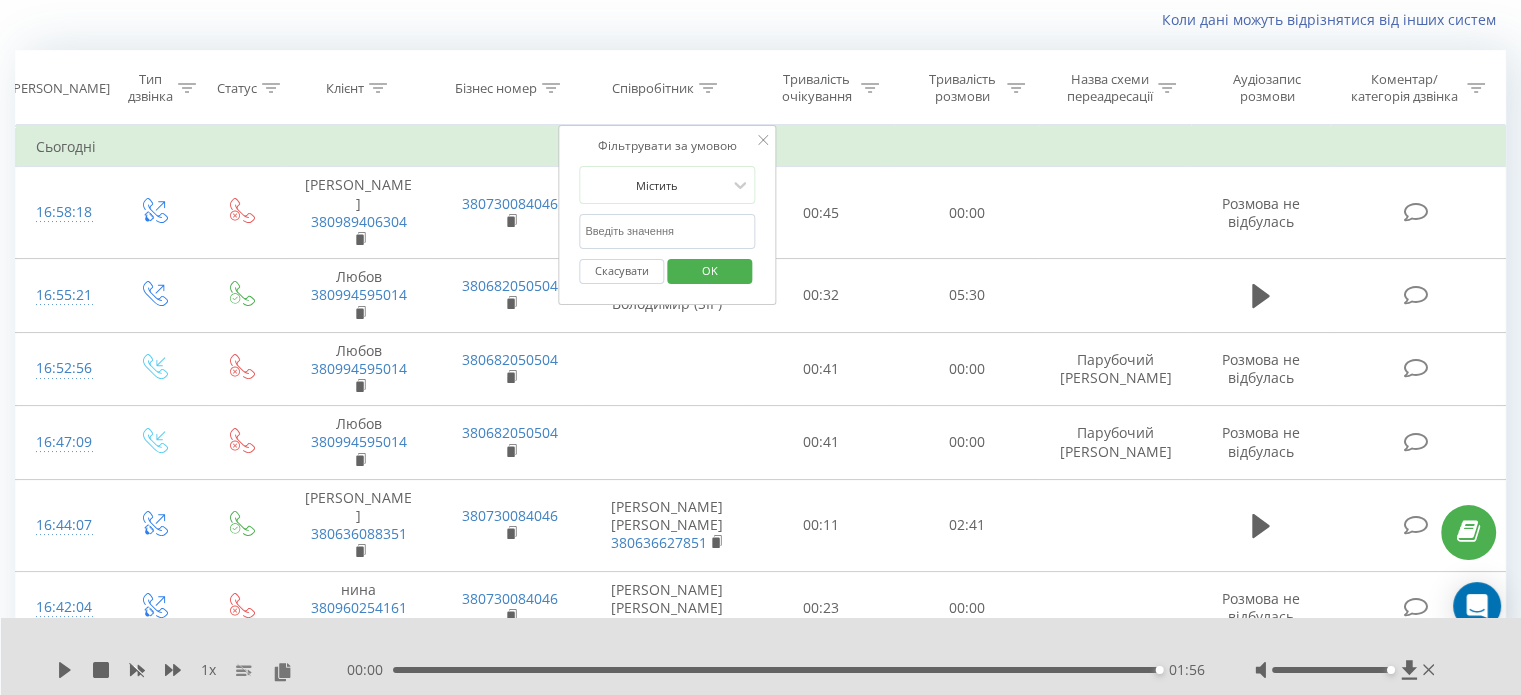 click at bounding box center [667, 231] 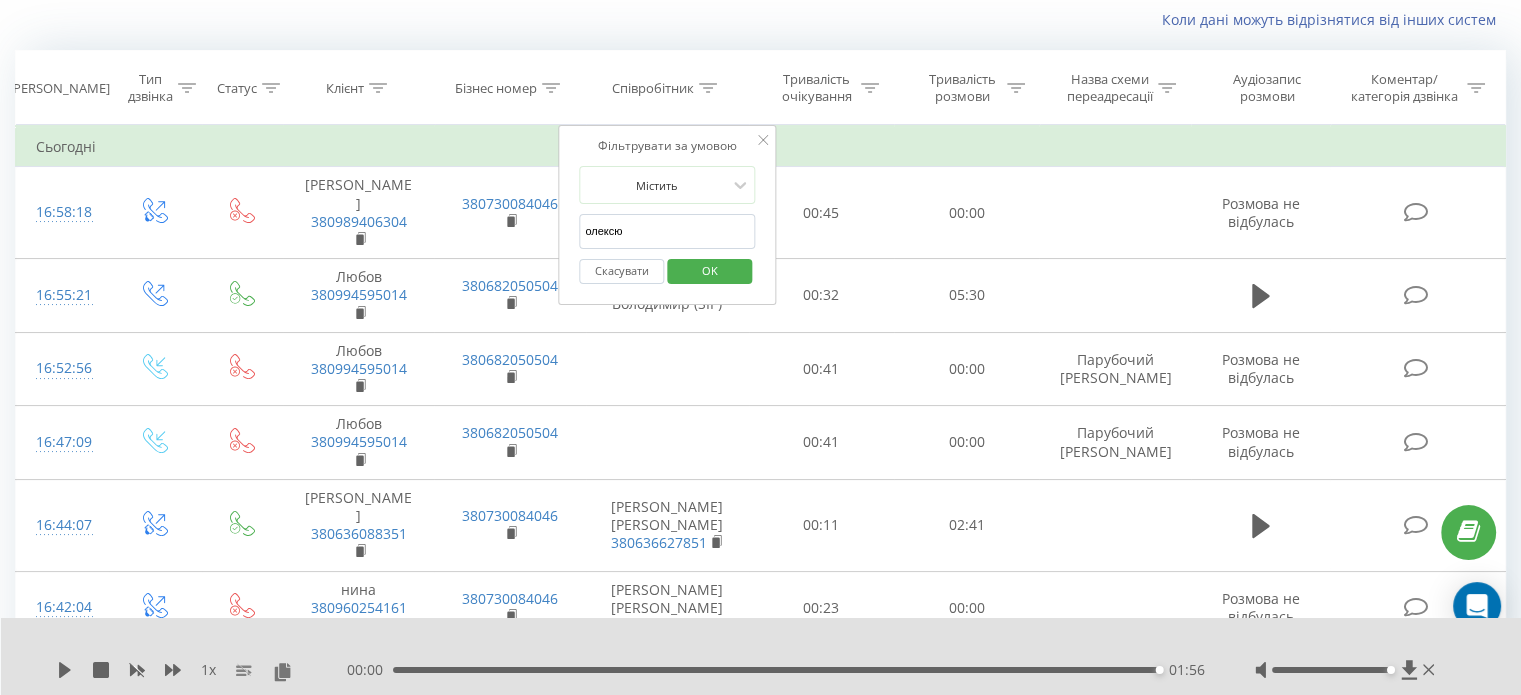 type on "олексюк" 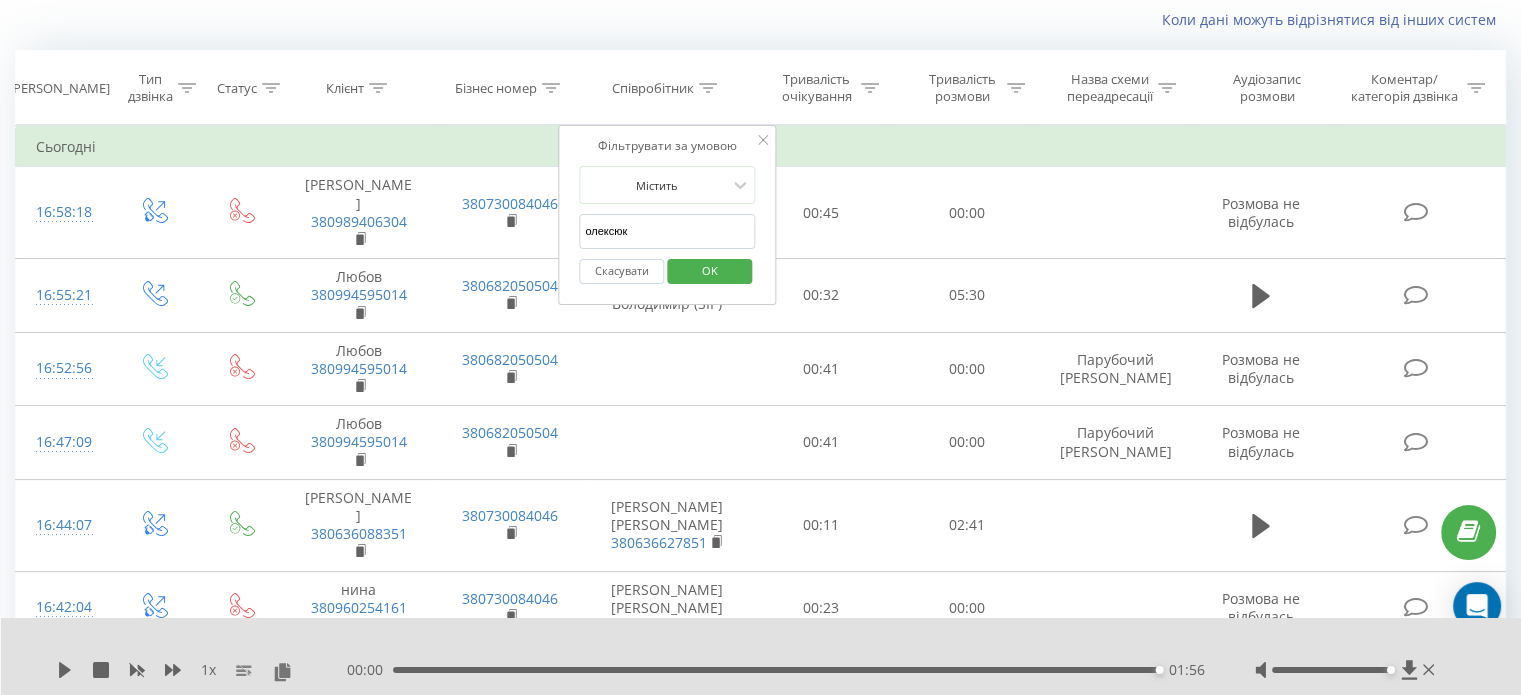 click on "OK" at bounding box center [709, 271] 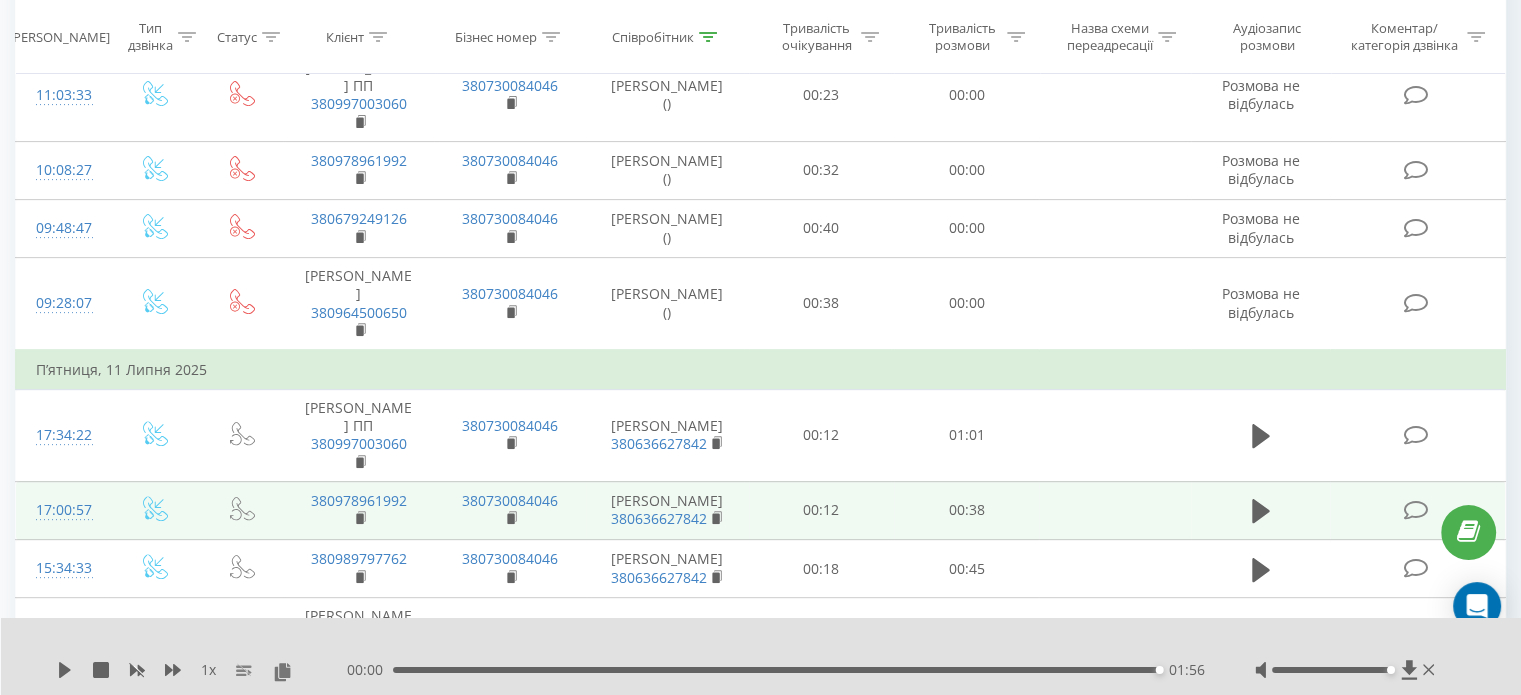 scroll, scrollTop: 732, scrollLeft: 0, axis: vertical 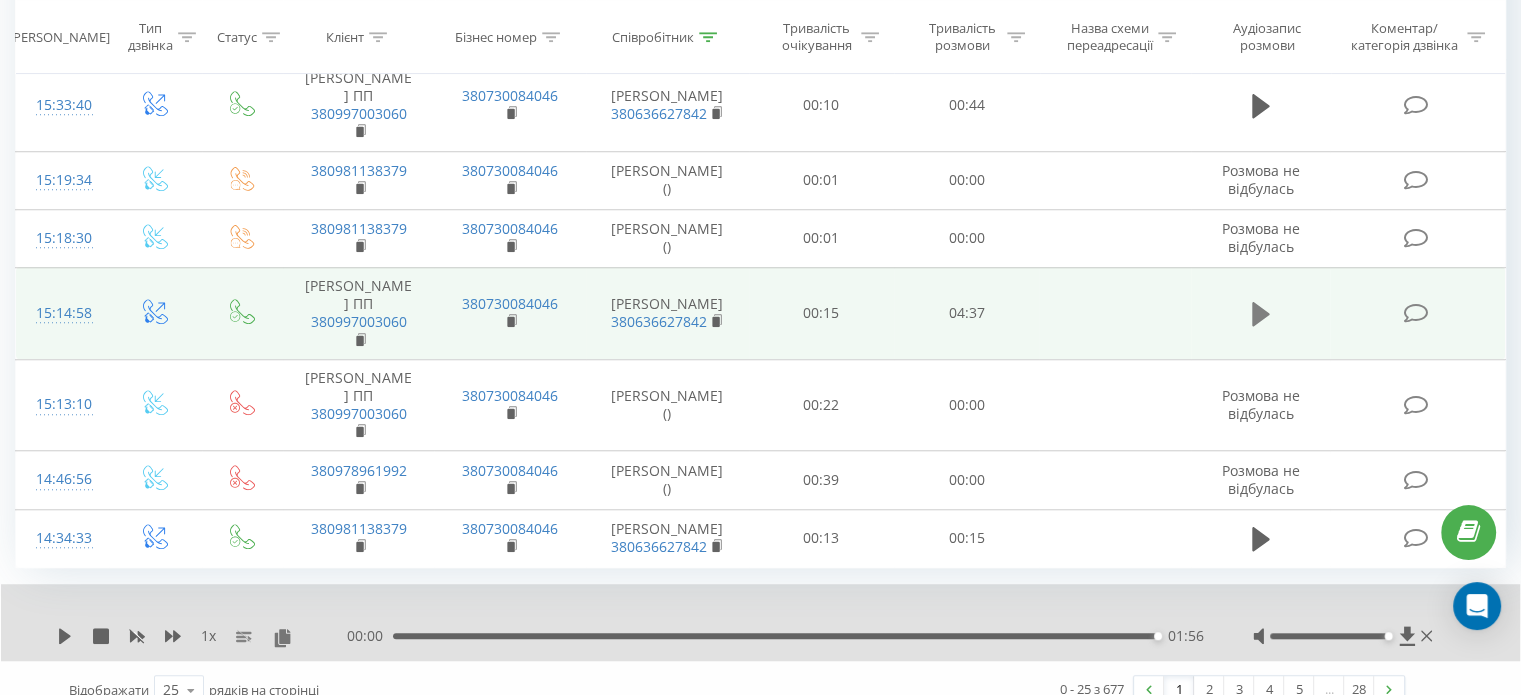 click 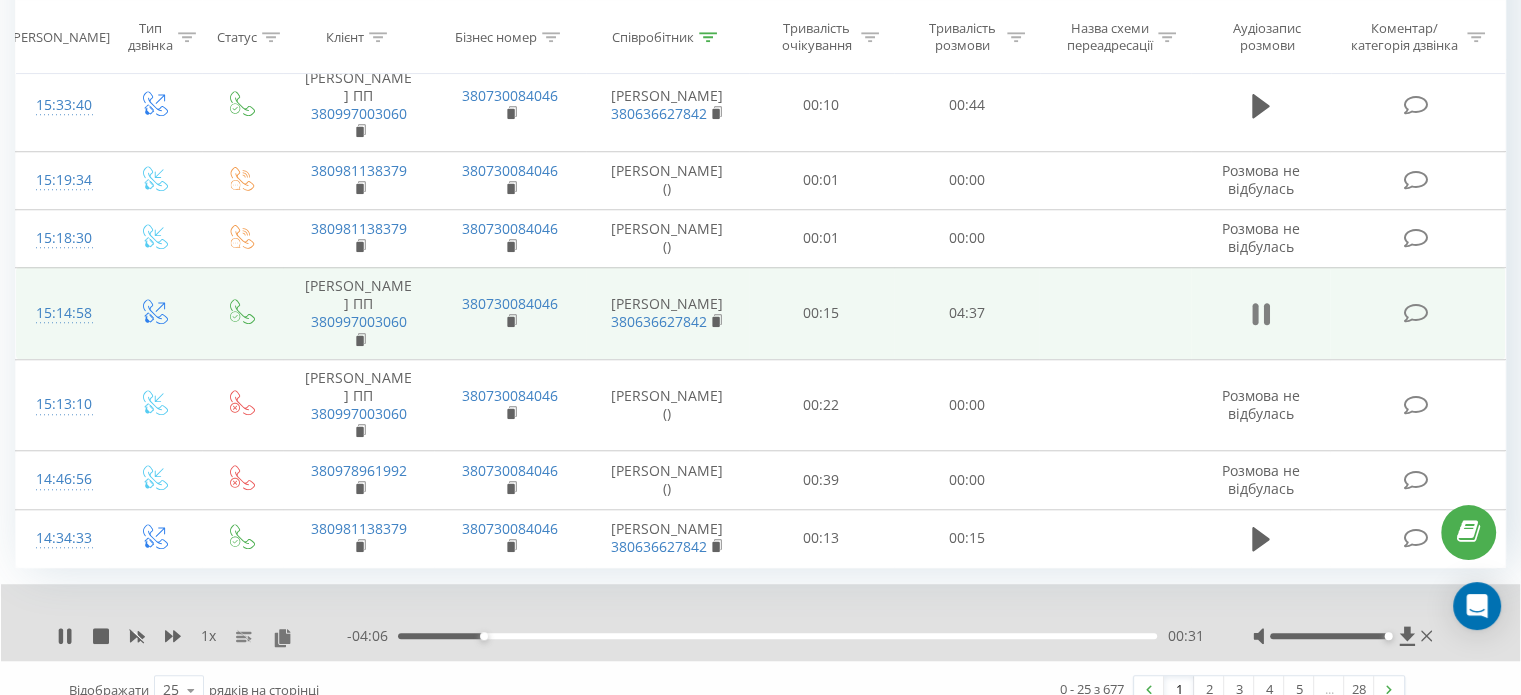 click 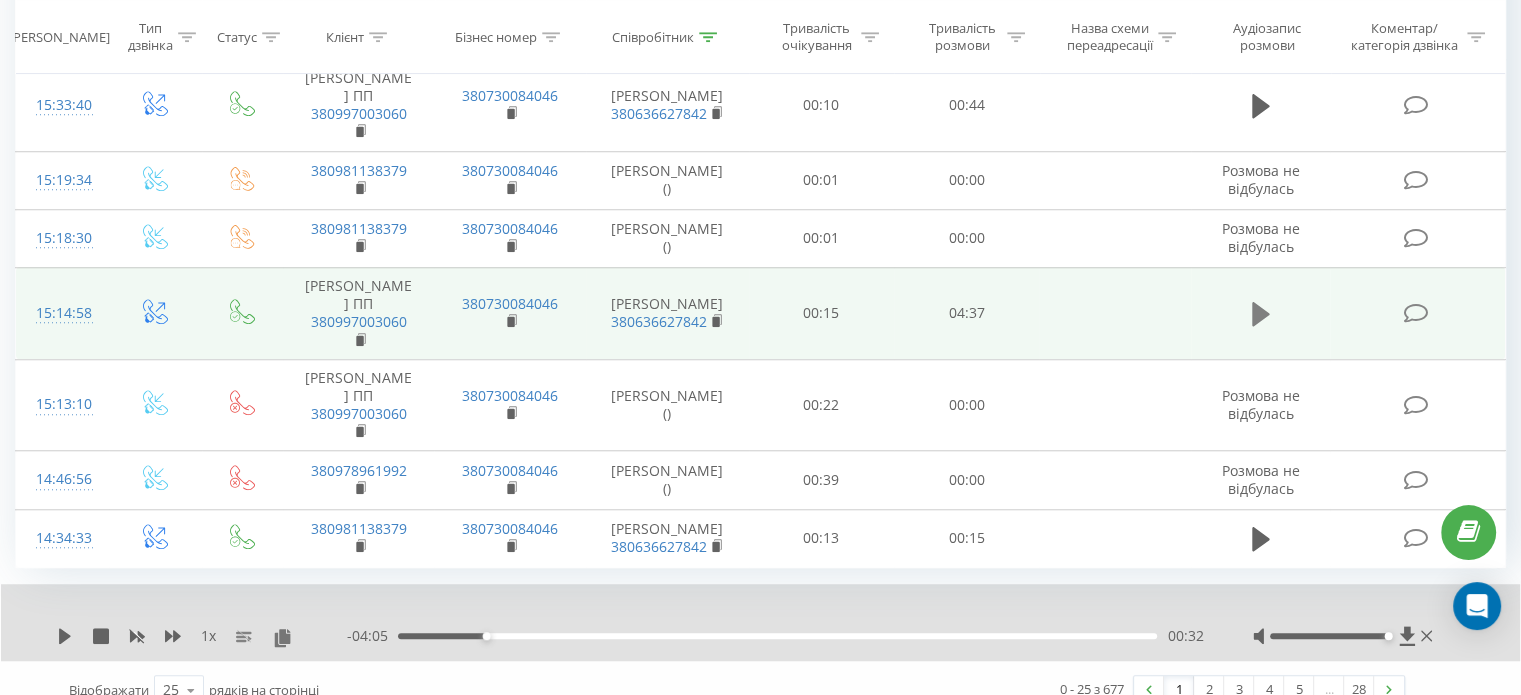 click 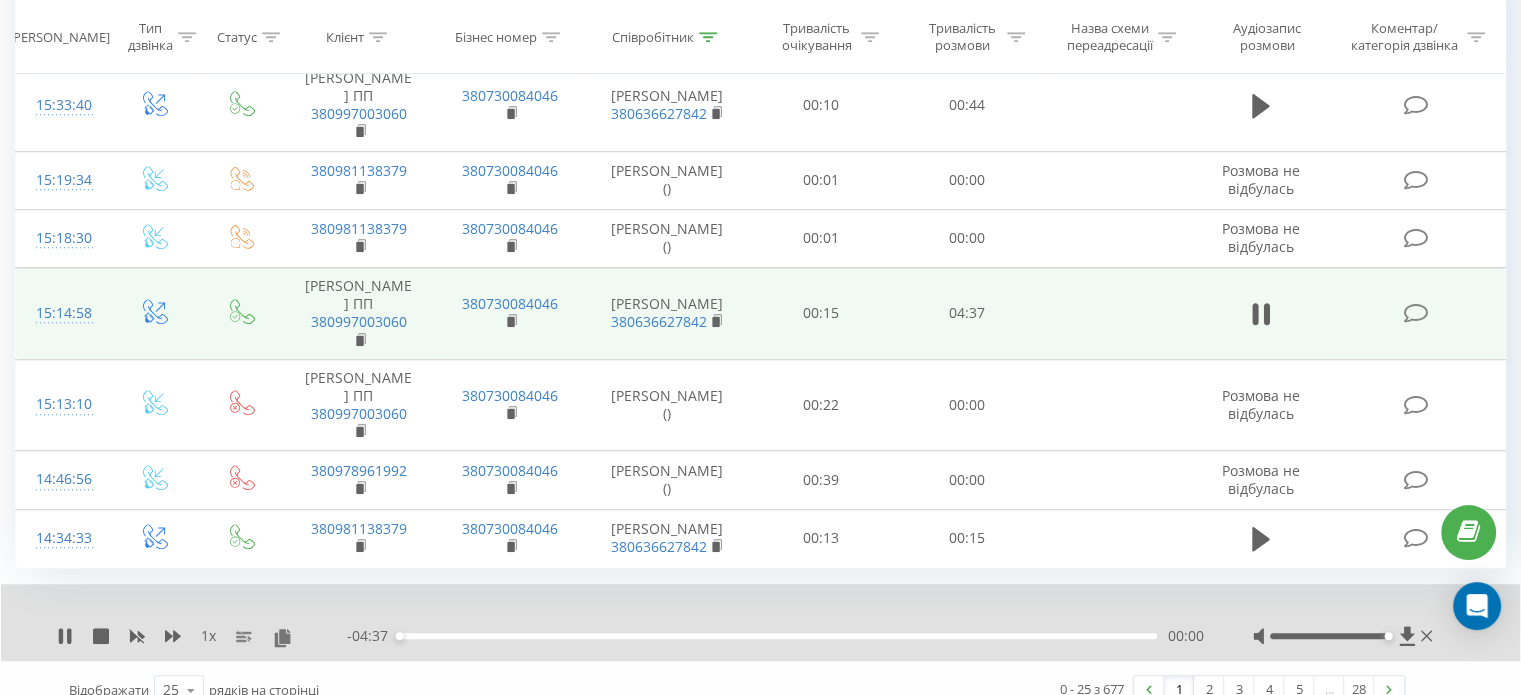 click on "00:00" at bounding box center [777, 636] 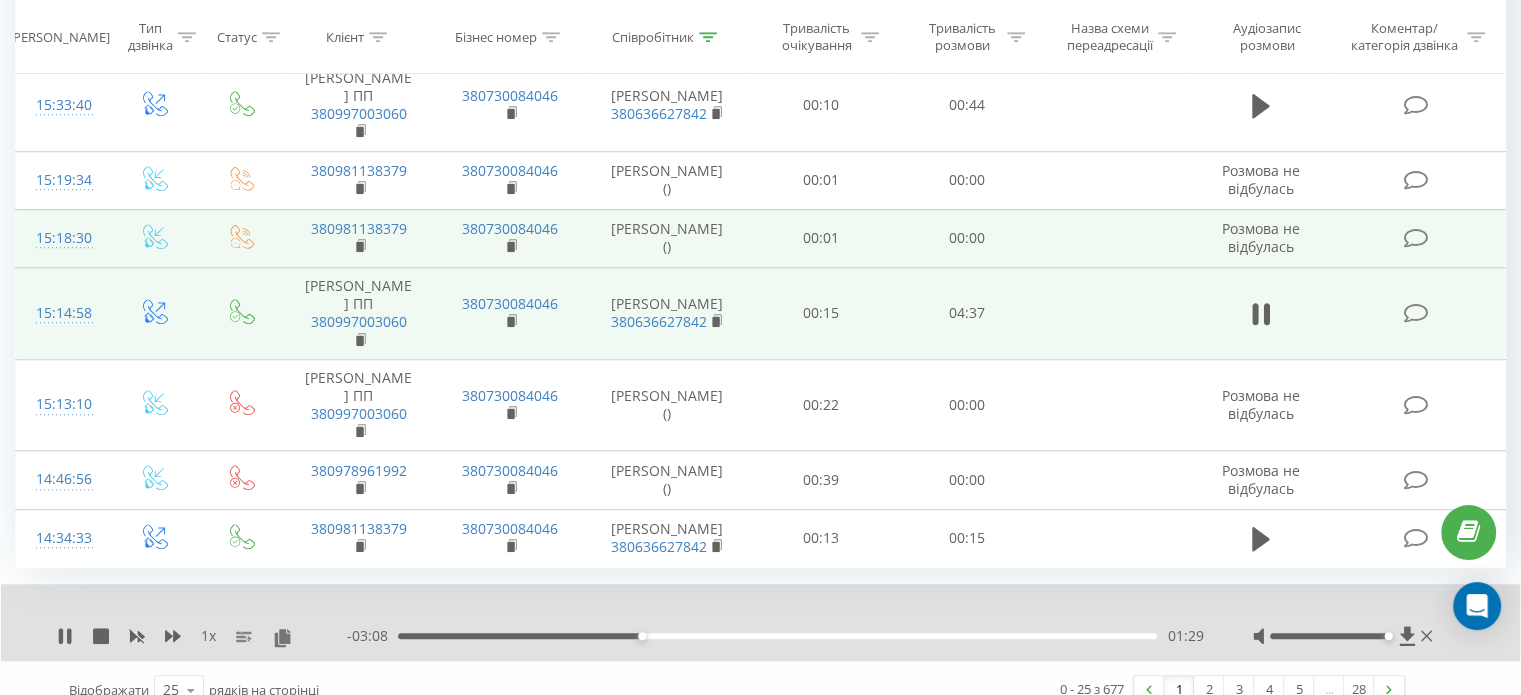 scroll, scrollTop: 1554, scrollLeft: 0, axis: vertical 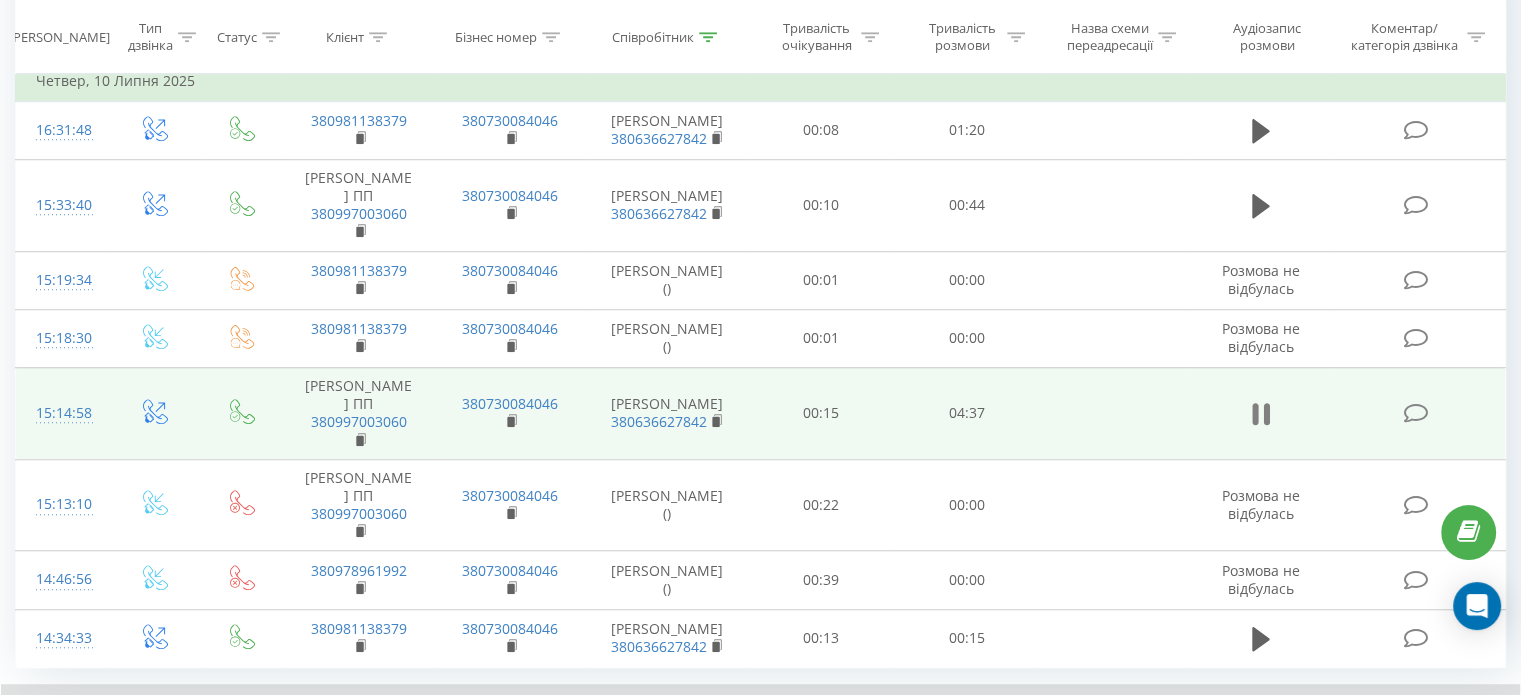 click 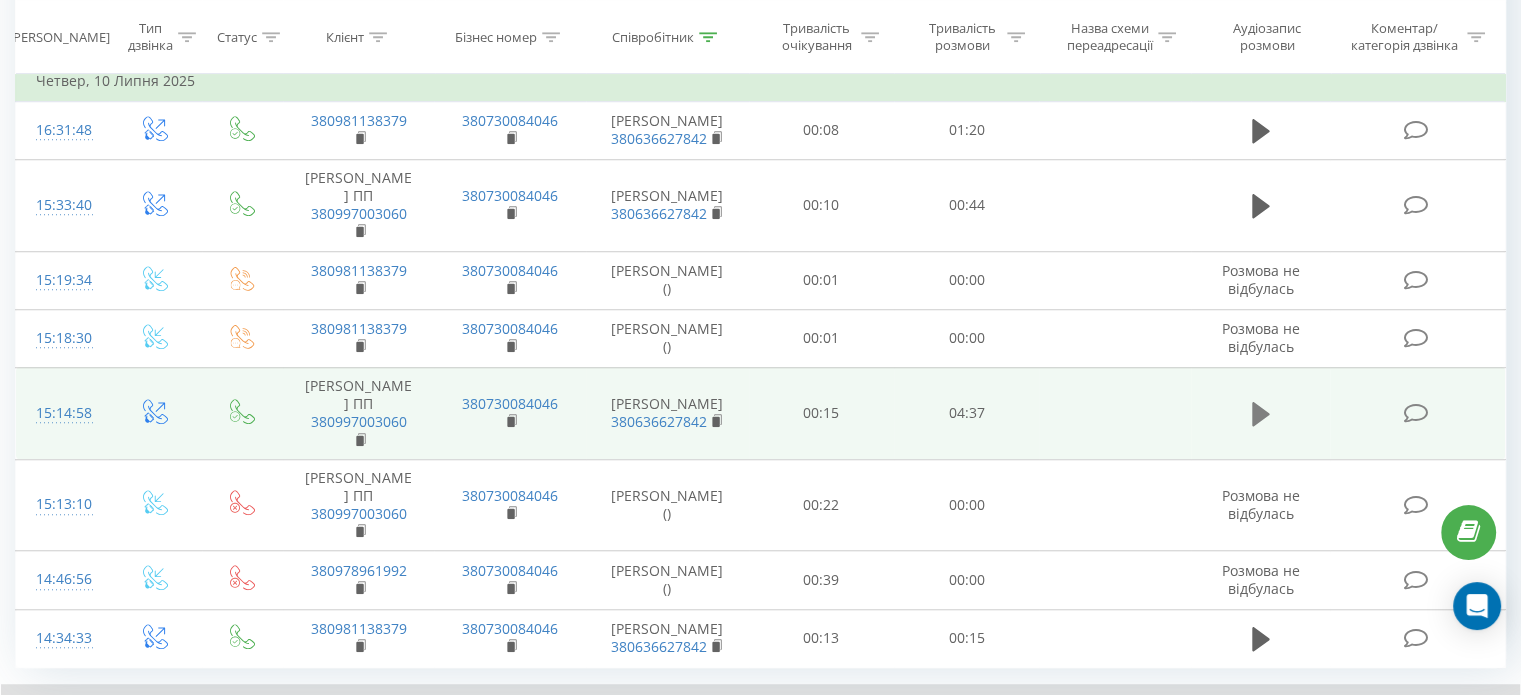 click at bounding box center (1261, 414) 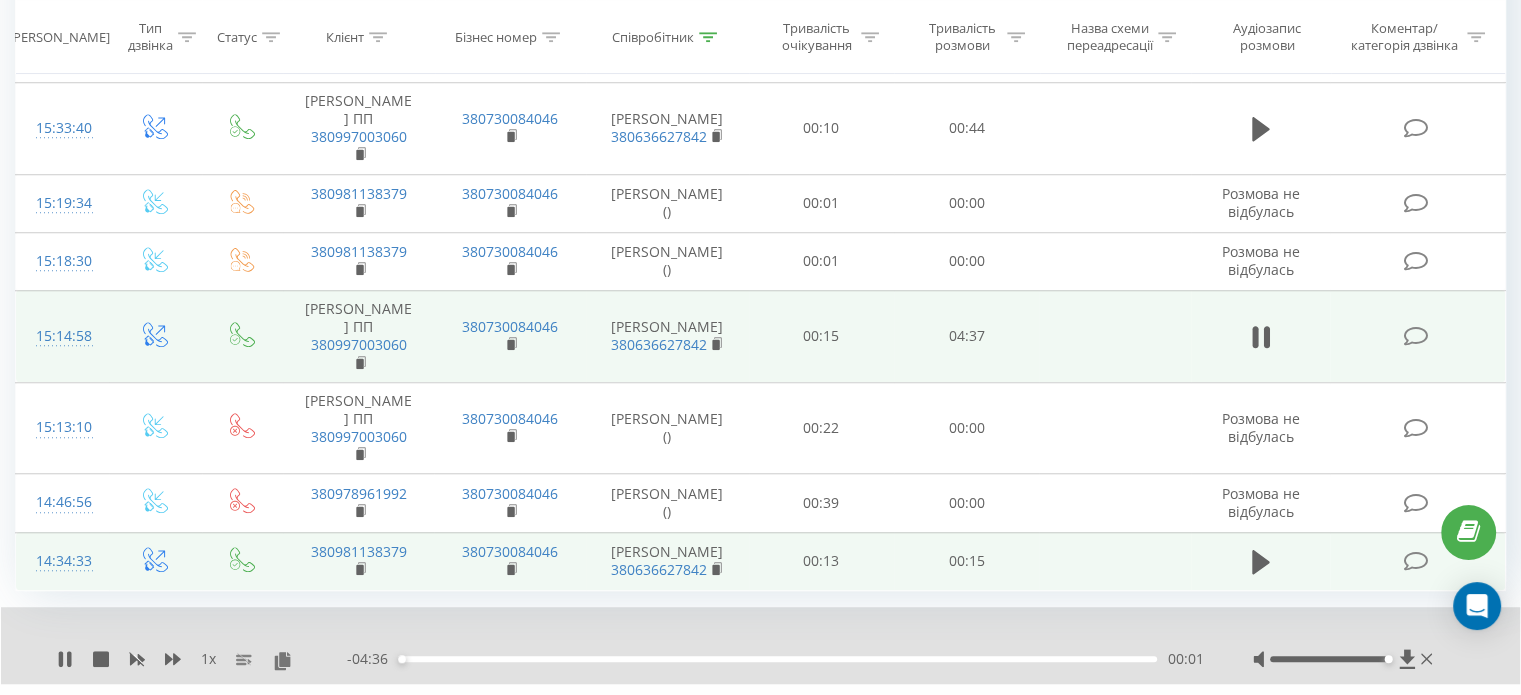 scroll, scrollTop: 1654, scrollLeft: 0, axis: vertical 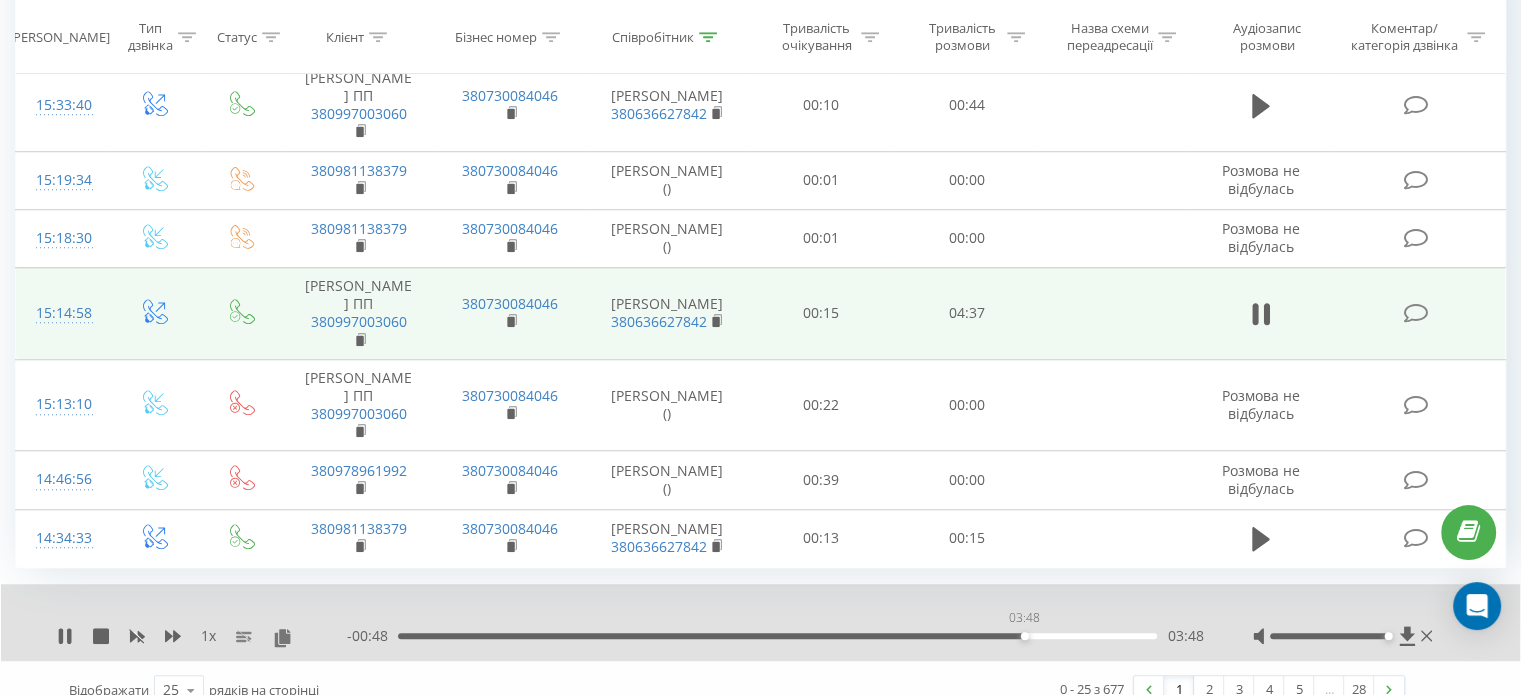 click on "03:48" at bounding box center [777, 636] 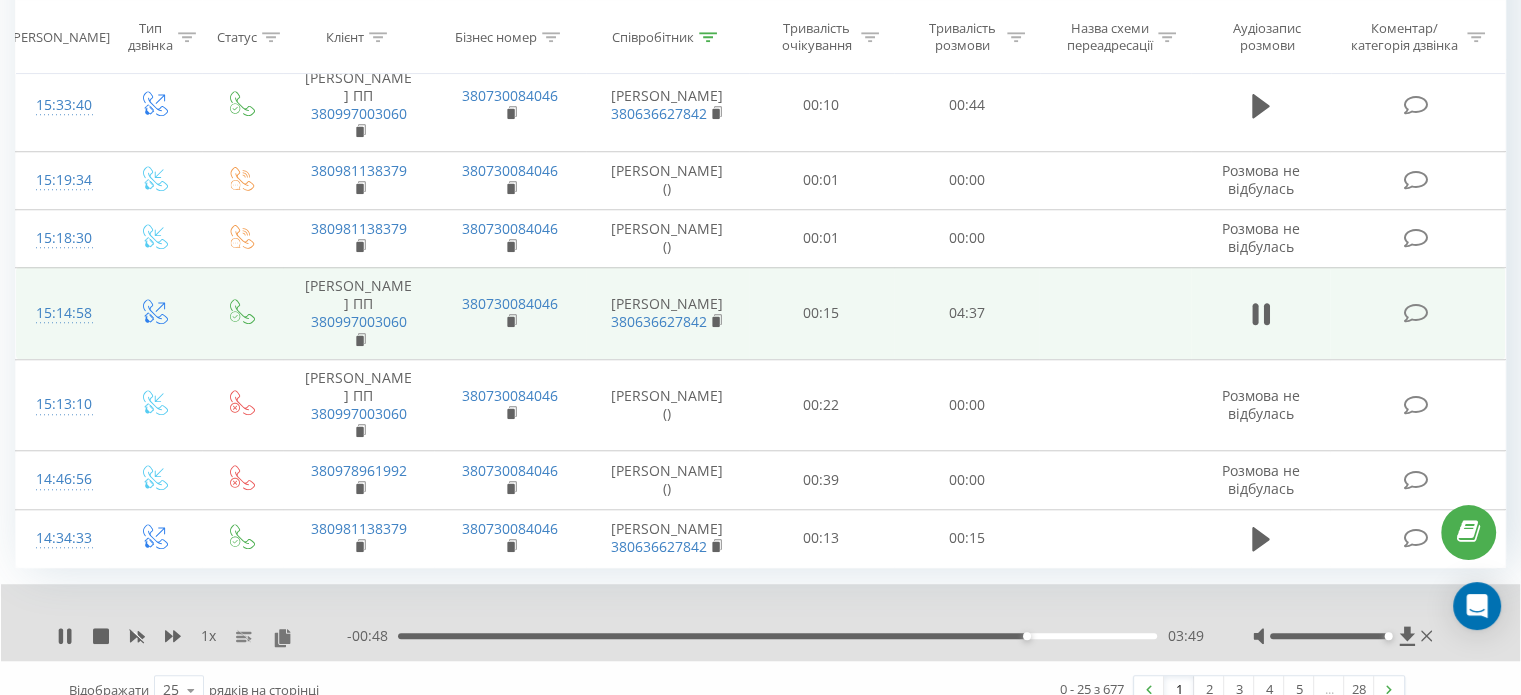 click on "03:49" at bounding box center [777, 636] 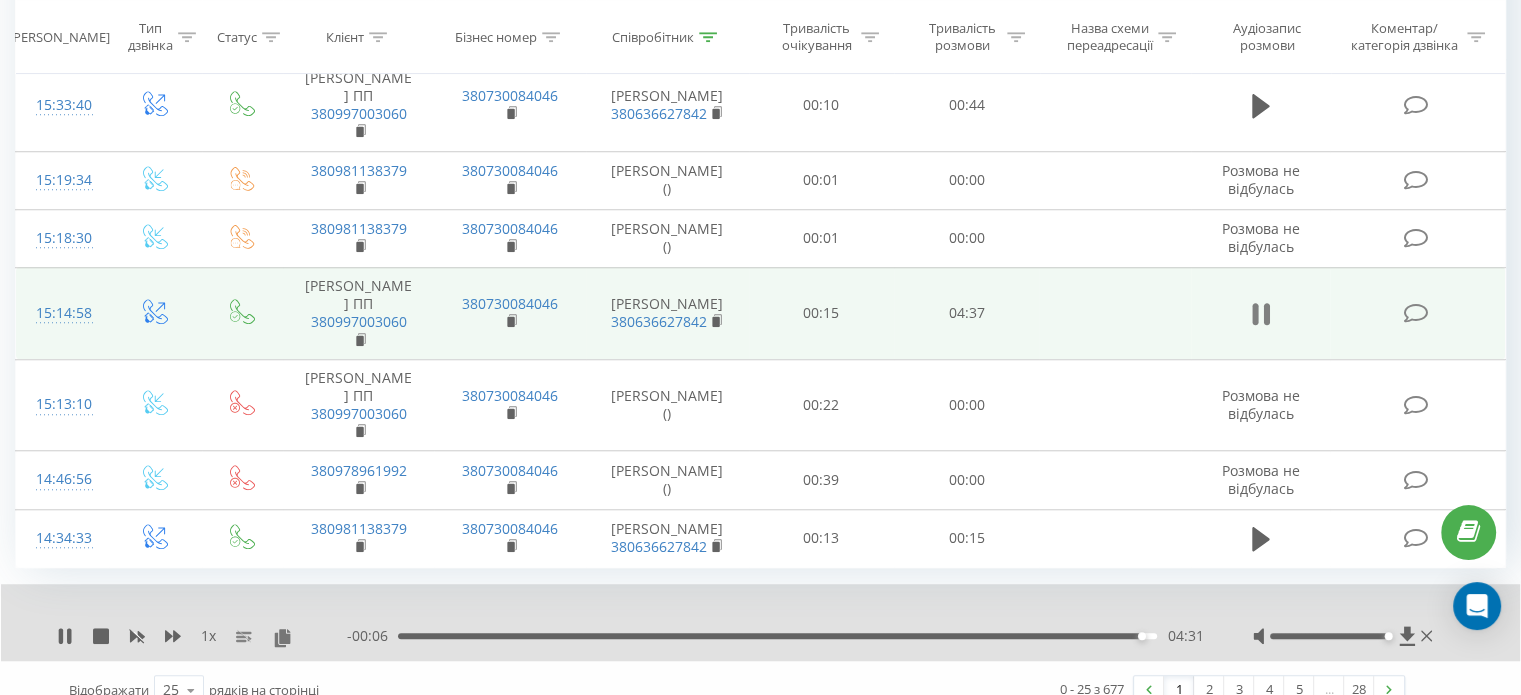 click 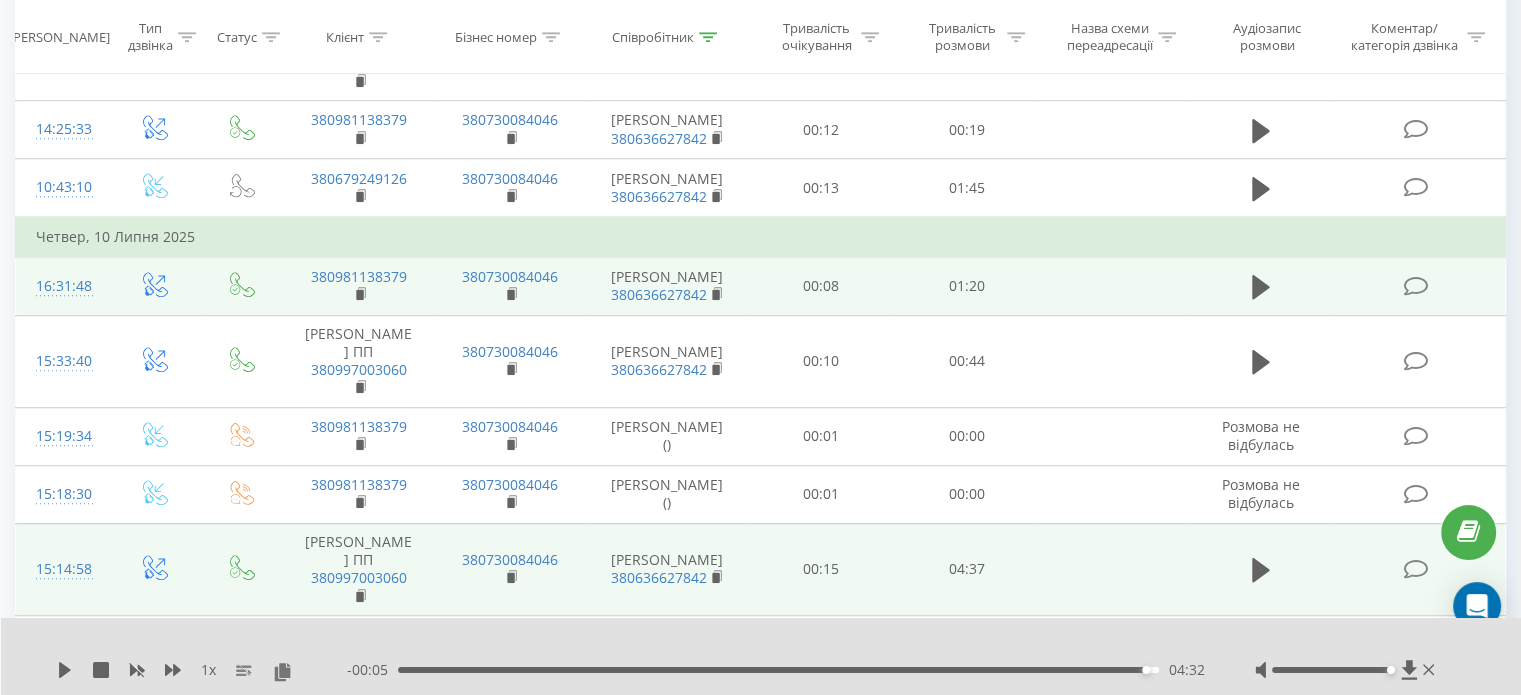 scroll, scrollTop: 1354, scrollLeft: 0, axis: vertical 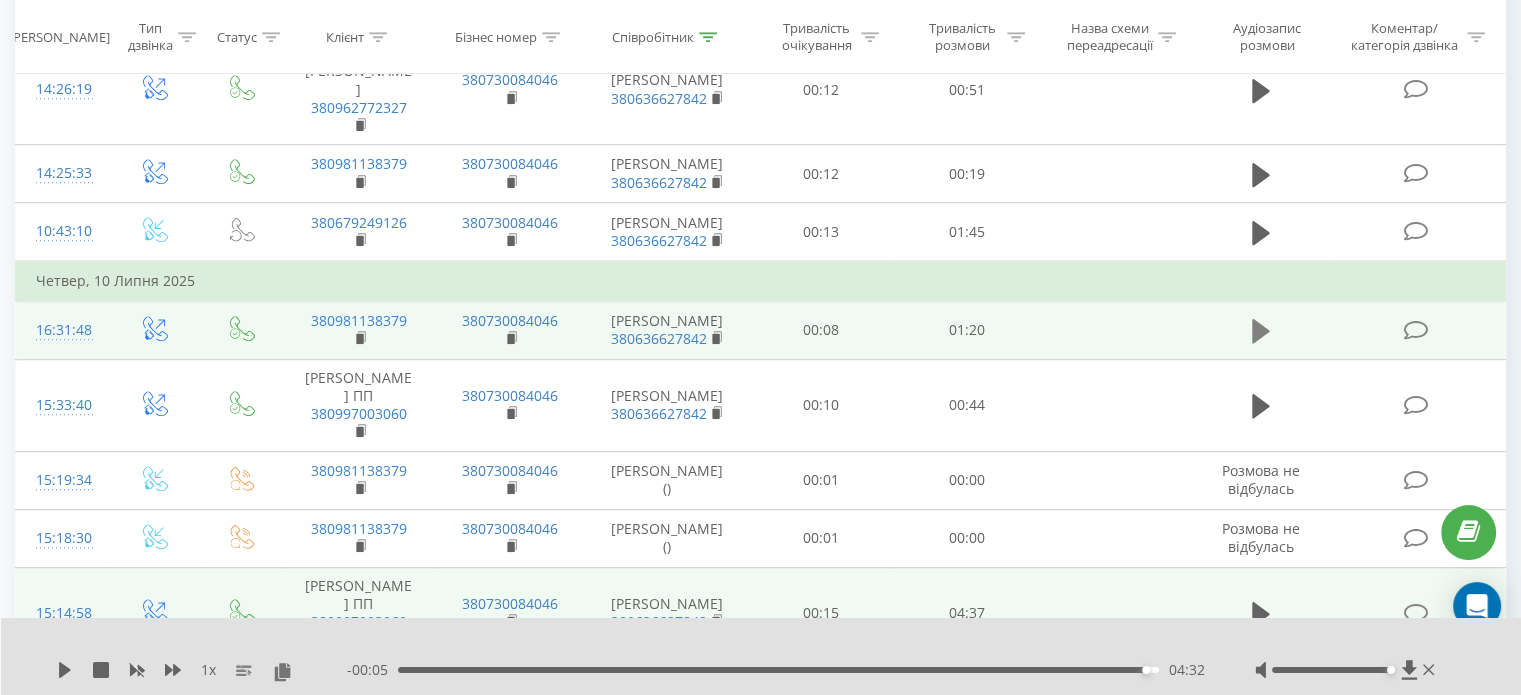click 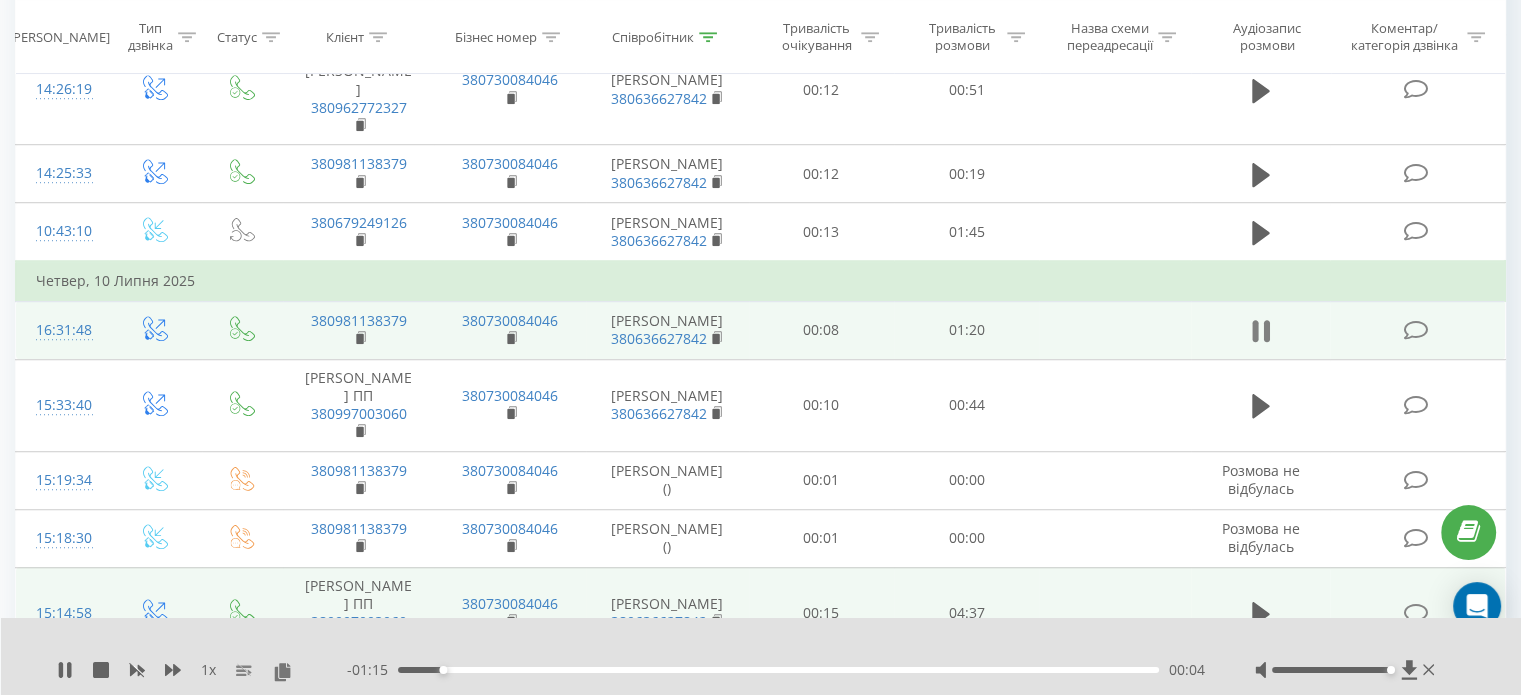 click 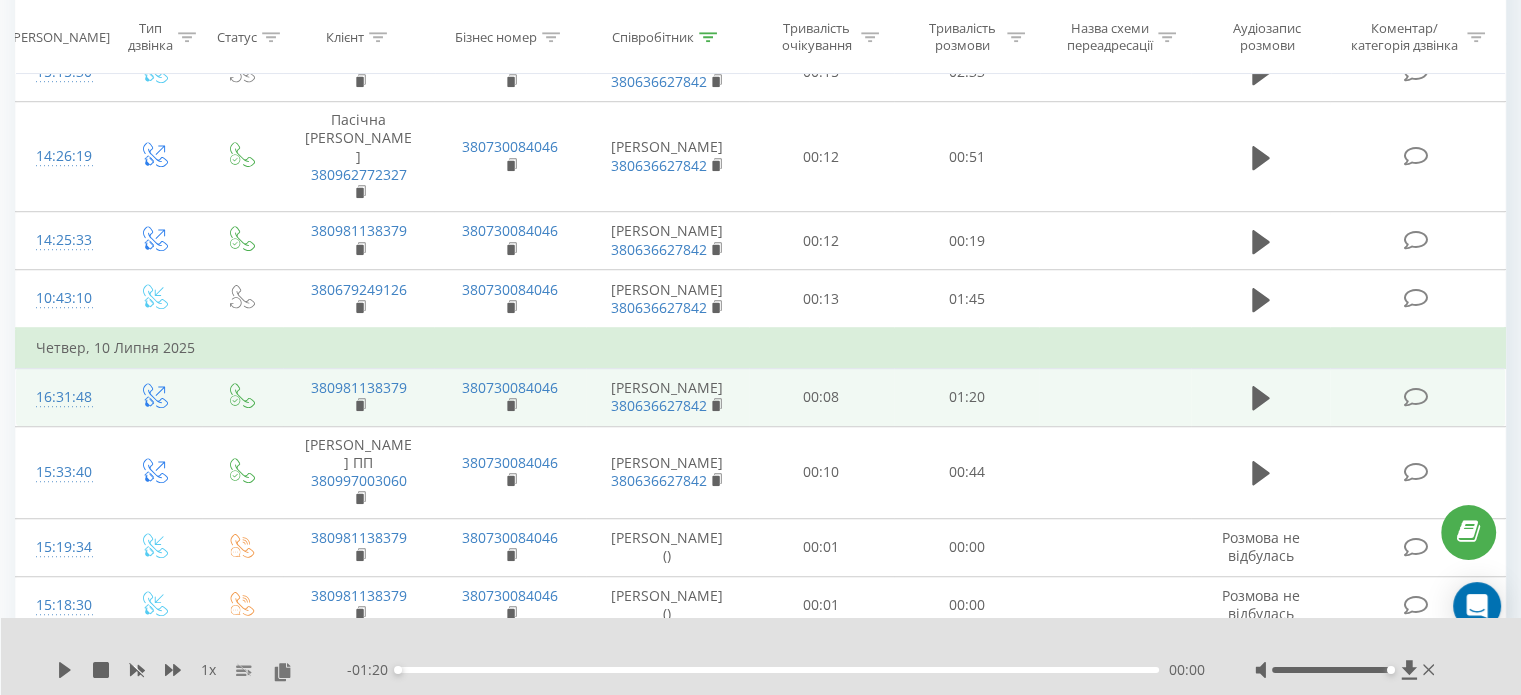 scroll, scrollTop: 1254, scrollLeft: 0, axis: vertical 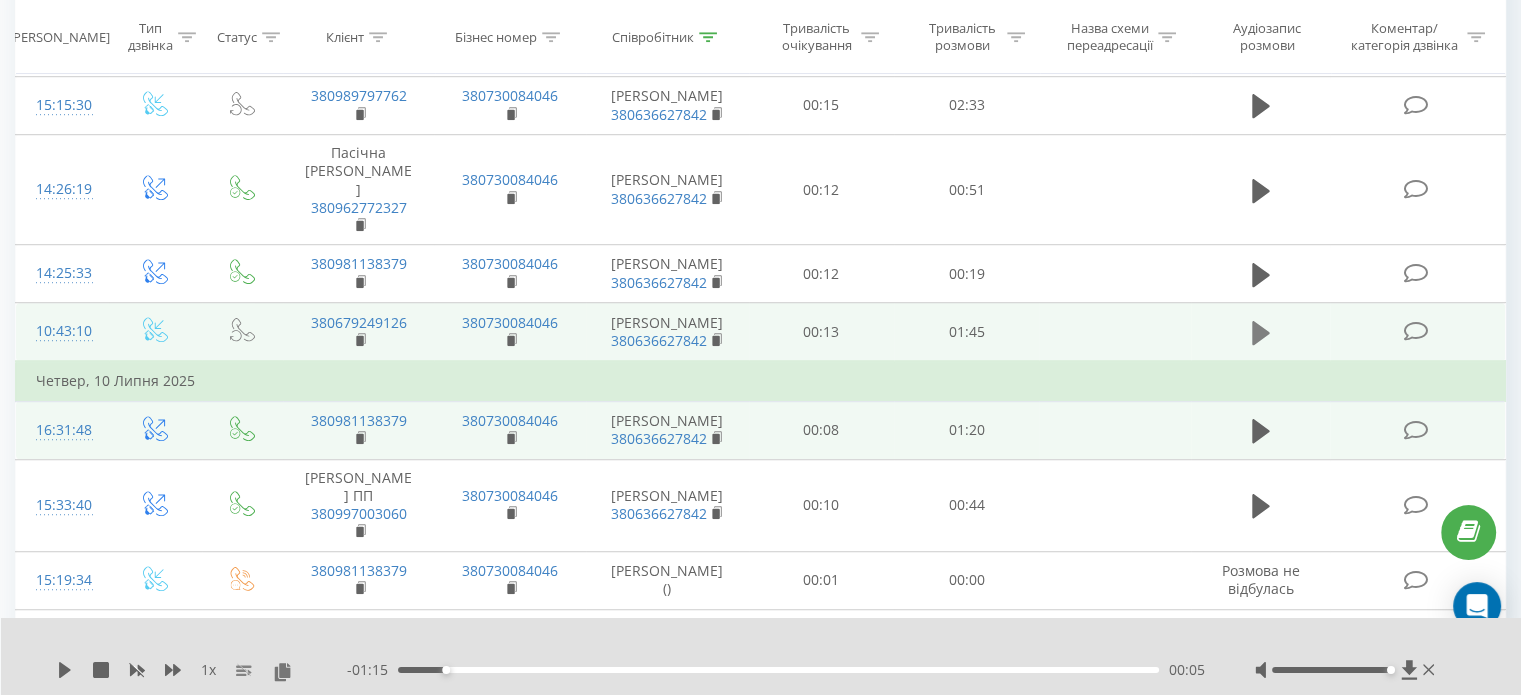 click 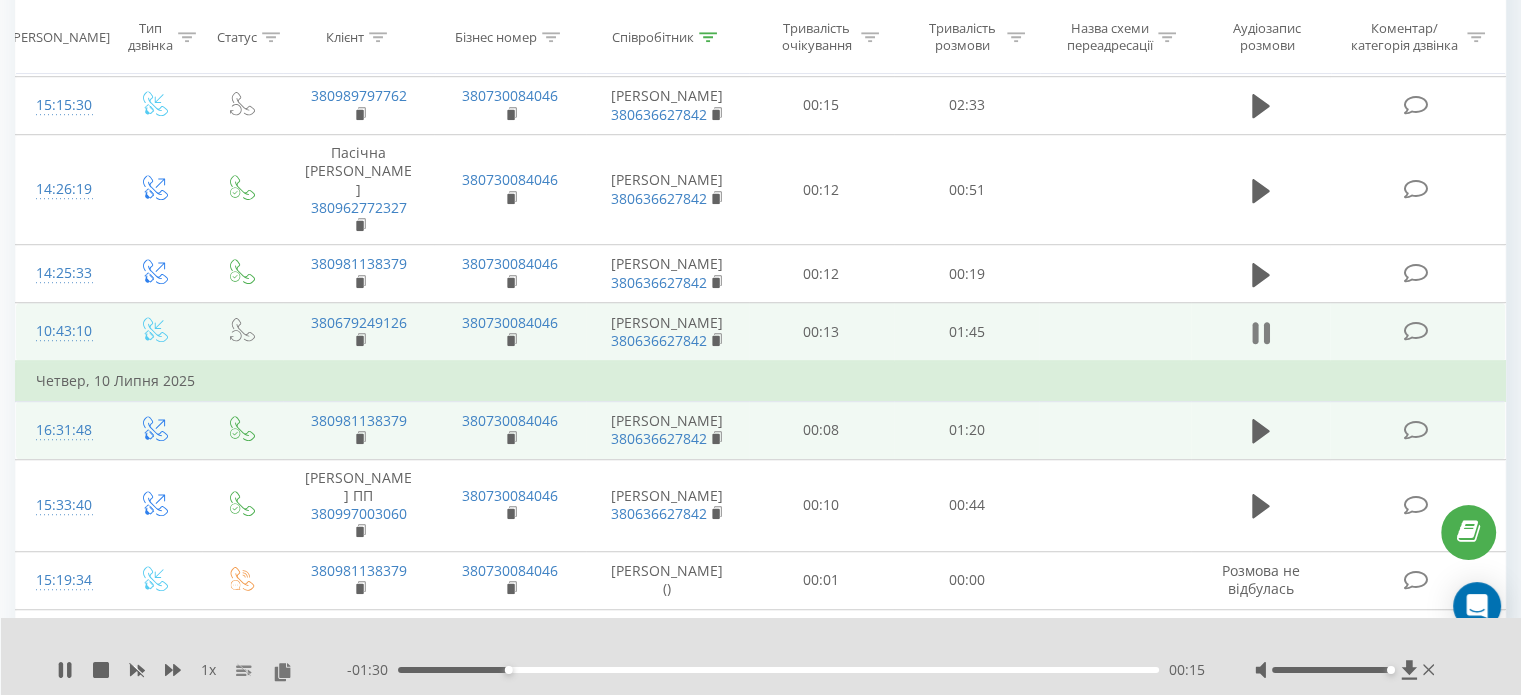 click 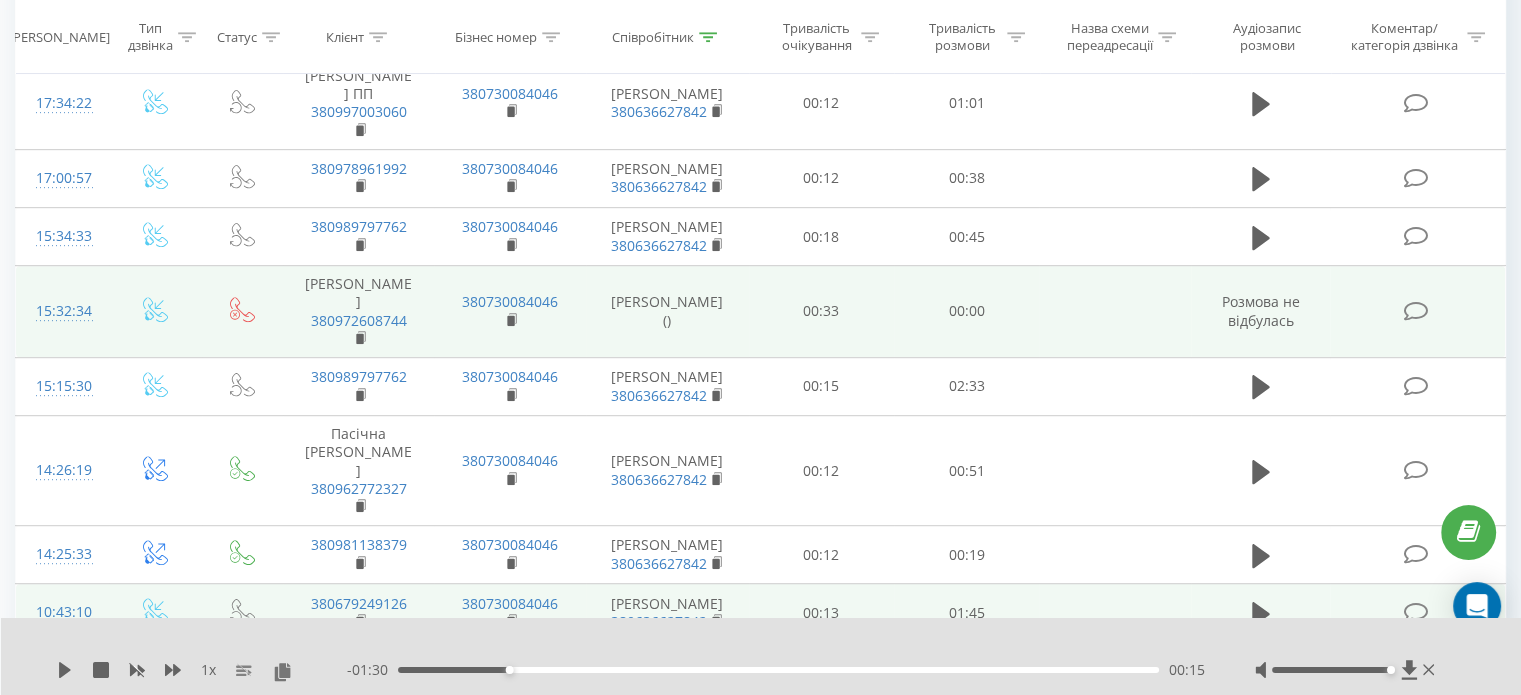 scroll, scrollTop: 854, scrollLeft: 0, axis: vertical 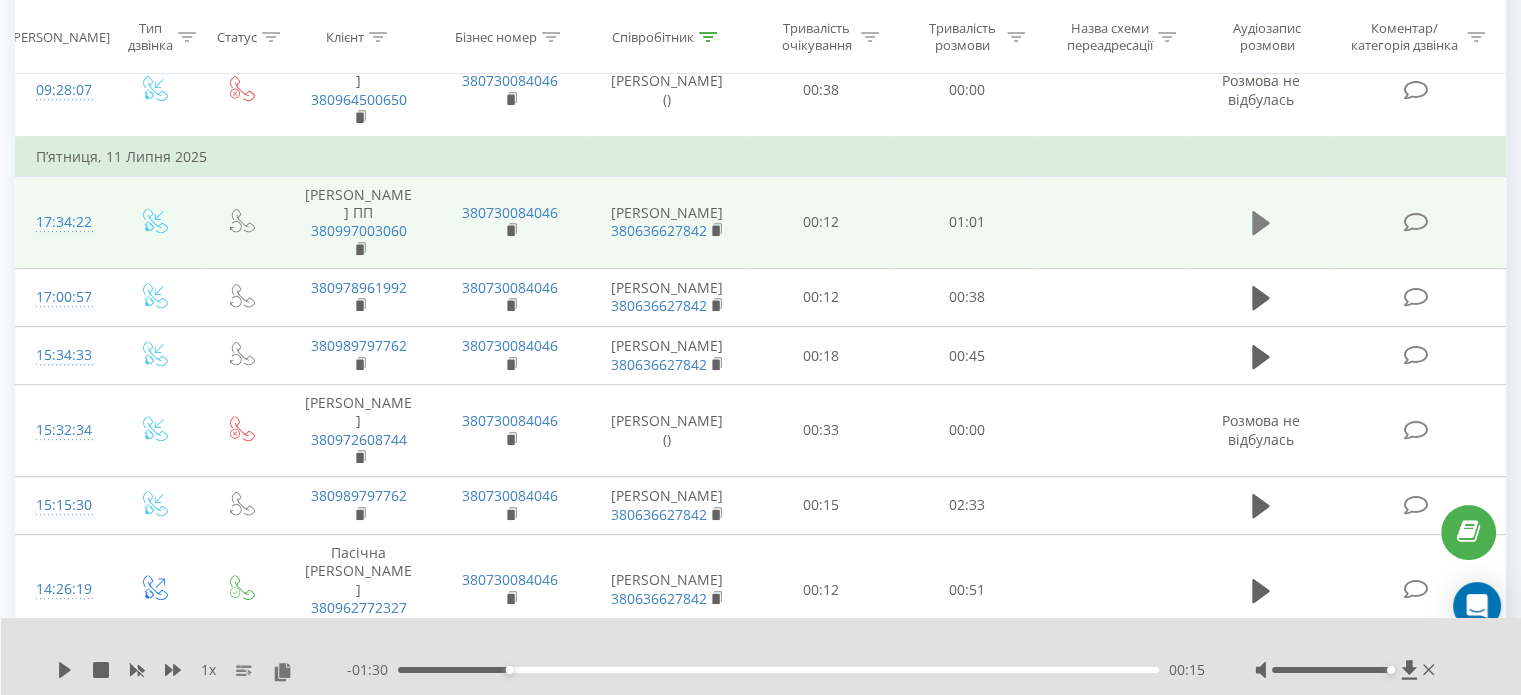 click 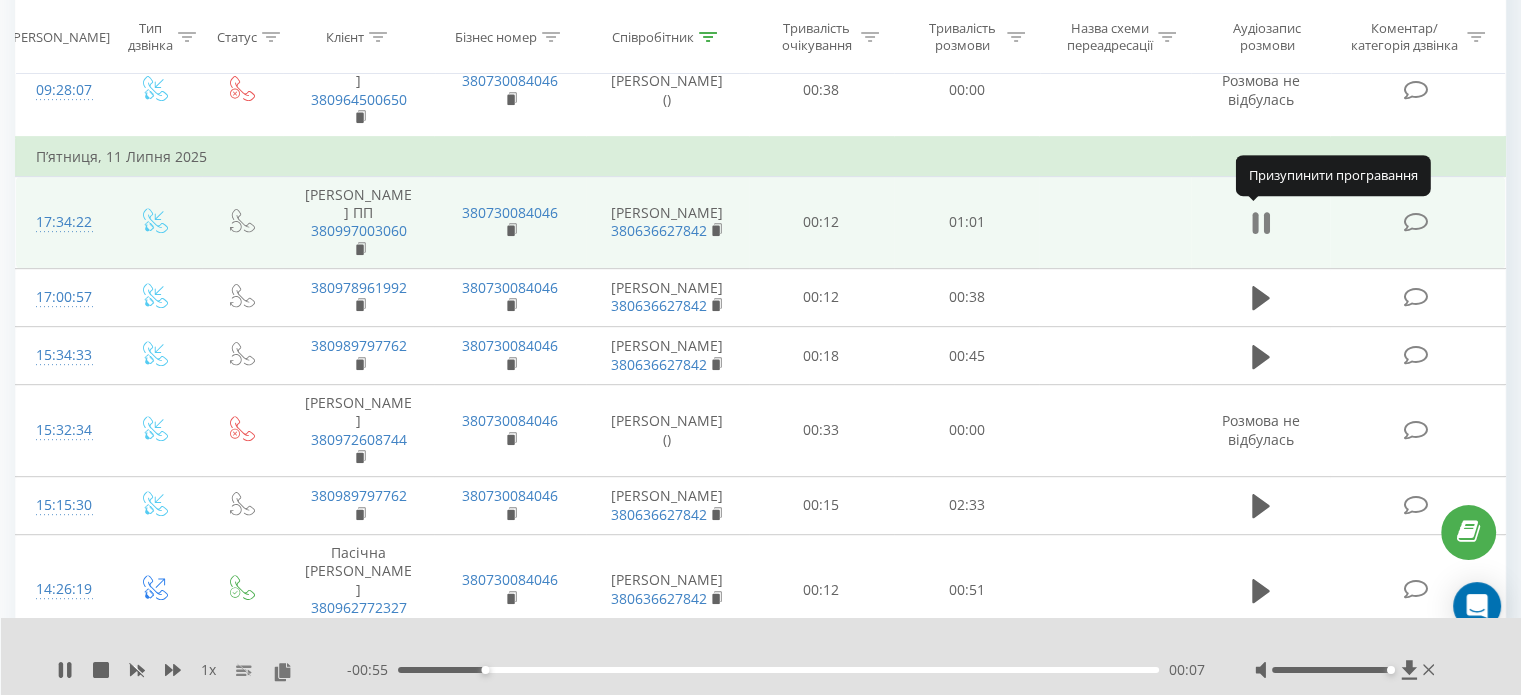 click 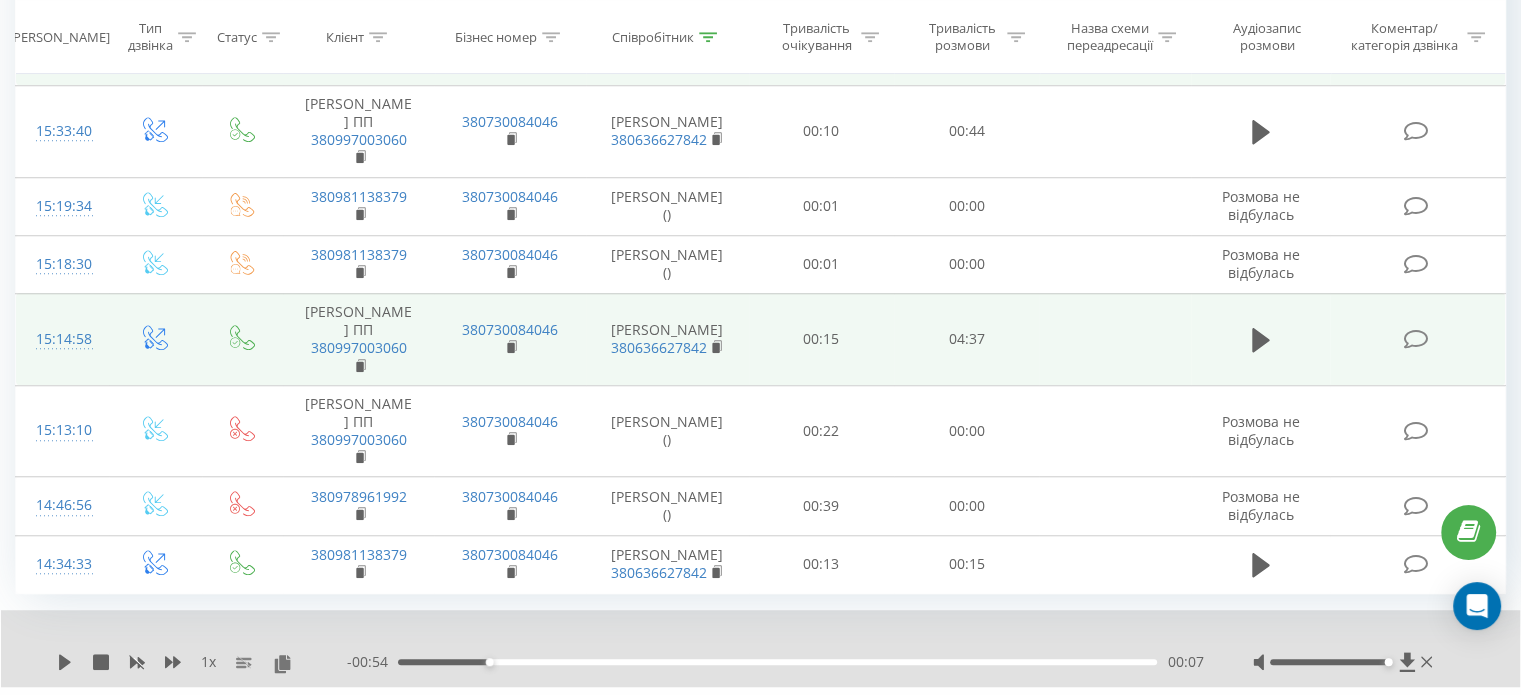 scroll, scrollTop: 1654, scrollLeft: 0, axis: vertical 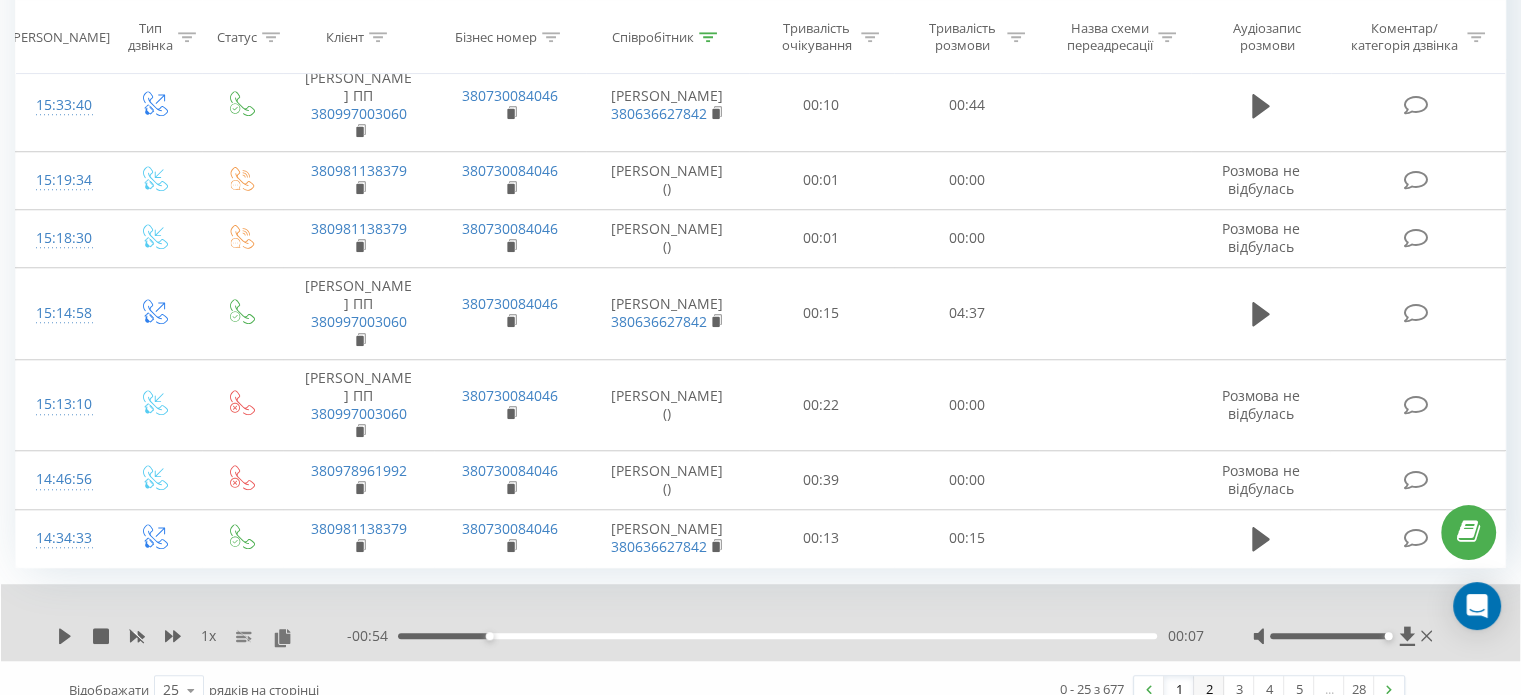 click on "2" at bounding box center [1209, 690] 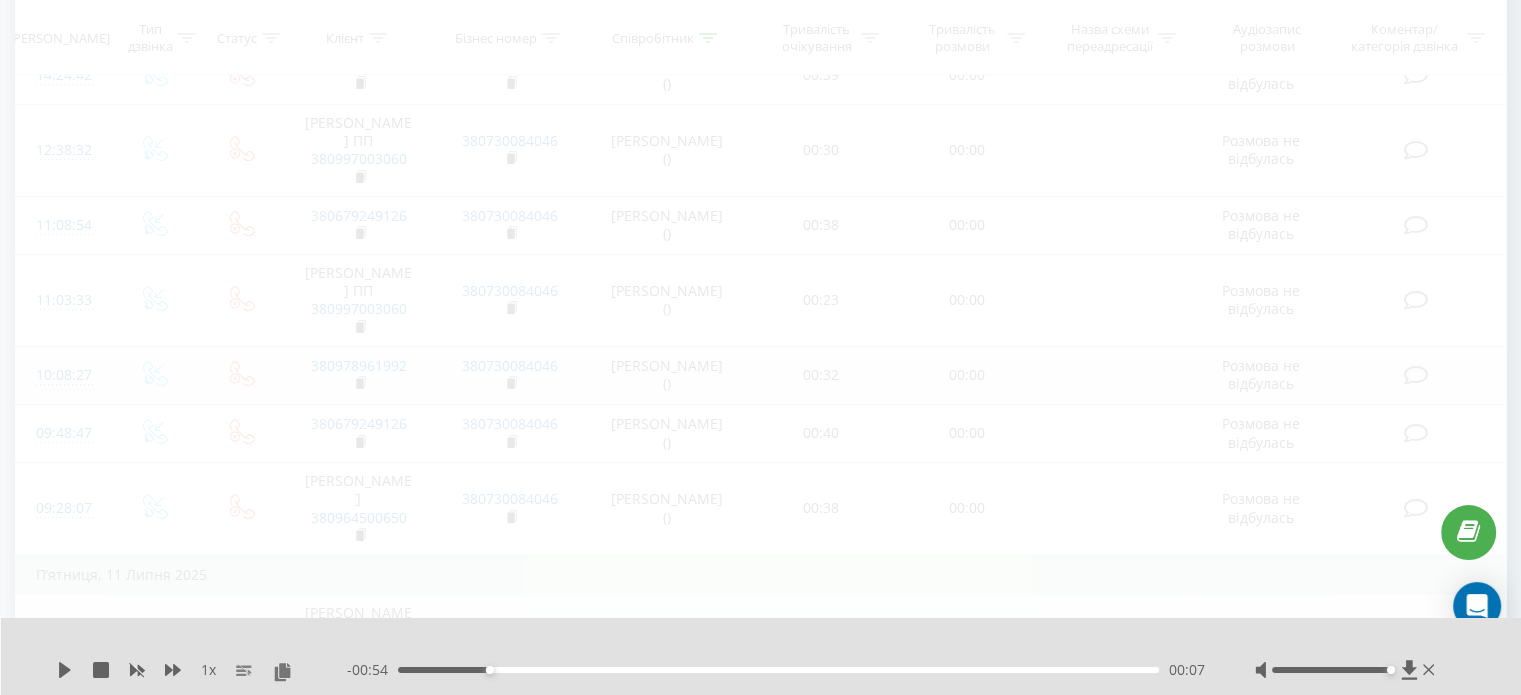 scroll, scrollTop: 132, scrollLeft: 0, axis: vertical 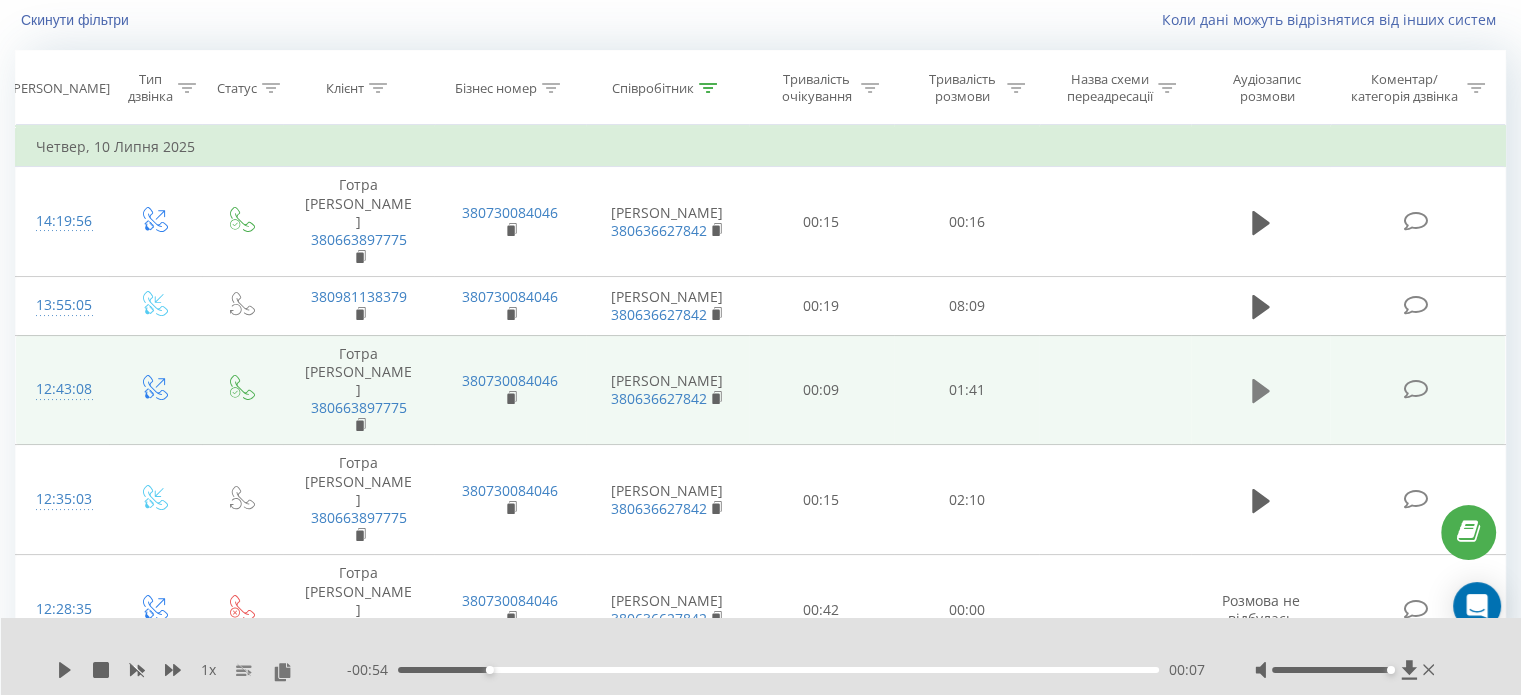 click 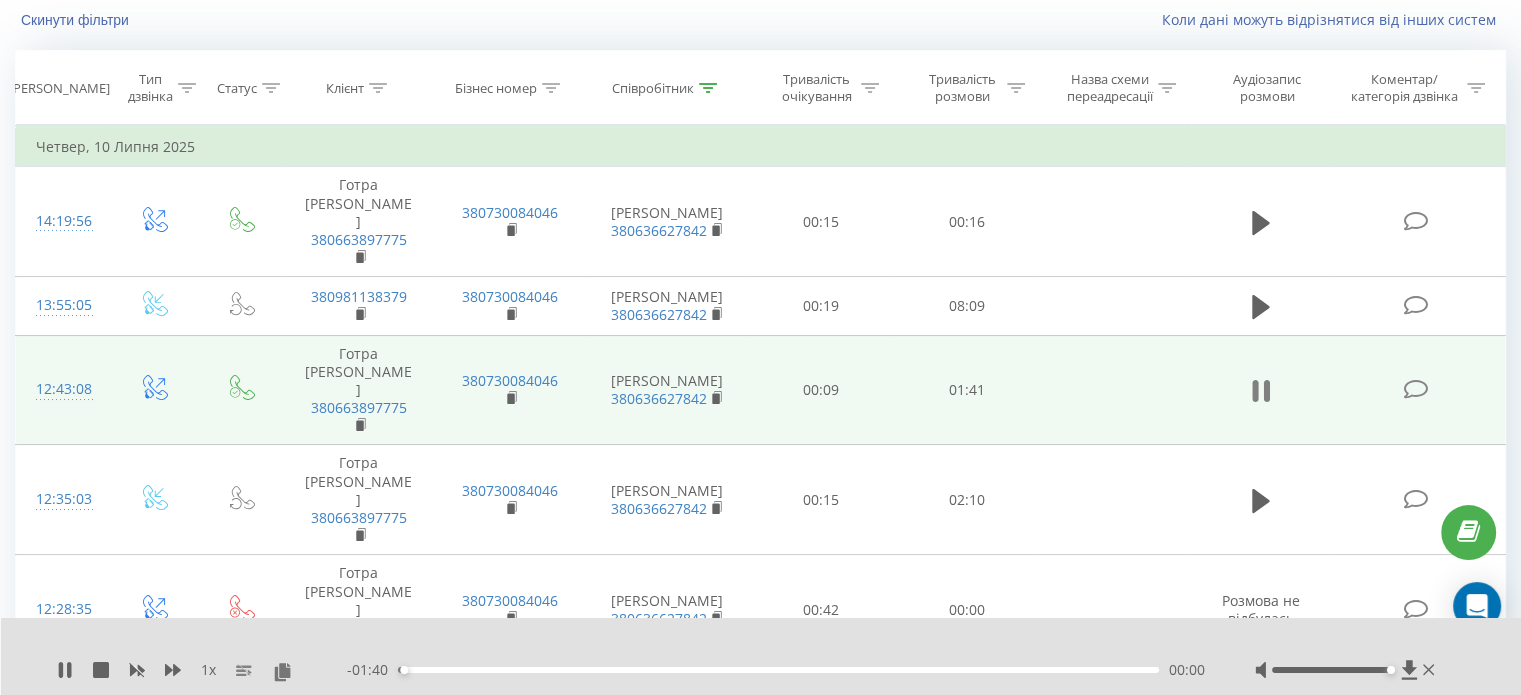 click 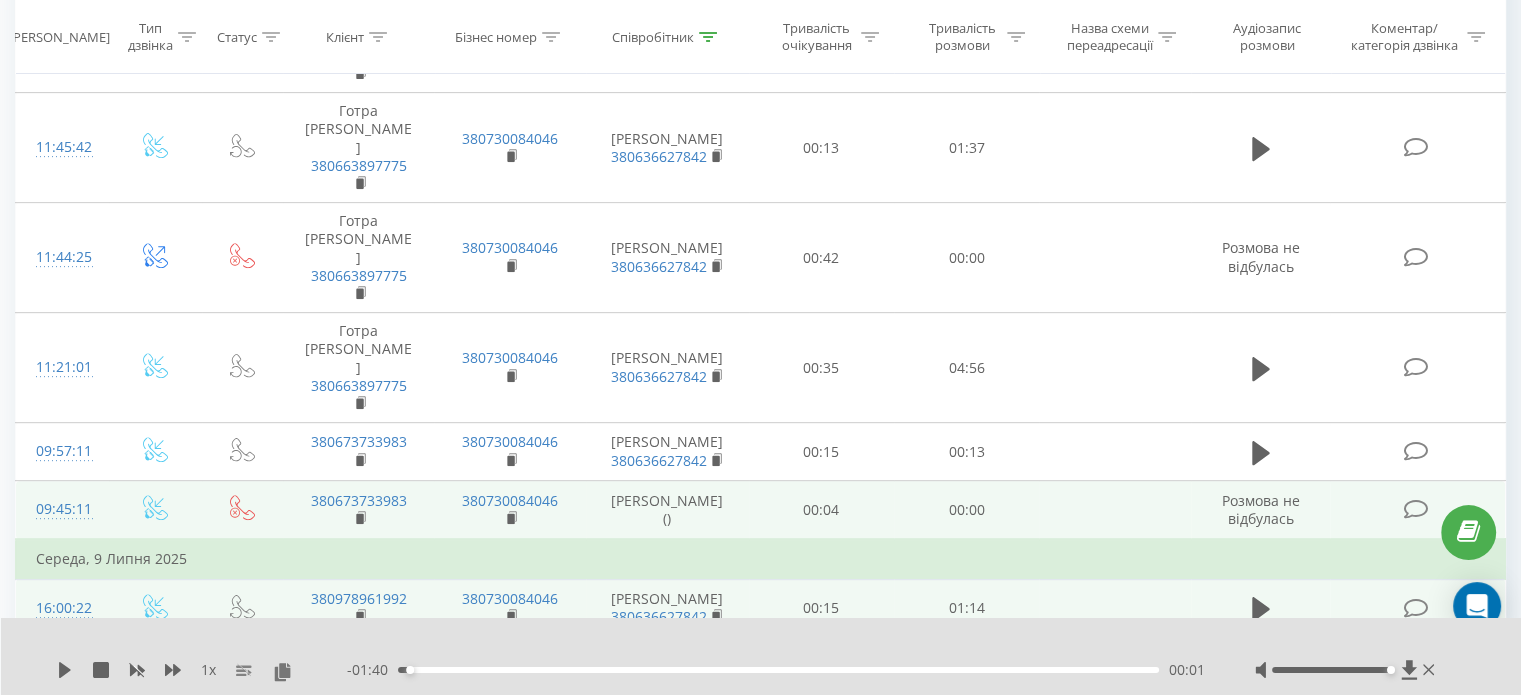 scroll, scrollTop: 832, scrollLeft: 0, axis: vertical 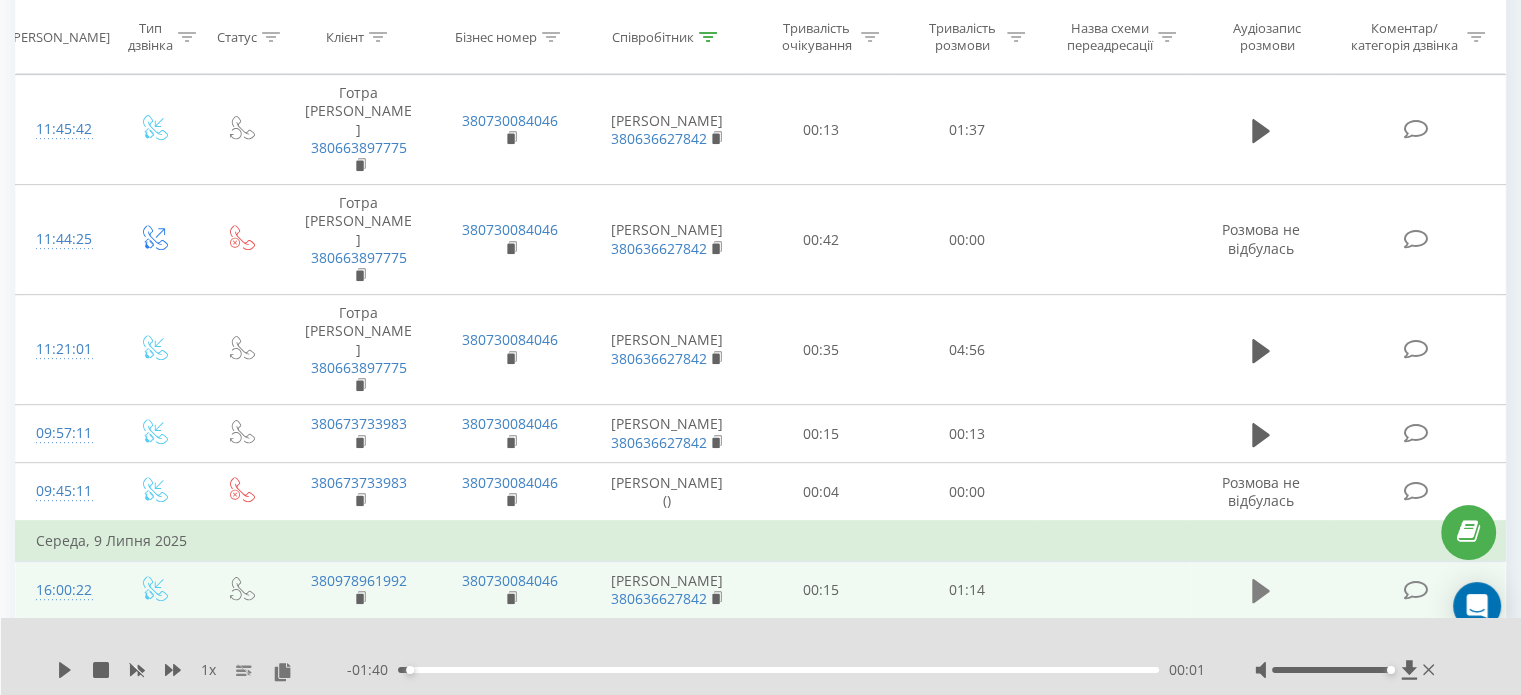 click 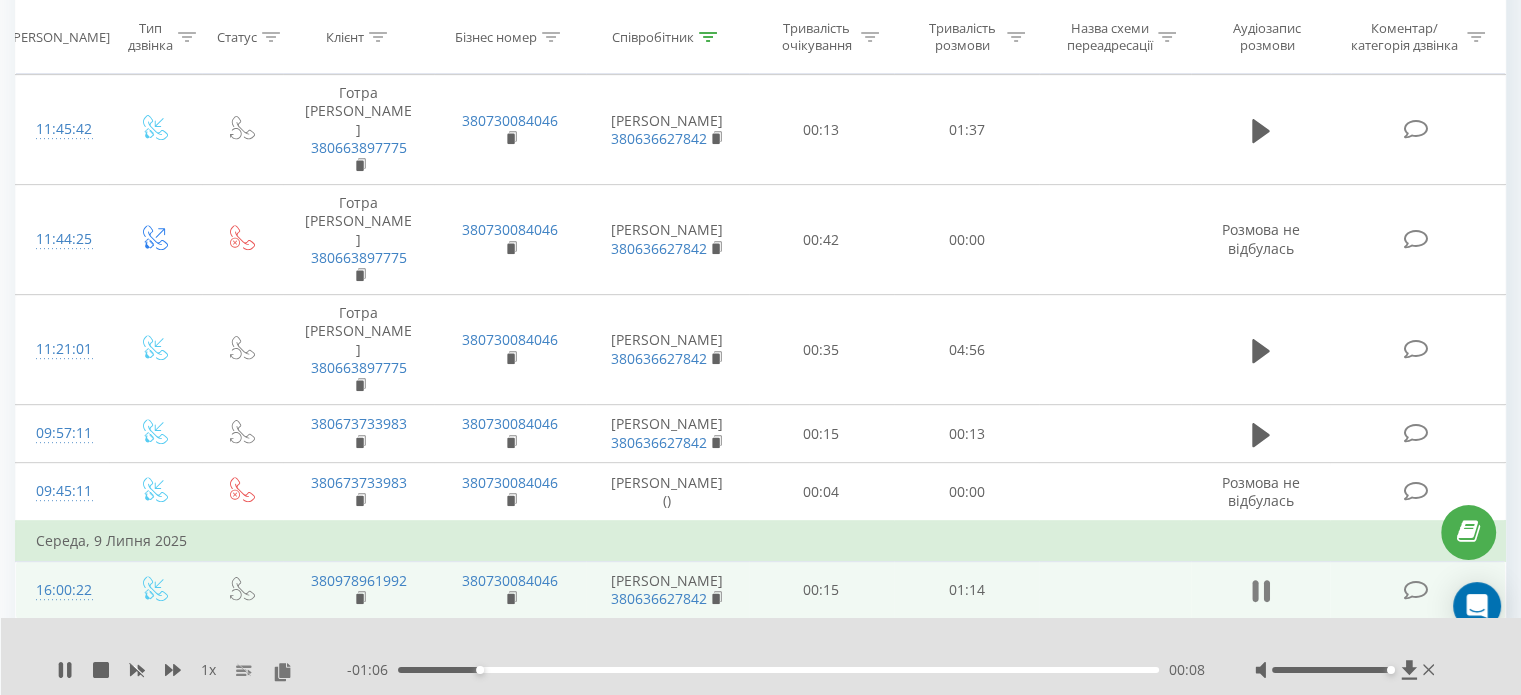 click 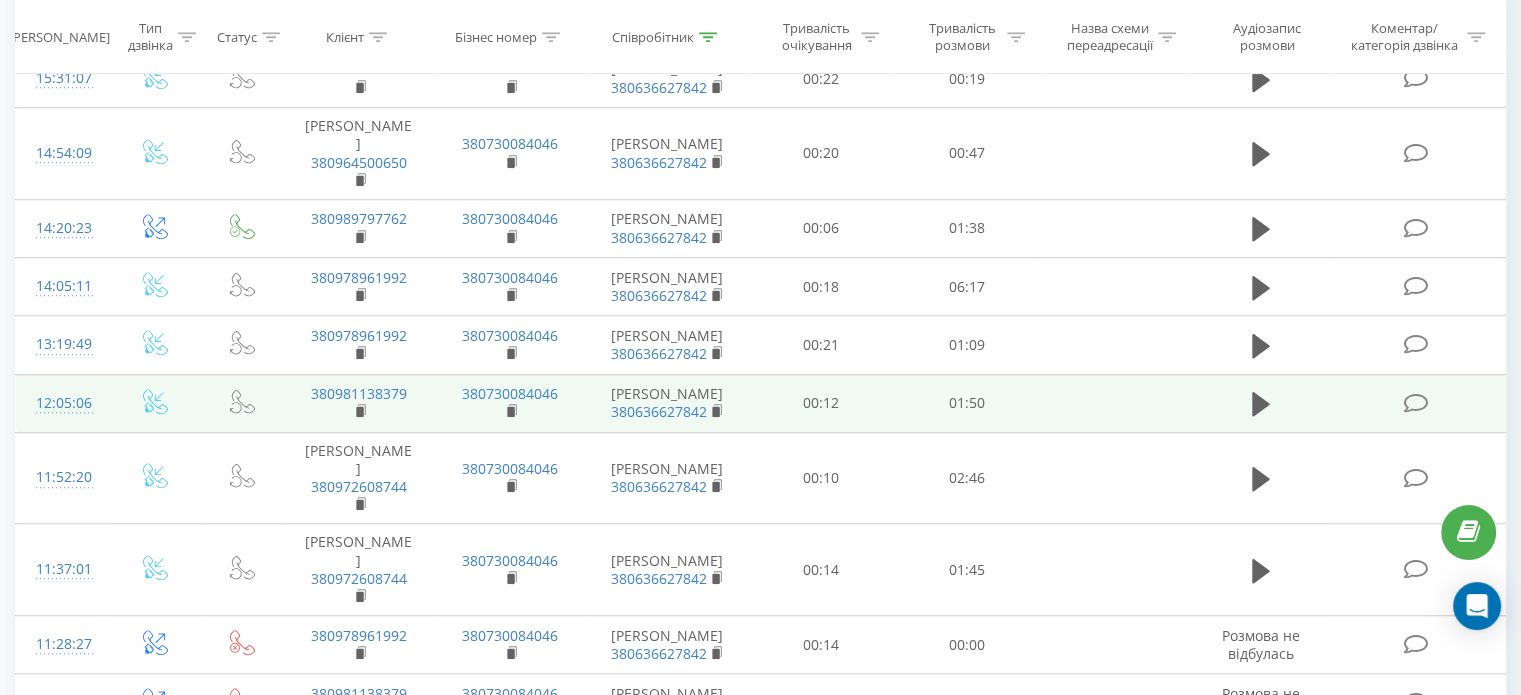 scroll, scrollTop: 1484, scrollLeft: 0, axis: vertical 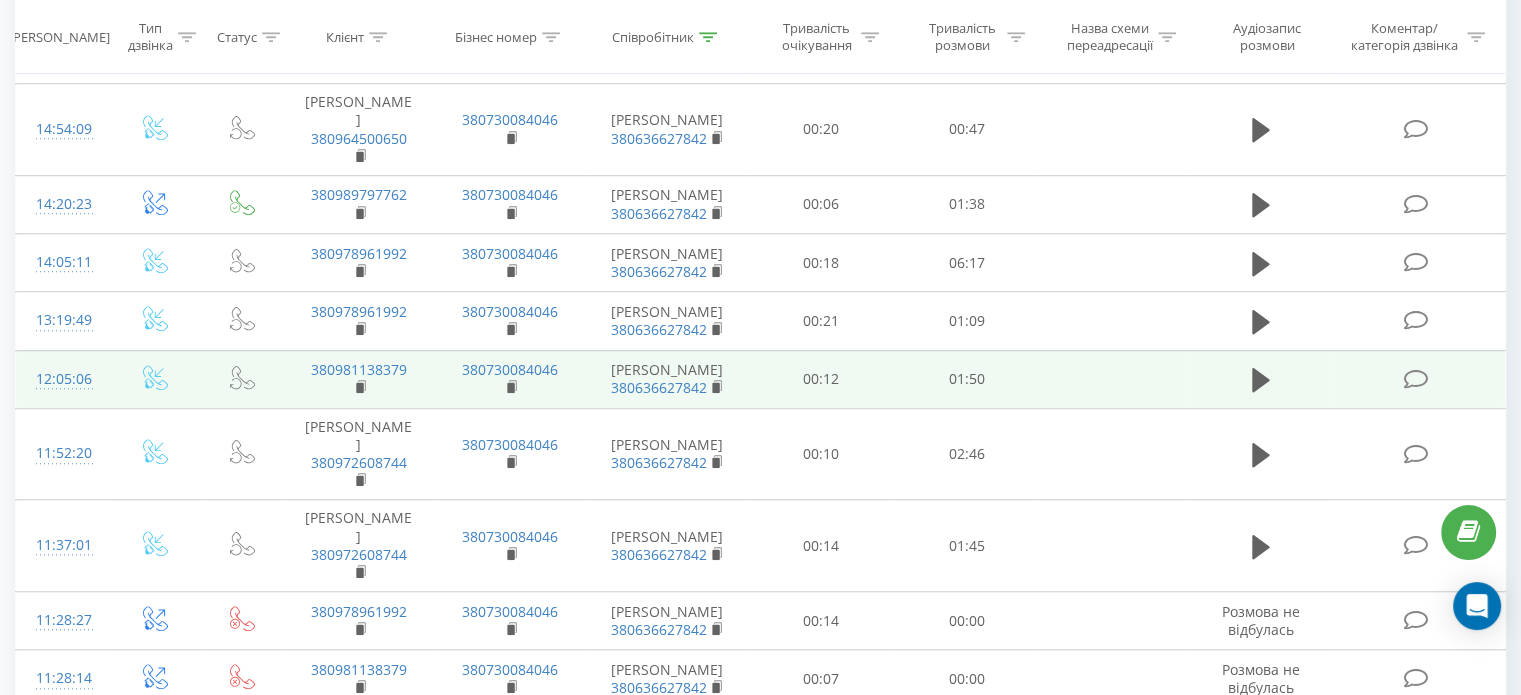 click on "5" at bounding box center (1299, 999) 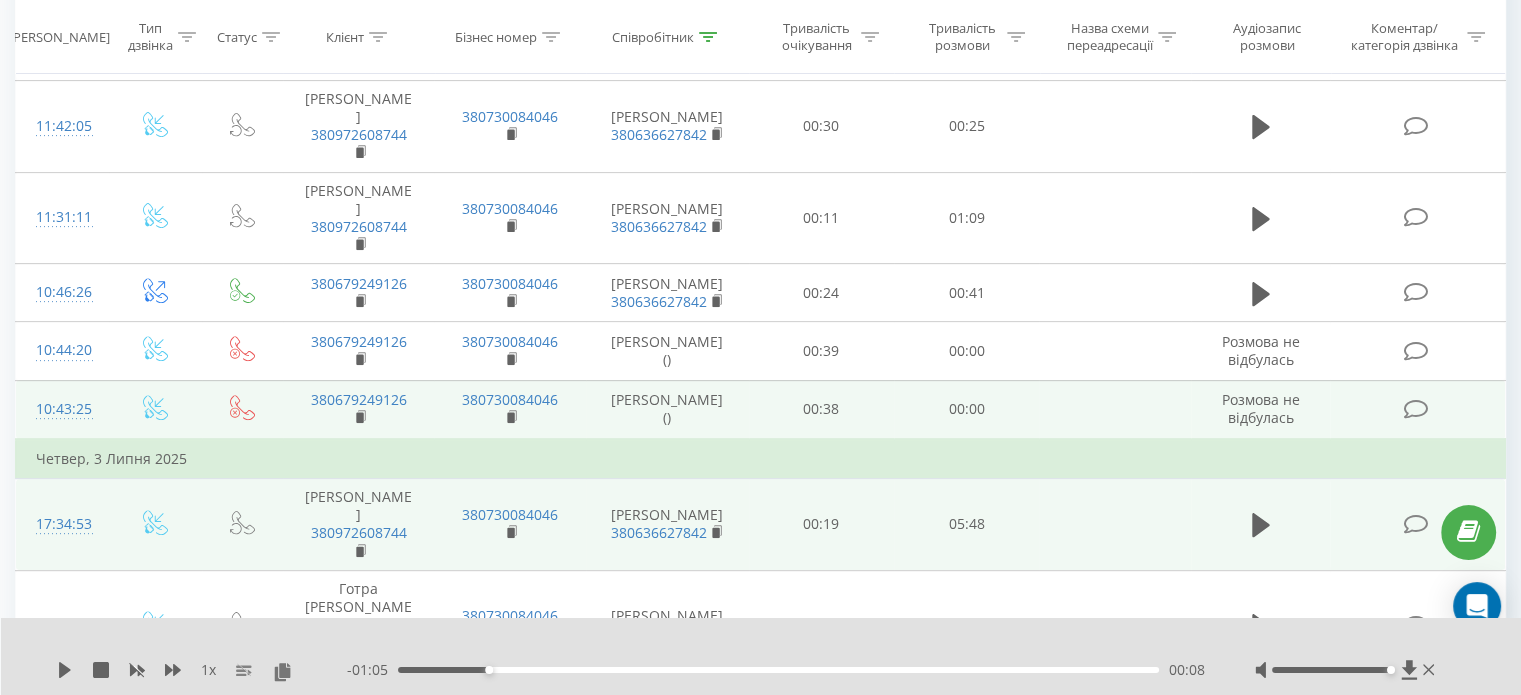 scroll, scrollTop: 732, scrollLeft: 0, axis: vertical 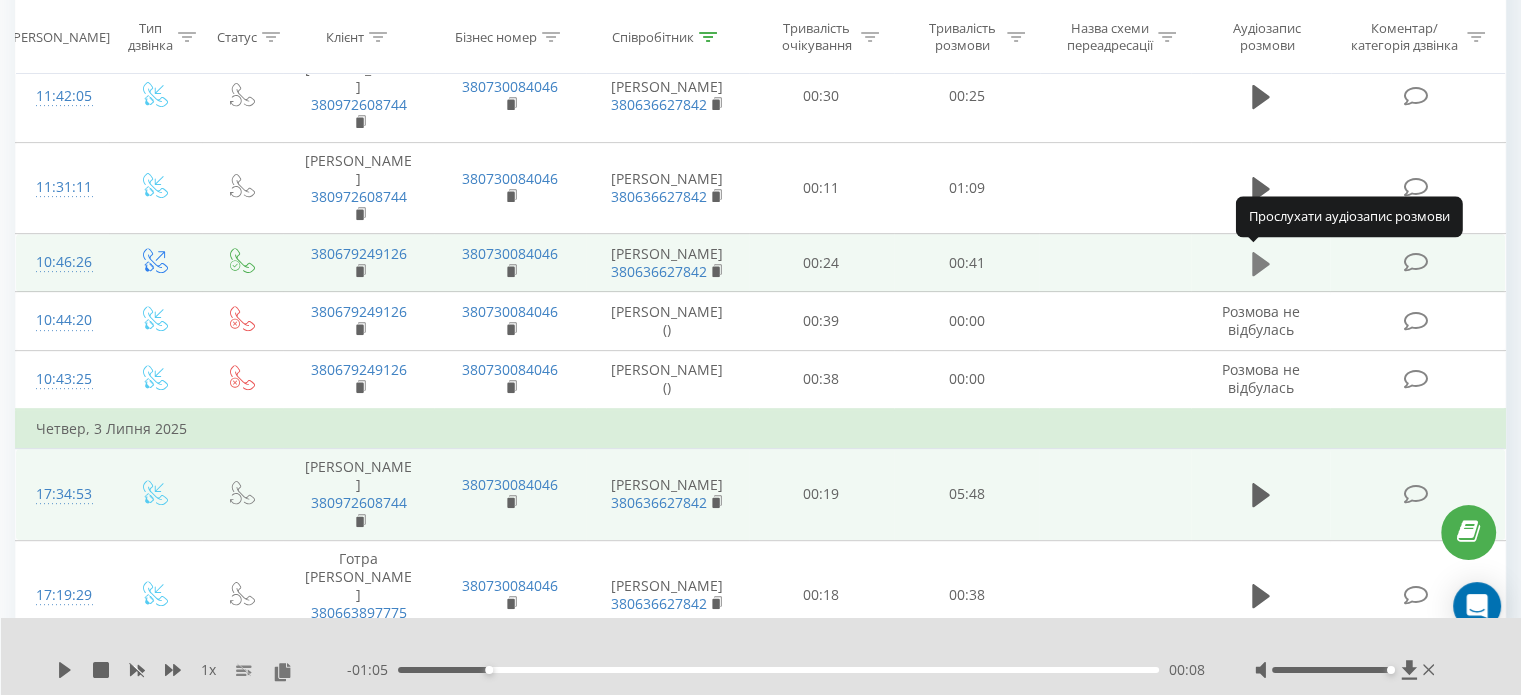 click 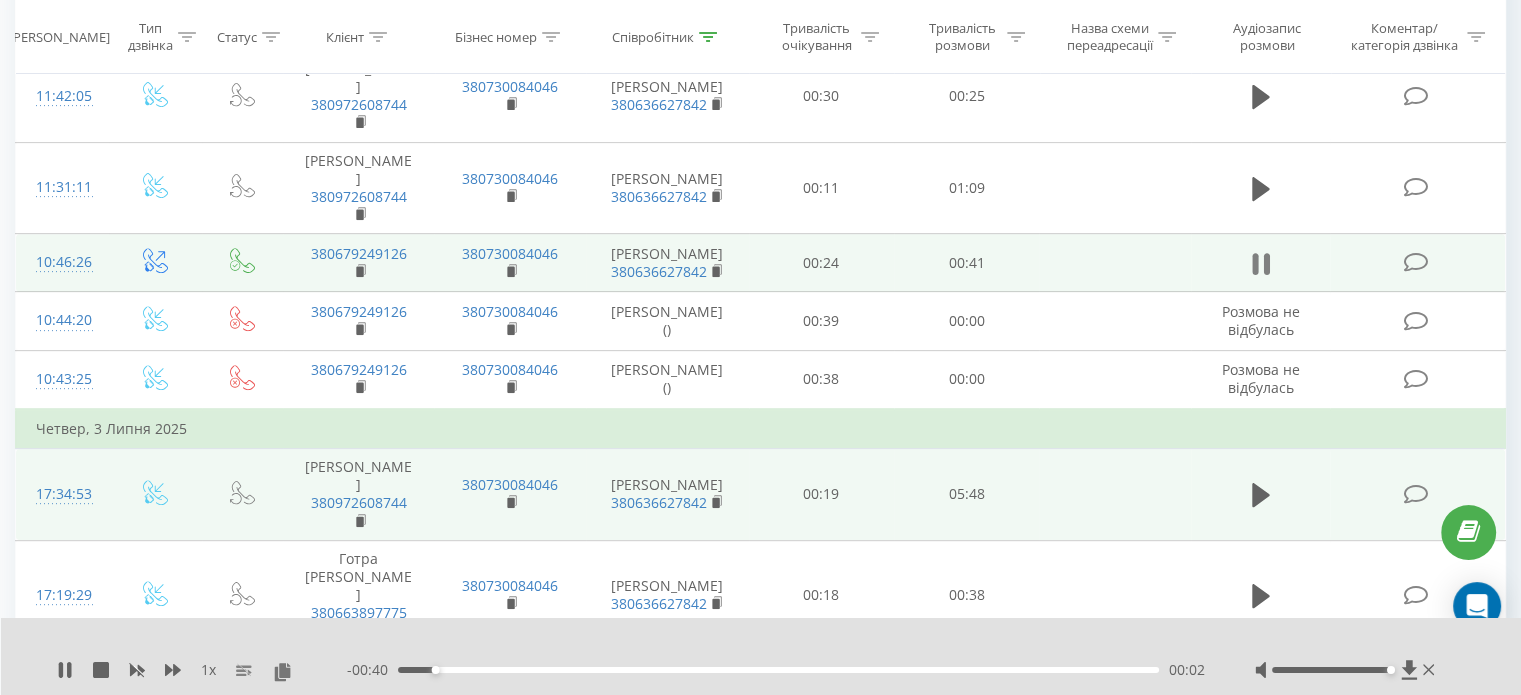 click 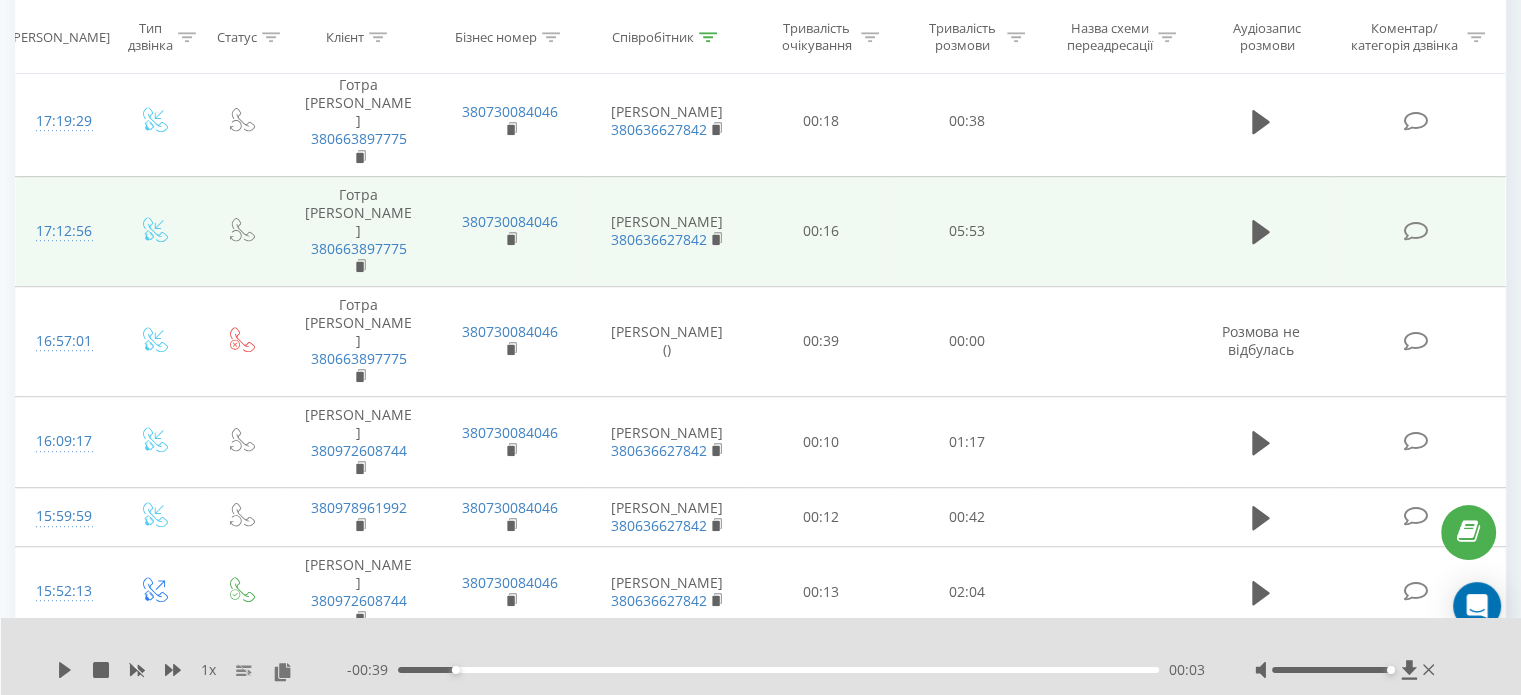 scroll, scrollTop: 1232, scrollLeft: 0, axis: vertical 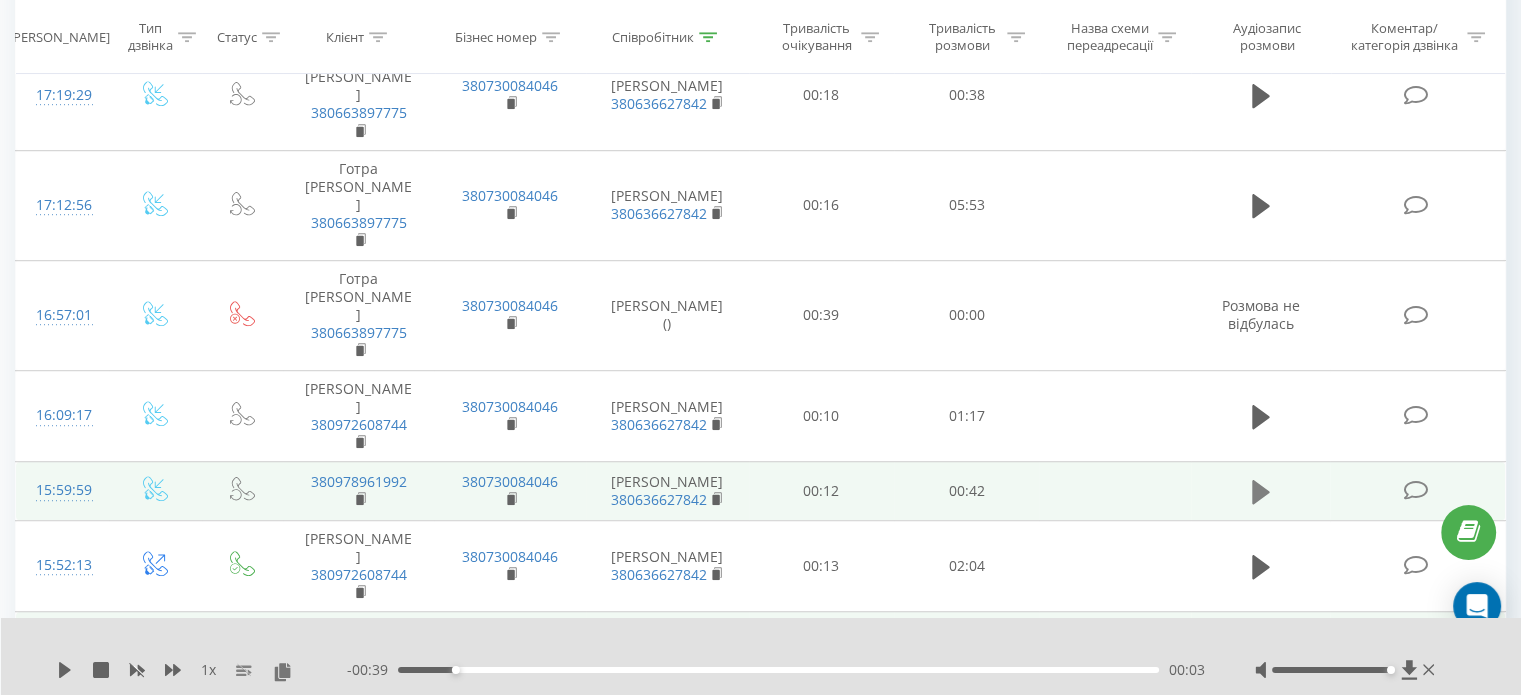 click 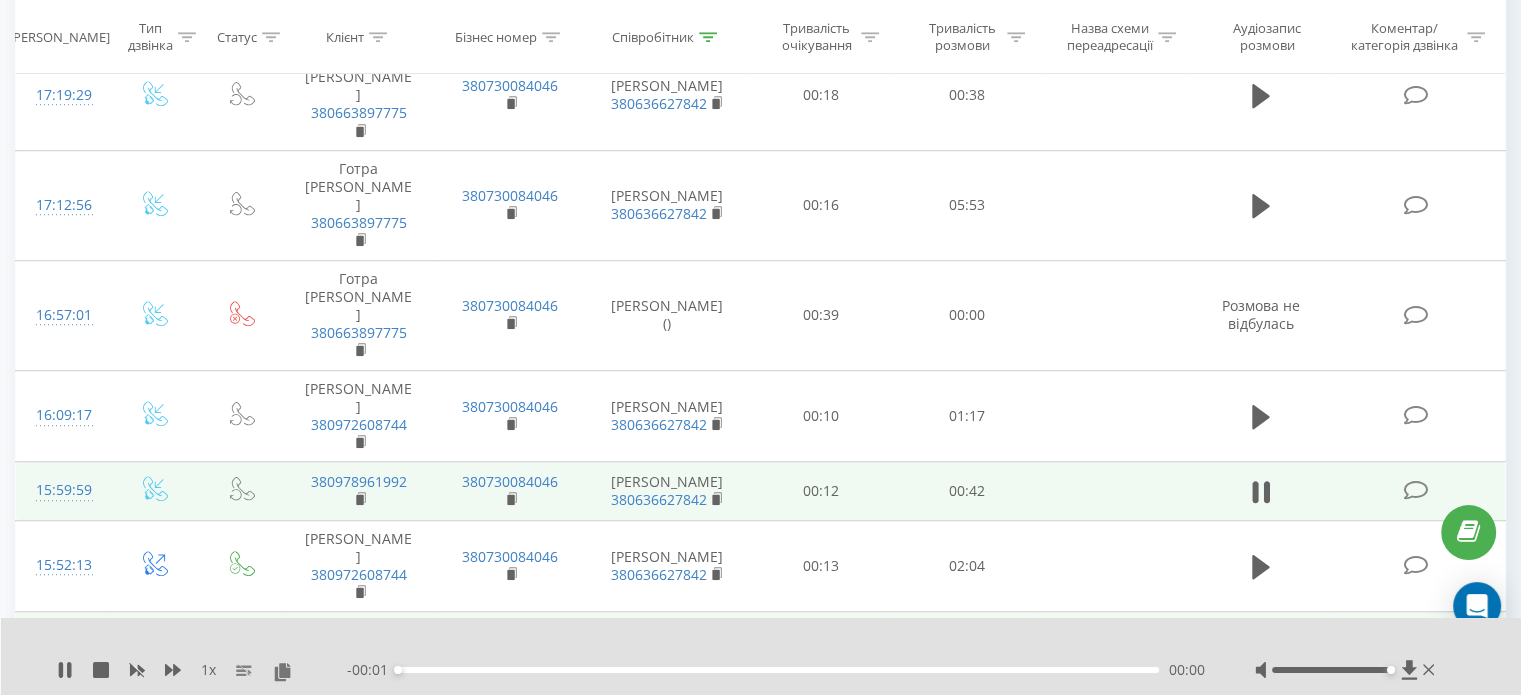 click 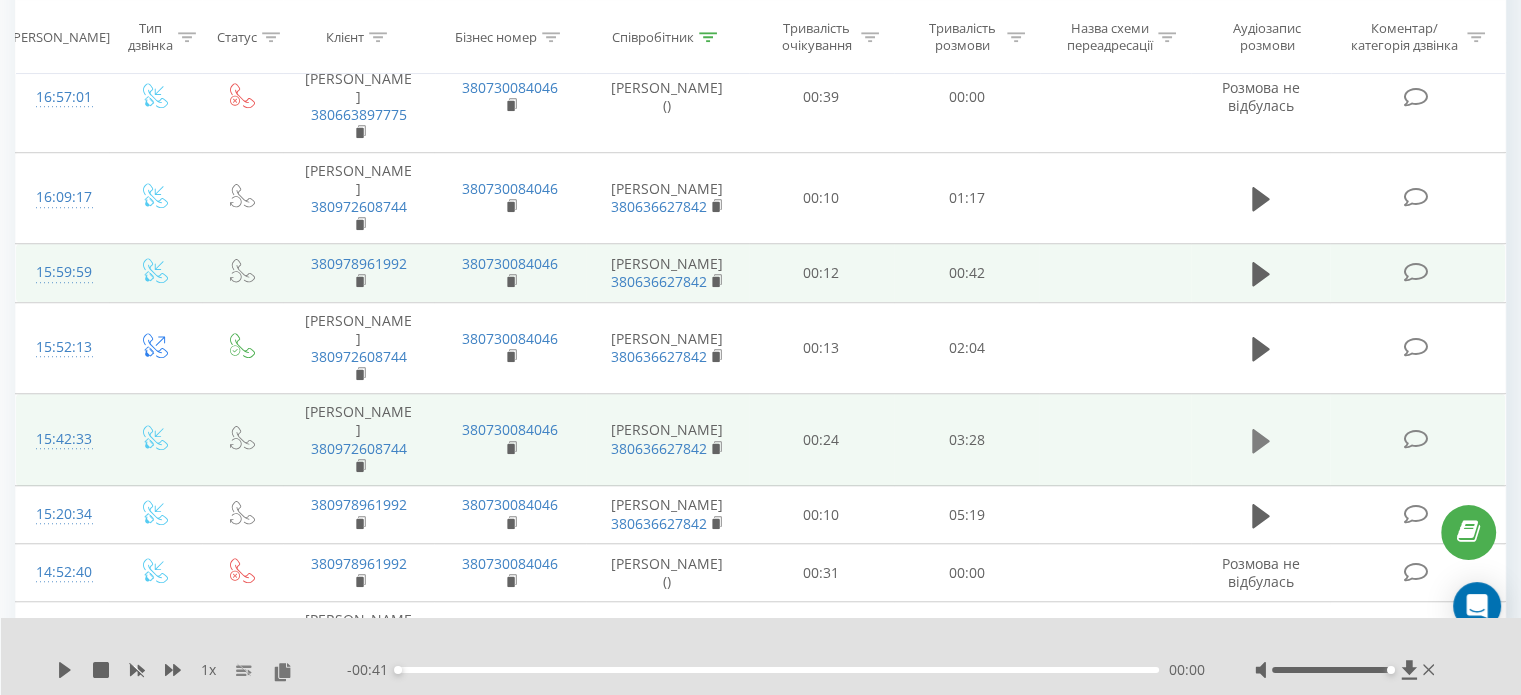 scroll, scrollTop: 1532, scrollLeft: 0, axis: vertical 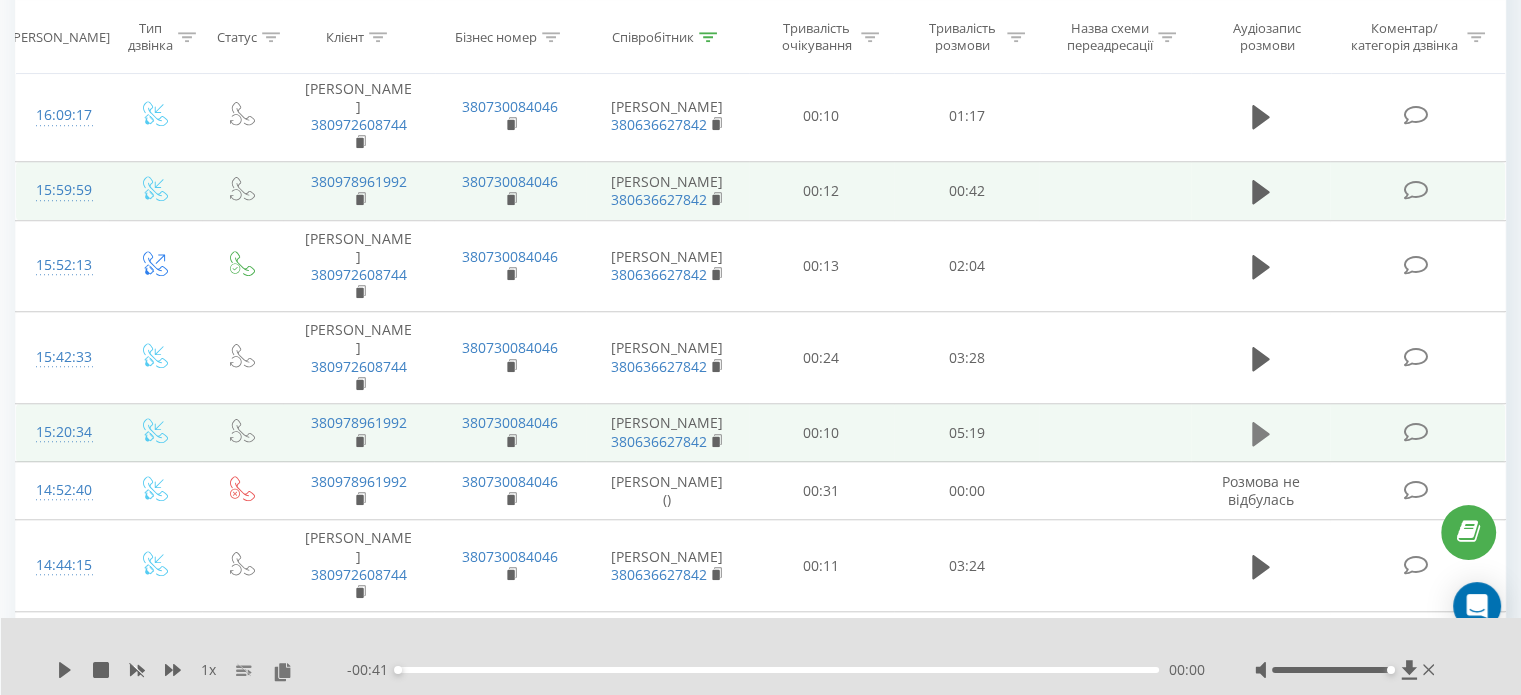 click 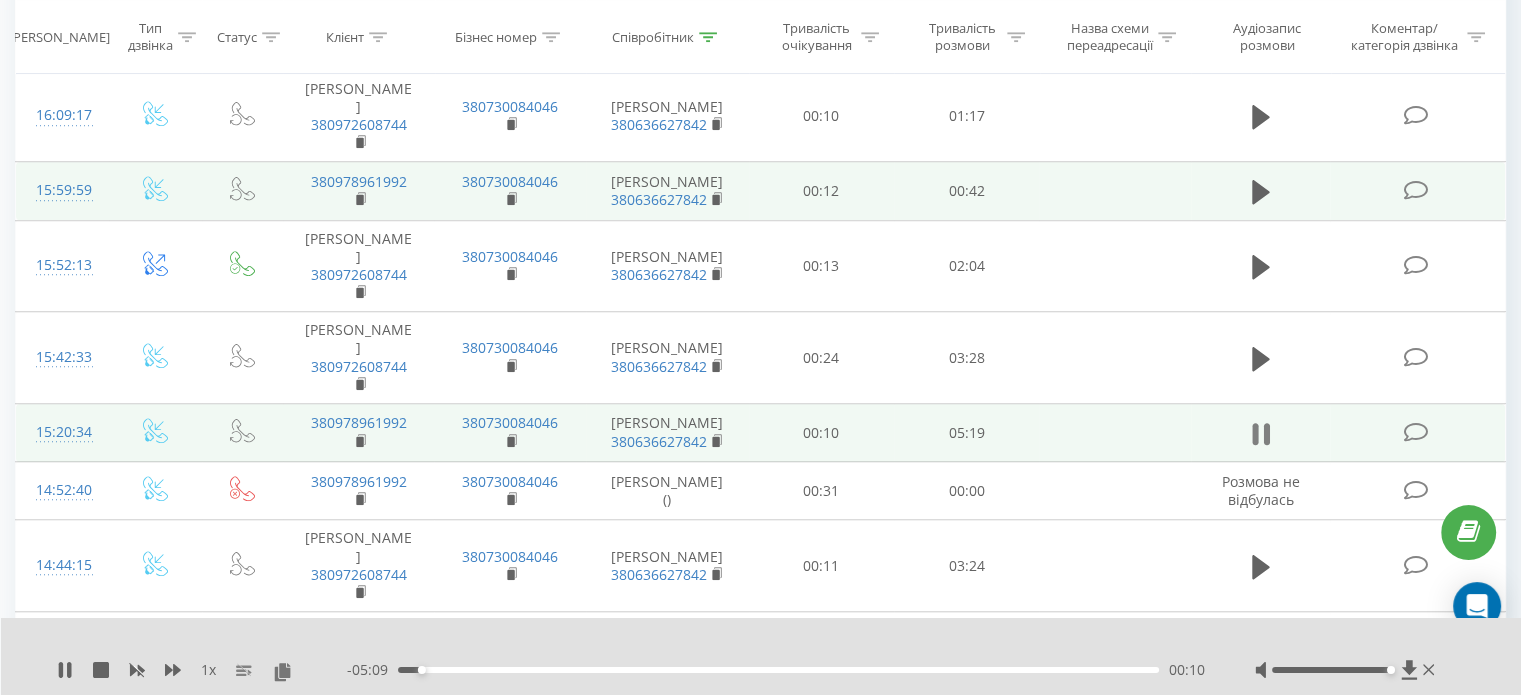 click 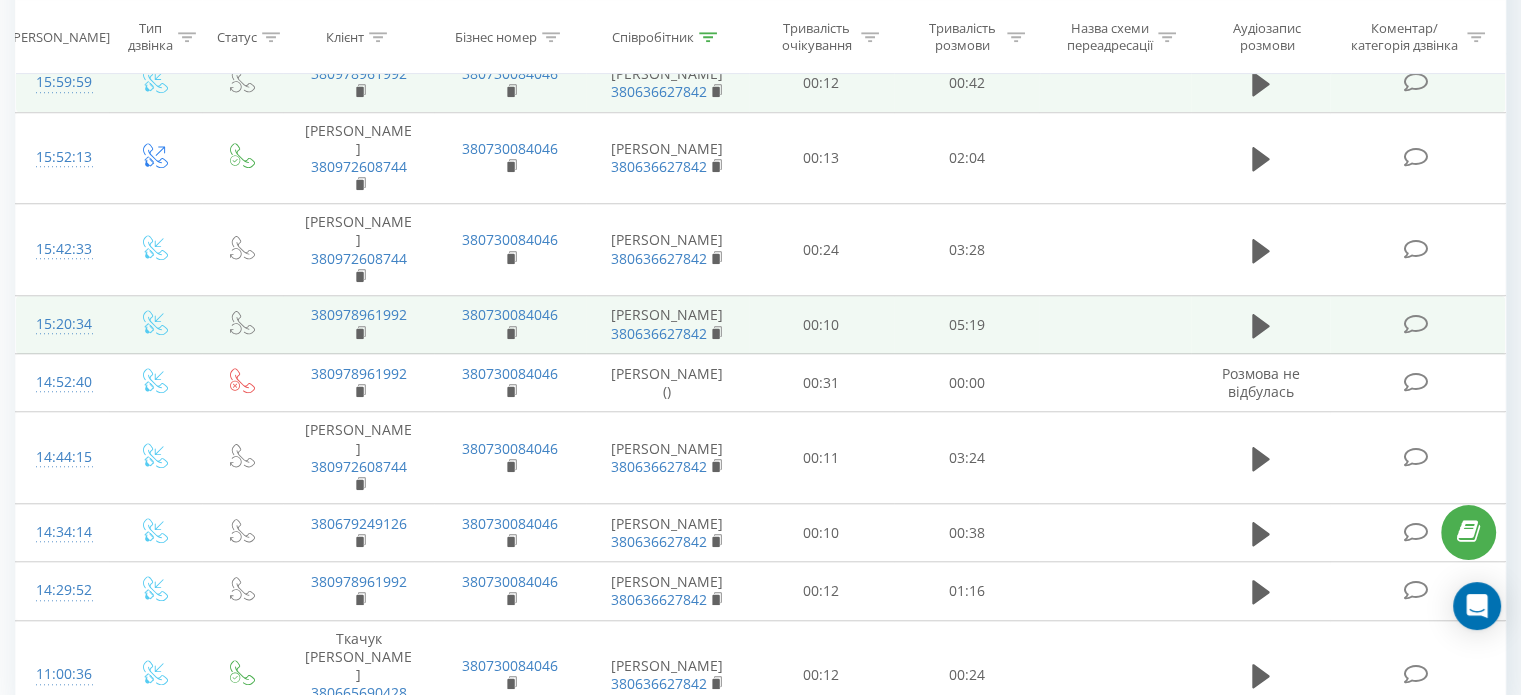 scroll, scrollTop: 1676, scrollLeft: 0, axis: vertical 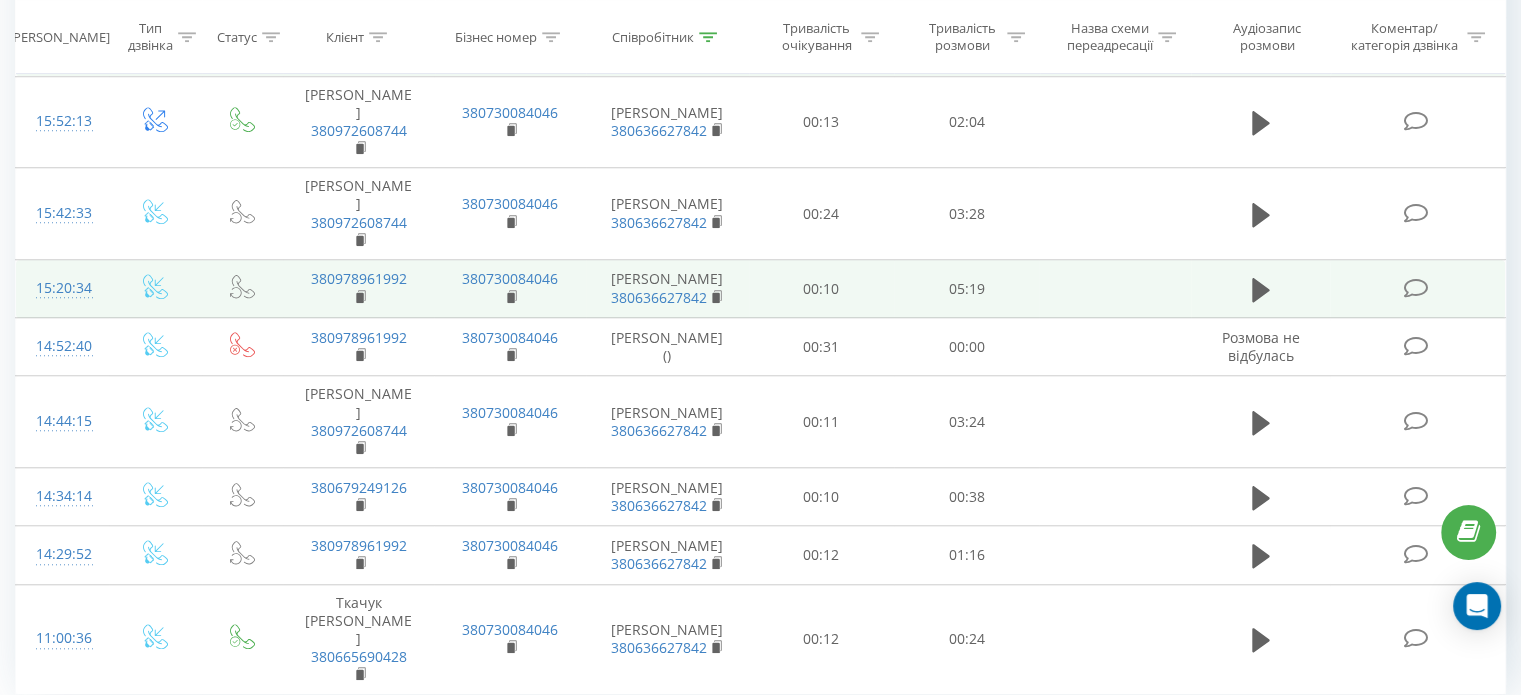 click on "28" at bounding box center [1359, 816] 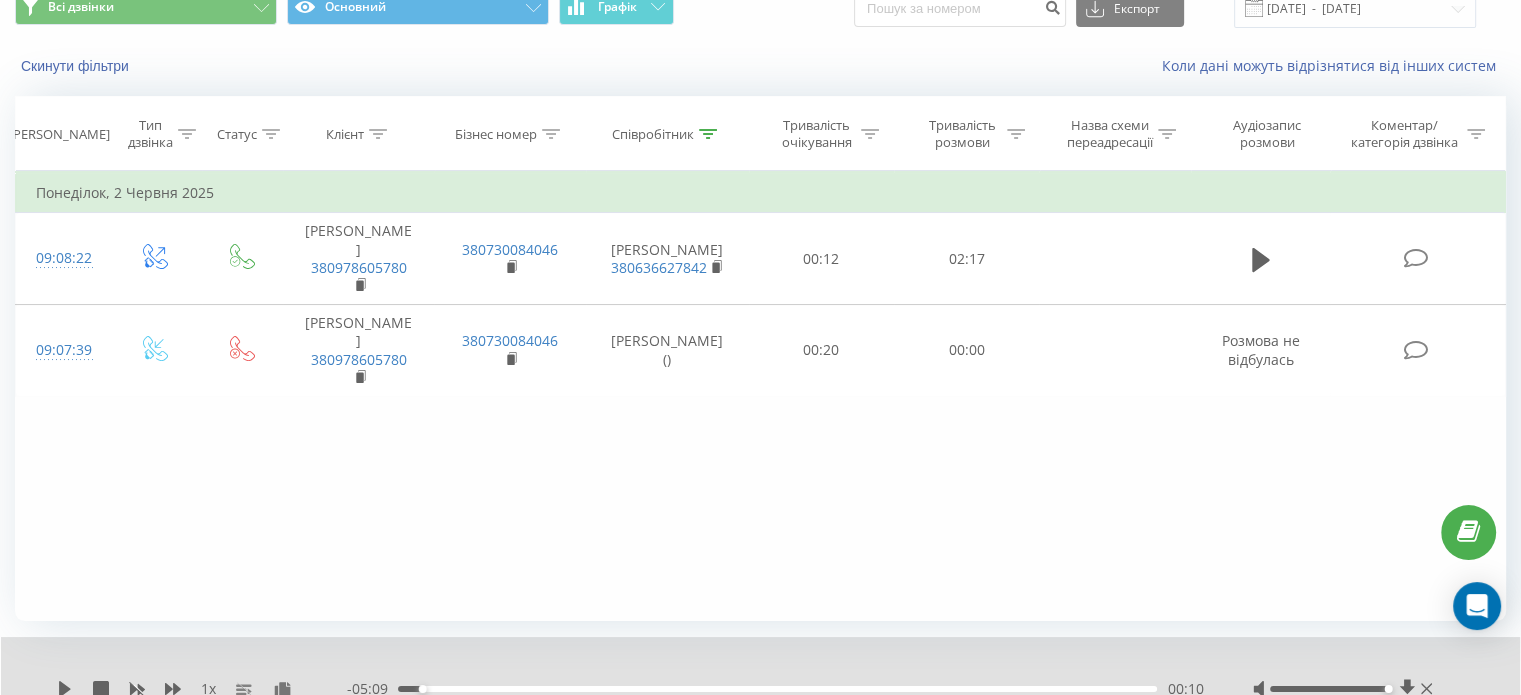 scroll, scrollTop: 163, scrollLeft: 0, axis: vertical 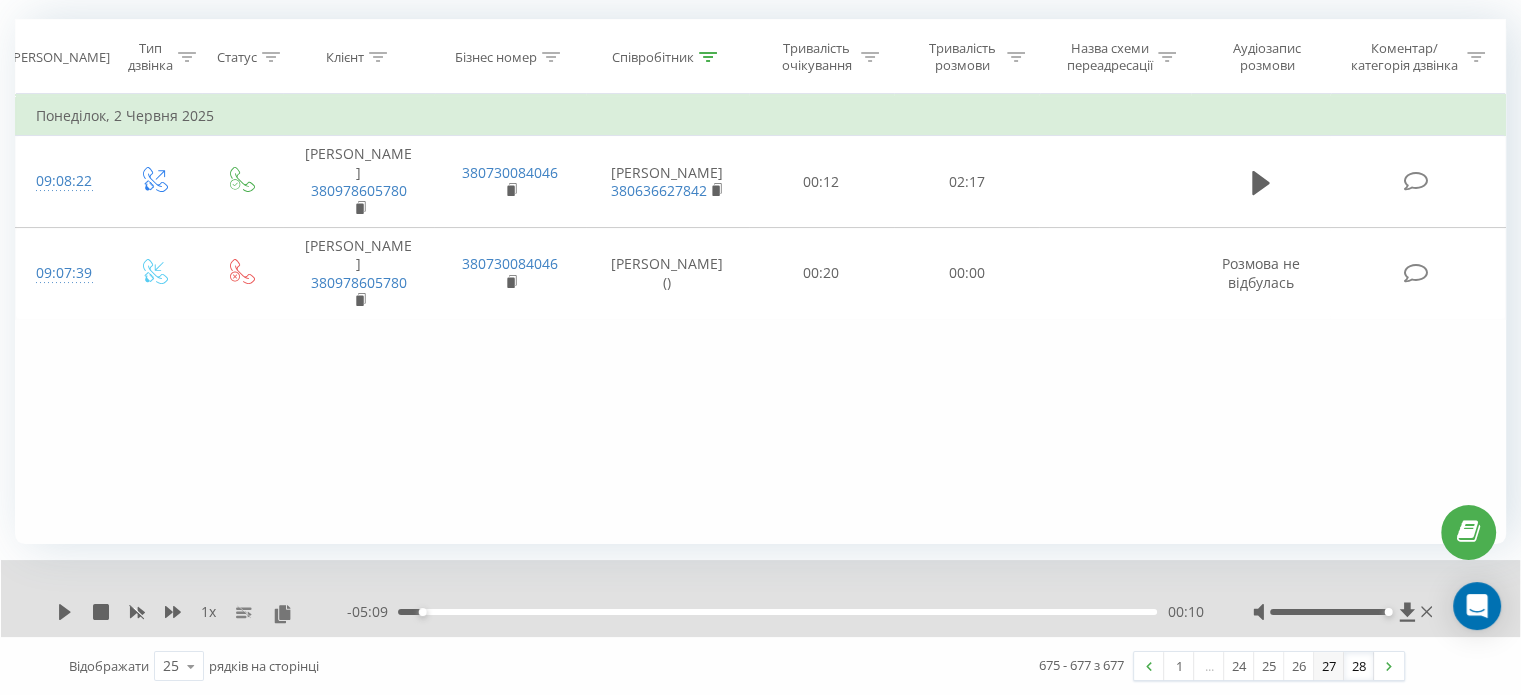click on "27" at bounding box center [1329, 666] 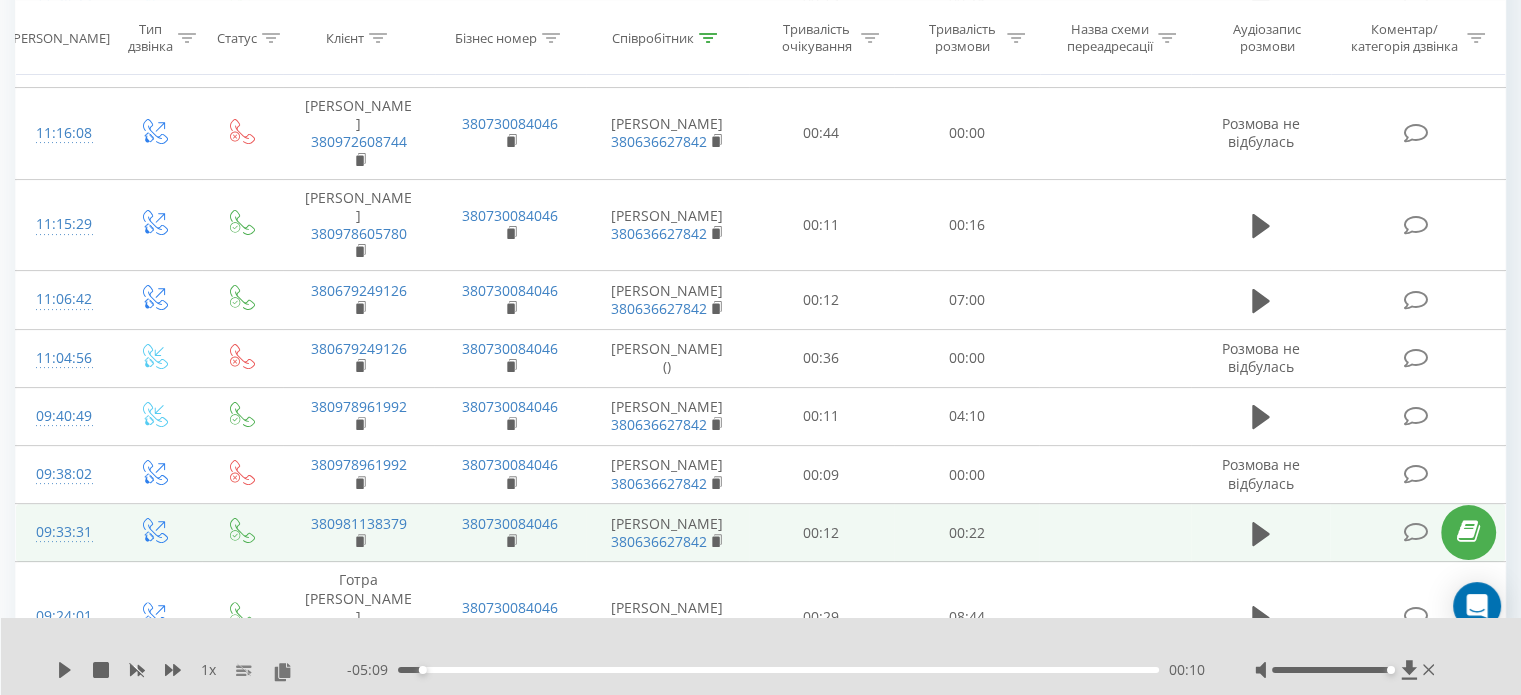 scroll, scrollTop: 432, scrollLeft: 0, axis: vertical 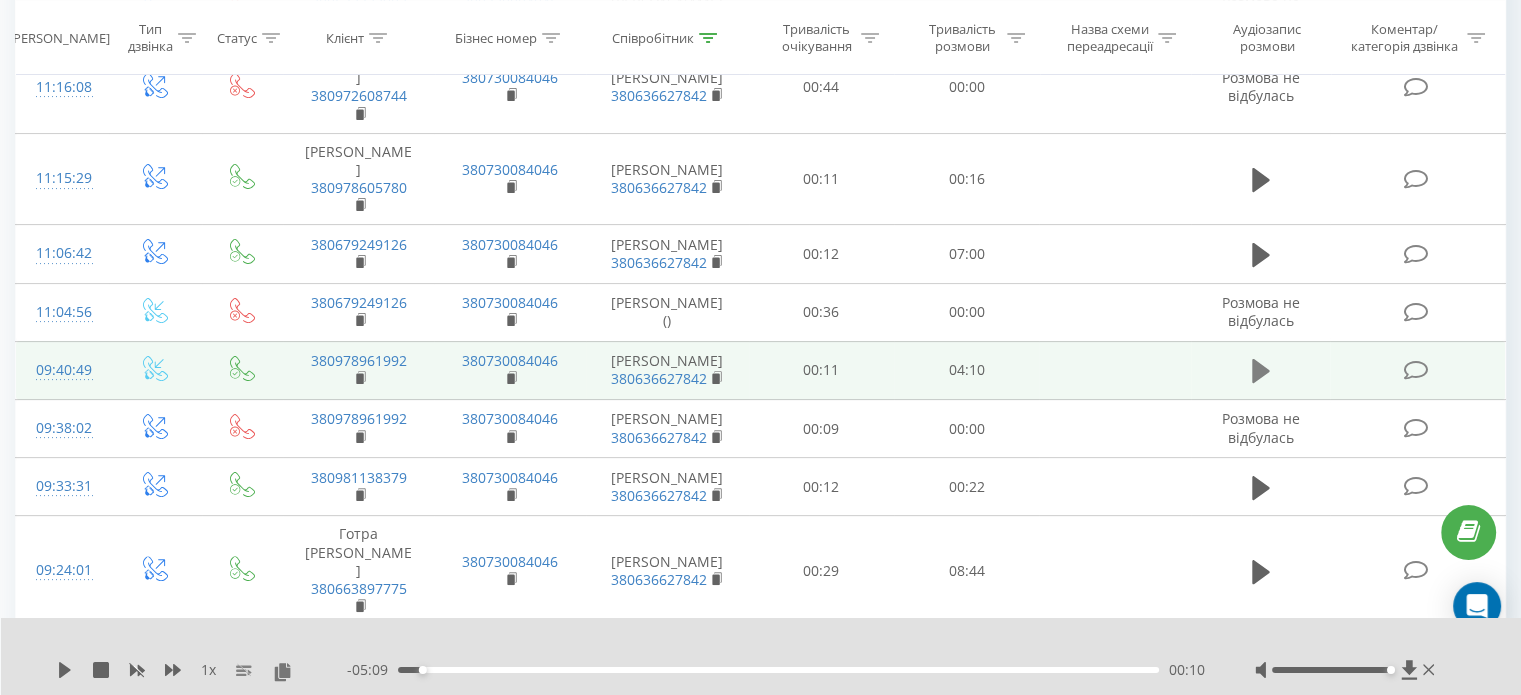 click 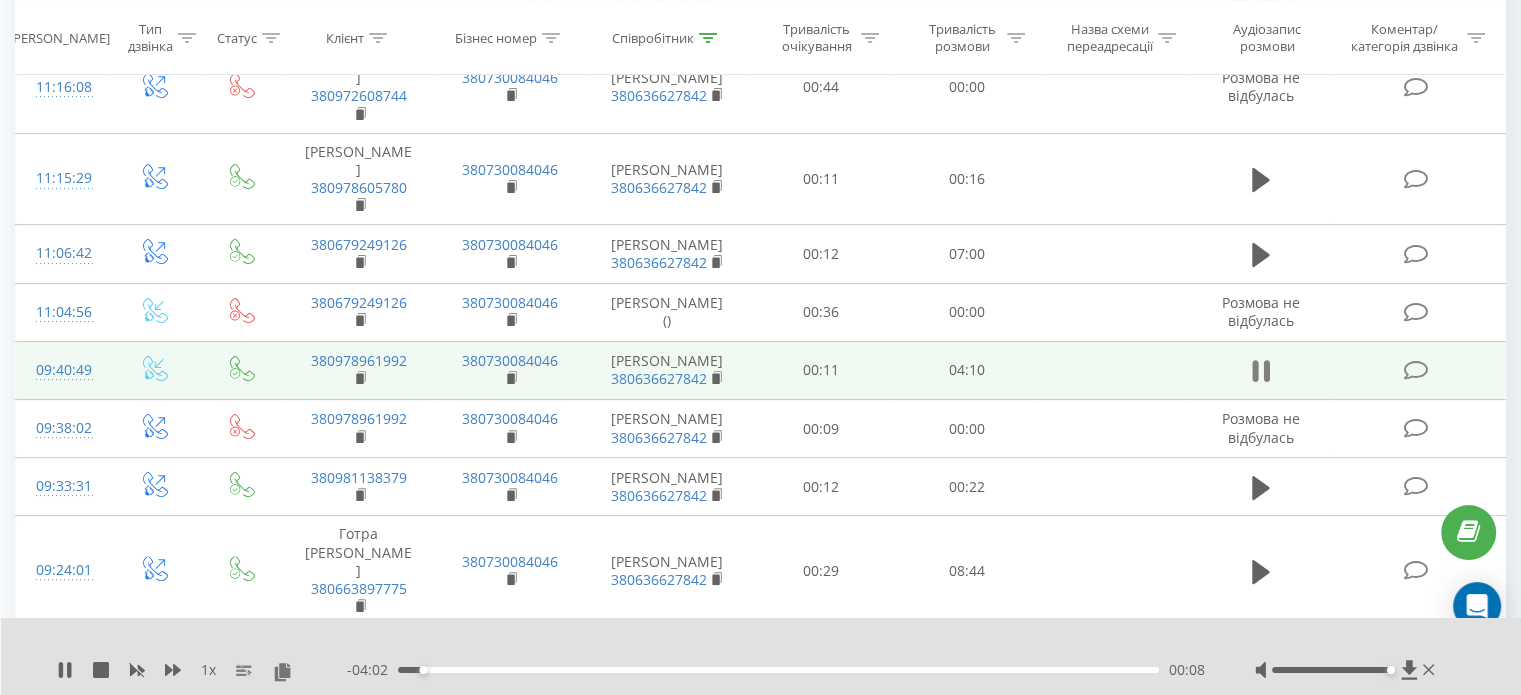 click 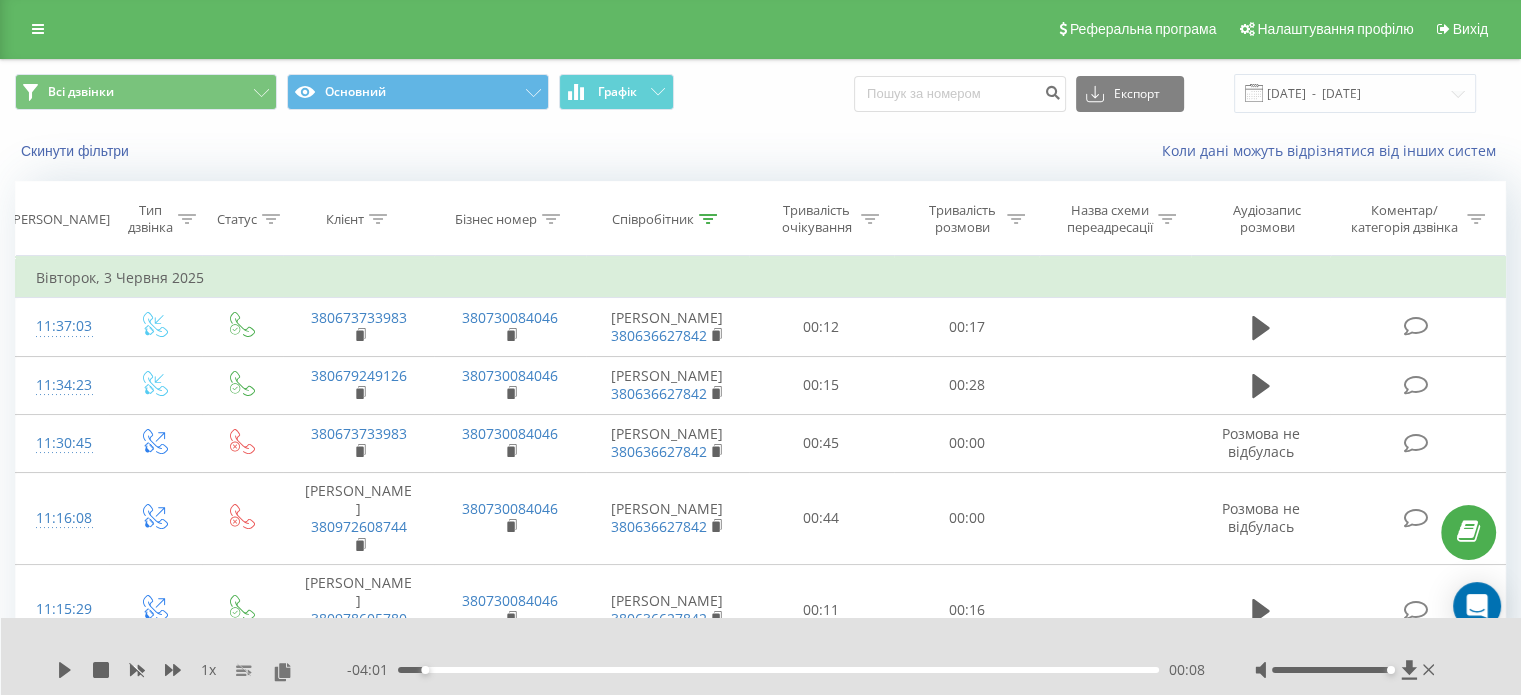 scroll, scrollTop: 0, scrollLeft: 0, axis: both 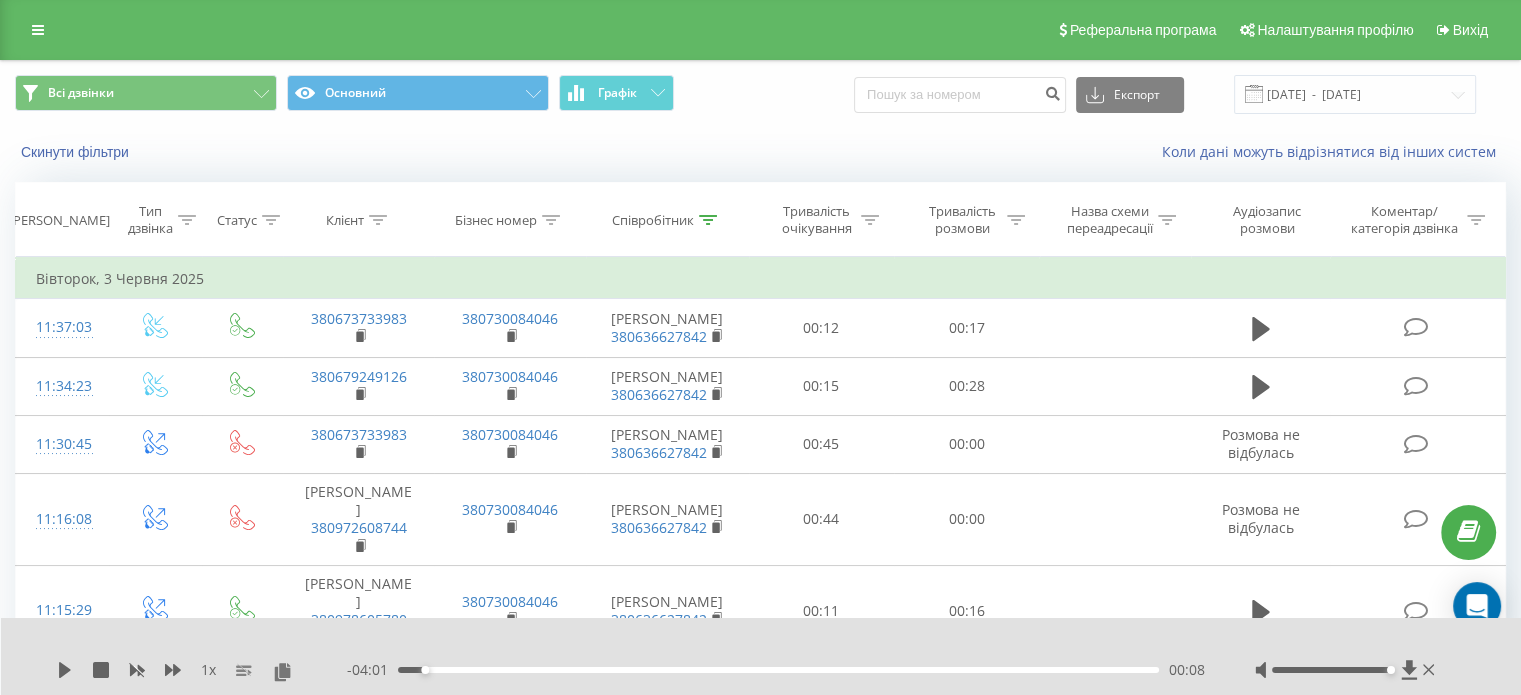 click on "Співробітник" at bounding box center (653, 220) 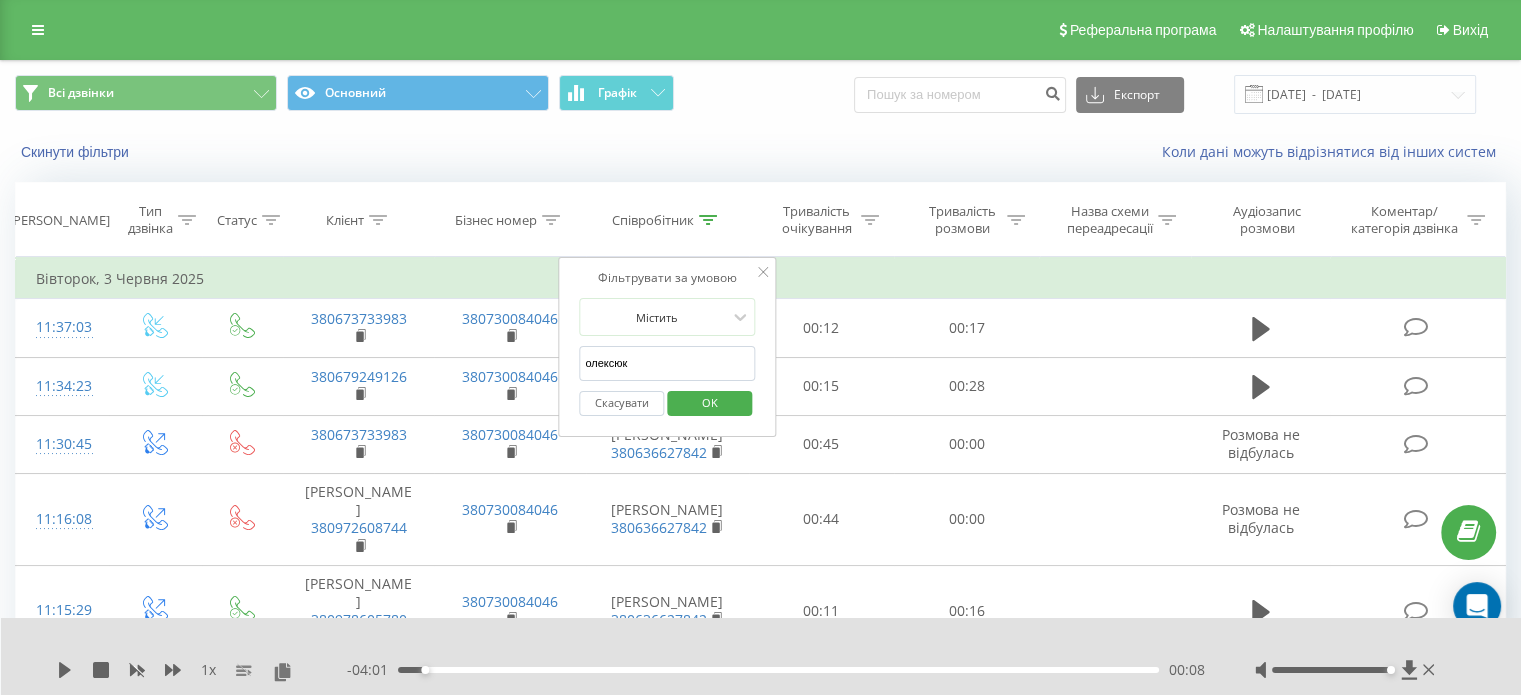 click on "олексюк" at bounding box center [667, 363] 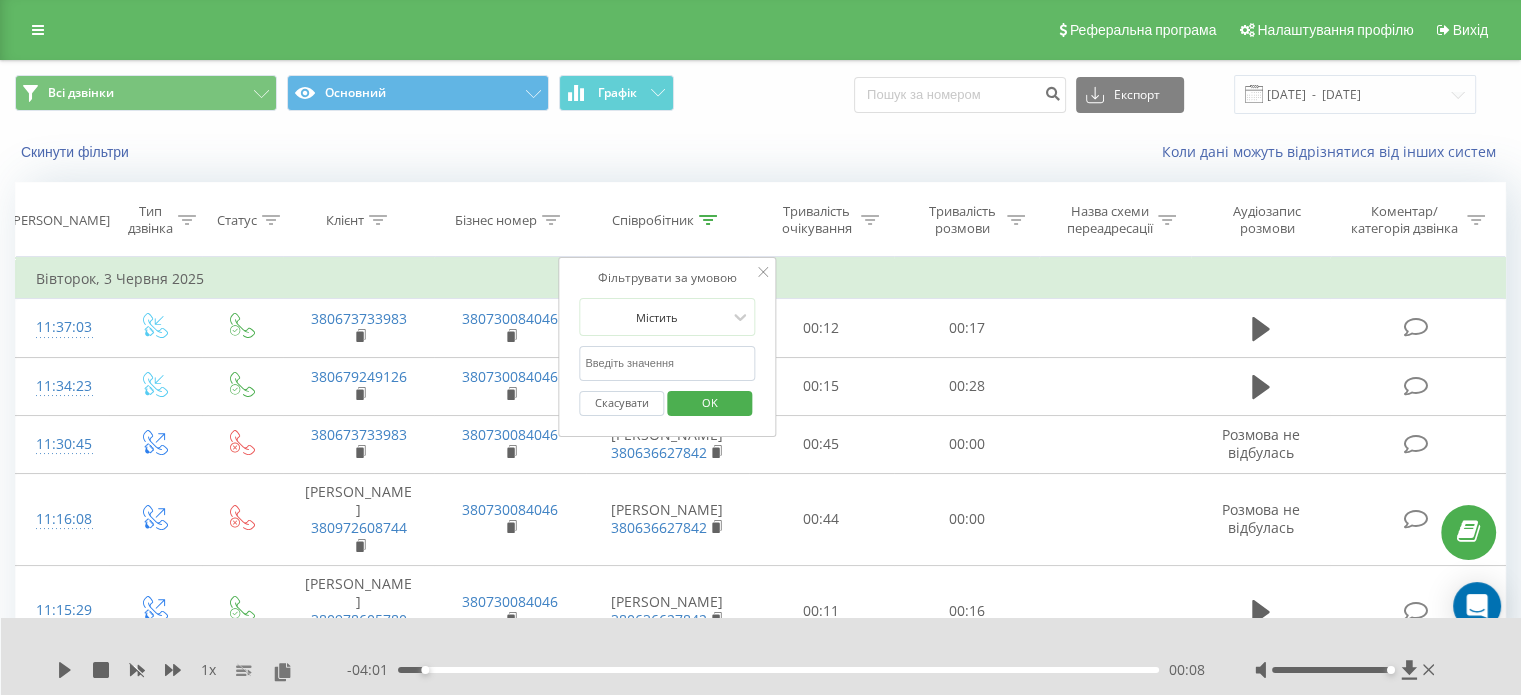 click on "OK" at bounding box center (709, 403) 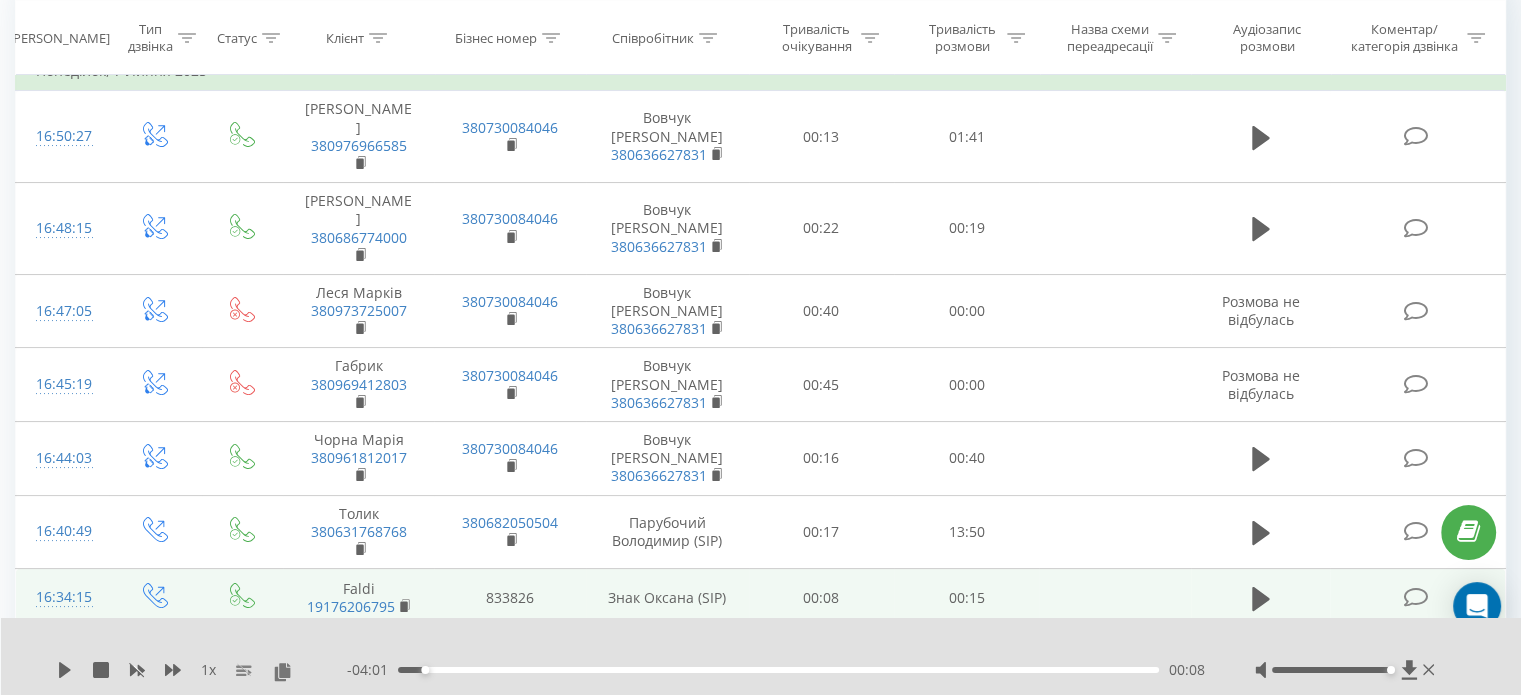 scroll, scrollTop: 500, scrollLeft: 0, axis: vertical 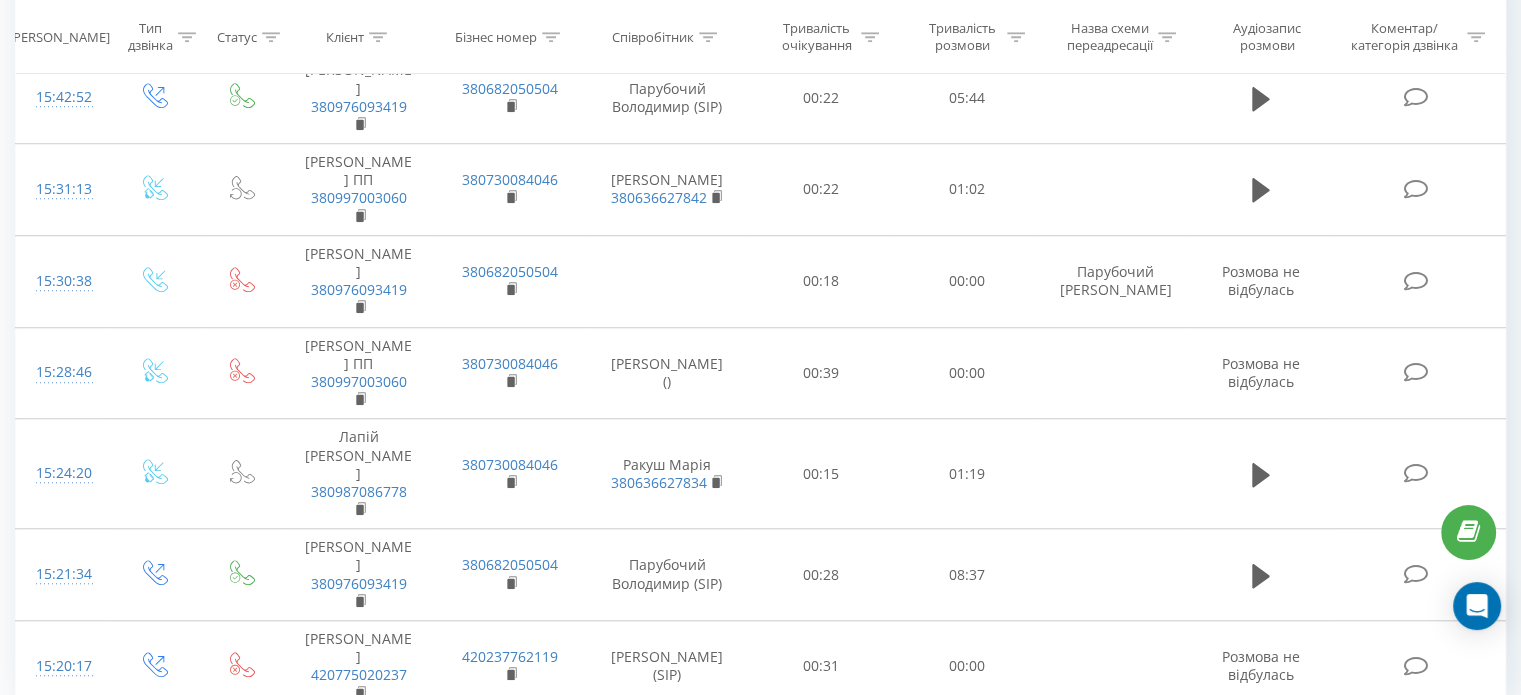 click on "1" at bounding box center (1172, 835) 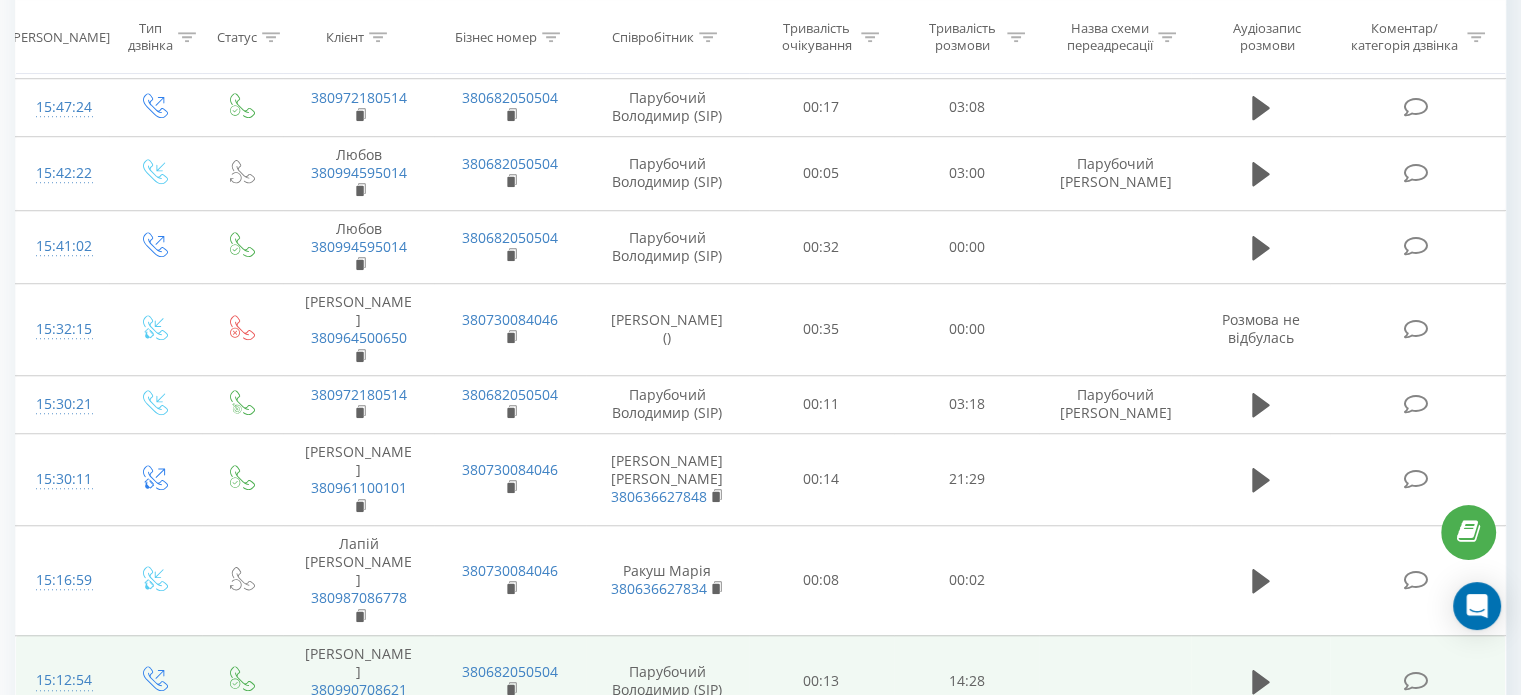 scroll, scrollTop: 1446, scrollLeft: 0, axis: vertical 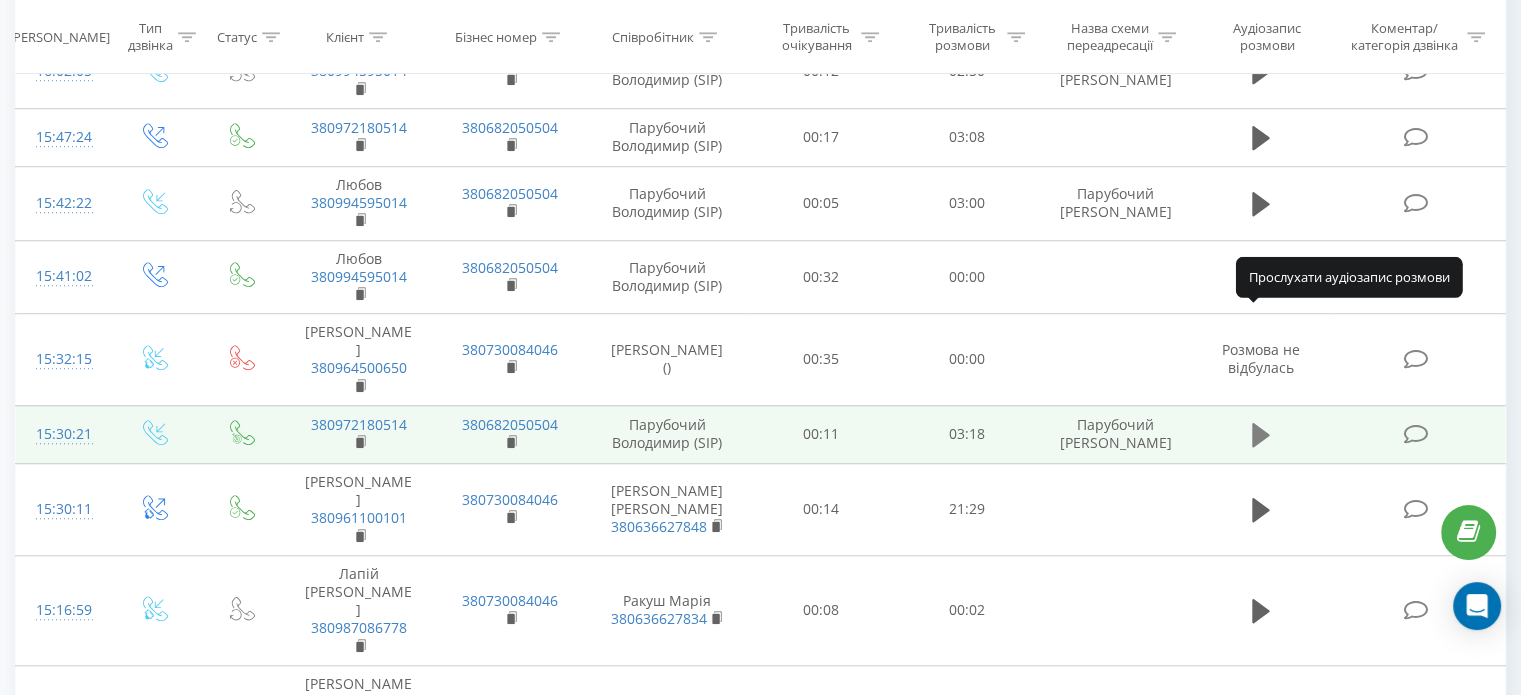 click 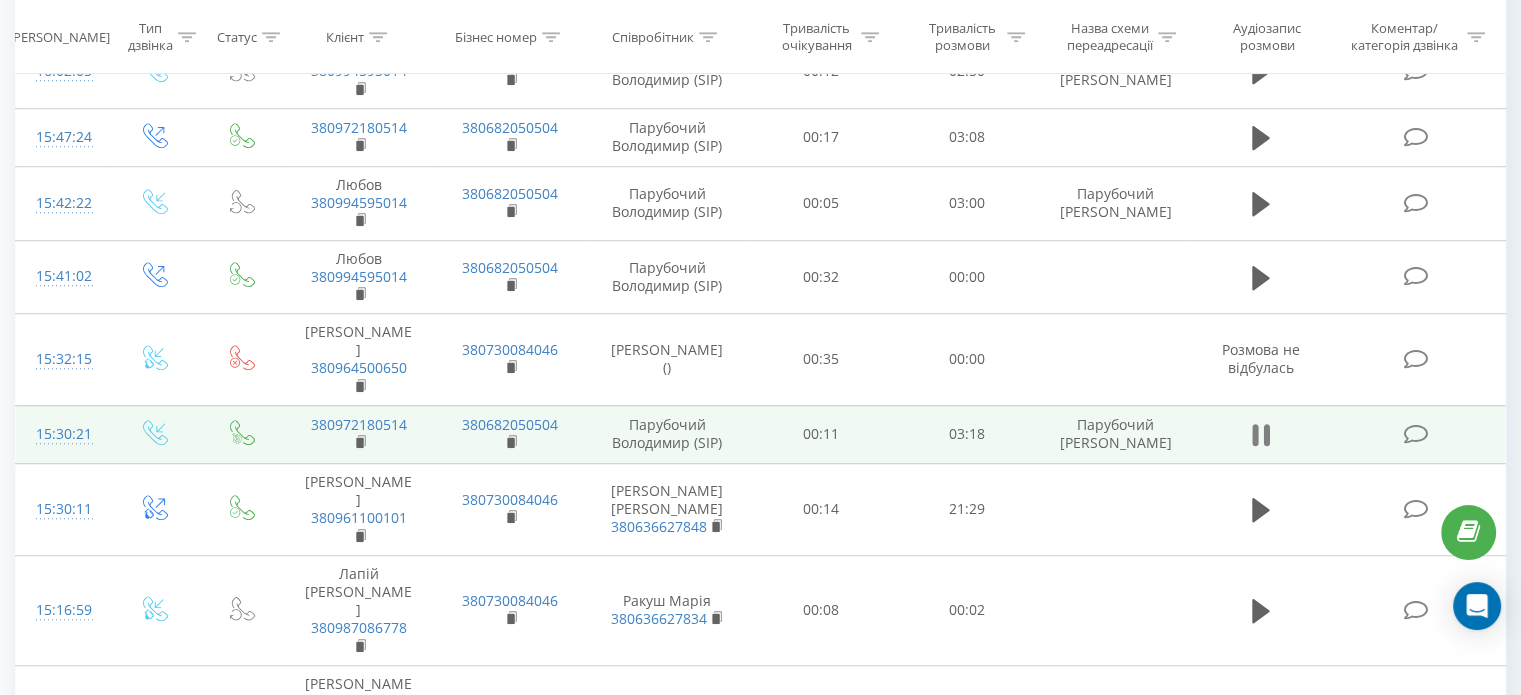 click 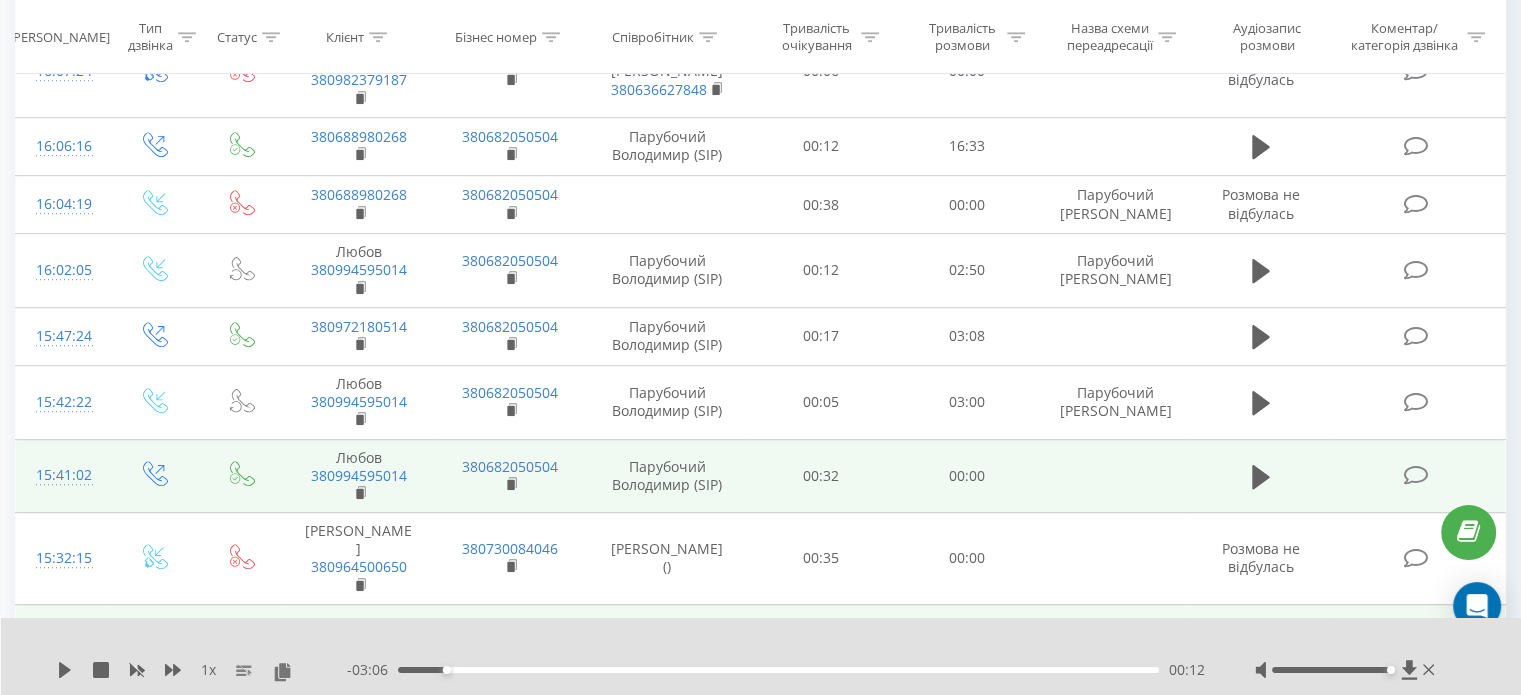 scroll, scrollTop: 1246, scrollLeft: 0, axis: vertical 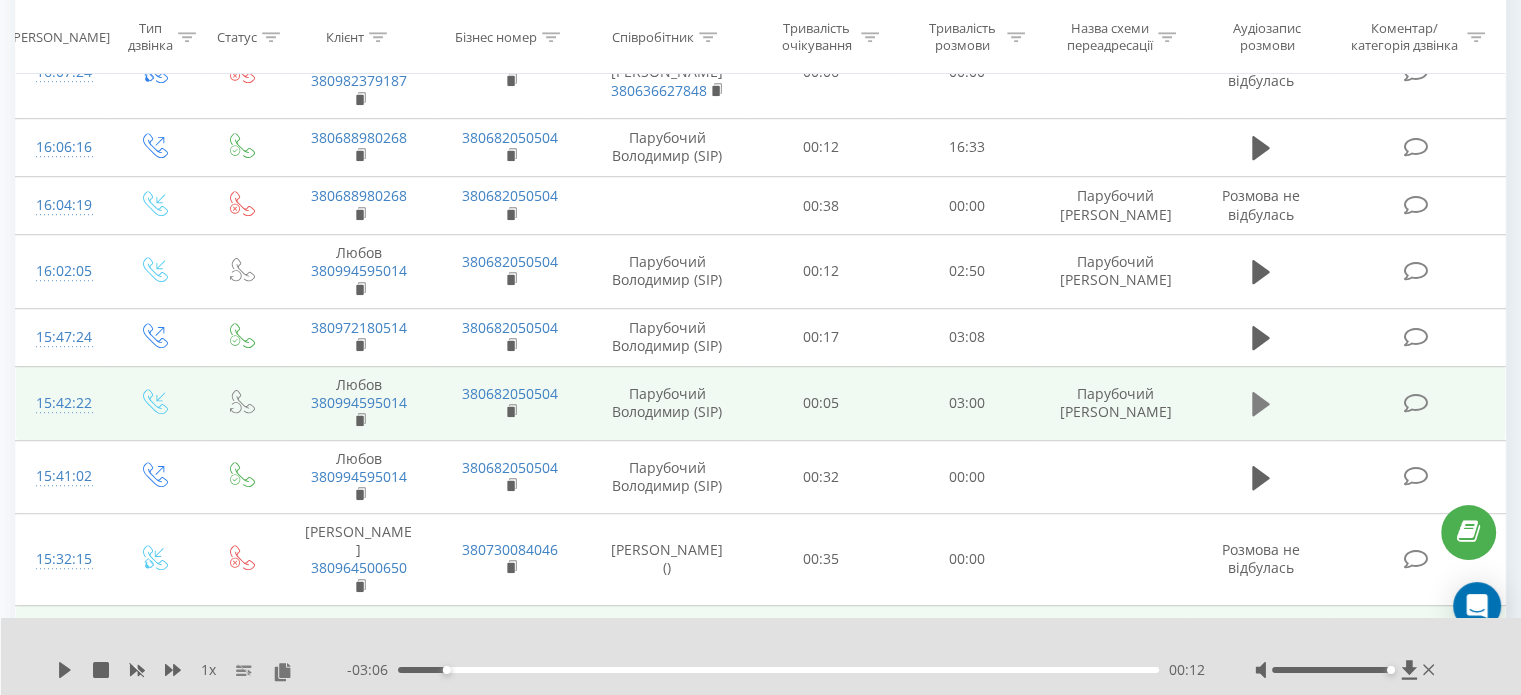 click 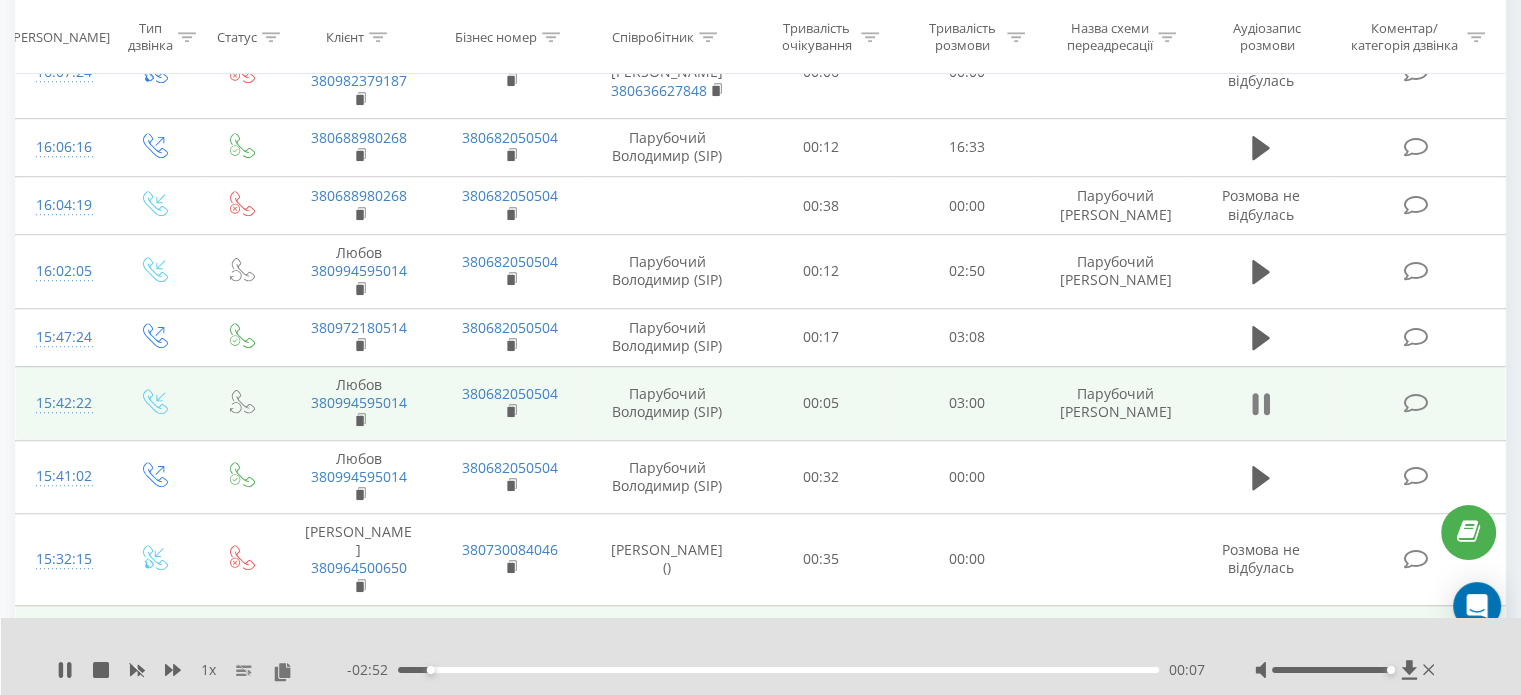 click 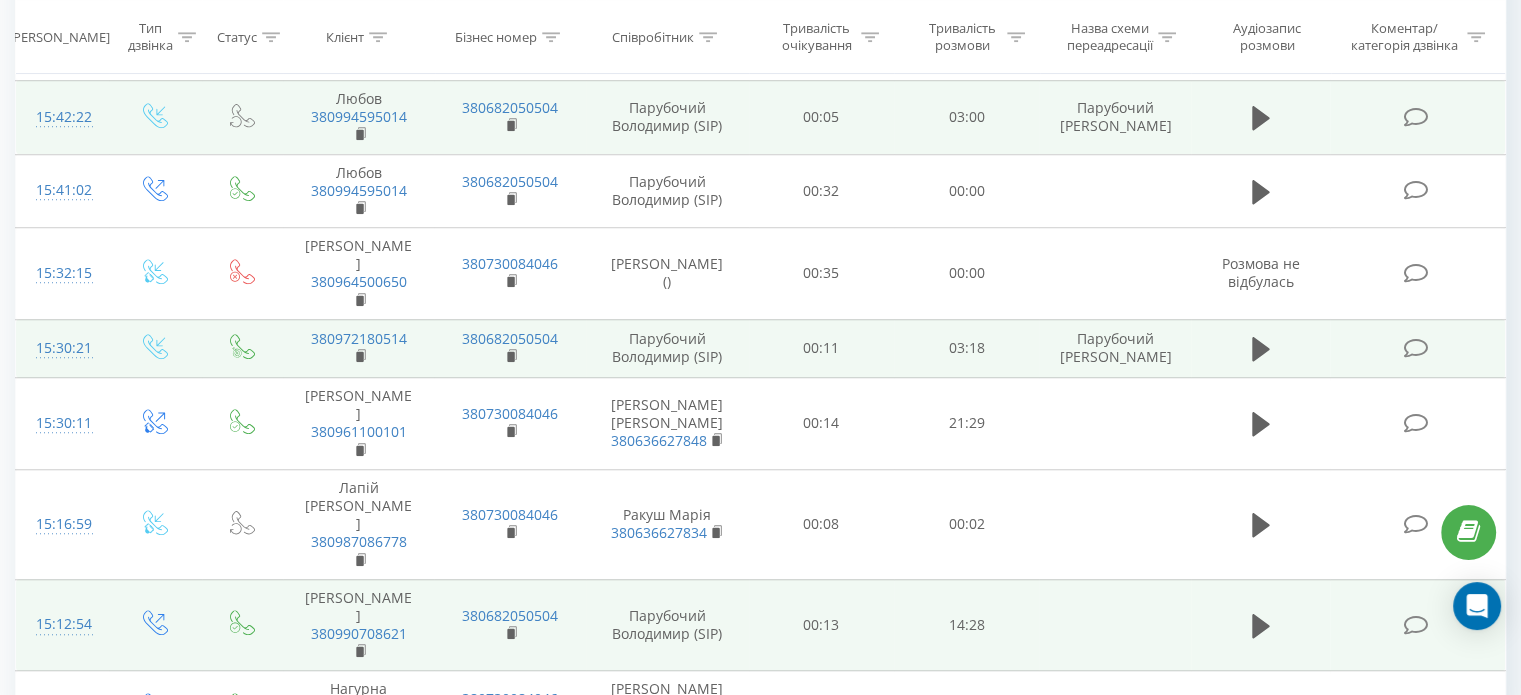 scroll, scrollTop: 1546, scrollLeft: 0, axis: vertical 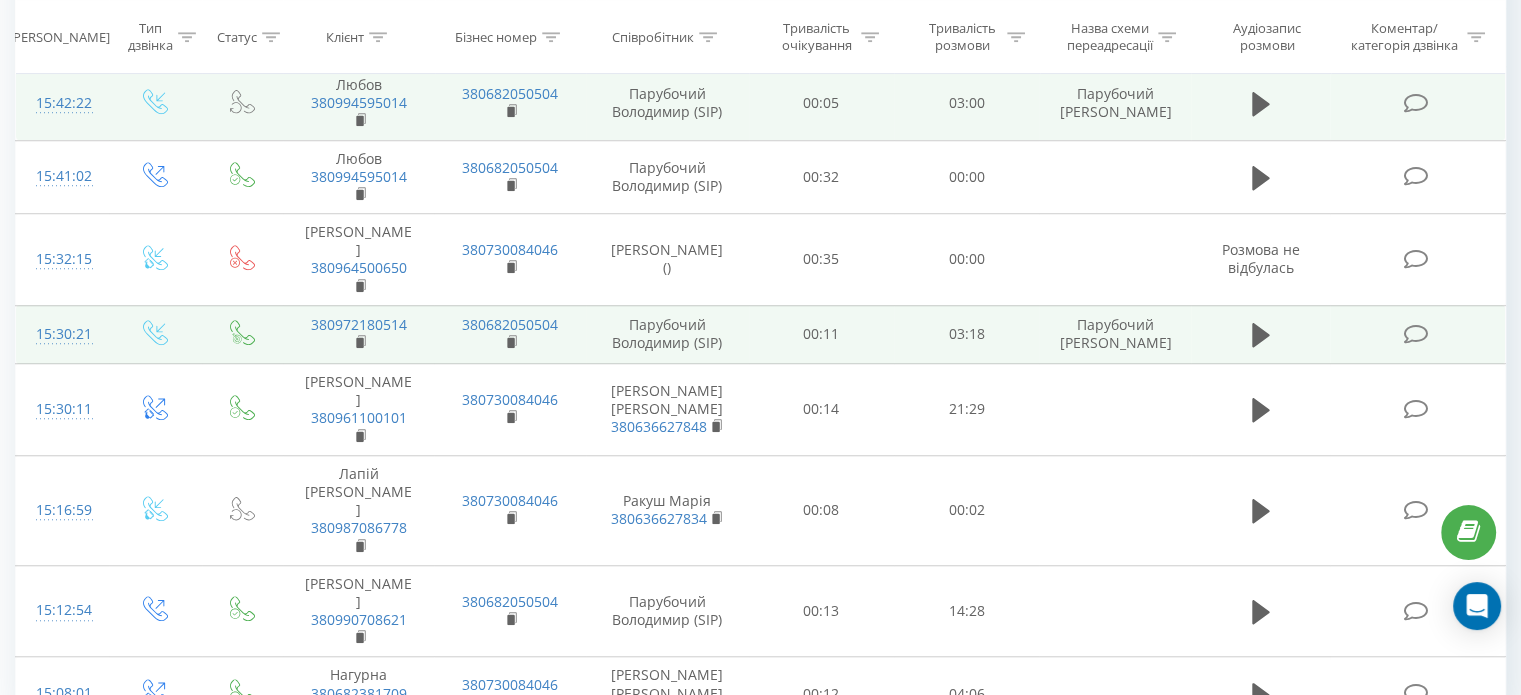click on "2" at bounding box center (1202, 853) 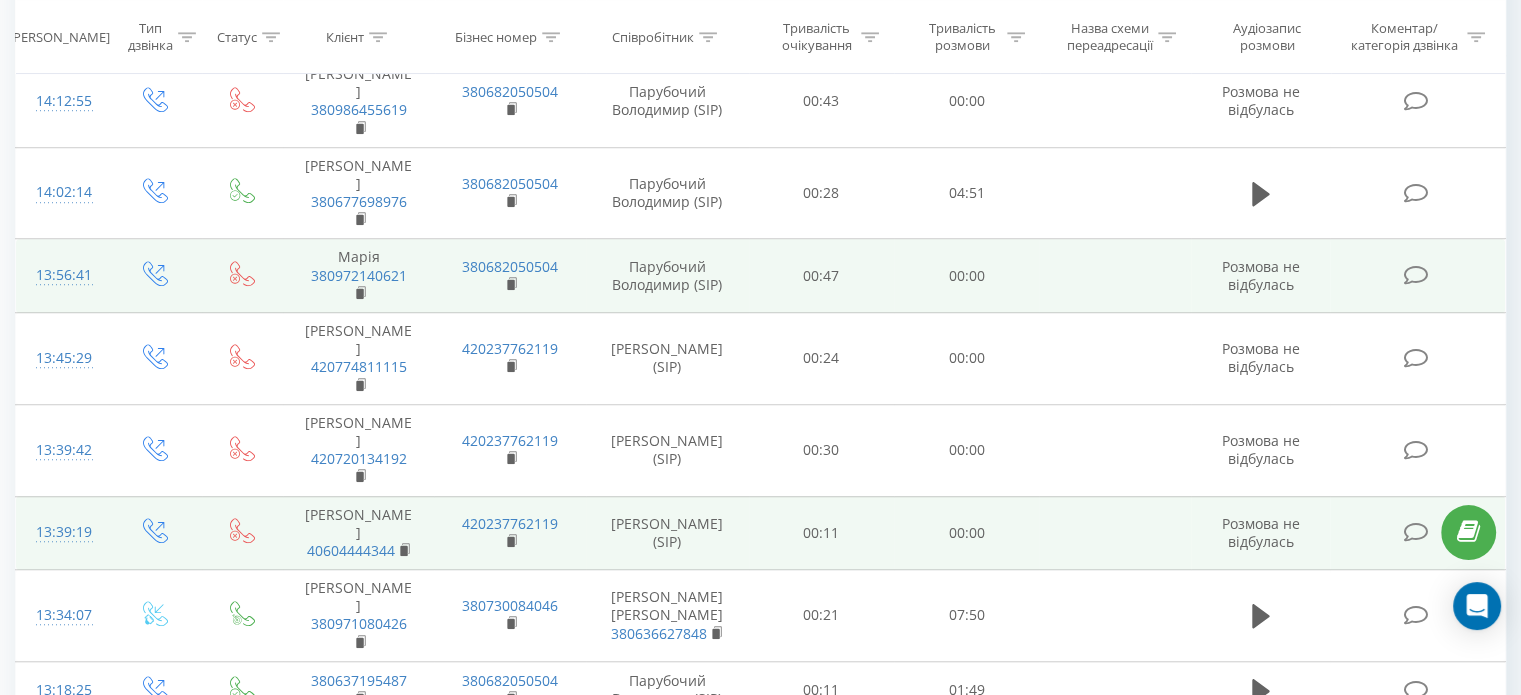 scroll, scrollTop: 1561, scrollLeft: 0, axis: vertical 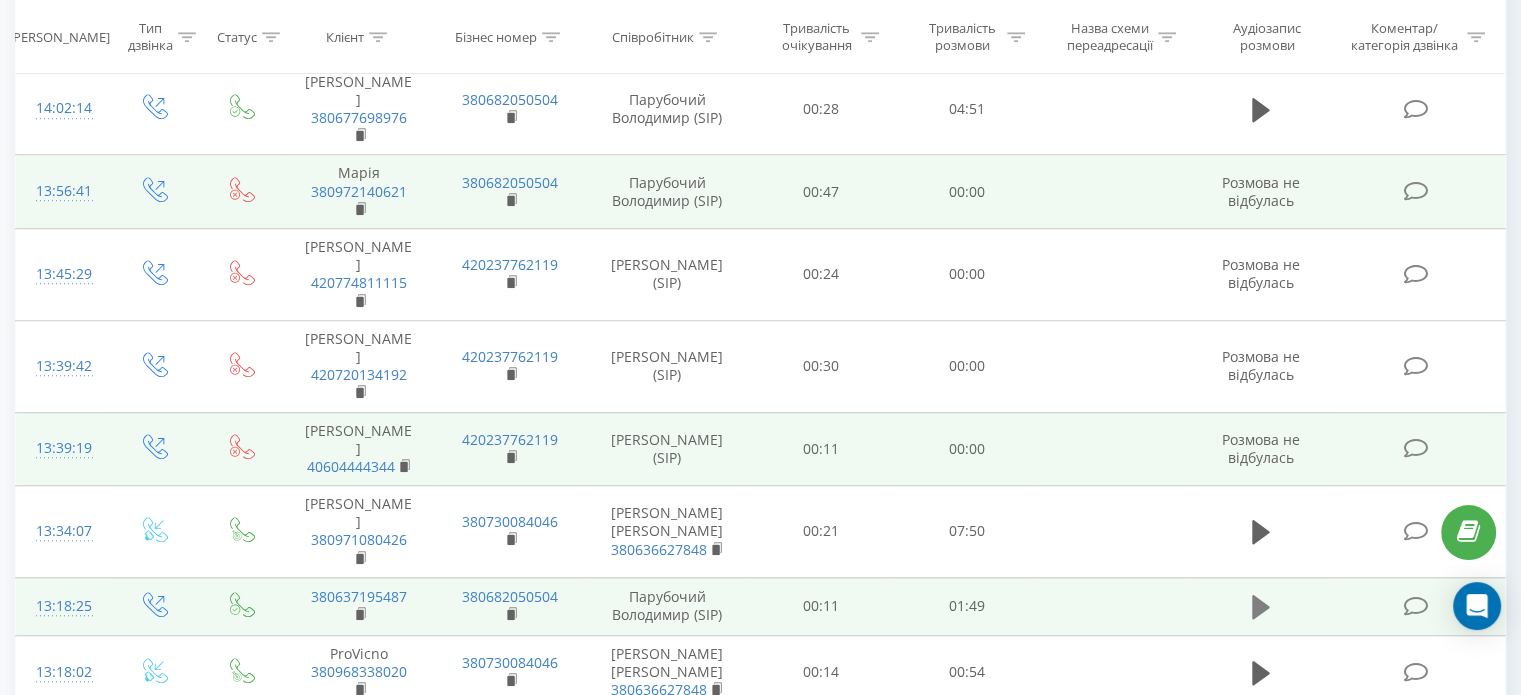 click 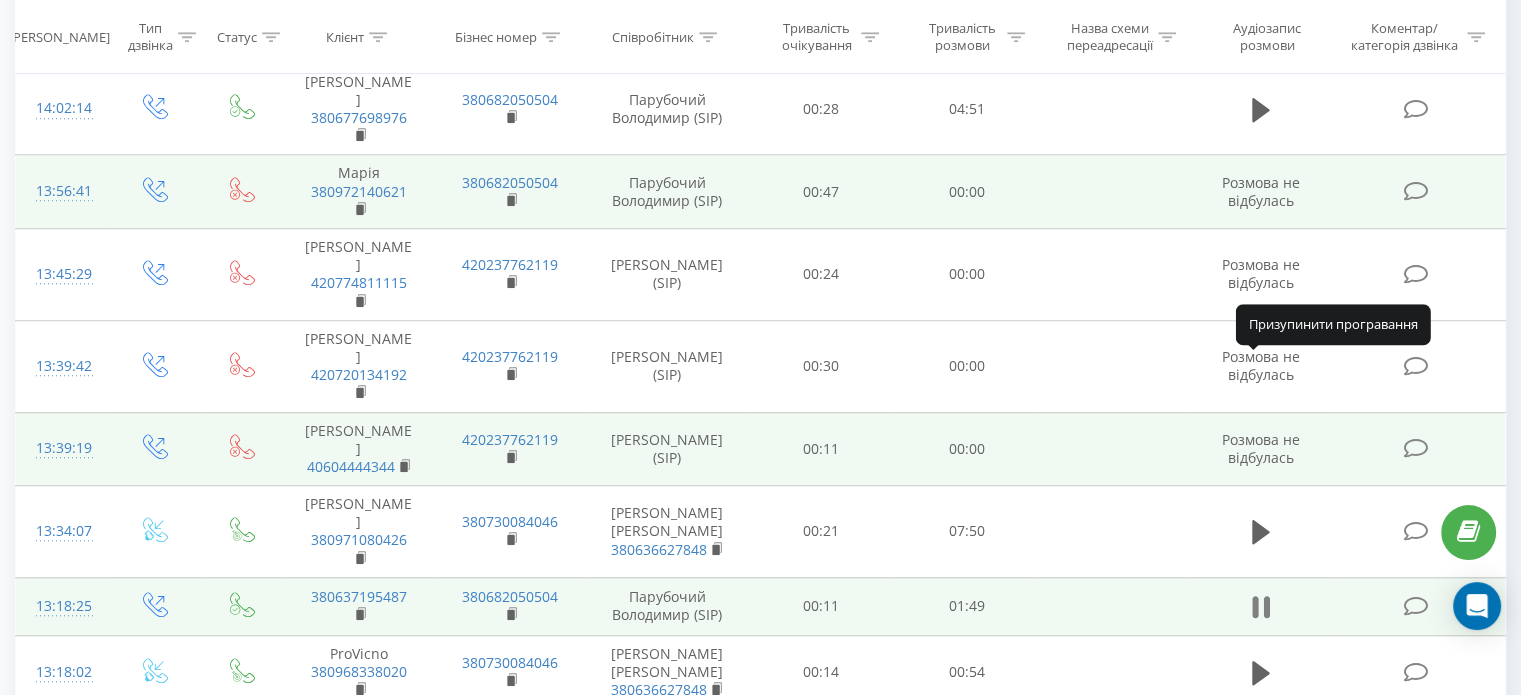 click 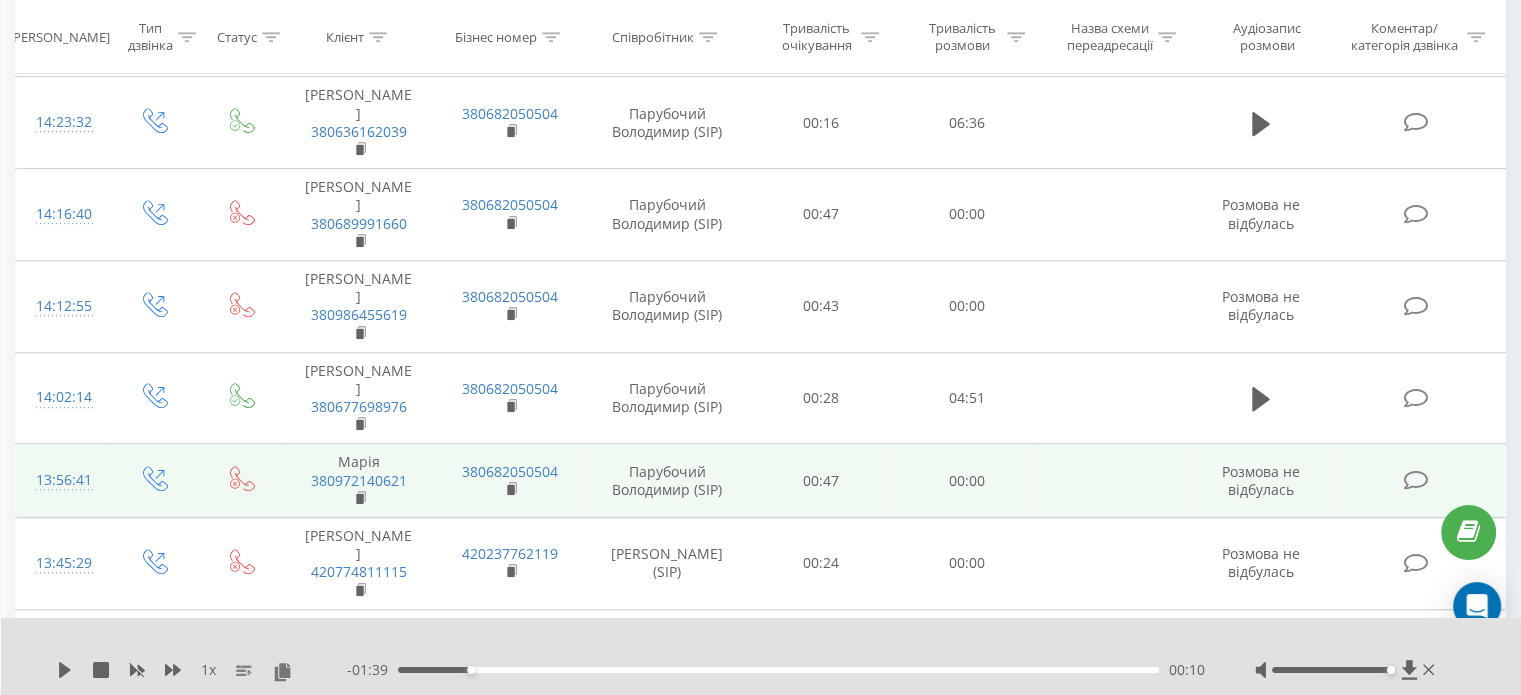 scroll, scrollTop: 1261, scrollLeft: 0, axis: vertical 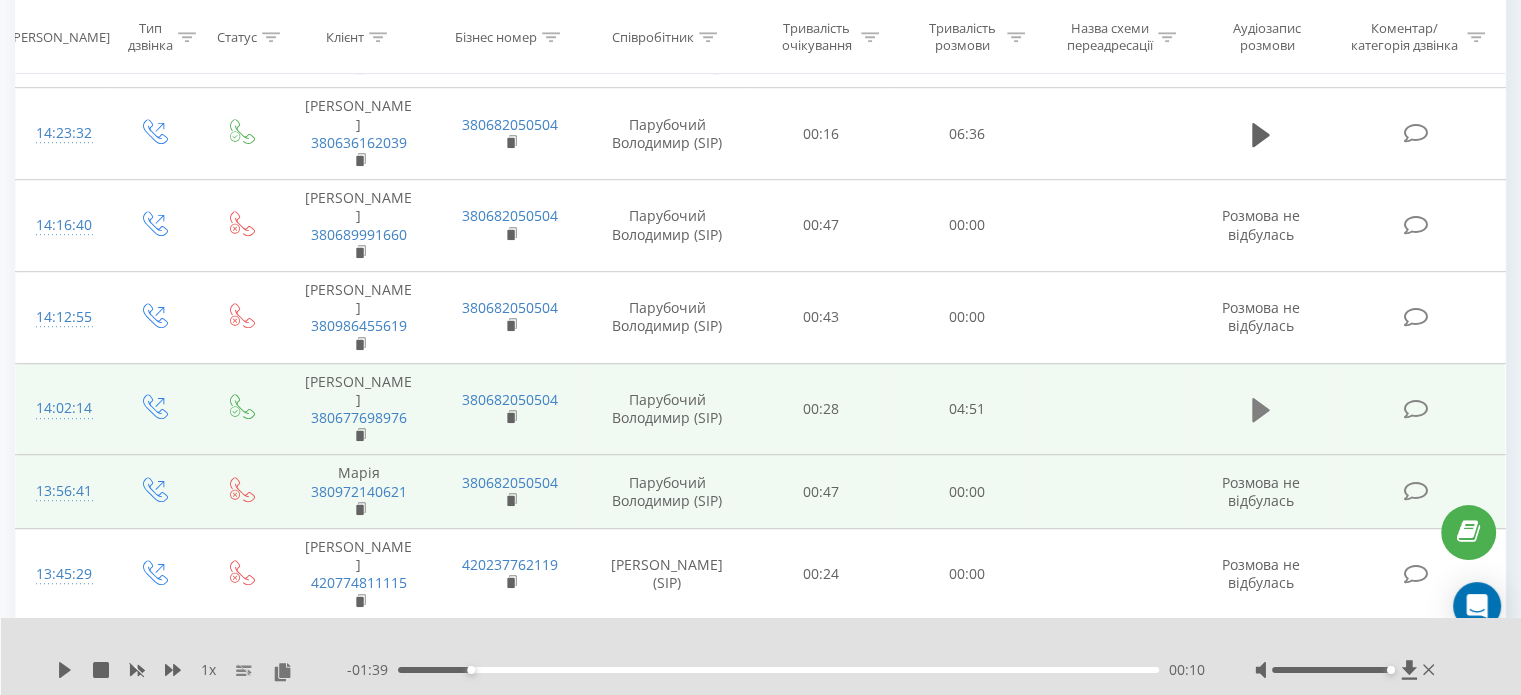click 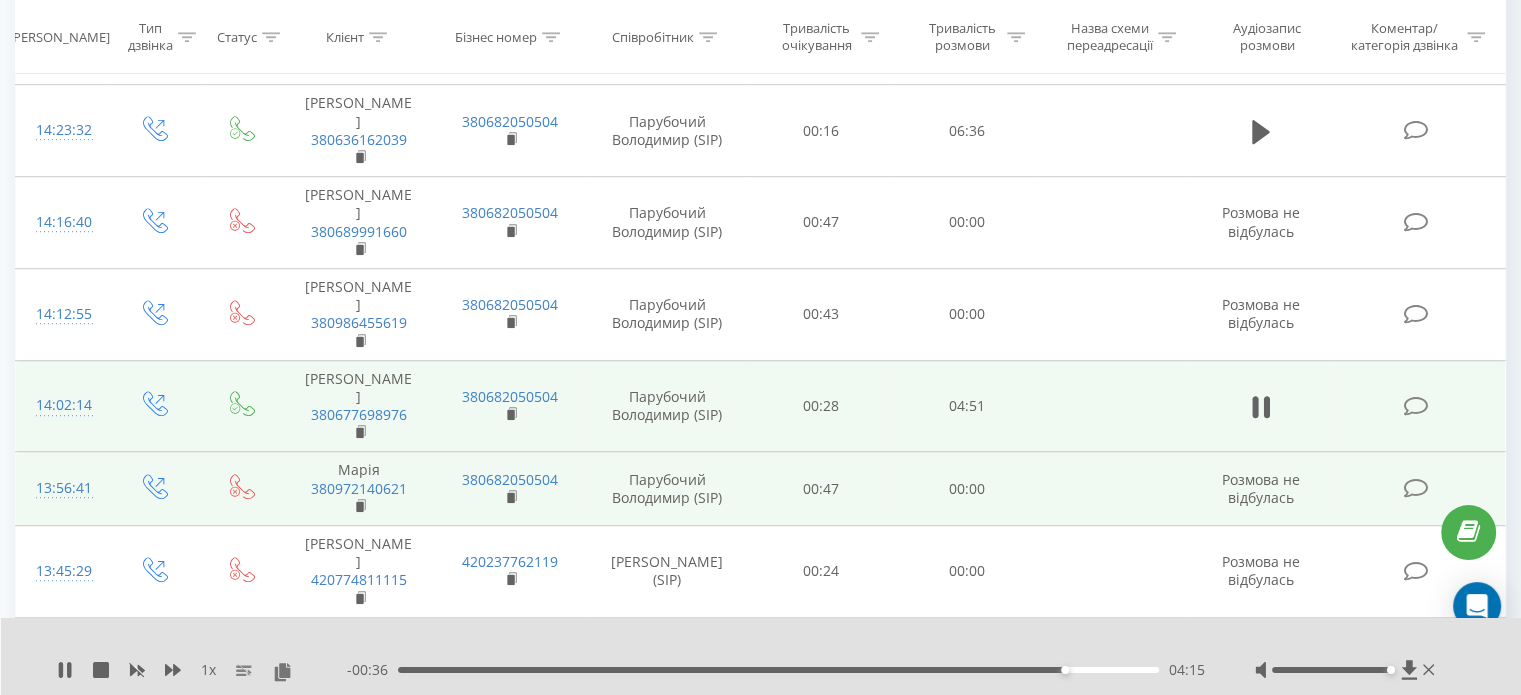 scroll, scrollTop: 1261, scrollLeft: 0, axis: vertical 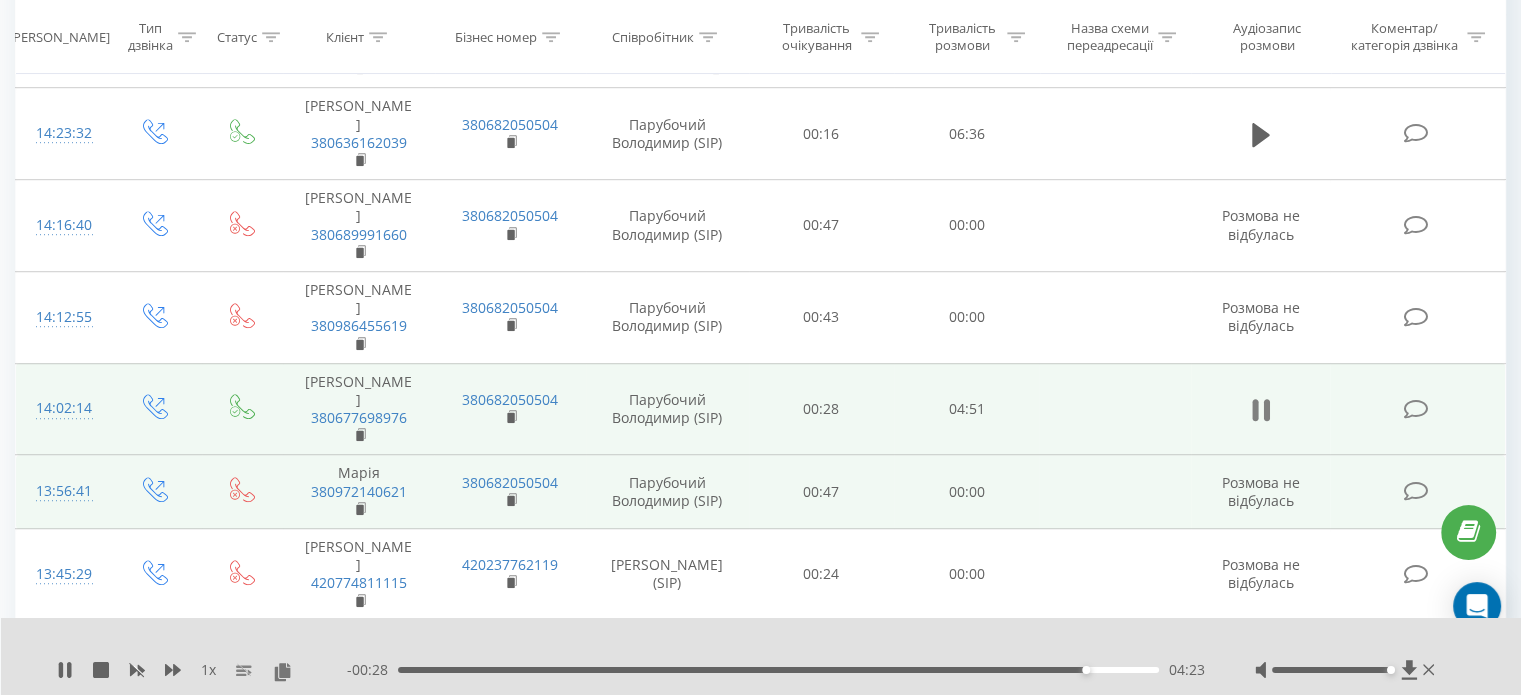 click 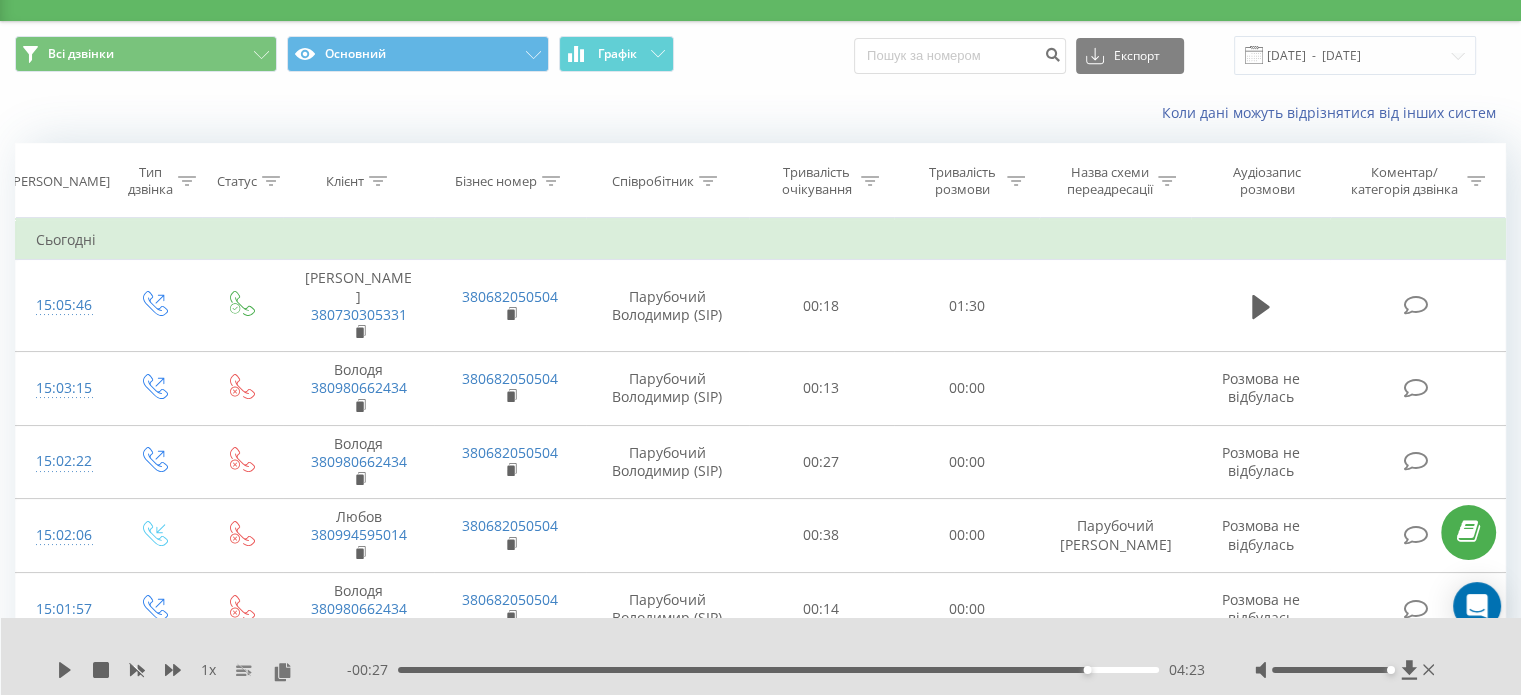 scroll, scrollTop: 0, scrollLeft: 0, axis: both 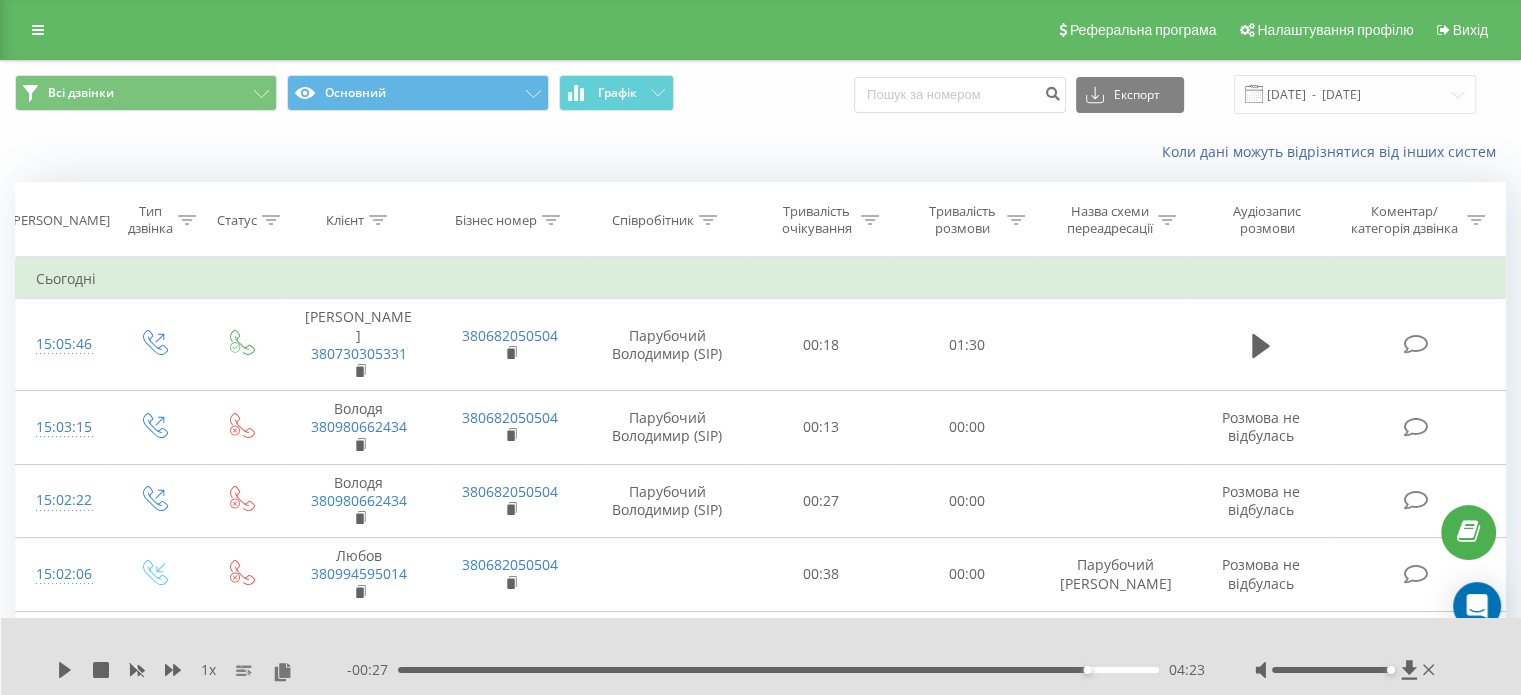 click 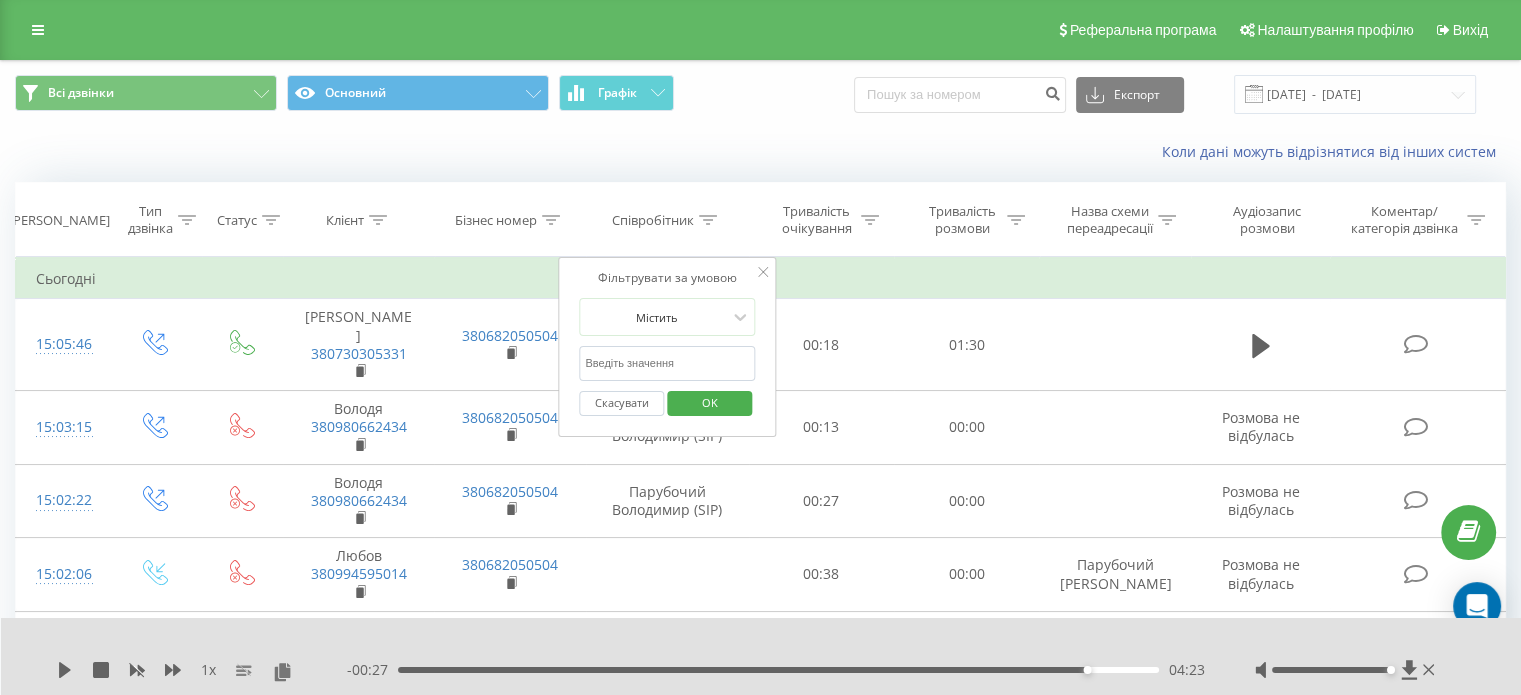 click on "Скасувати OK" at bounding box center [667, 403] 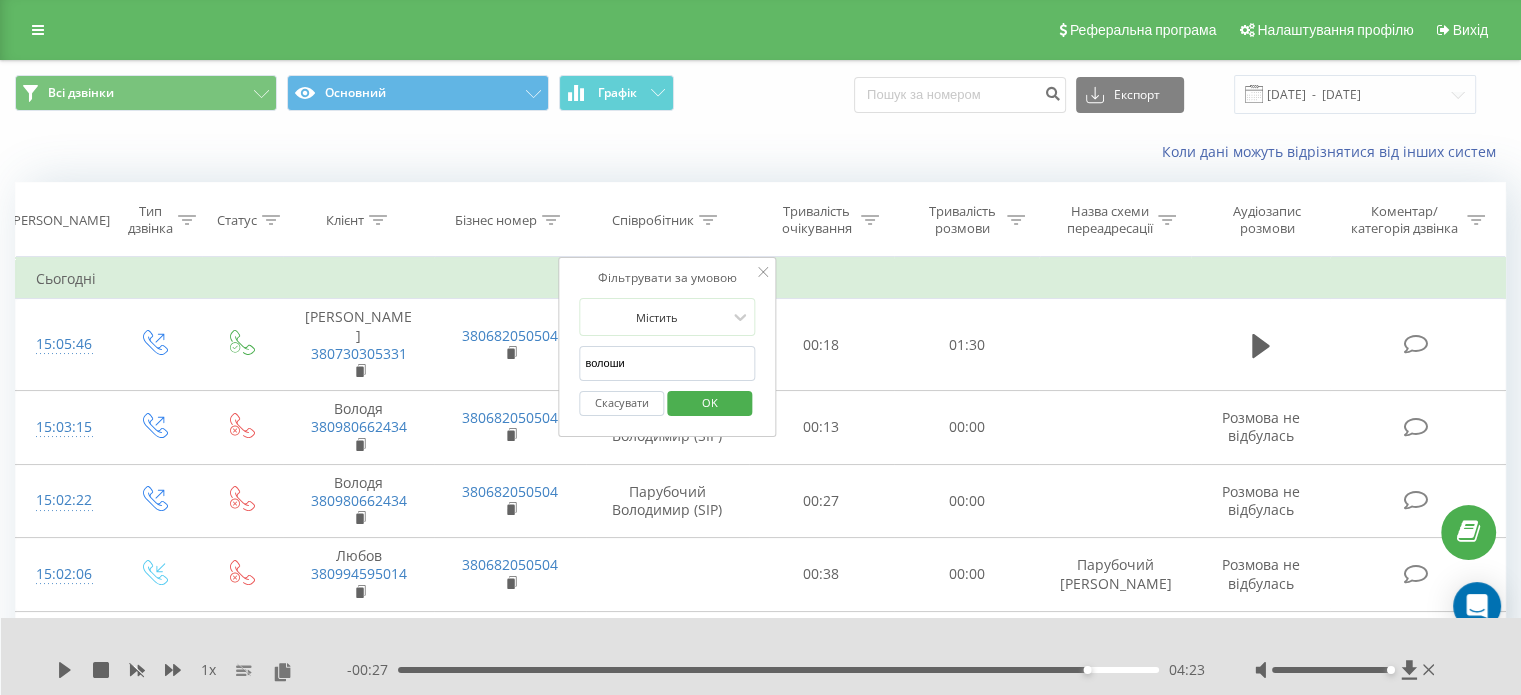 type on "волошин" 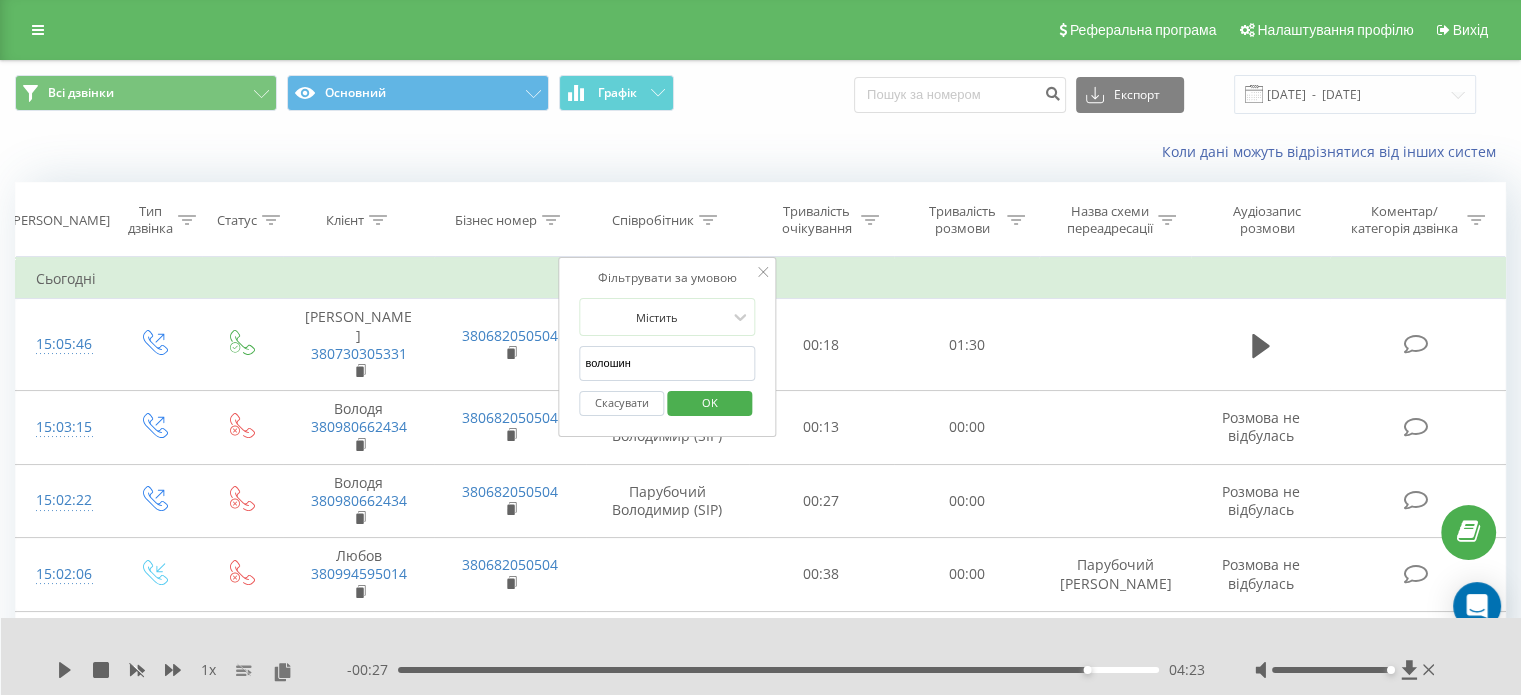 click on "OK" at bounding box center (709, 403) 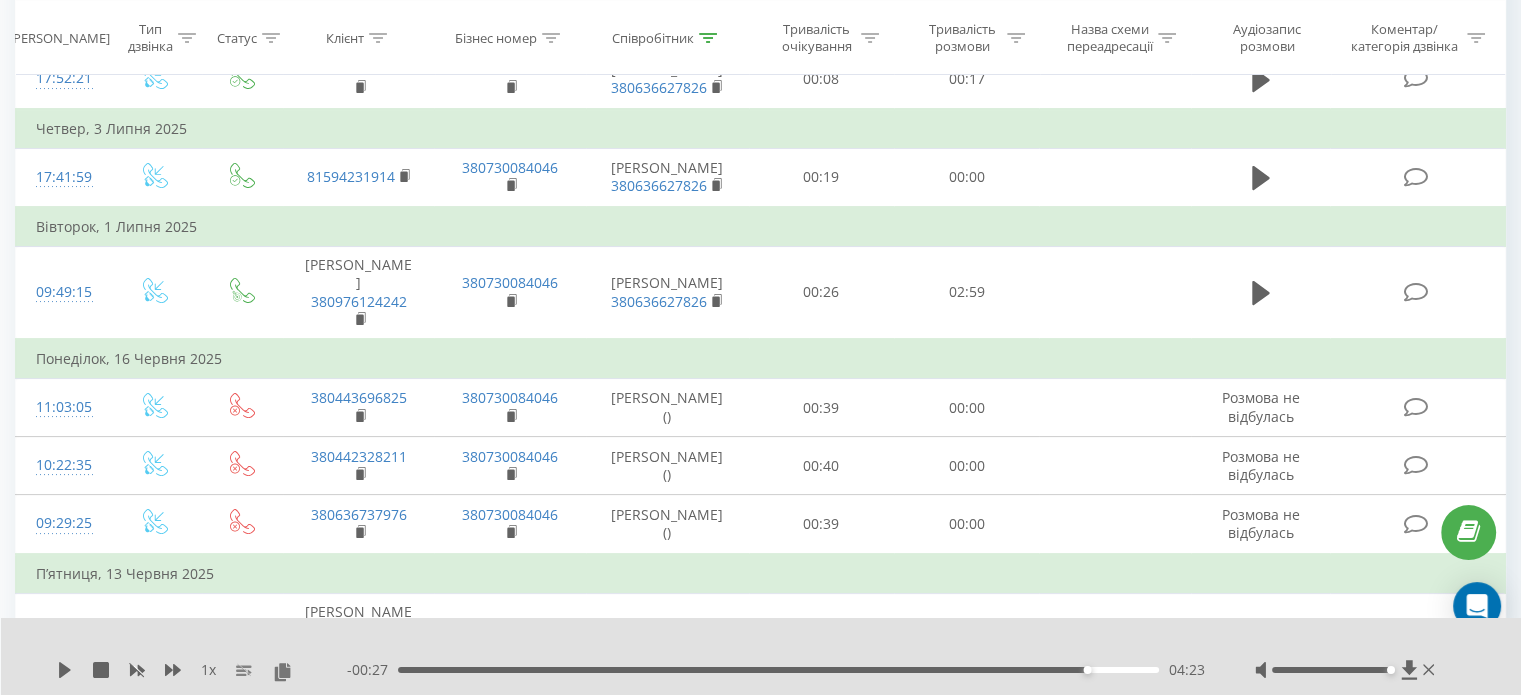 scroll, scrollTop: 175, scrollLeft: 0, axis: vertical 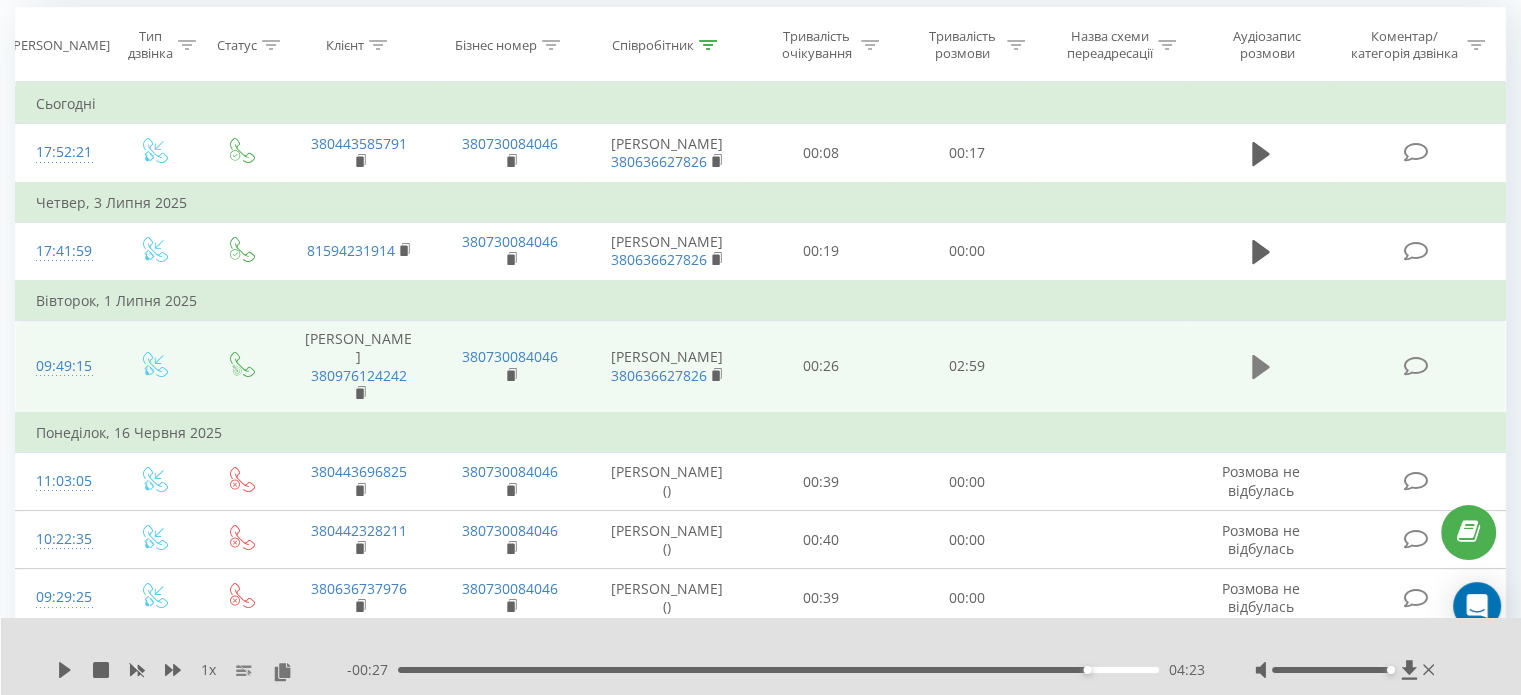 click 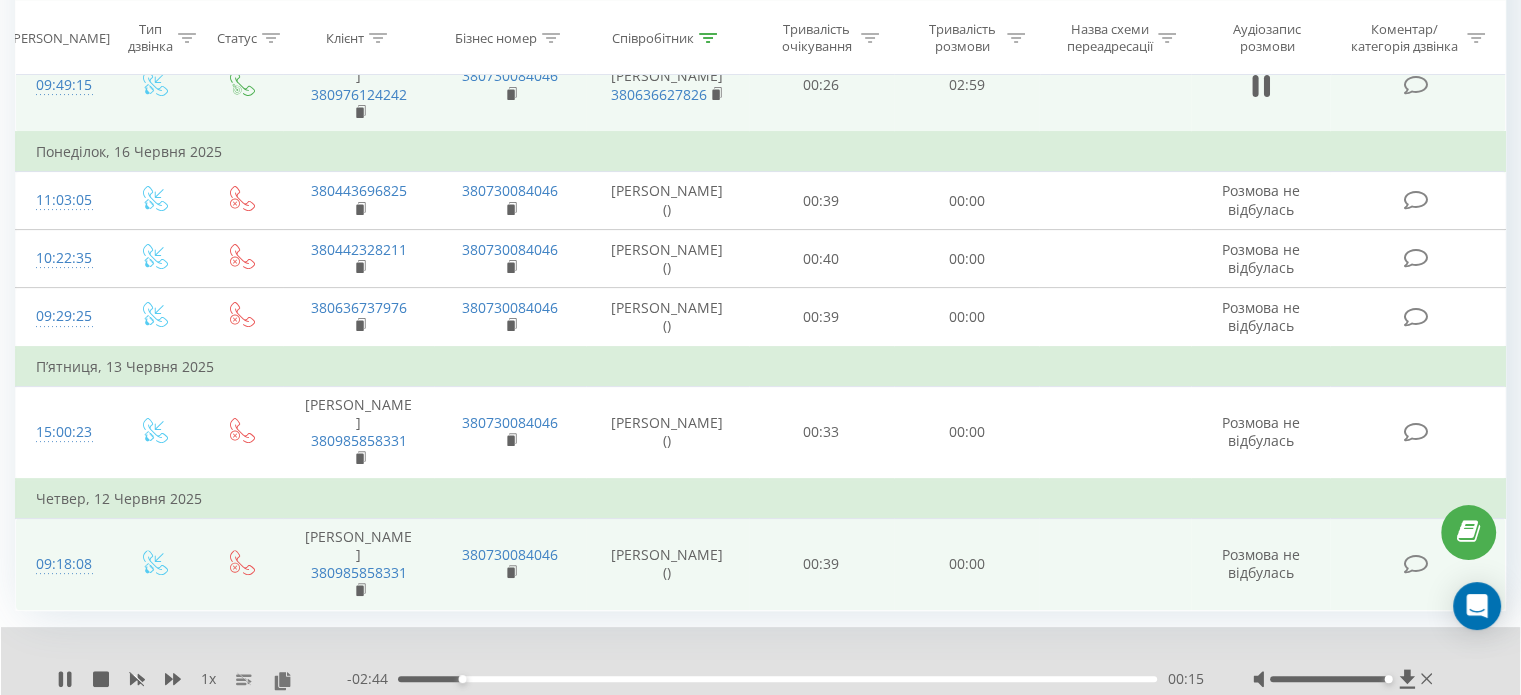 scroll, scrollTop: 482, scrollLeft: 0, axis: vertical 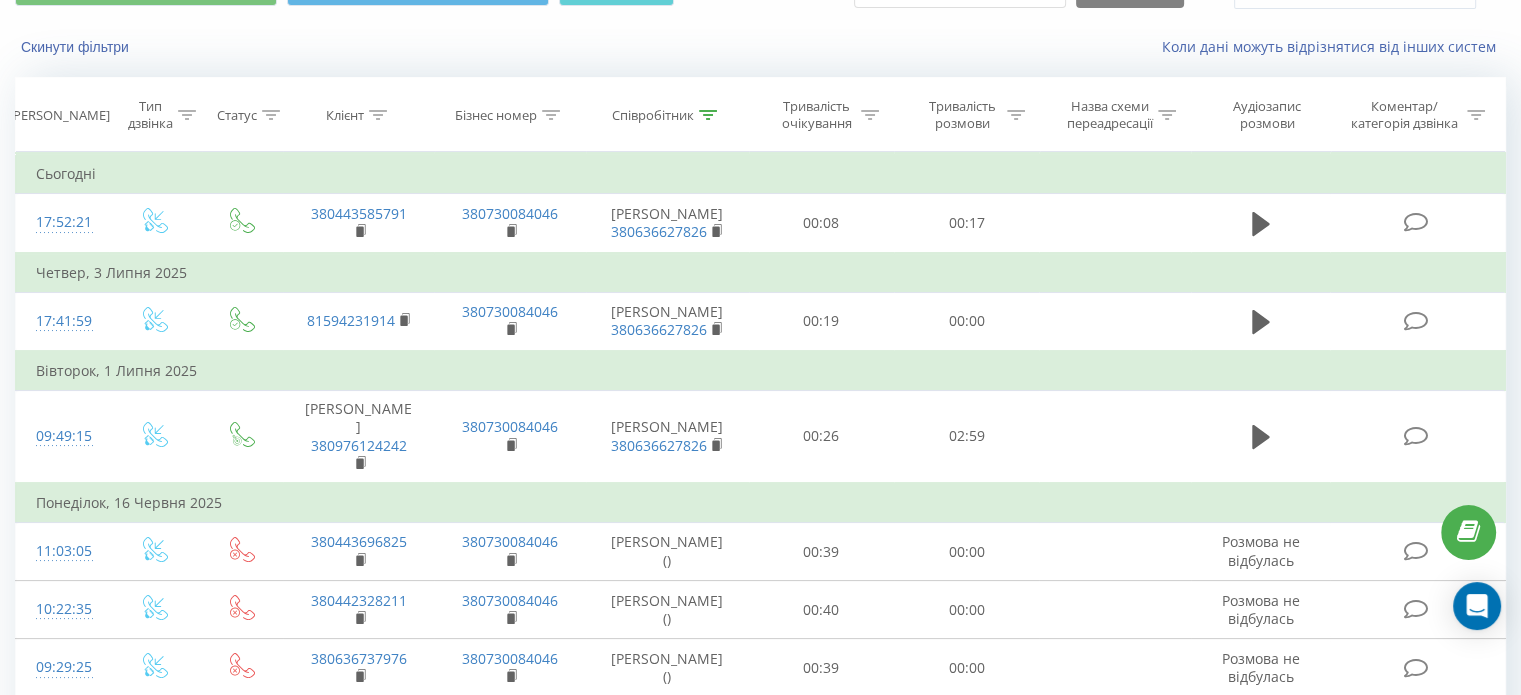 click 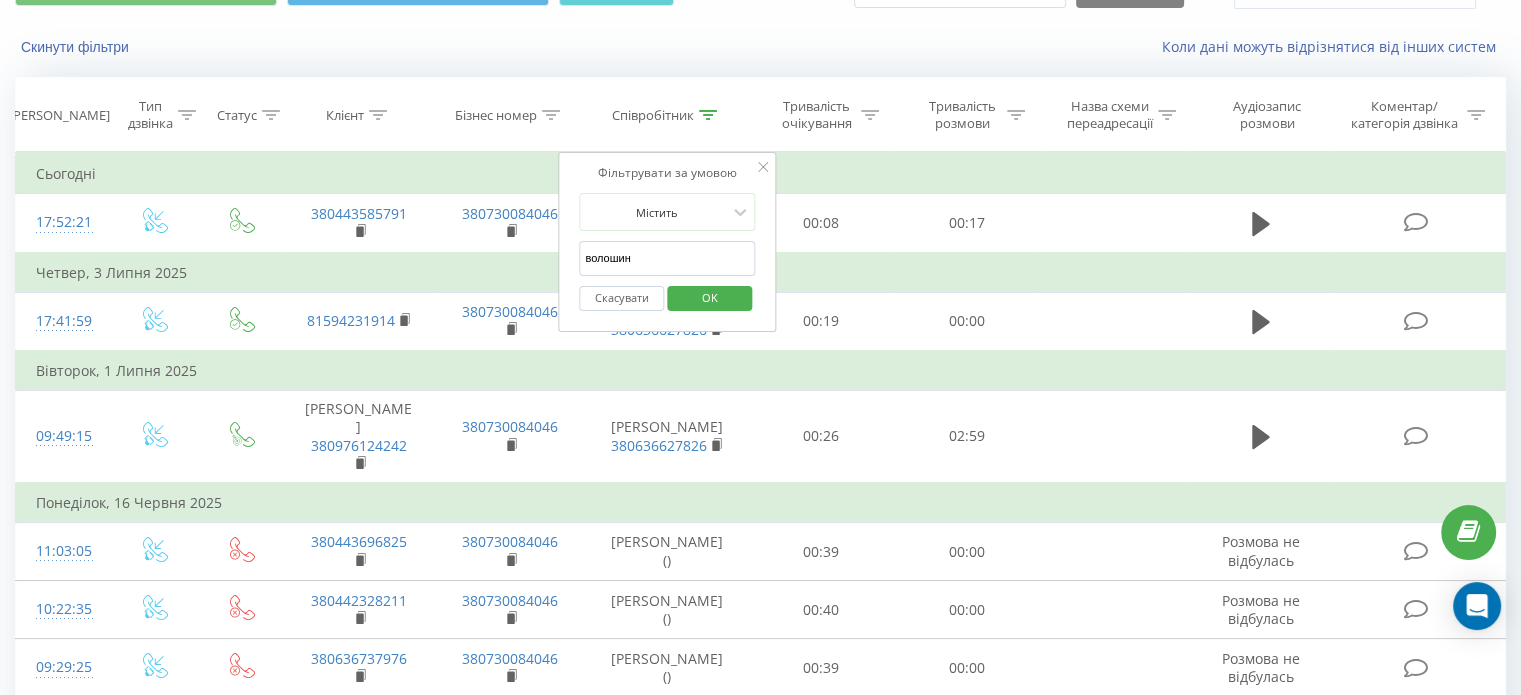 click on "волошин" at bounding box center [667, 258] 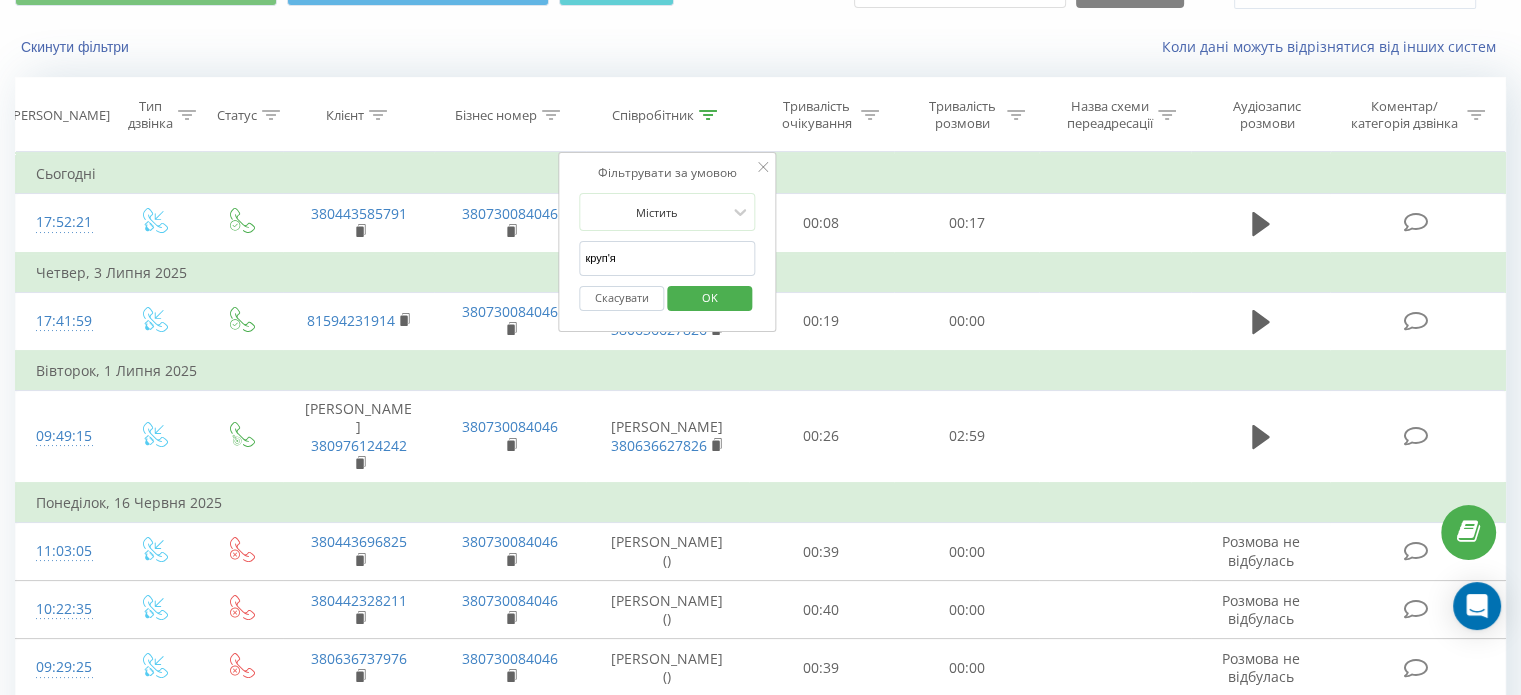 type on "круп'як" 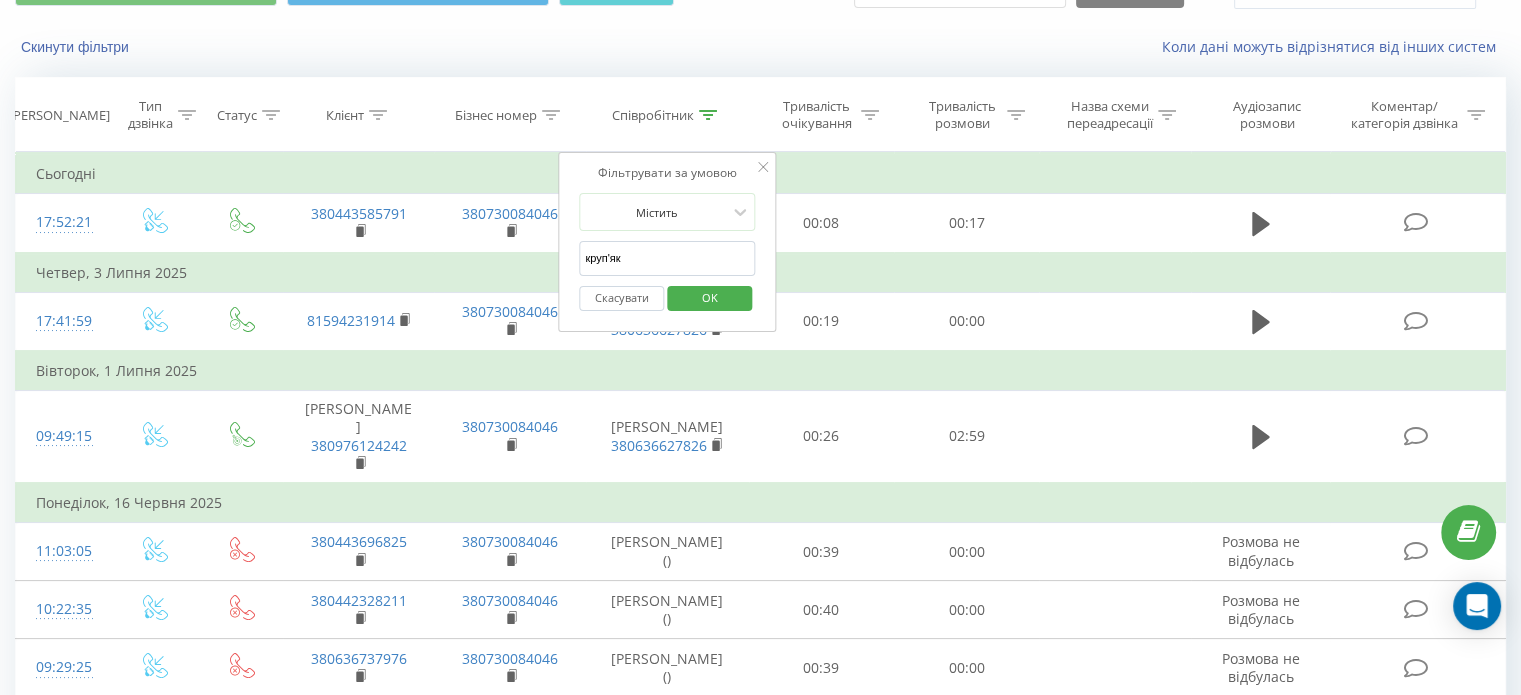 click on "OK" at bounding box center [710, 297] 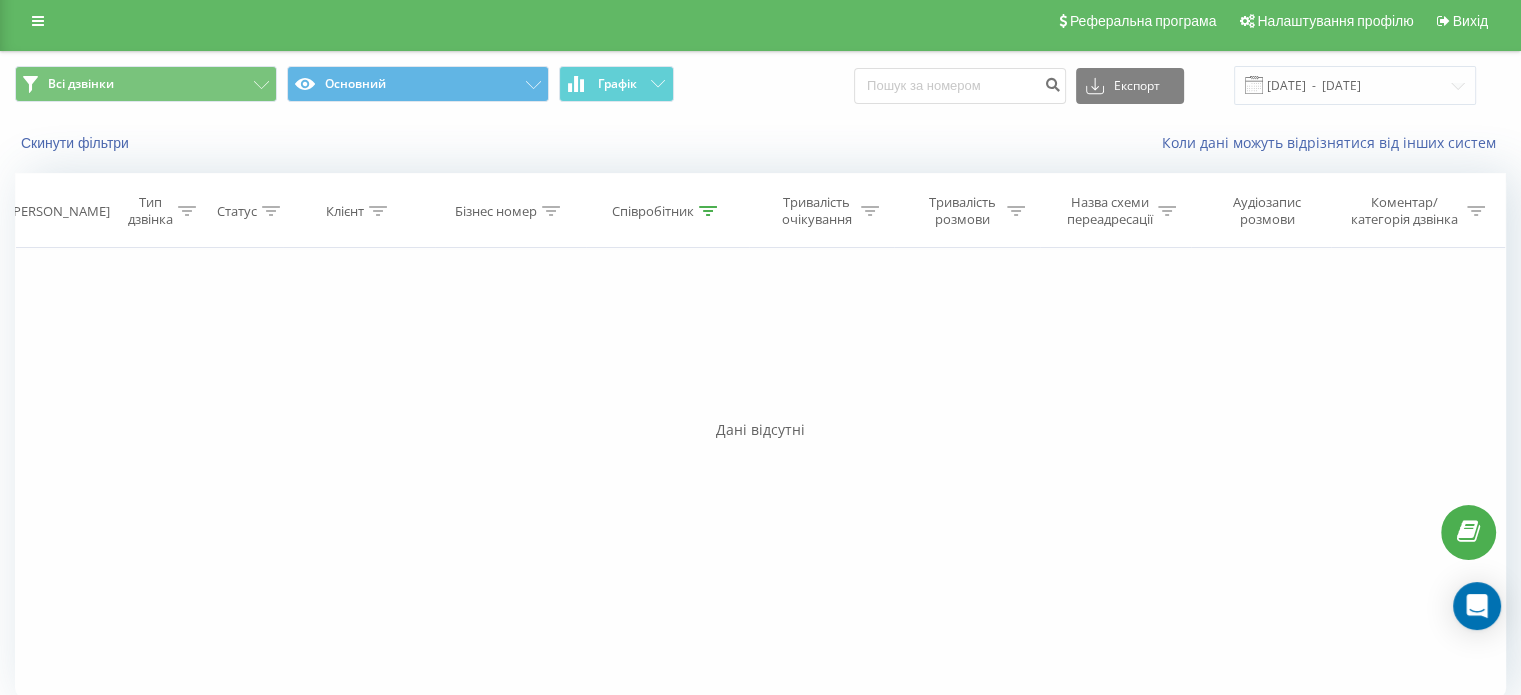 scroll, scrollTop: 0, scrollLeft: 0, axis: both 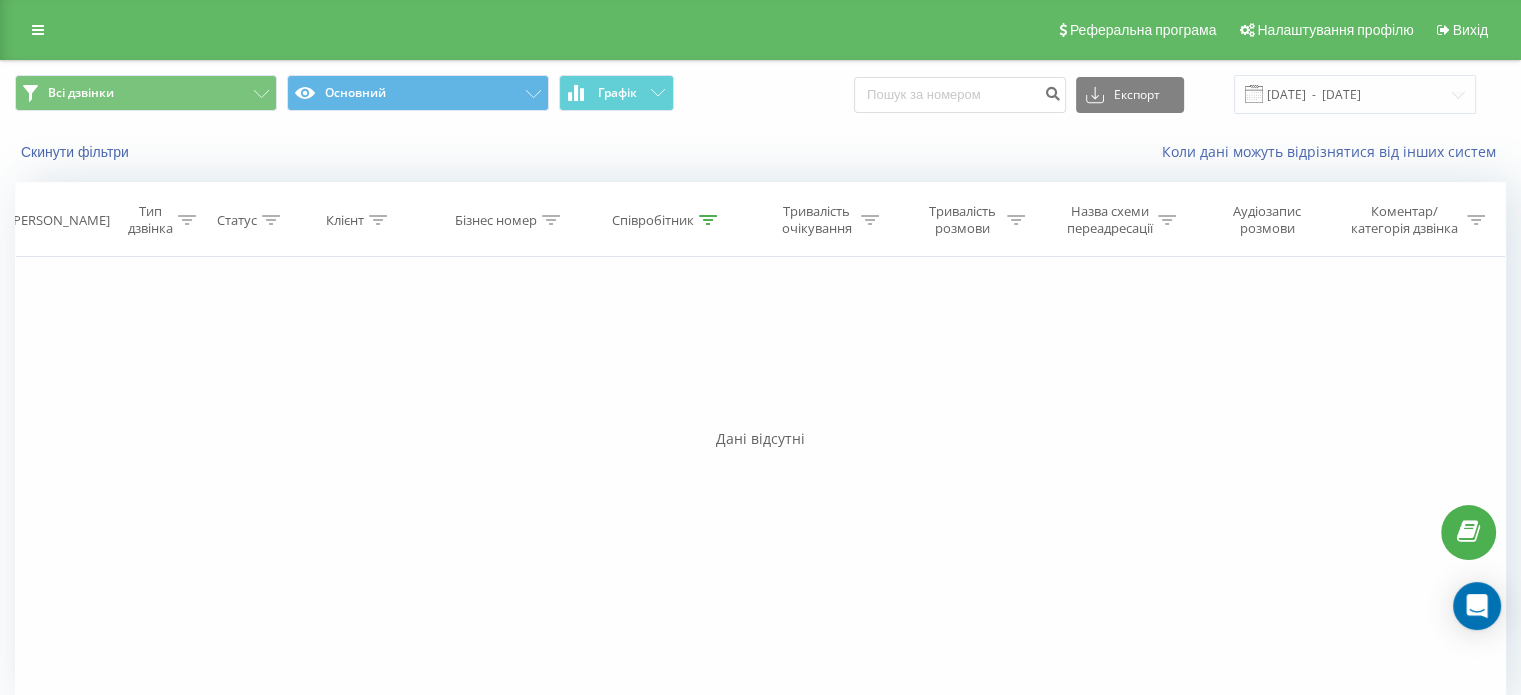 click on "Співробітник" at bounding box center [653, 220] 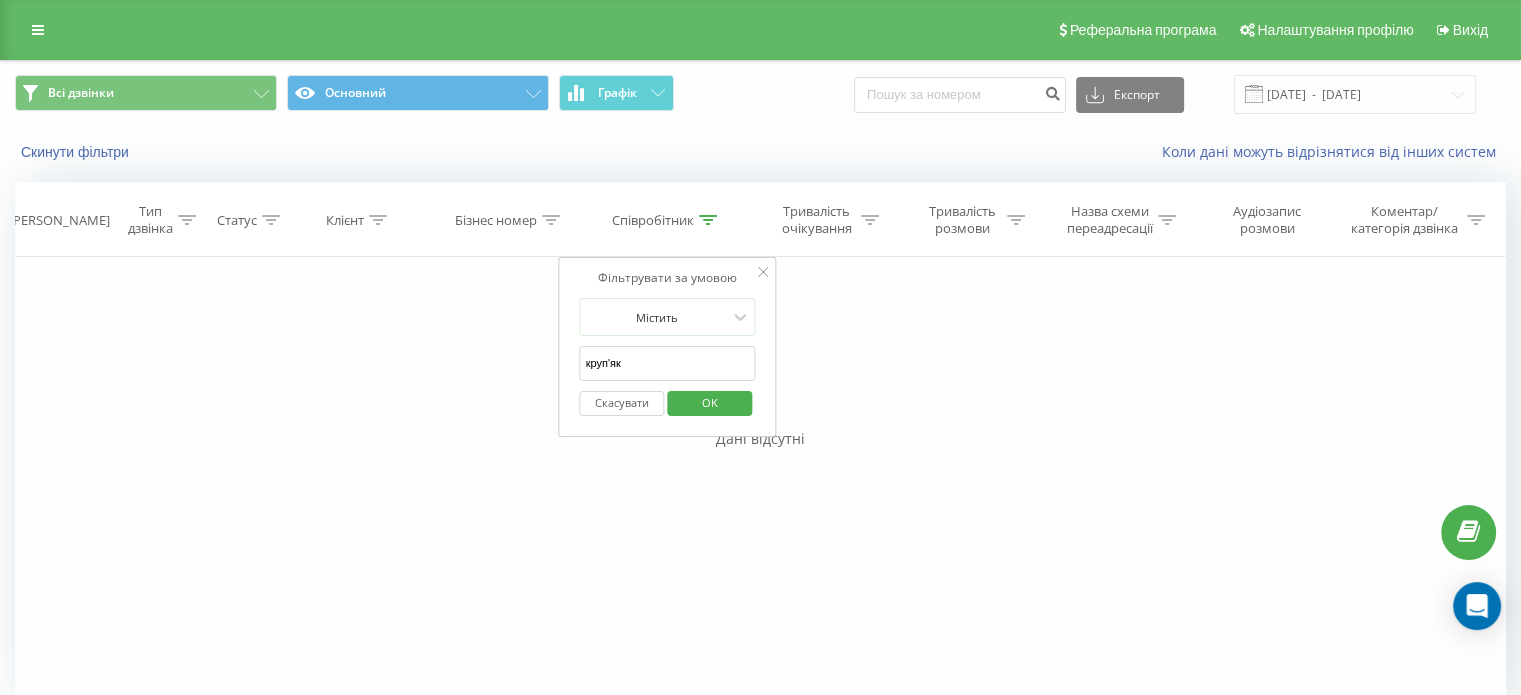 click on "Скасувати" at bounding box center (622, 403) 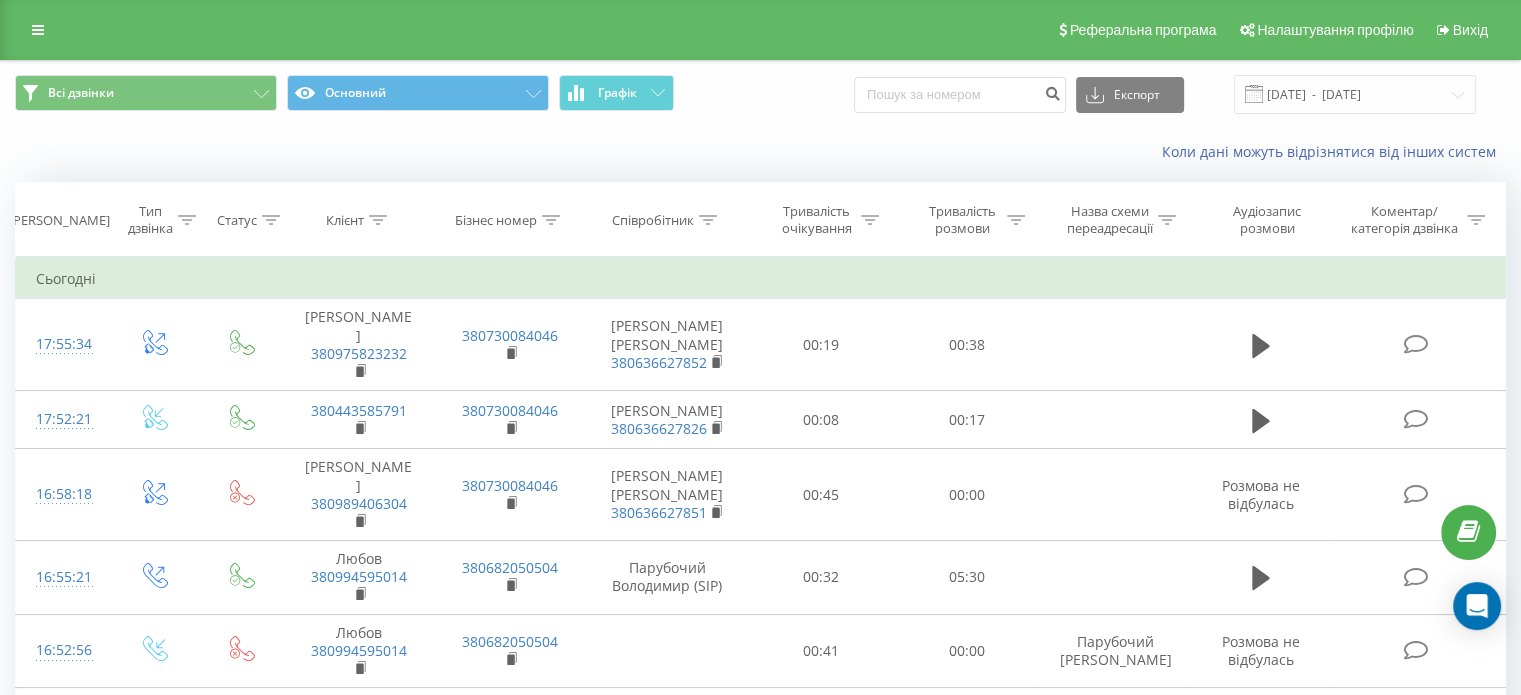 click 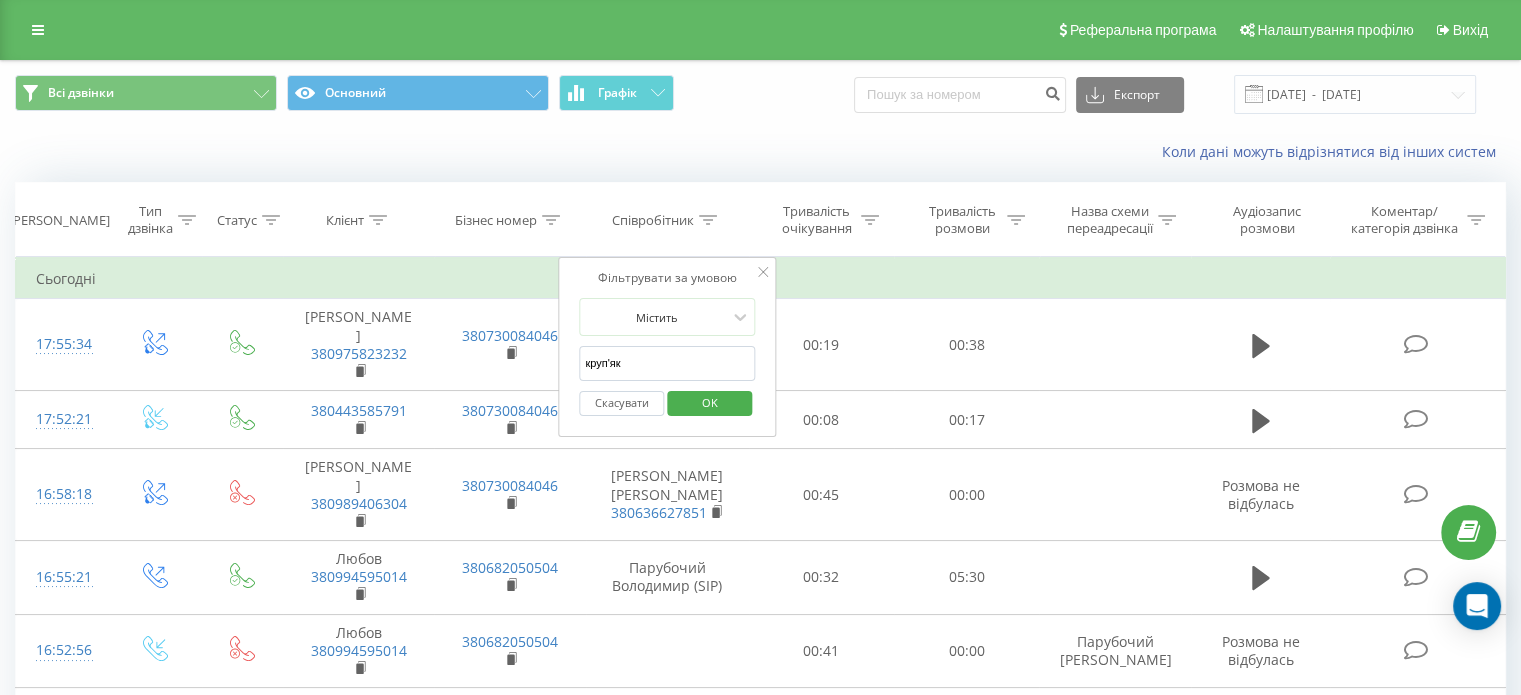 click on "круп'як" at bounding box center (667, 363) 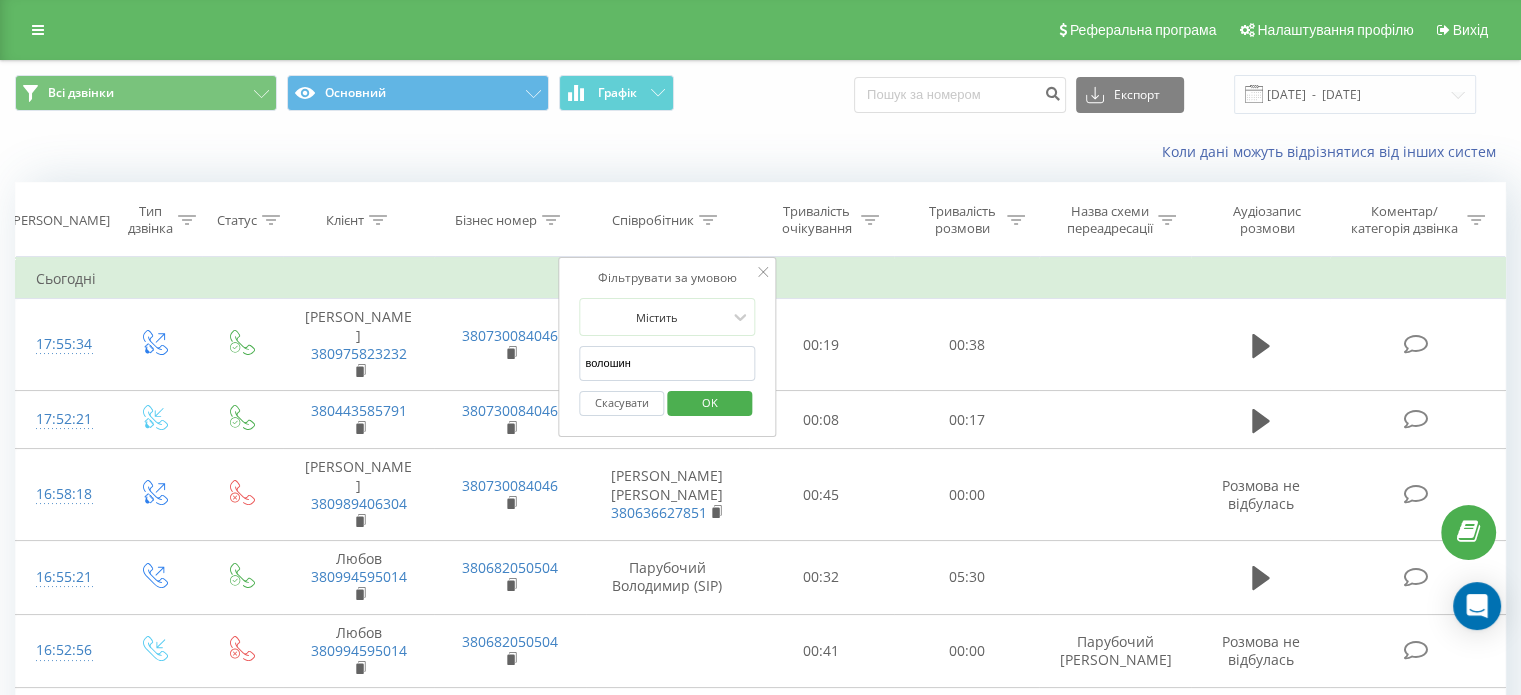 type on "волошин" 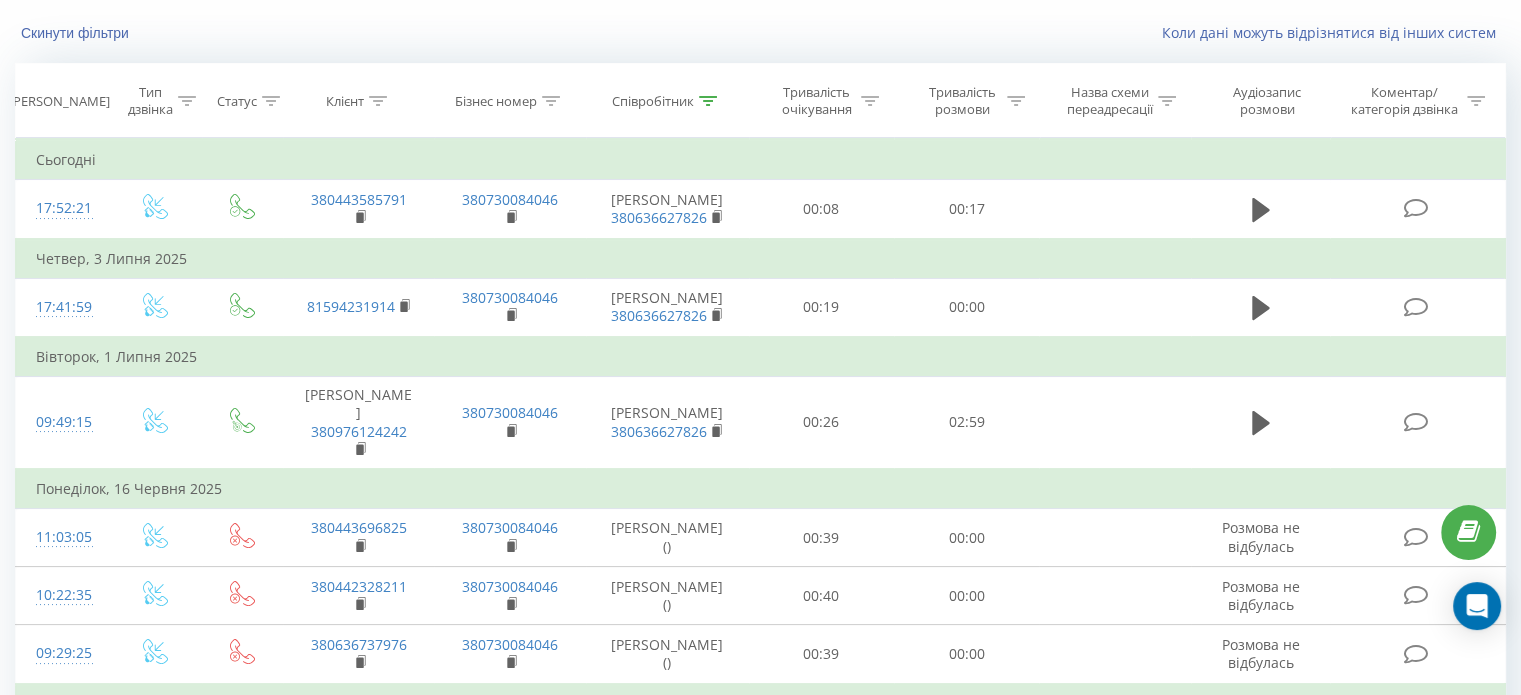 scroll, scrollTop: 0, scrollLeft: 0, axis: both 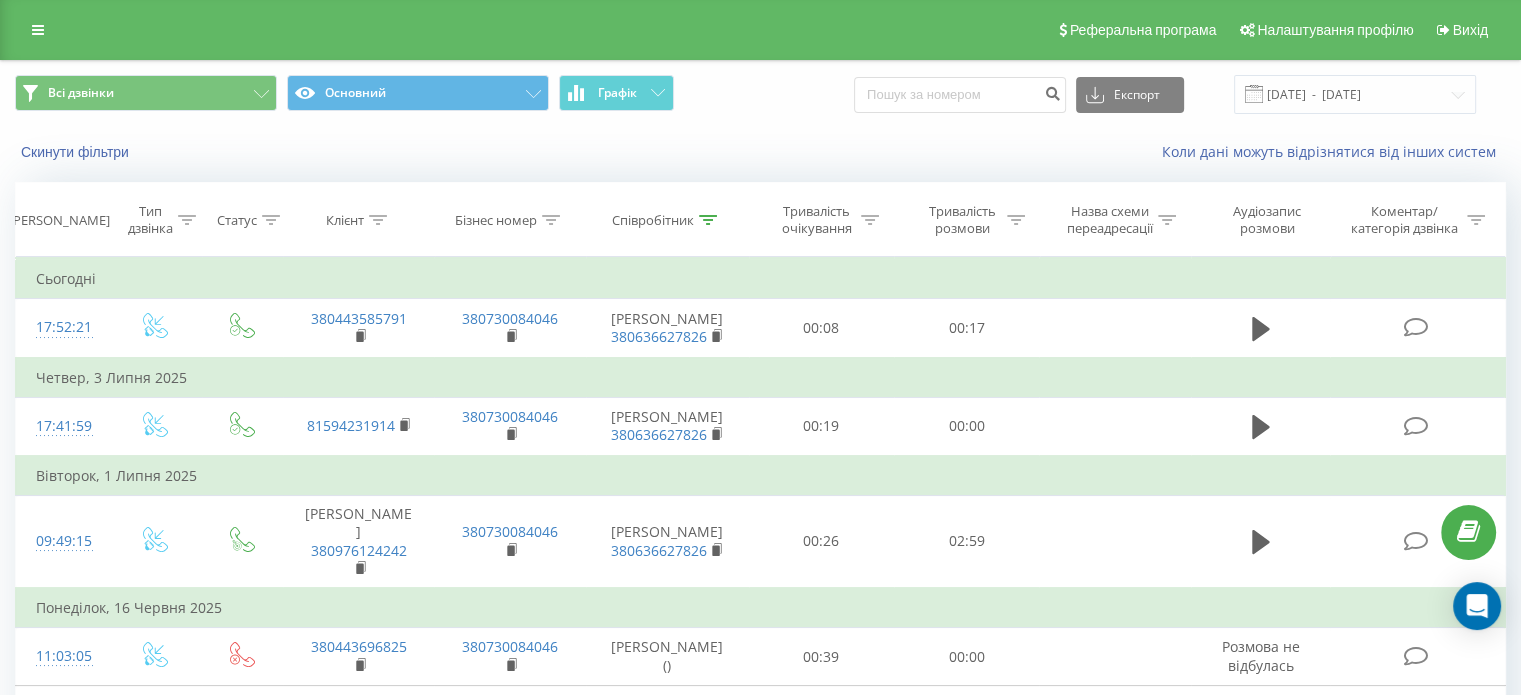 click at bounding box center (708, 220) 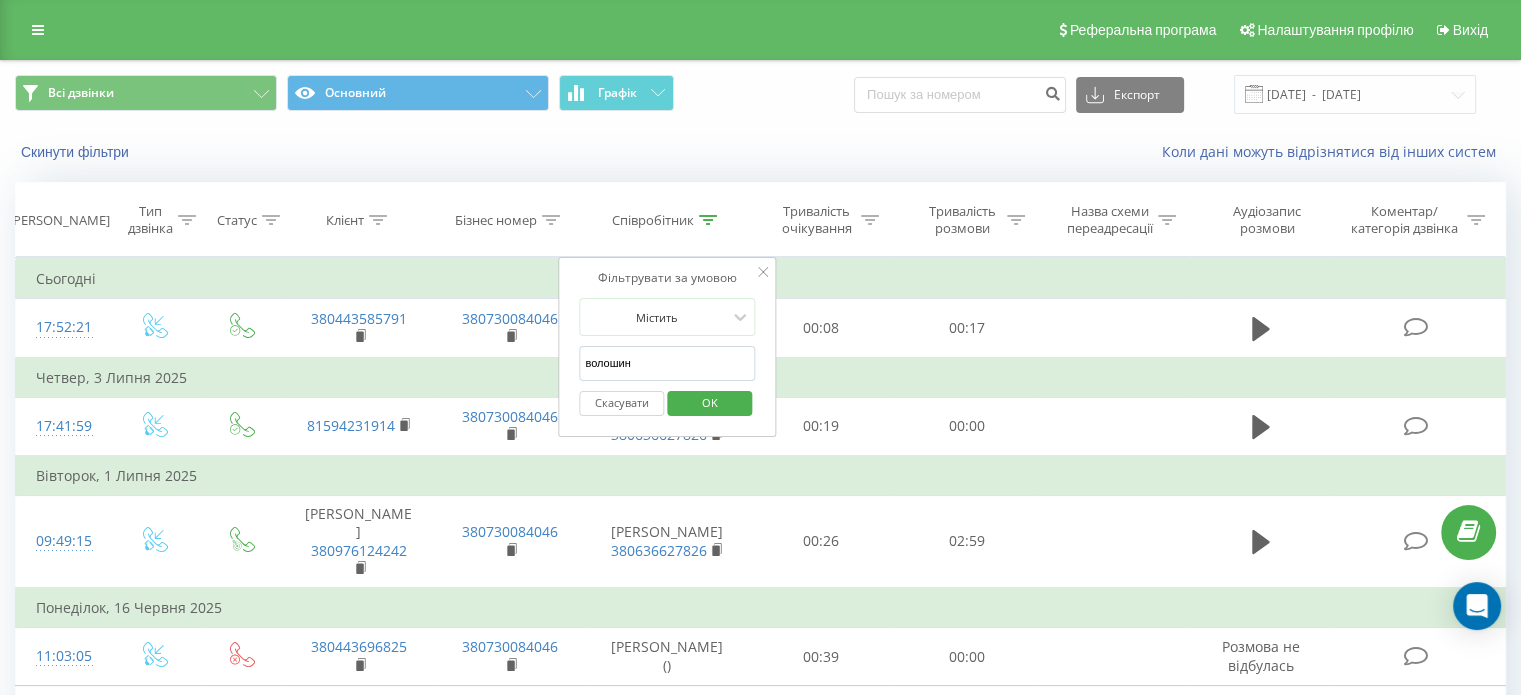 click on "волошин" at bounding box center (667, 363) 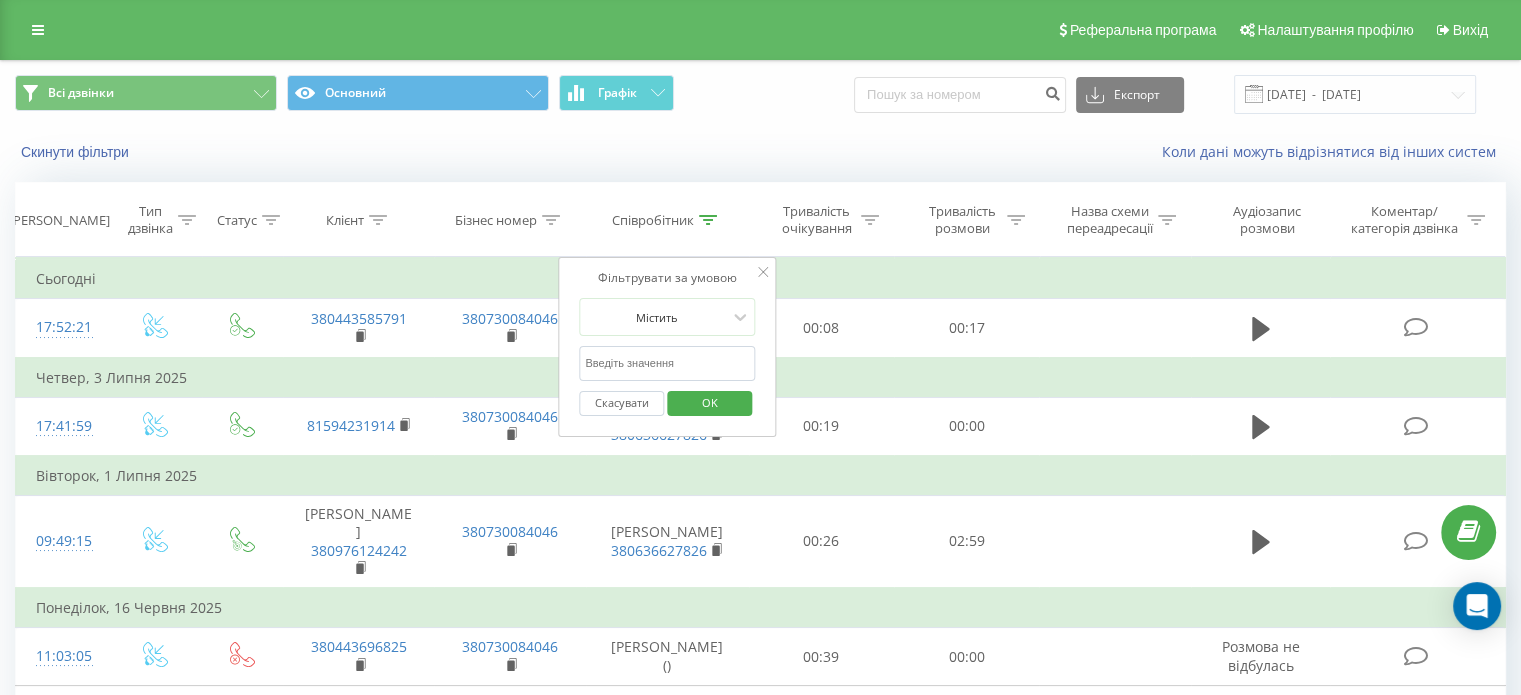 click on "OK" at bounding box center (710, 402) 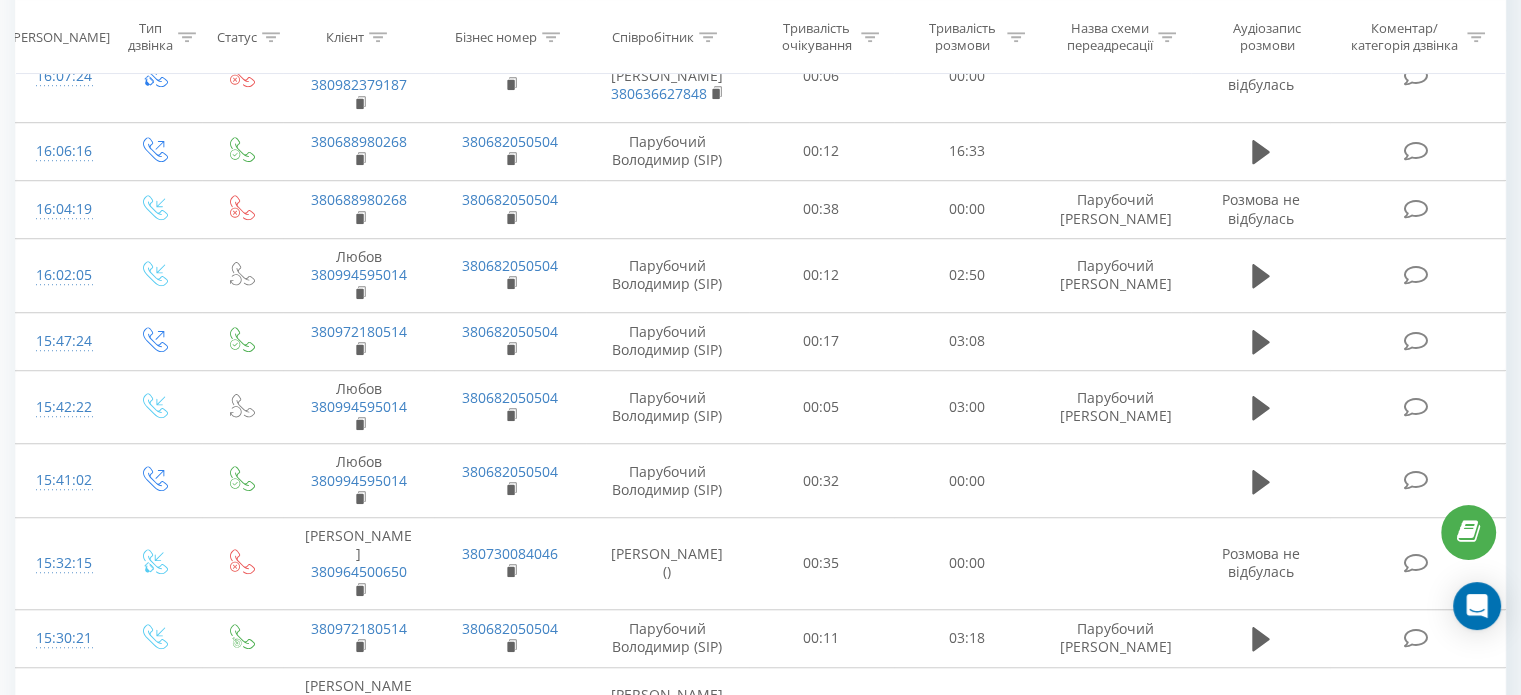 scroll, scrollTop: 1454, scrollLeft: 0, axis: vertical 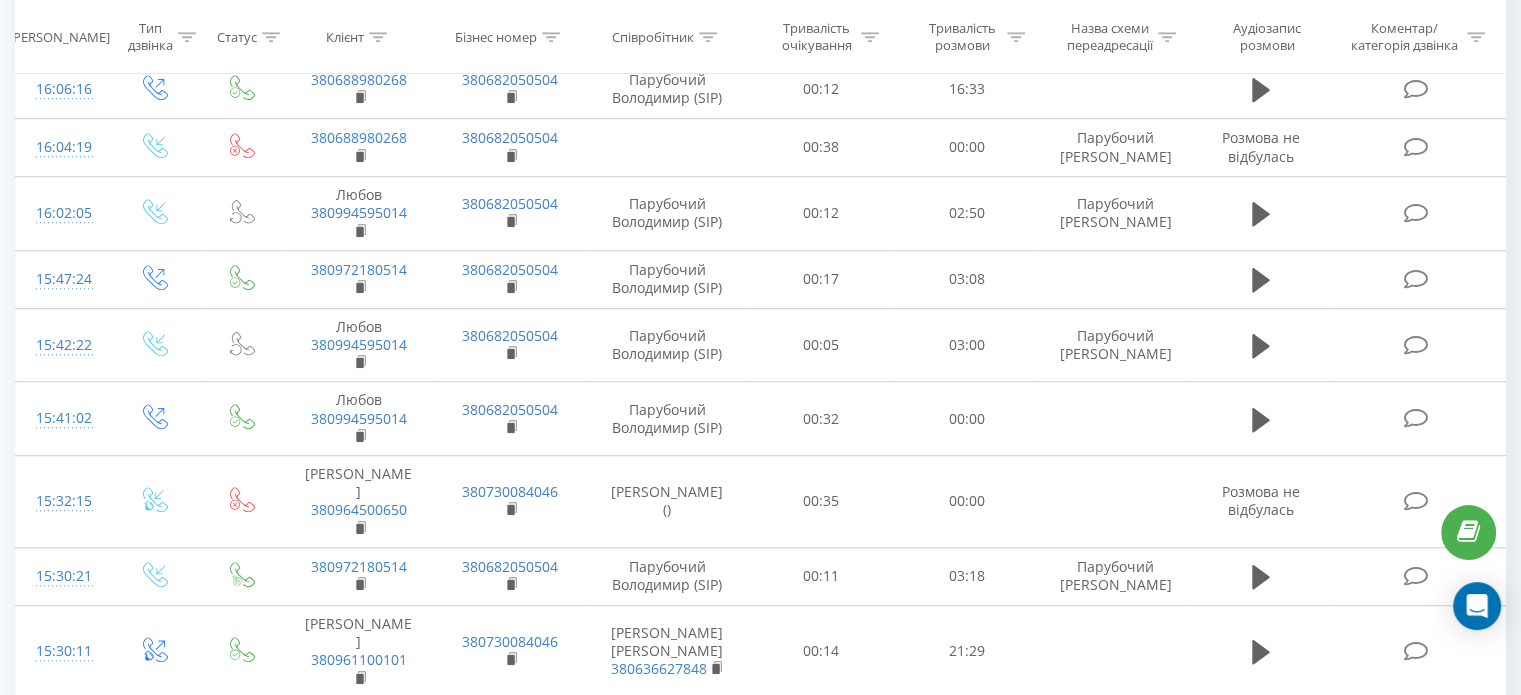 click on "2" at bounding box center (1202, 853) 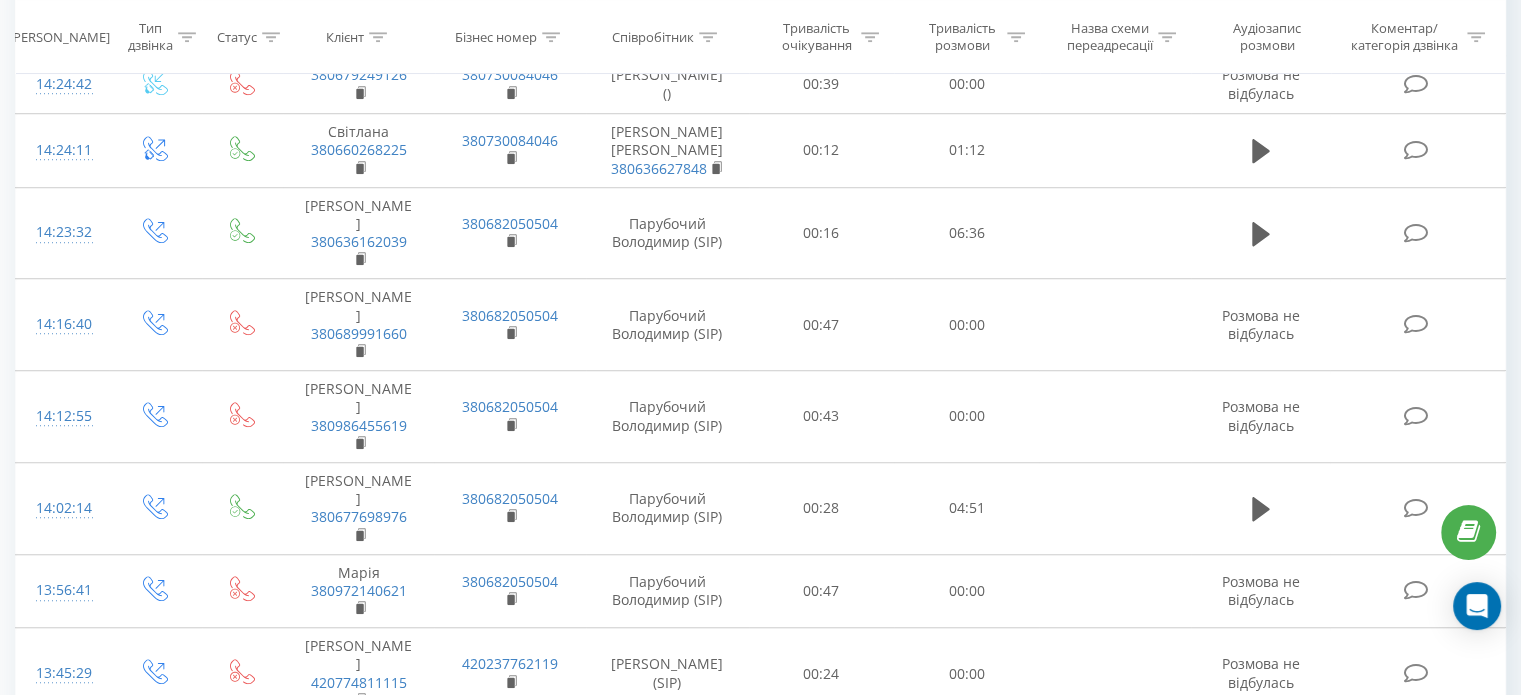 scroll, scrollTop: 1500, scrollLeft: 0, axis: vertical 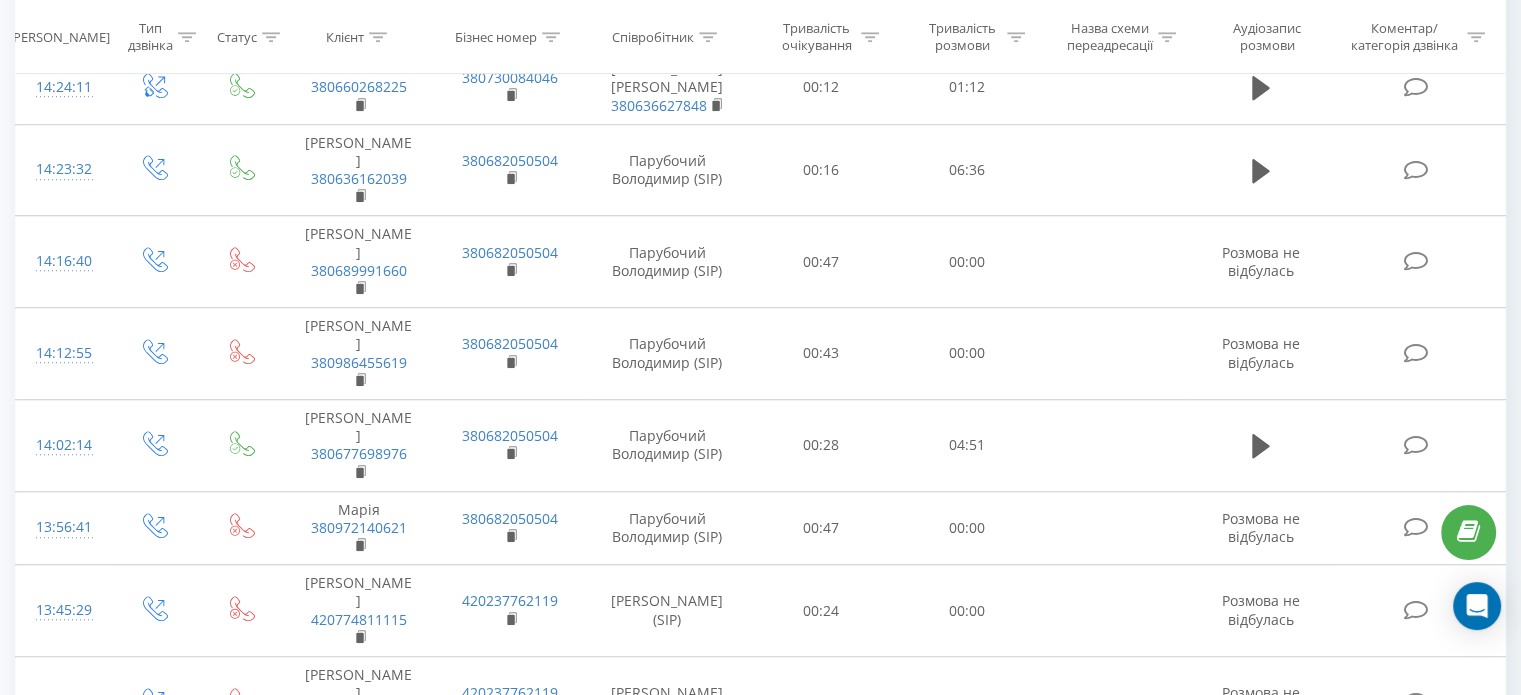 click on "3" at bounding box center (1232, 959) 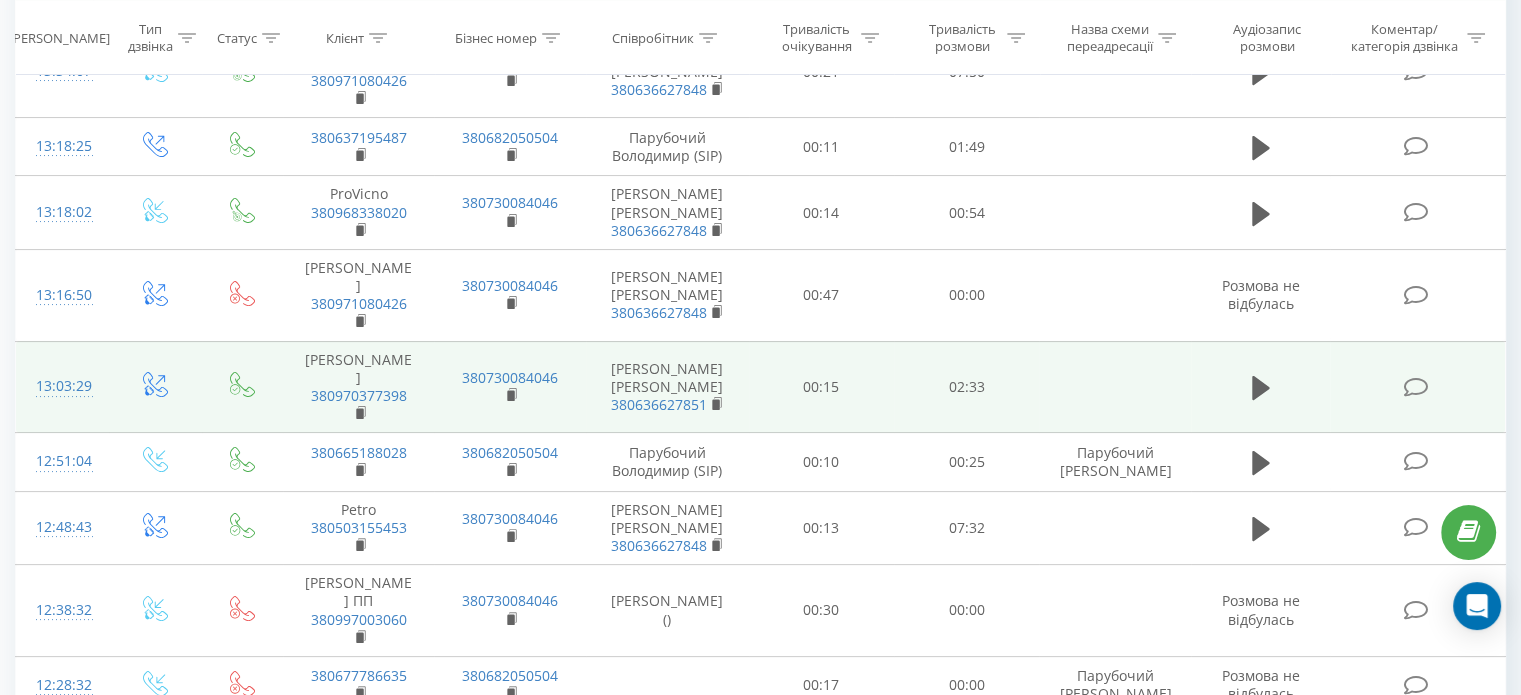 scroll, scrollTop: 244, scrollLeft: 0, axis: vertical 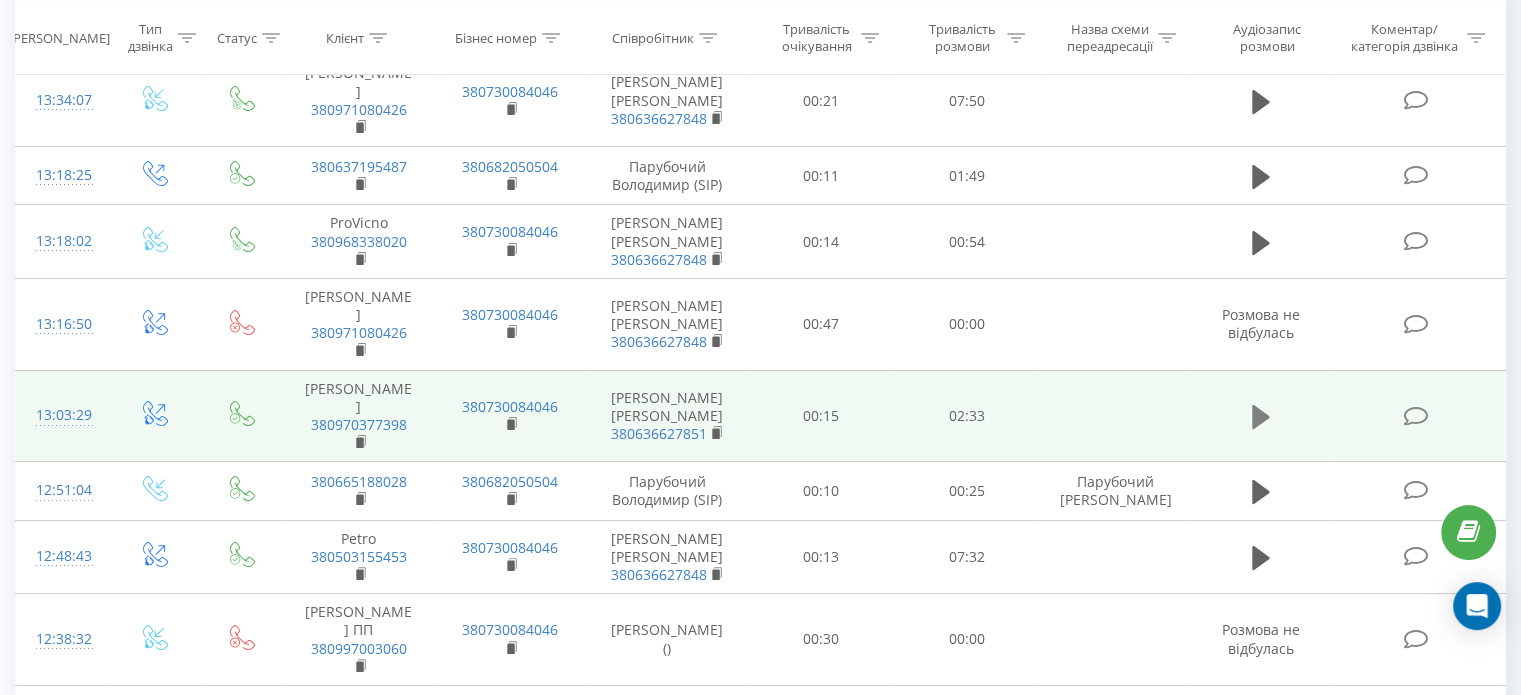 click 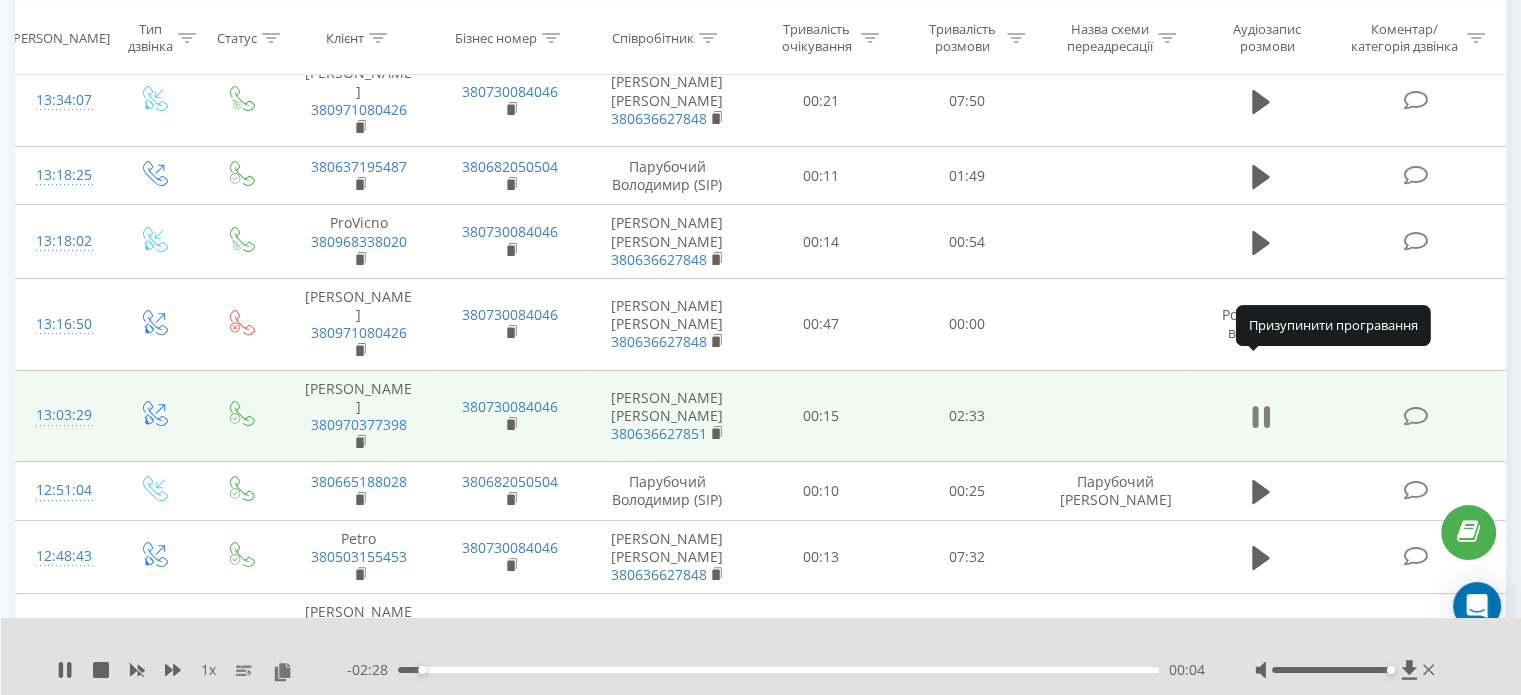 click 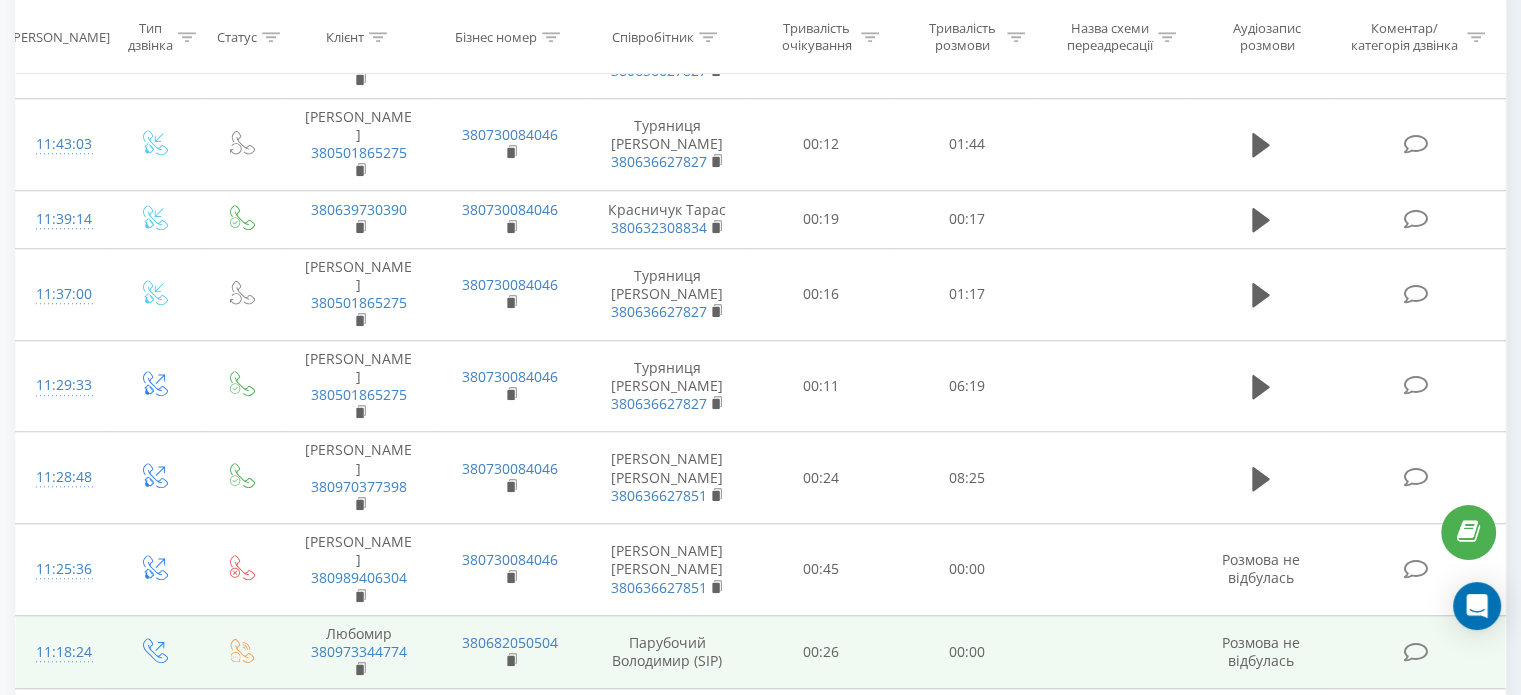 scroll, scrollTop: 1622, scrollLeft: 0, axis: vertical 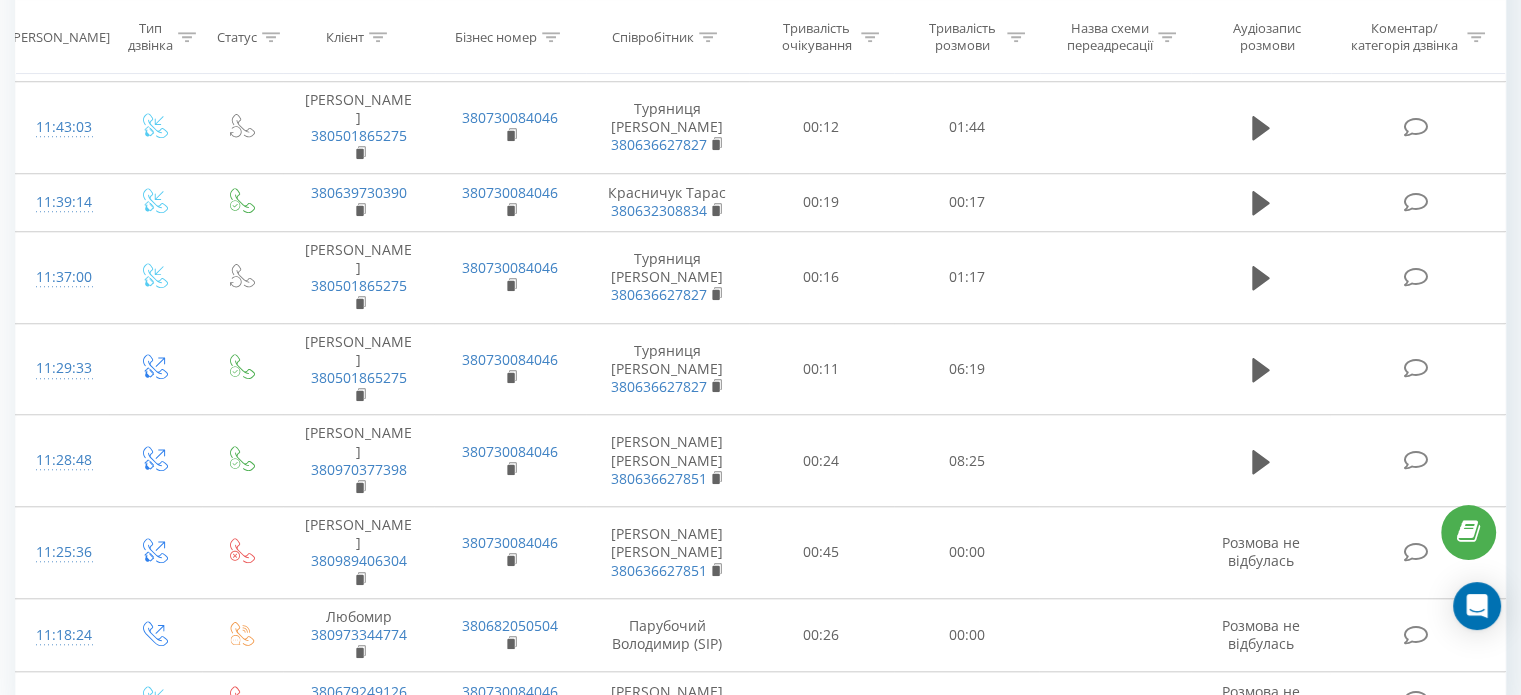 click on "4" at bounding box center [1262, 853] 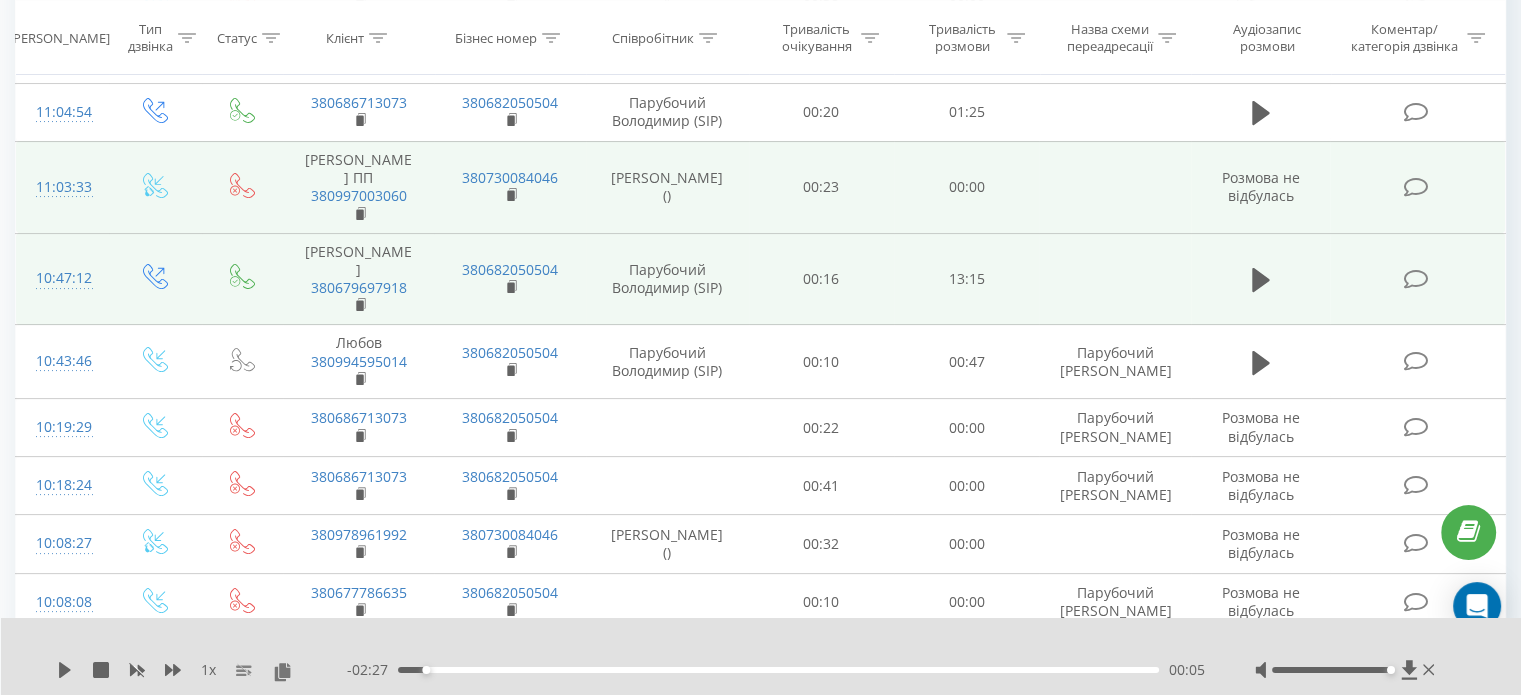 scroll, scrollTop: 232, scrollLeft: 0, axis: vertical 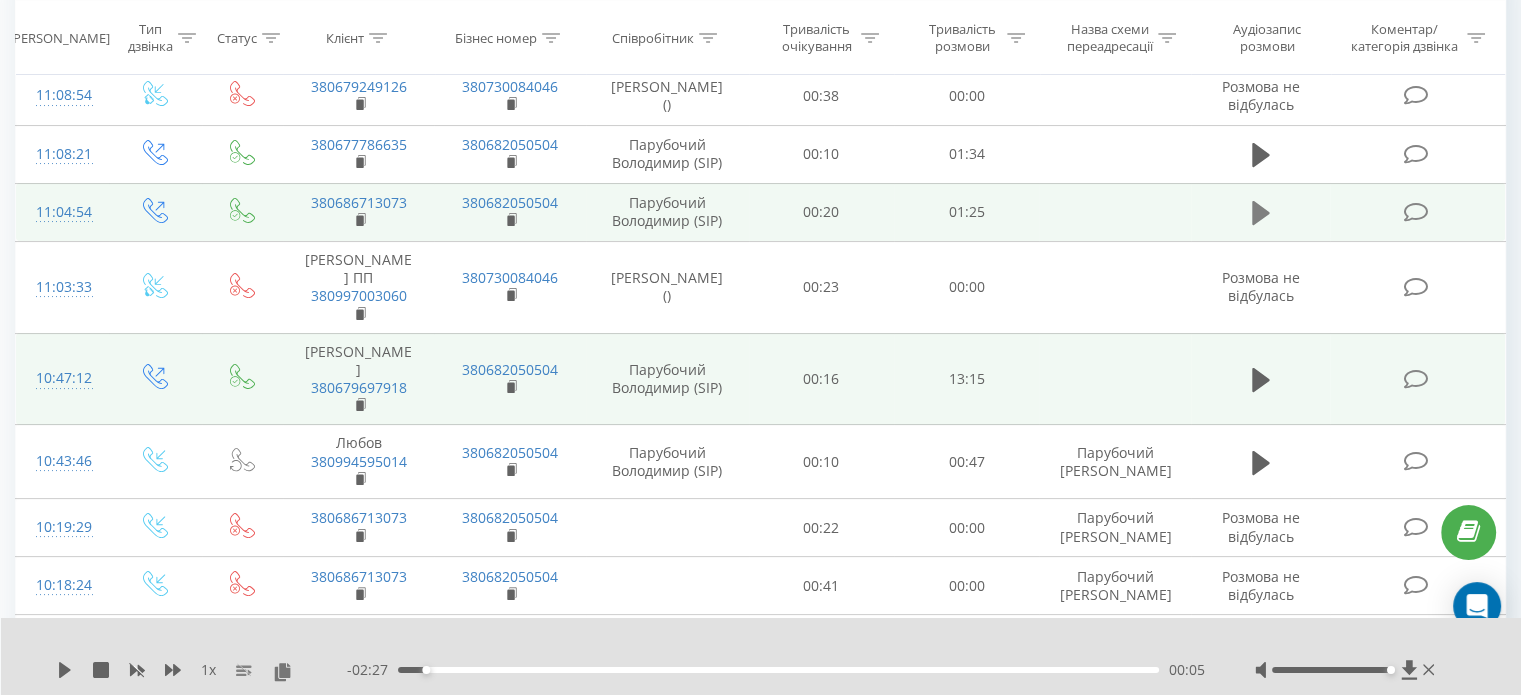 click 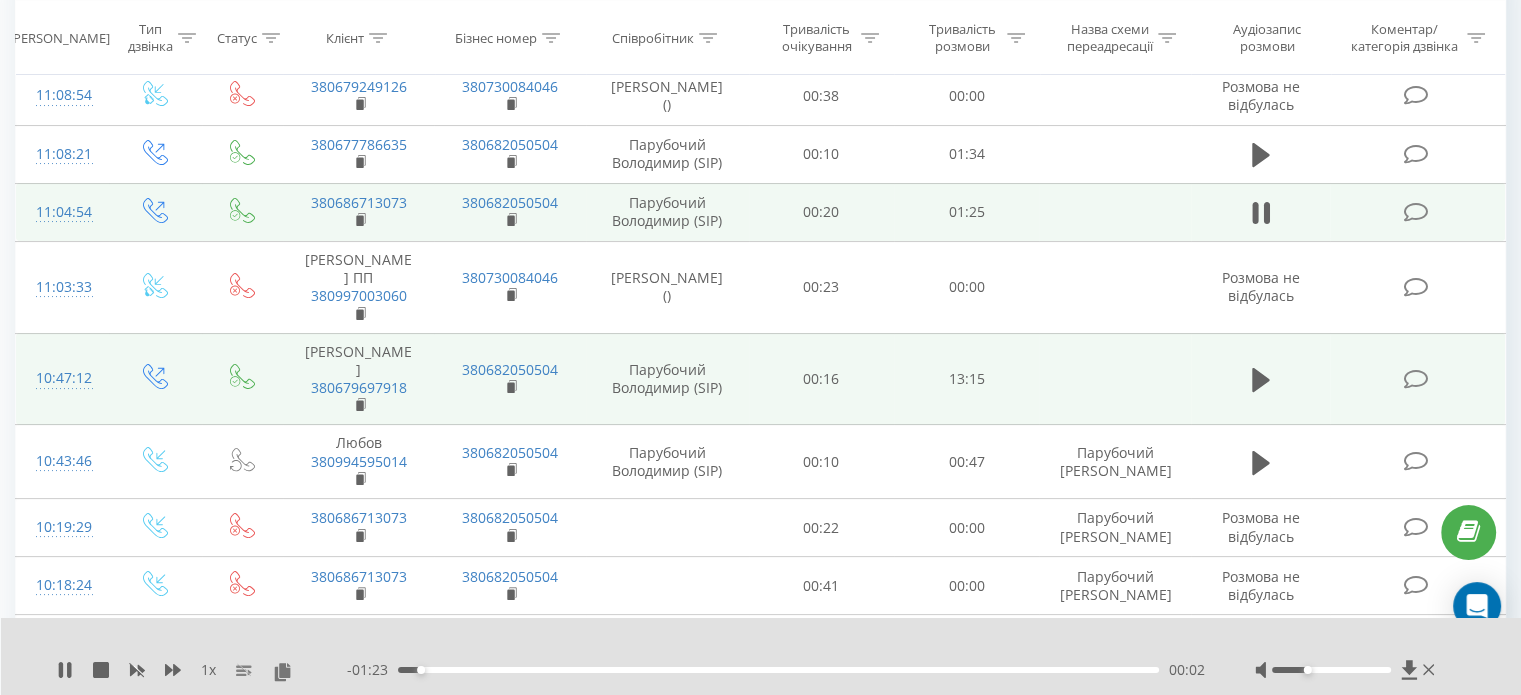 click at bounding box center [1331, 670] 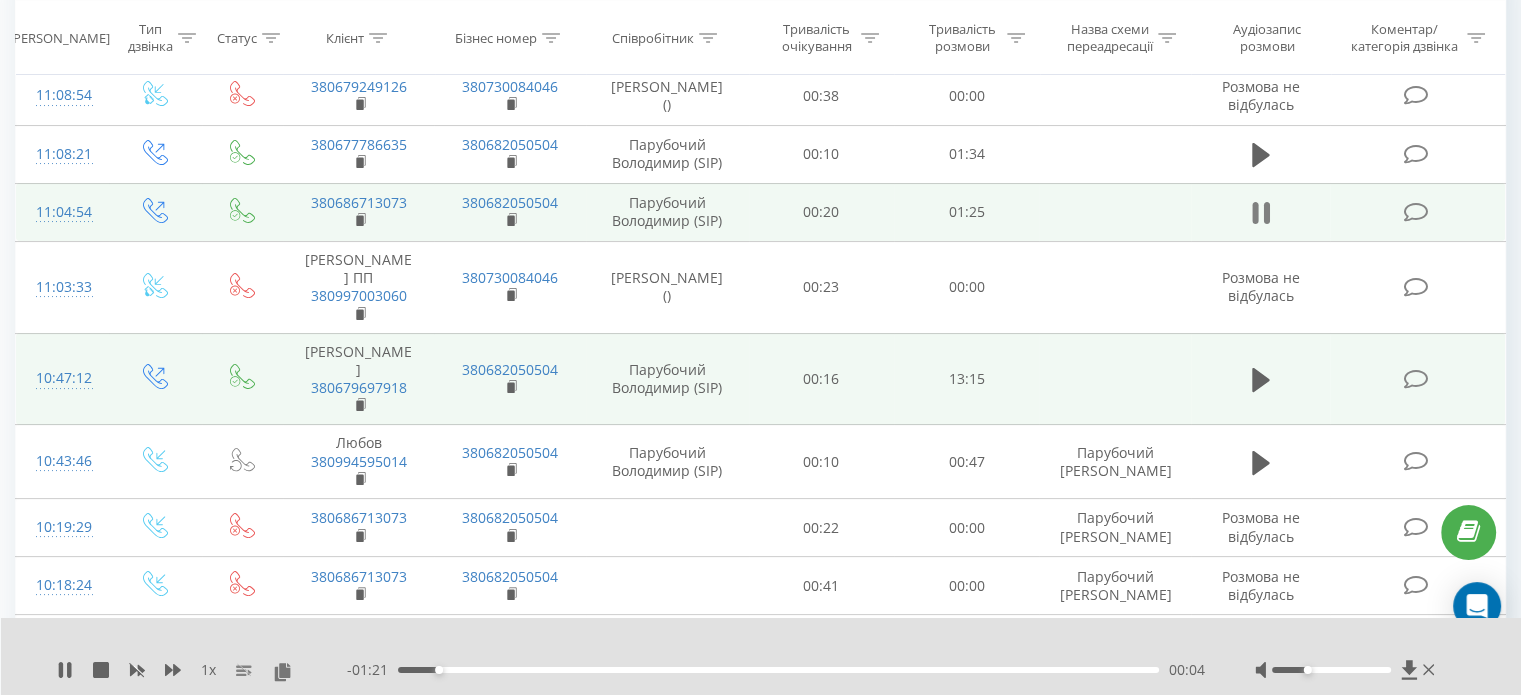 click 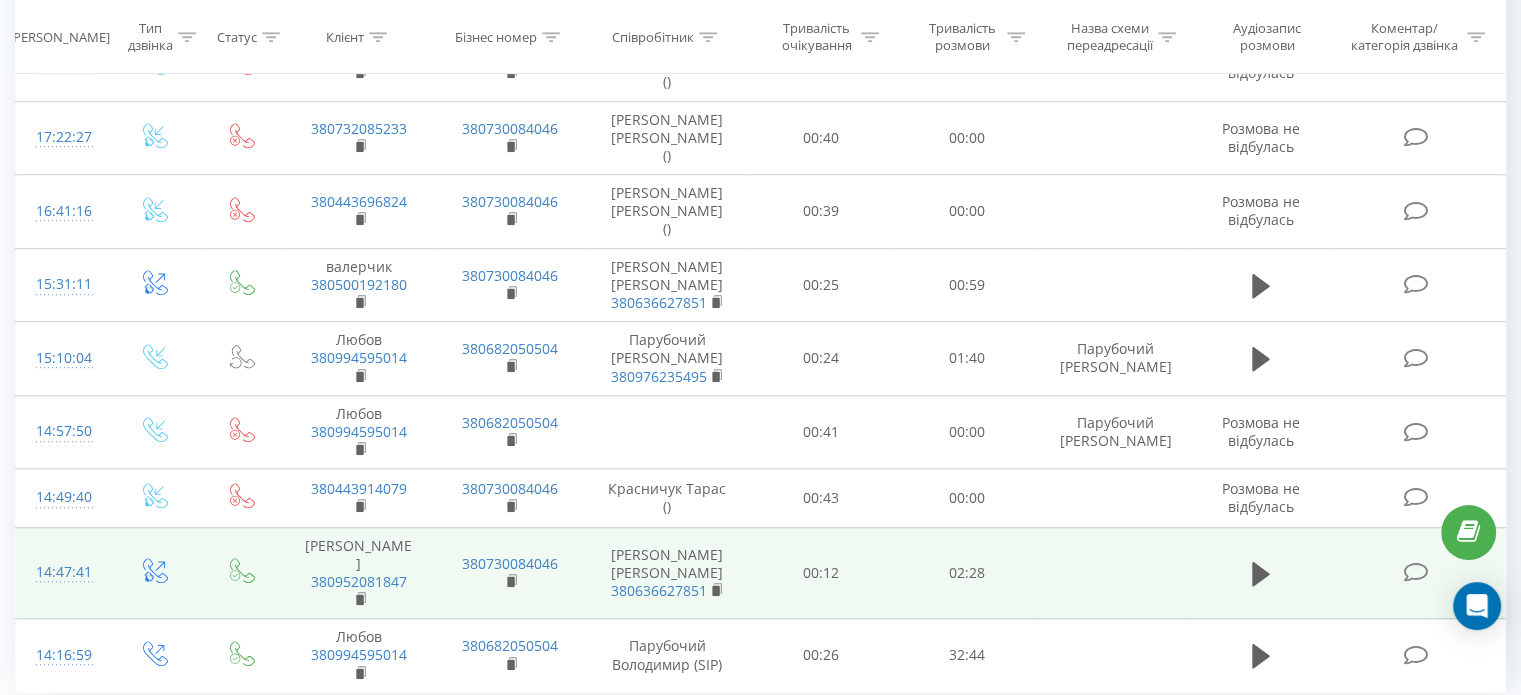scroll, scrollTop: 1468, scrollLeft: 0, axis: vertical 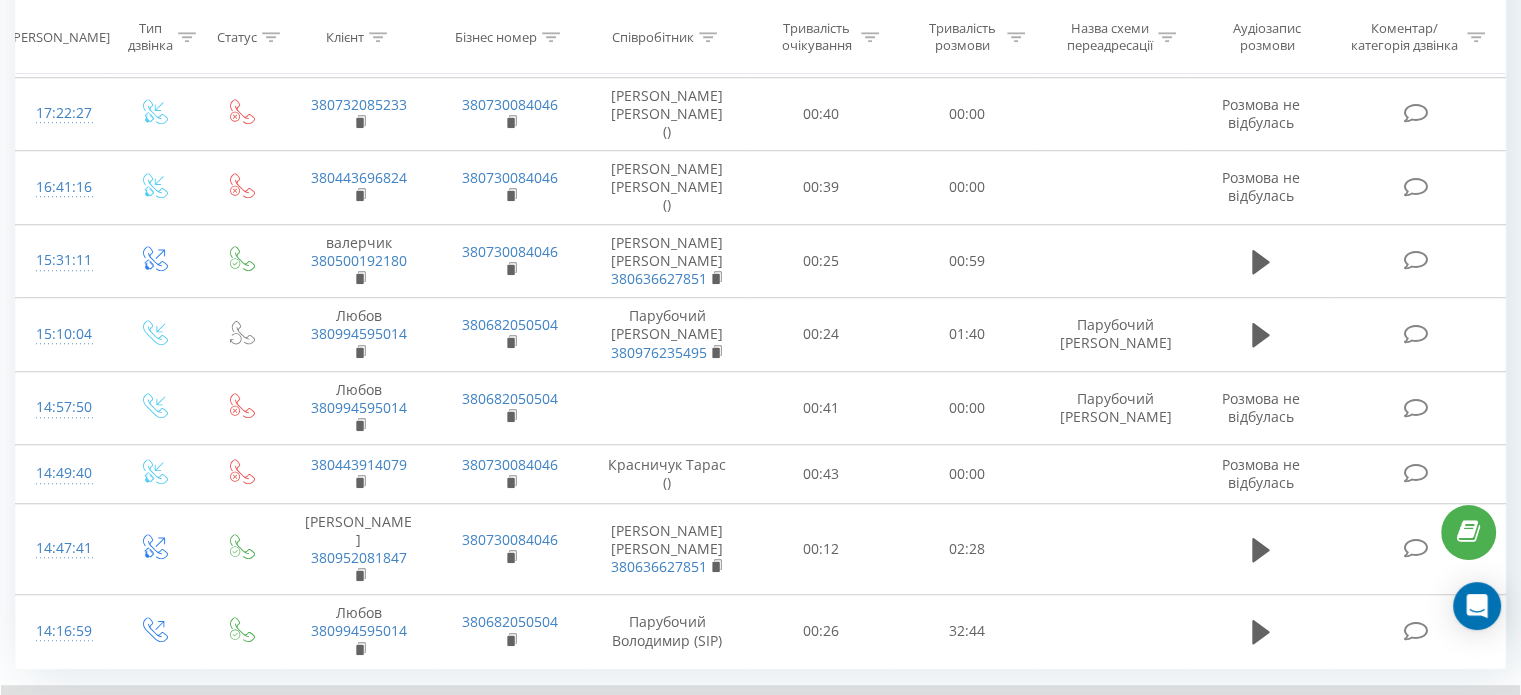 click on "5" at bounding box center [1292, 791] 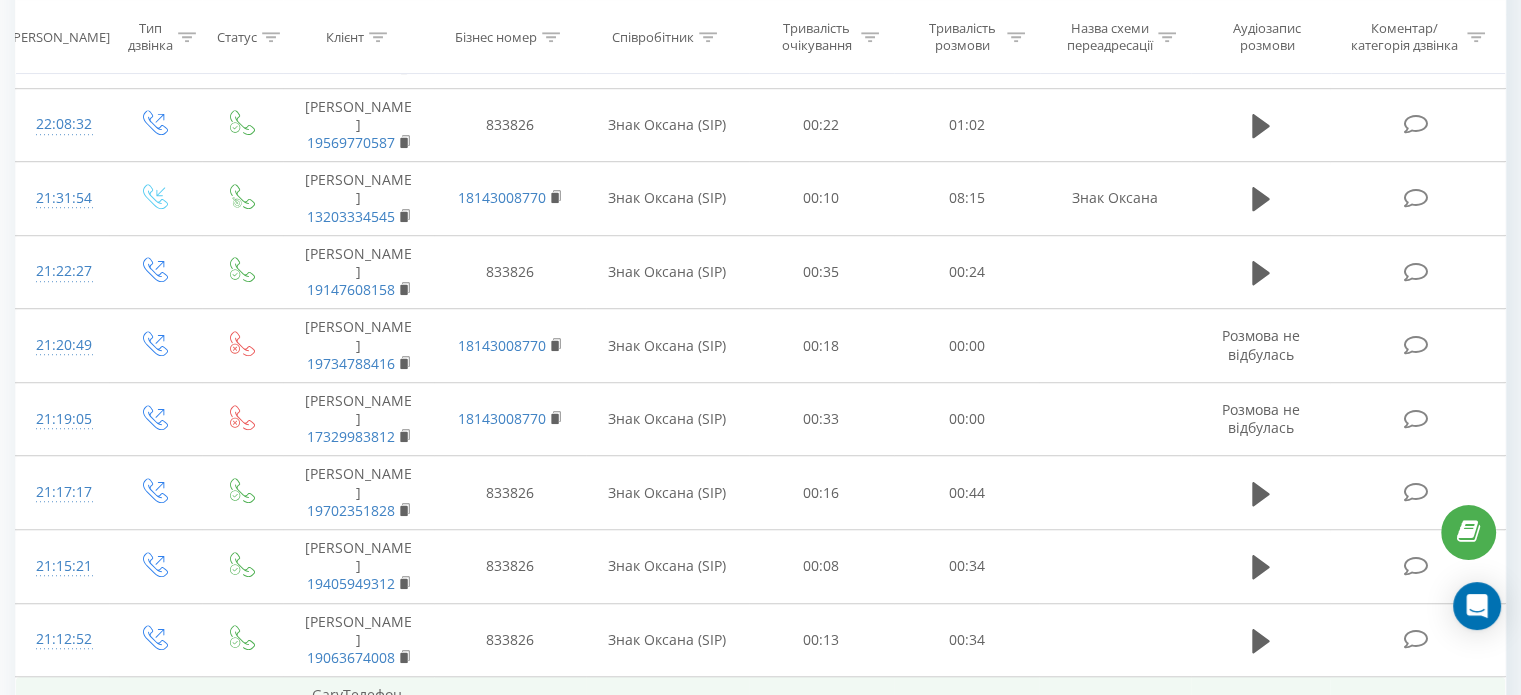 scroll, scrollTop: 1398, scrollLeft: 0, axis: vertical 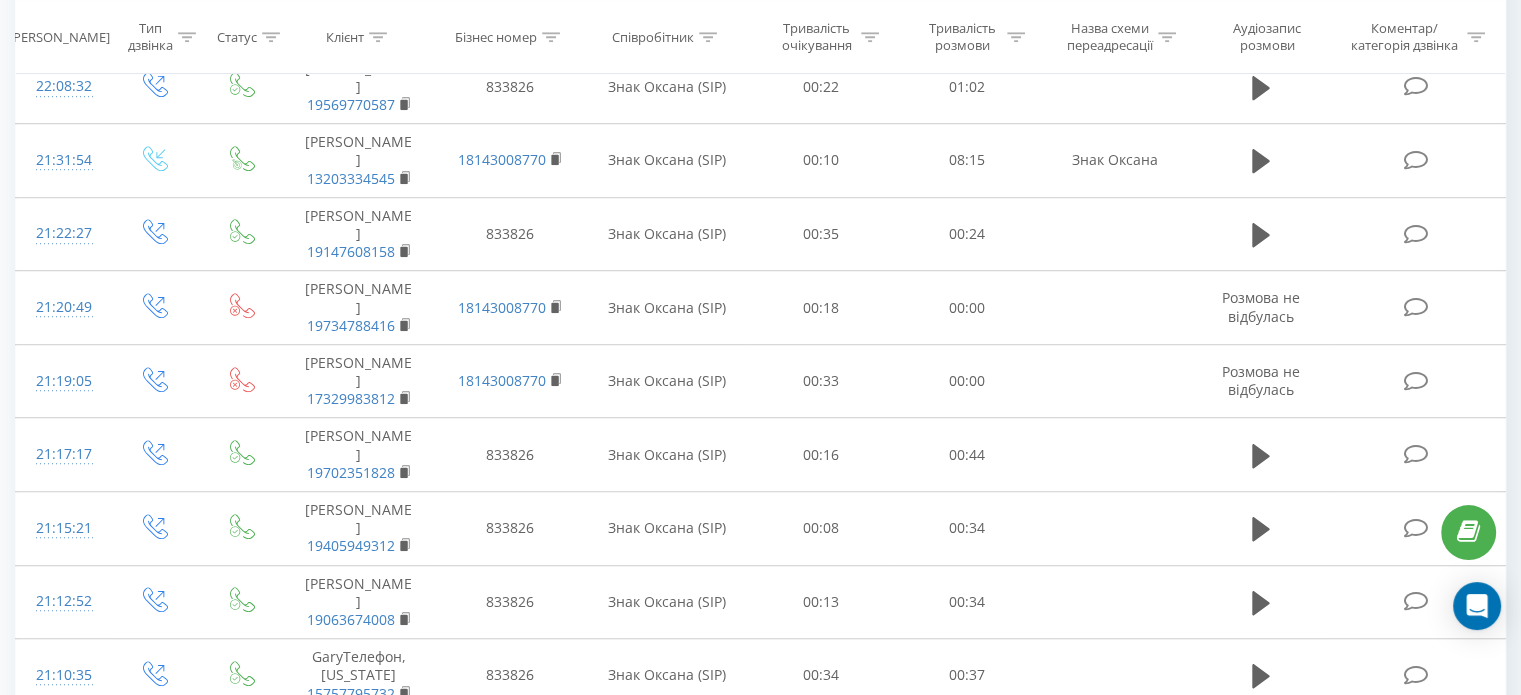 click on "6" at bounding box center [1292, 908] 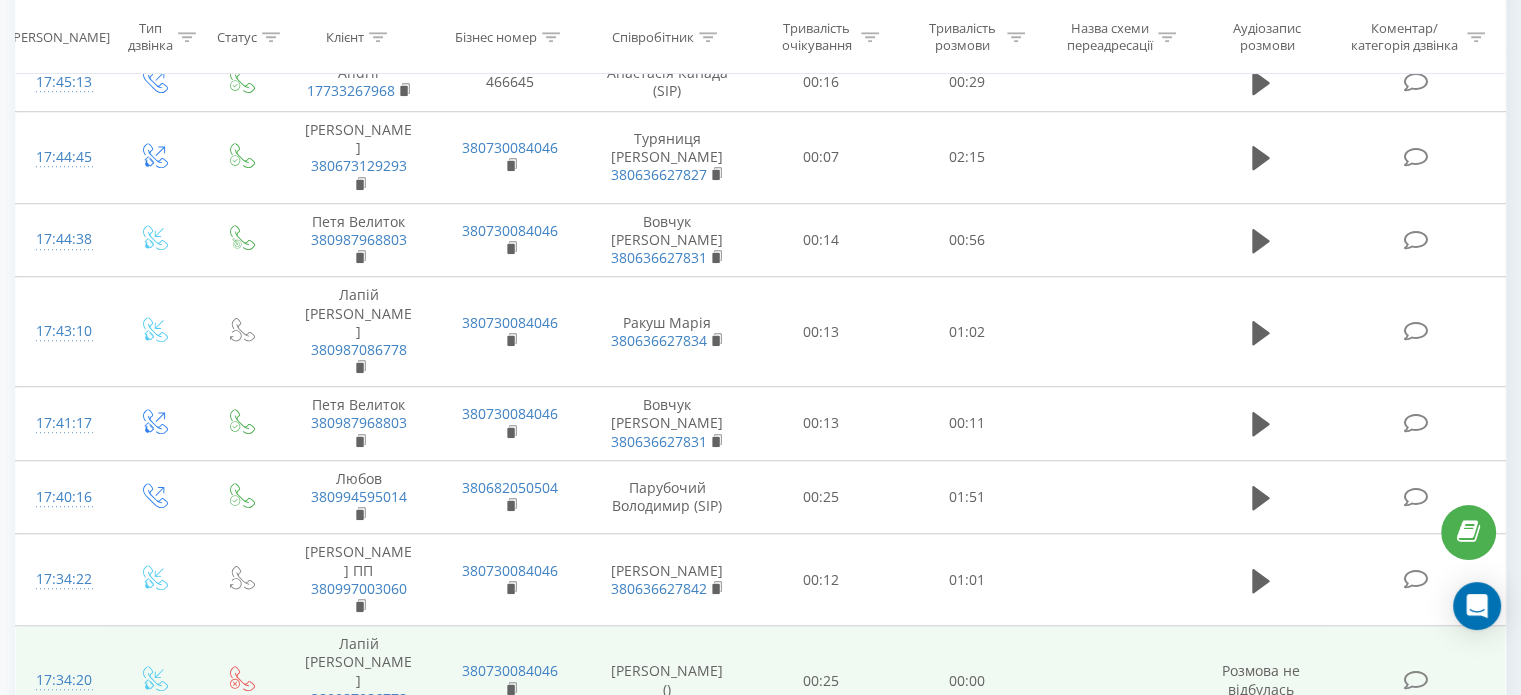 scroll, scrollTop: 1454, scrollLeft: 0, axis: vertical 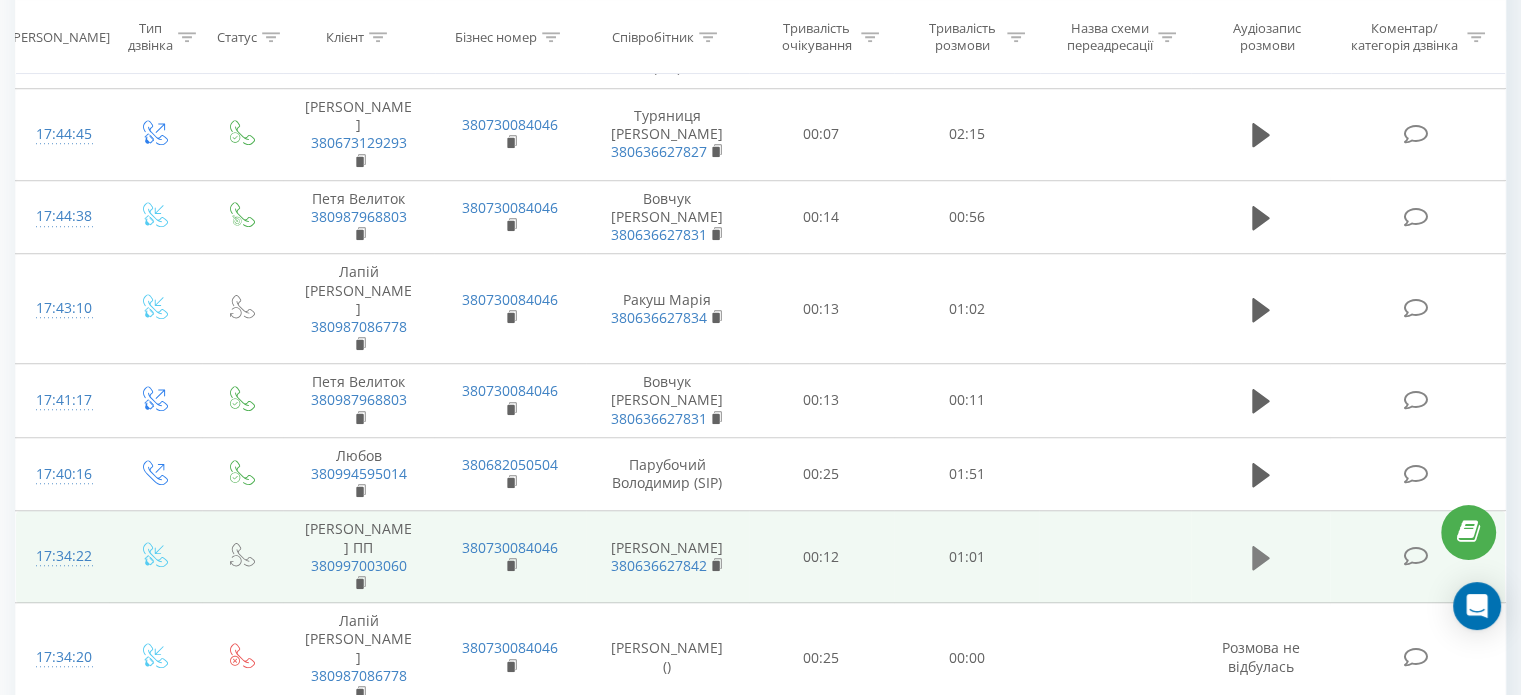 click 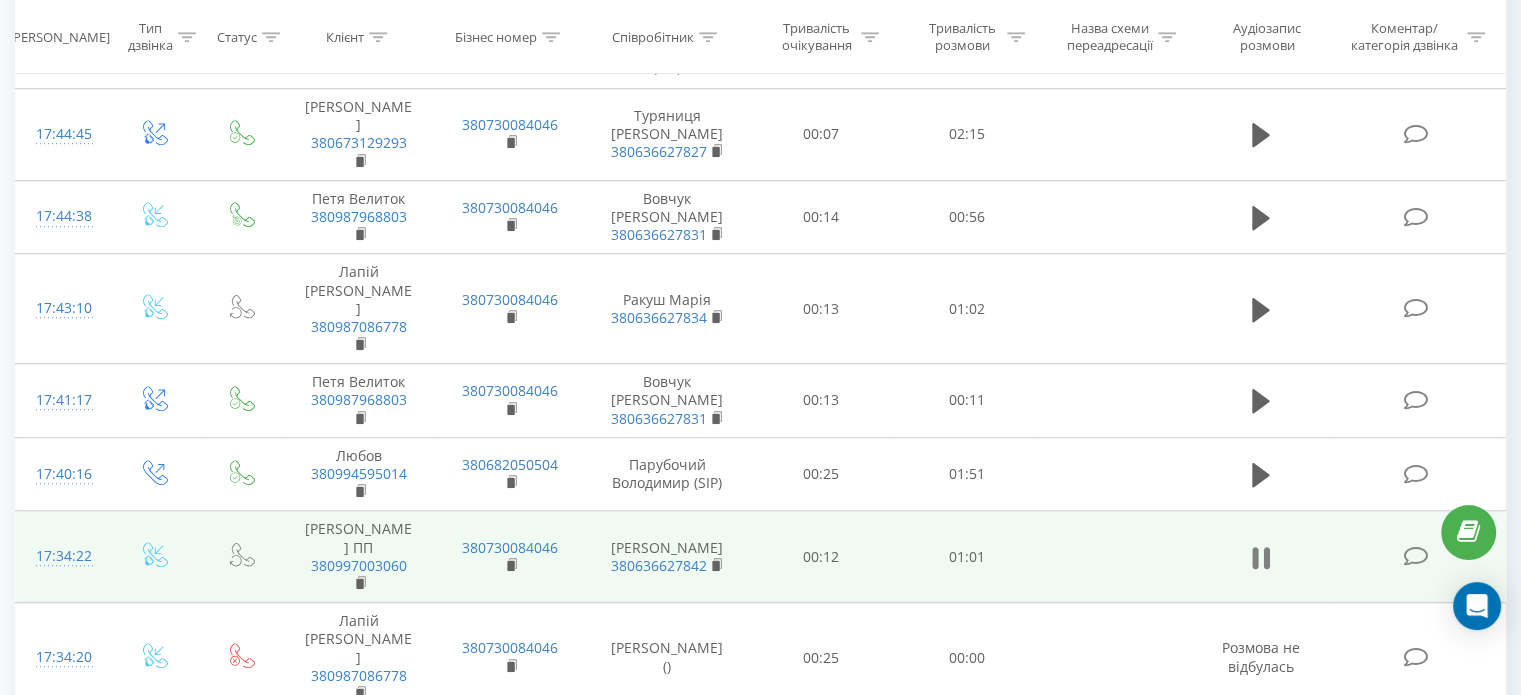 click 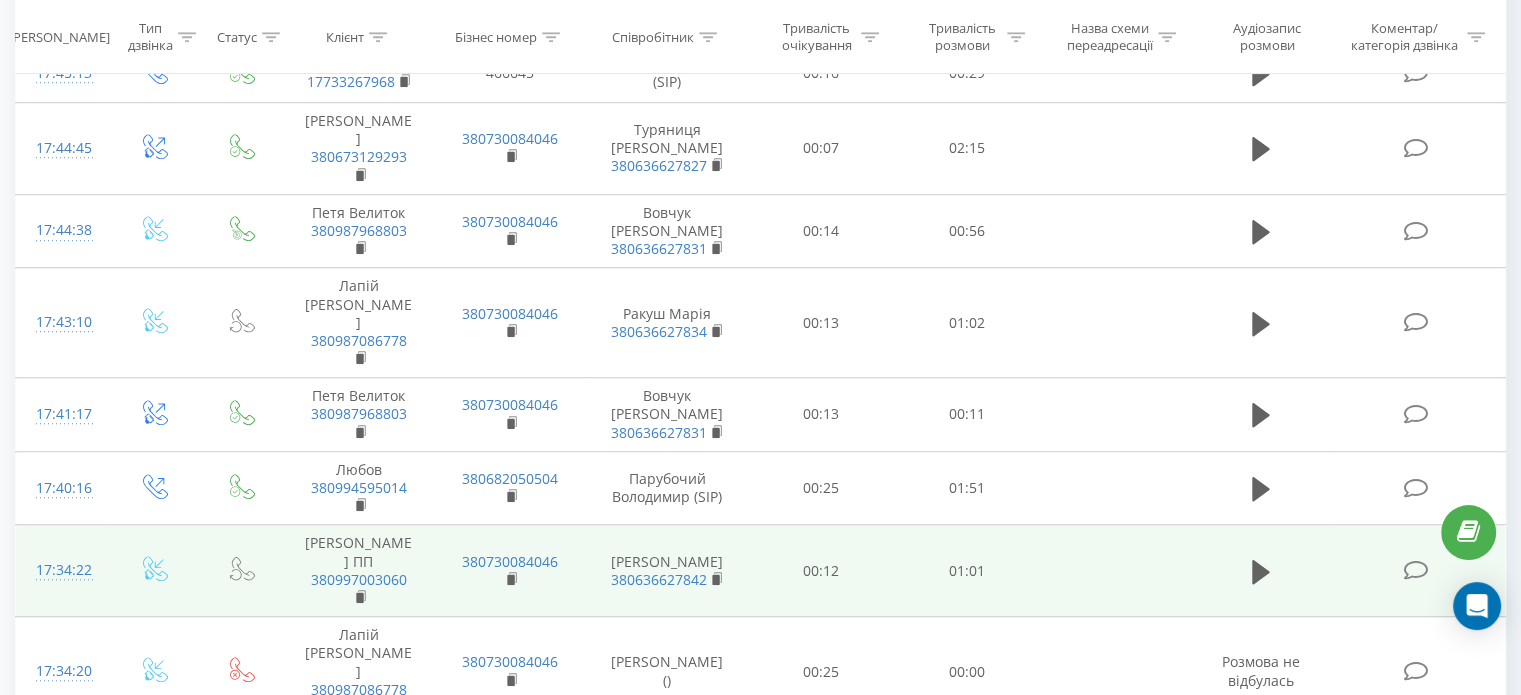 scroll, scrollTop: 1454, scrollLeft: 0, axis: vertical 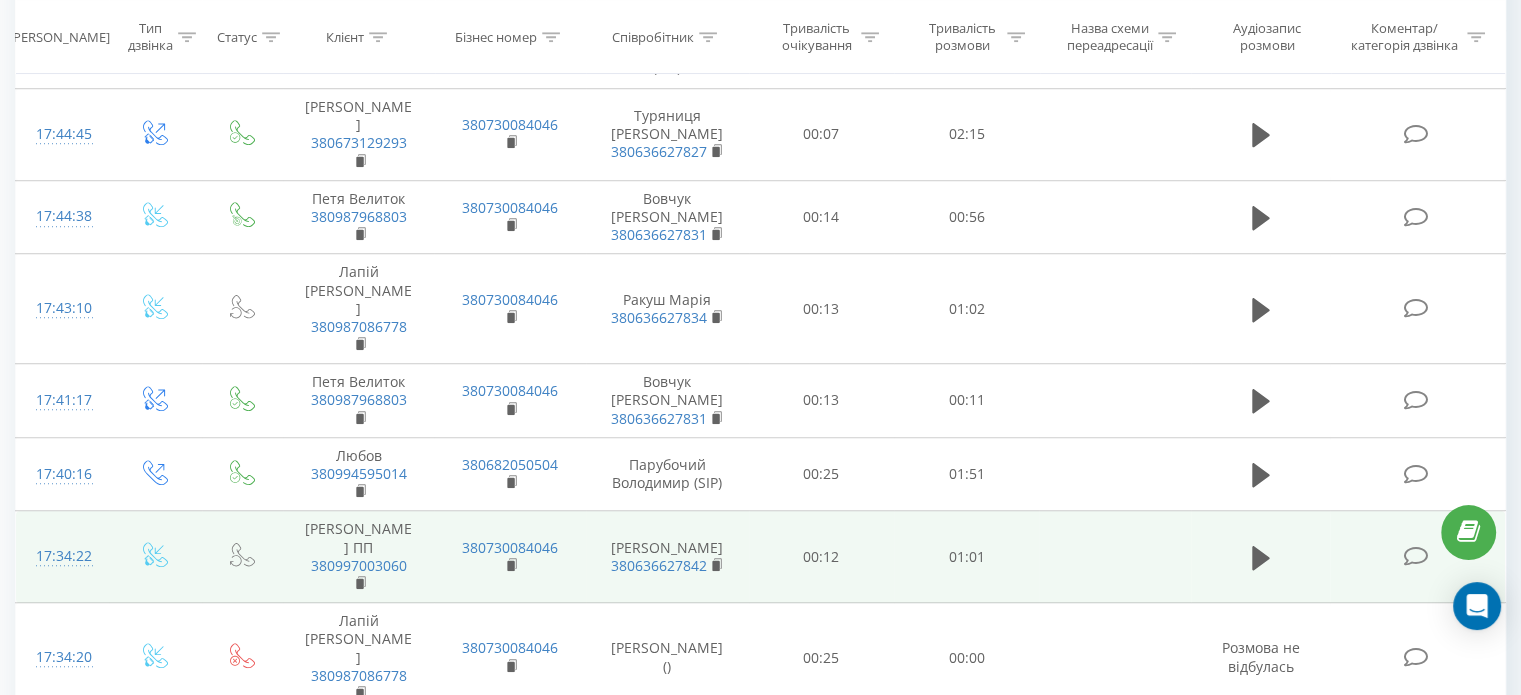 click on "7" at bounding box center (1292, 945) 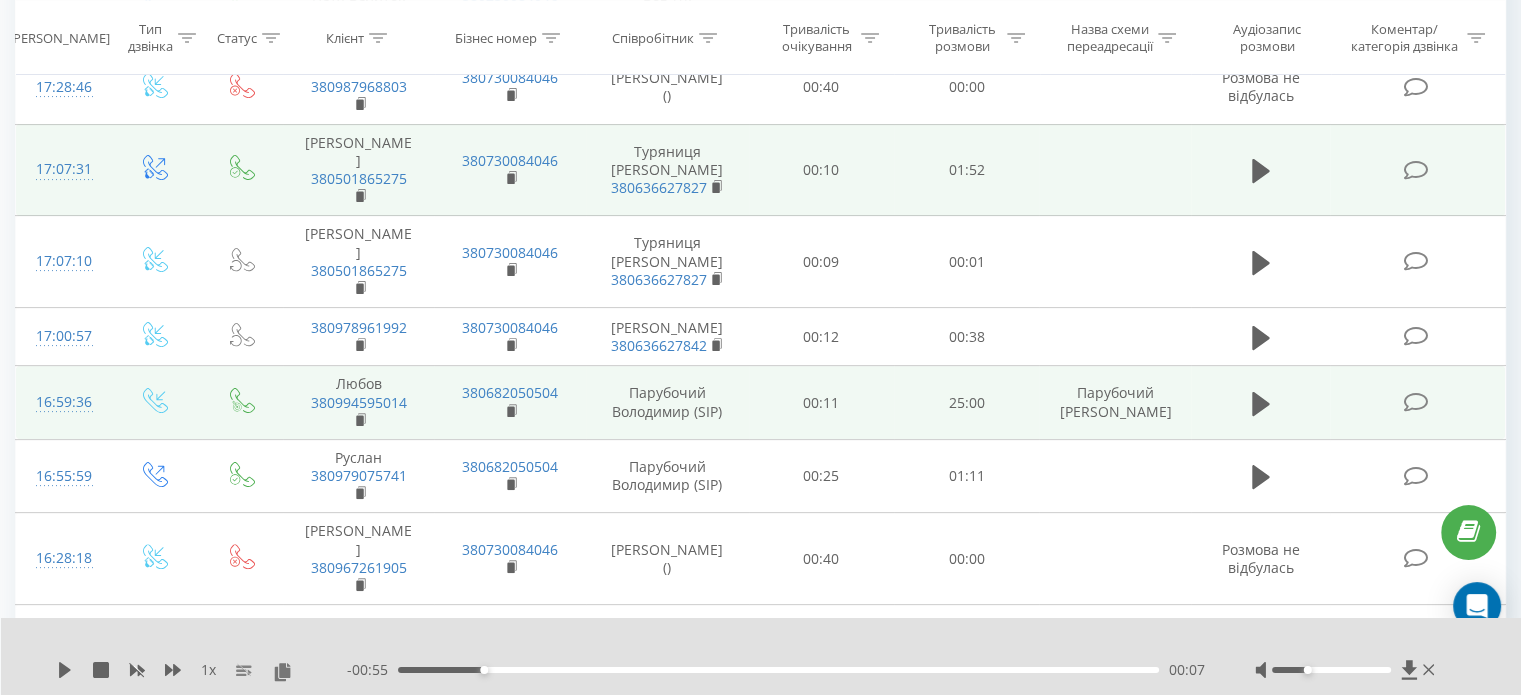 scroll, scrollTop: 440, scrollLeft: 0, axis: vertical 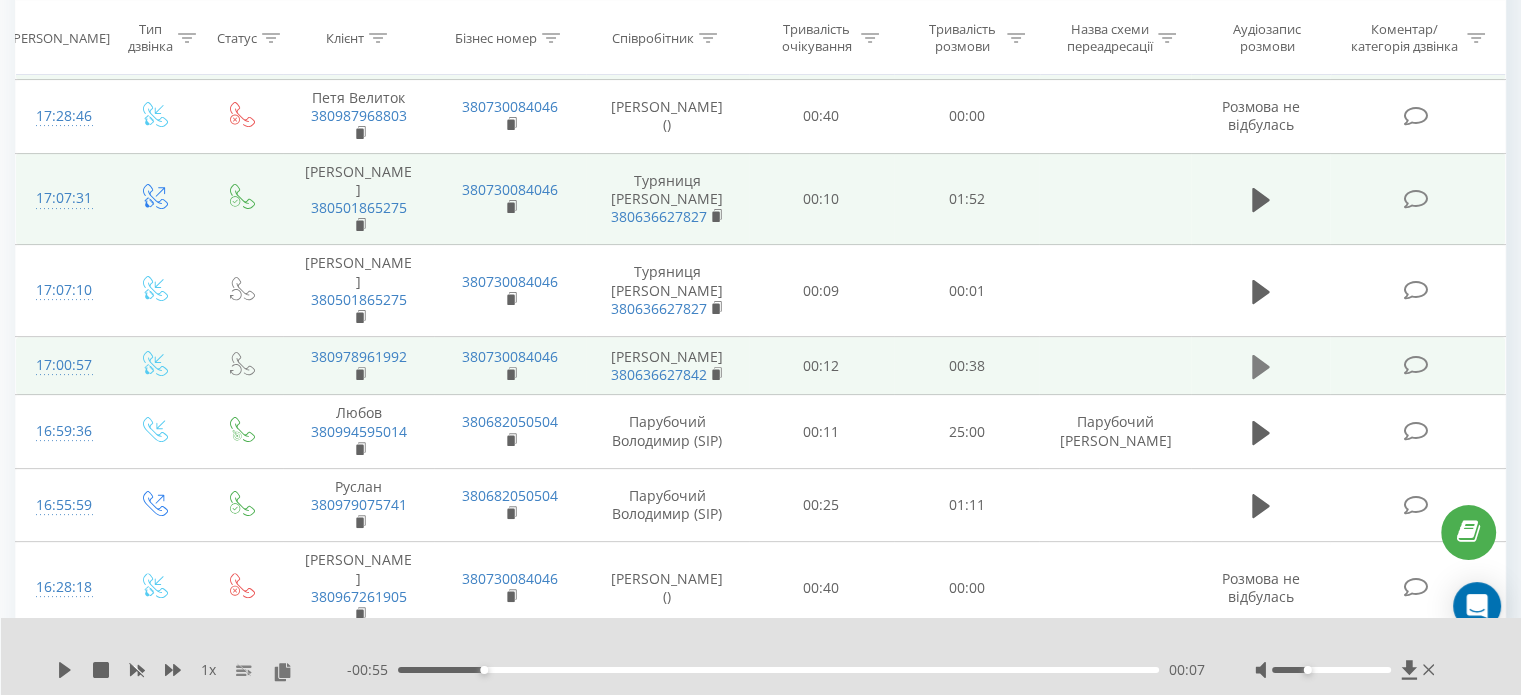 click 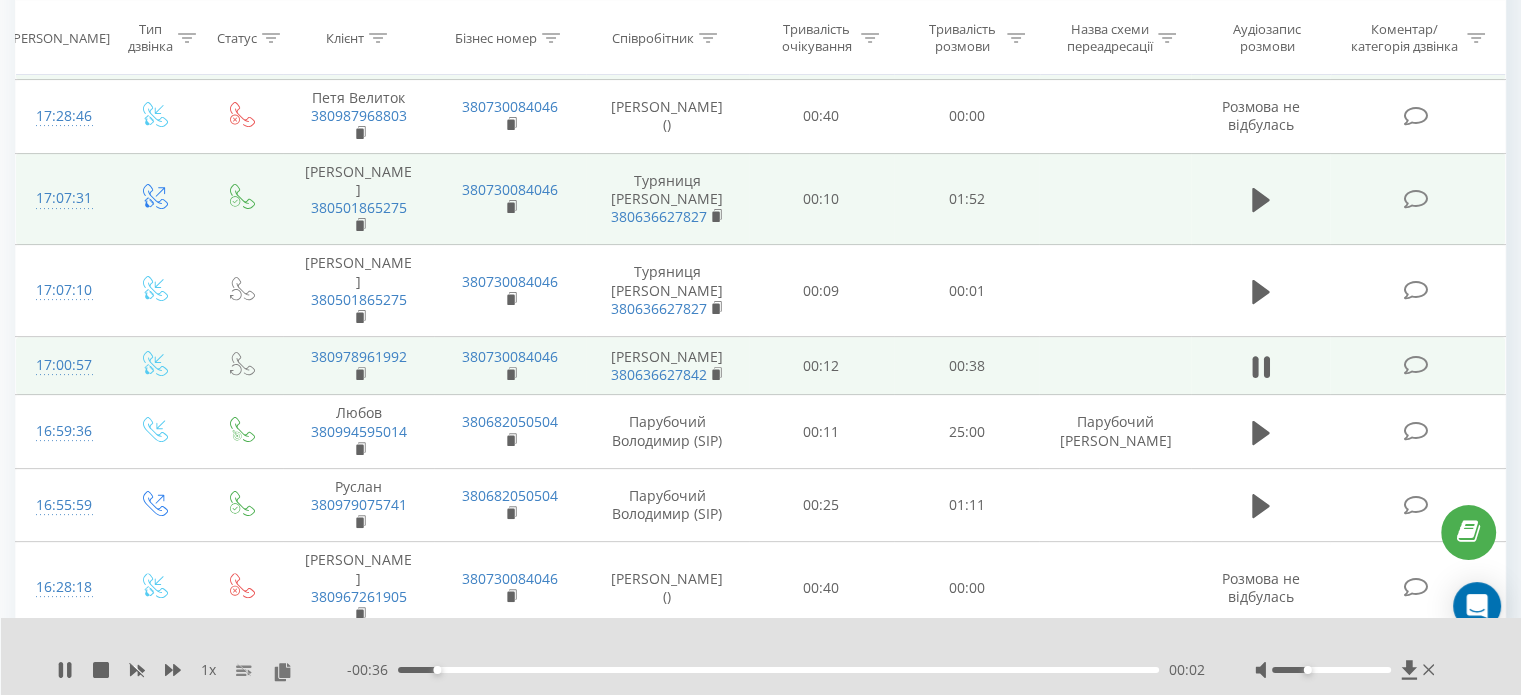 click at bounding box center (1331, 670) 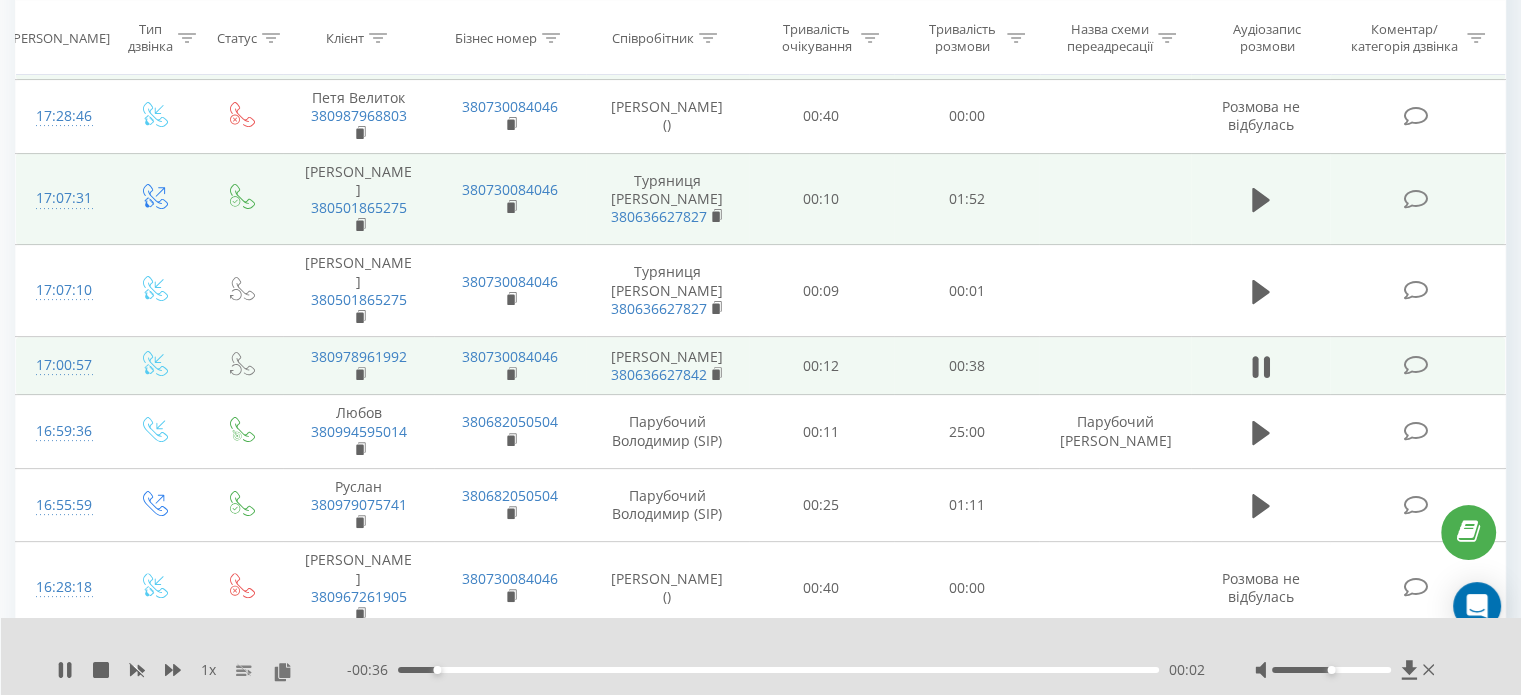 click at bounding box center [1331, 670] 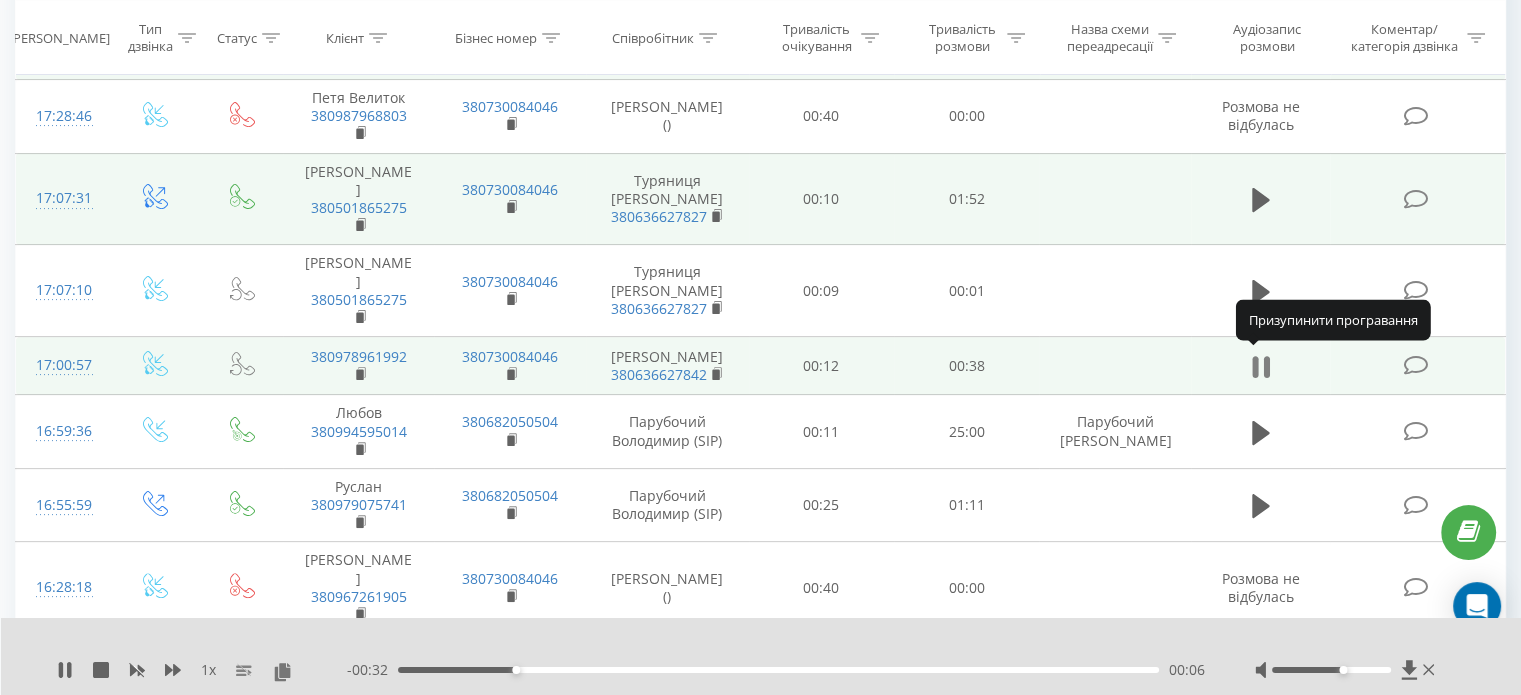 click 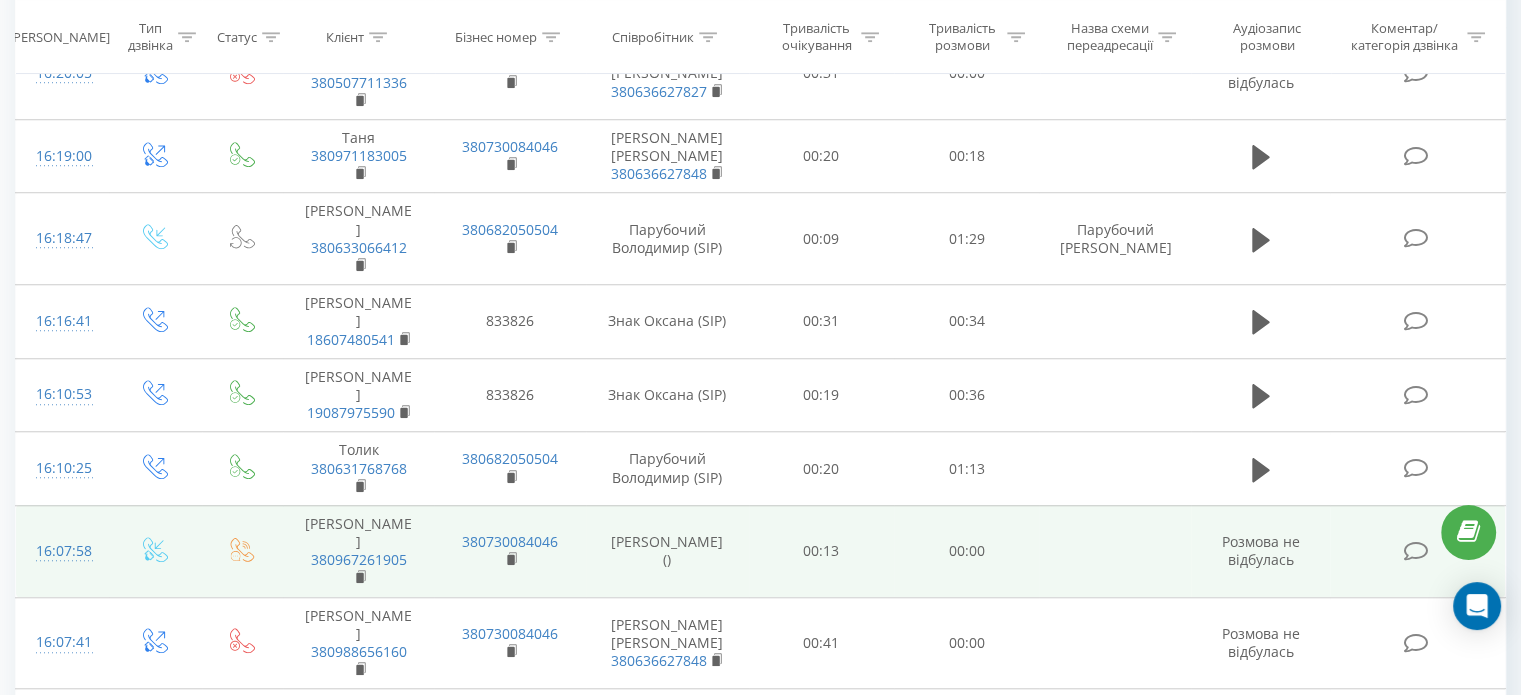 scroll, scrollTop: 1640, scrollLeft: 0, axis: vertical 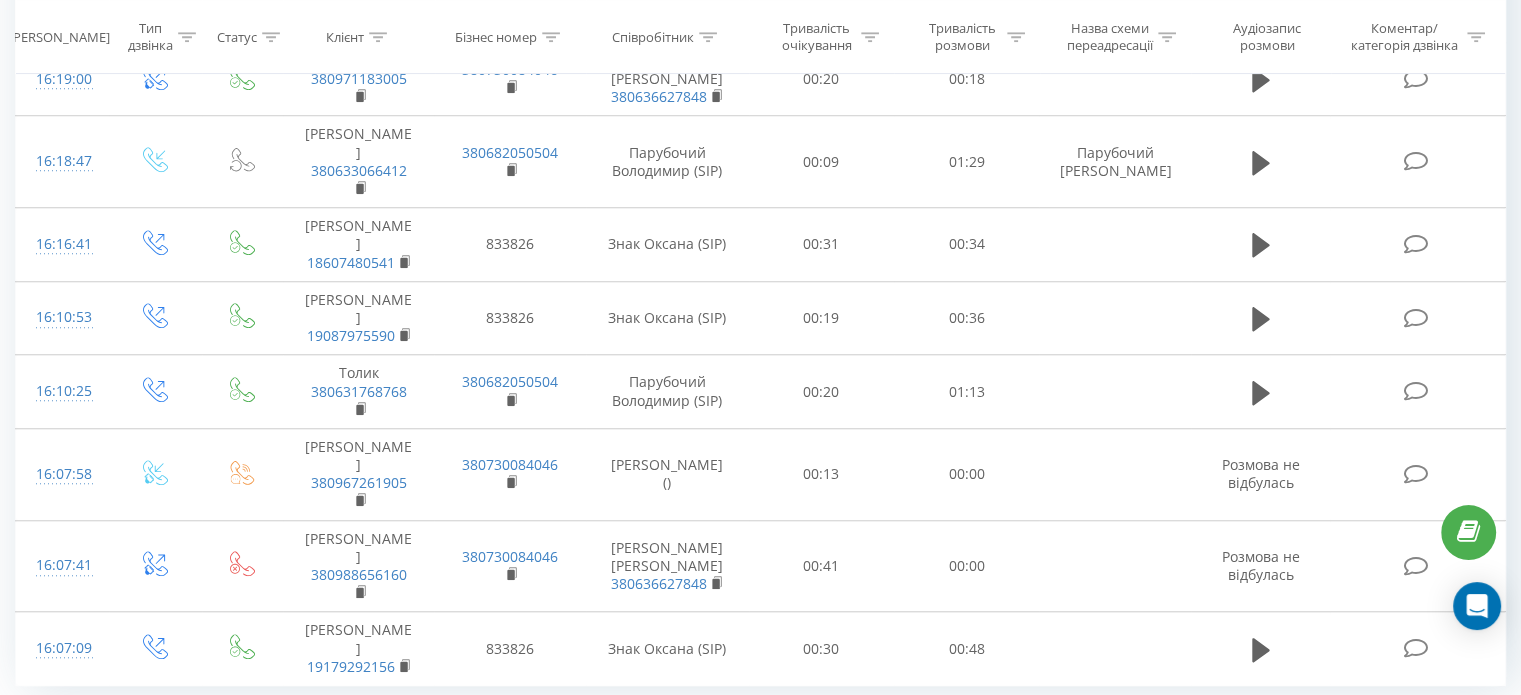 click on "8" at bounding box center (1292, 808) 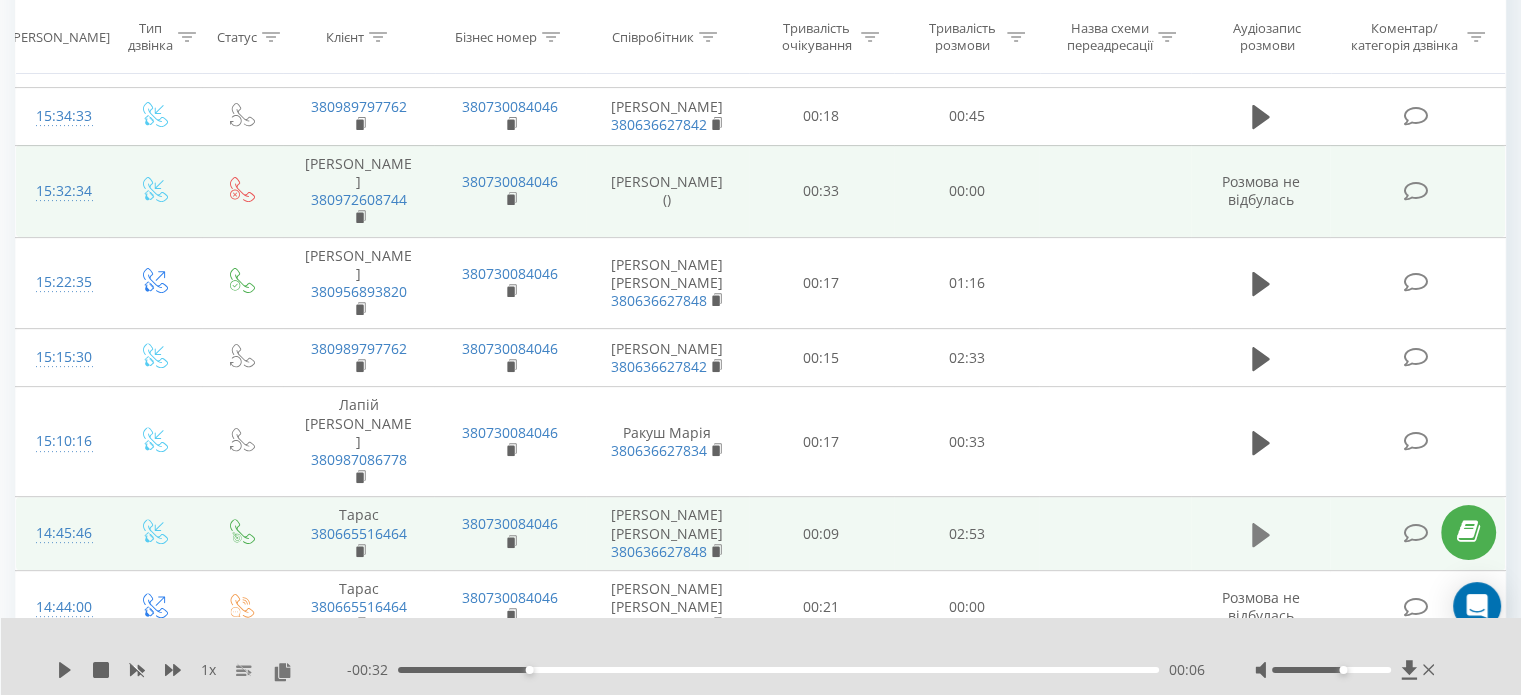 scroll, scrollTop: 570, scrollLeft: 0, axis: vertical 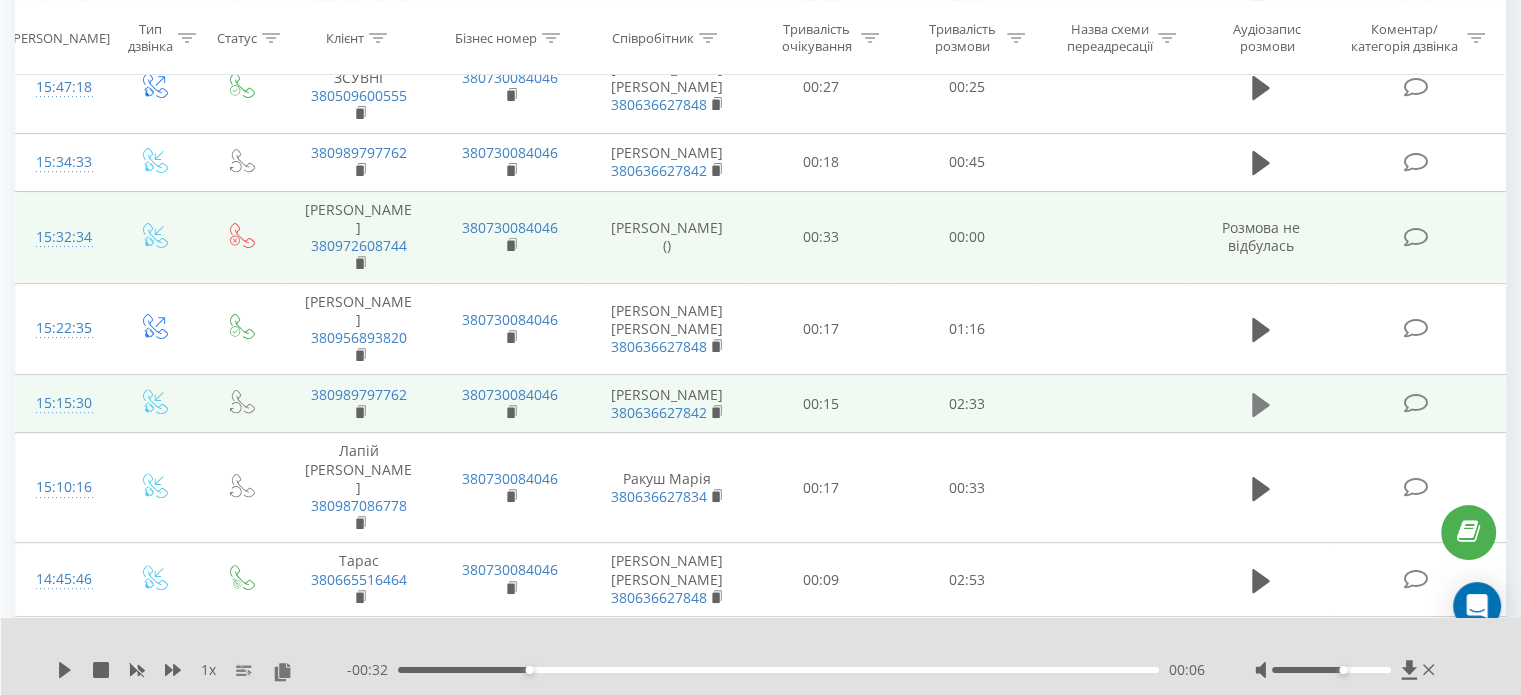 click at bounding box center [1261, 405] 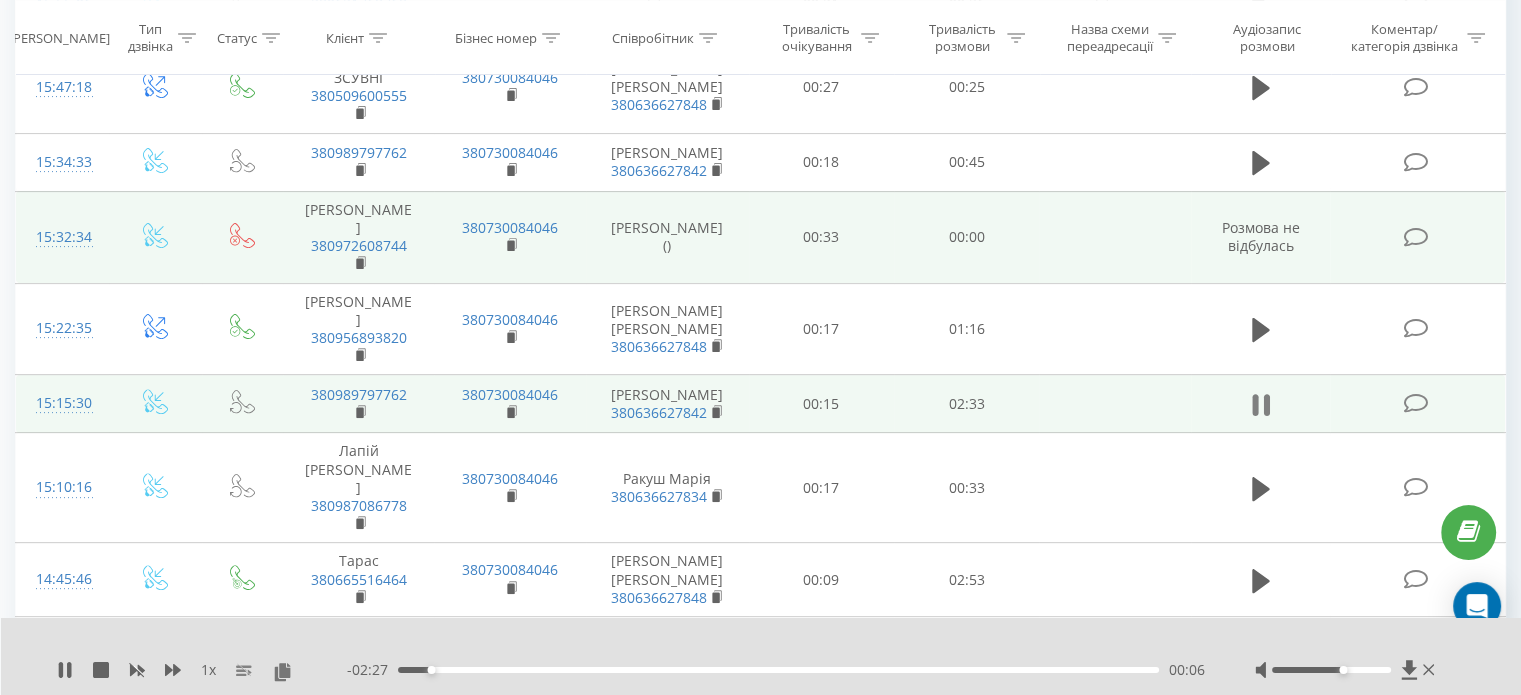 click 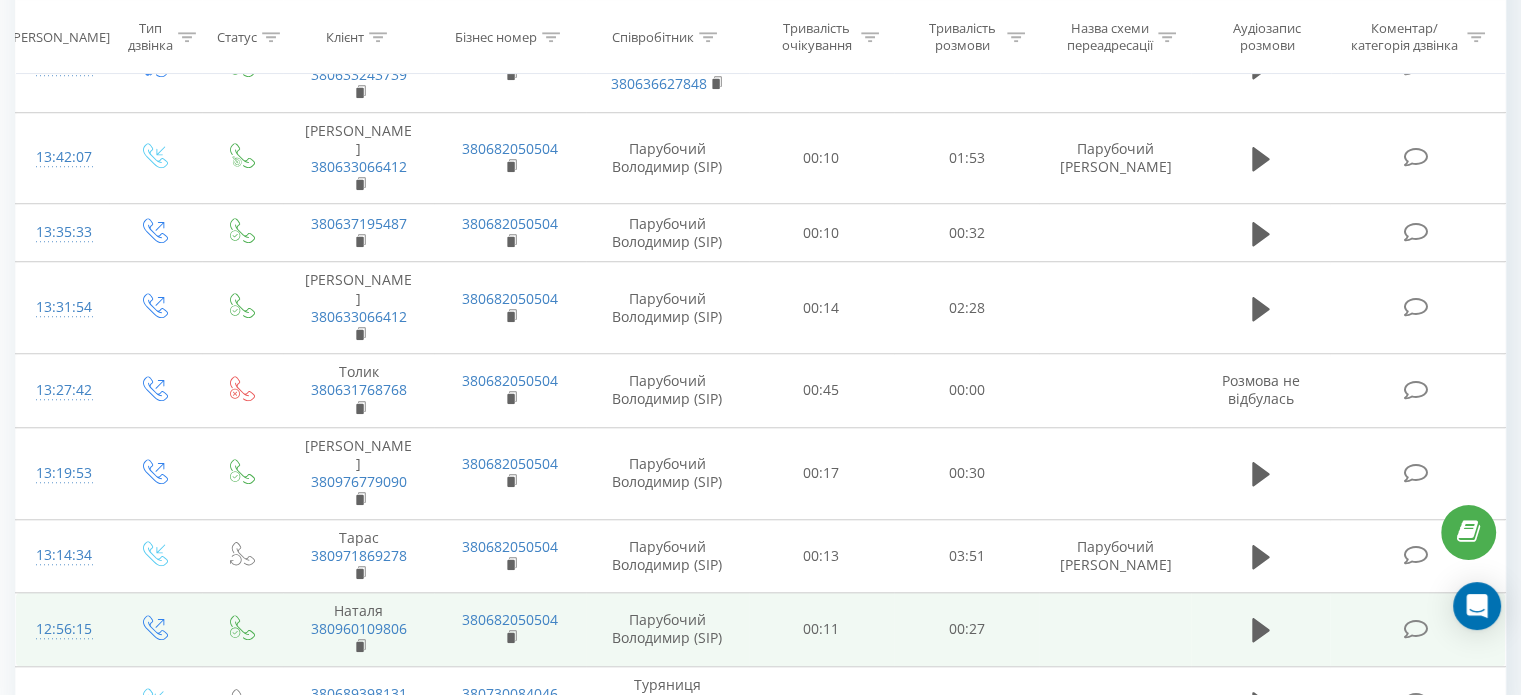 scroll, scrollTop: 1570, scrollLeft: 0, axis: vertical 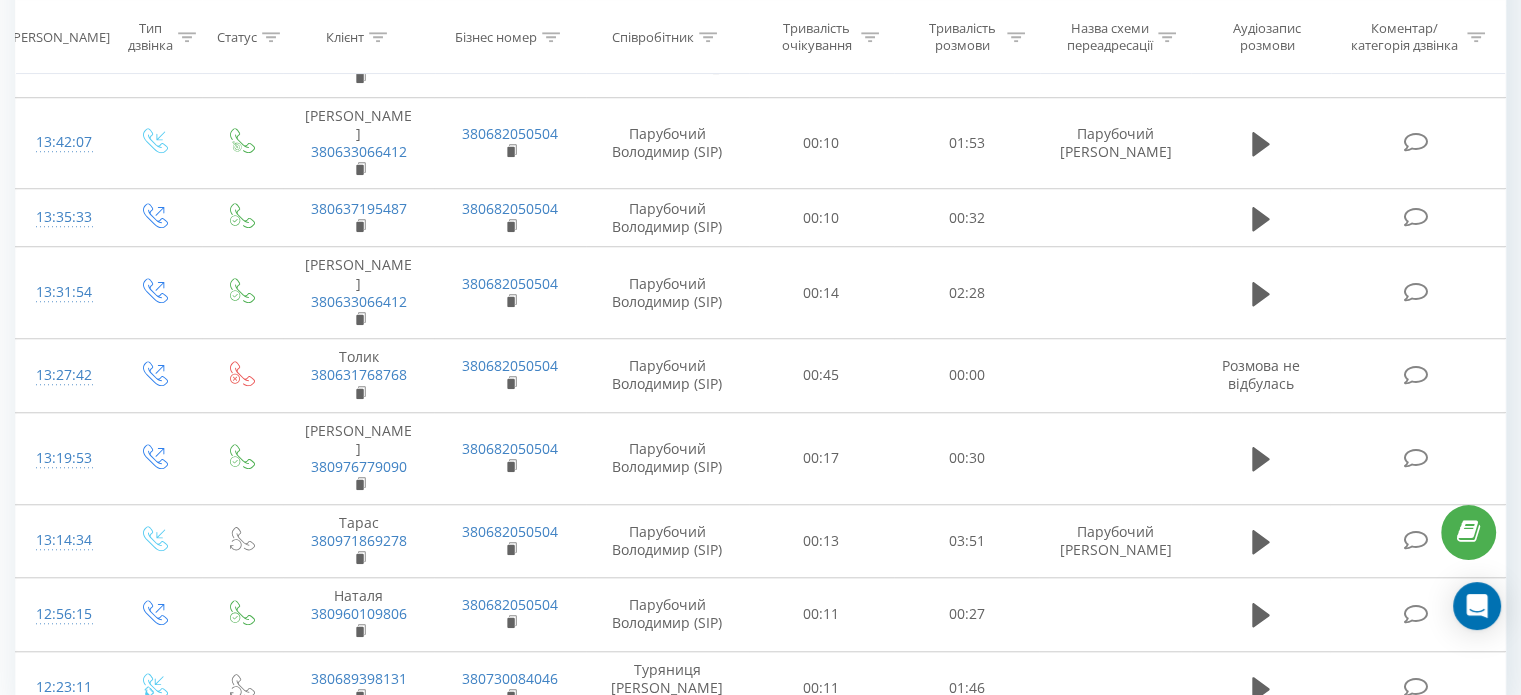 click on "9" at bounding box center [1292, 847] 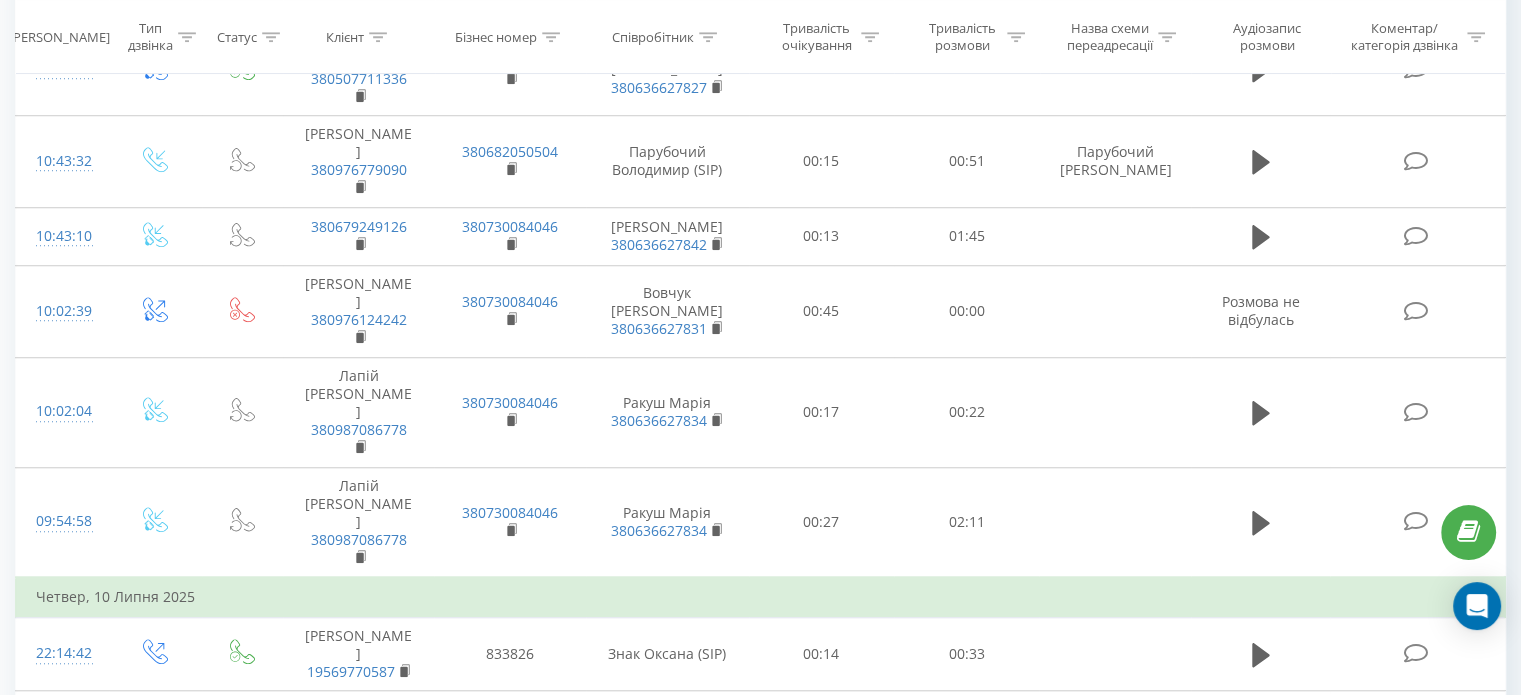 scroll, scrollTop: 1427, scrollLeft: 0, axis: vertical 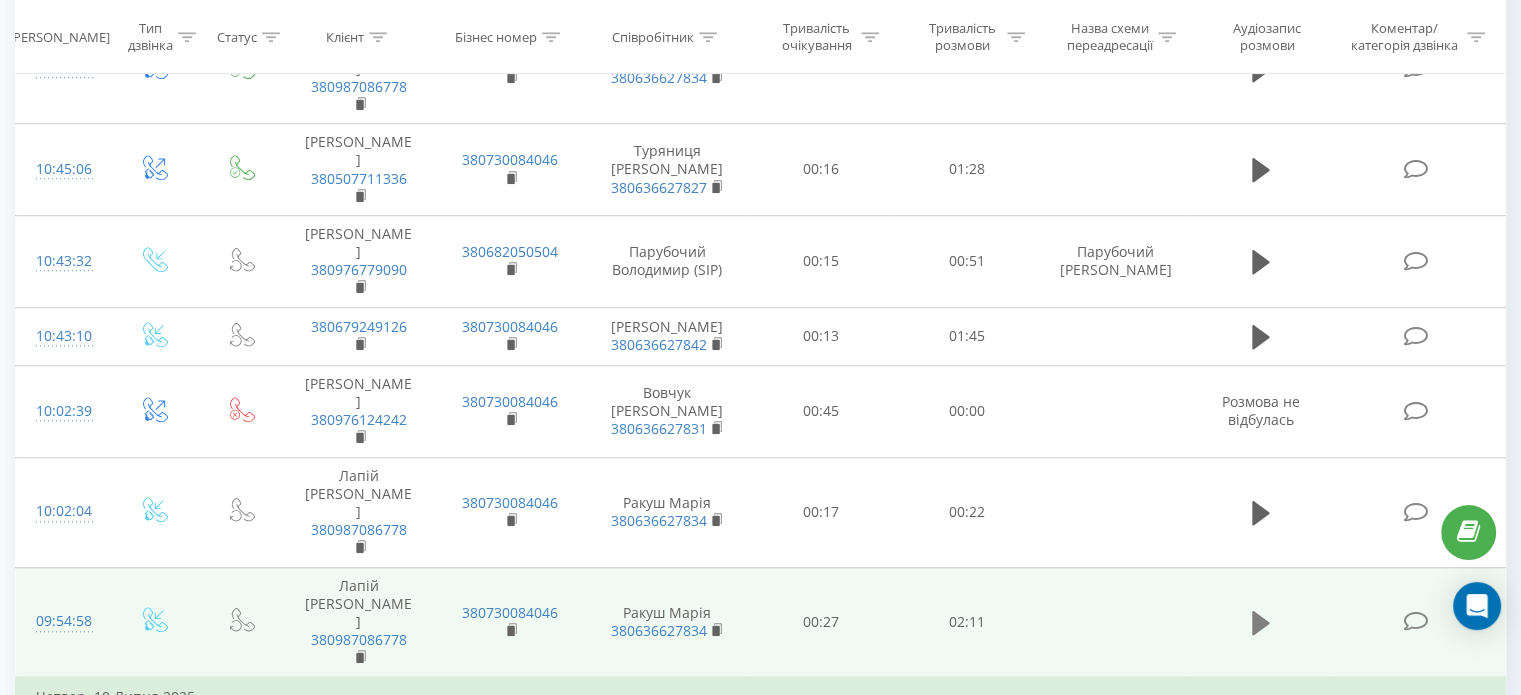 click 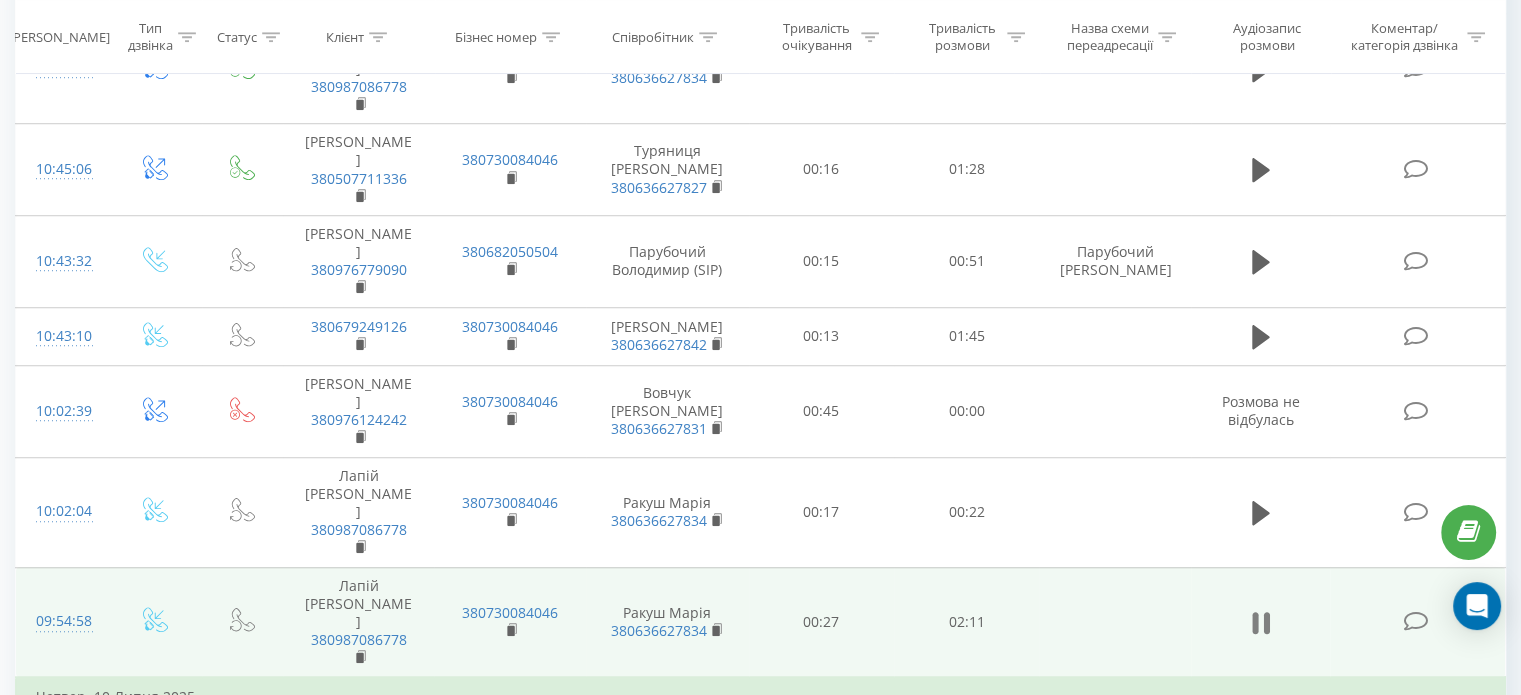 click 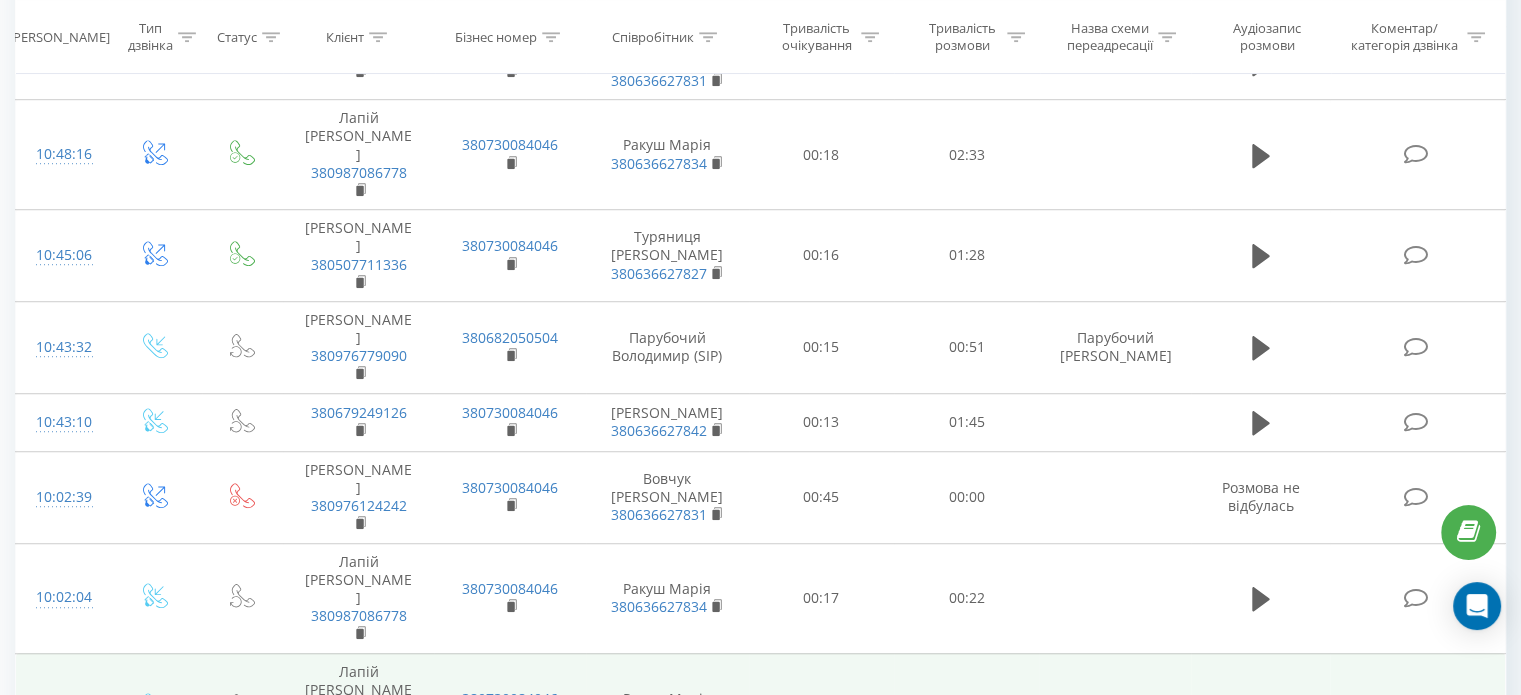 scroll, scrollTop: 1227, scrollLeft: 0, axis: vertical 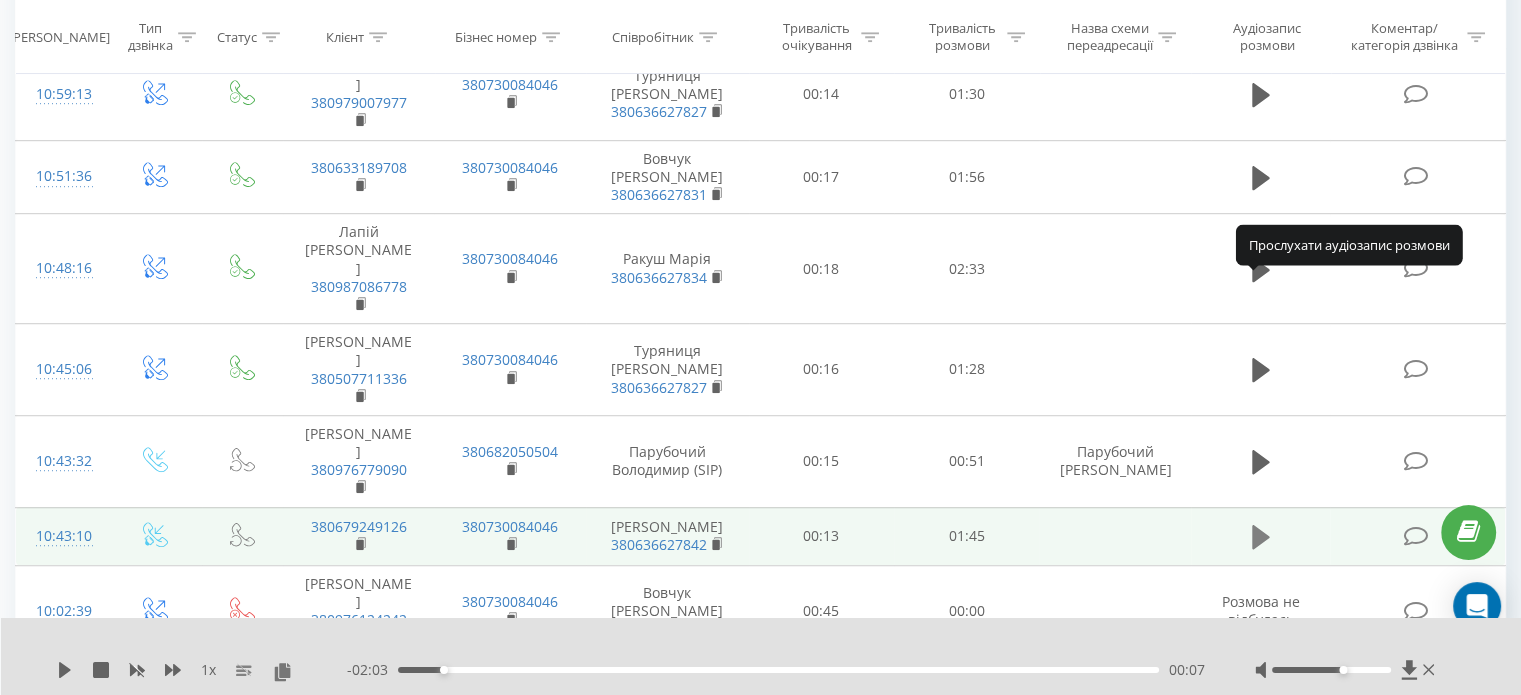 click 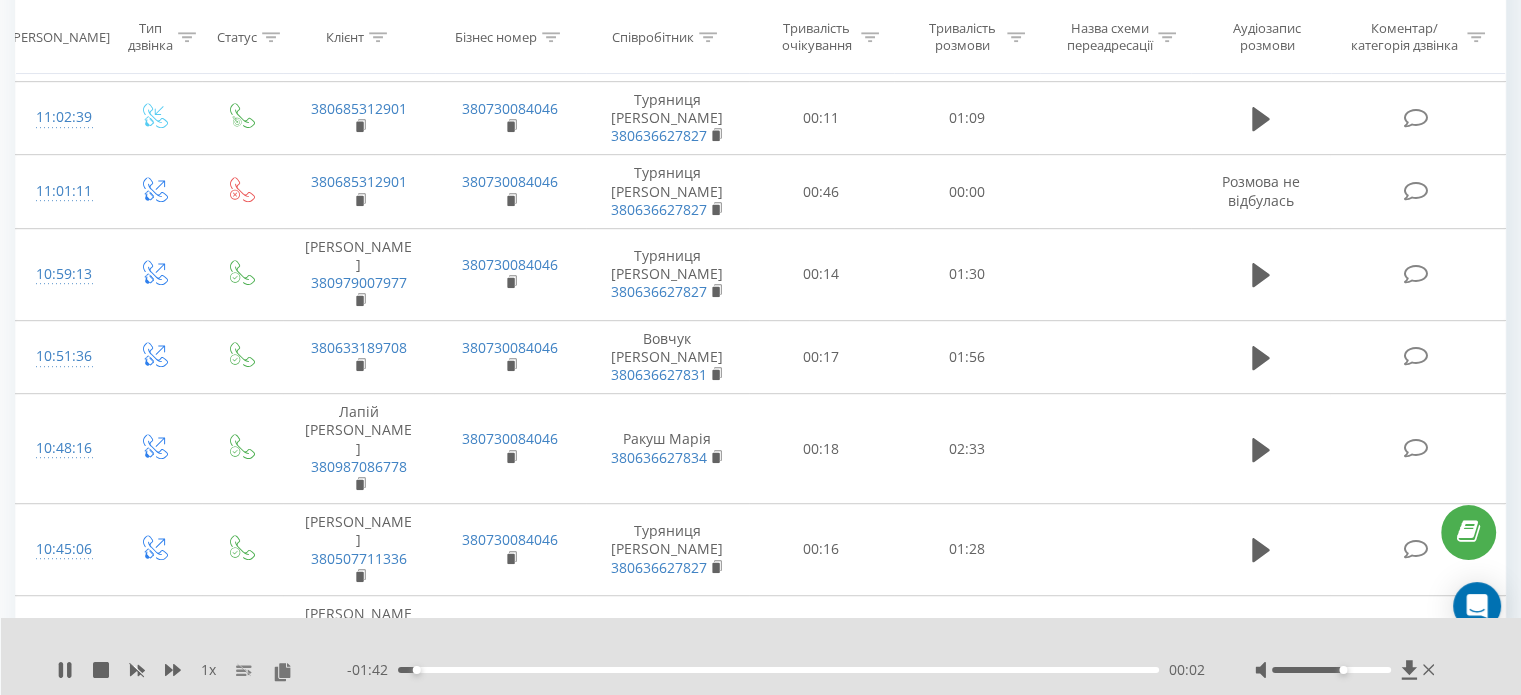 scroll, scrollTop: 1027, scrollLeft: 0, axis: vertical 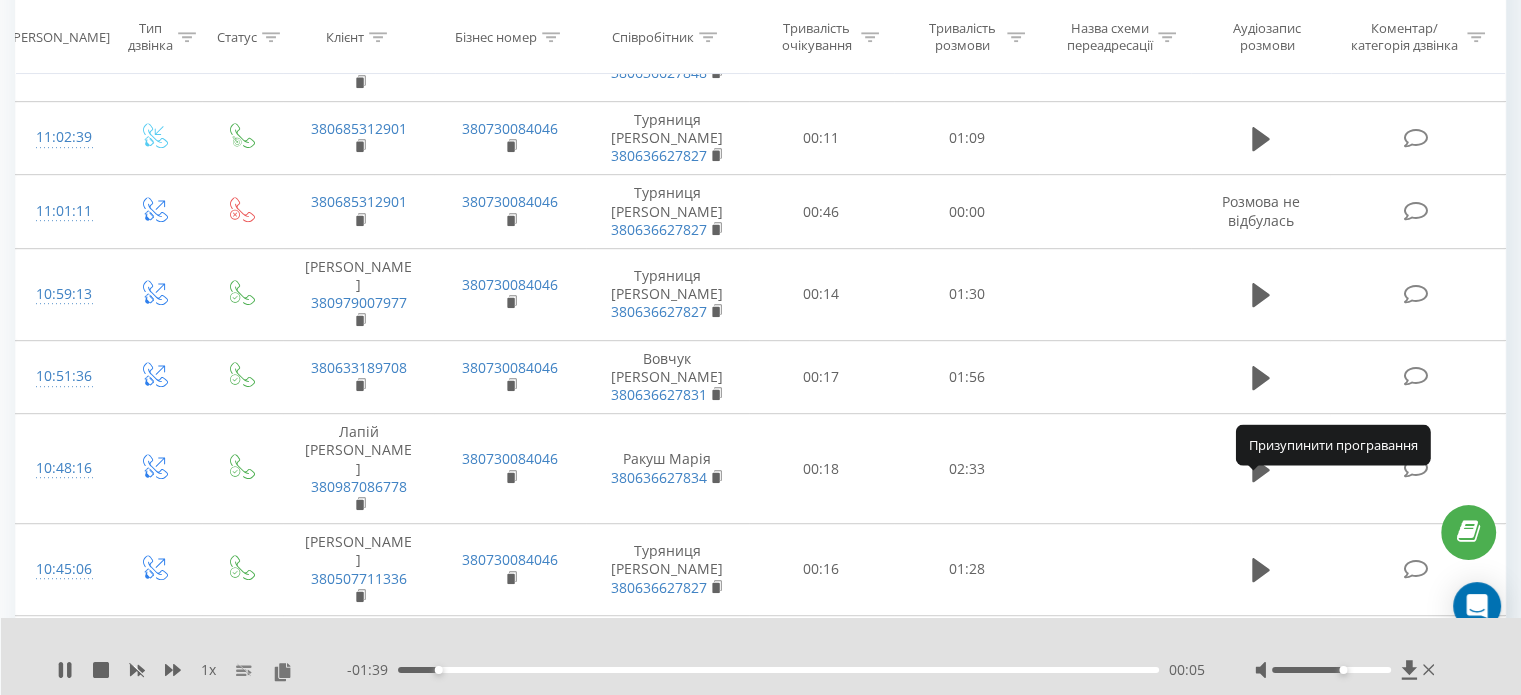 click 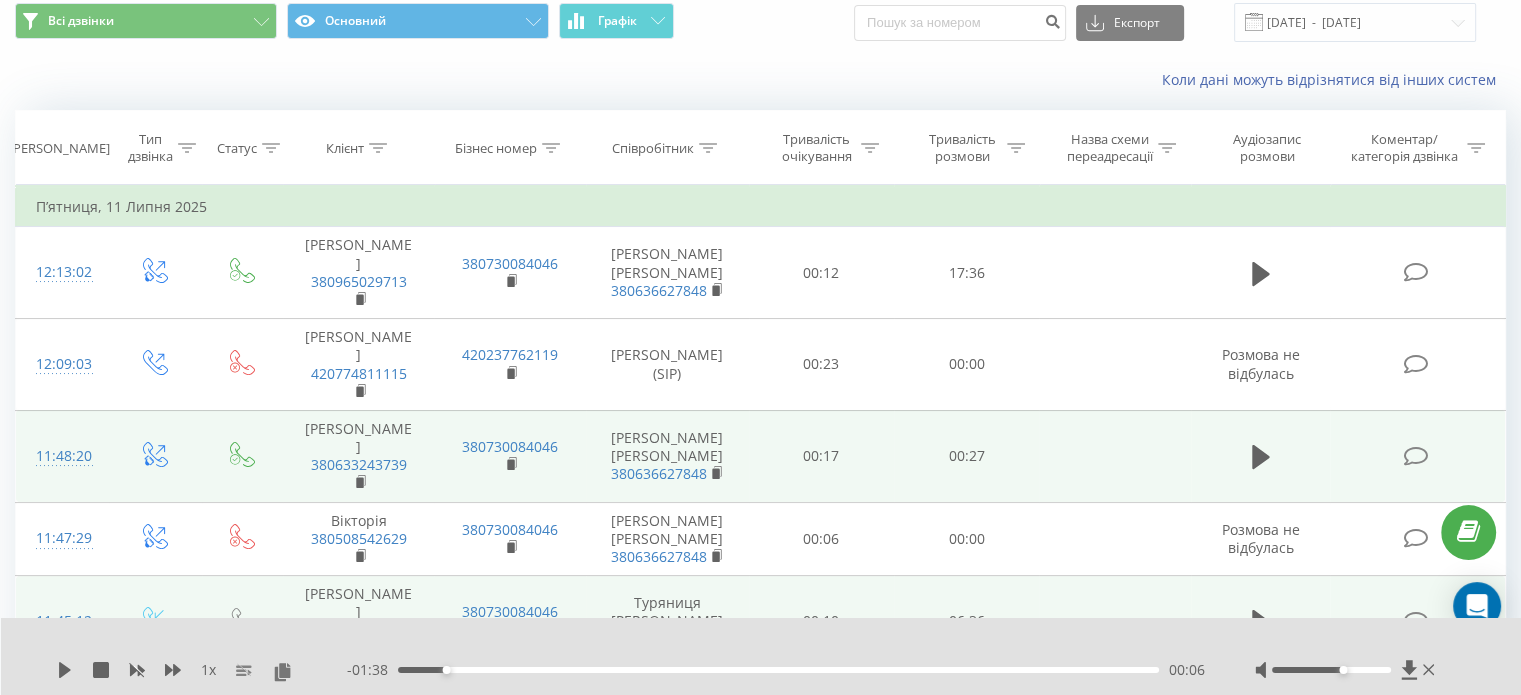 scroll, scrollTop: 27, scrollLeft: 0, axis: vertical 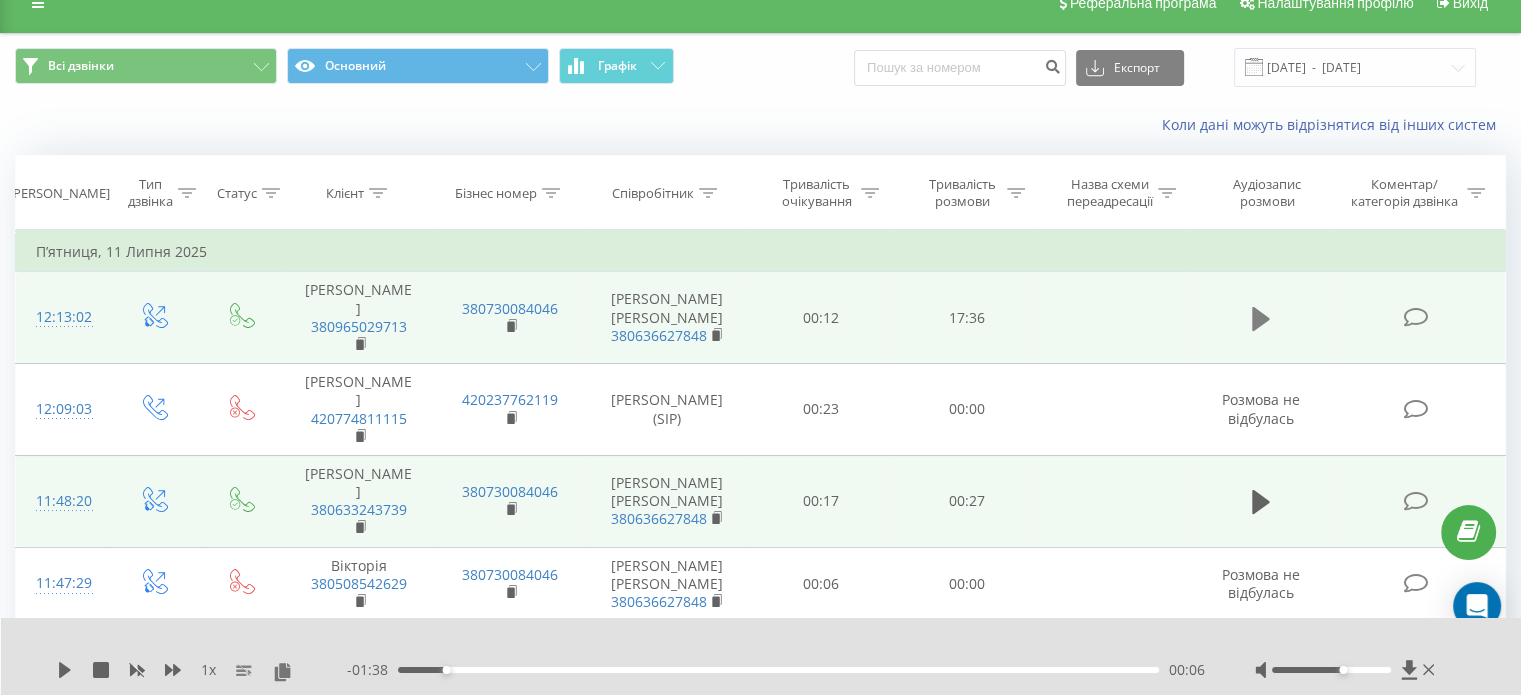click 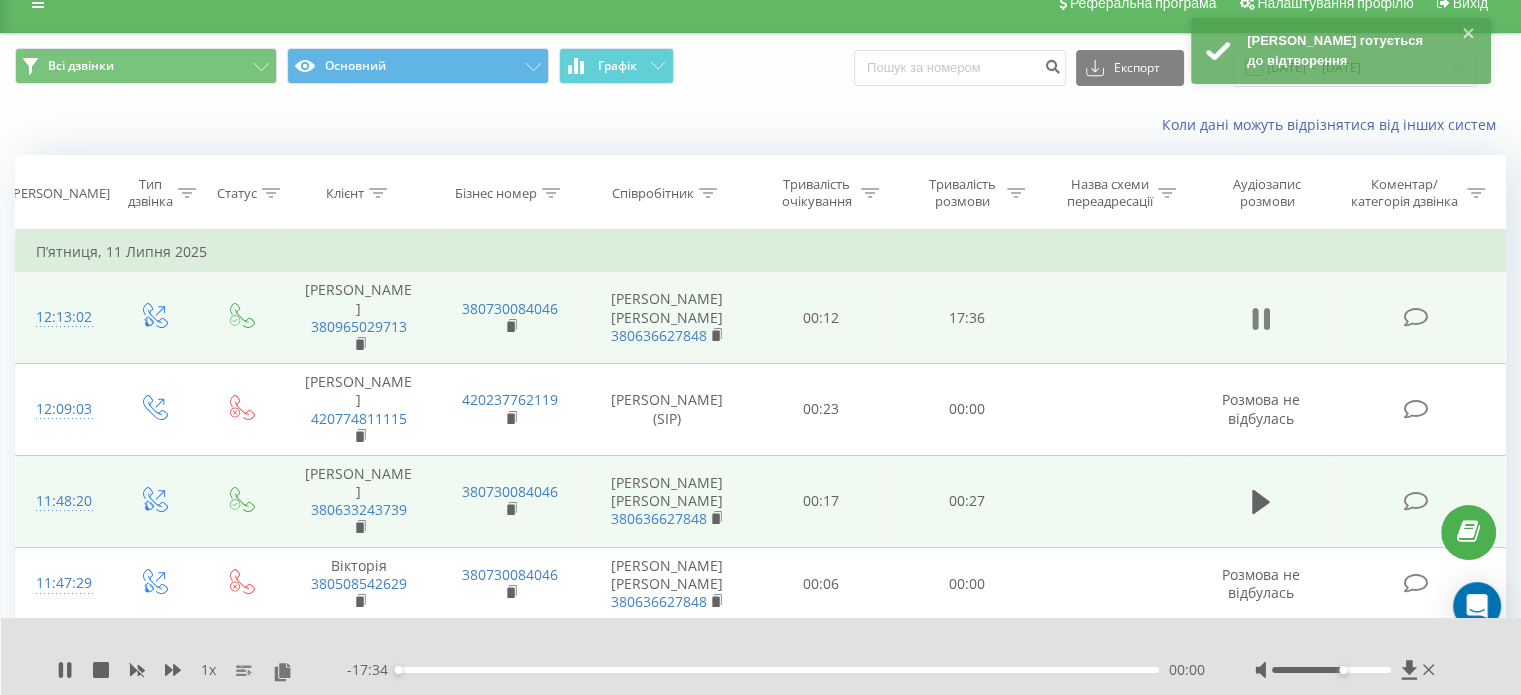 click 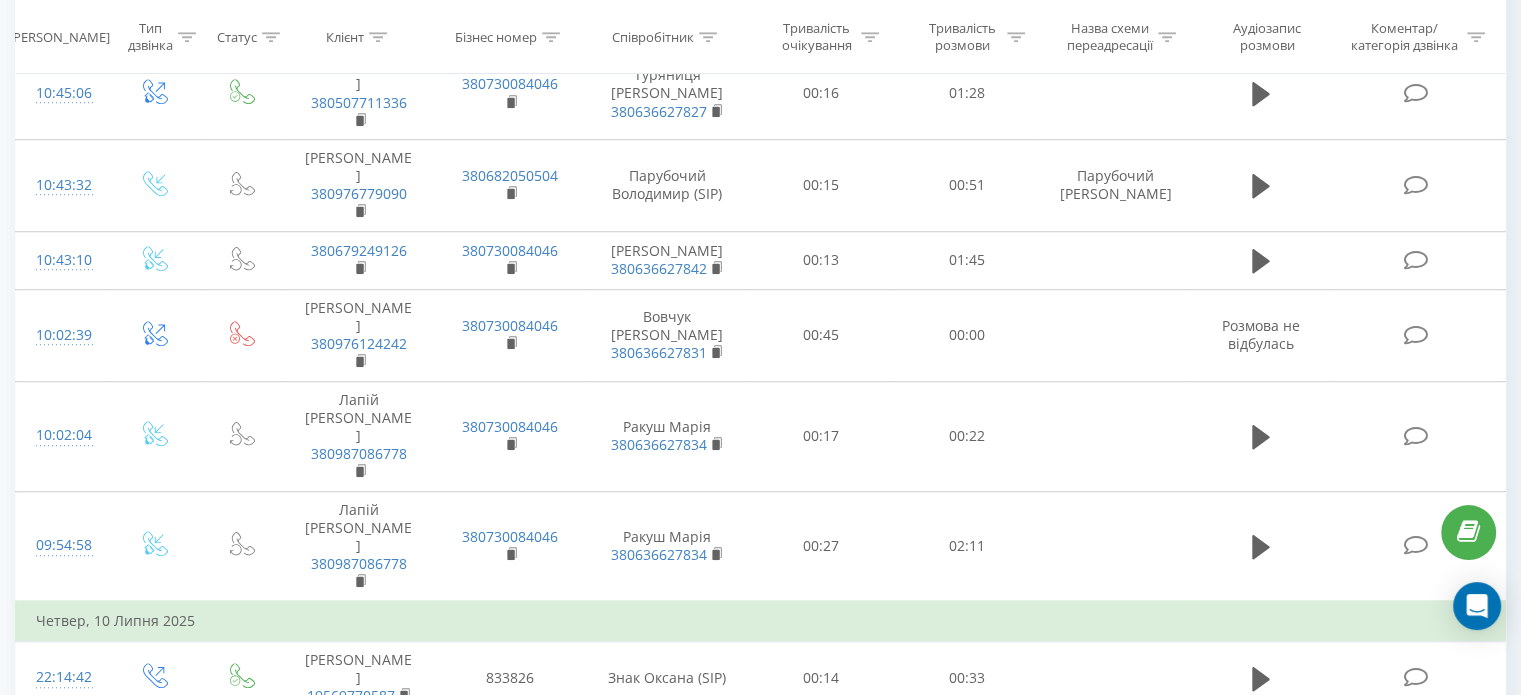 scroll, scrollTop: 1527, scrollLeft: 0, axis: vertical 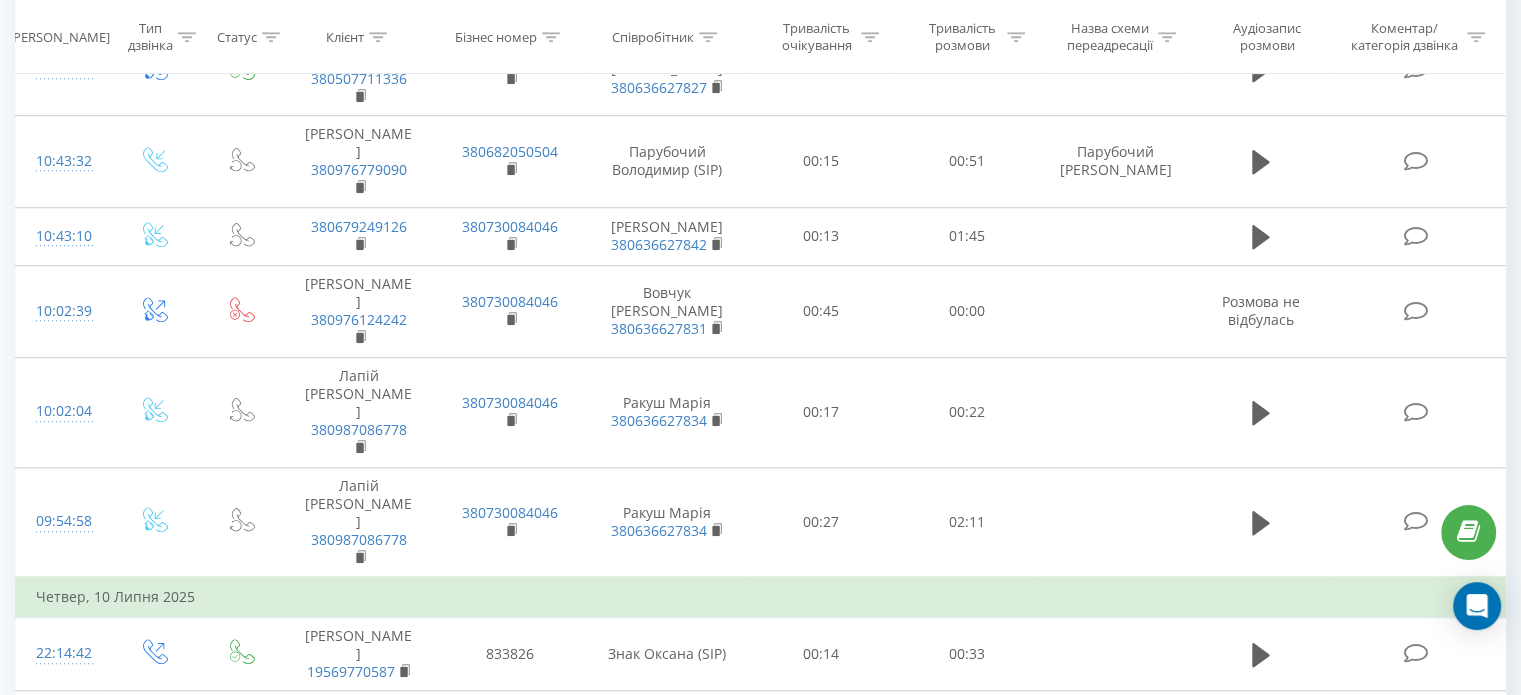 click on "10" at bounding box center [1292, 1019] 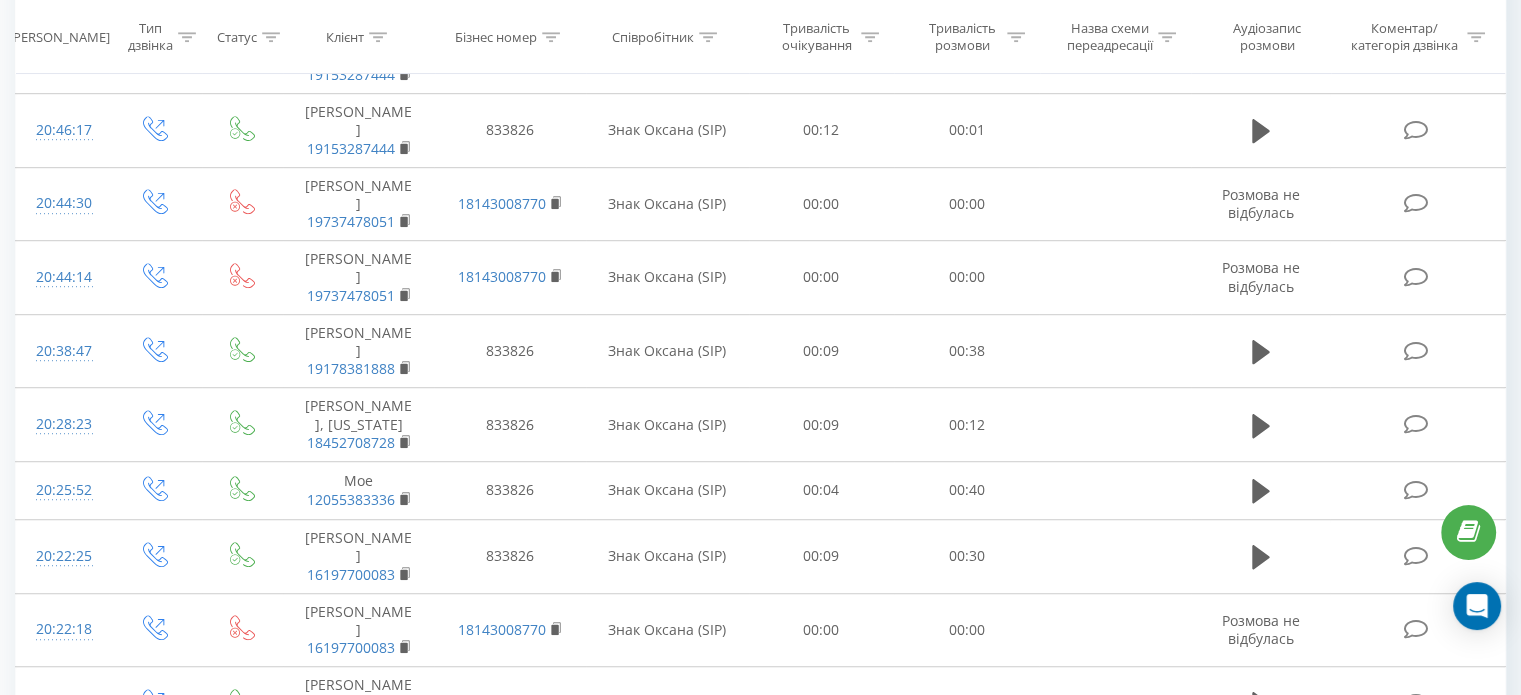 scroll, scrollTop: 1266, scrollLeft: 0, axis: vertical 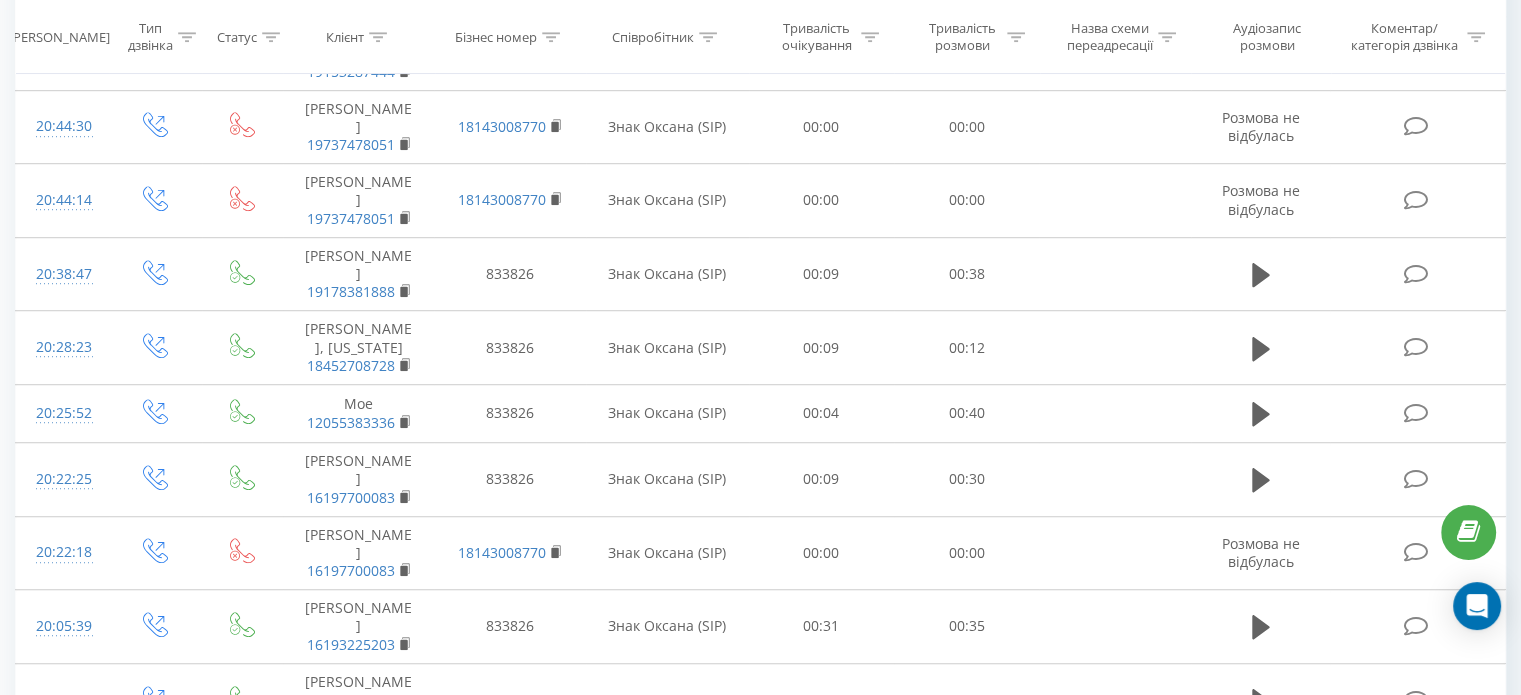 click on "11" at bounding box center (1292, 951) 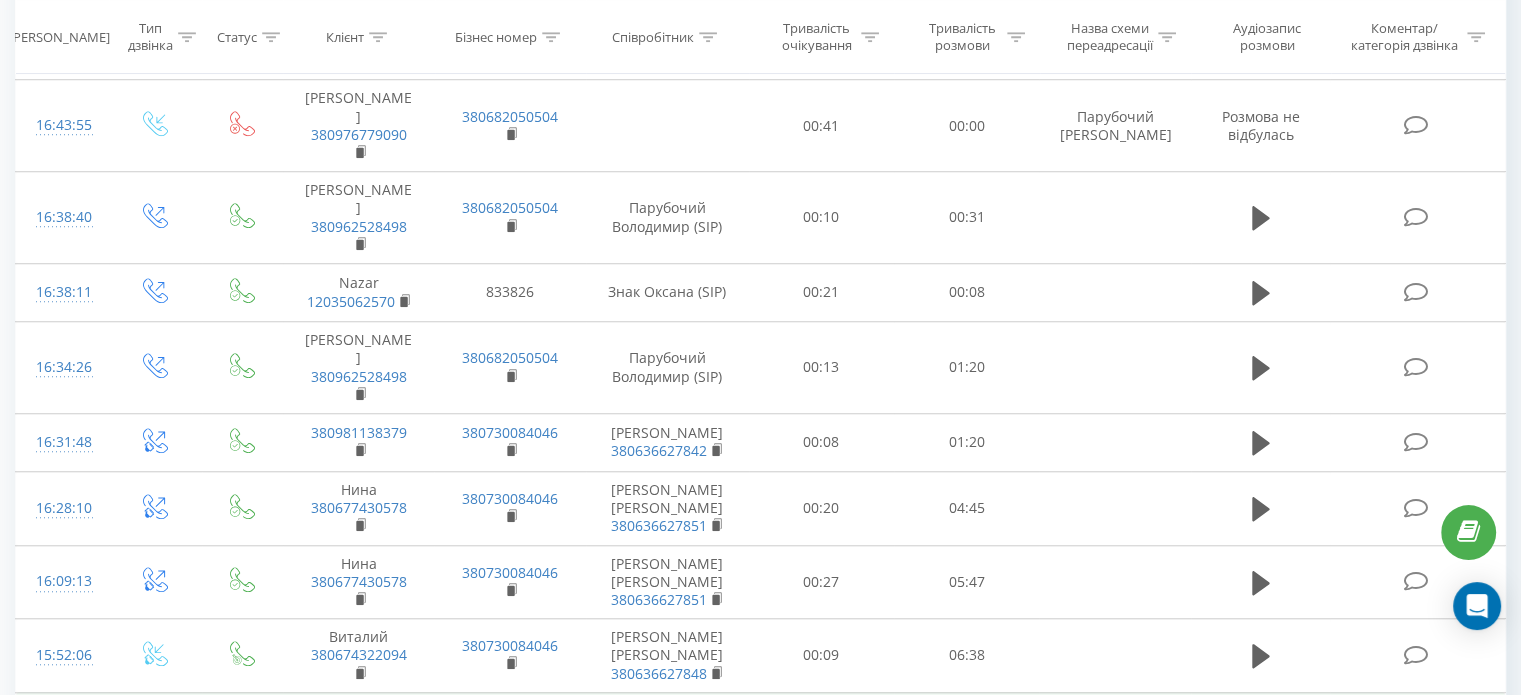scroll, scrollTop: 1619, scrollLeft: 0, axis: vertical 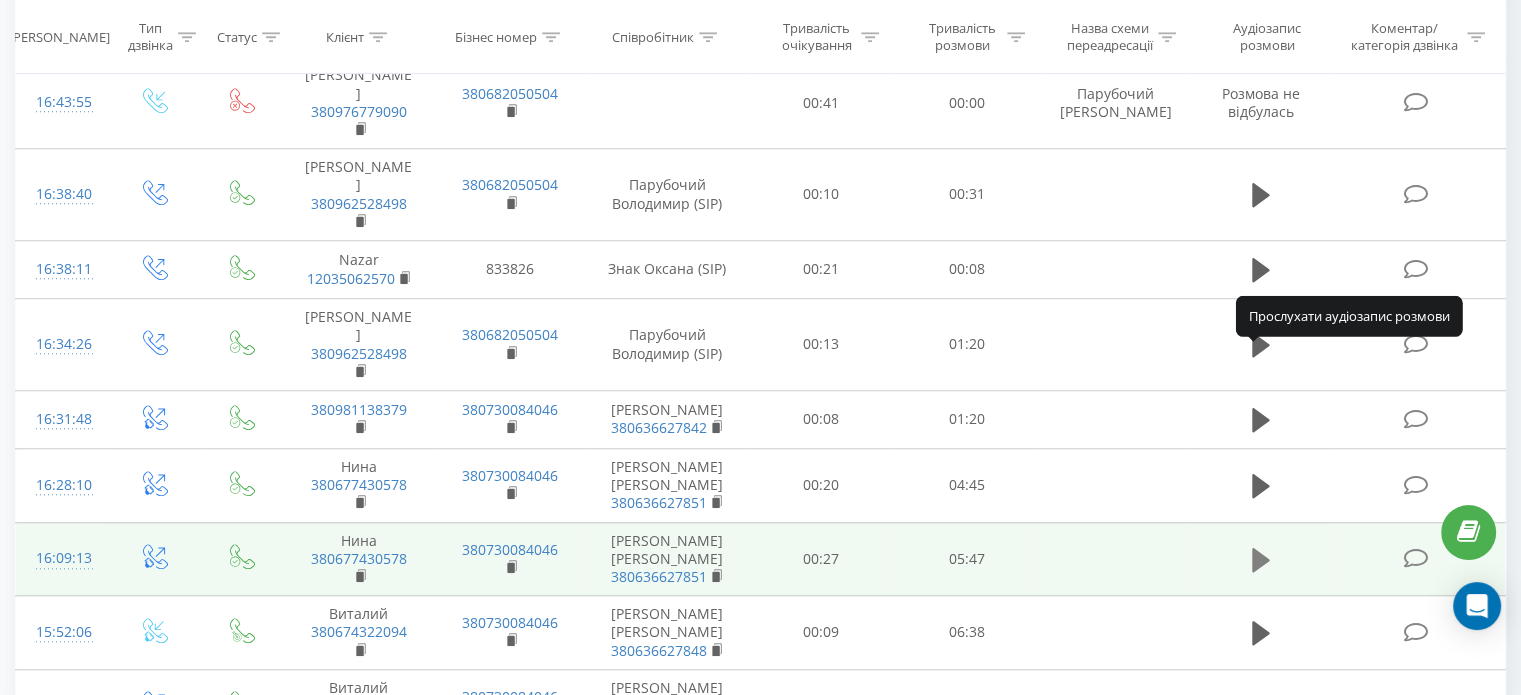 click 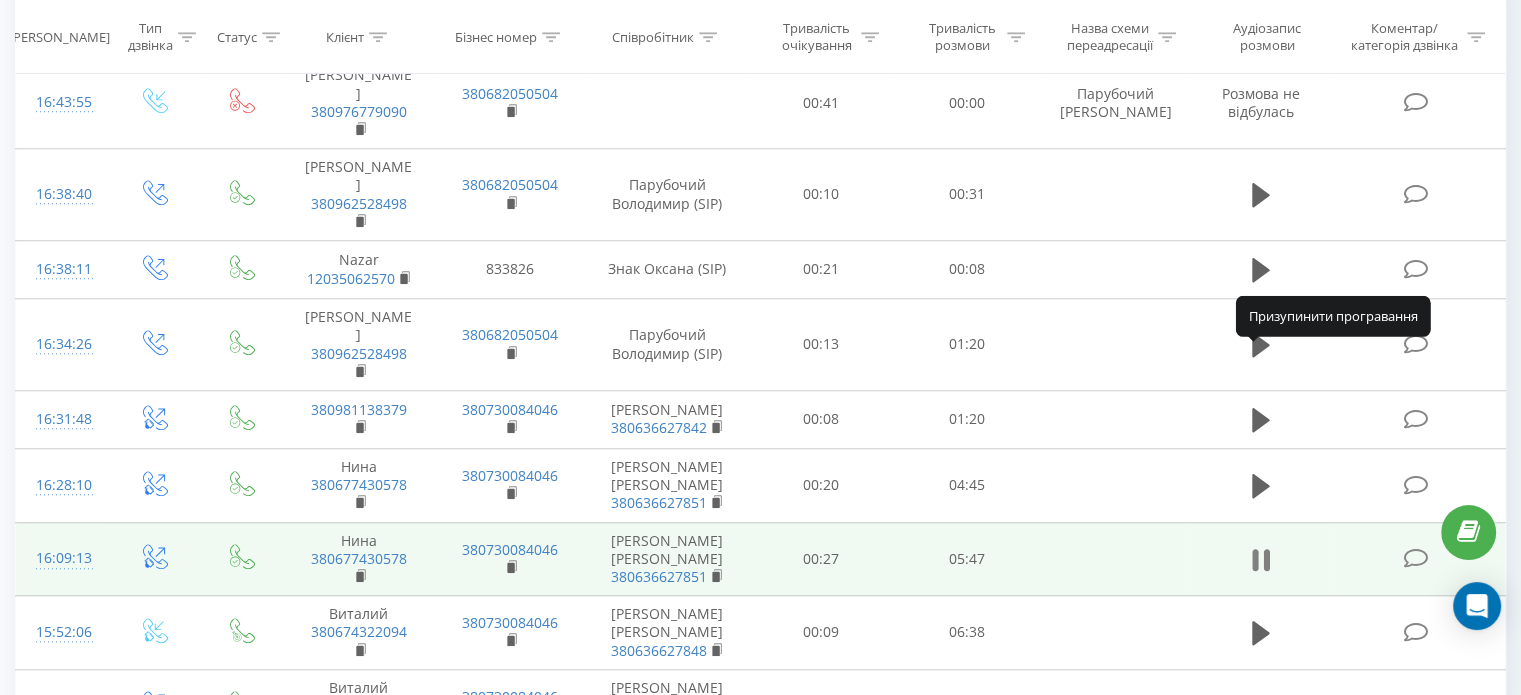 click 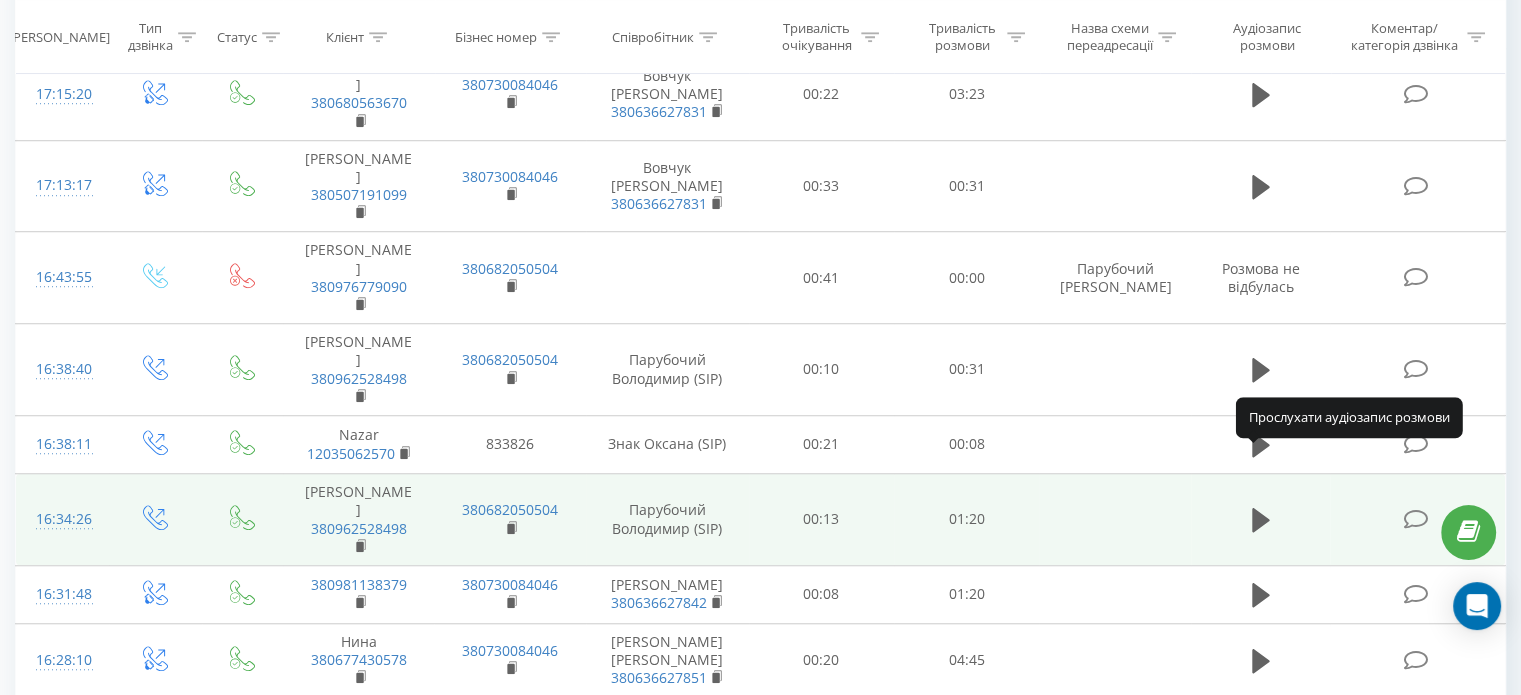 scroll, scrollTop: 1419, scrollLeft: 0, axis: vertical 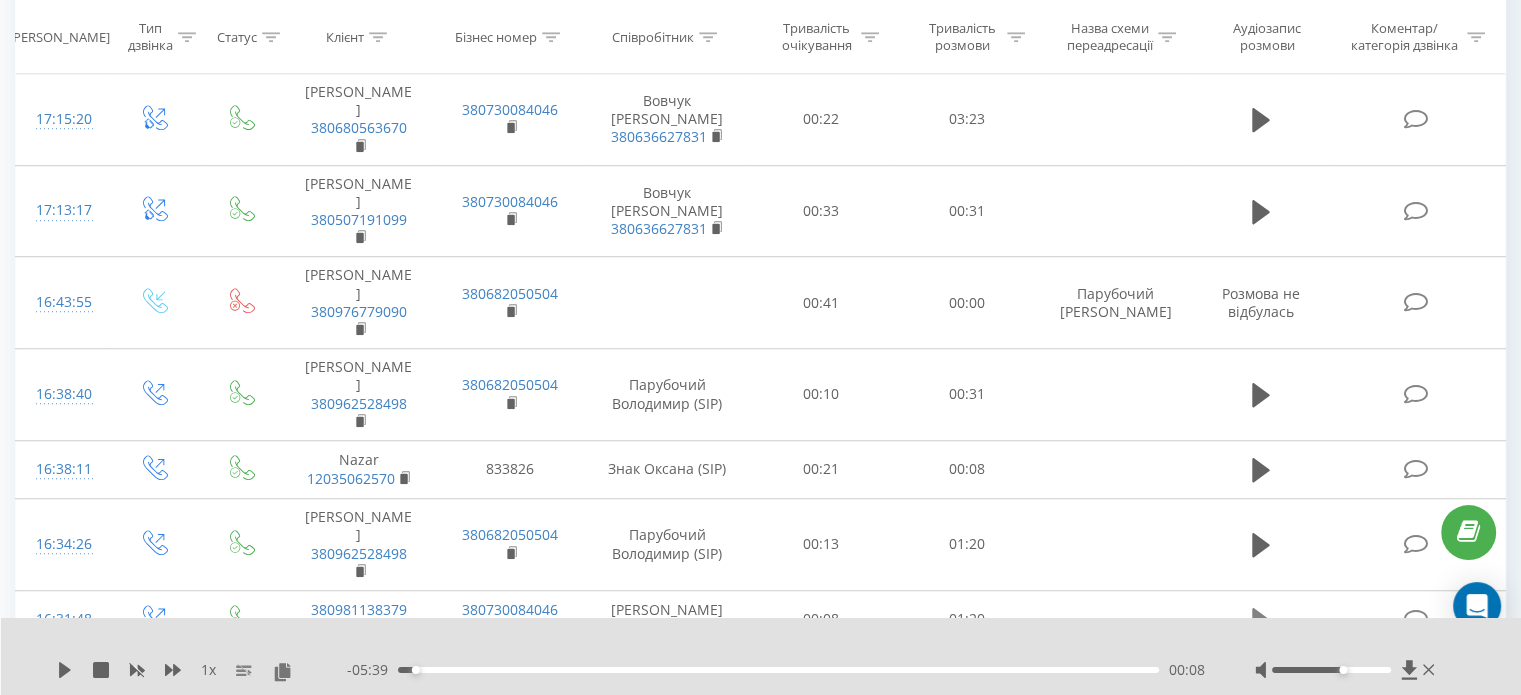 click 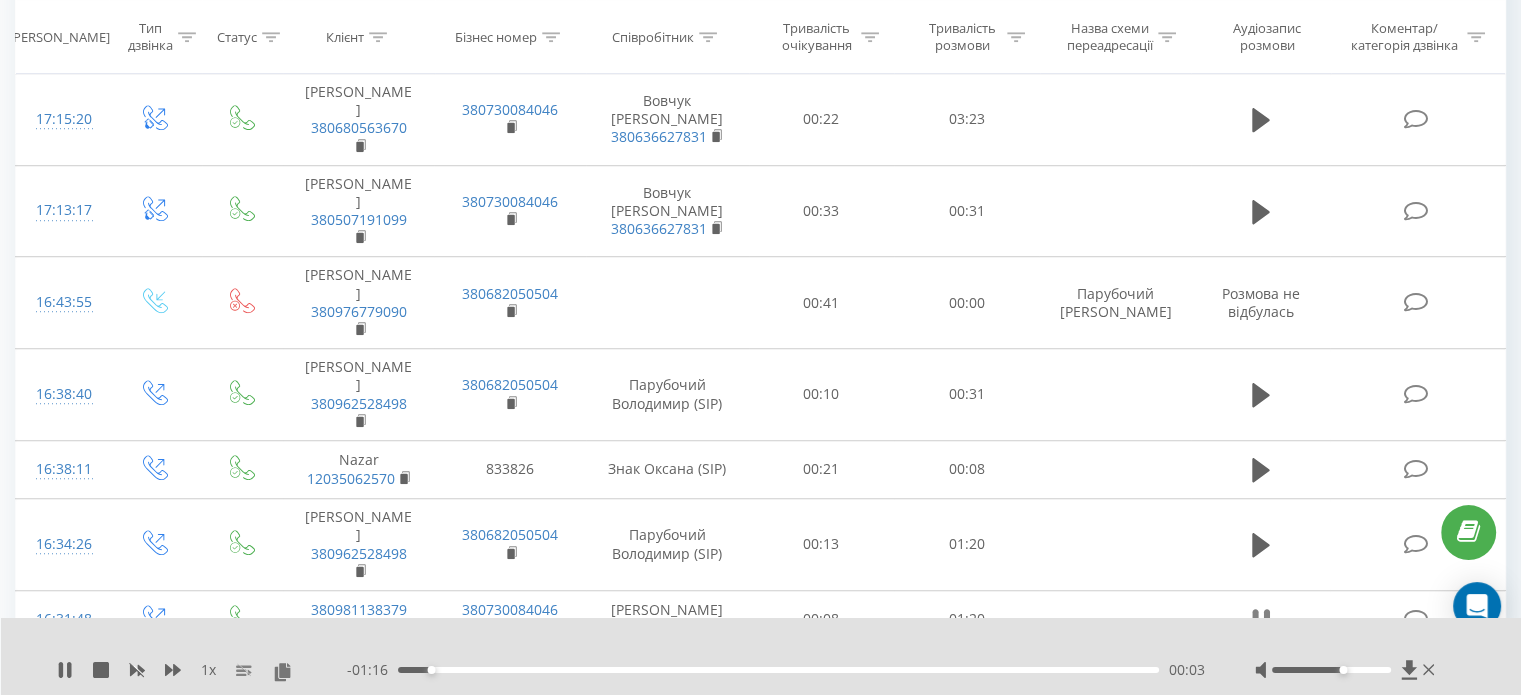 click 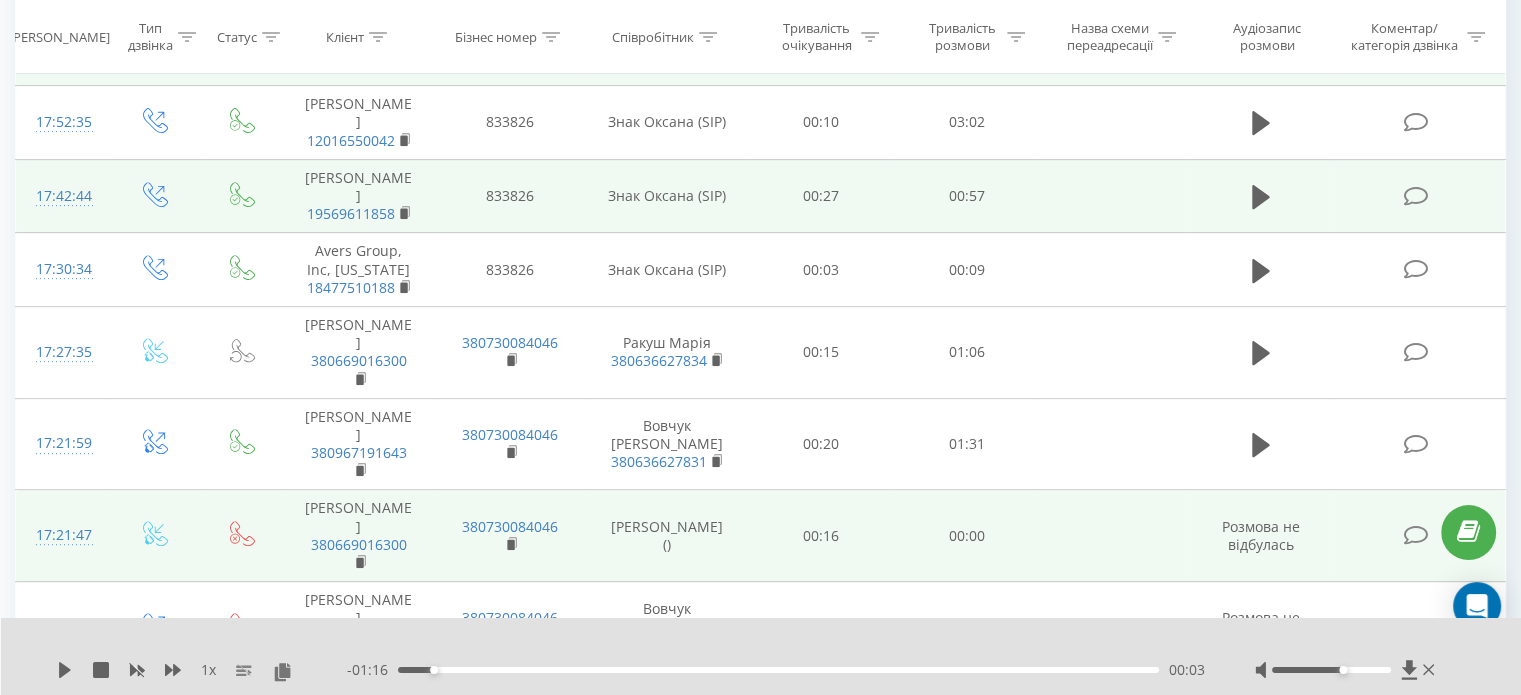 scroll, scrollTop: 719, scrollLeft: 0, axis: vertical 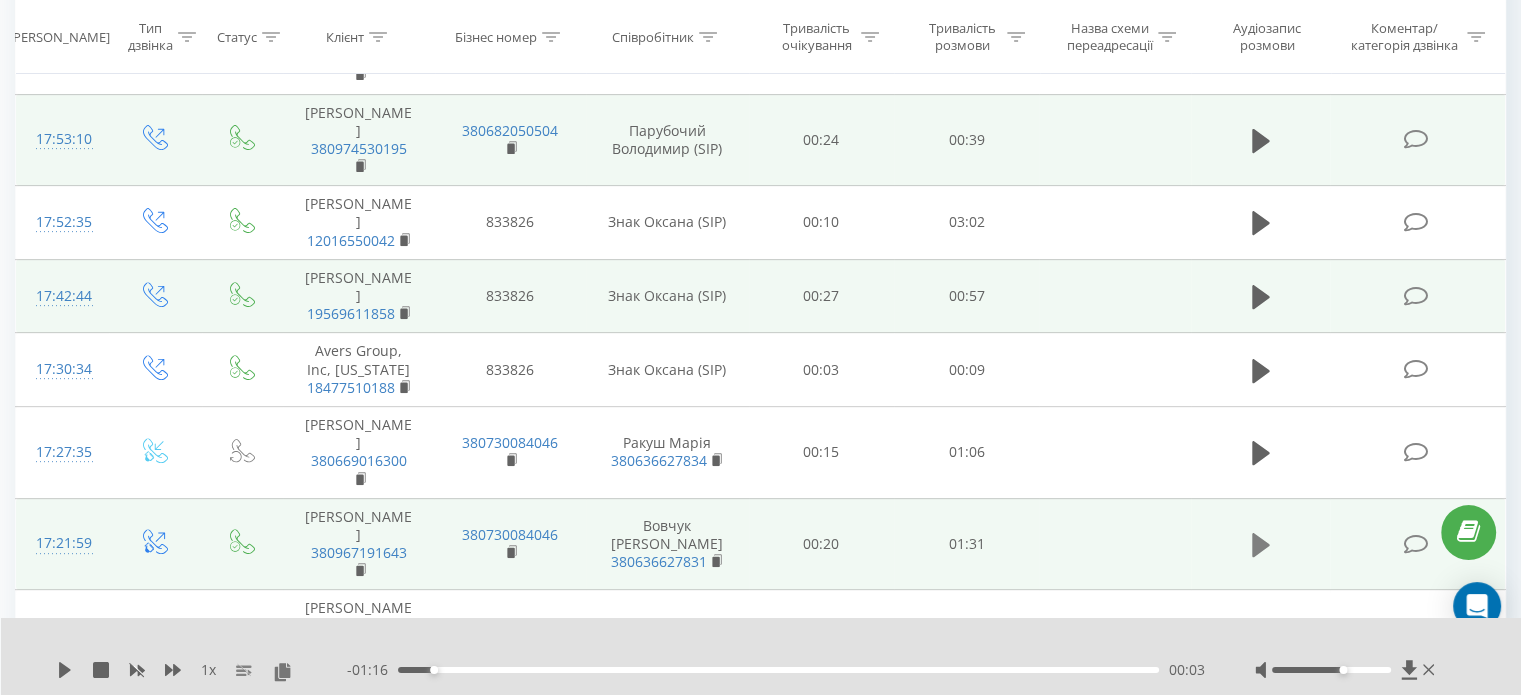 click 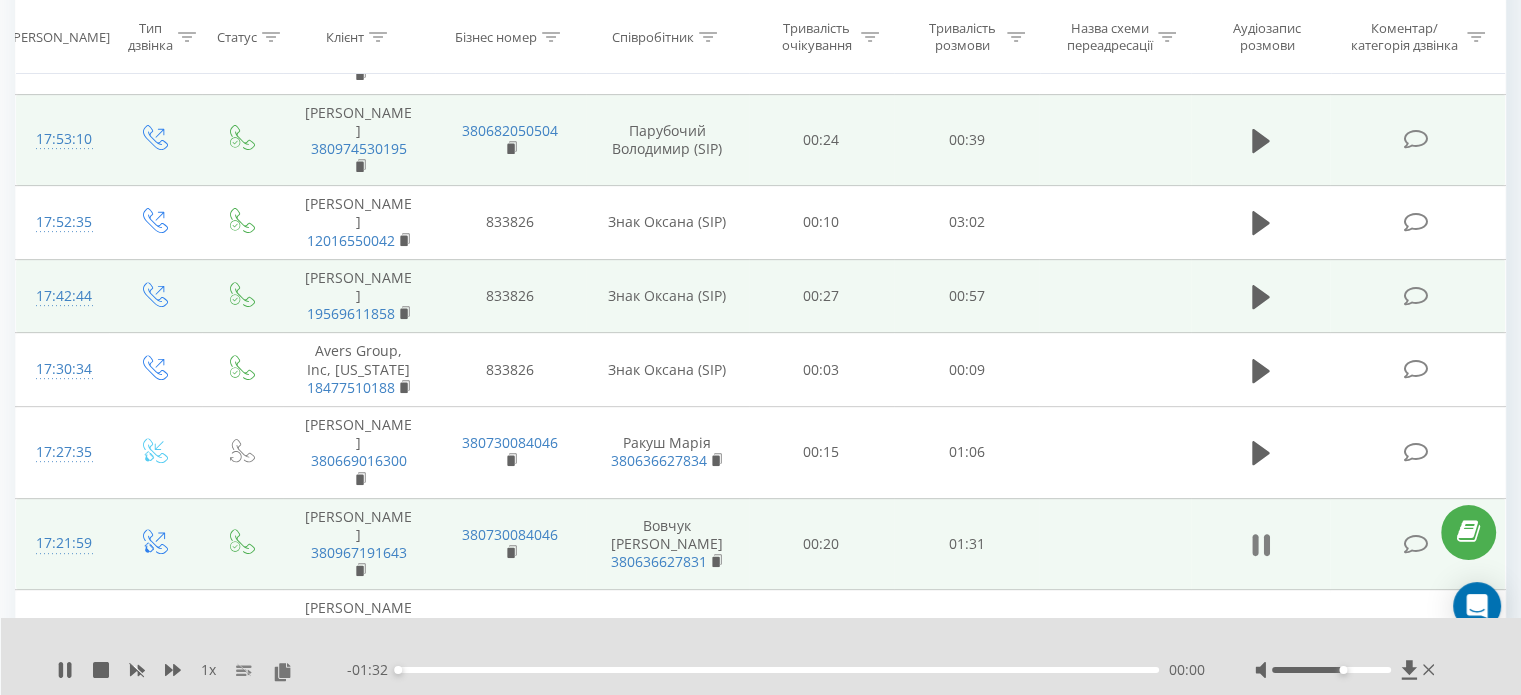 click 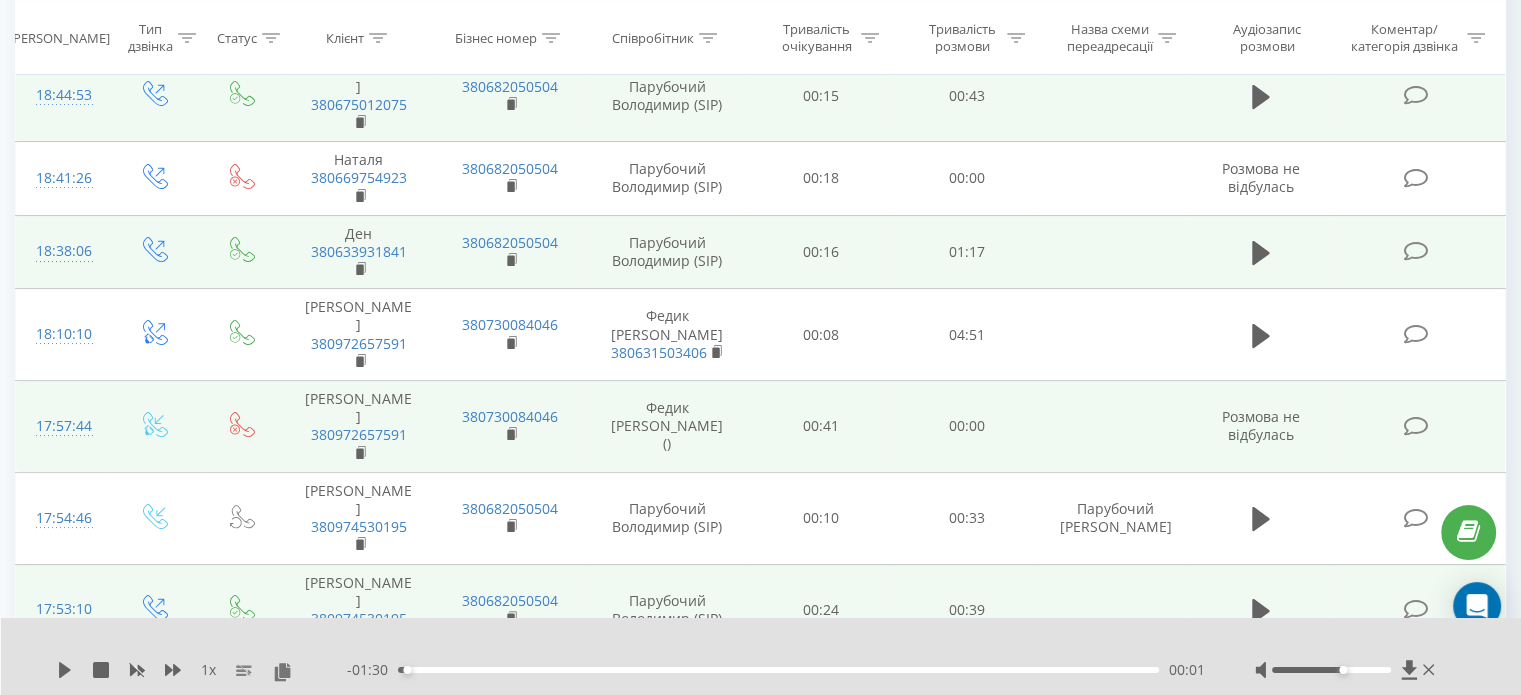 scroll, scrollTop: 219, scrollLeft: 0, axis: vertical 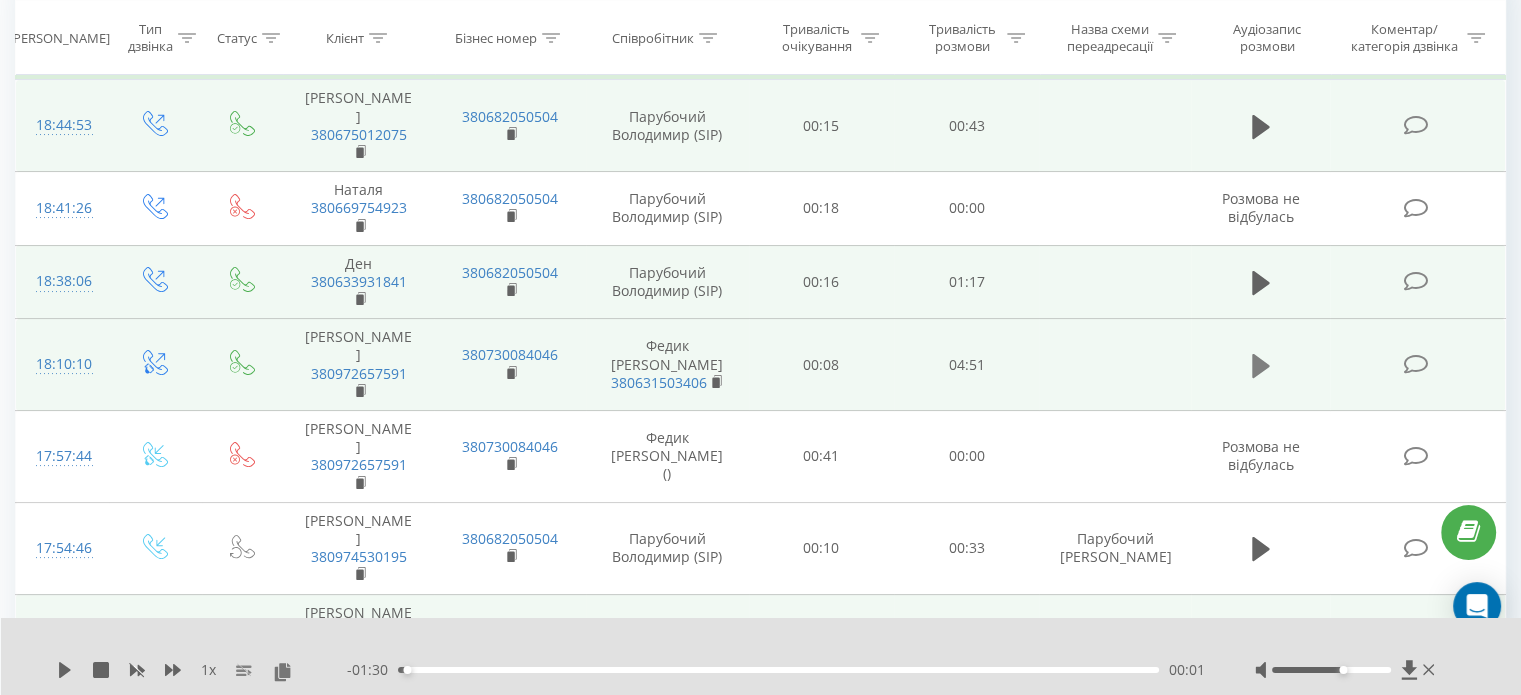 click 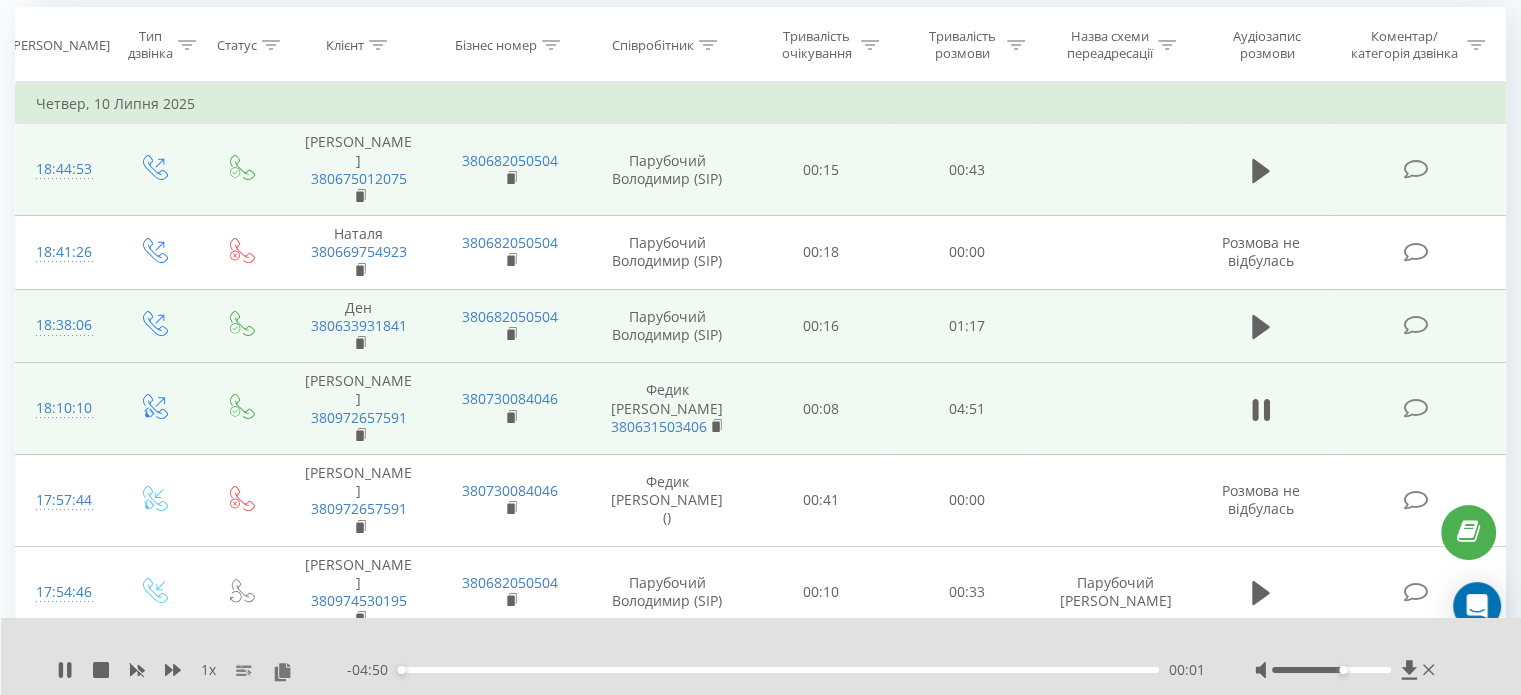 scroll, scrollTop: 200, scrollLeft: 0, axis: vertical 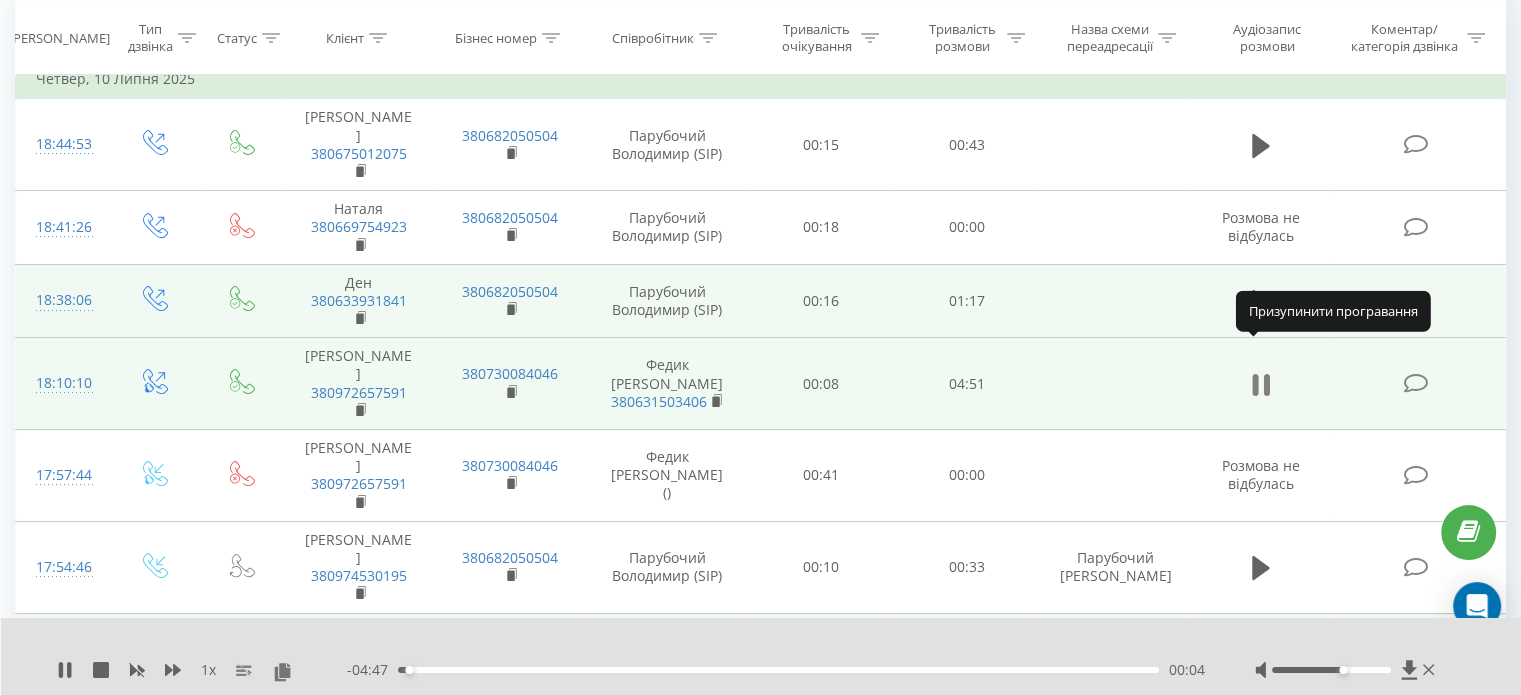 click 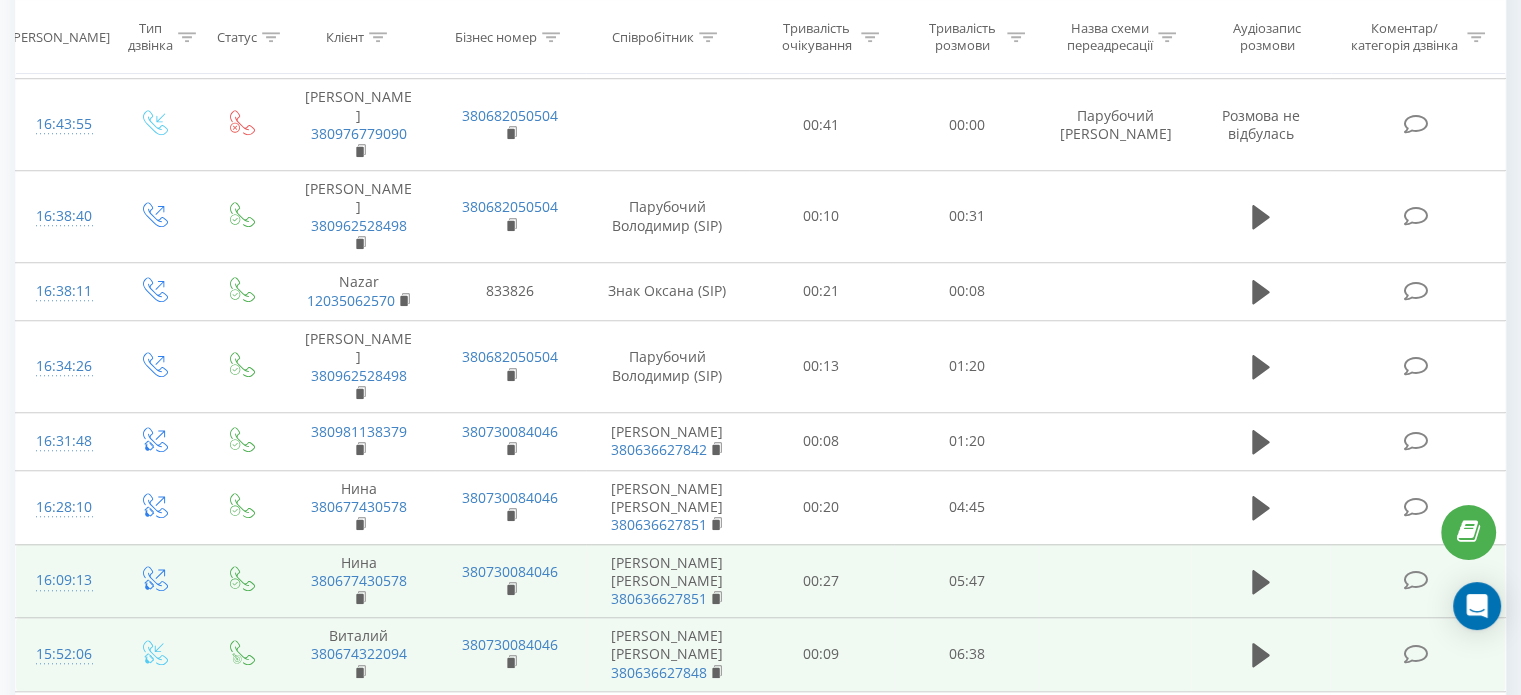 scroll, scrollTop: 1619, scrollLeft: 0, axis: vertical 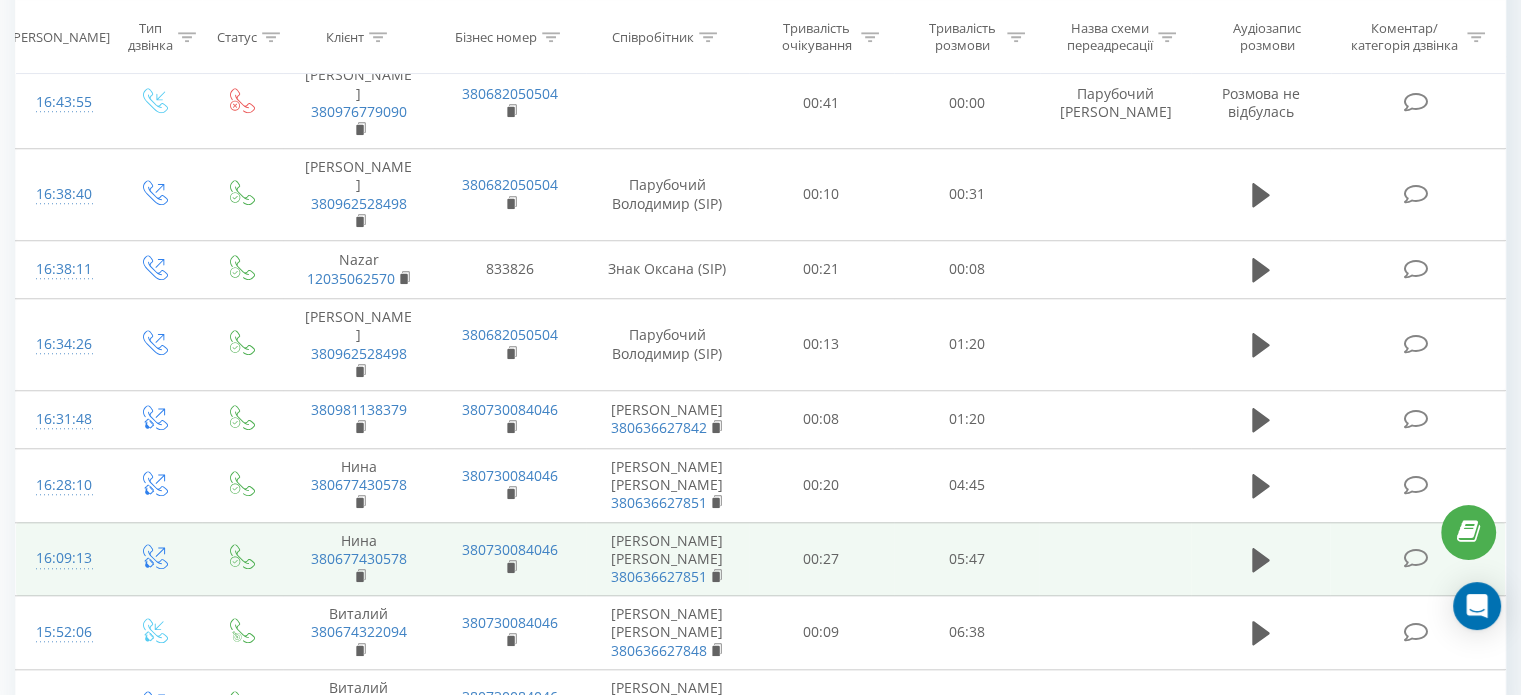 click on "12" at bounding box center [1292, 865] 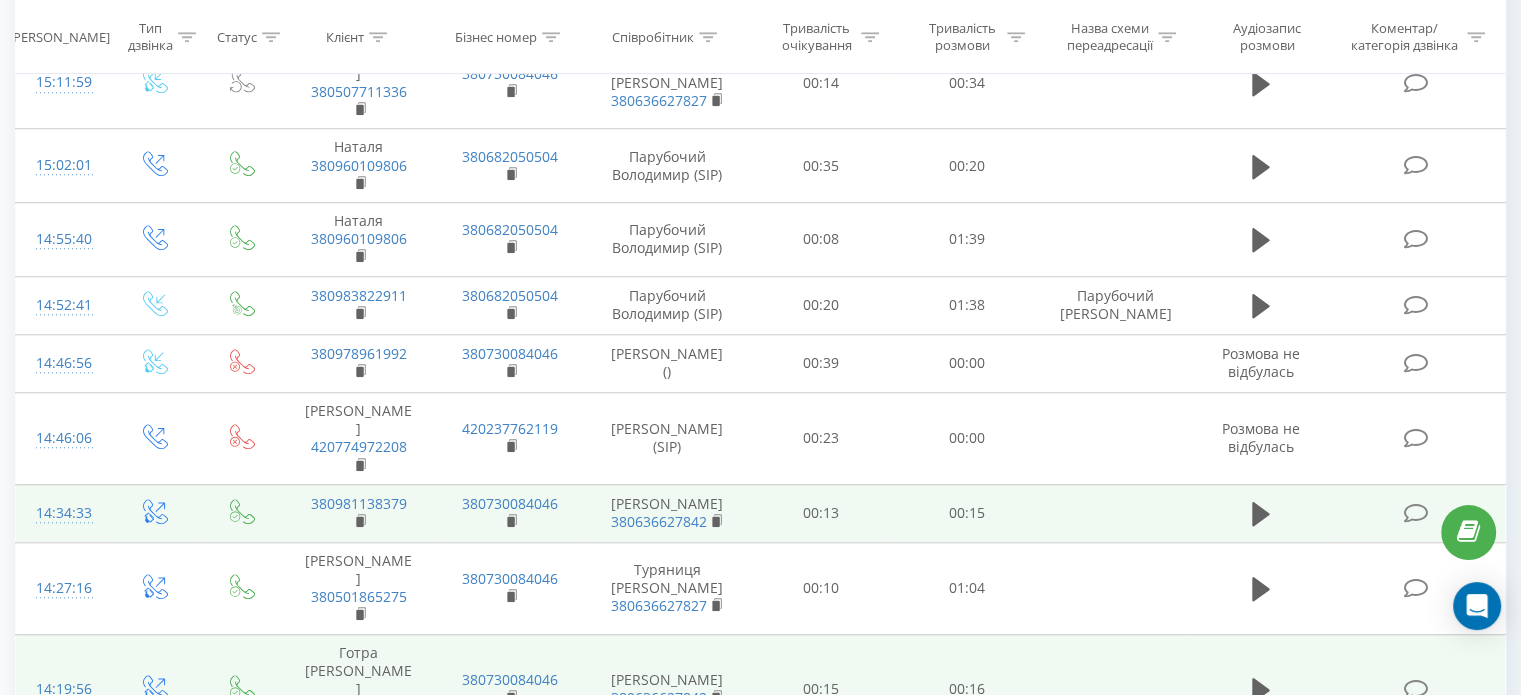 scroll, scrollTop: 1640, scrollLeft: 0, axis: vertical 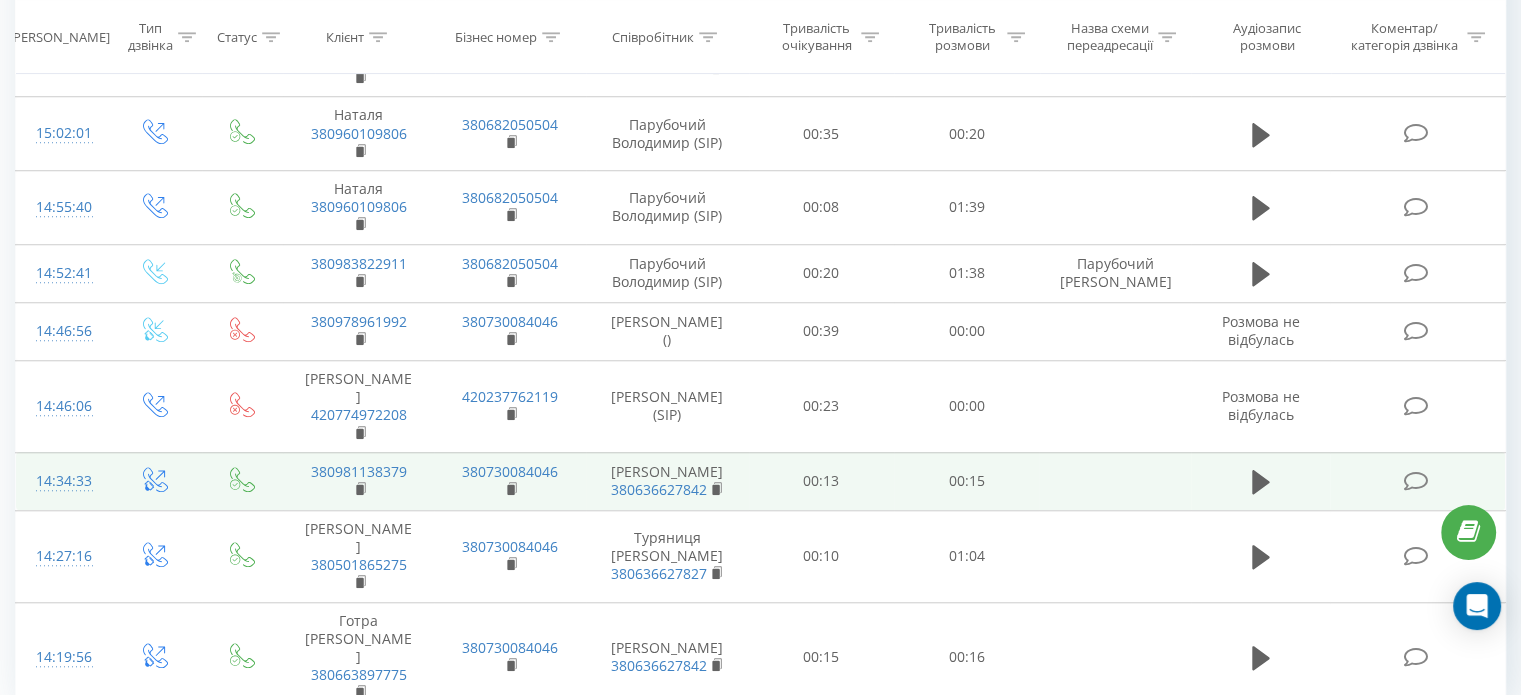 click on "13" at bounding box center (1292, 835) 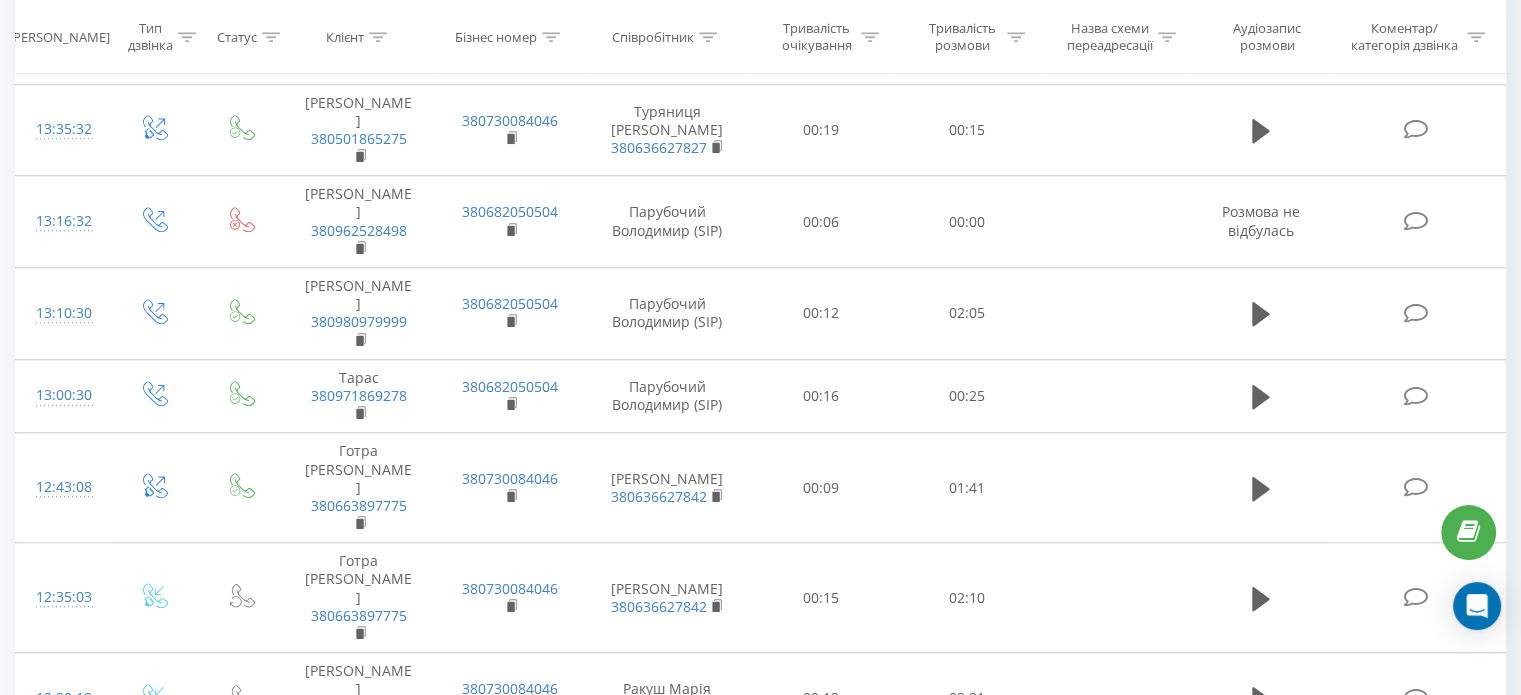 scroll, scrollTop: 1472, scrollLeft: 0, axis: vertical 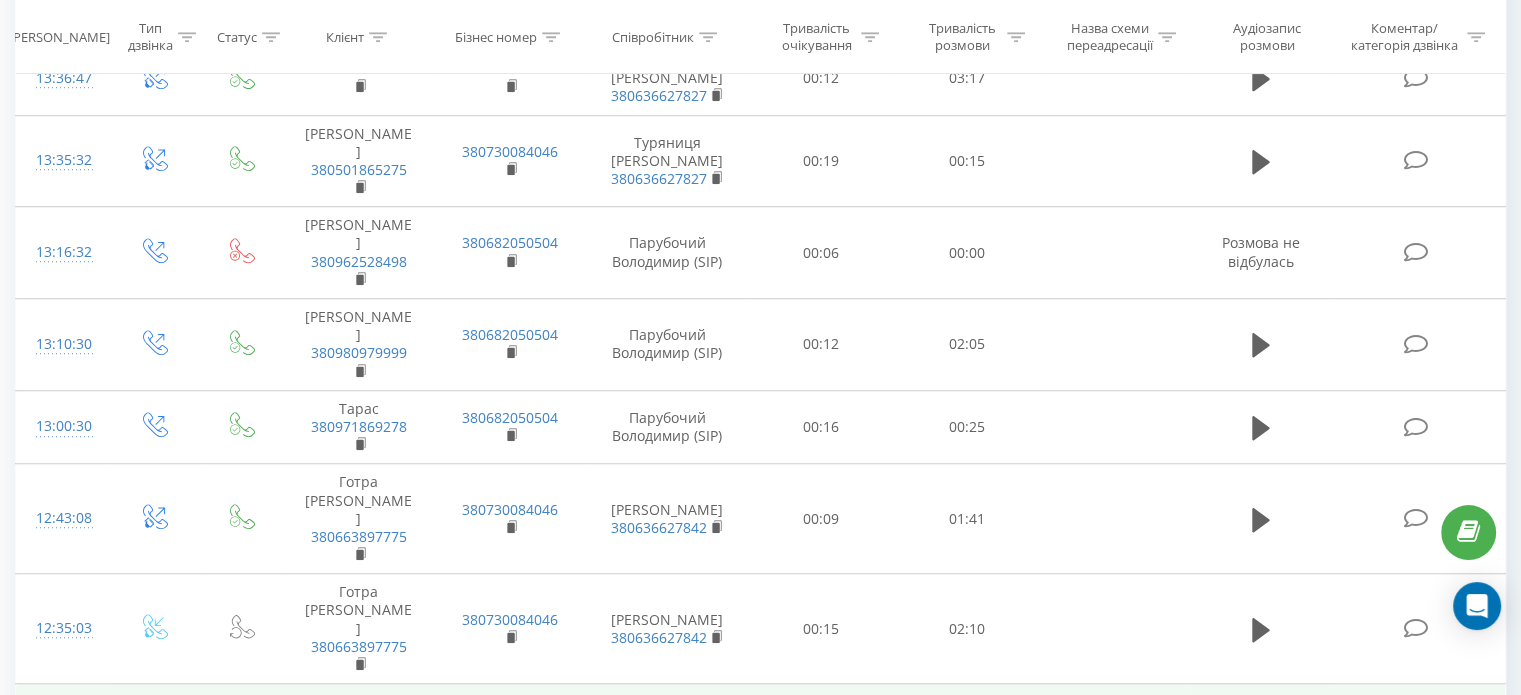 click 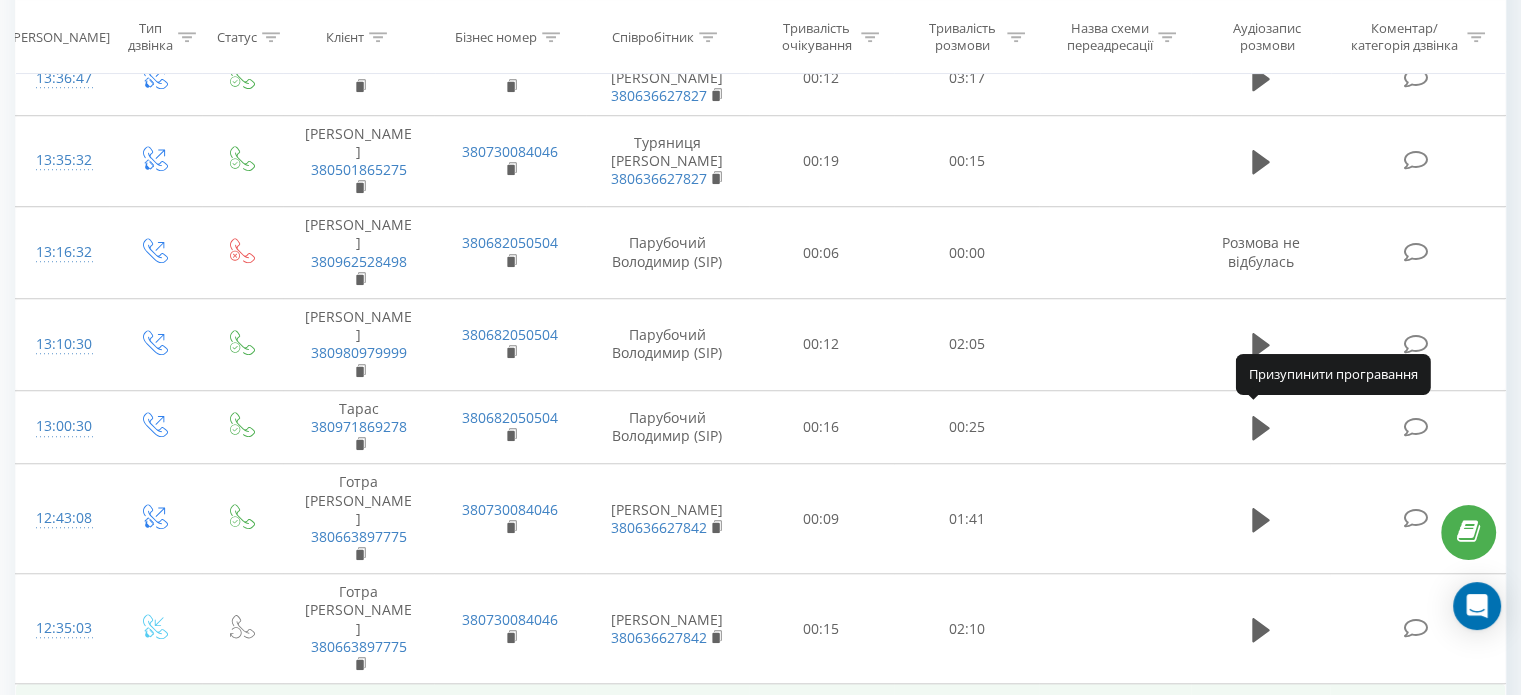 click 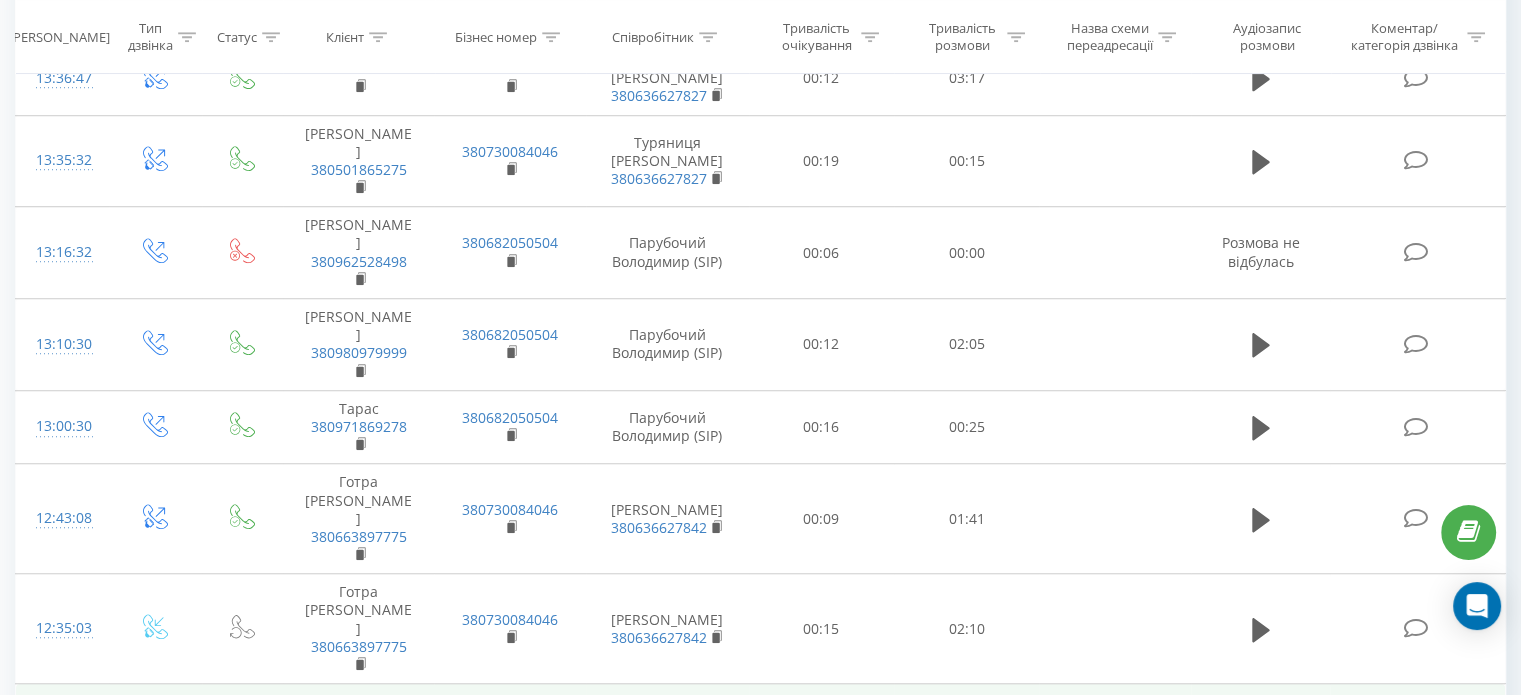 click on "Ракуш Марія 380636627834" at bounding box center [667, 730] 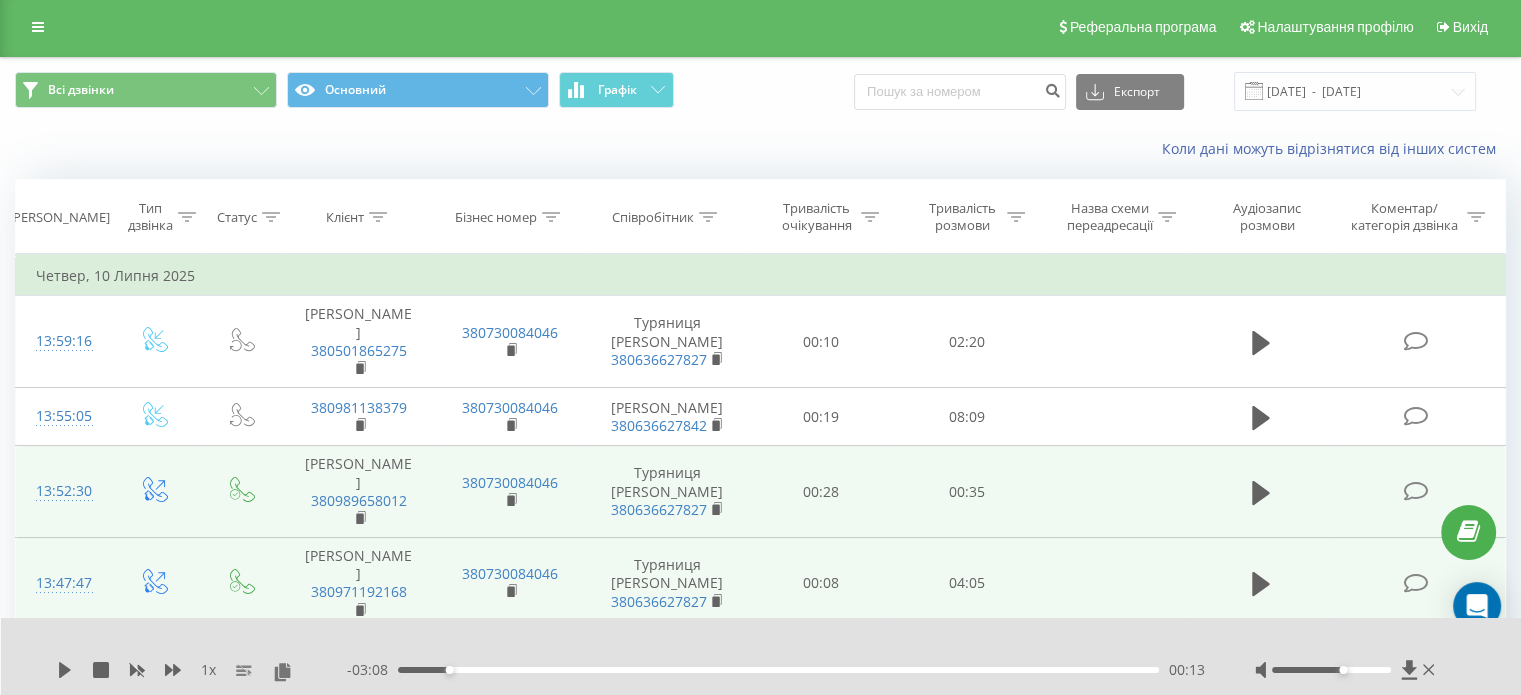 scroll, scrollTop: 0, scrollLeft: 0, axis: both 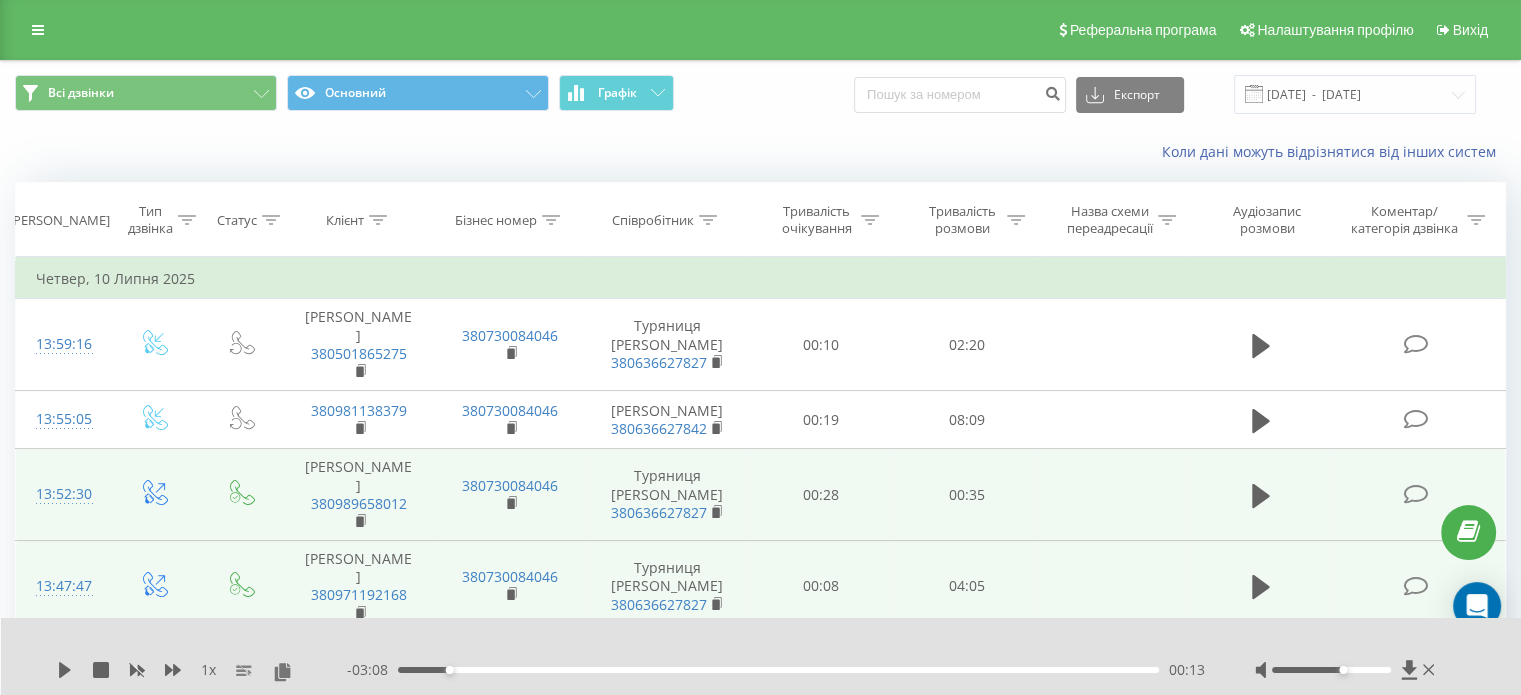 click 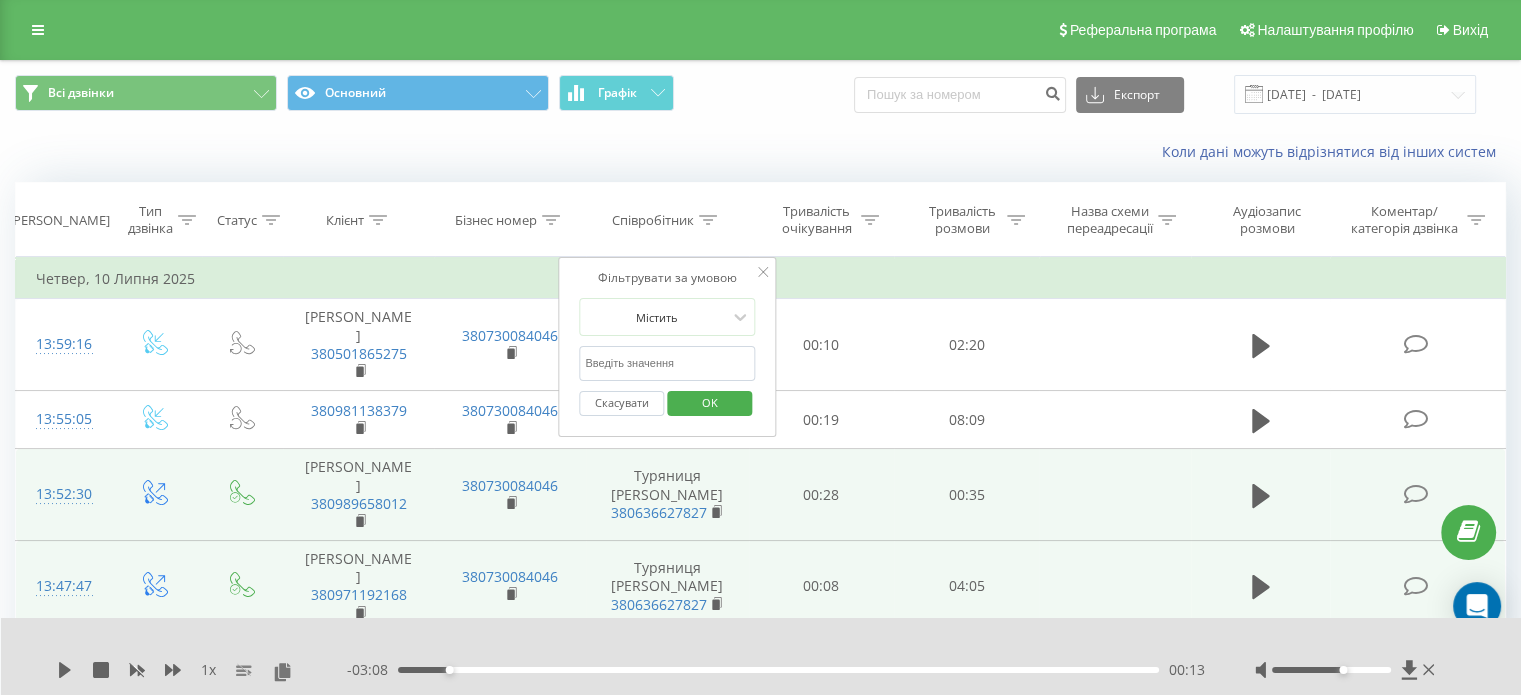 click at bounding box center (667, 363) 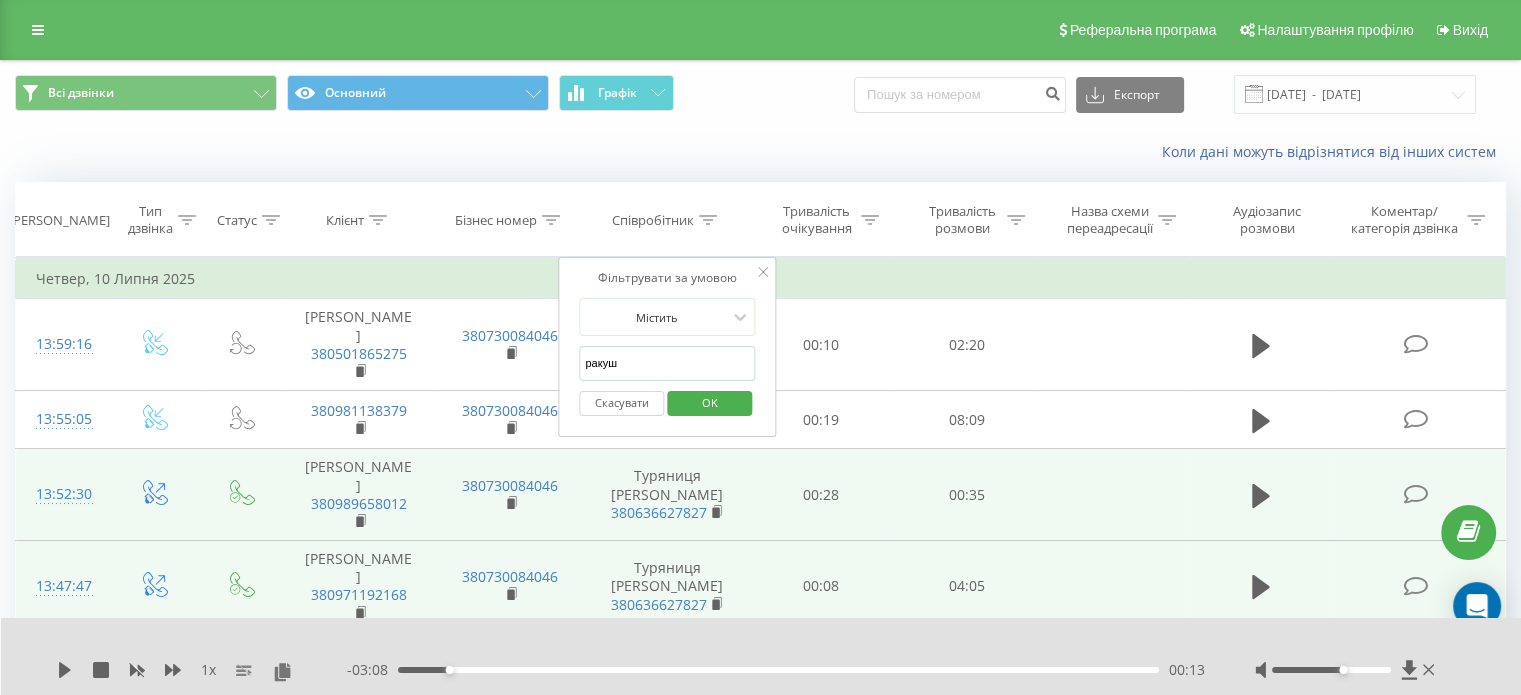click on "OK" at bounding box center (709, 403) 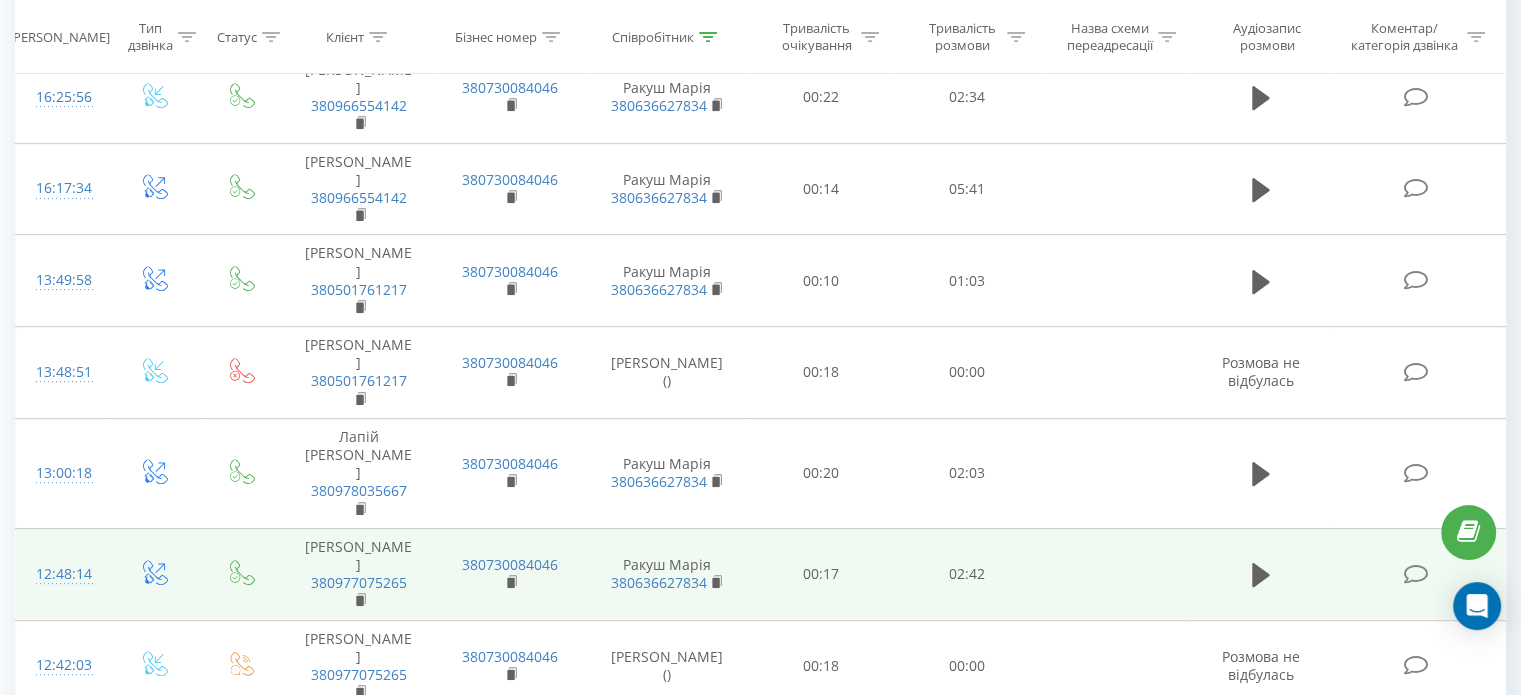 scroll, scrollTop: 852, scrollLeft: 0, axis: vertical 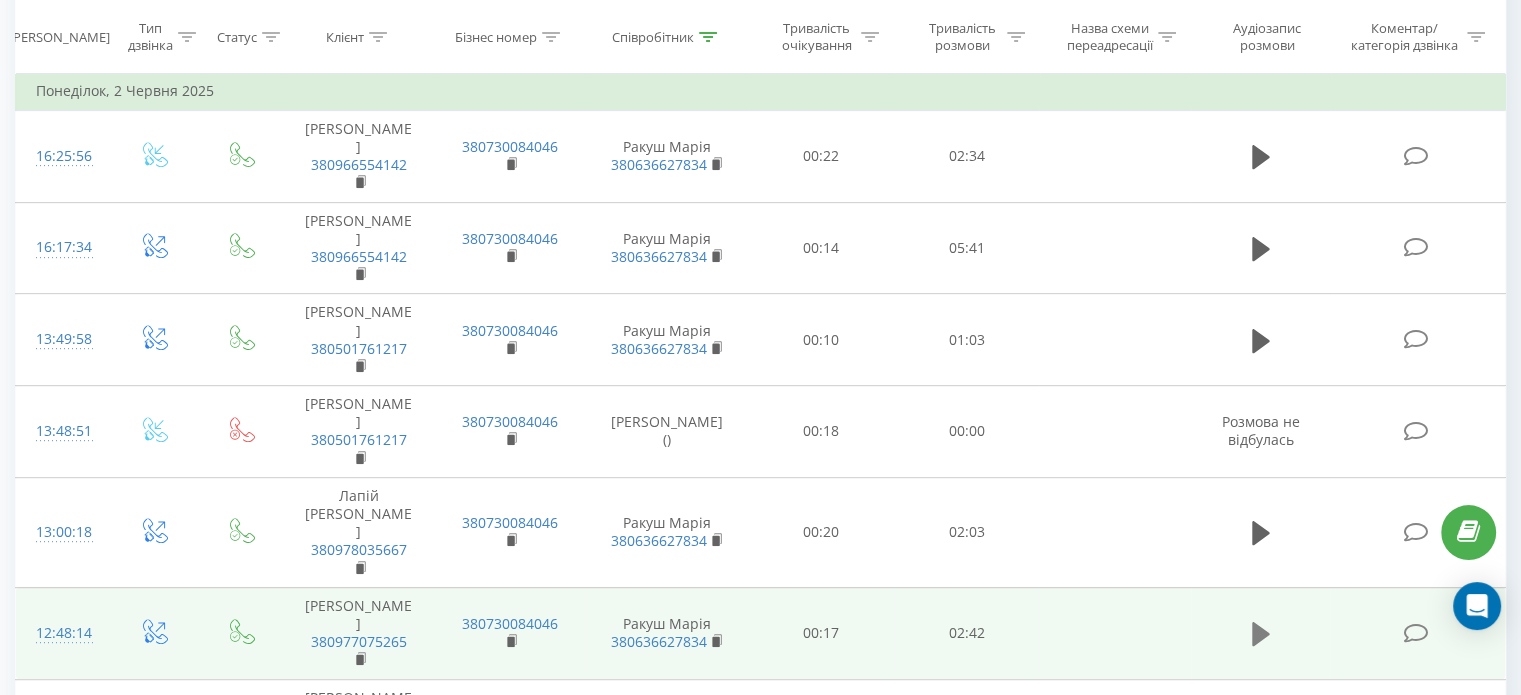 click 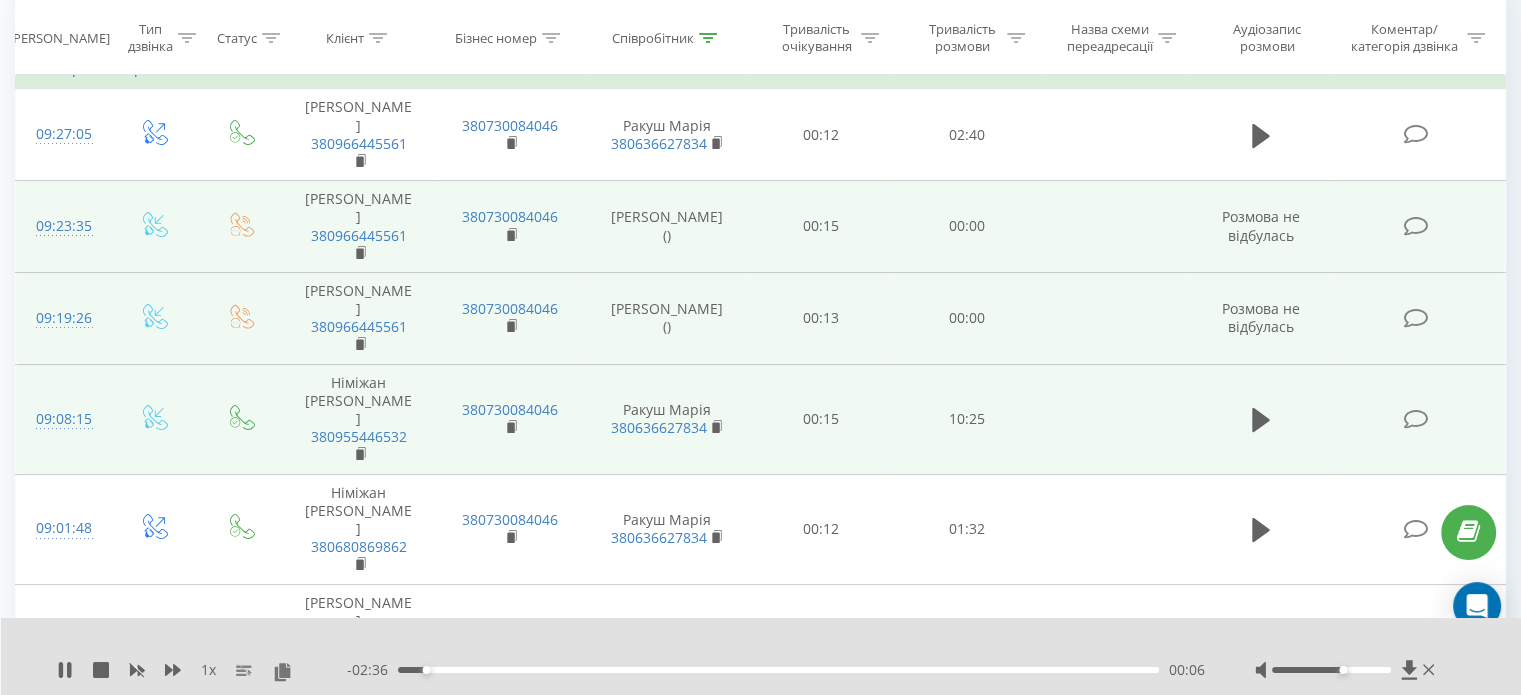 scroll, scrollTop: 152, scrollLeft: 0, axis: vertical 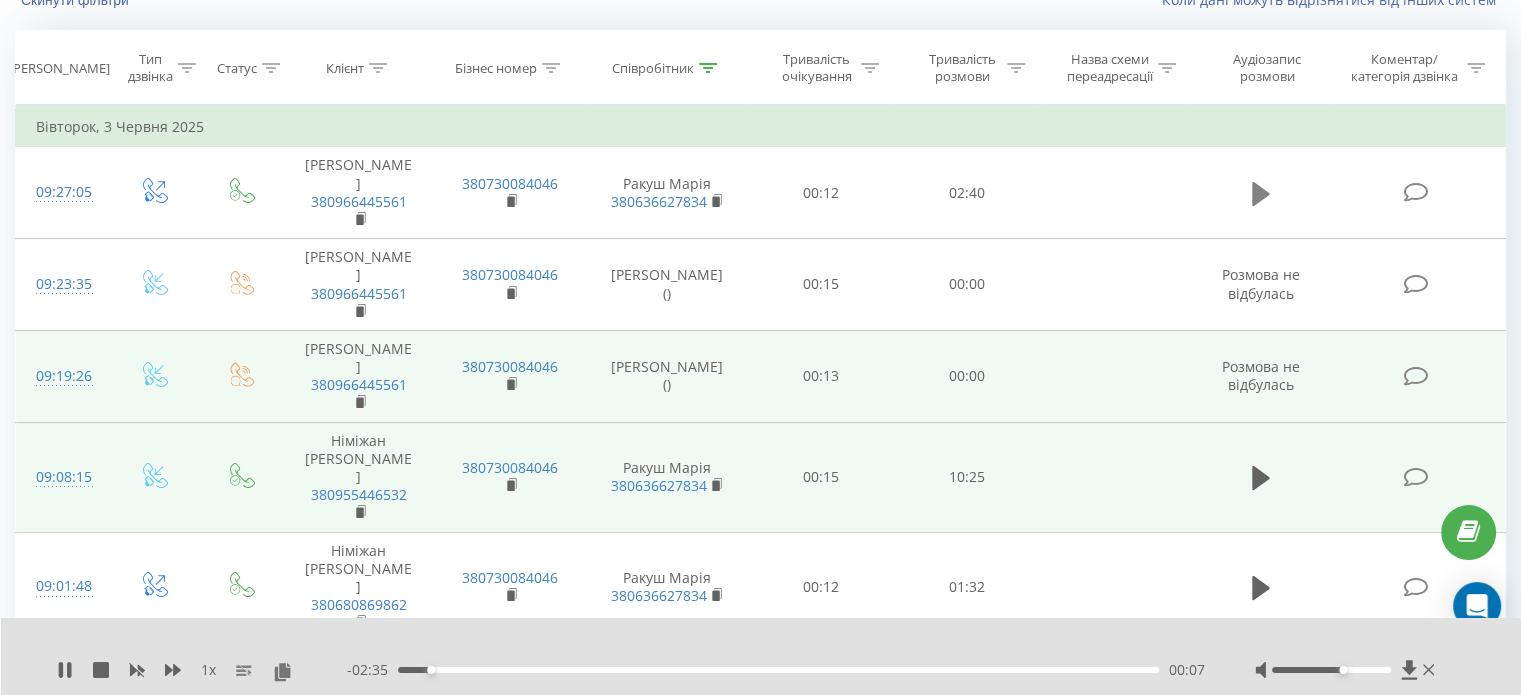 click 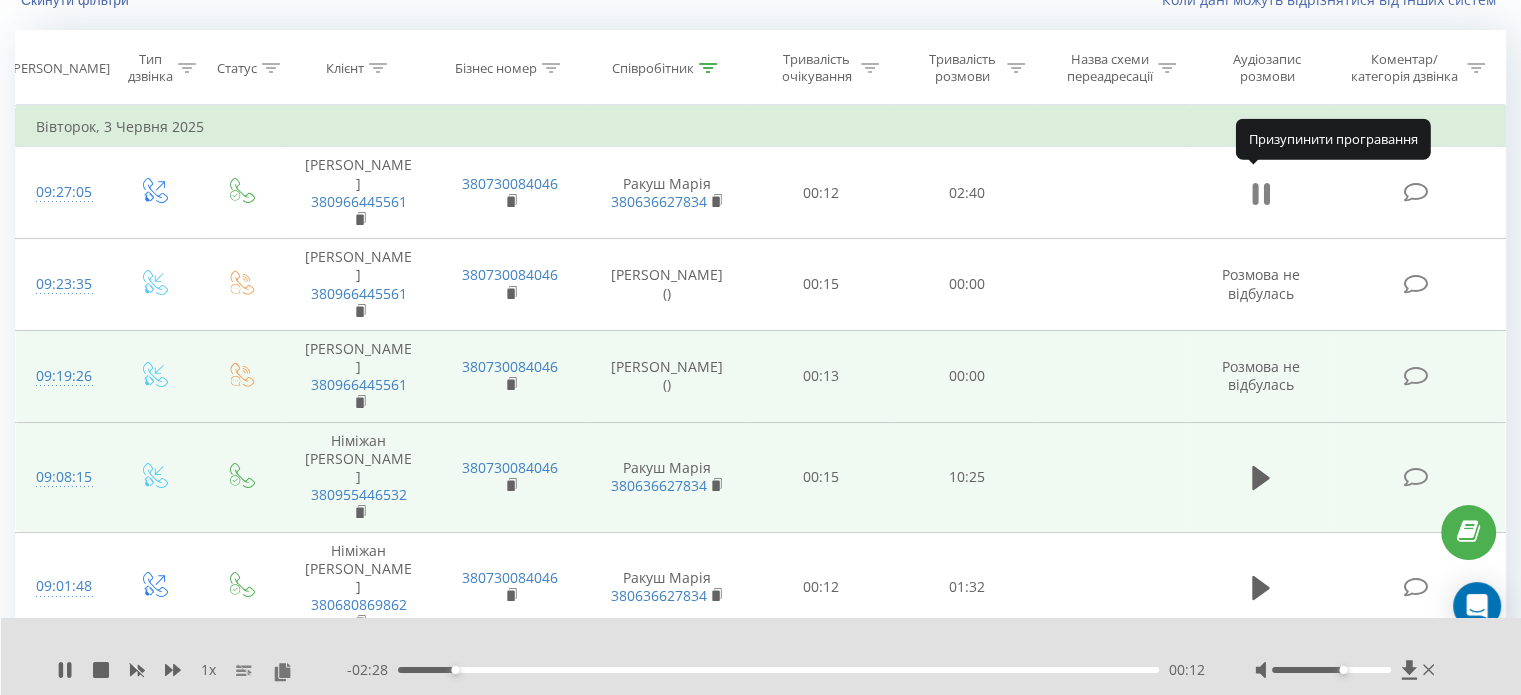 click at bounding box center [1261, 194] 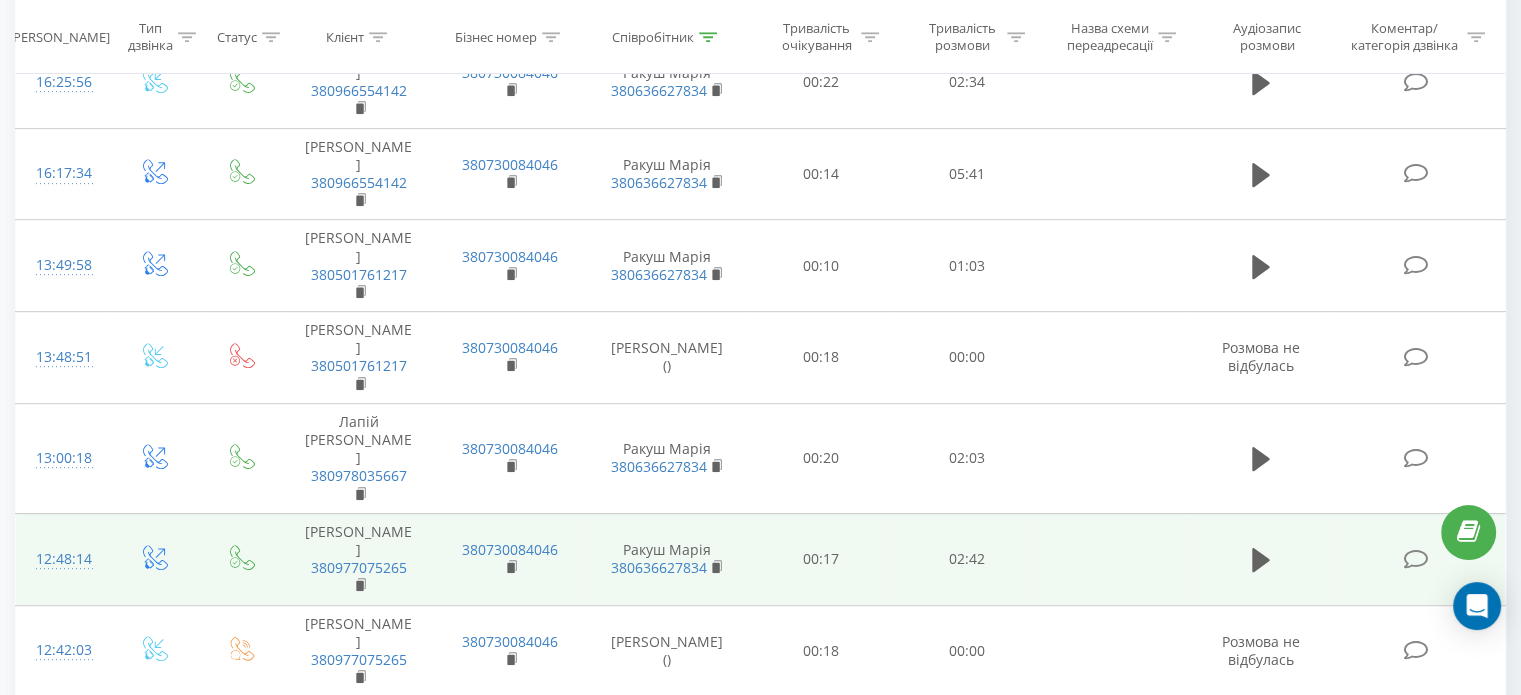 scroll, scrollTop: 952, scrollLeft: 0, axis: vertical 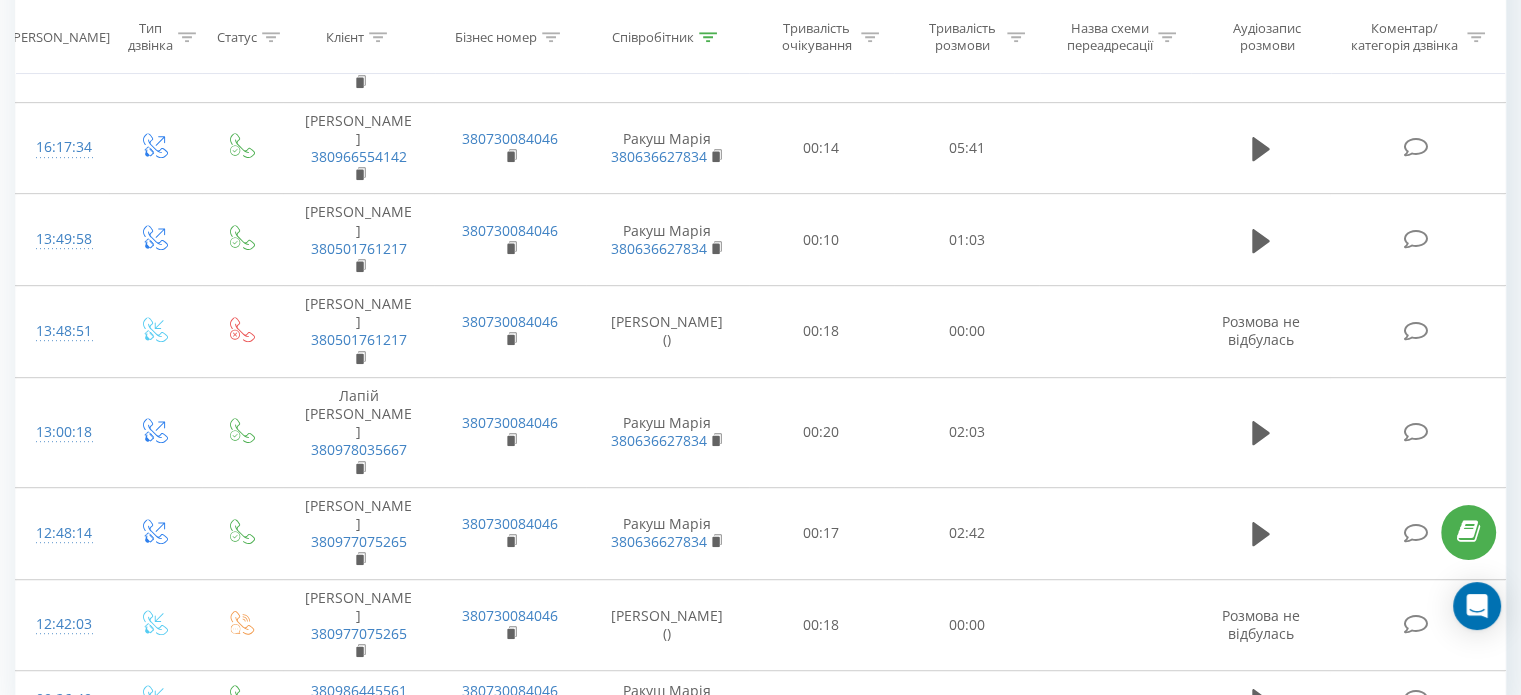click on "1" at bounding box center [1179, 851] 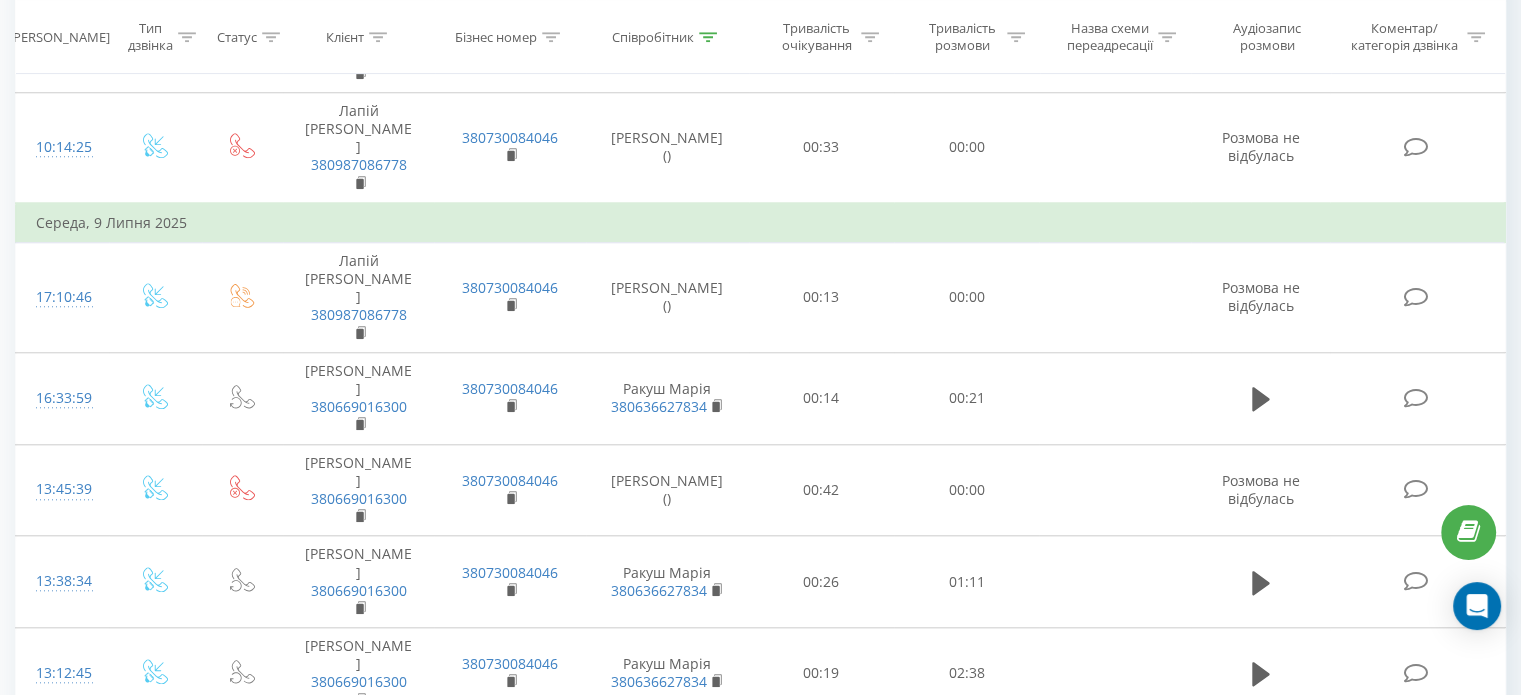scroll, scrollTop: 1870, scrollLeft: 0, axis: vertical 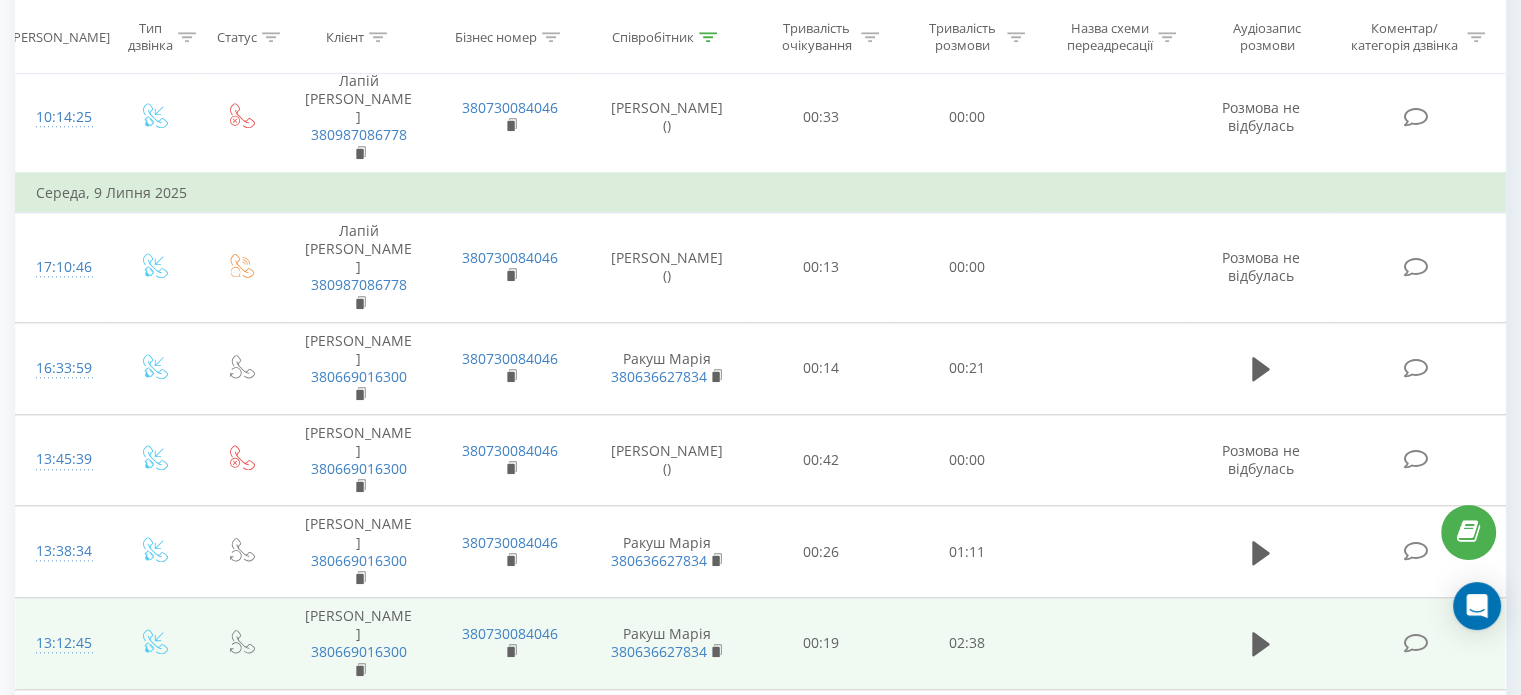 click at bounding box center (1261, 644) 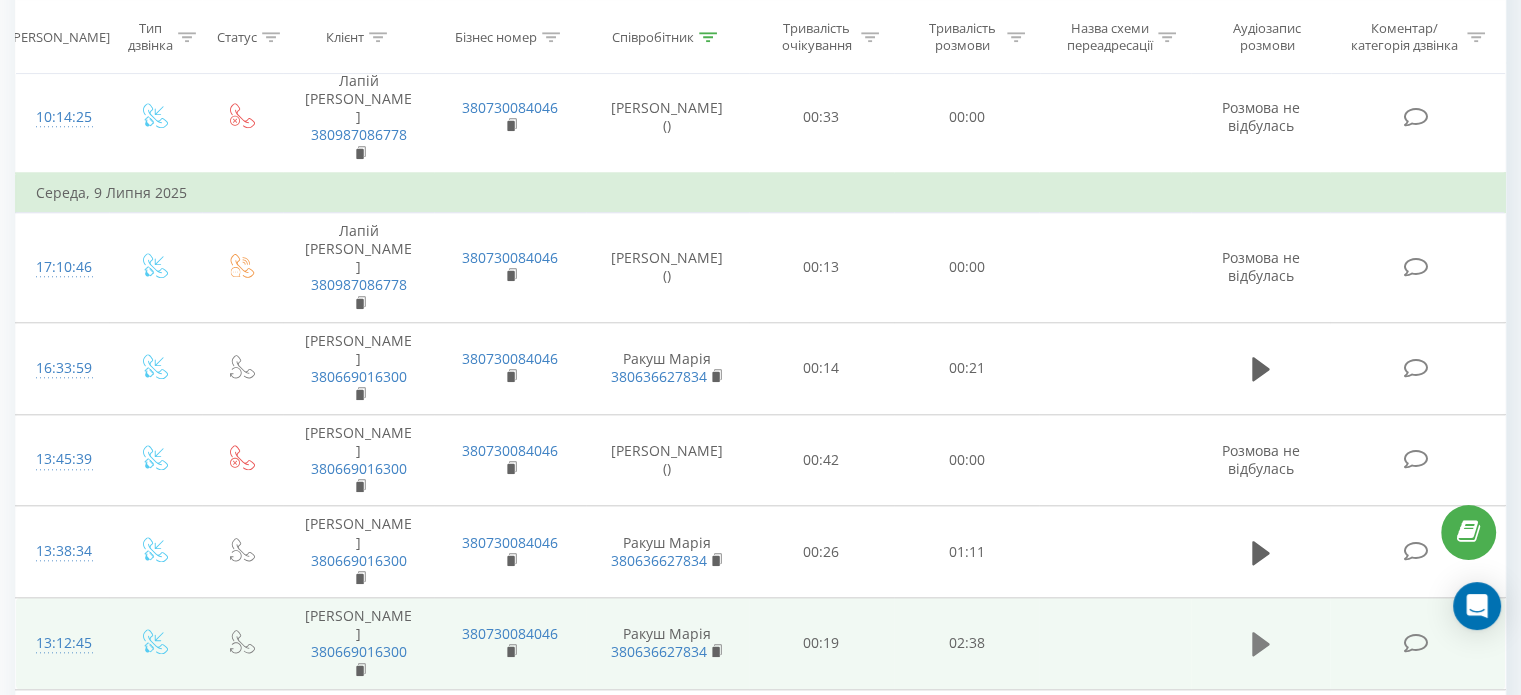 click 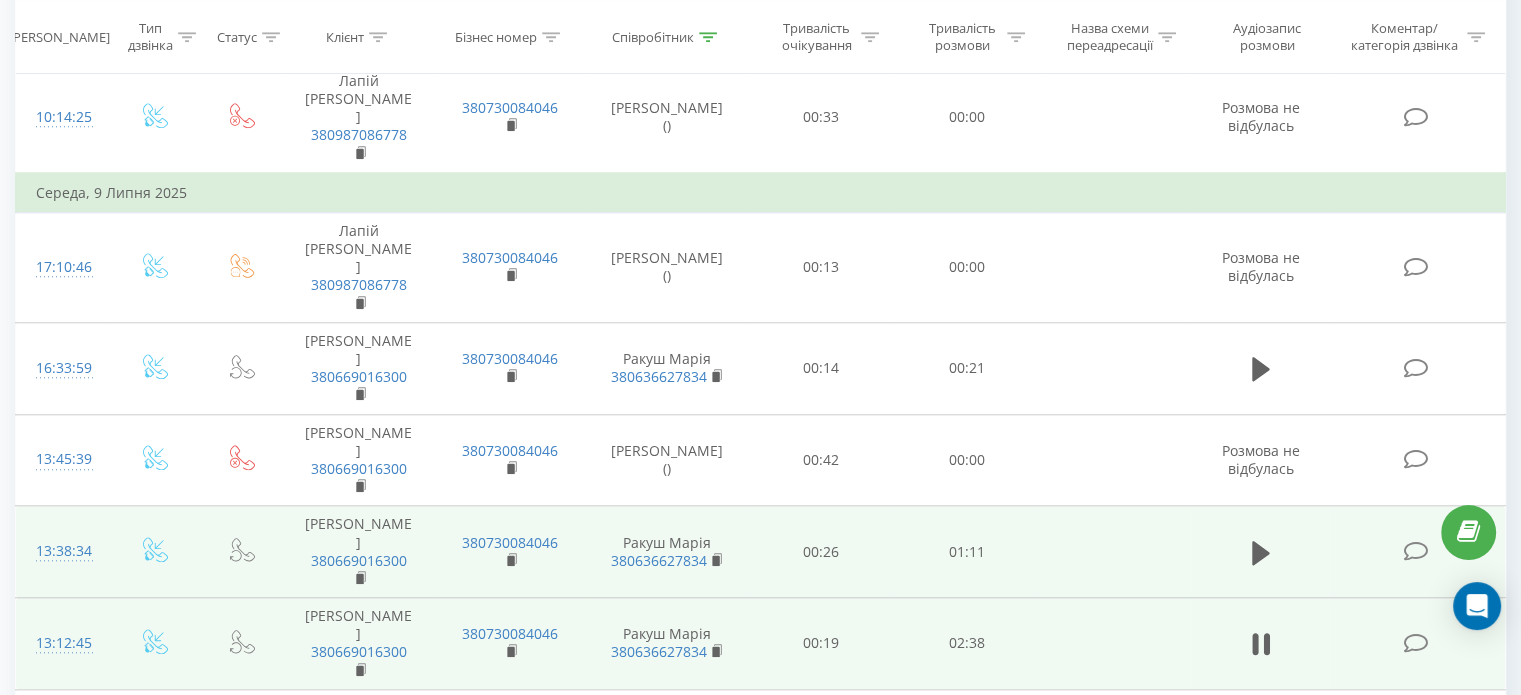 scroll, scrollTop: 1670, scrollLeft: 0, axis: vertical 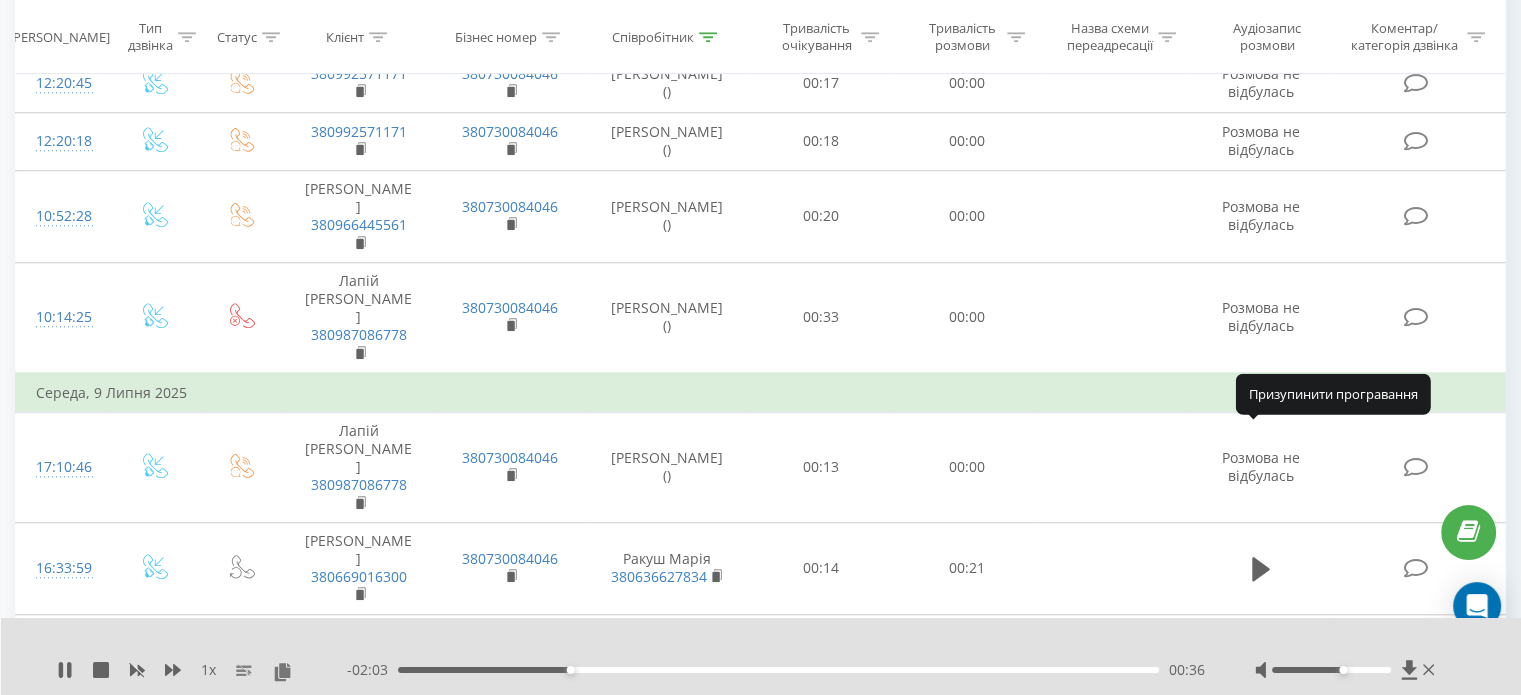 click 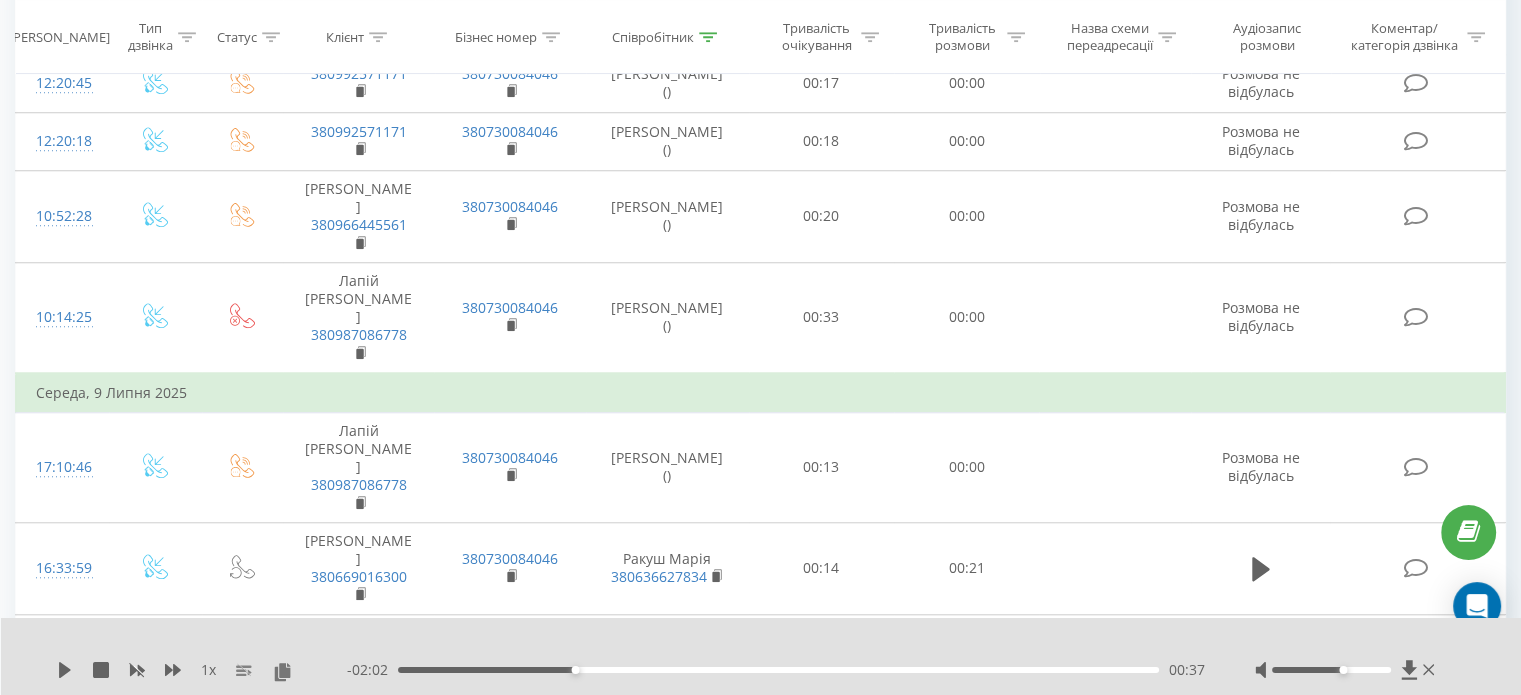 click 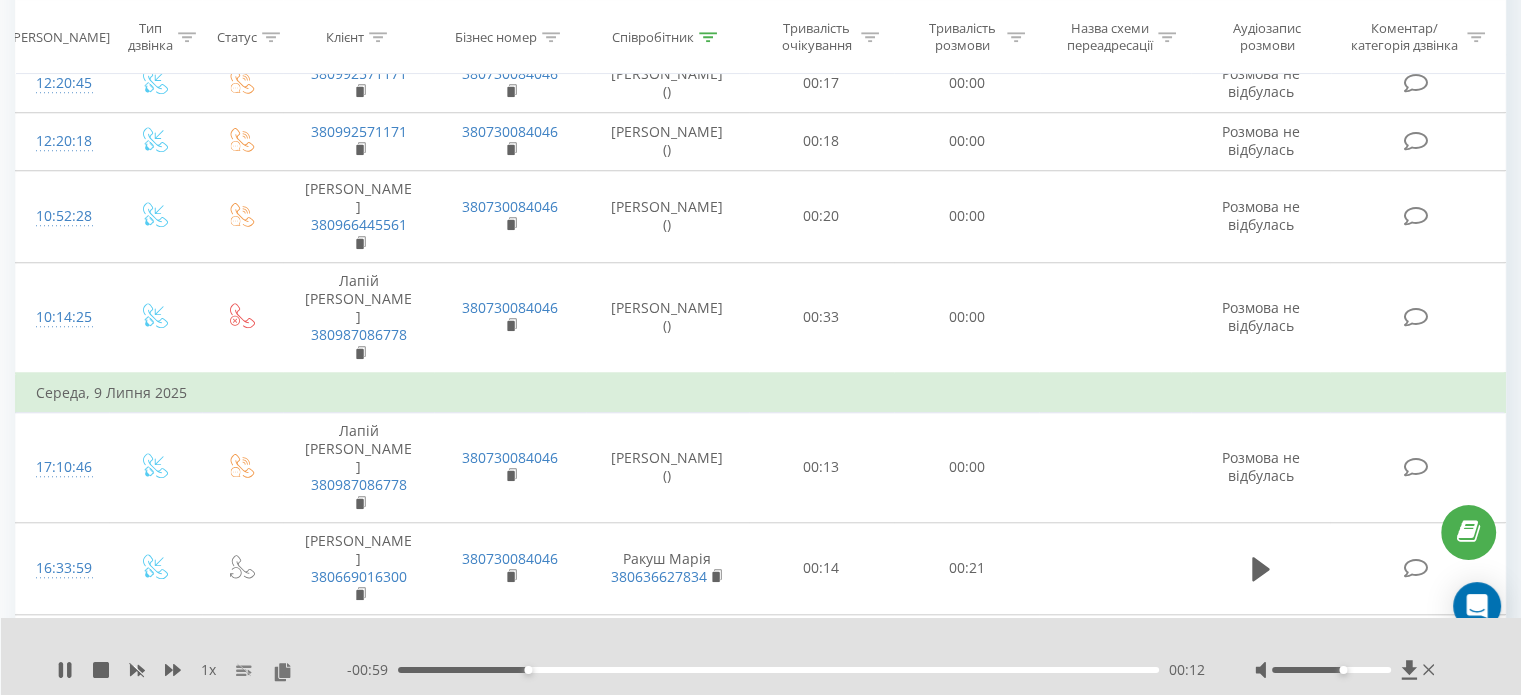 click at bounding box center [1261, 753] 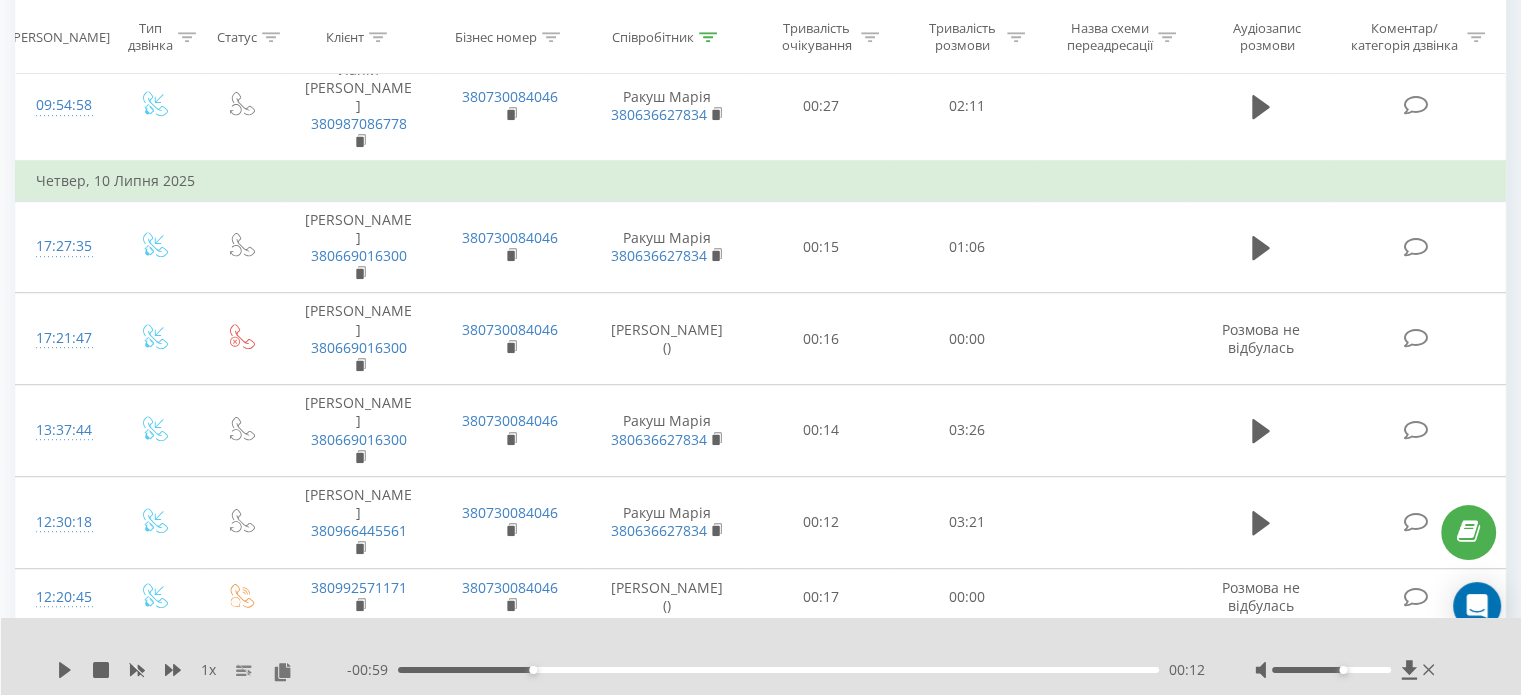 scroll, scrollTop: 970, scrollLeft: 0, axis: vertical 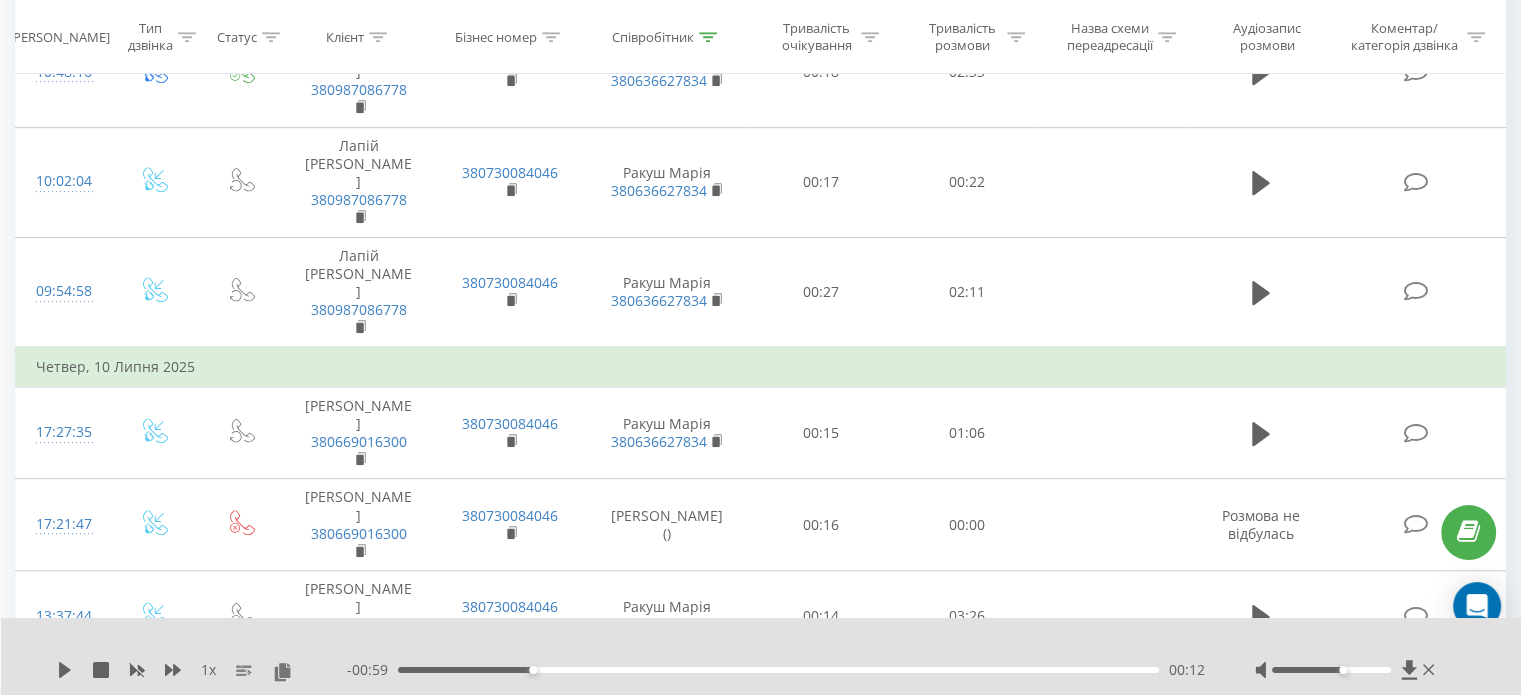 click 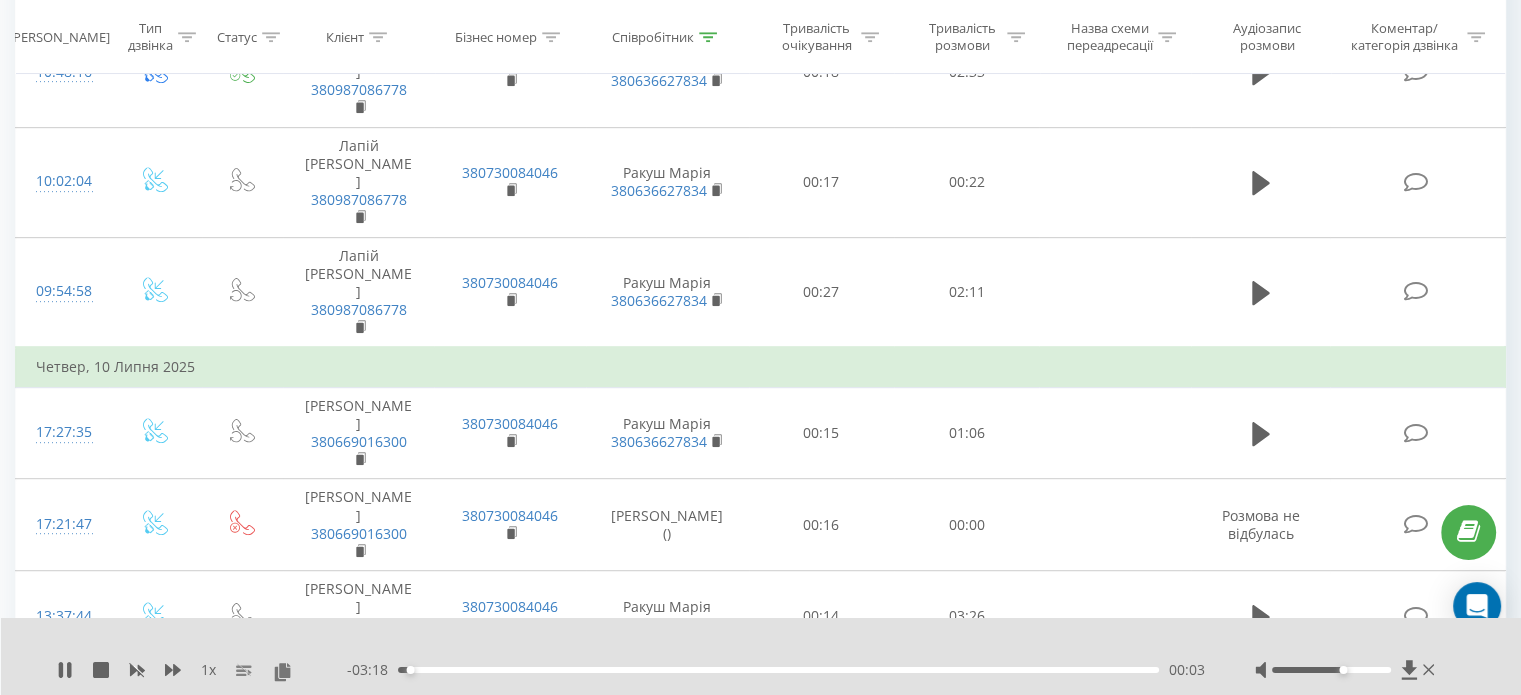 click 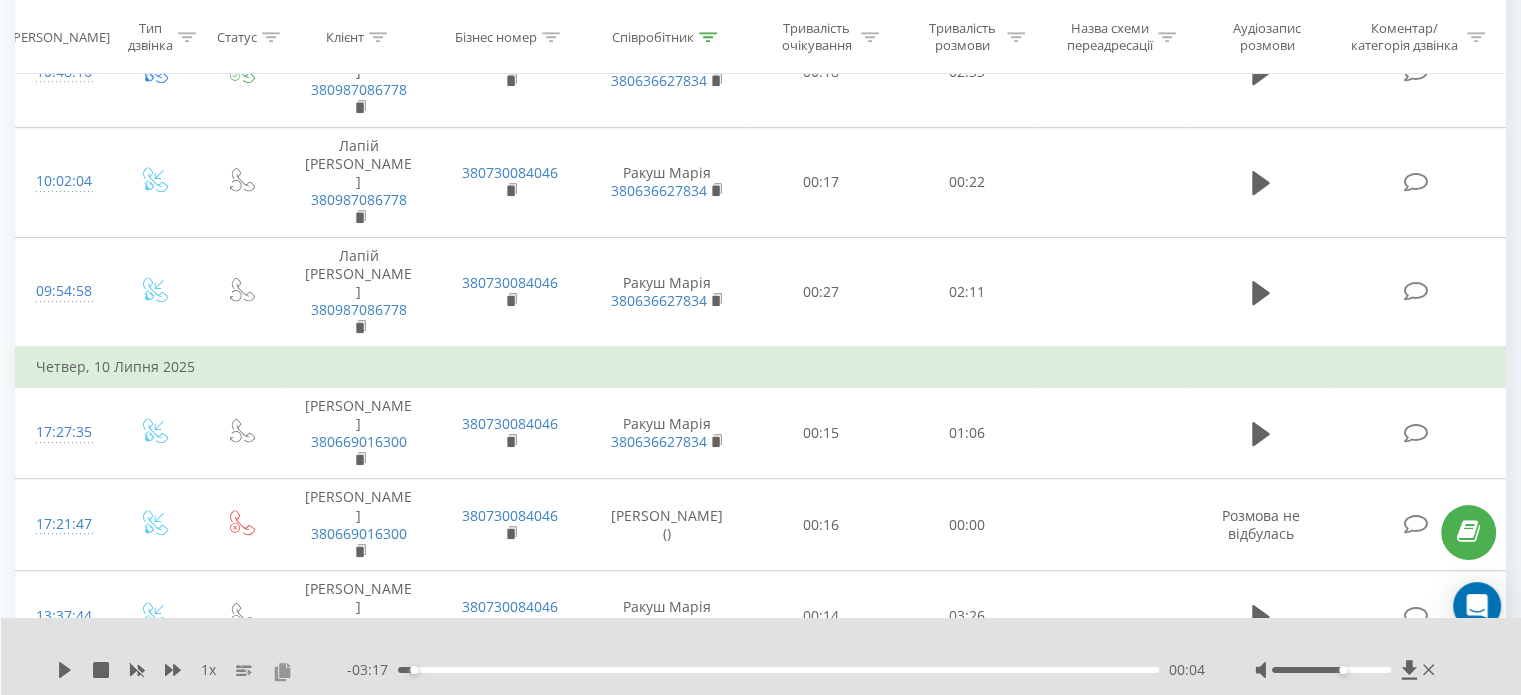 click at bounding box center [282, 671] 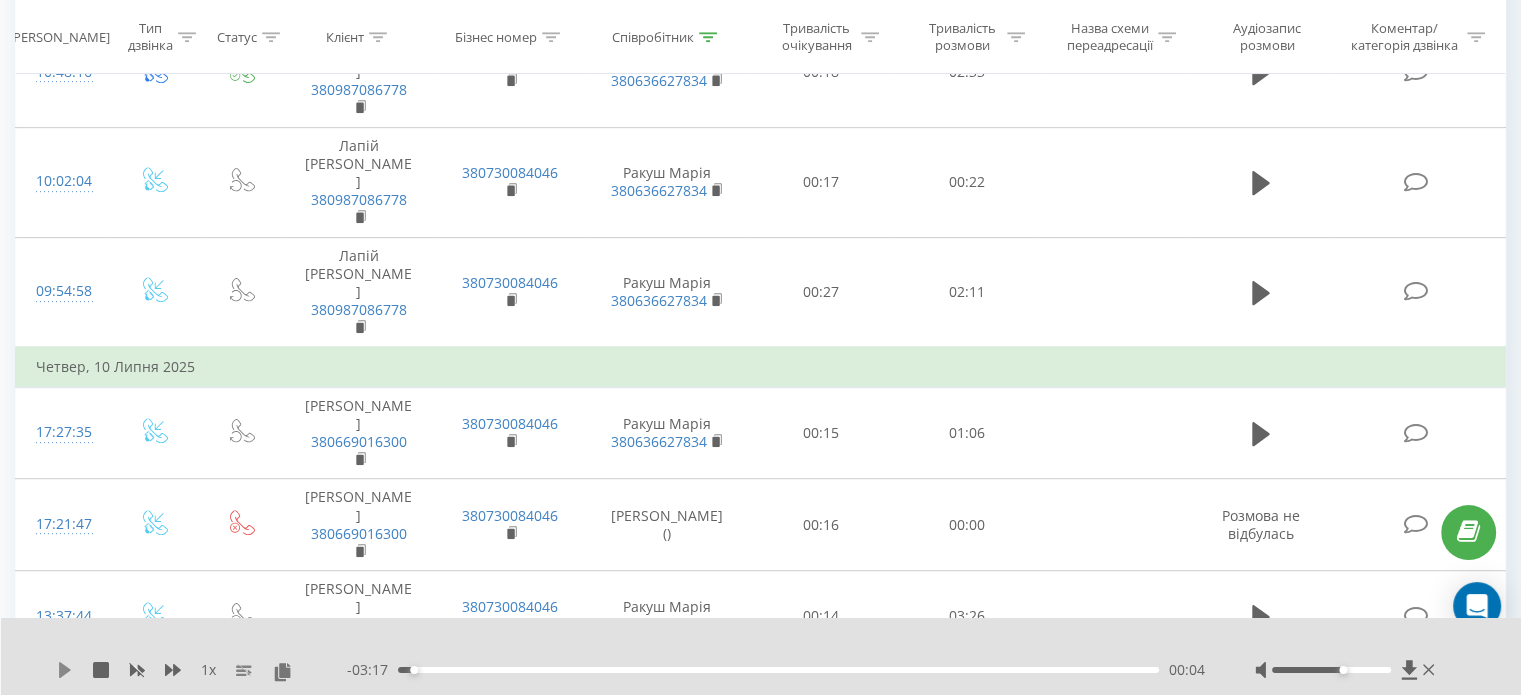 click 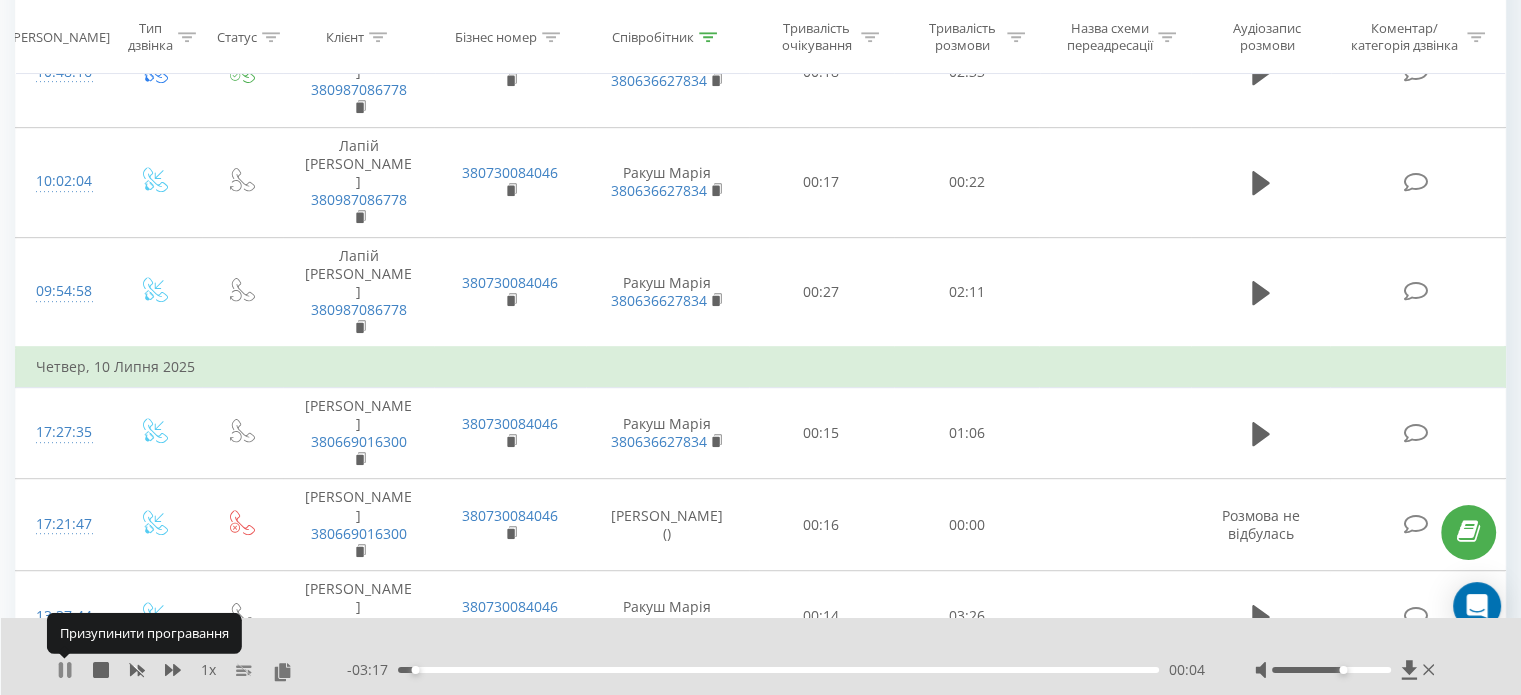 click 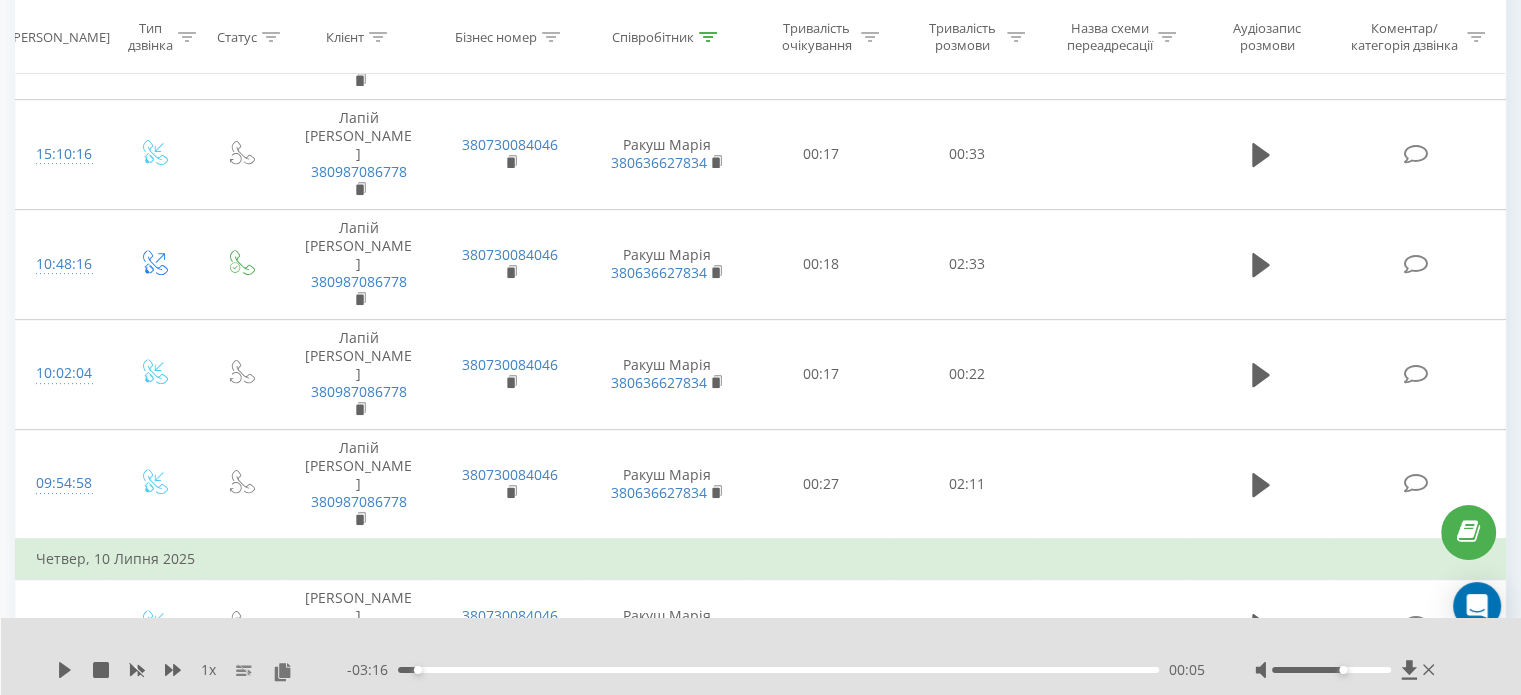 scroll, scrollTop: 770, scrollLeft: 0, axis: vertical 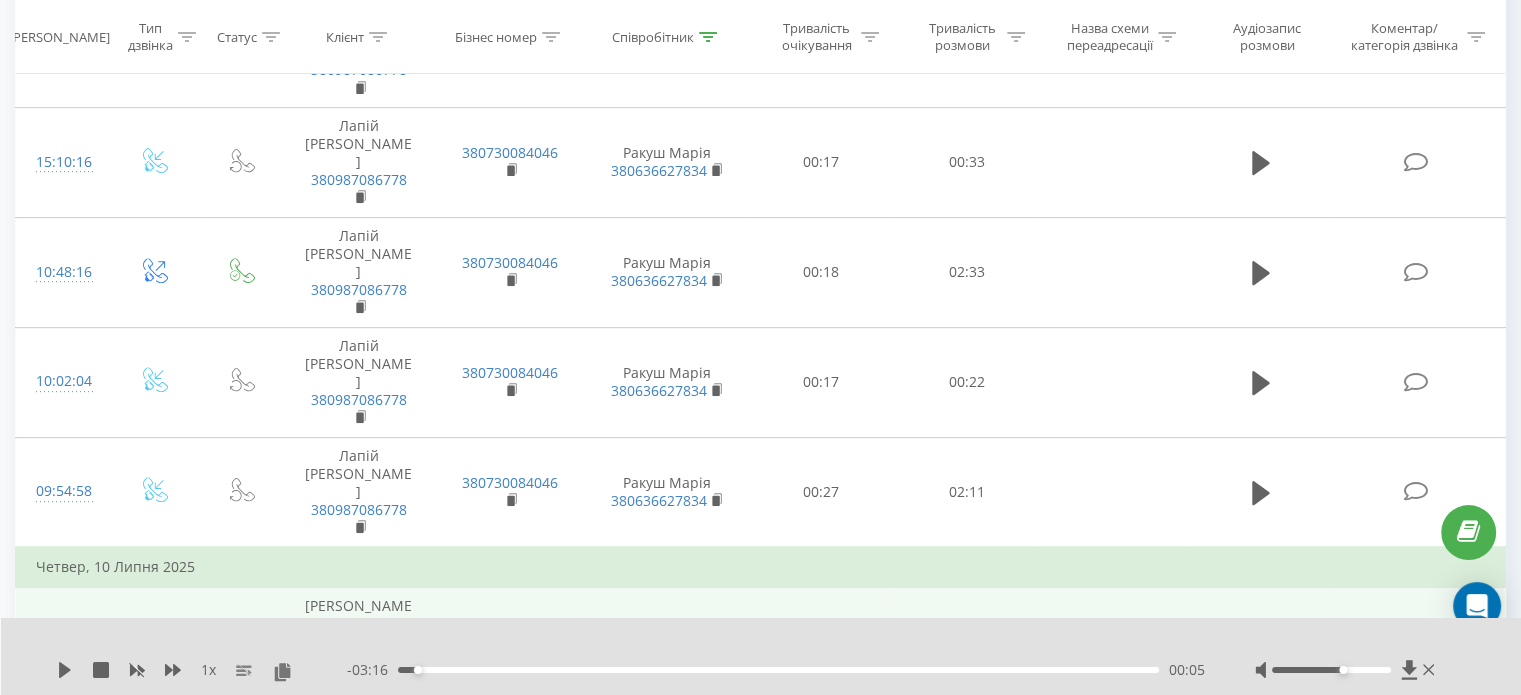 click 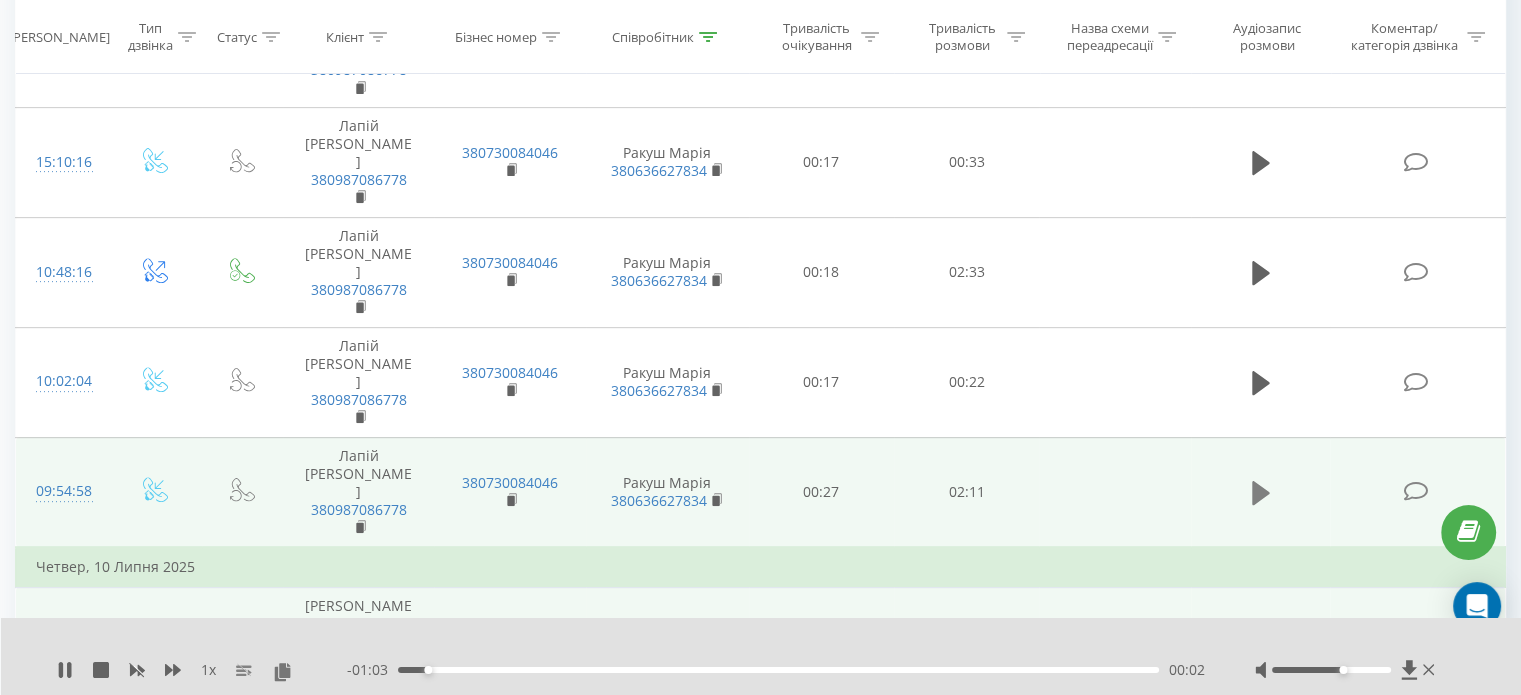 click 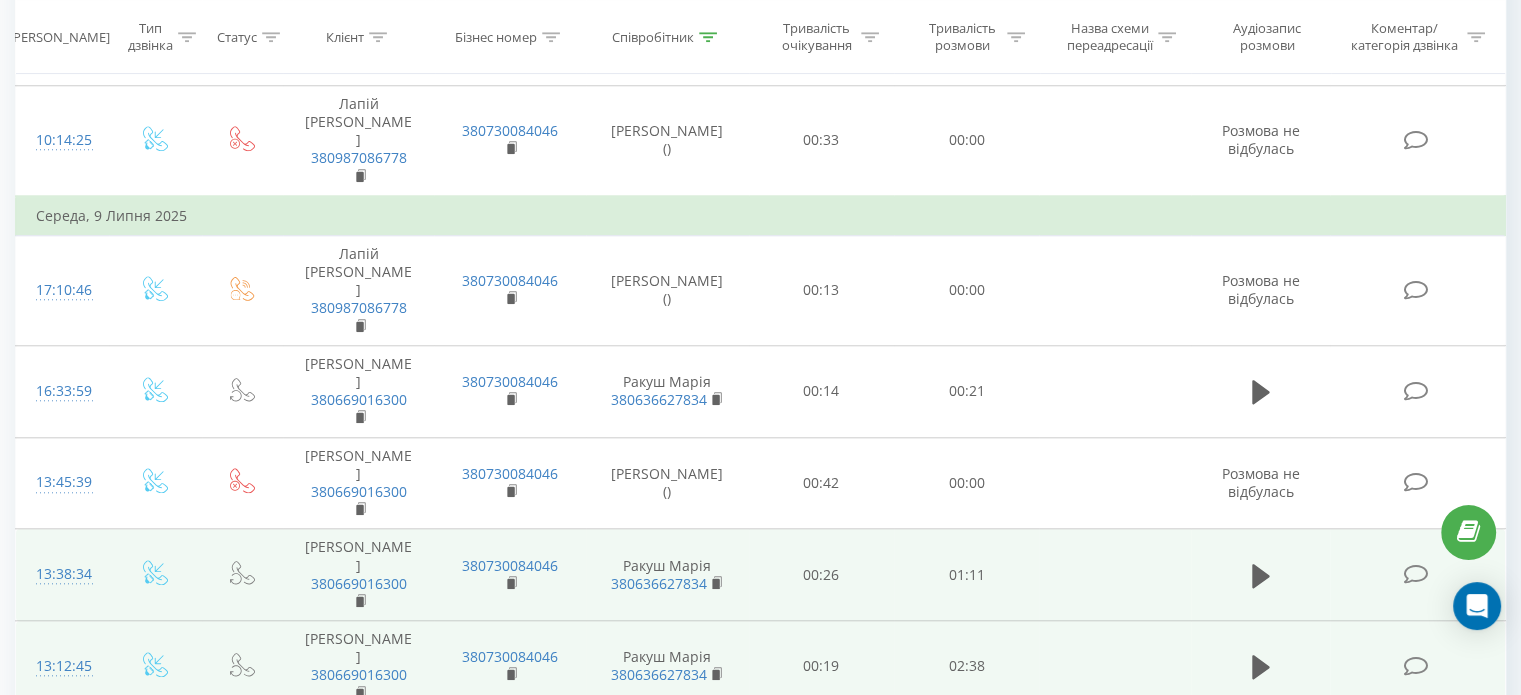 scroll, scrollTop: 1870, scrollLeft: 0, axis: vertical 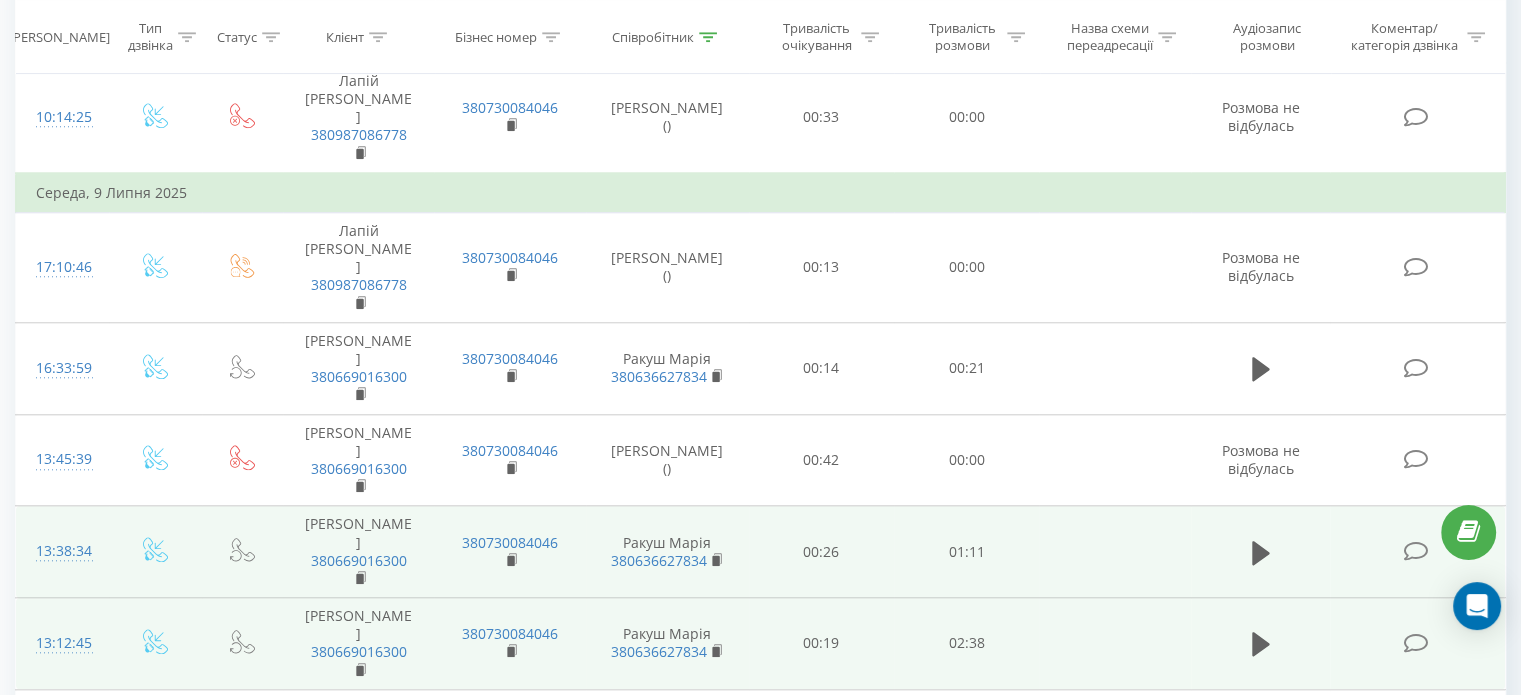 click on "2" at bounding box center [1209, 1145] 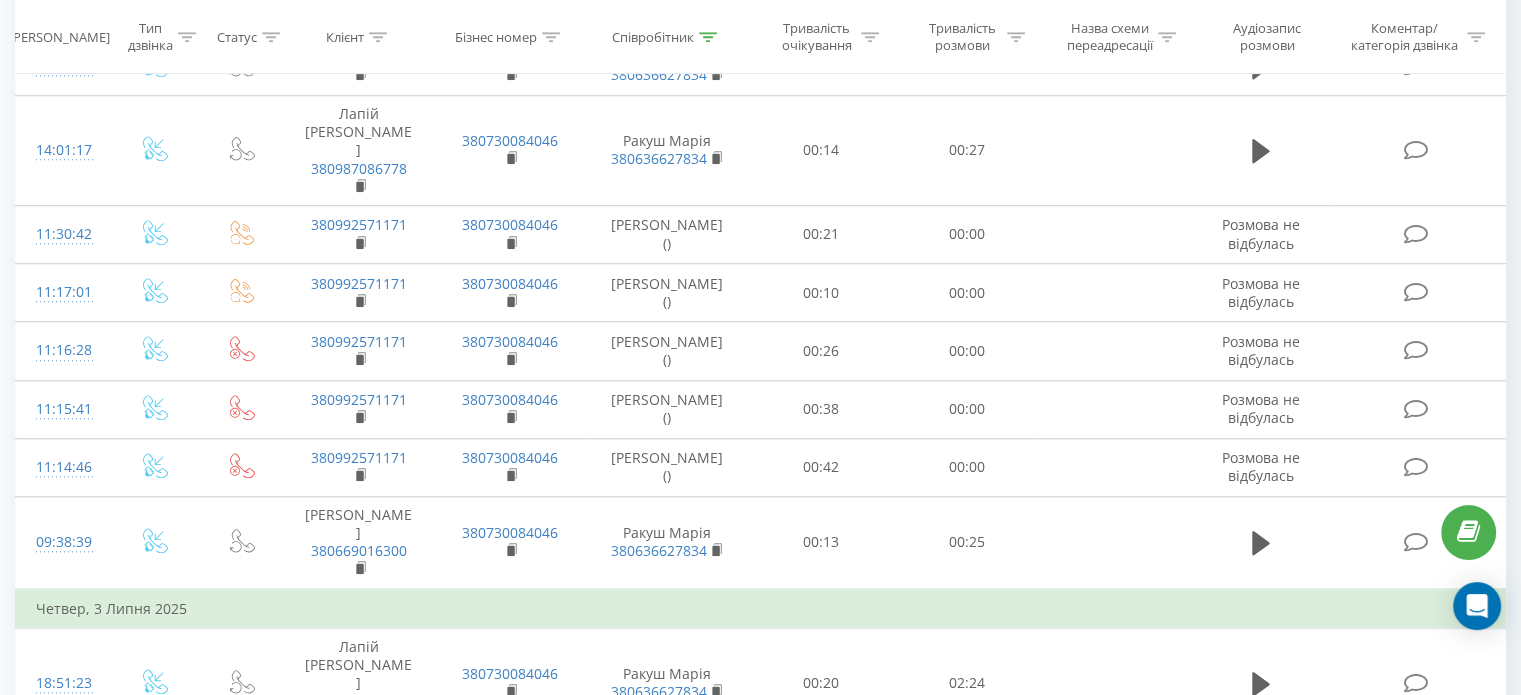 scroll, scrollTop: 1789, scrollLeft: 0, axis: vertical 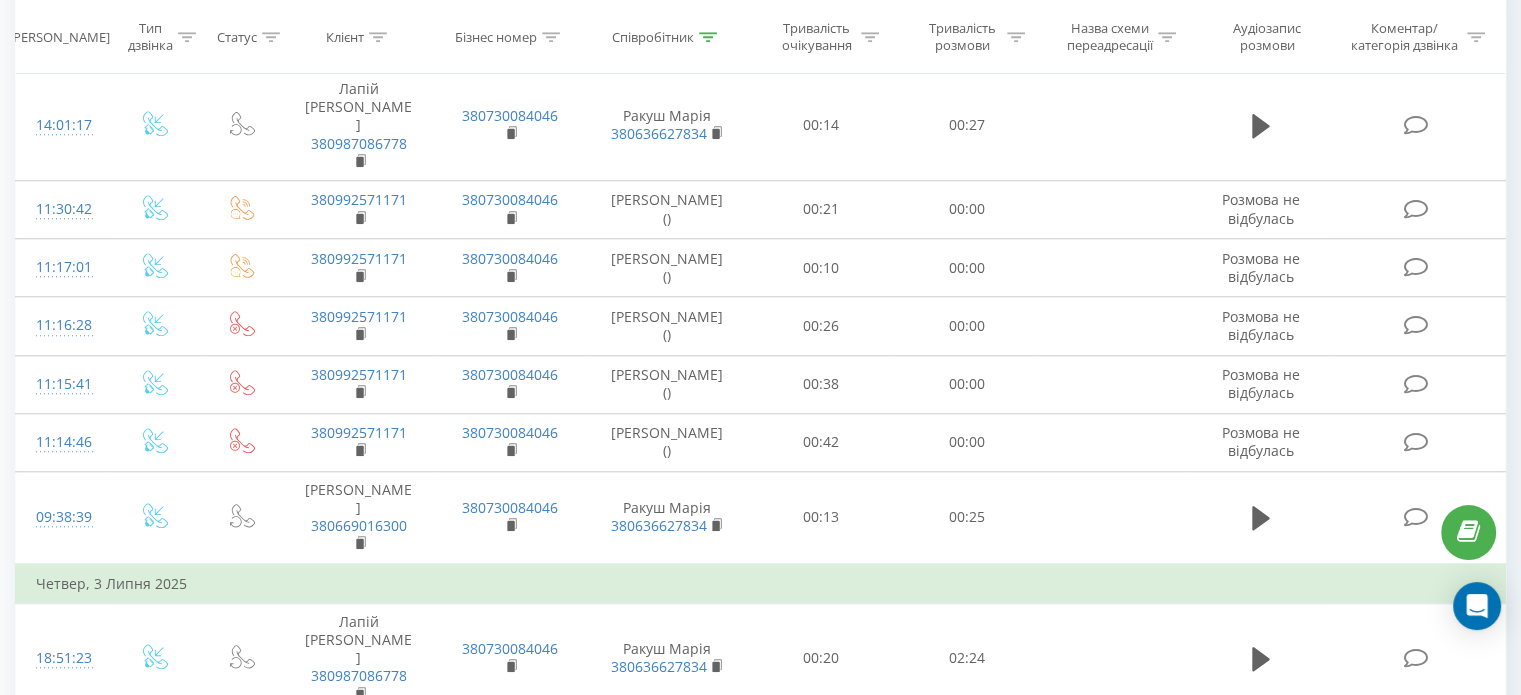 click on "1" at bounding box center (1179, 946) 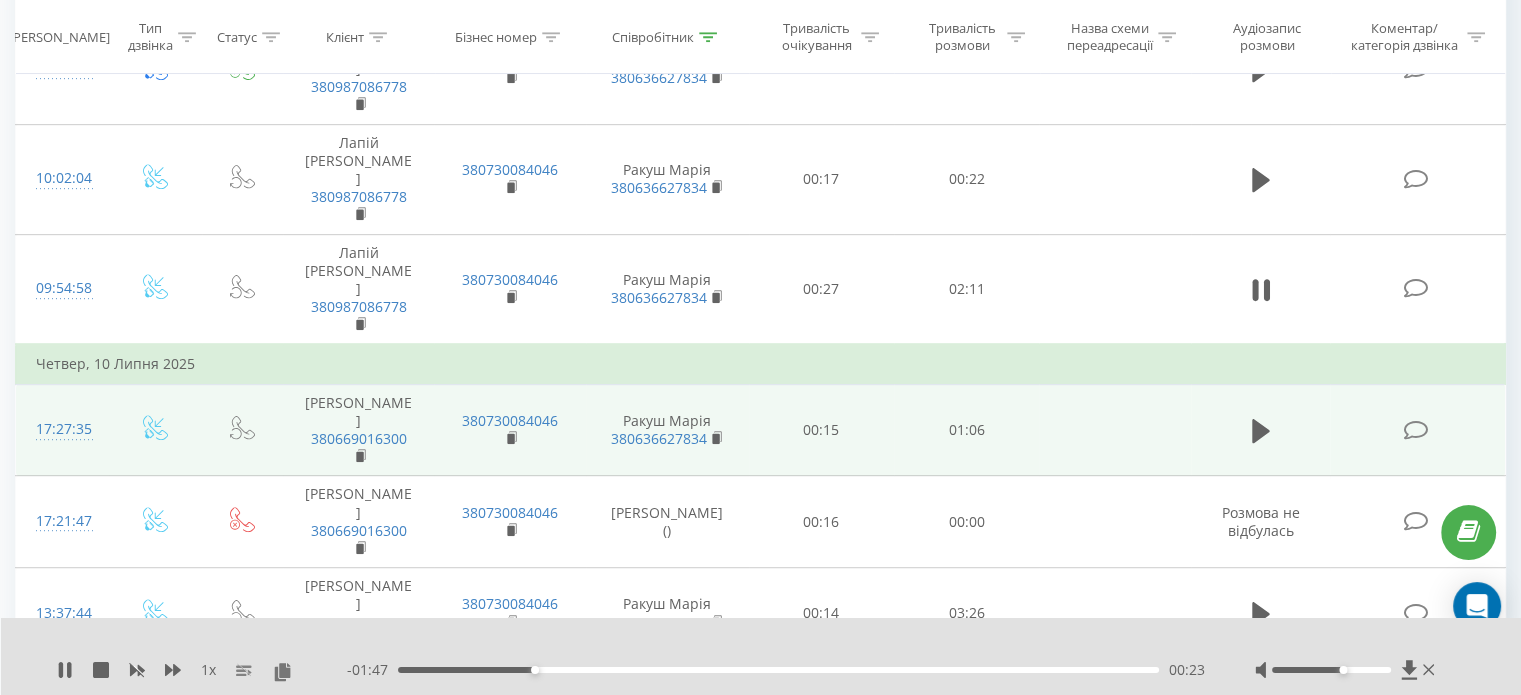 scroll, scrollTop: 1000, scrollLeft: 0, axis: vertical 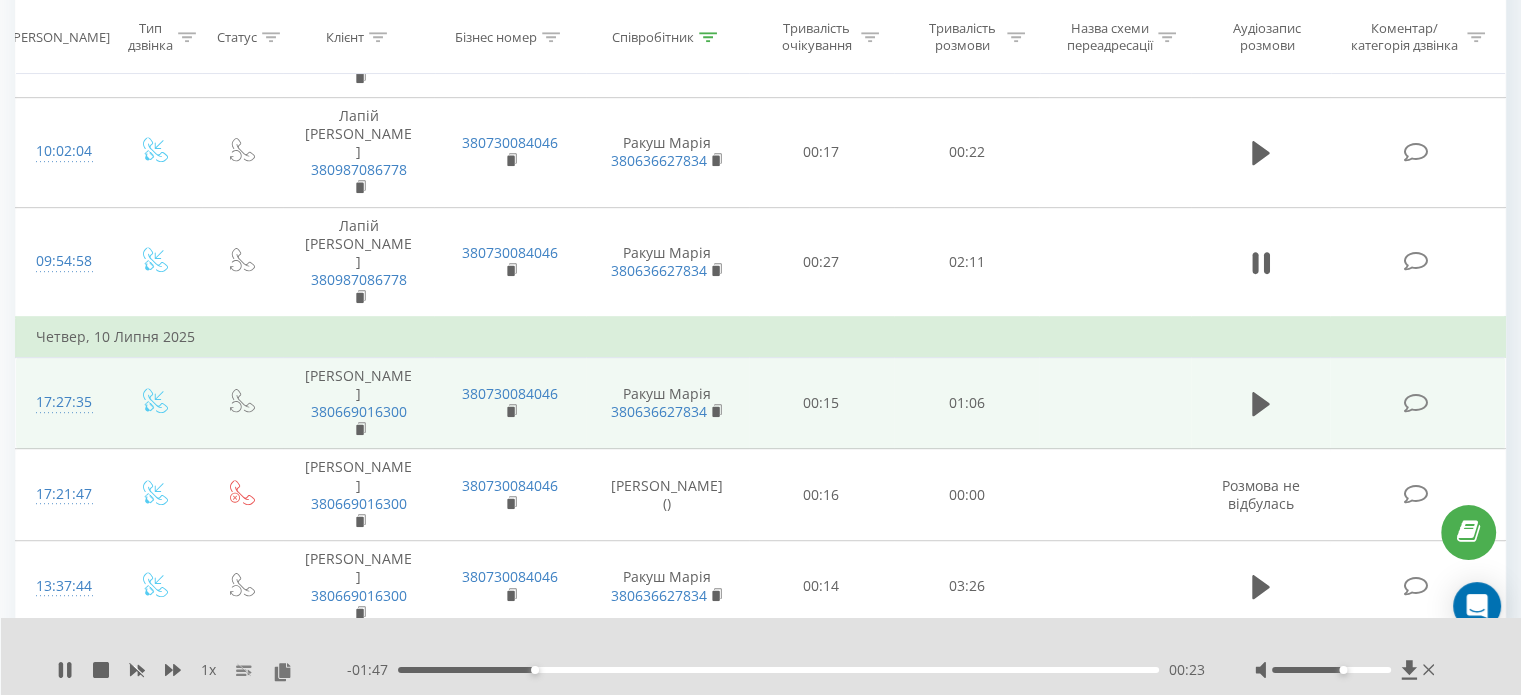 click 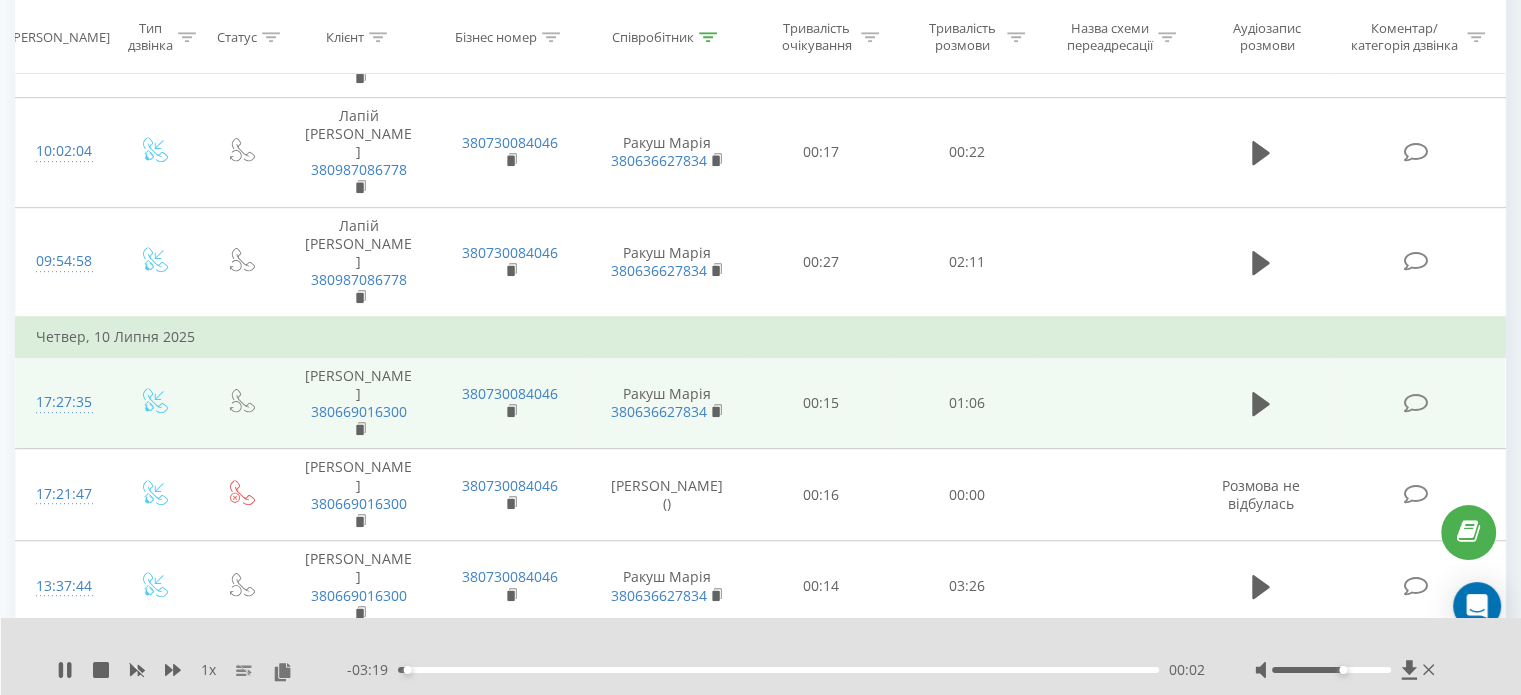 click 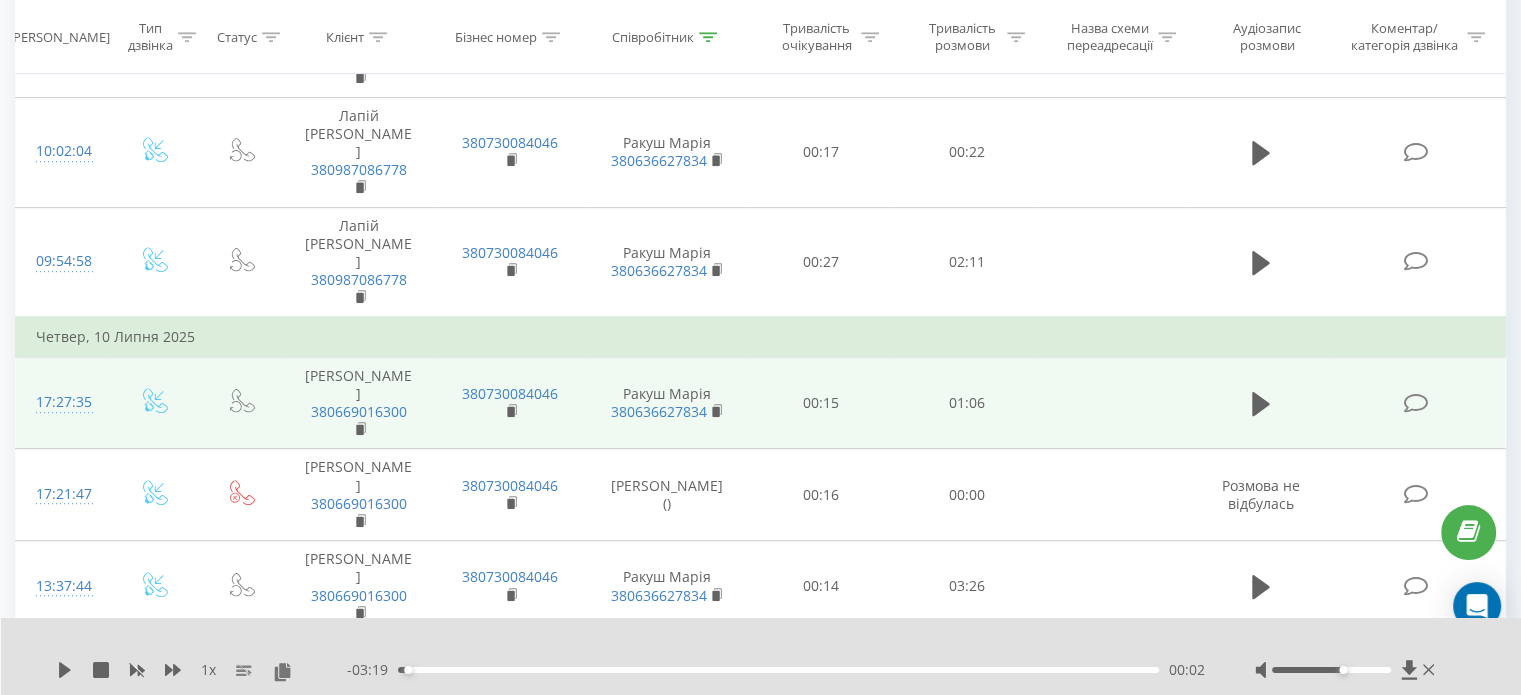 click 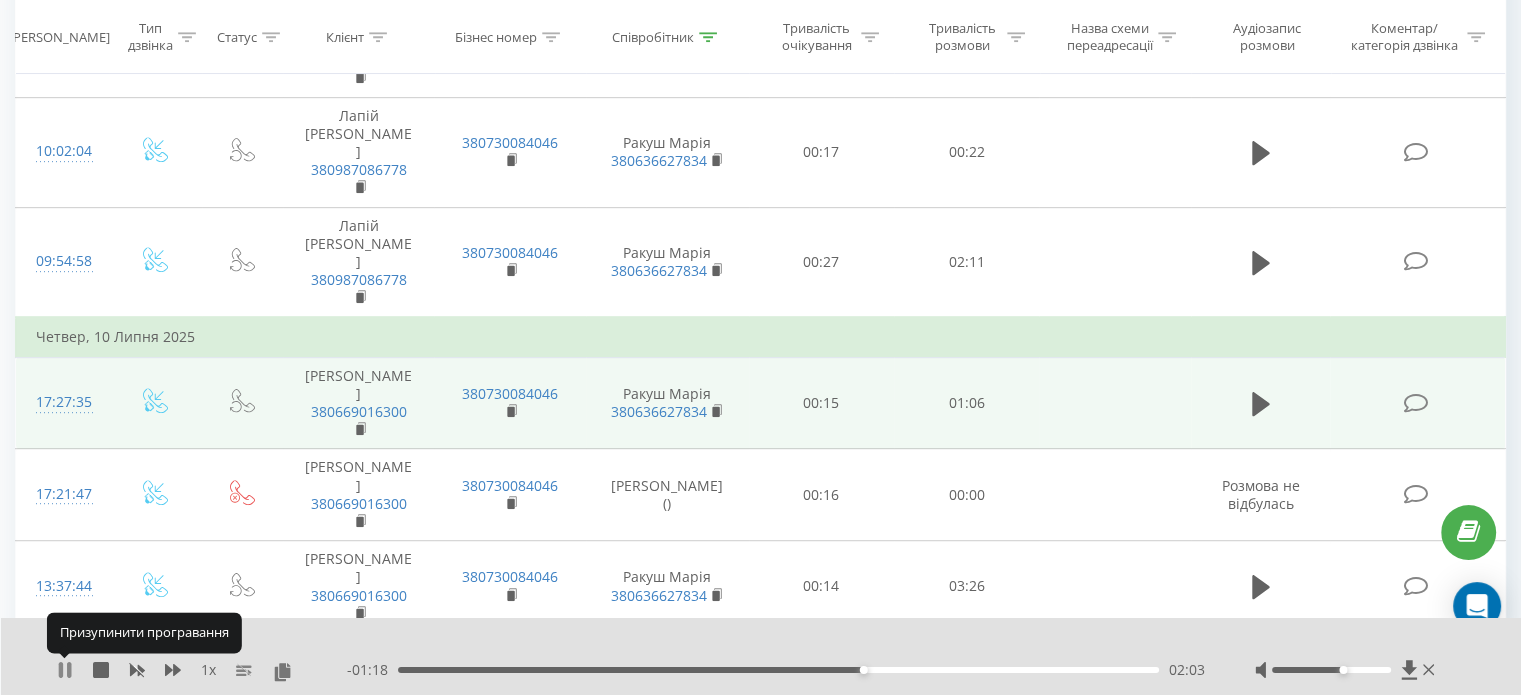 click 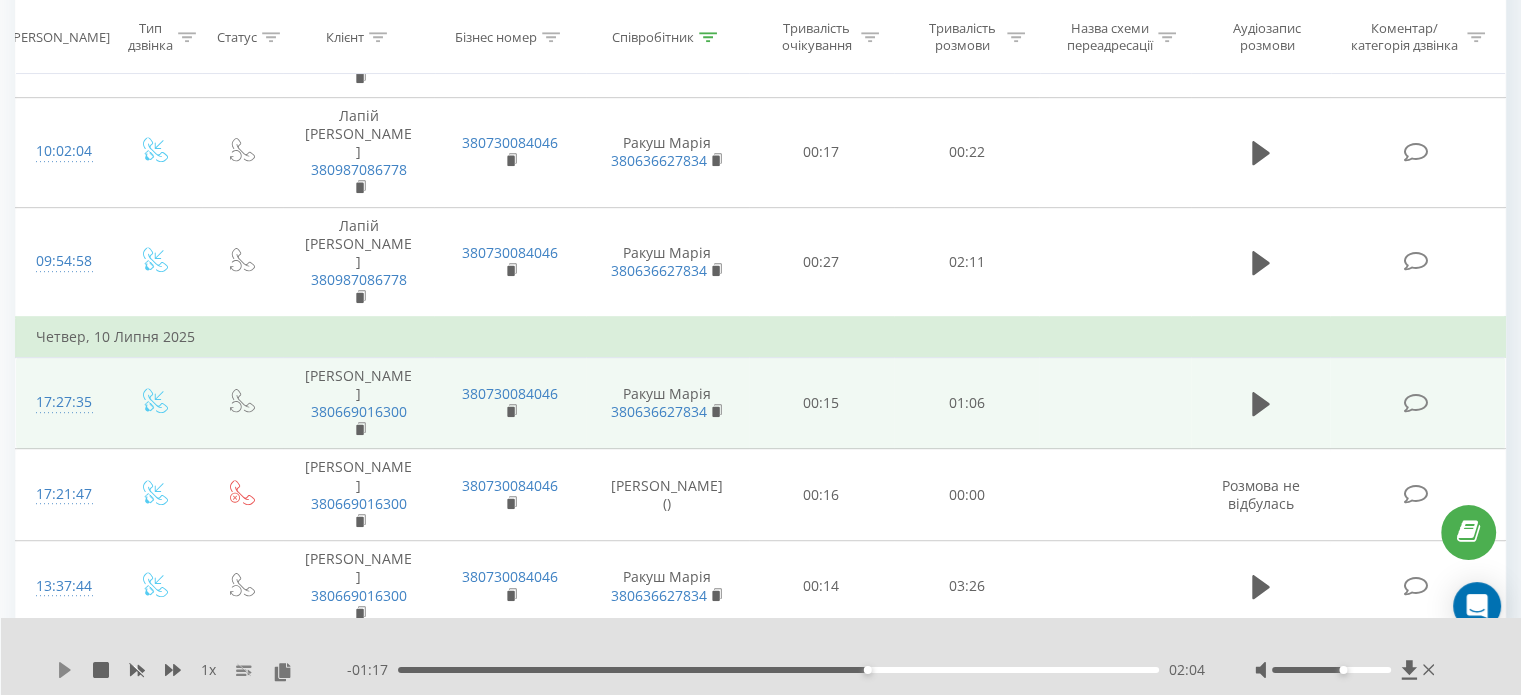 click 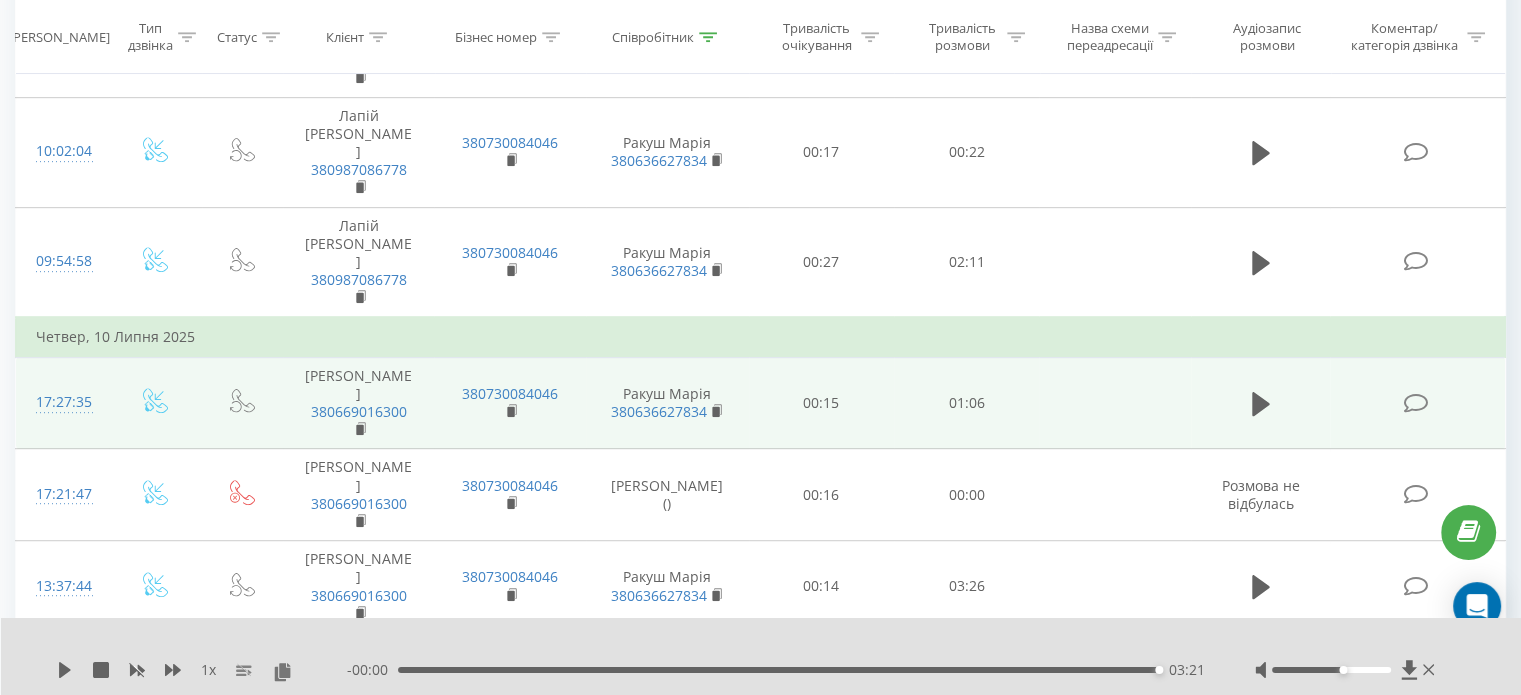 click on "03:21" at bounding box center (778, 670) 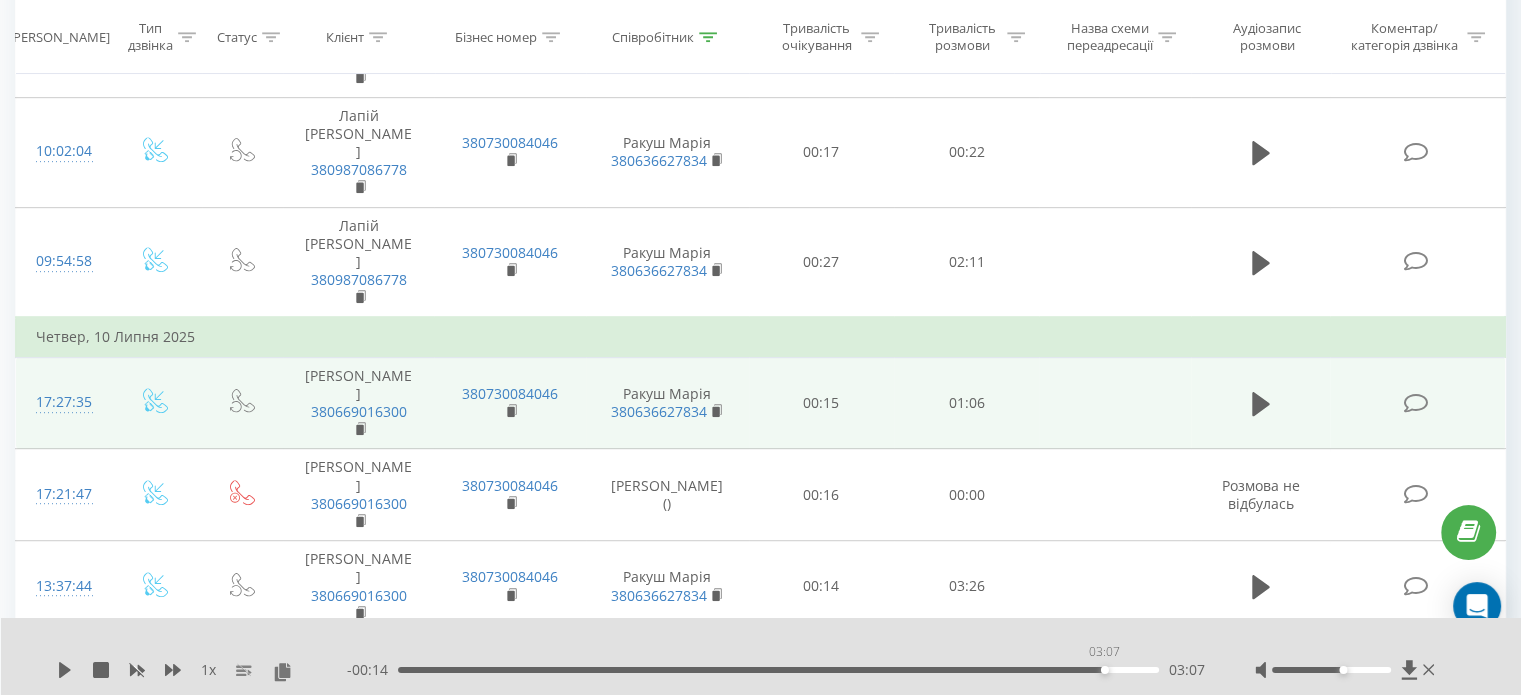 click on "03:07" at bounding box center [778, 670] 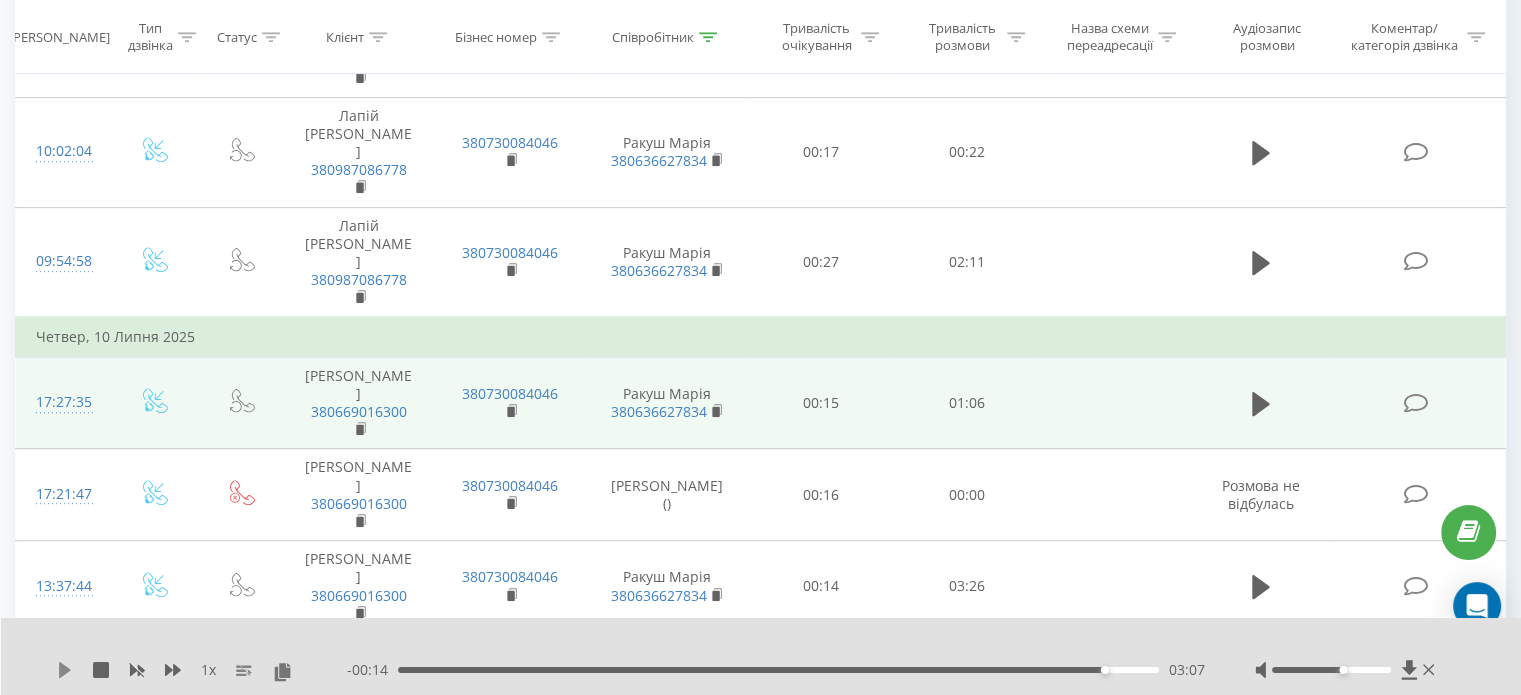 click 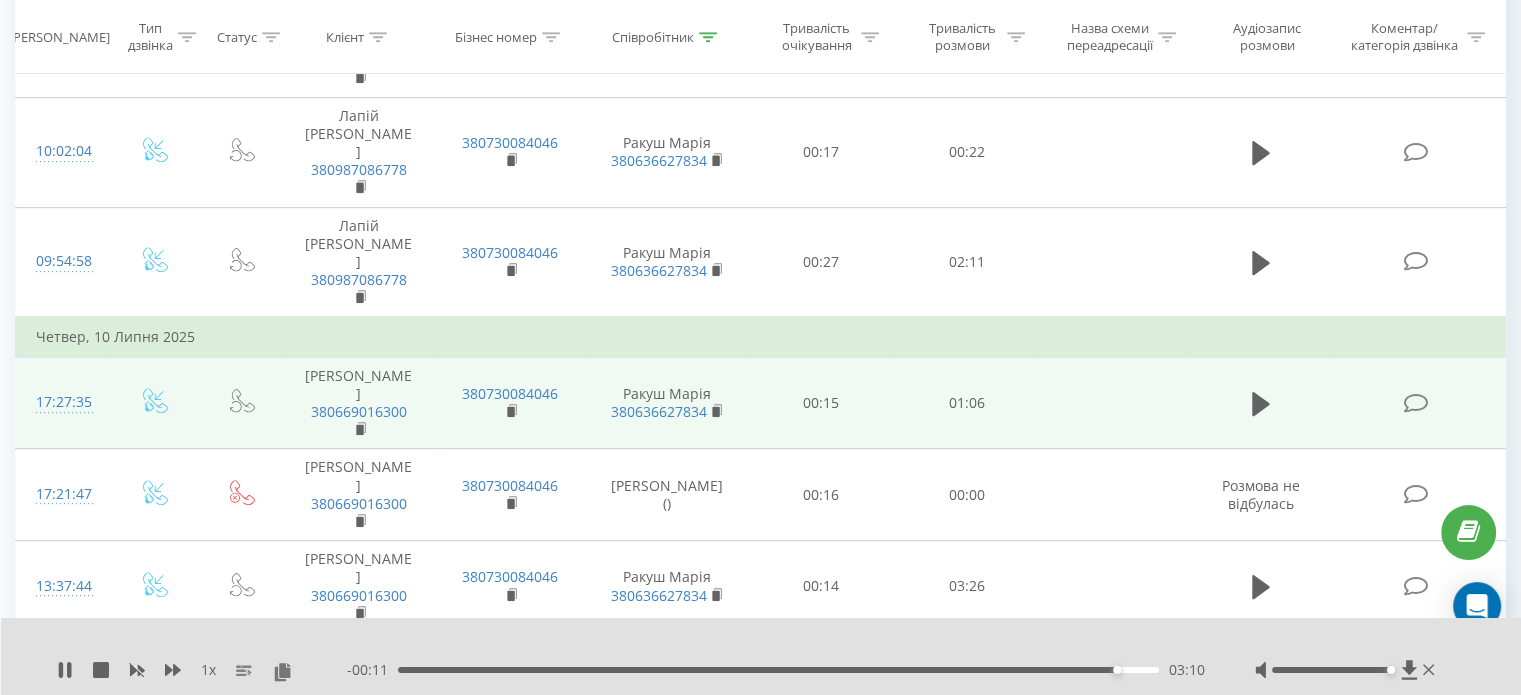 drag, startPoint x: 1344, startPoint y: 667, endPoint x: 1455, endPoint y: 669, distance: 111.01801 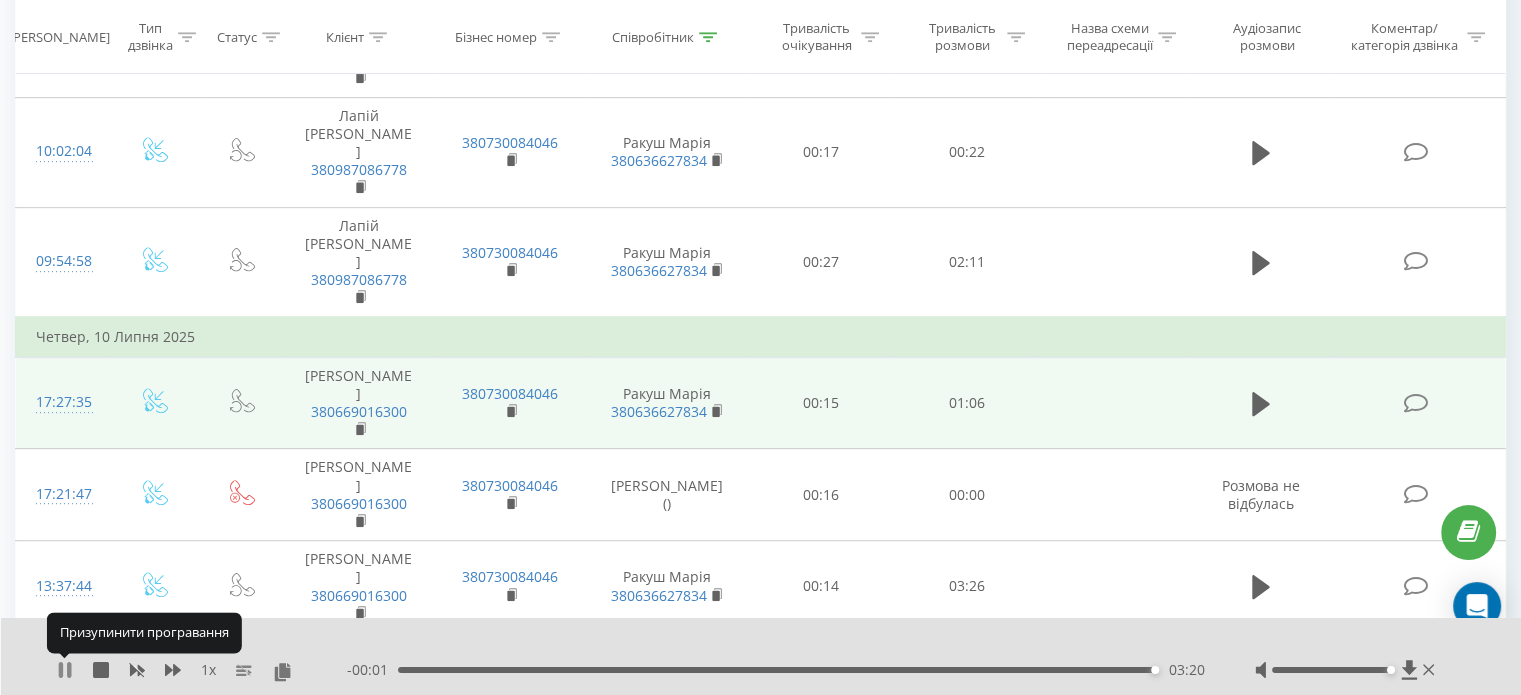 click 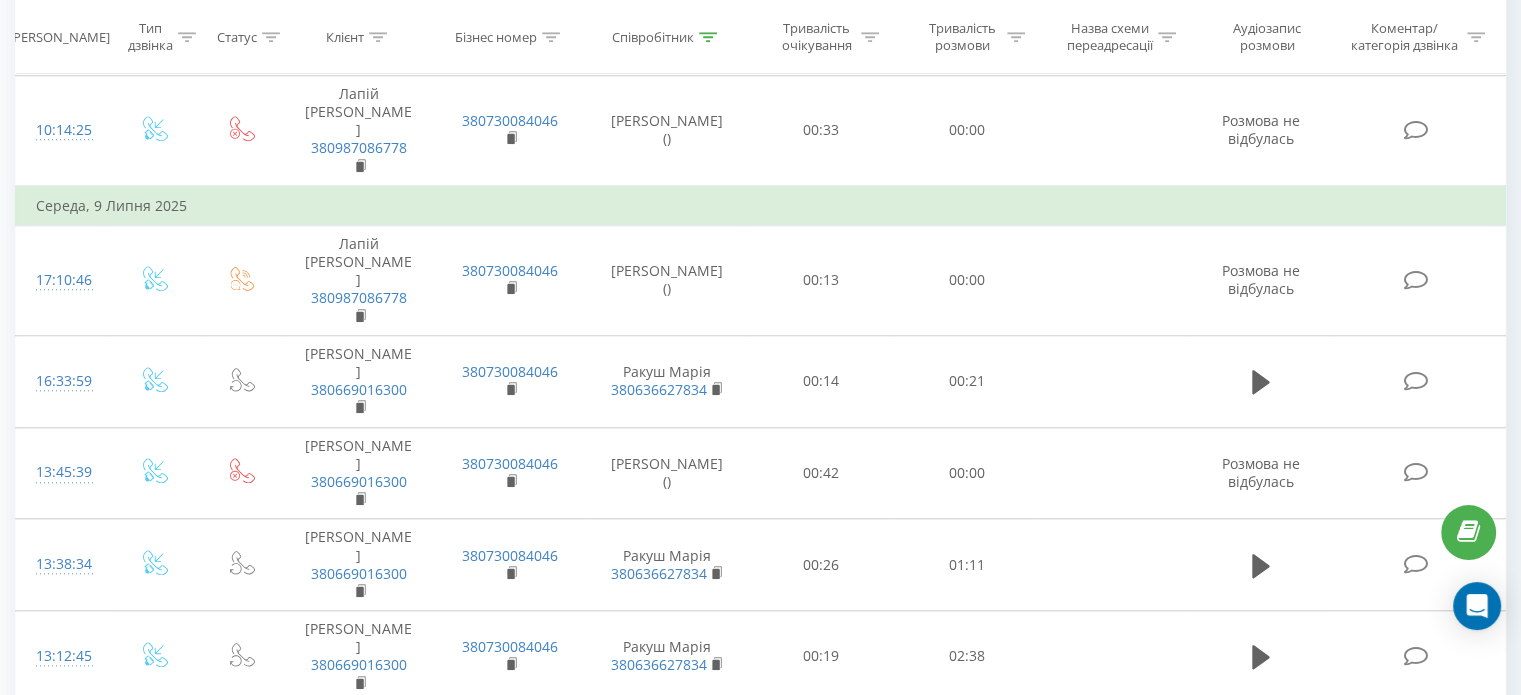 scroll, scrollTop: 1870, scrollLeft: 0, axis: vertical 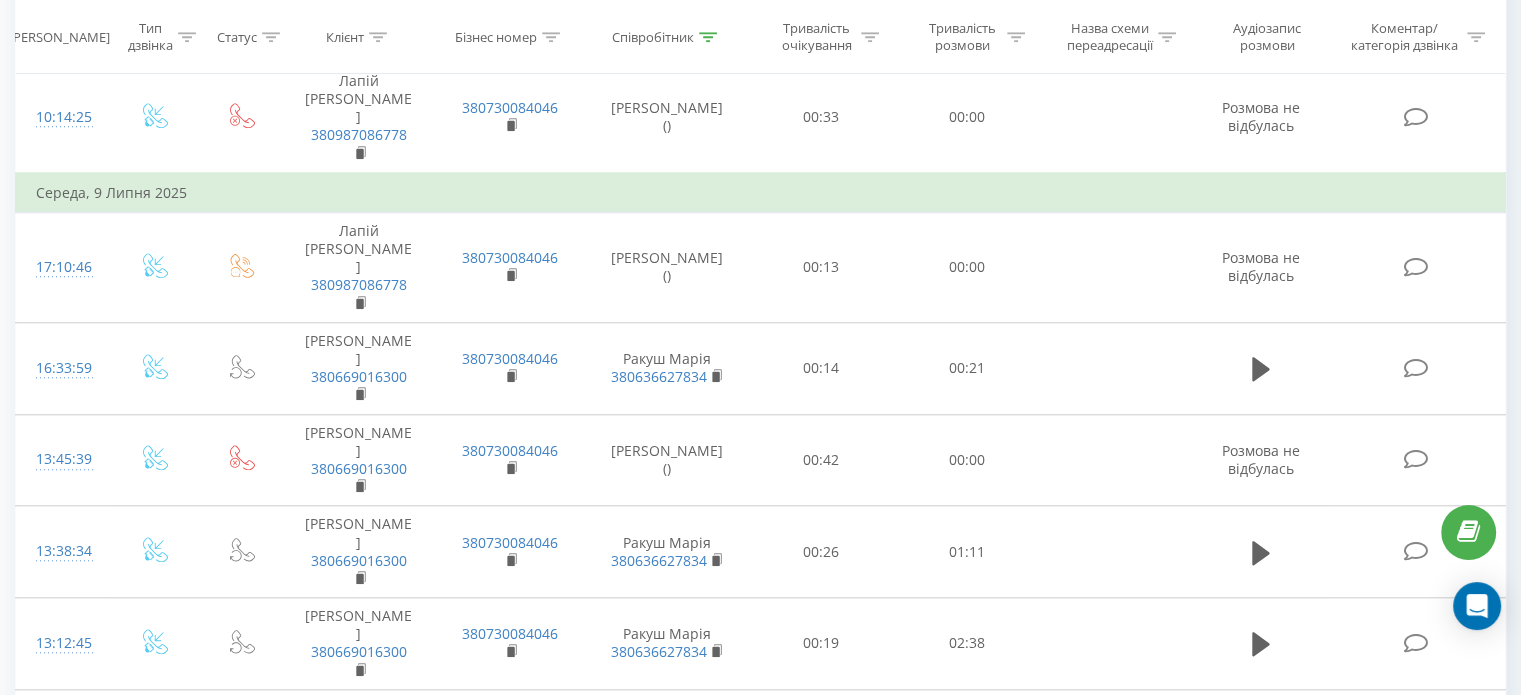 click on "2" at bounding box center [1209, 1145] 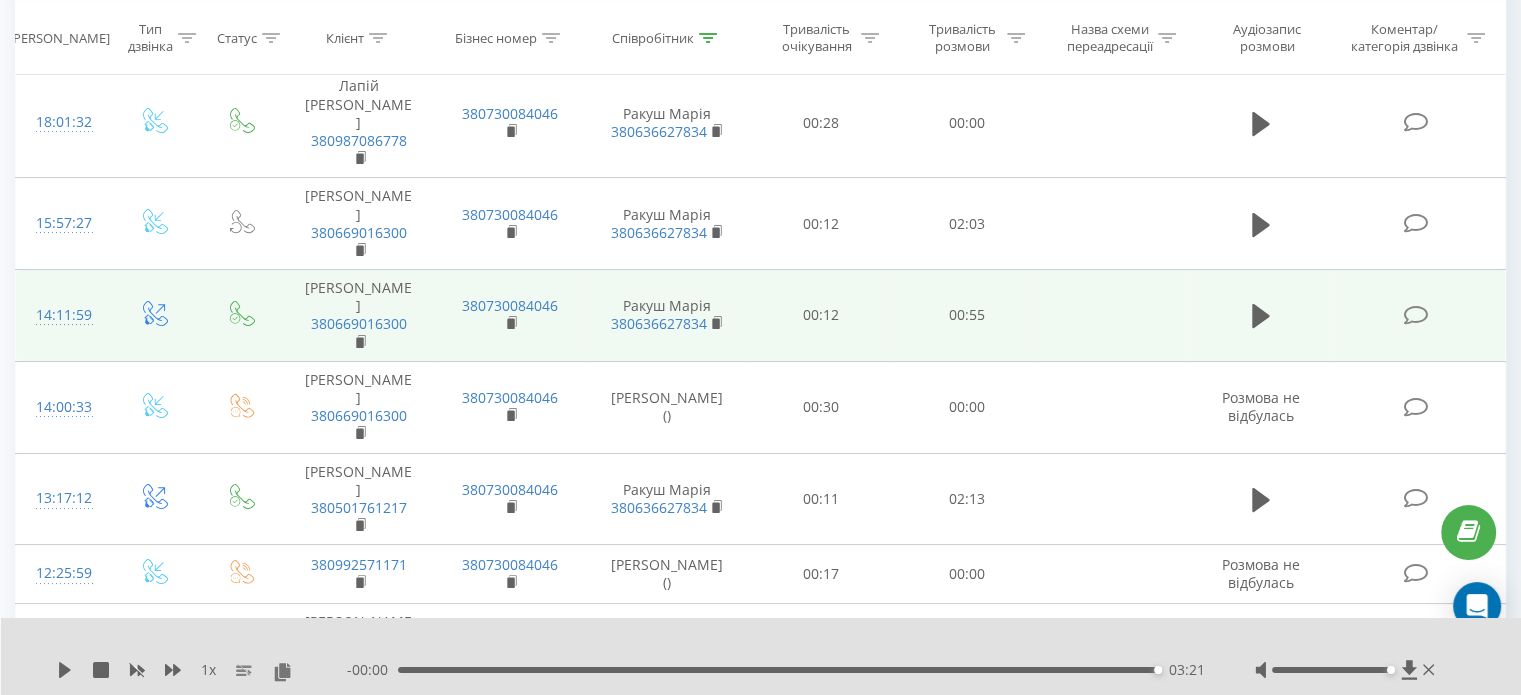 scroll, scrollTop: 232, scrollLeft: 0, axis: vertical 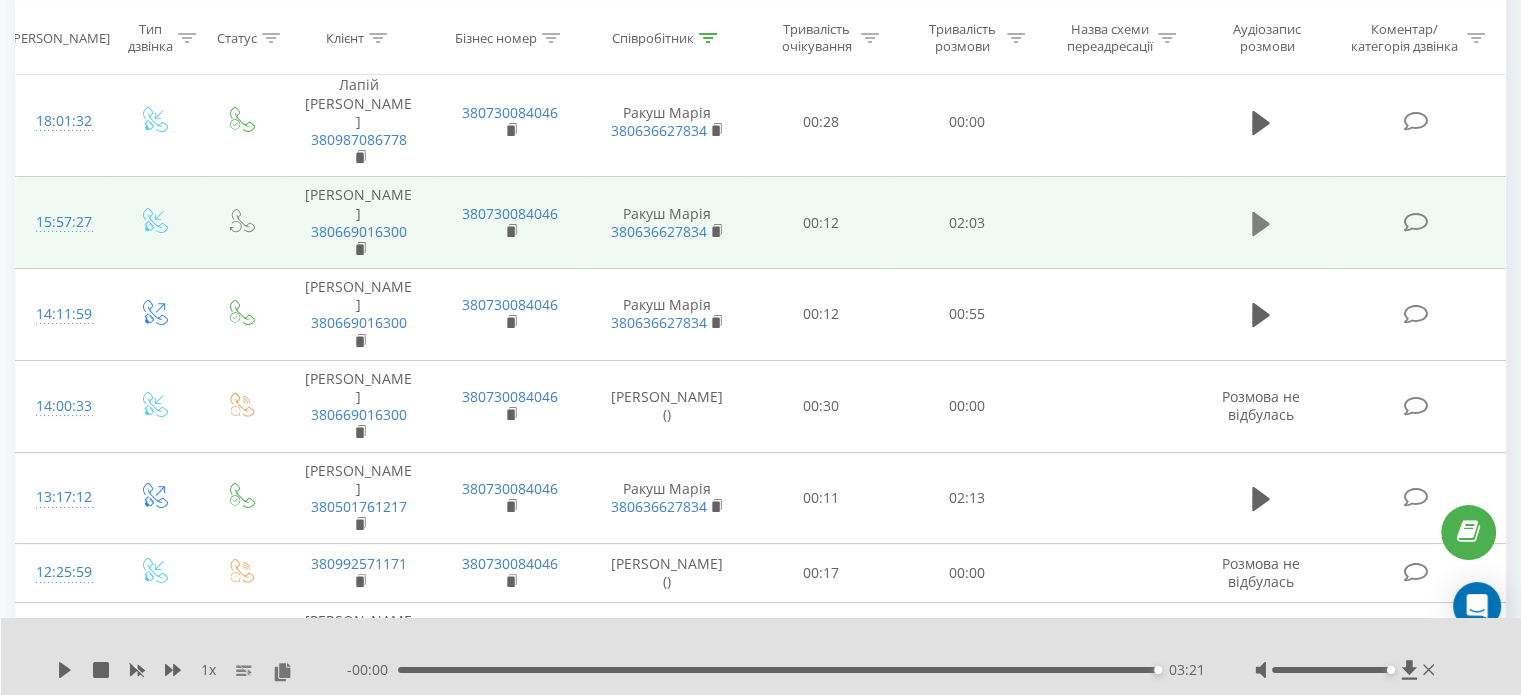 click 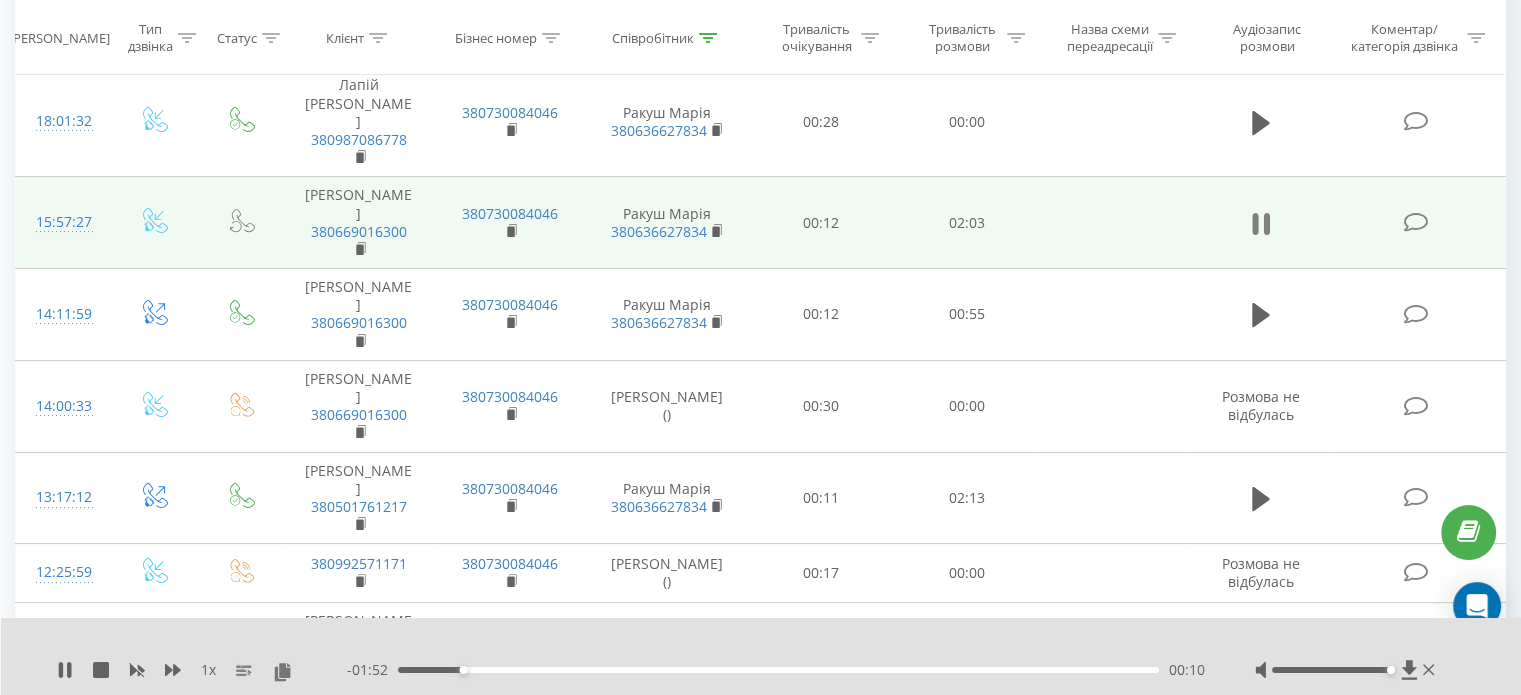 click 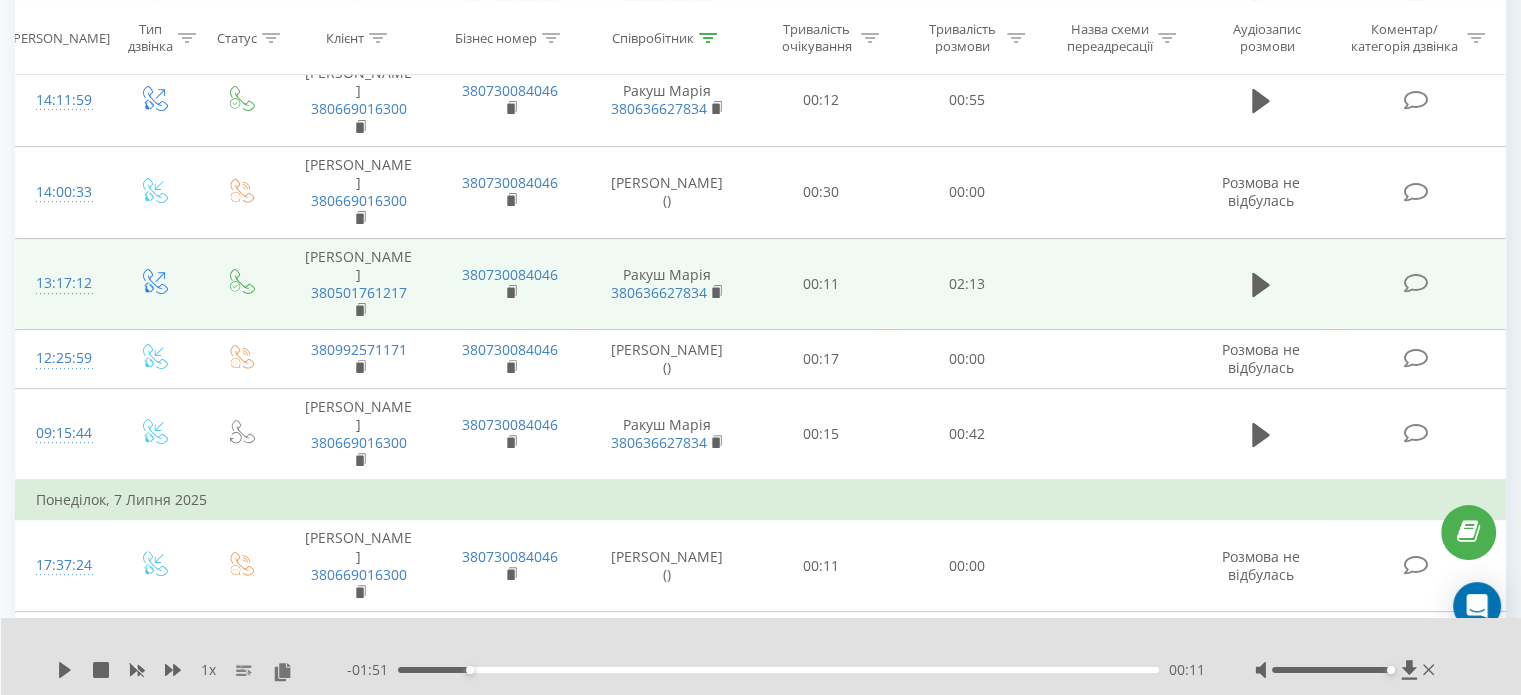 scroll, scrollTop: 532, scrollLeft: 0, axis: vertical 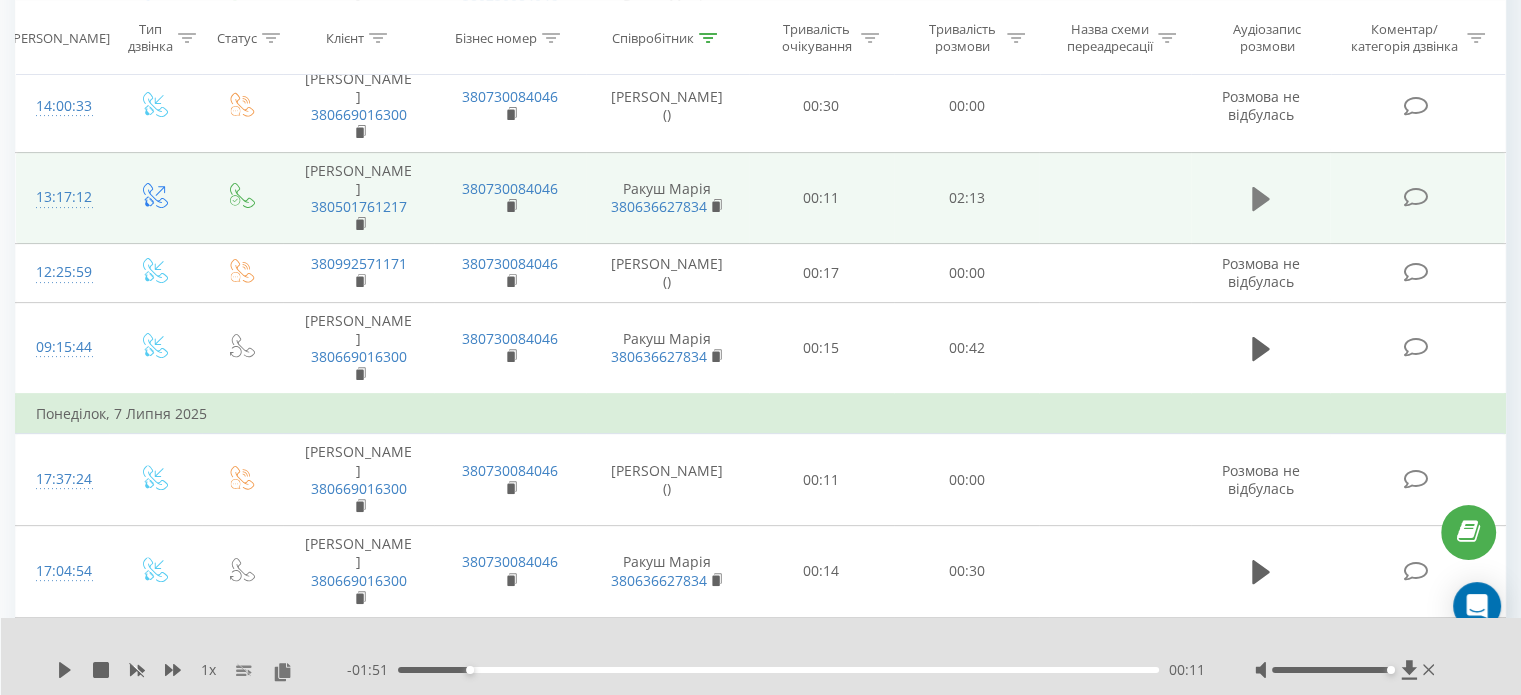 click 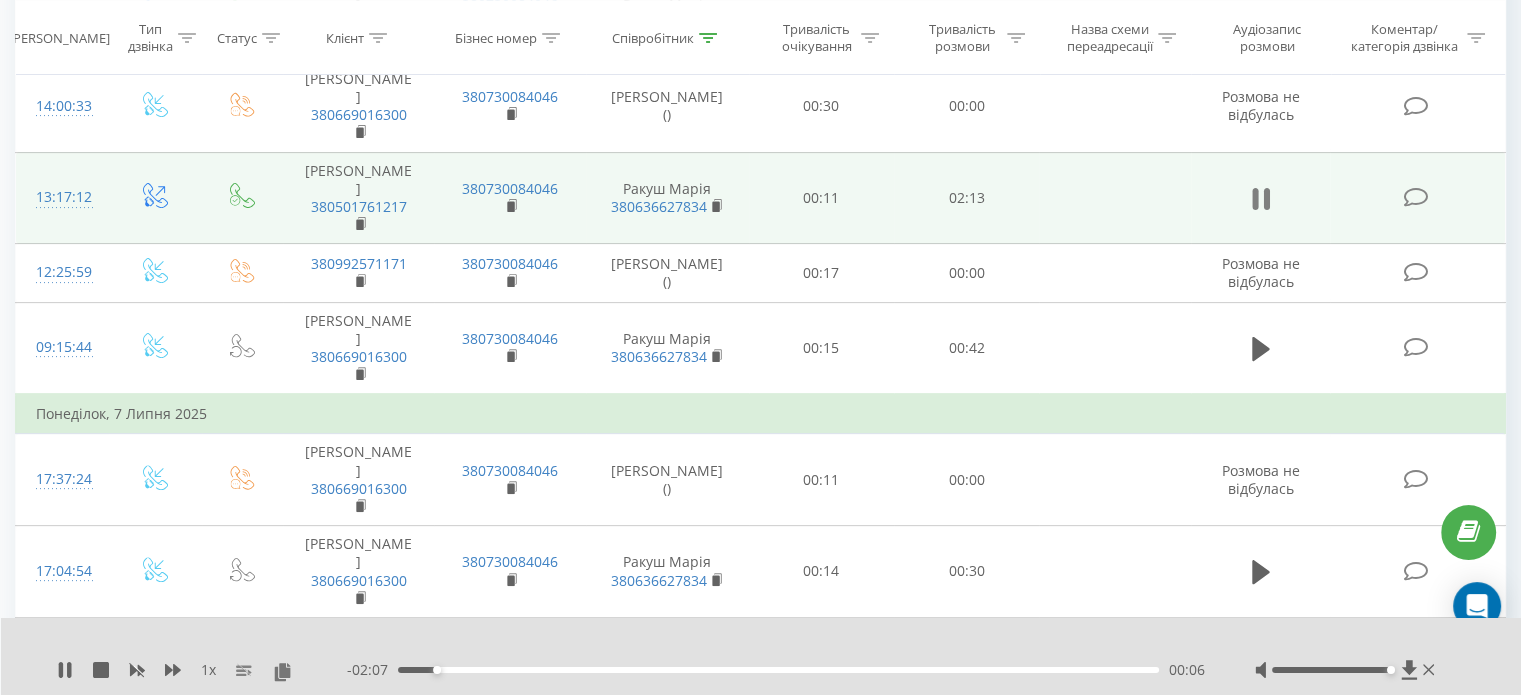 click 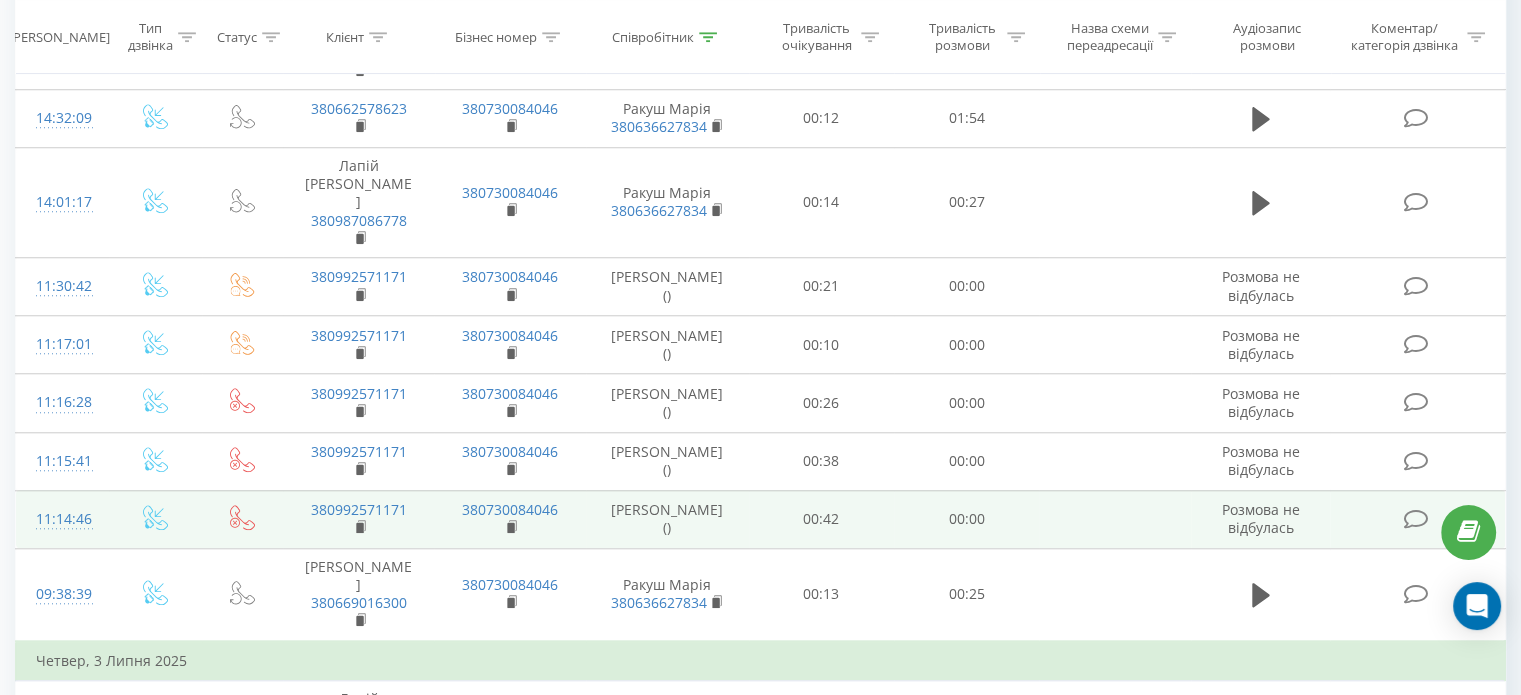 scroll, scrollTop: 1789, scrollLeft: 0, axis: vertical 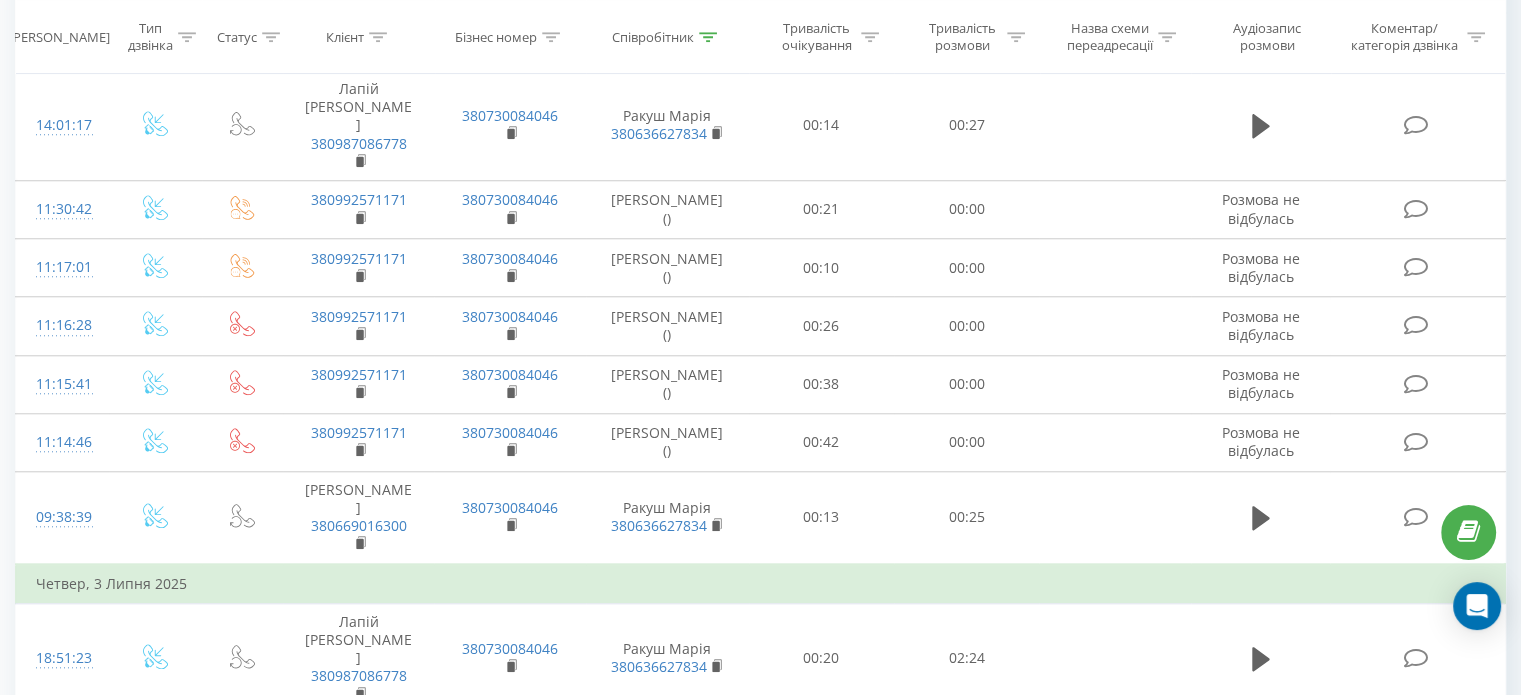 click on "3" at bounding box center [1239, 946] 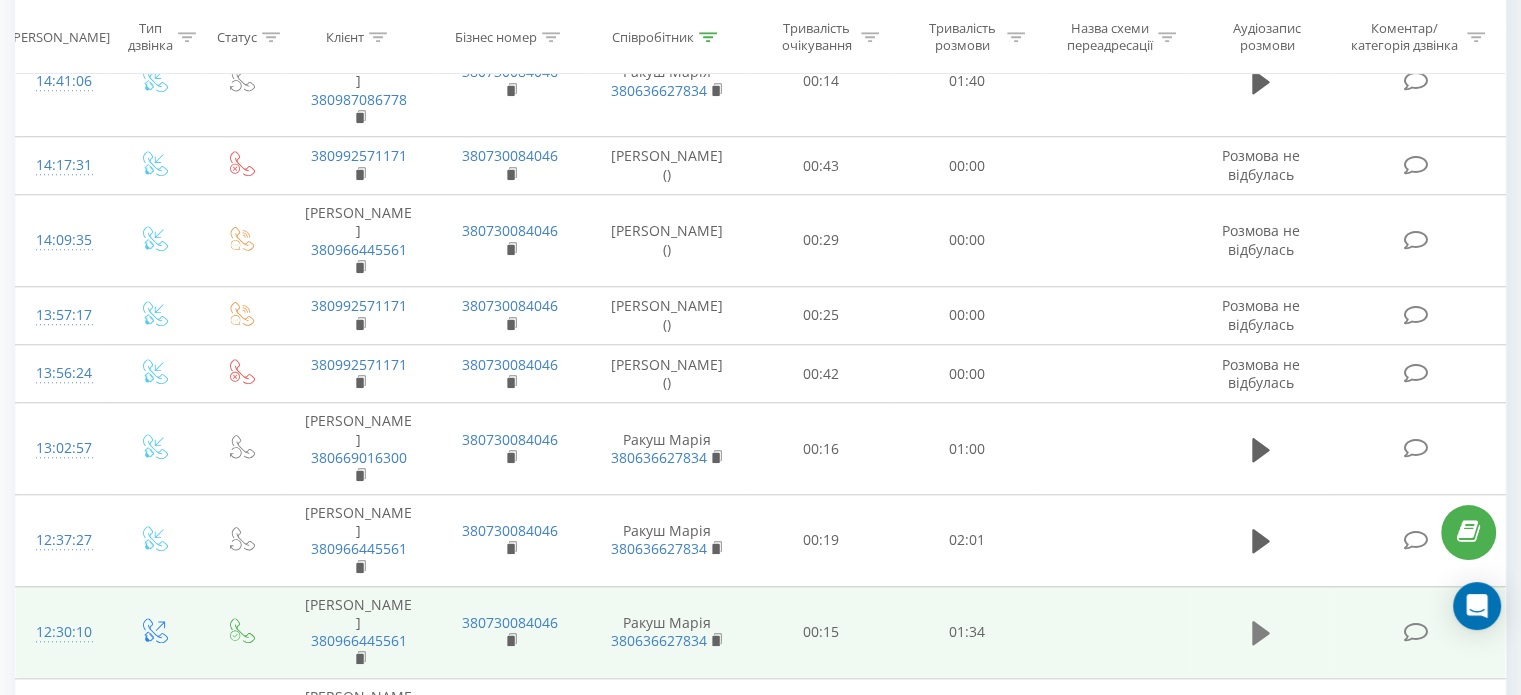 scroll, scrollTop: 1704, scrollLeft: 0, axis: vertical 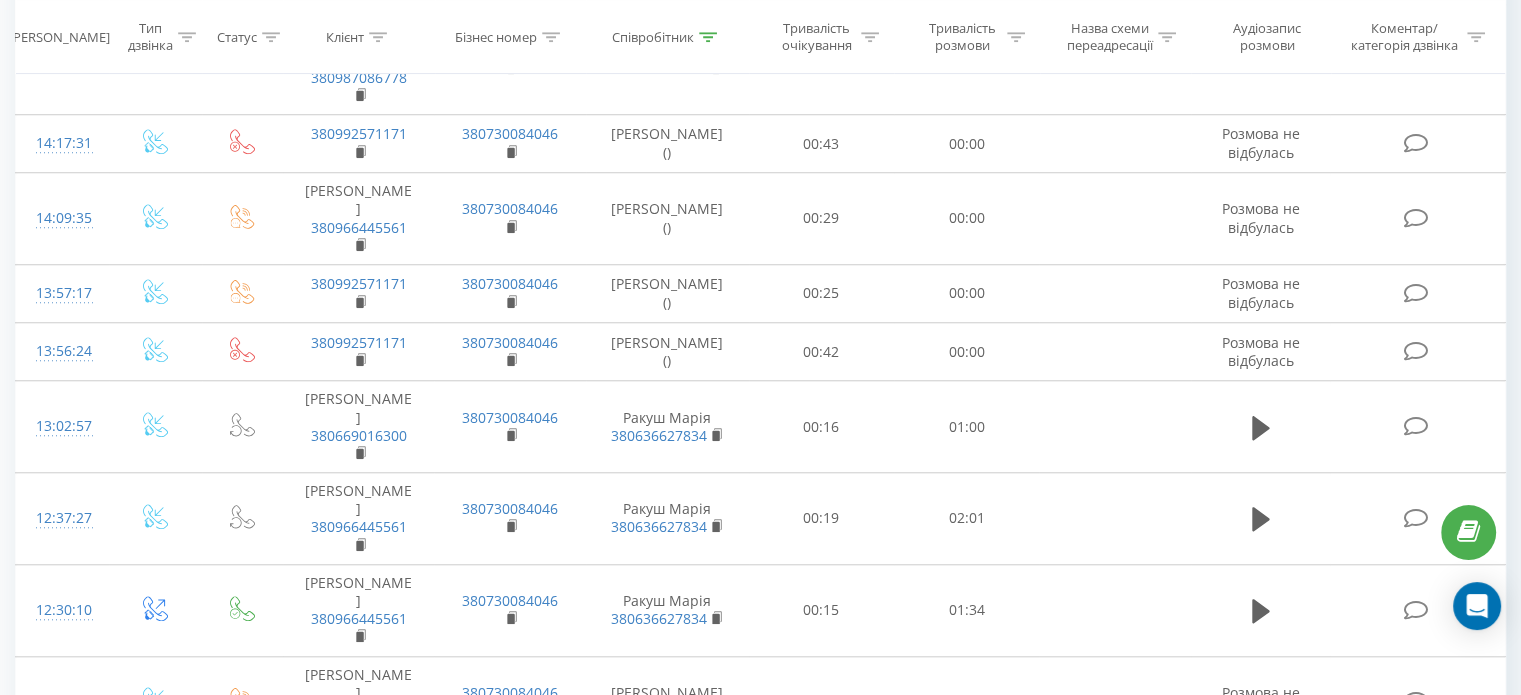 click on "4" at bounding box center [1269, 1090] 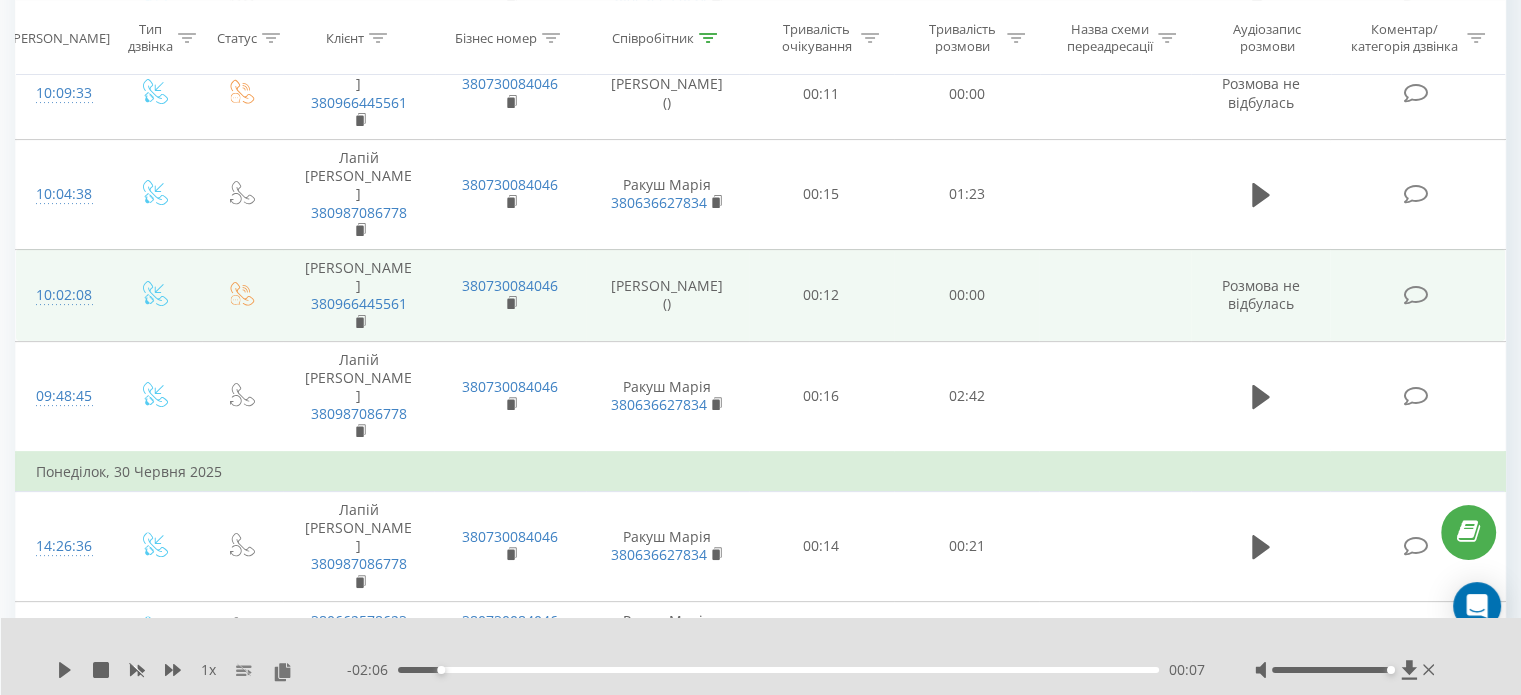 scroll, scrollTop: 632, scrollLeft: 0, axis: vertical 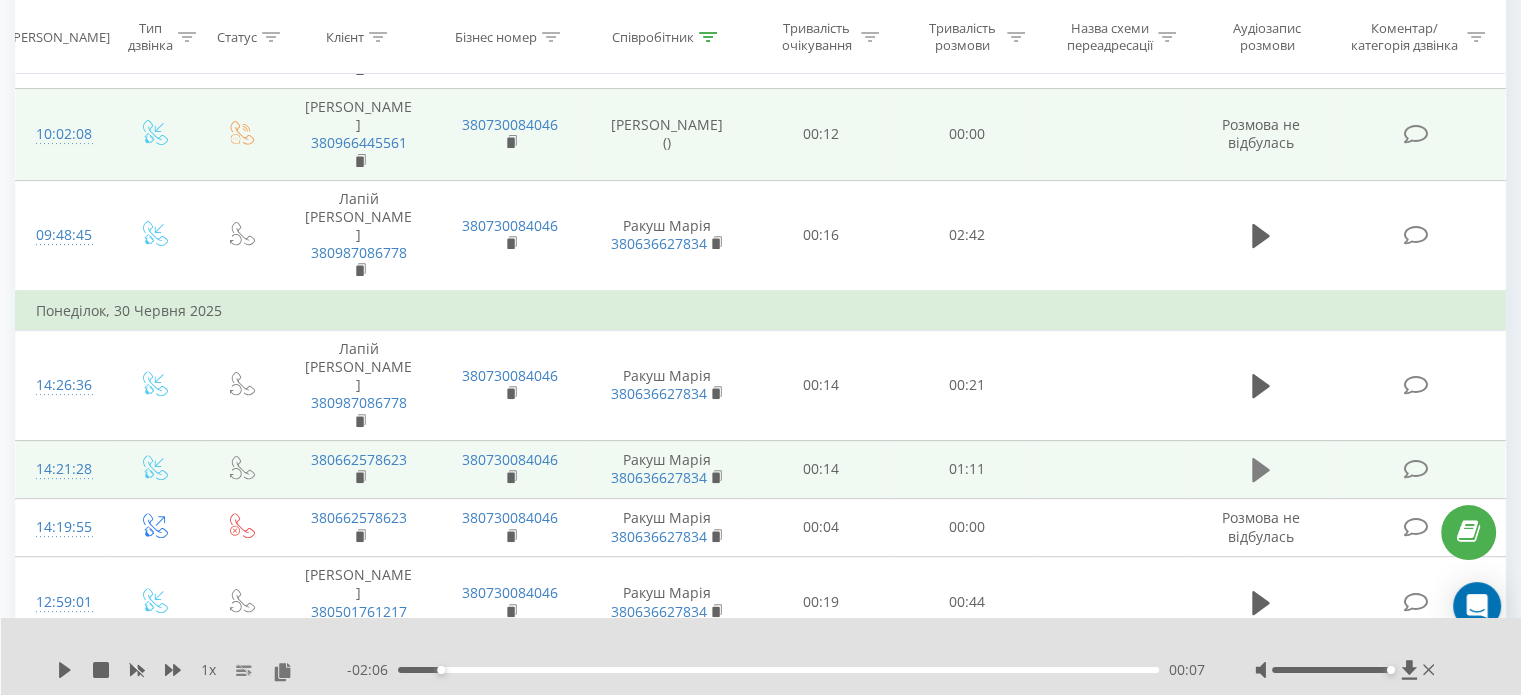 click 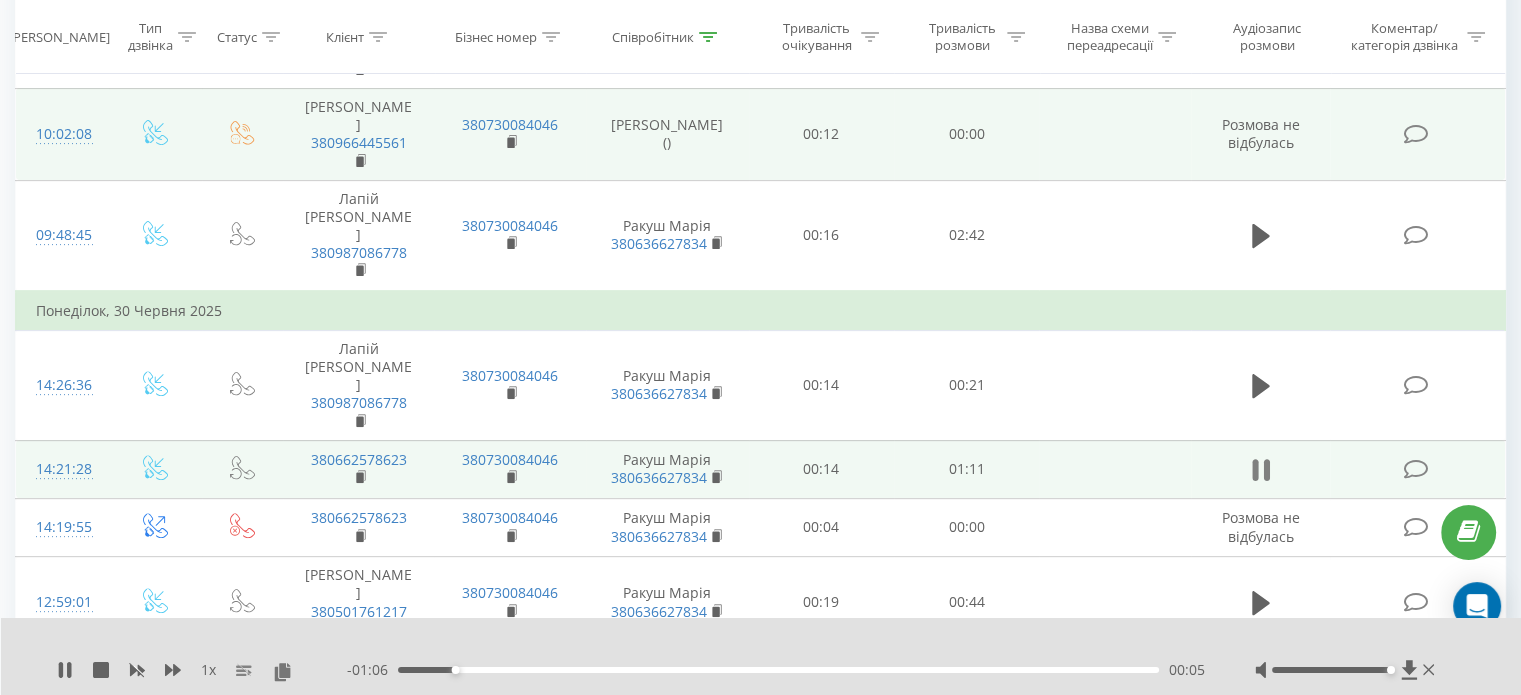 click 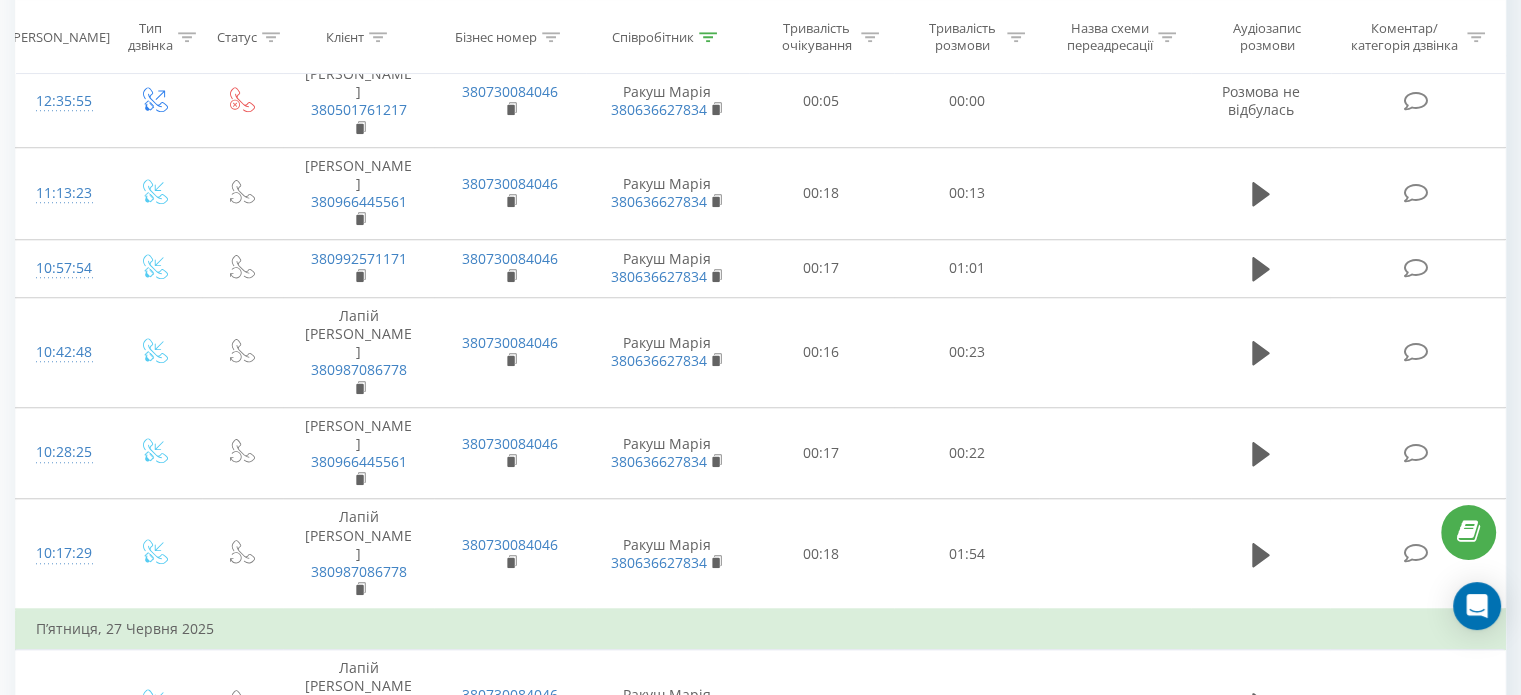 scroll, scrollTop: 1687, scrollLeft: 0, axis: vertical 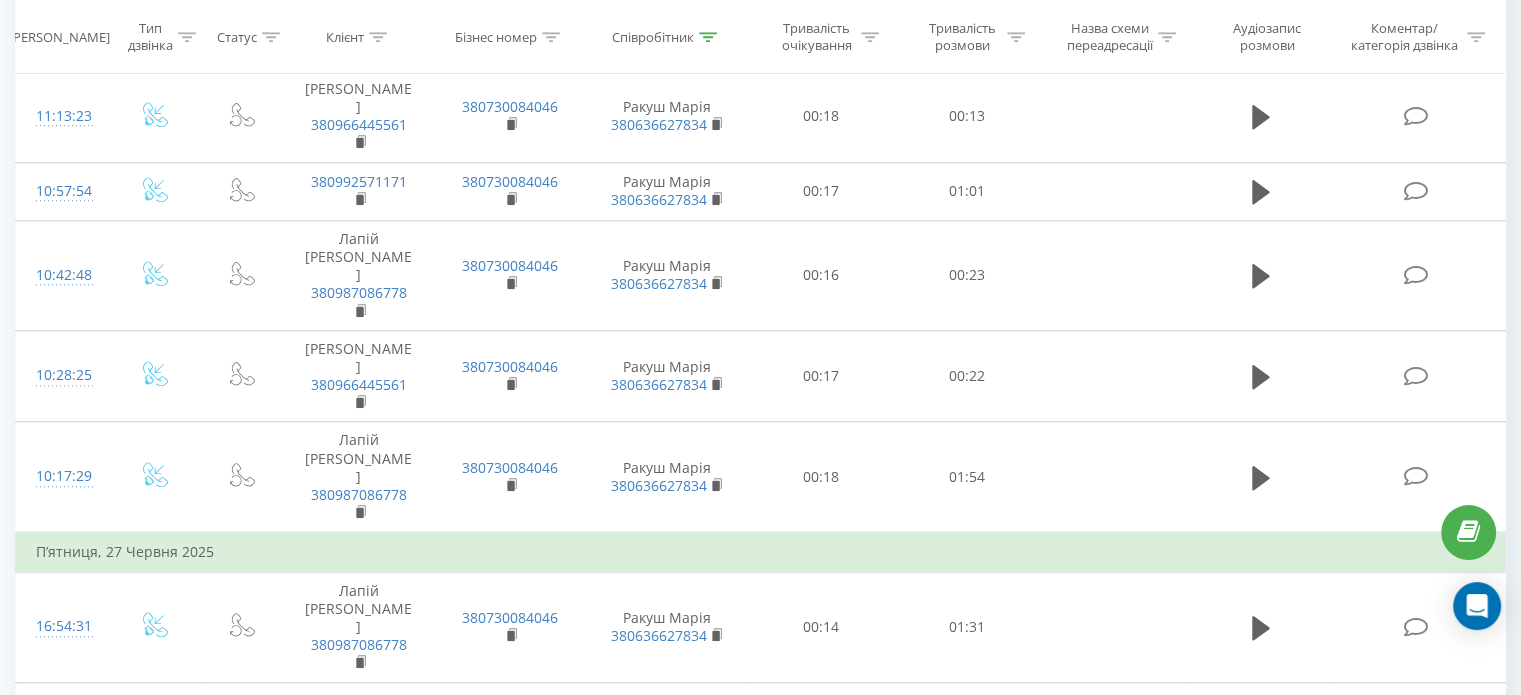 click on "5" at bounding box center (1299, 1273) 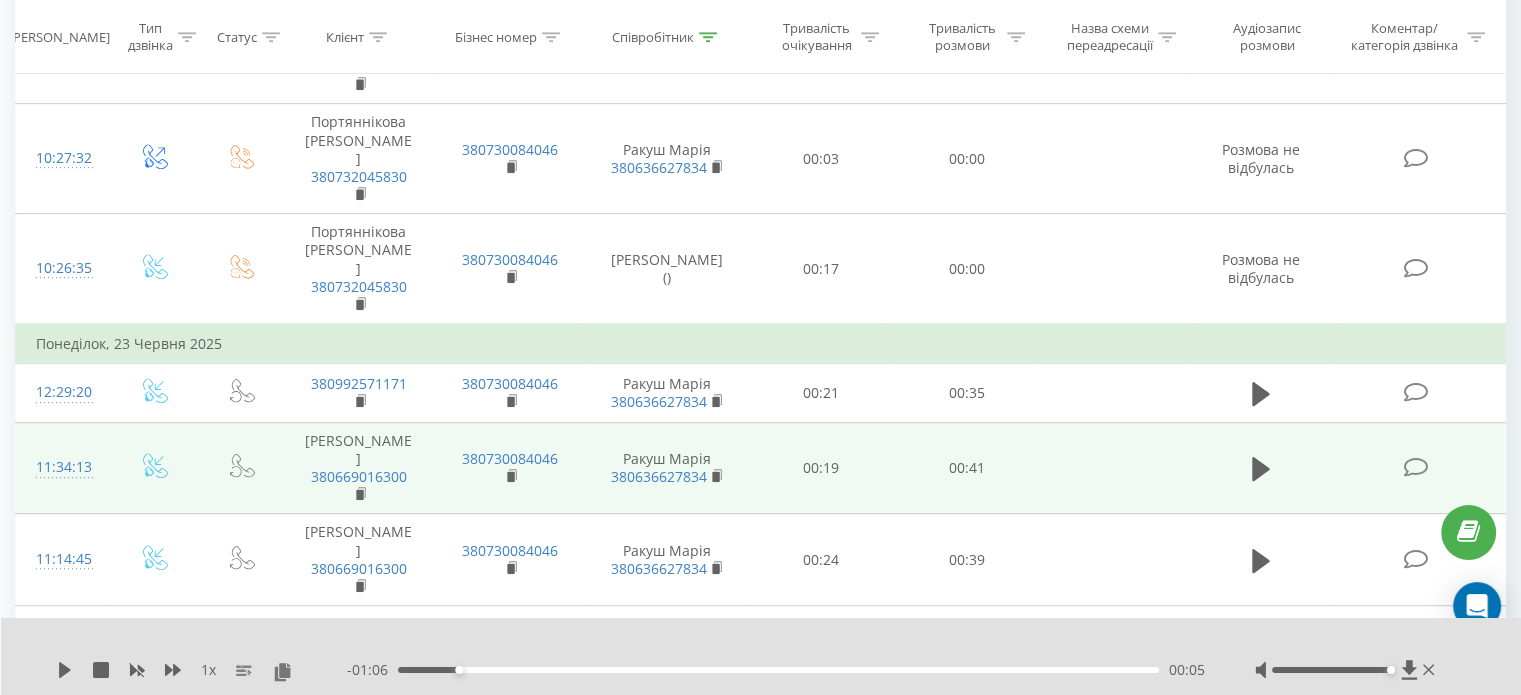 scroll, scrollTop: 1032, scrollLeft: 0, axis: vertical 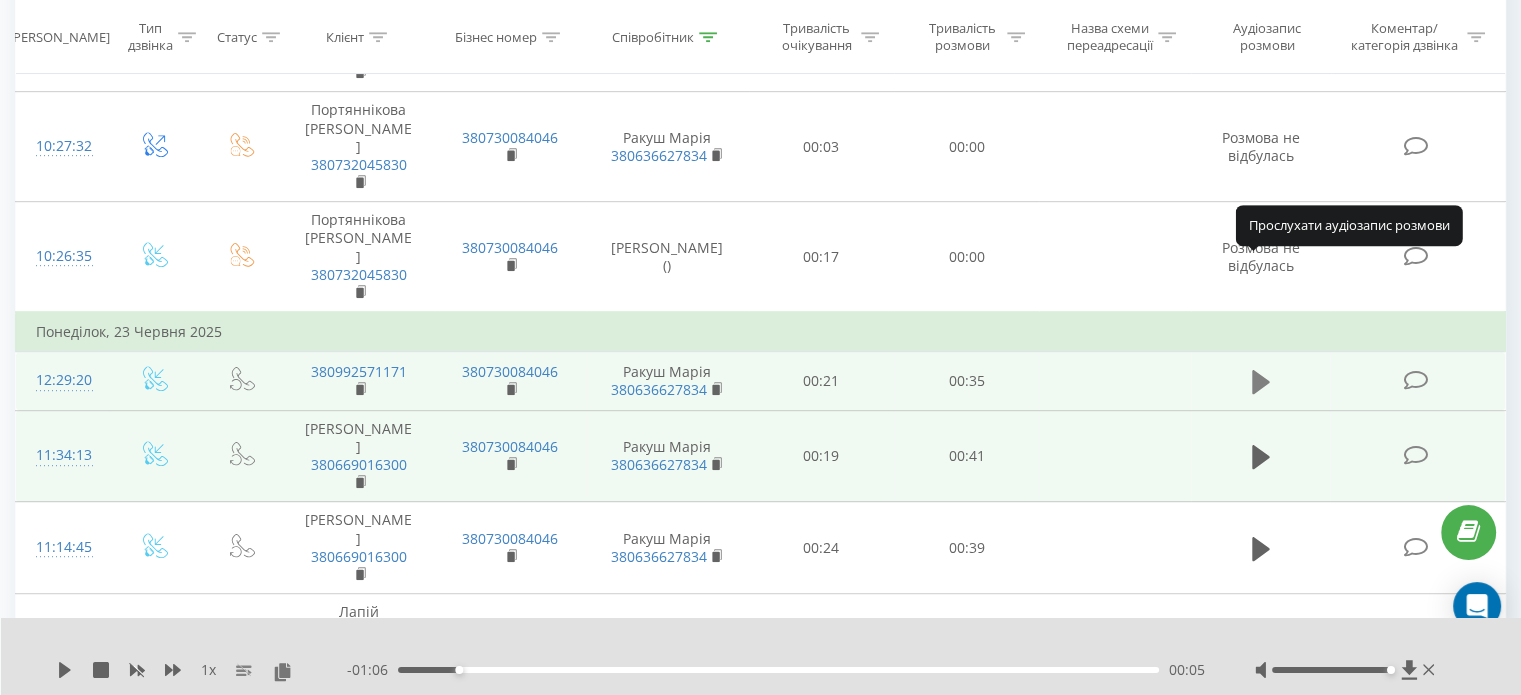 click 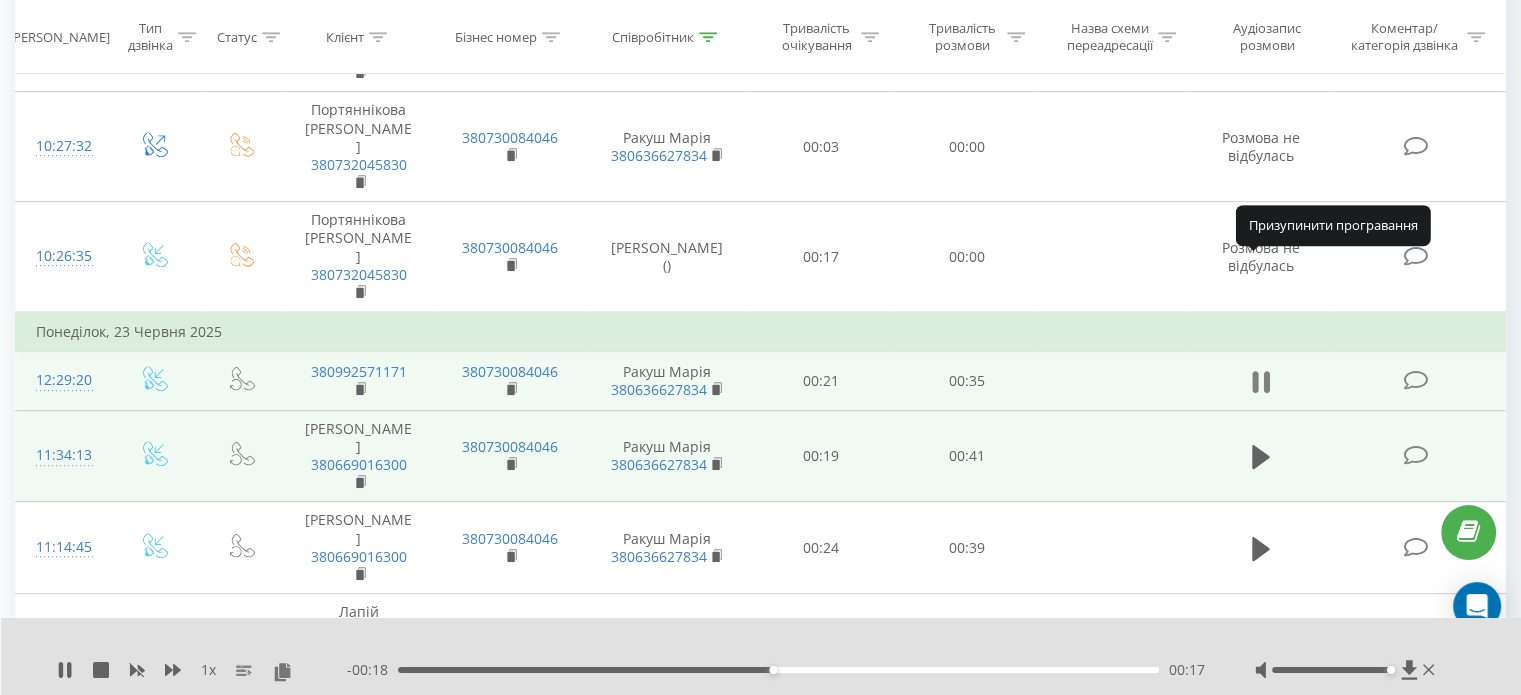 click 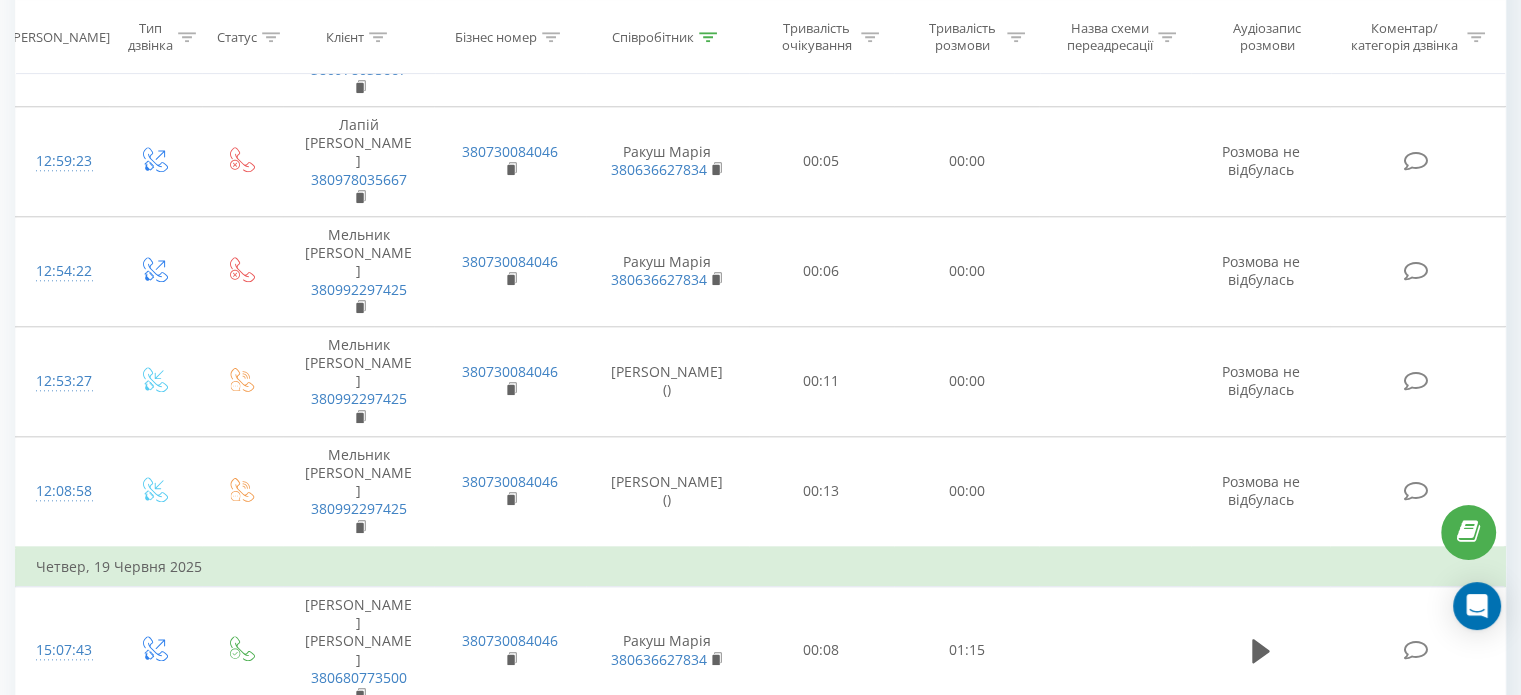 scroll, scrollTop: 2076, scrollLeft: 0, axis: vertical 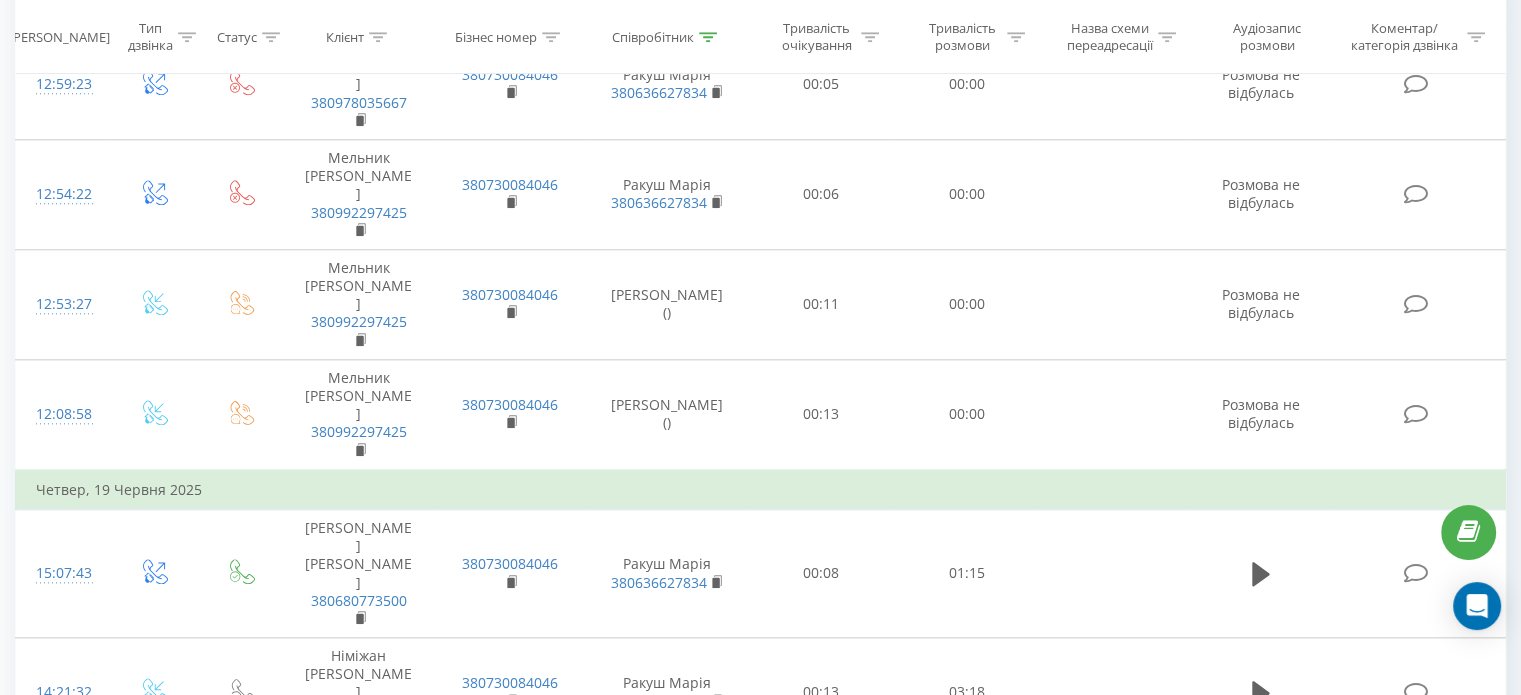 click on "6" at bounding box center [1299, 1090] 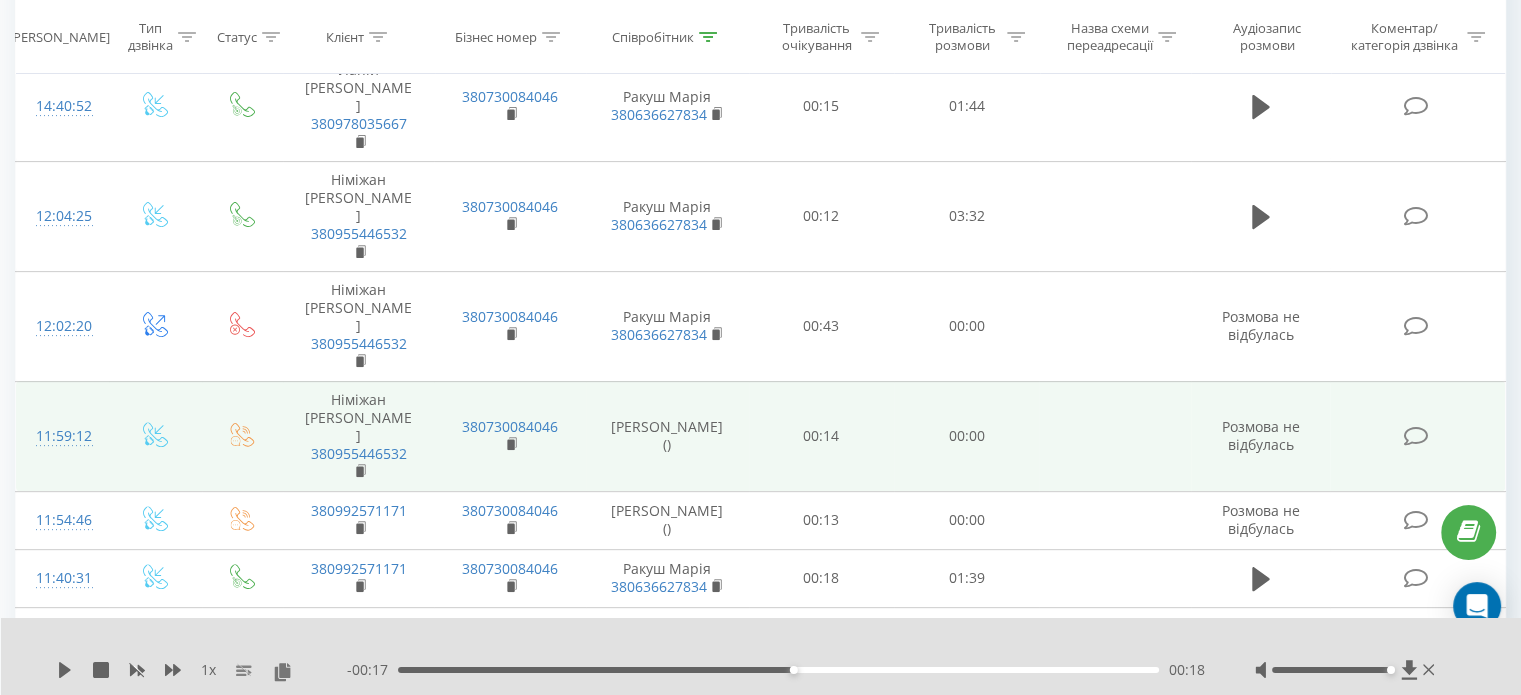 scroll, scrollTop: 732, scrollLeft: 0, axis: vertical 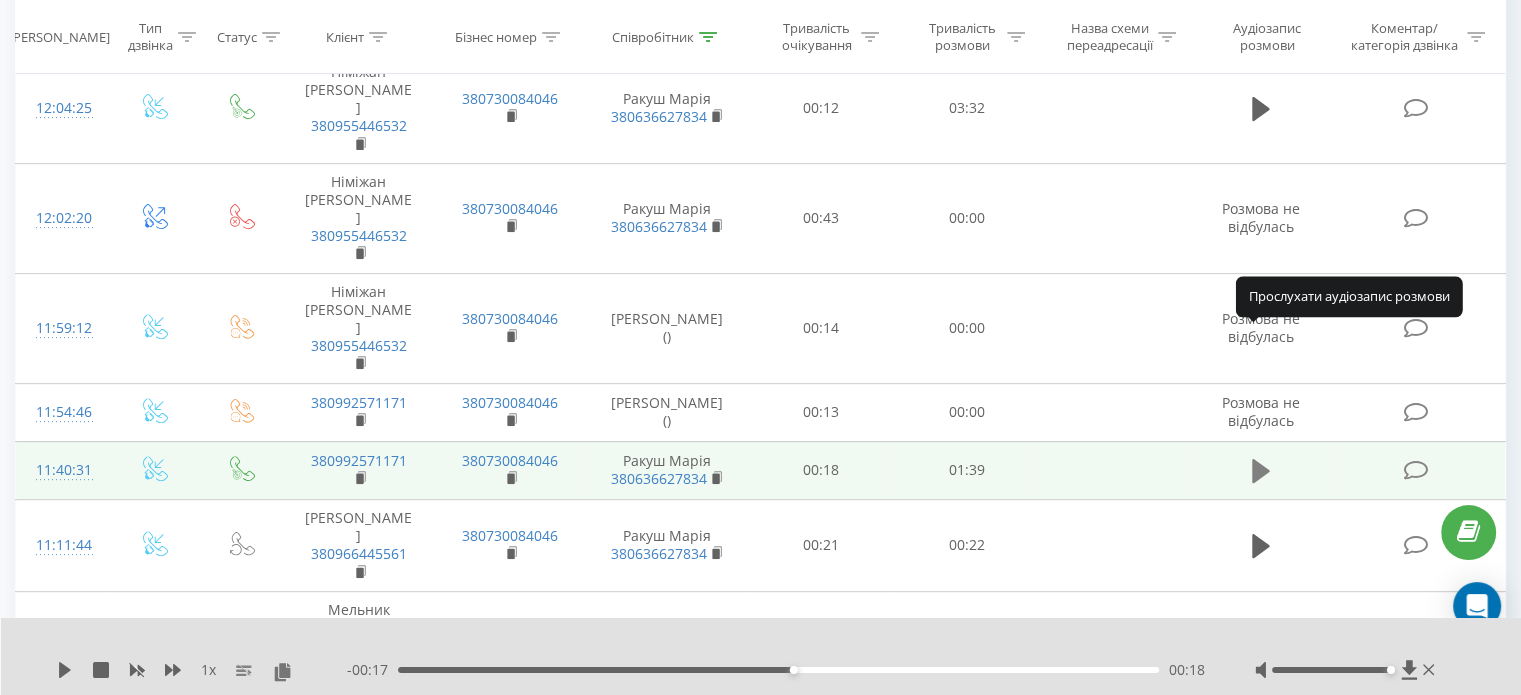 click 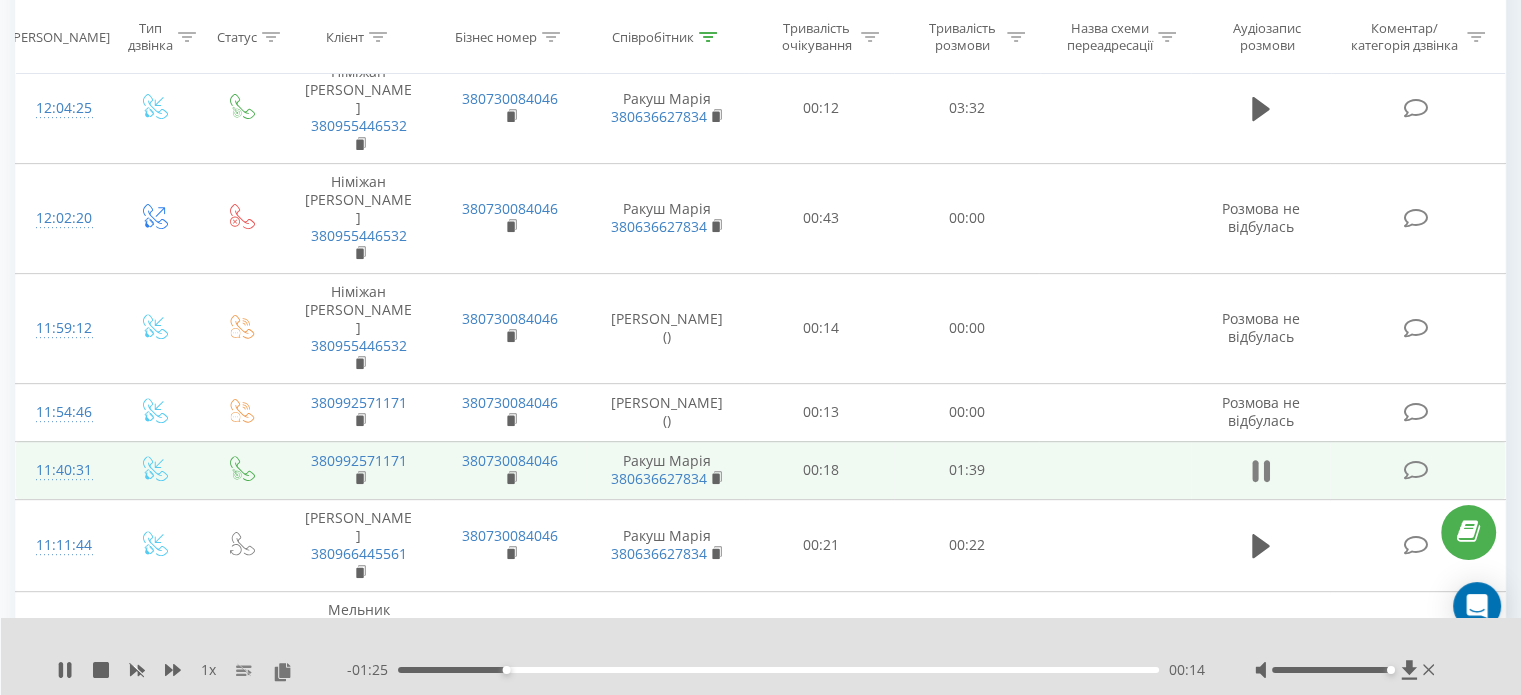 click 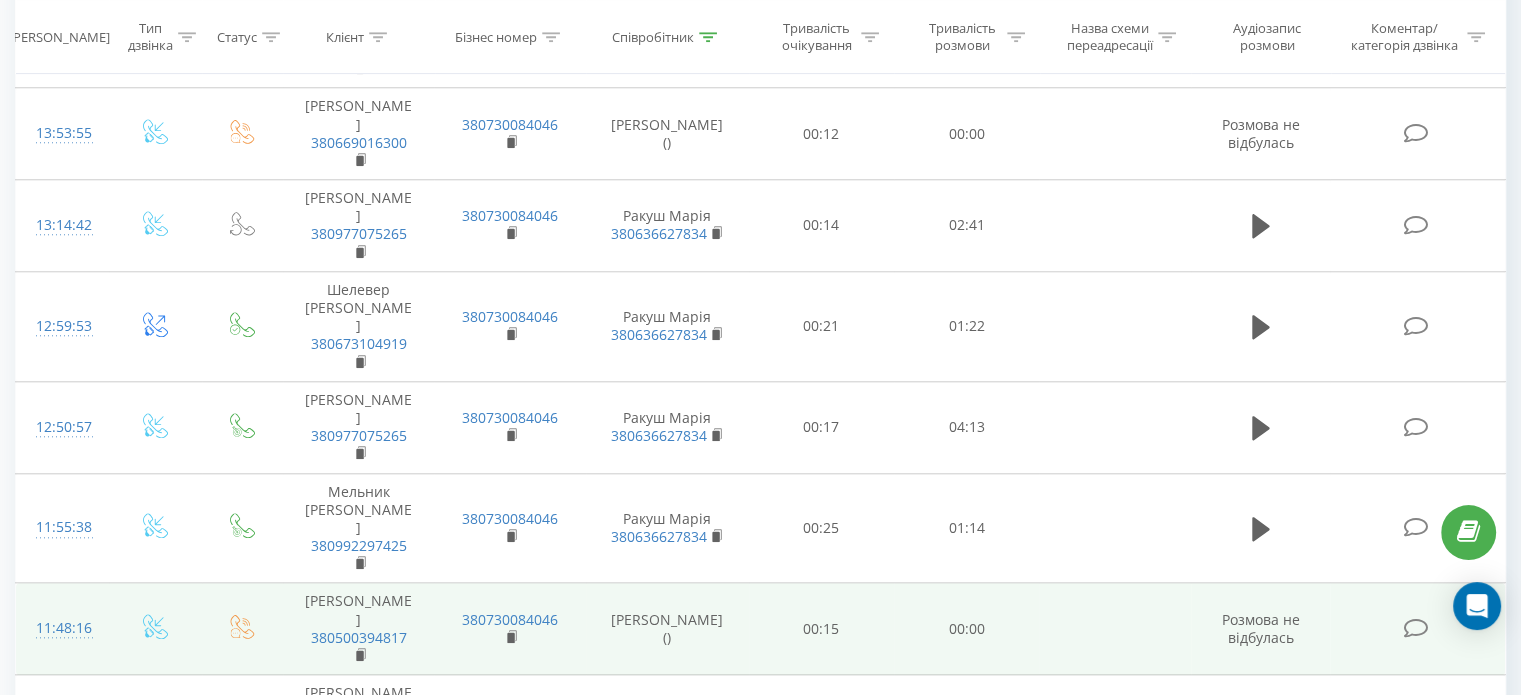 scroll, scrollTop: 1920, scrollLeft: 0, axis: vertical 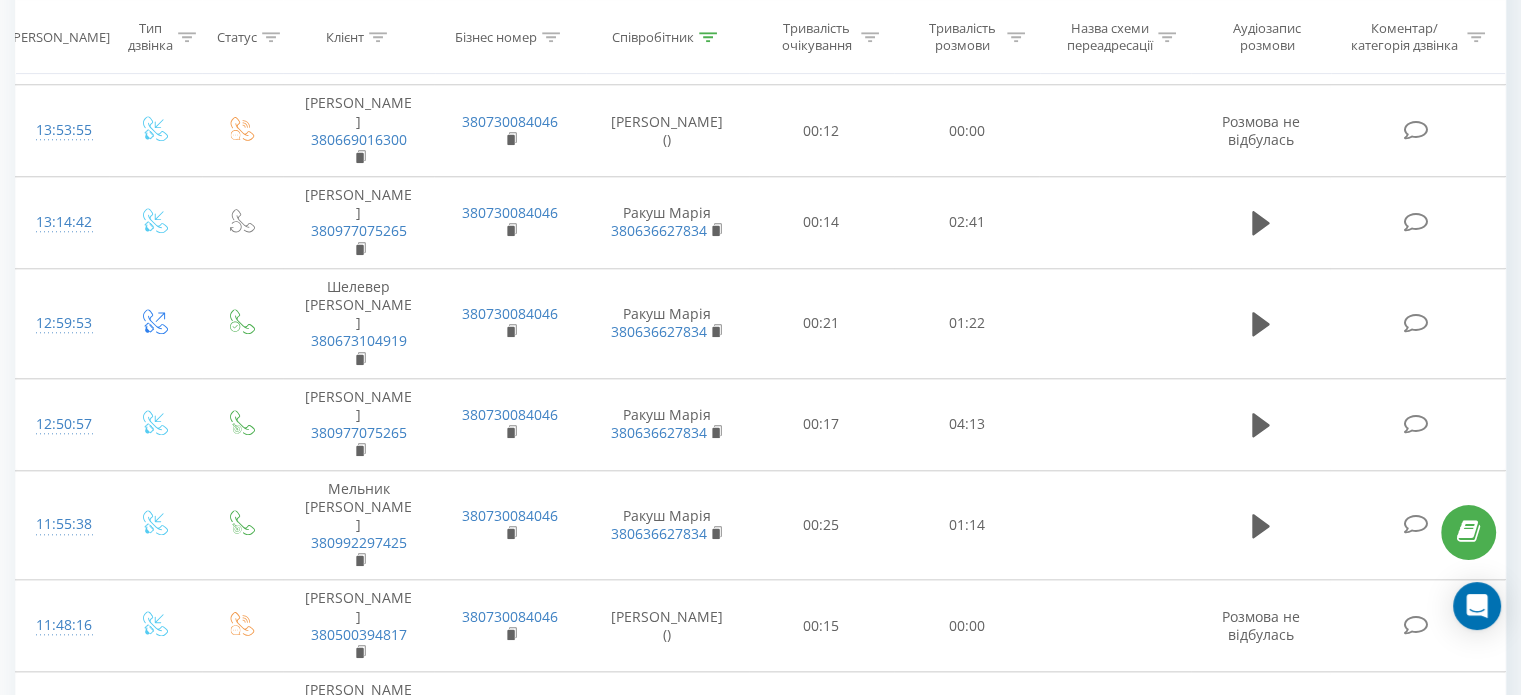 click 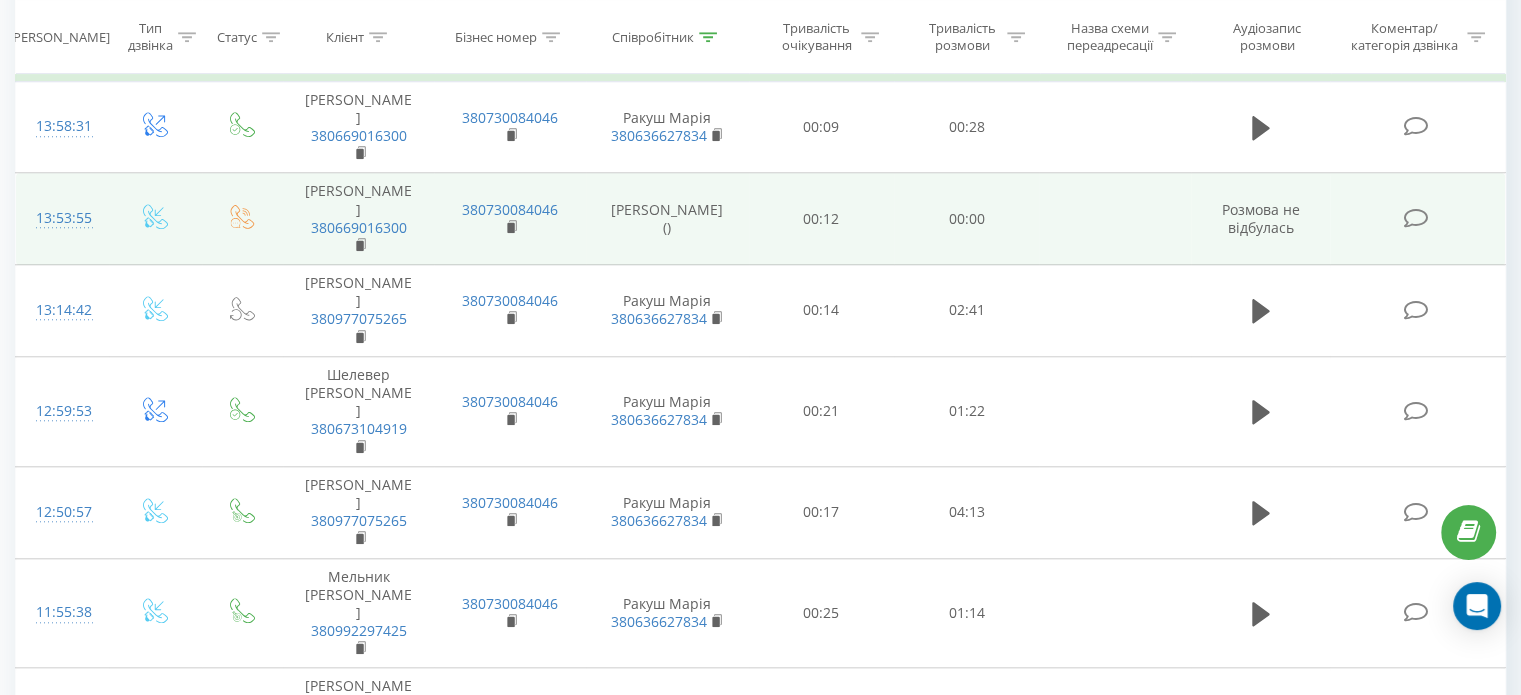 scroll, scrollTop: 1920, scrollLeft: 0, axis: vertical 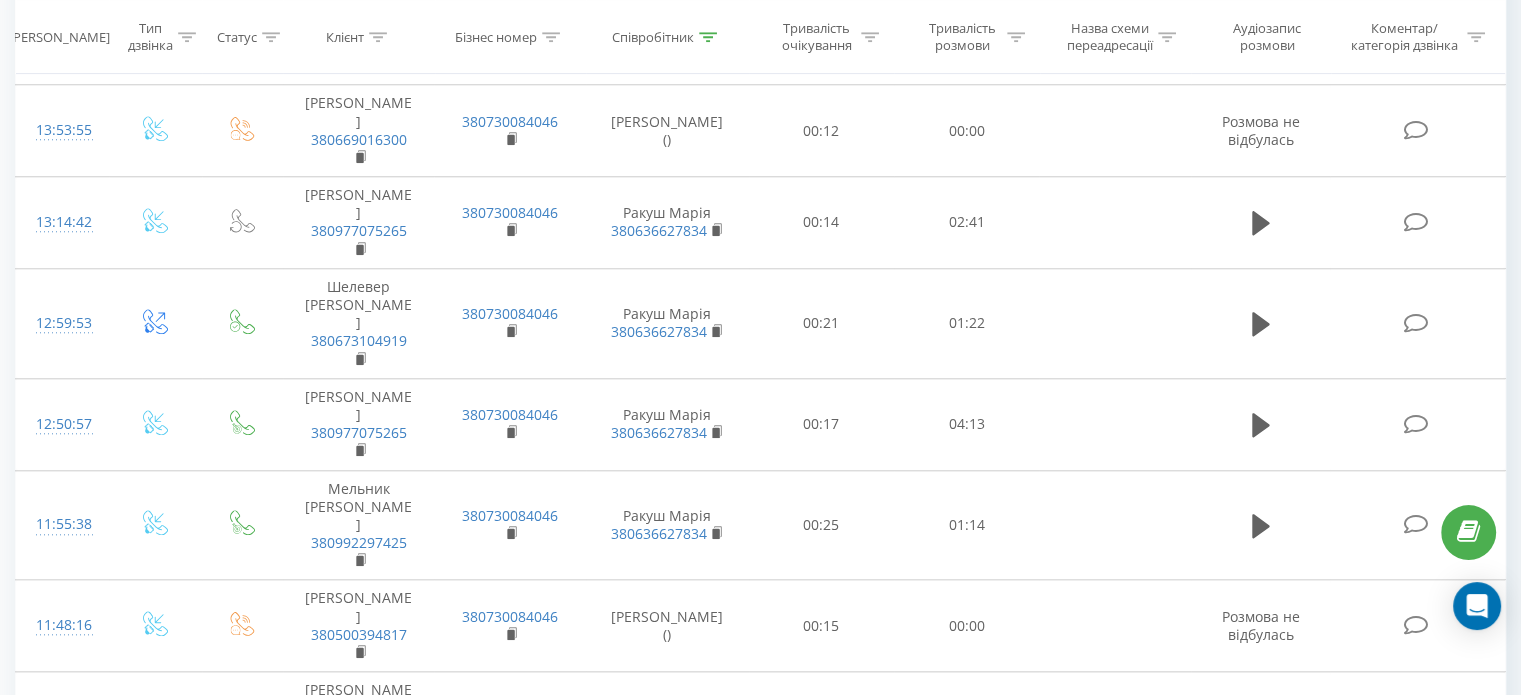click 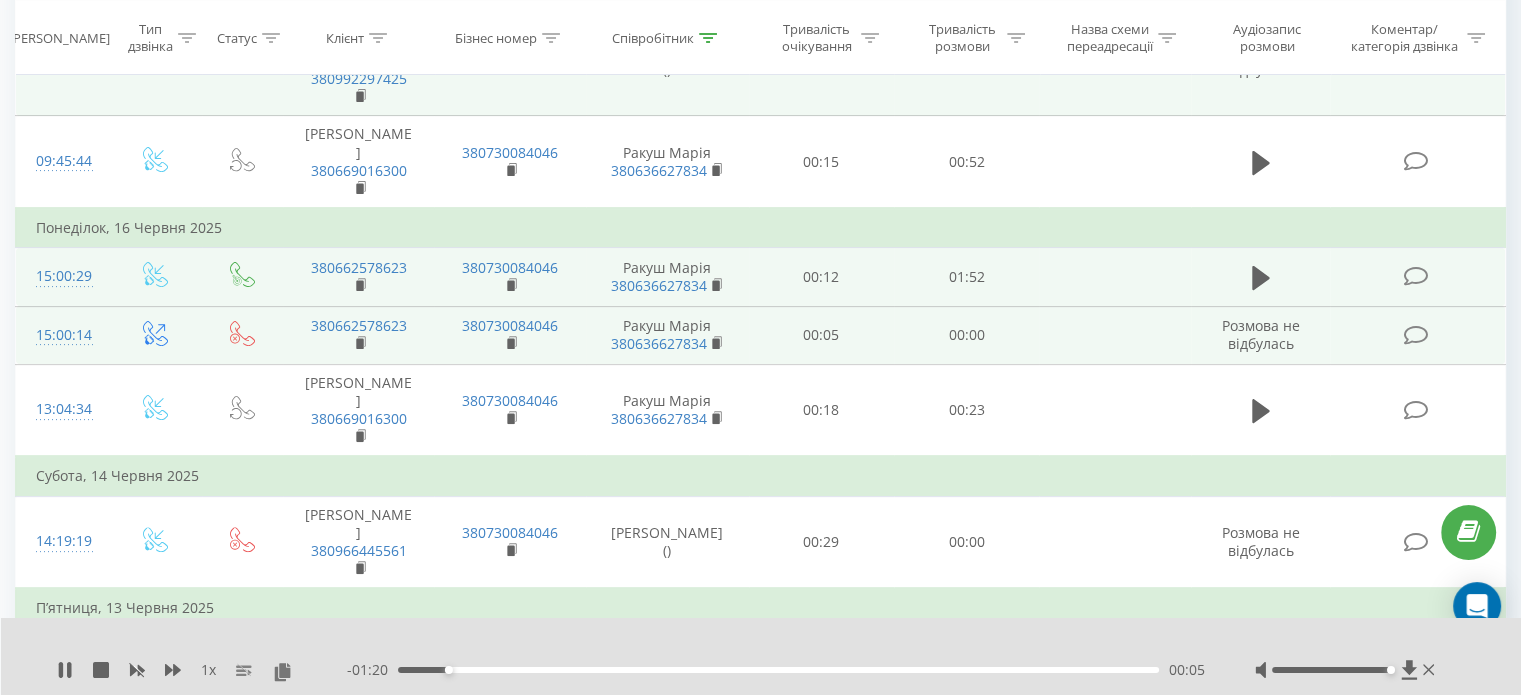 scroll, scrollTop: 532, scrollLeft: 0, axis: vertical 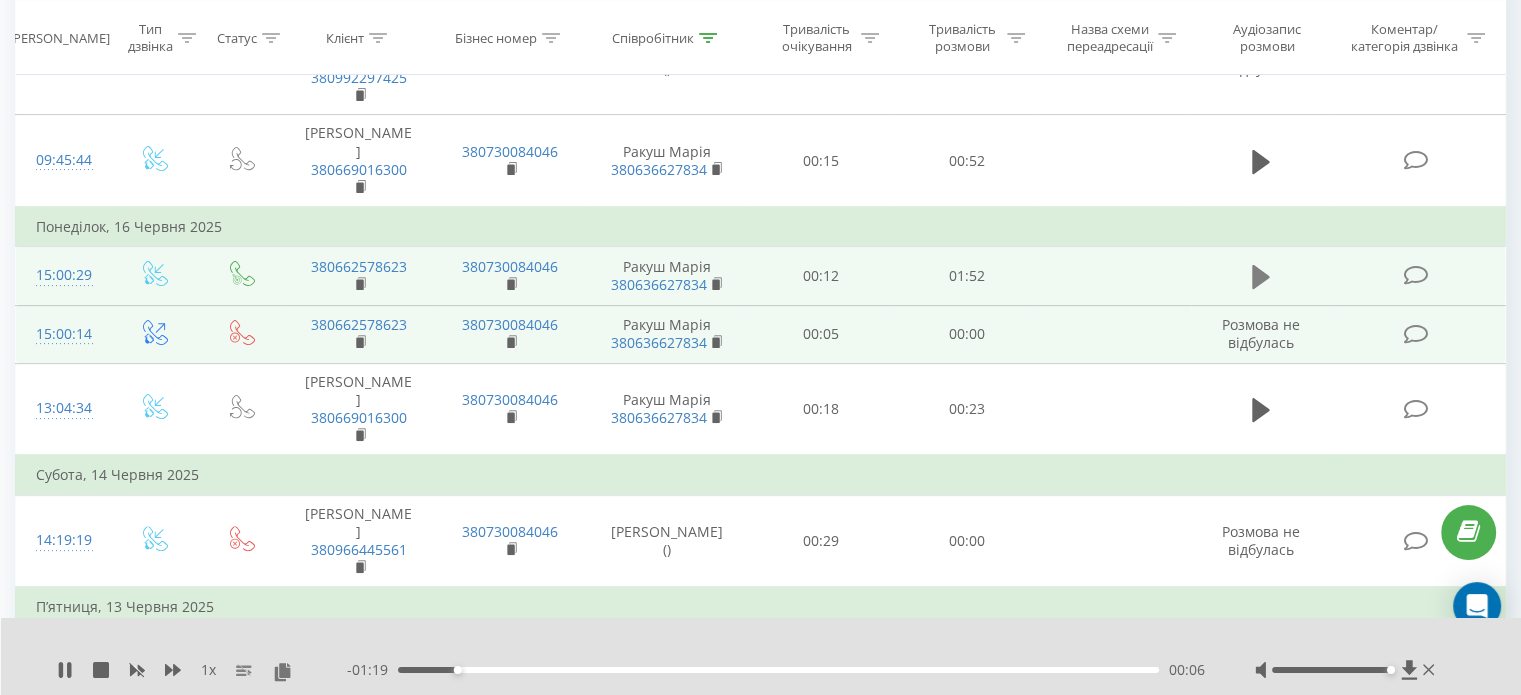 click 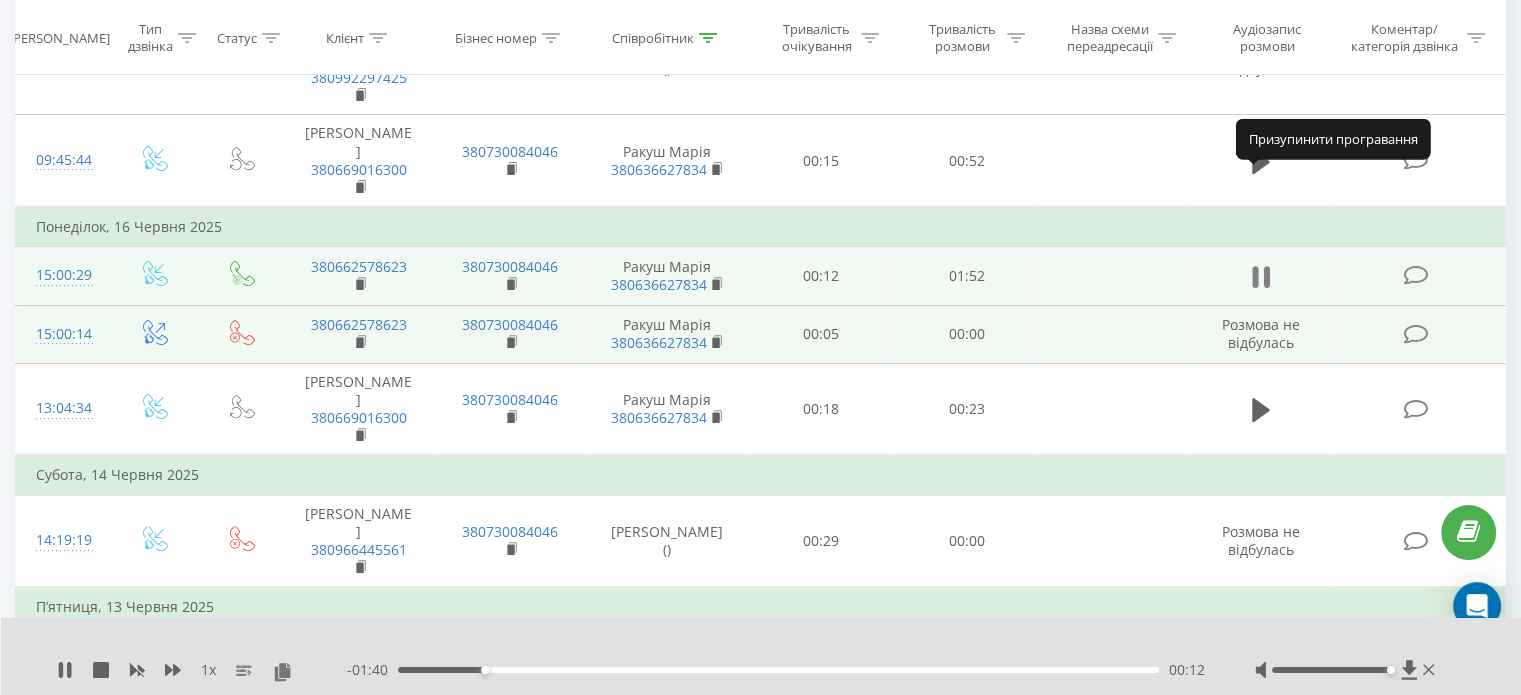 click 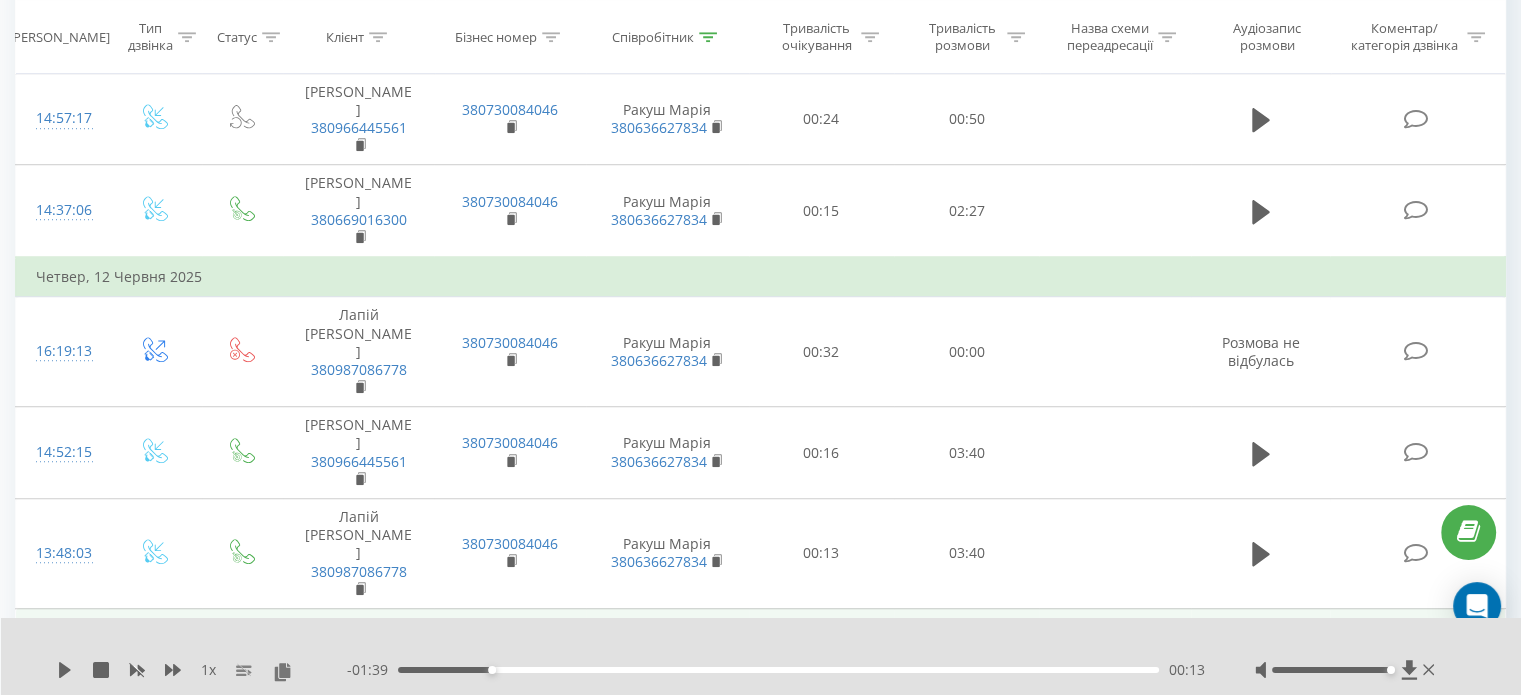 scroll, scrollTop: 1432, scrollLeft: 0, axis: vertical 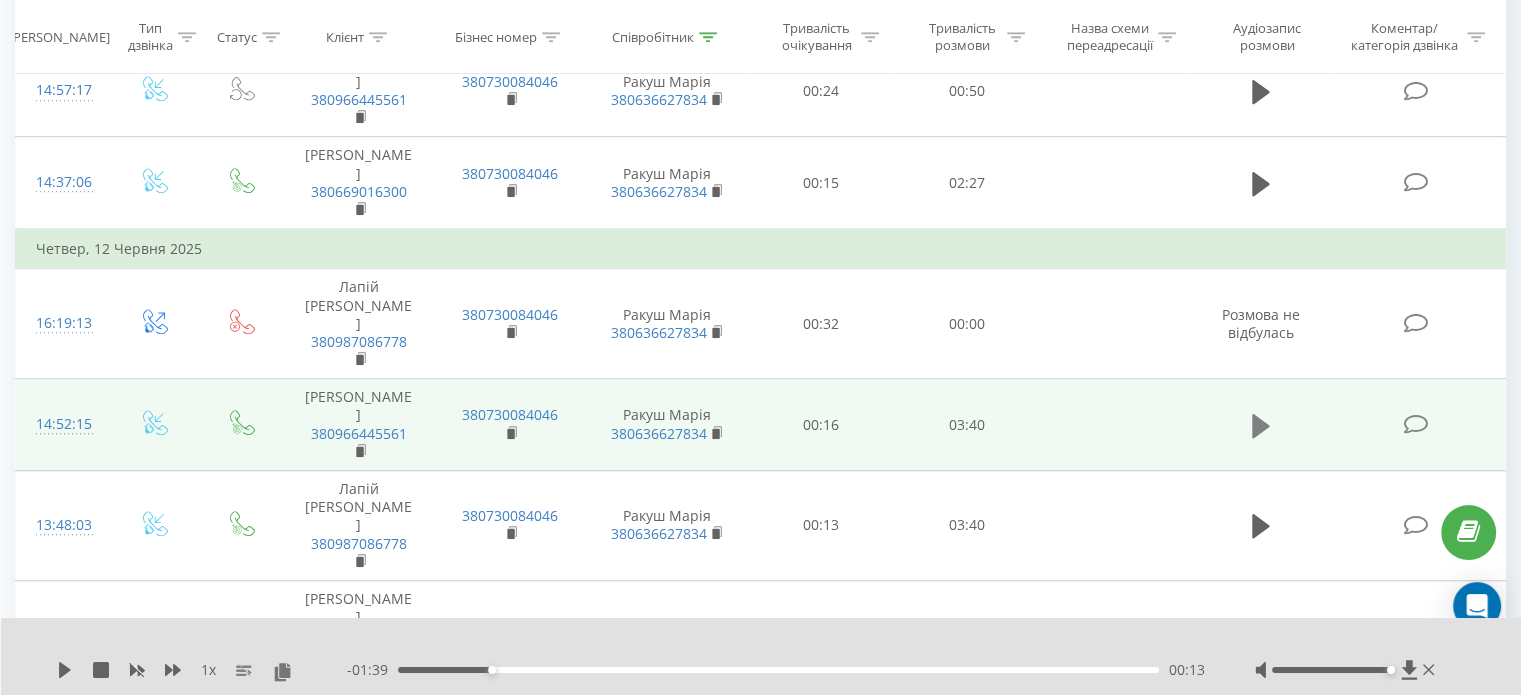 click 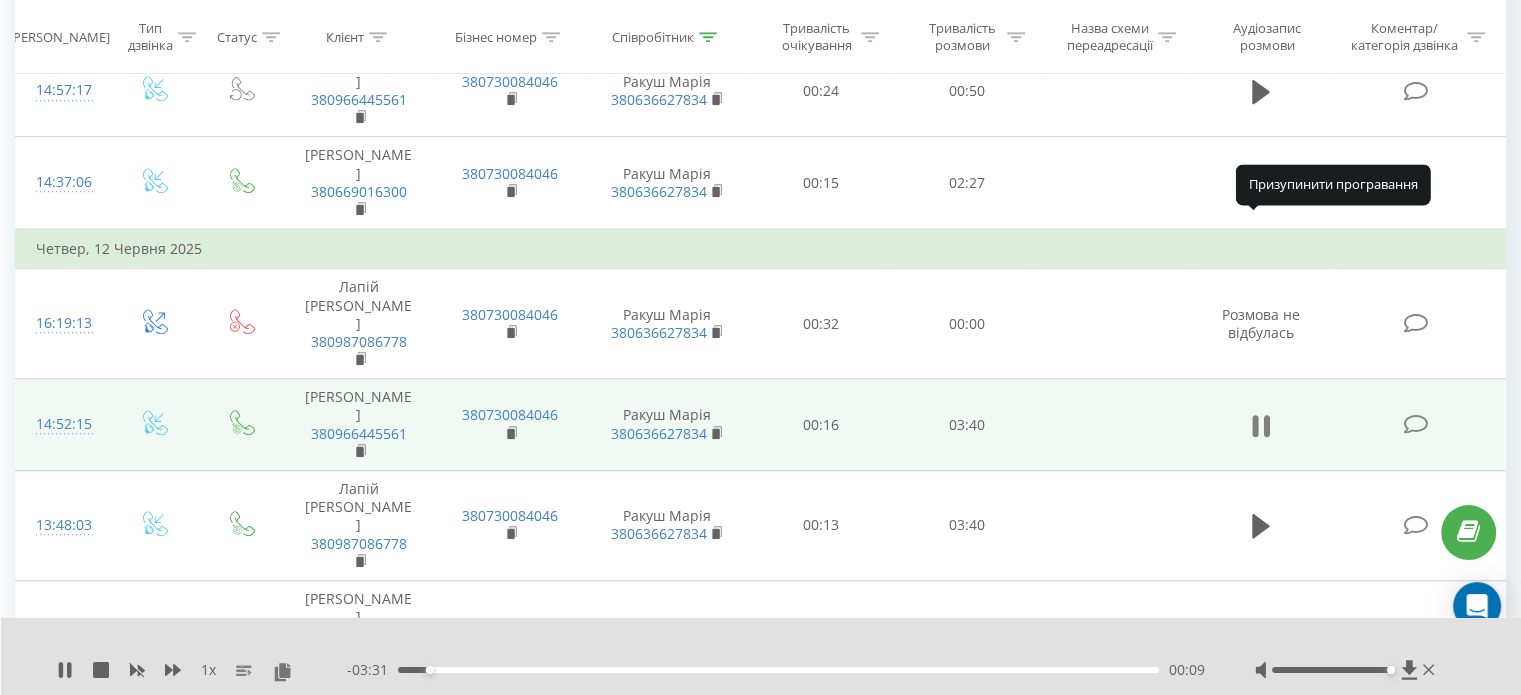click 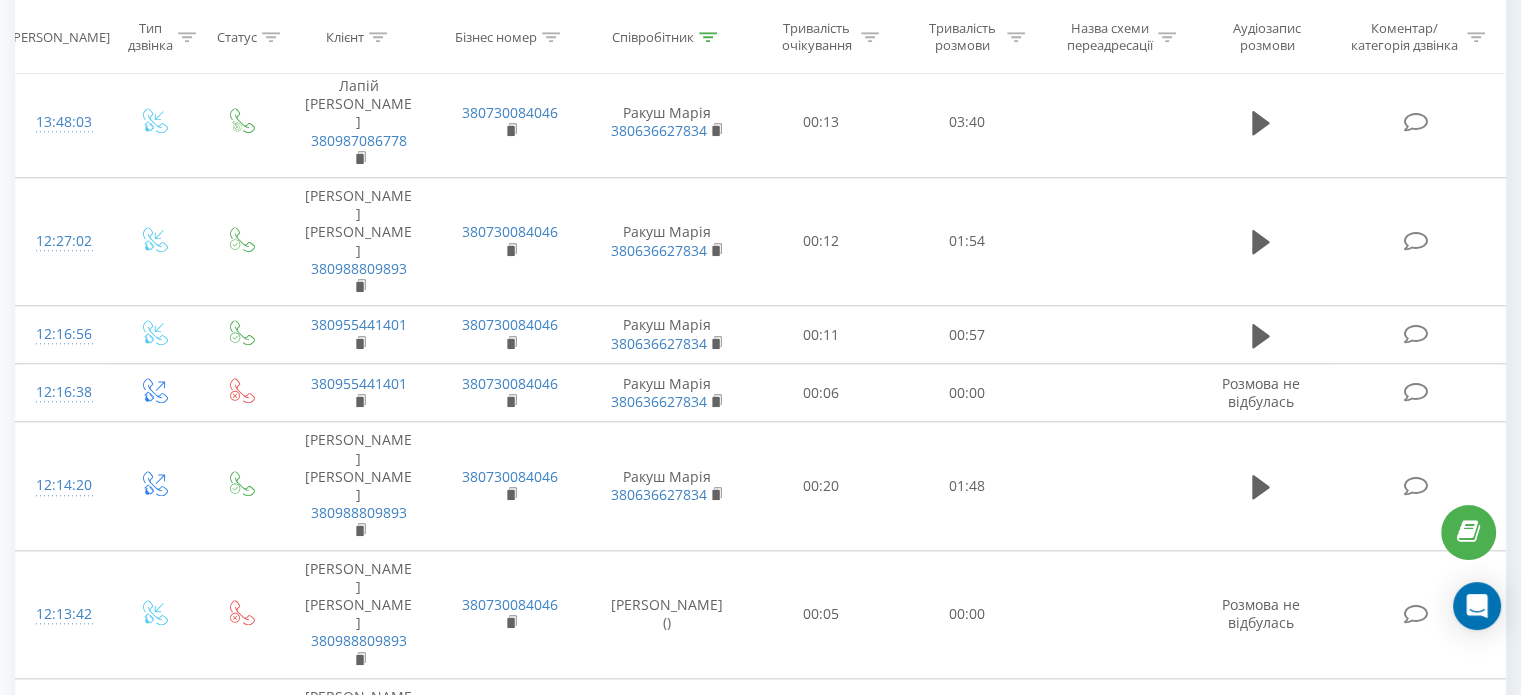 scroll, scrollTop: 1893, scrollLeft: 0, axis: vertical 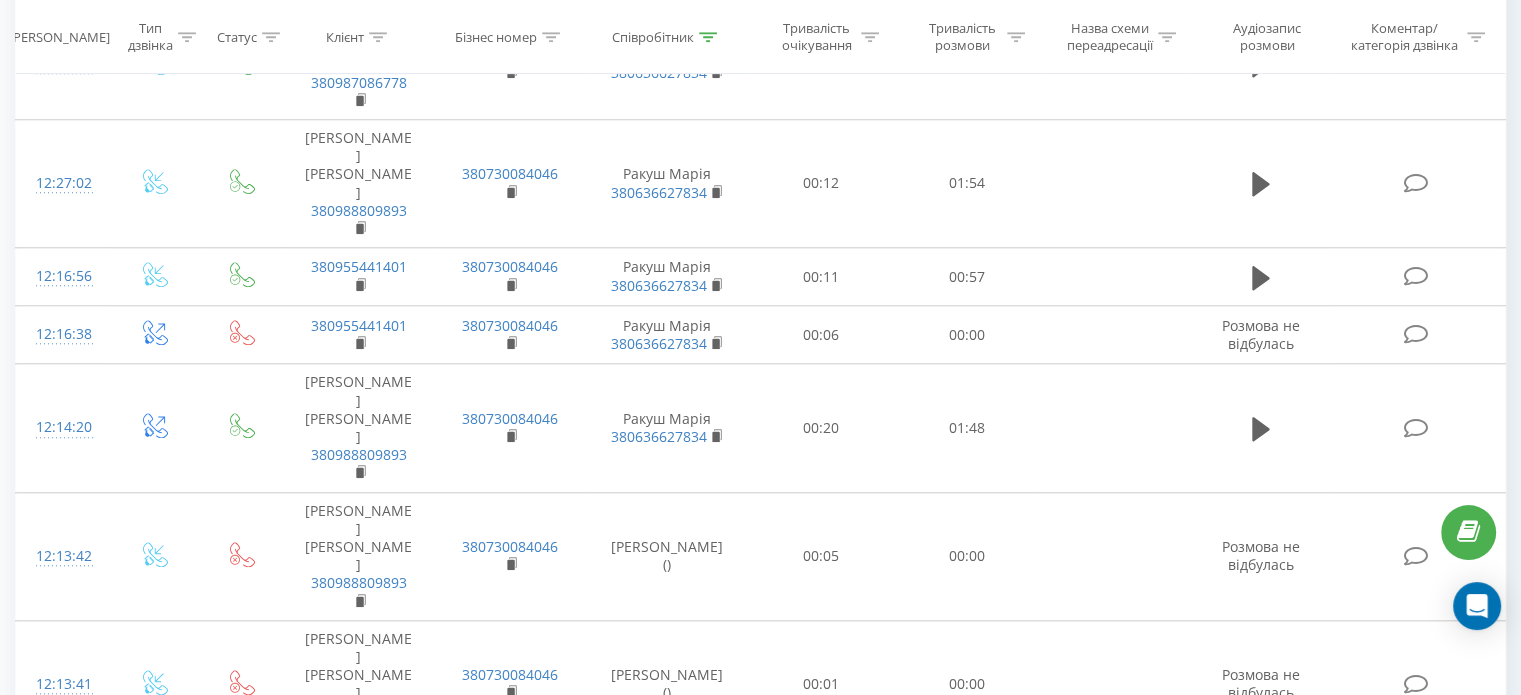 click on "8" at bounding box center [1299, 1127] 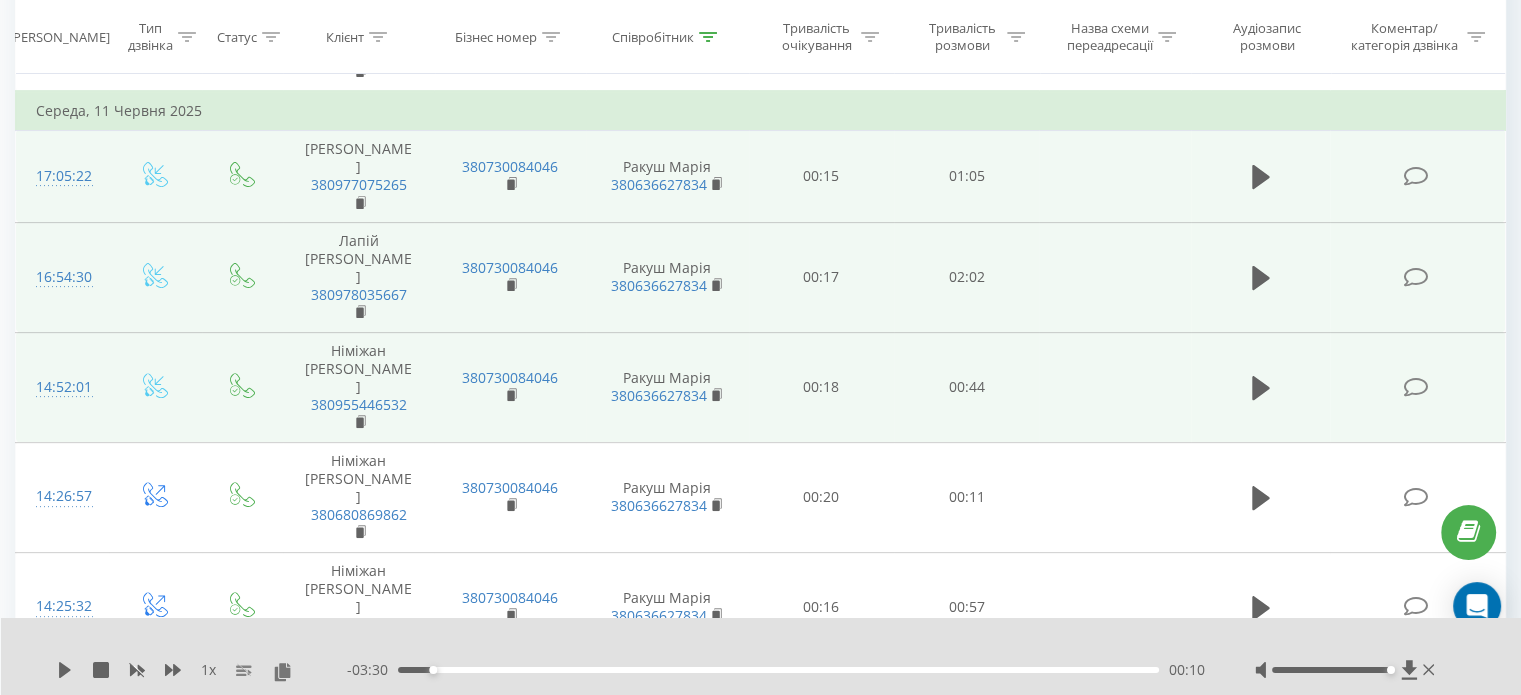scroll, scrollTop: 632, scrollLeft: 0, axis: vertical 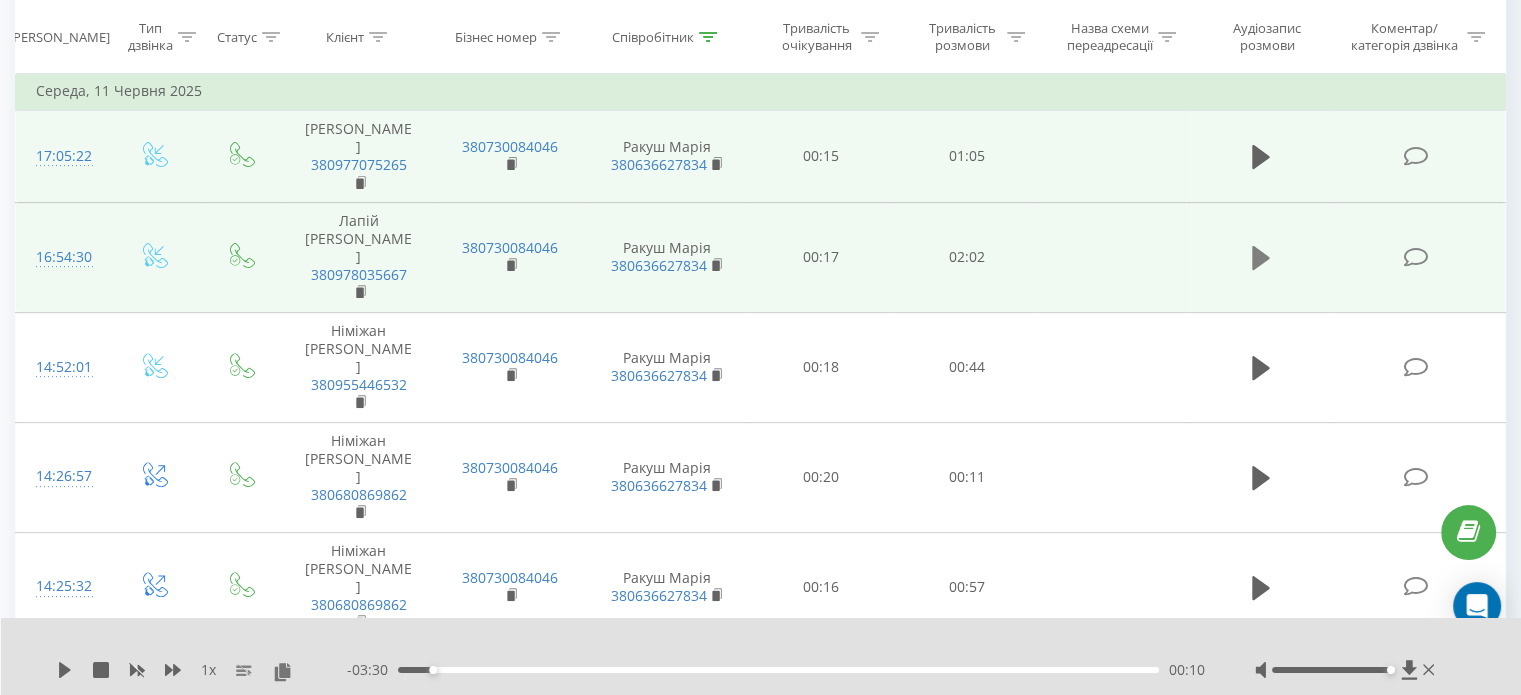 click 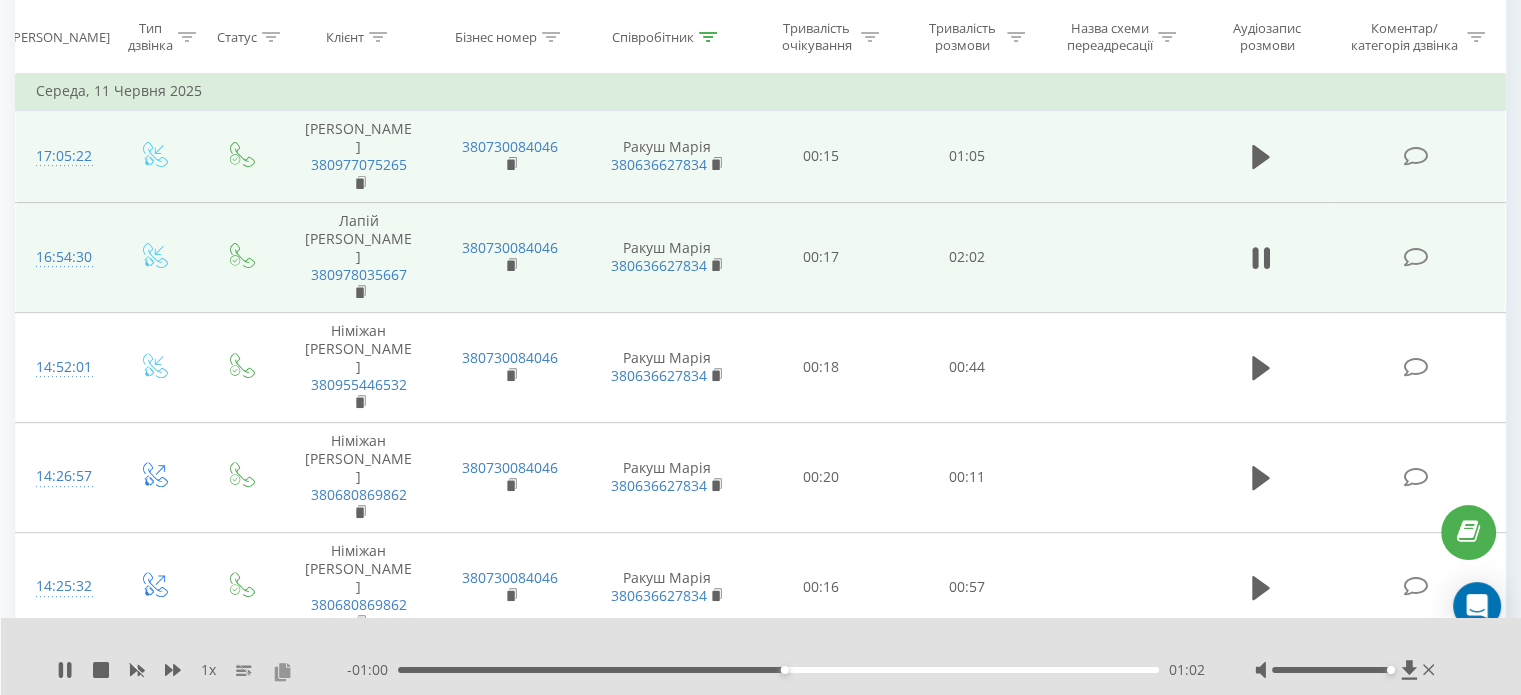 click at bounding box center (282, 671) 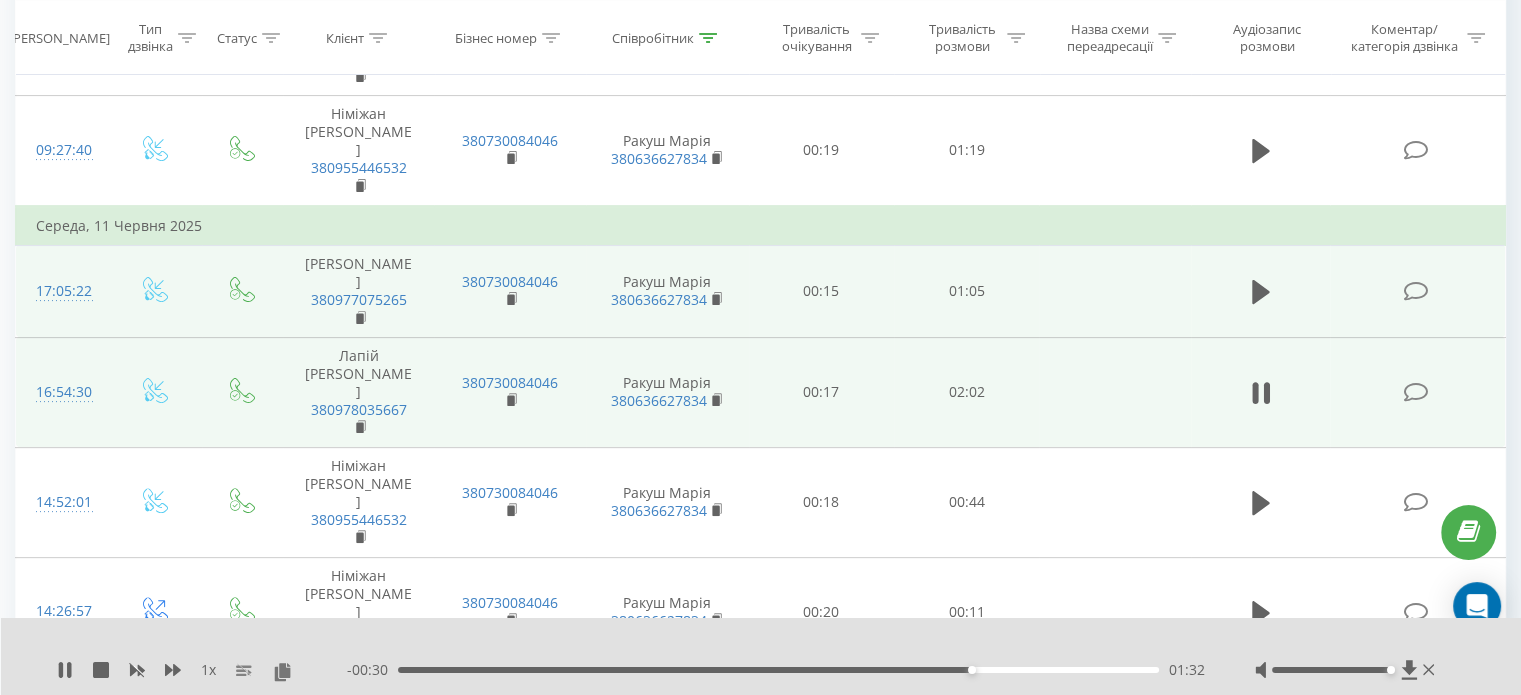 scroll, scrollTop: 532, scrollLeft: 0, axis: vertical 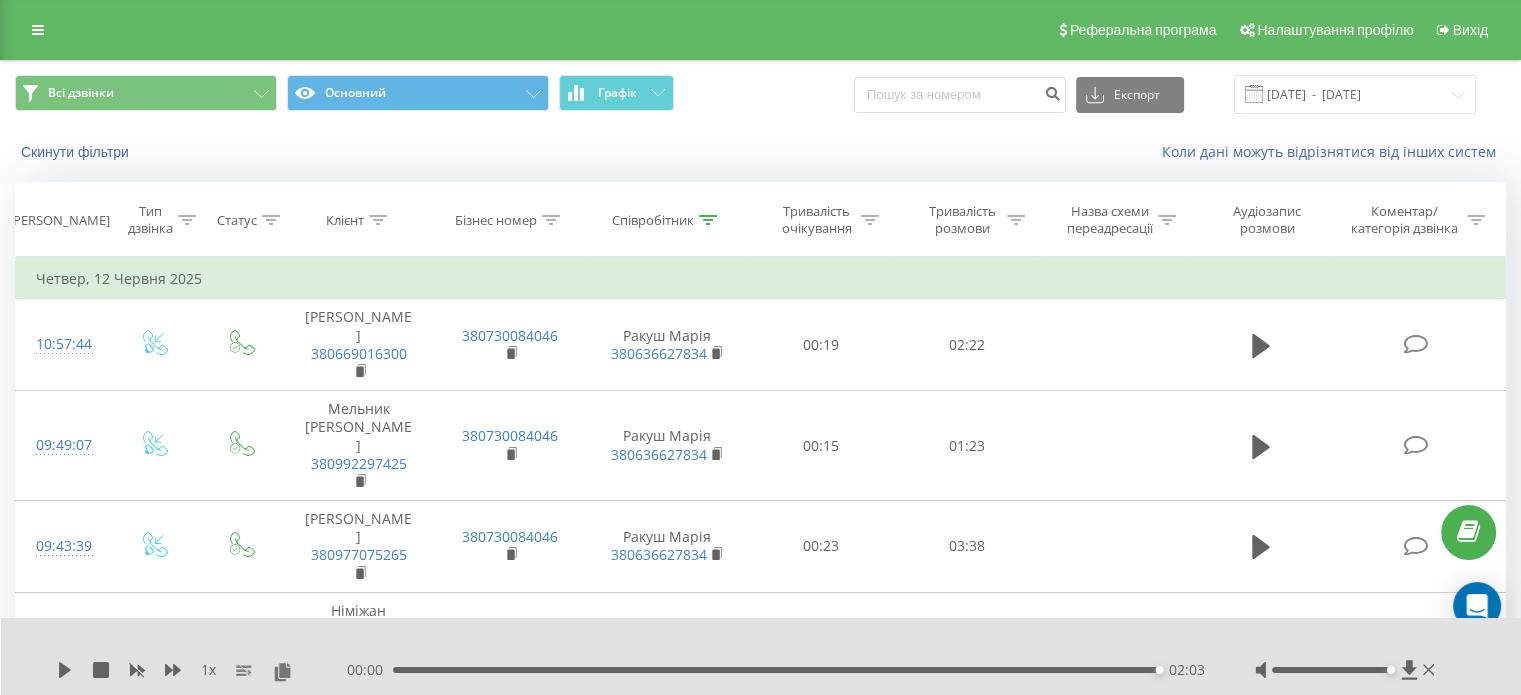 click 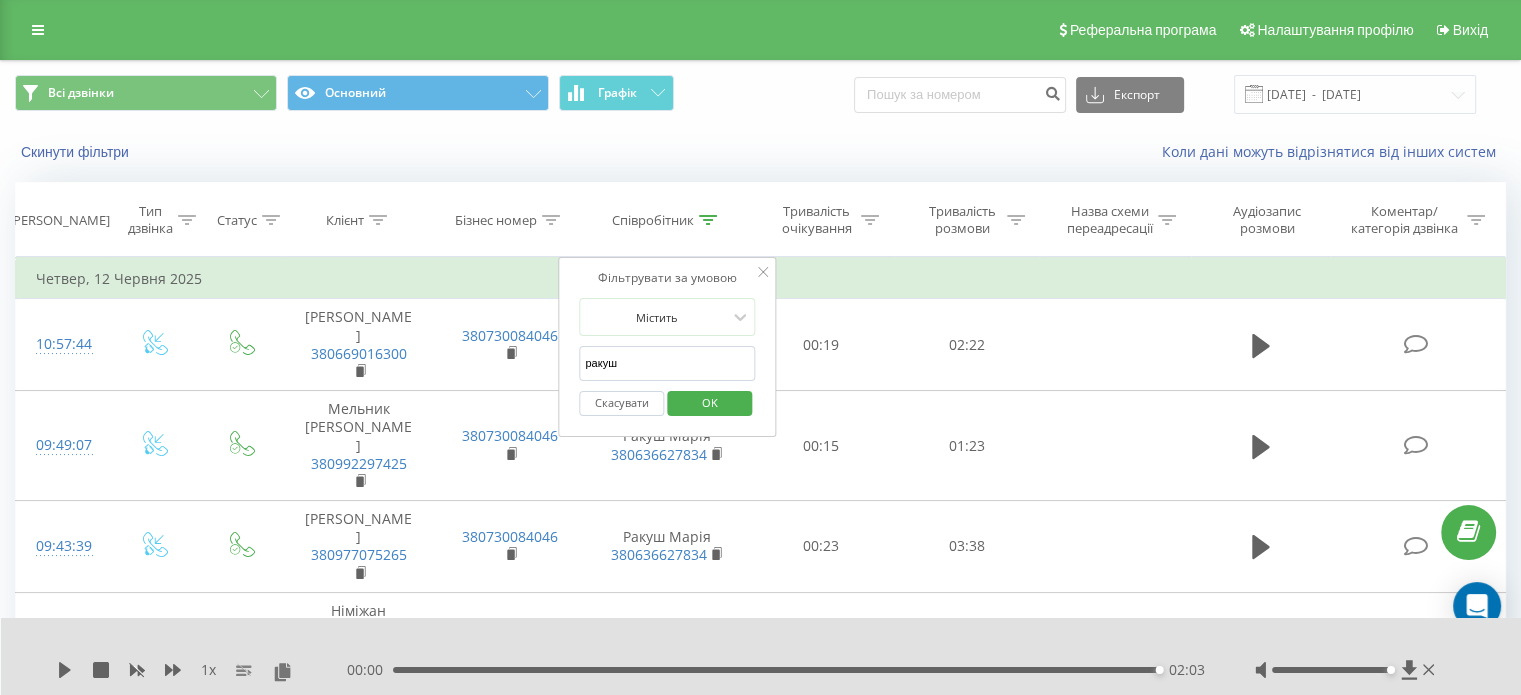 click on "ракуш" at bounding box center (667, 363) 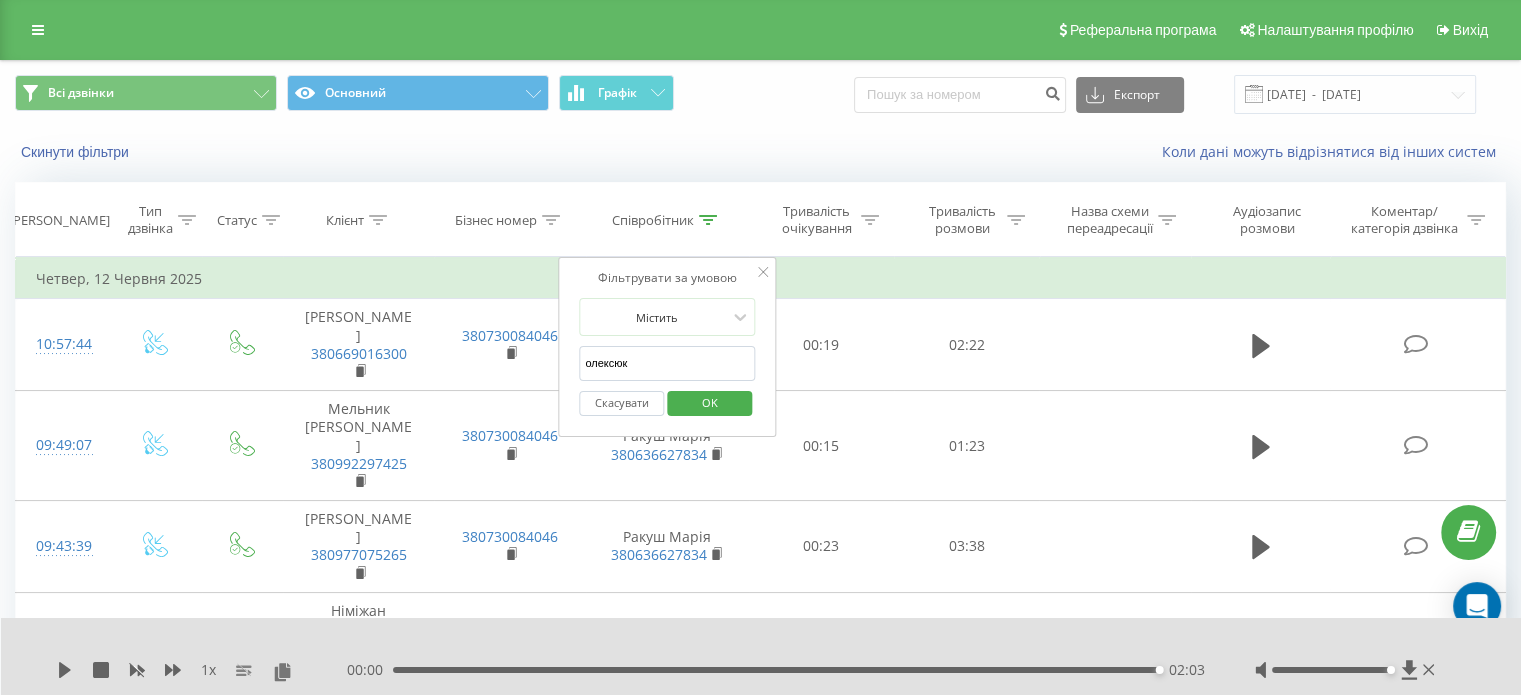 type on "олексюк" 